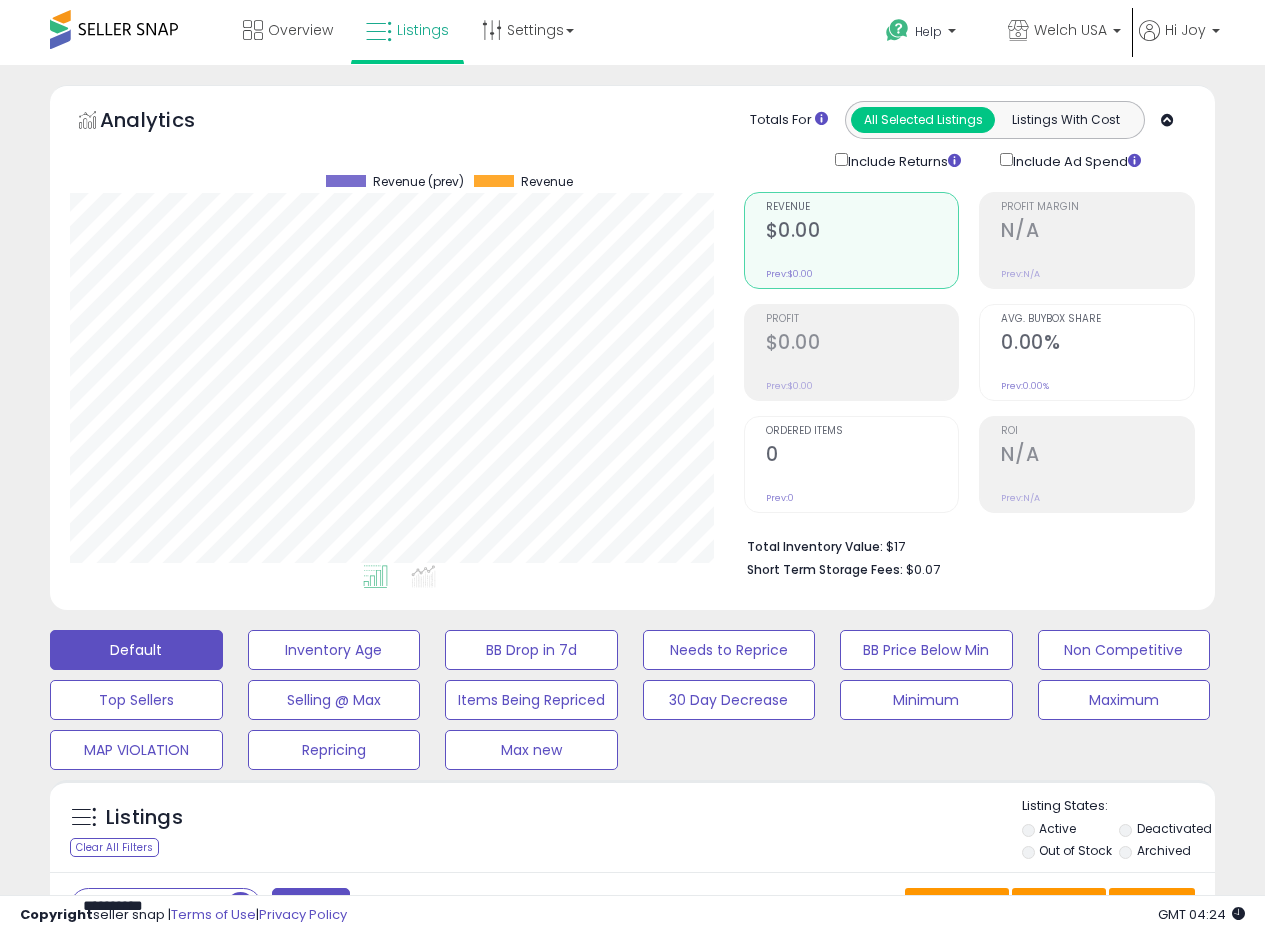 scroll, scrollTop: 458, scrollLeft: 0, axis: vertical 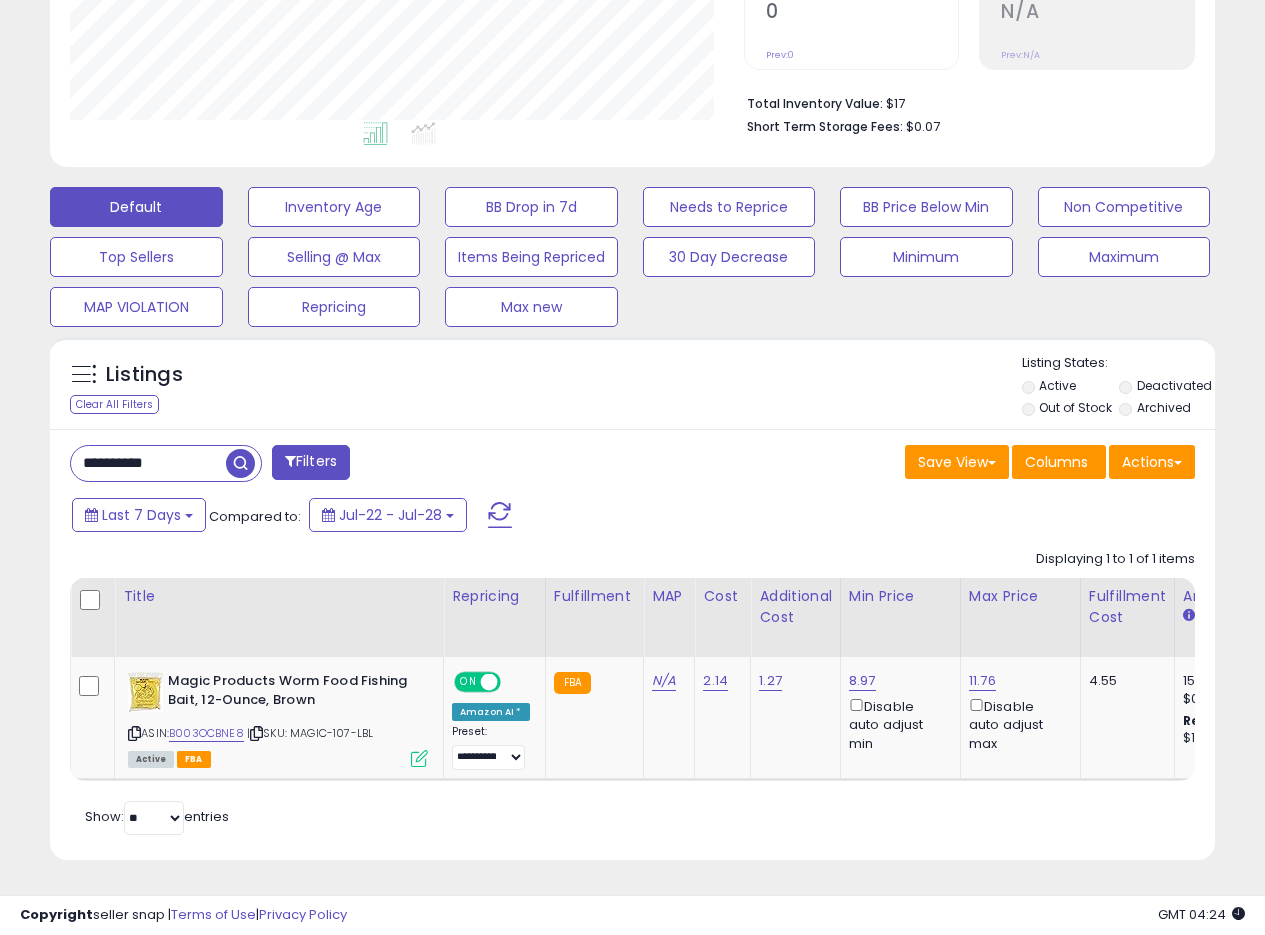 click on "Listings
Clear All Filters
Listing States:" at bounding box center (632, 388) 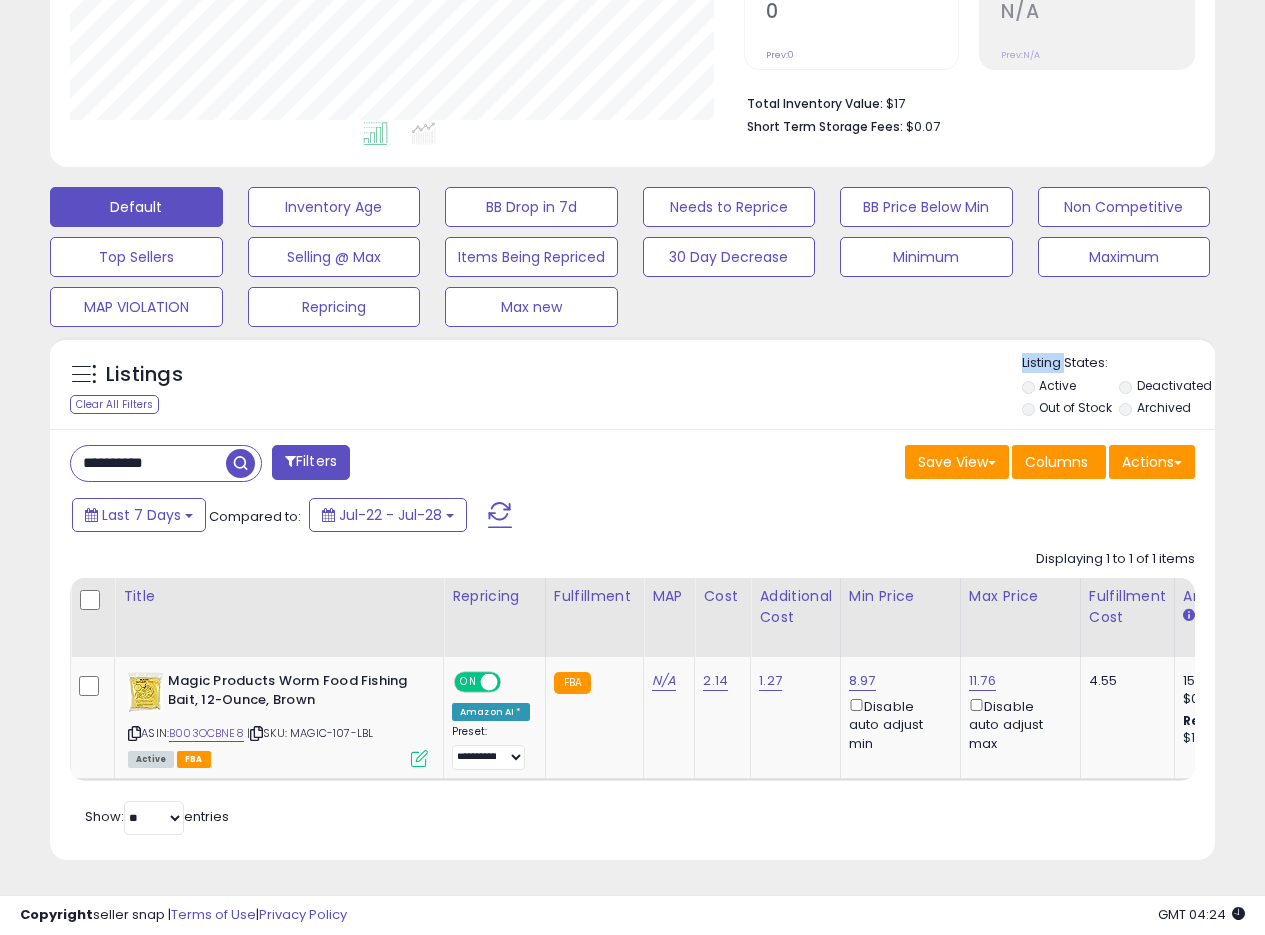 drag, startPoint x: 667, startPoint y: 395, endPoint x: 690, endPoint y: 377, distance: 29.206163 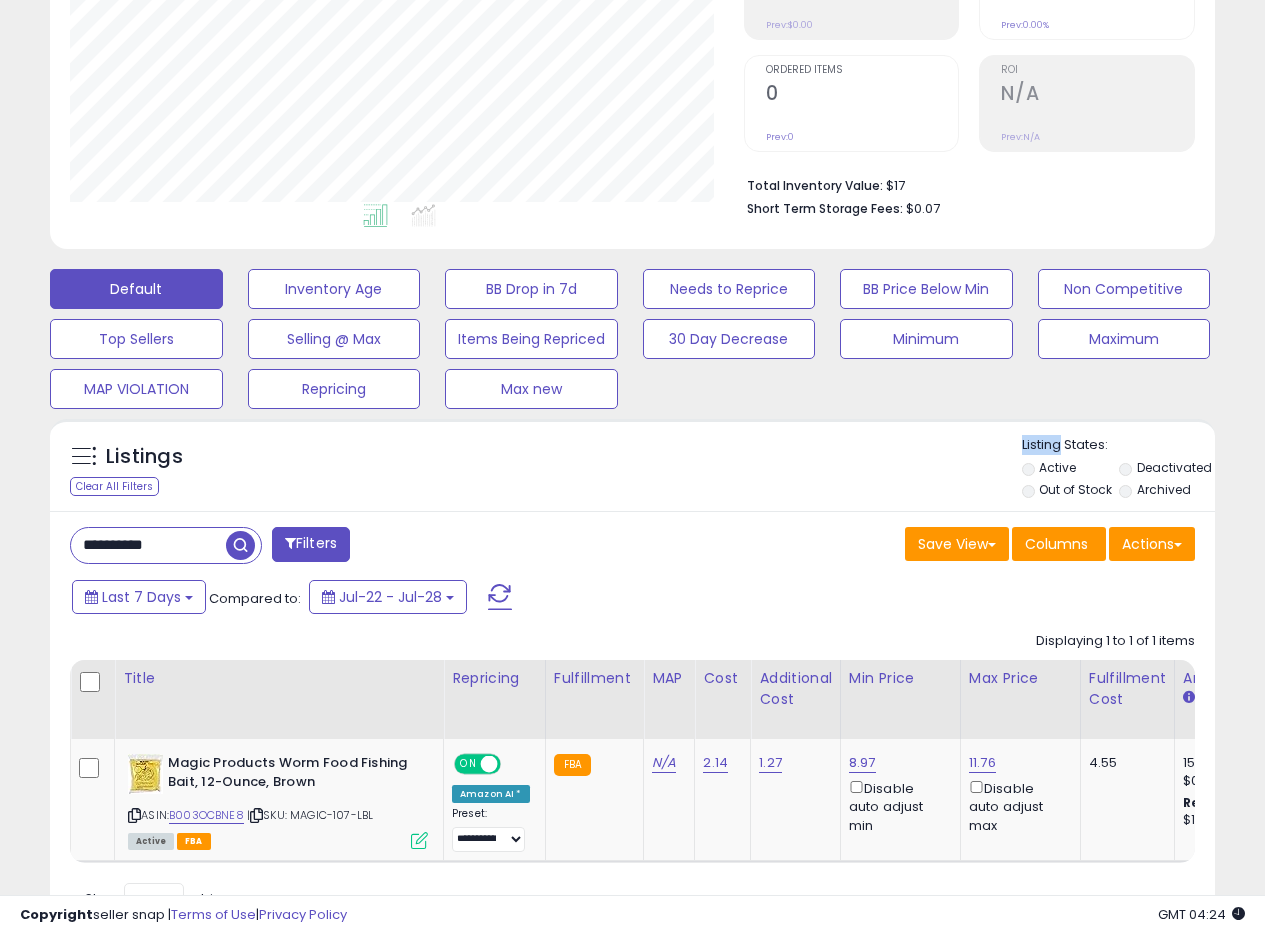 scroll, scrollTop: 458, scrollLeft: 0, axis: vertical 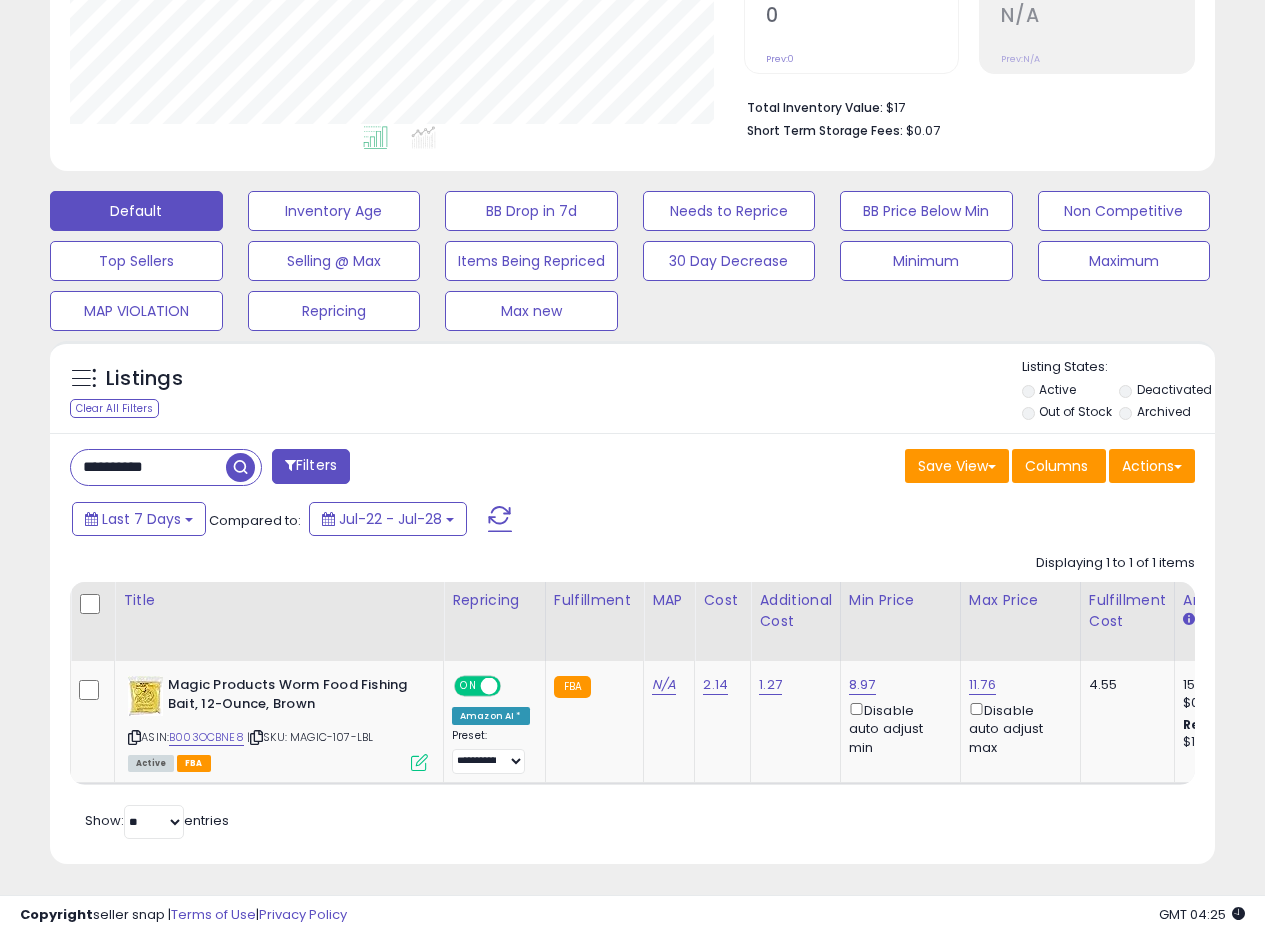 click on "Listings
Clear All Filters
Listing States:" at bounding box center [632, 392] 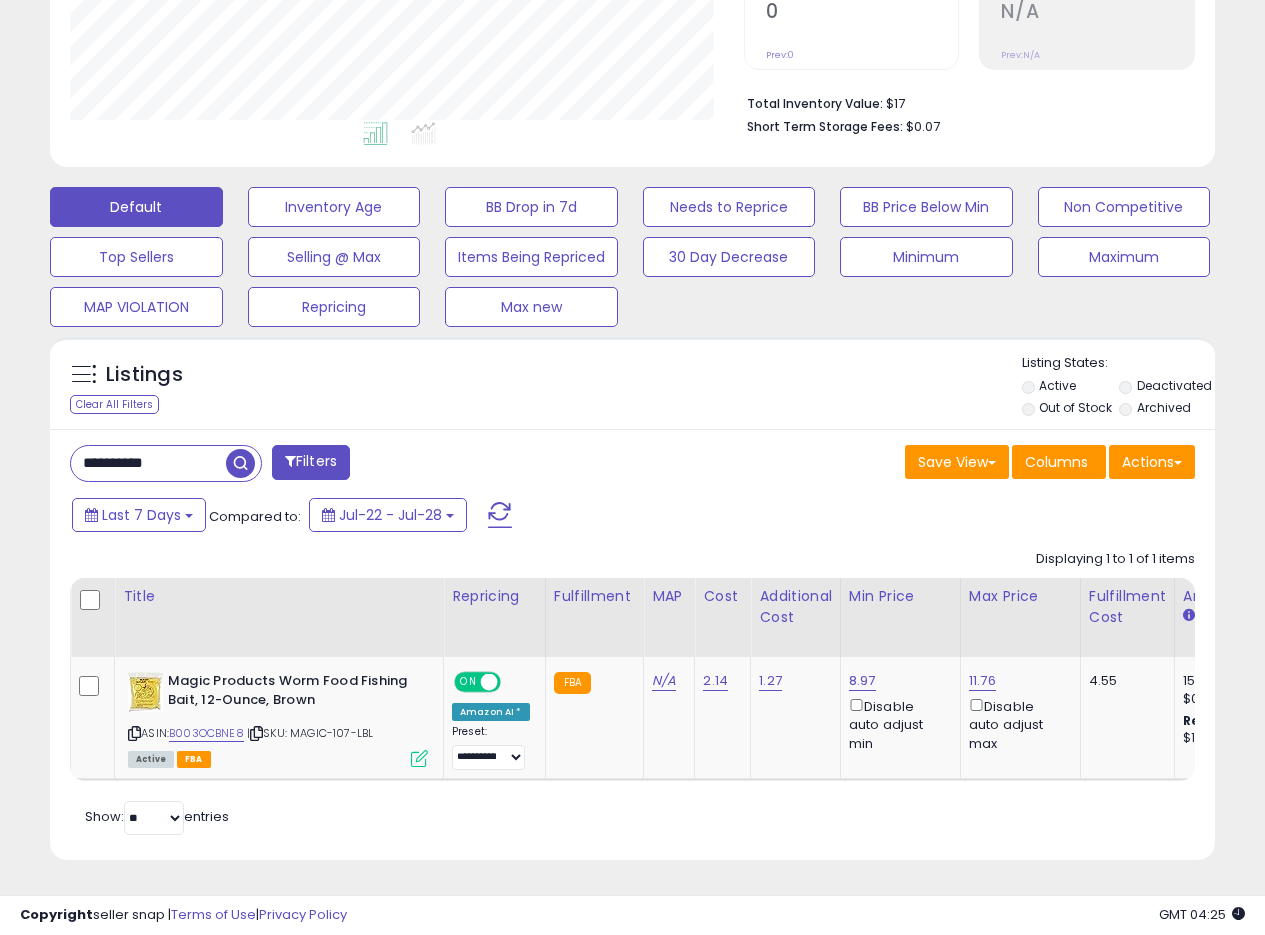 scroll, scrollTop: 458, scrollLeft: 0, axis: vertical 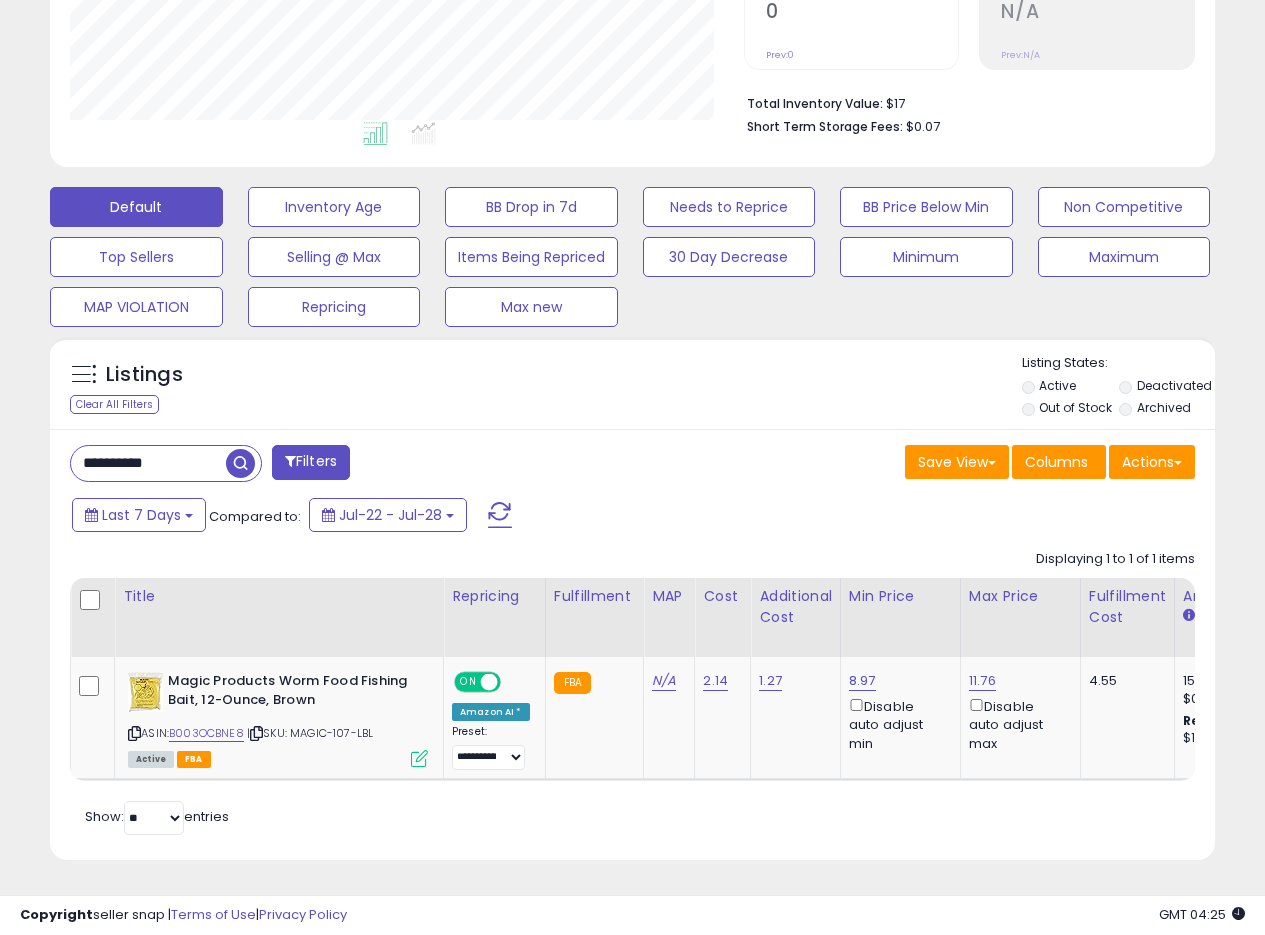 click on "Listings
Clear All Filters
Listing States:" at bounding box center (632, 388) 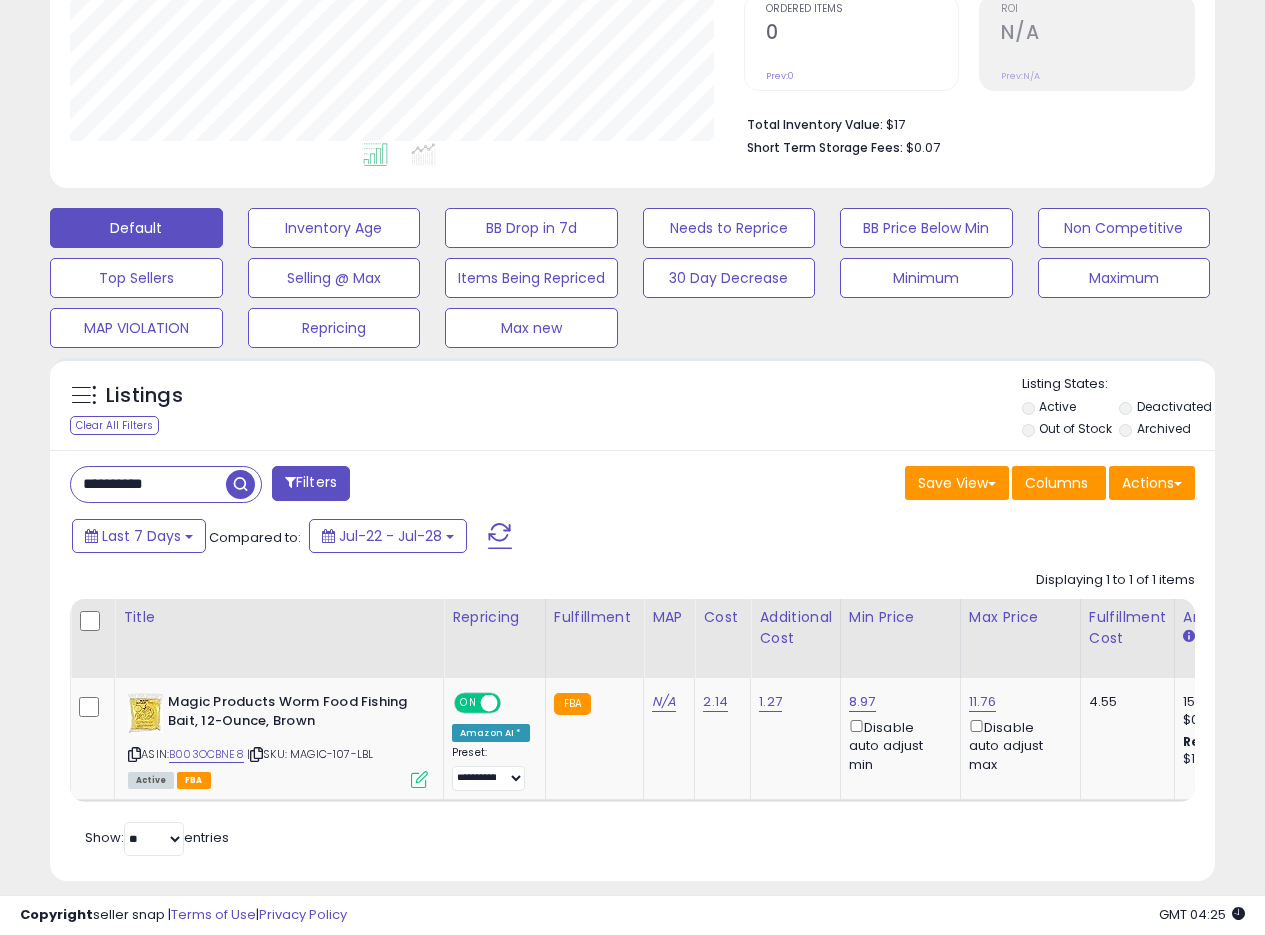 scroll, scrollTop: 458, scrollLeft: 0, axis: vertical 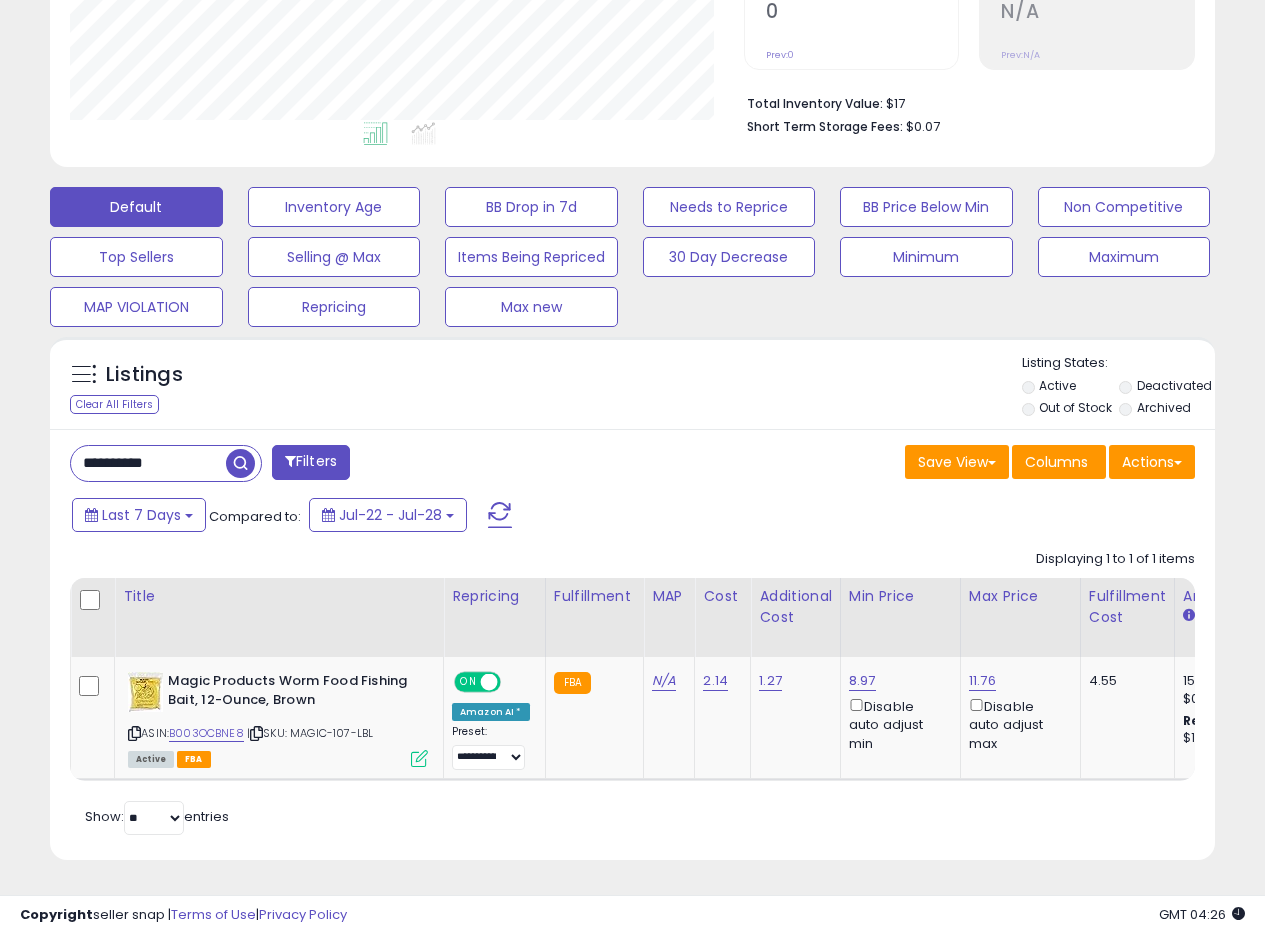 click on "**********" at bounding box center [632, 278] 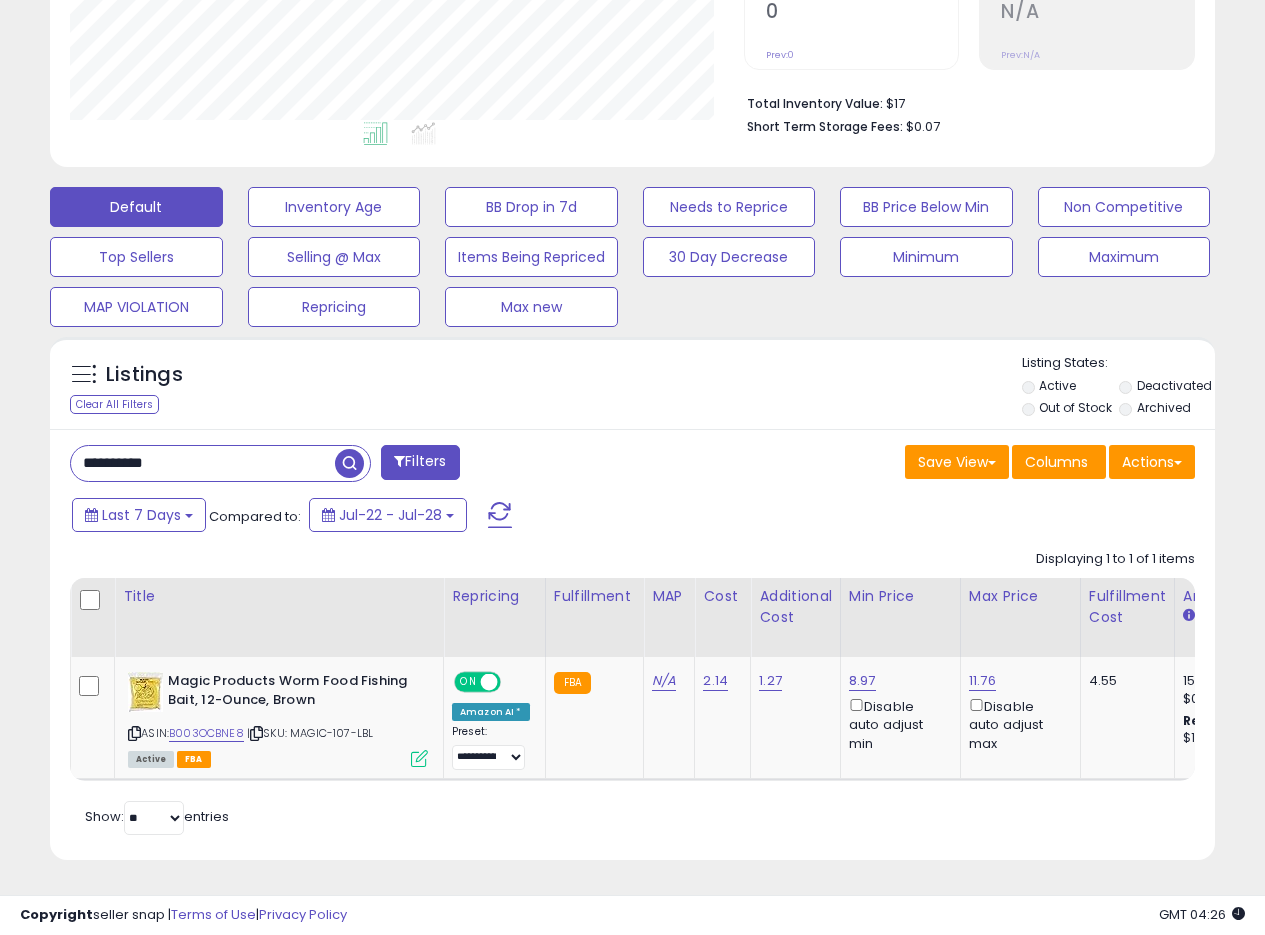 paste 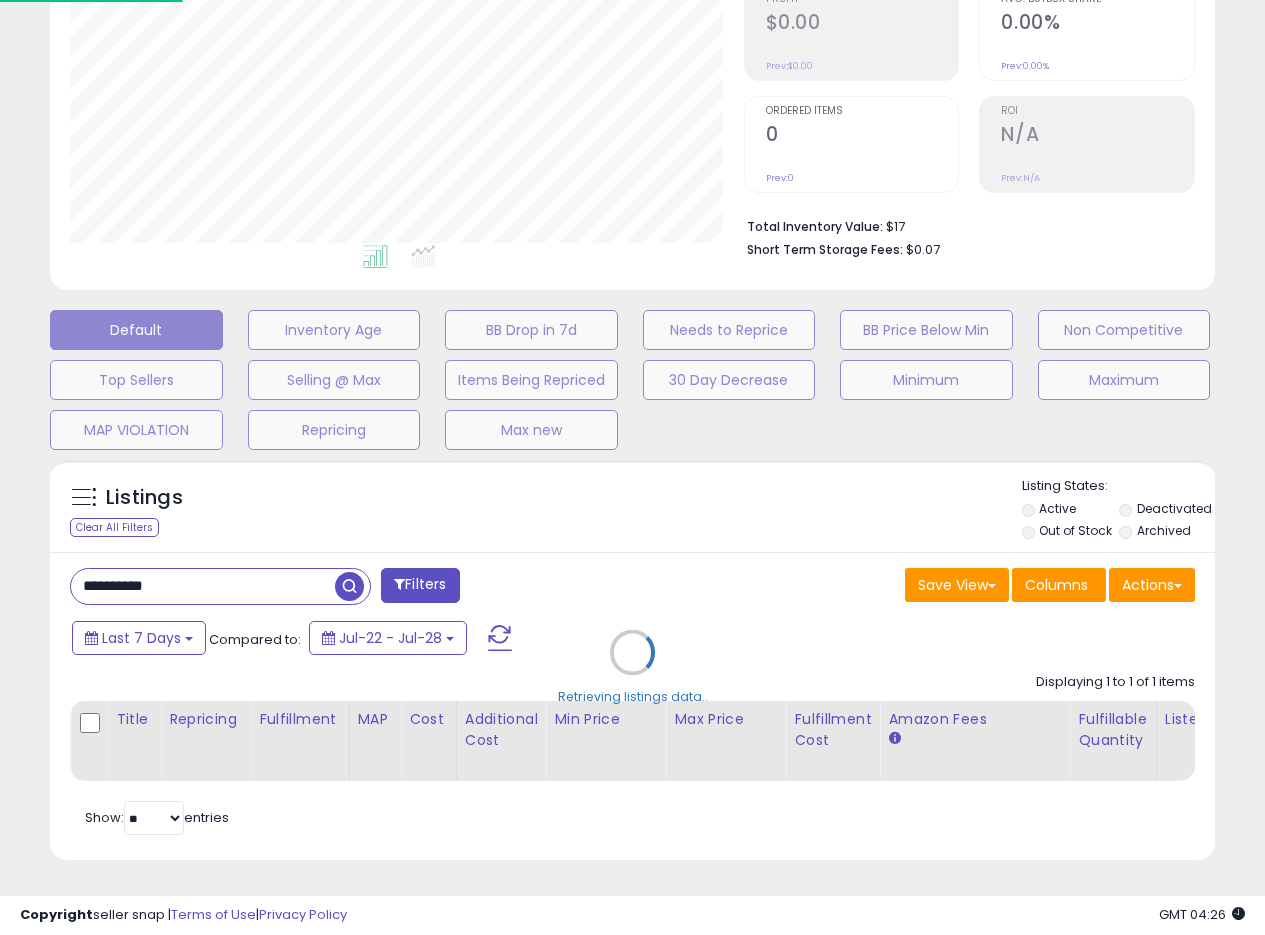 scroll, scrollTop: 999590, scrollLeft: 999317, axis: both 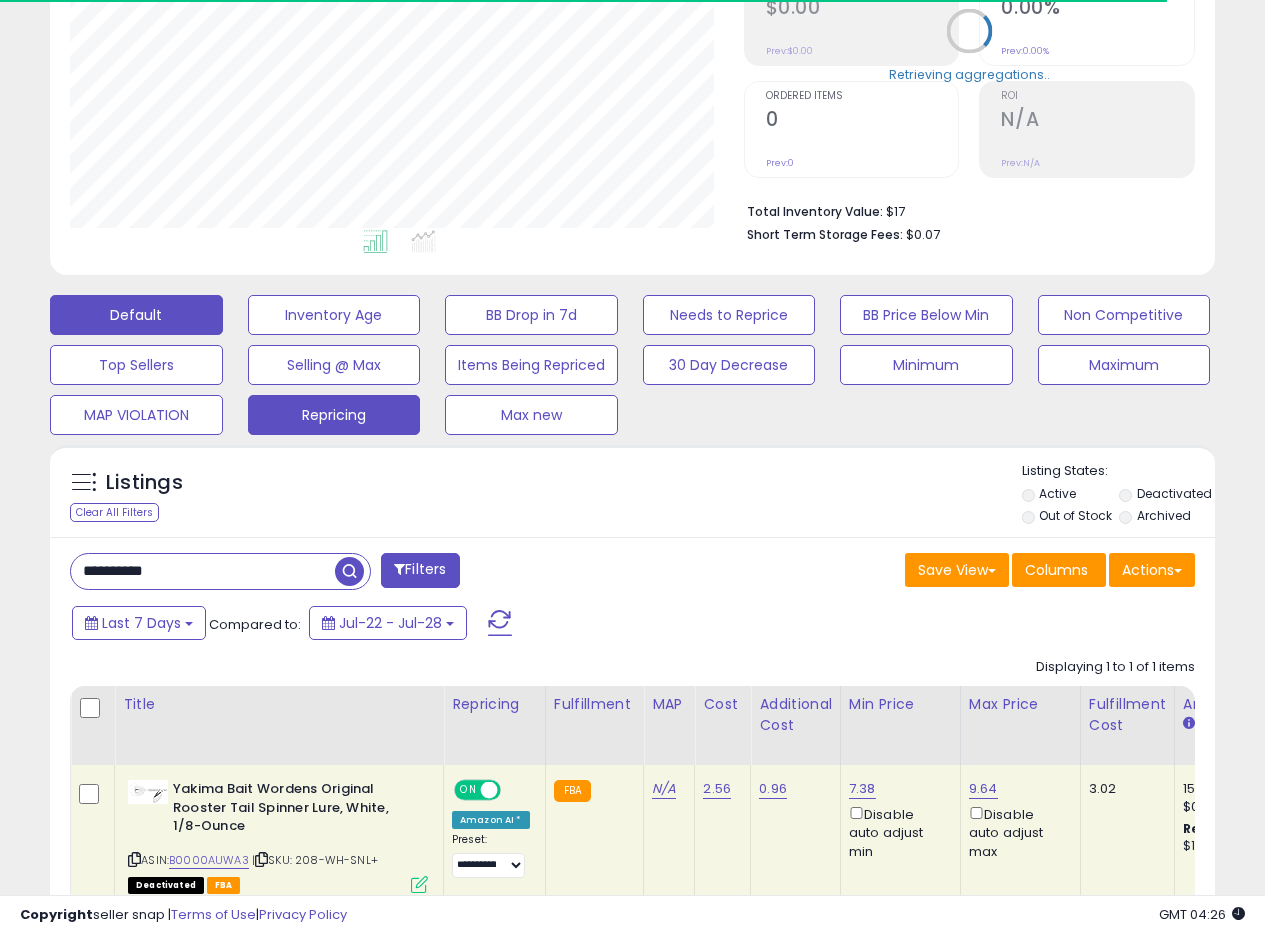 type 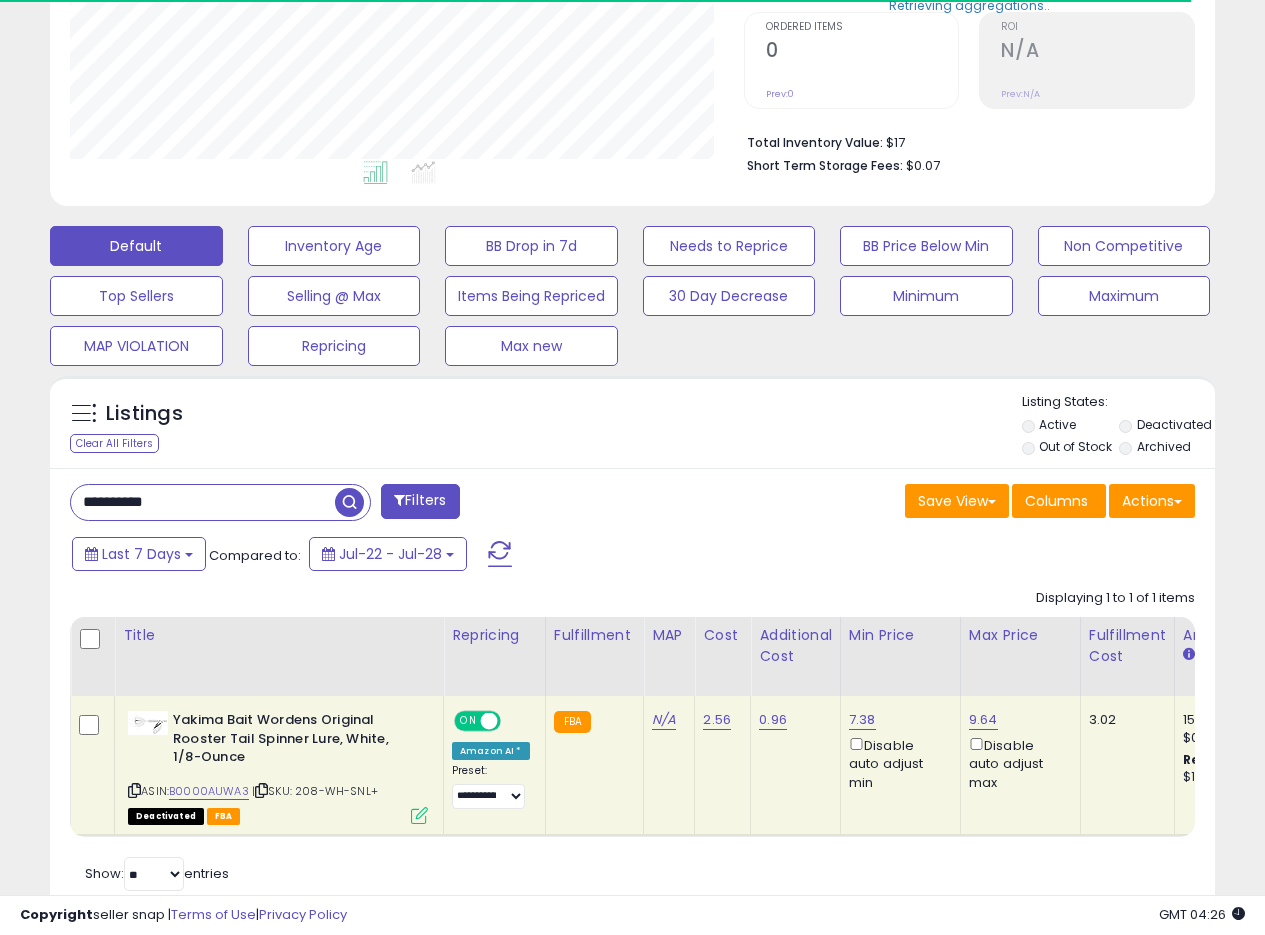 scroll, scrollTop: 475, scrollLeft: 0, axis: vertical 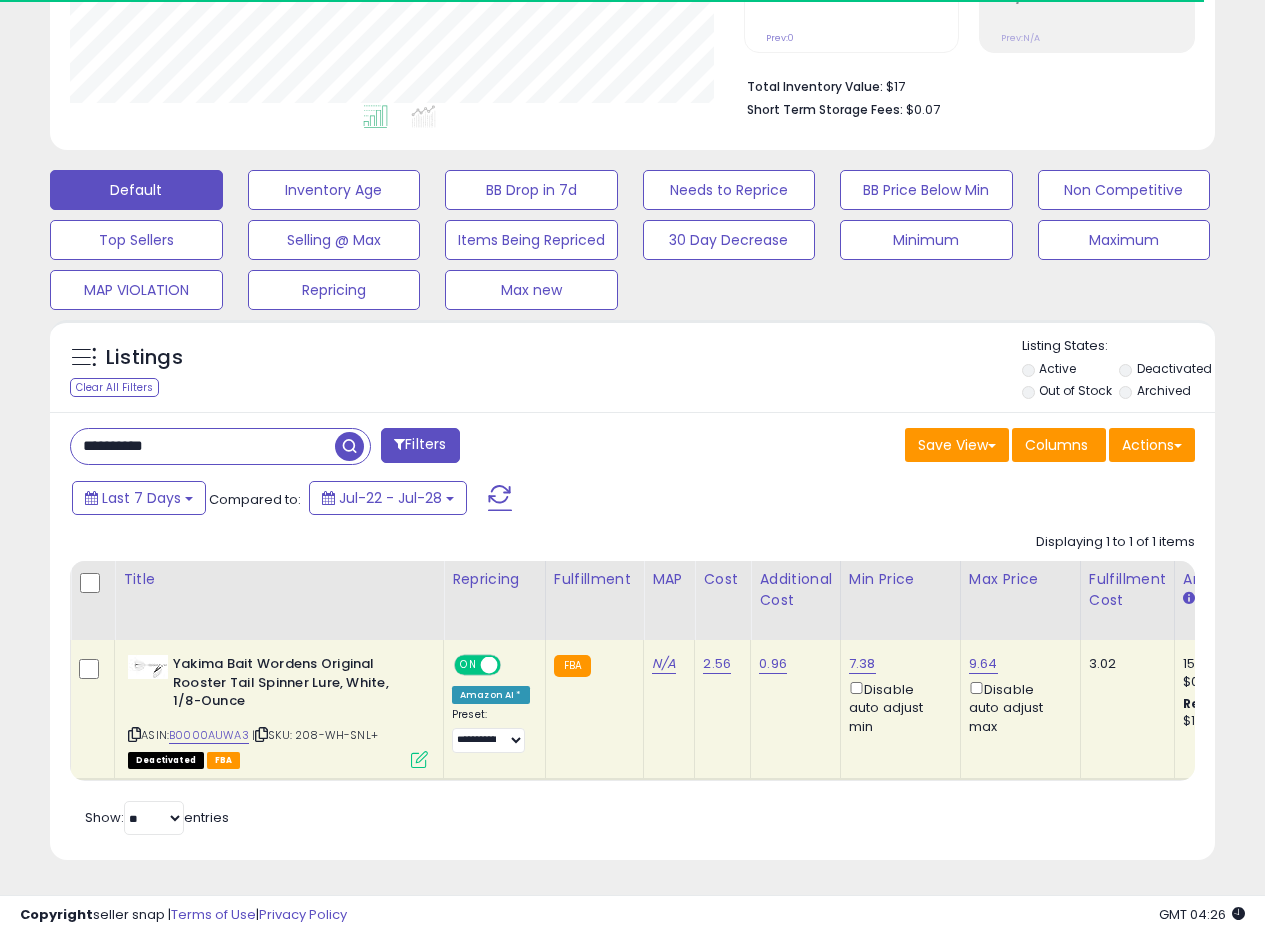click on "Listings
Clear All Filters" at bounding box center [632, 366] 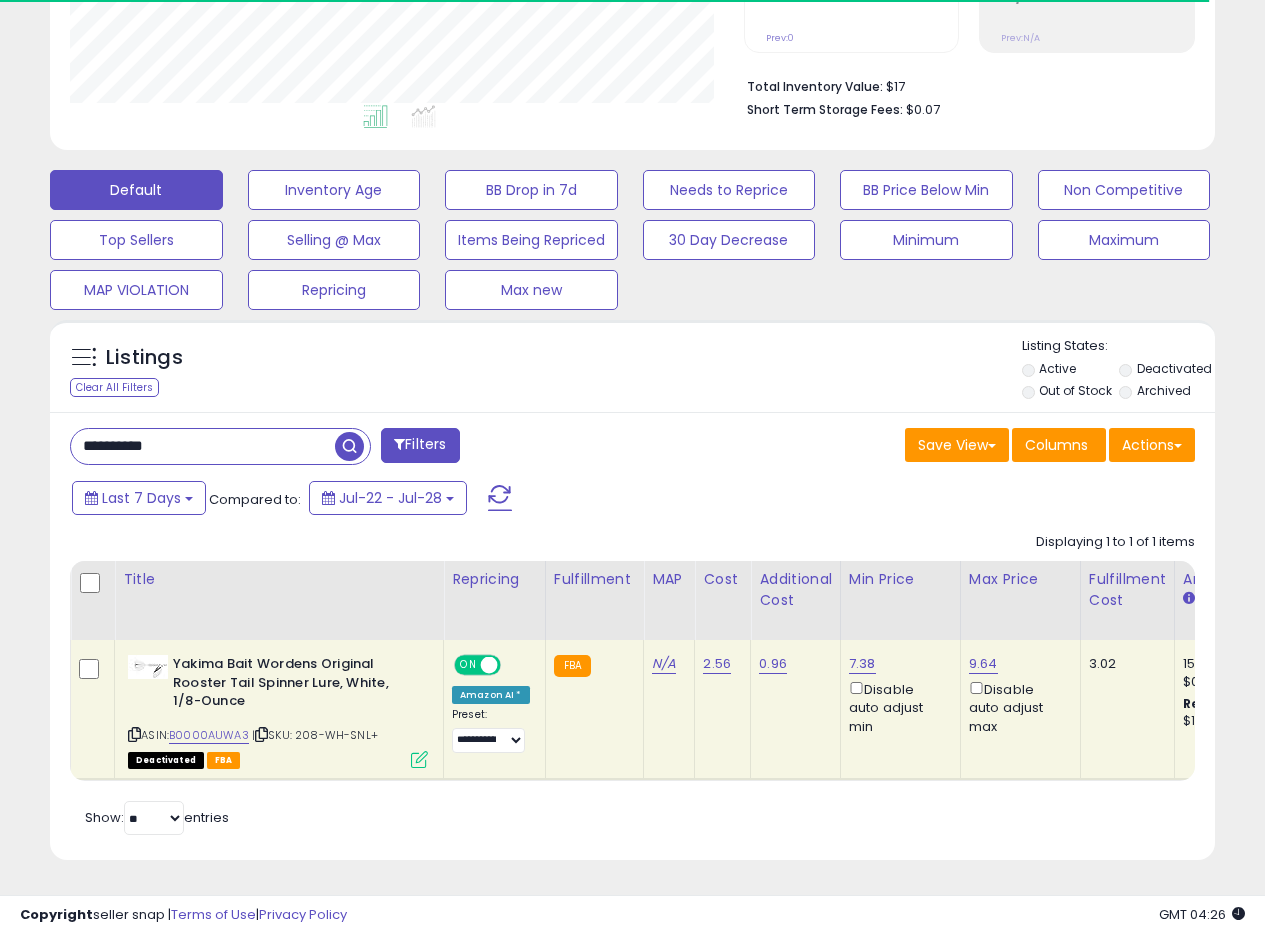 click on "Listings
Clear All Filters
Listing States:" at bounding box center [632, 371] 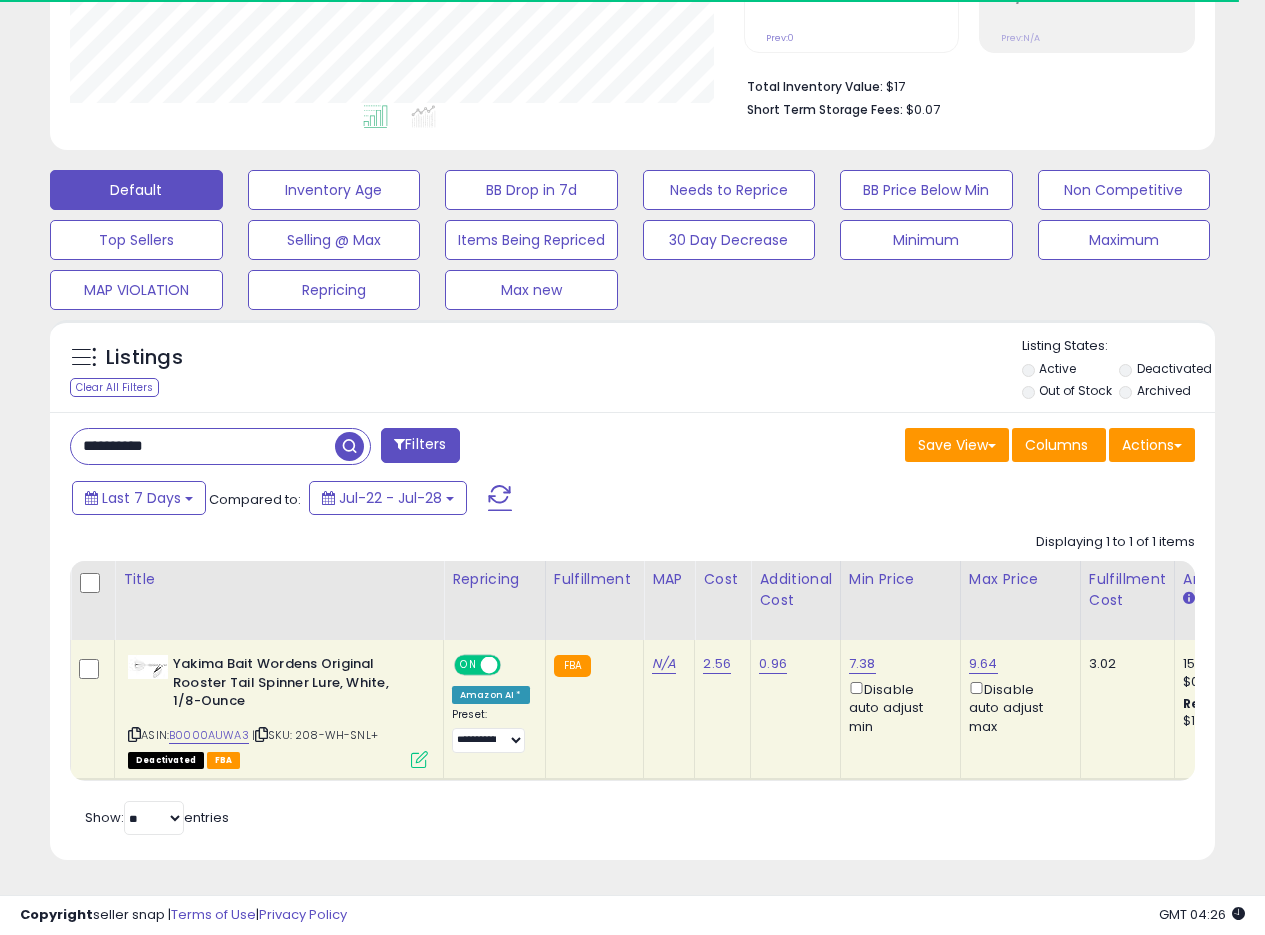 click on "Save View
Save As New View
Update Current View
Columns
Actions
Import  Export Visible Columns" at bounding box center (922, 447) 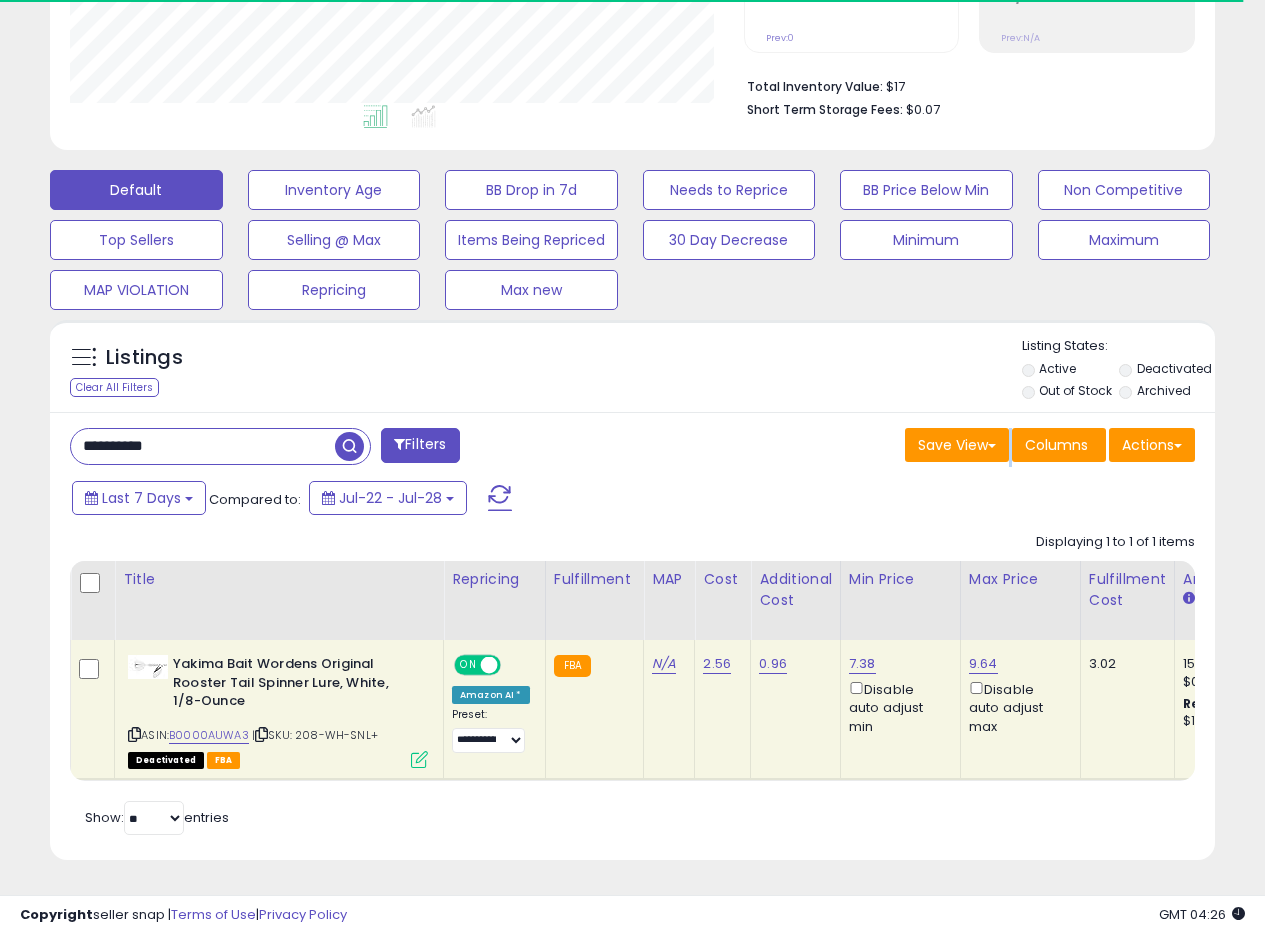 click on "Save View
Save As New View
Update Current View
Columns
Actions
Import  Export Visible Columns" at bounding box center [922, 447] 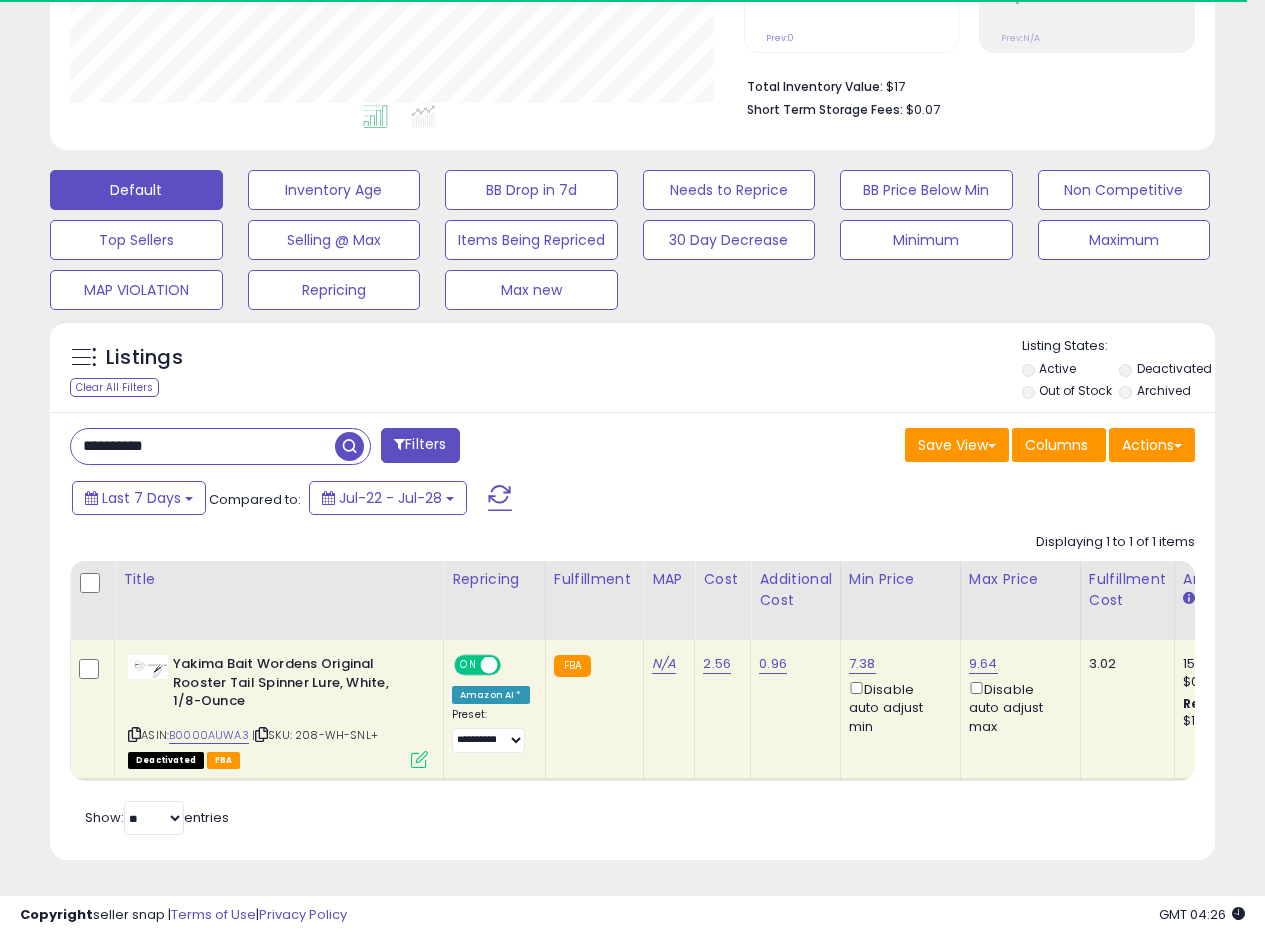 click on "Save View
Save As New View
Update Current View
Columns
Actions
Import  Export Visible Columns" at bounding box center [922, 447] 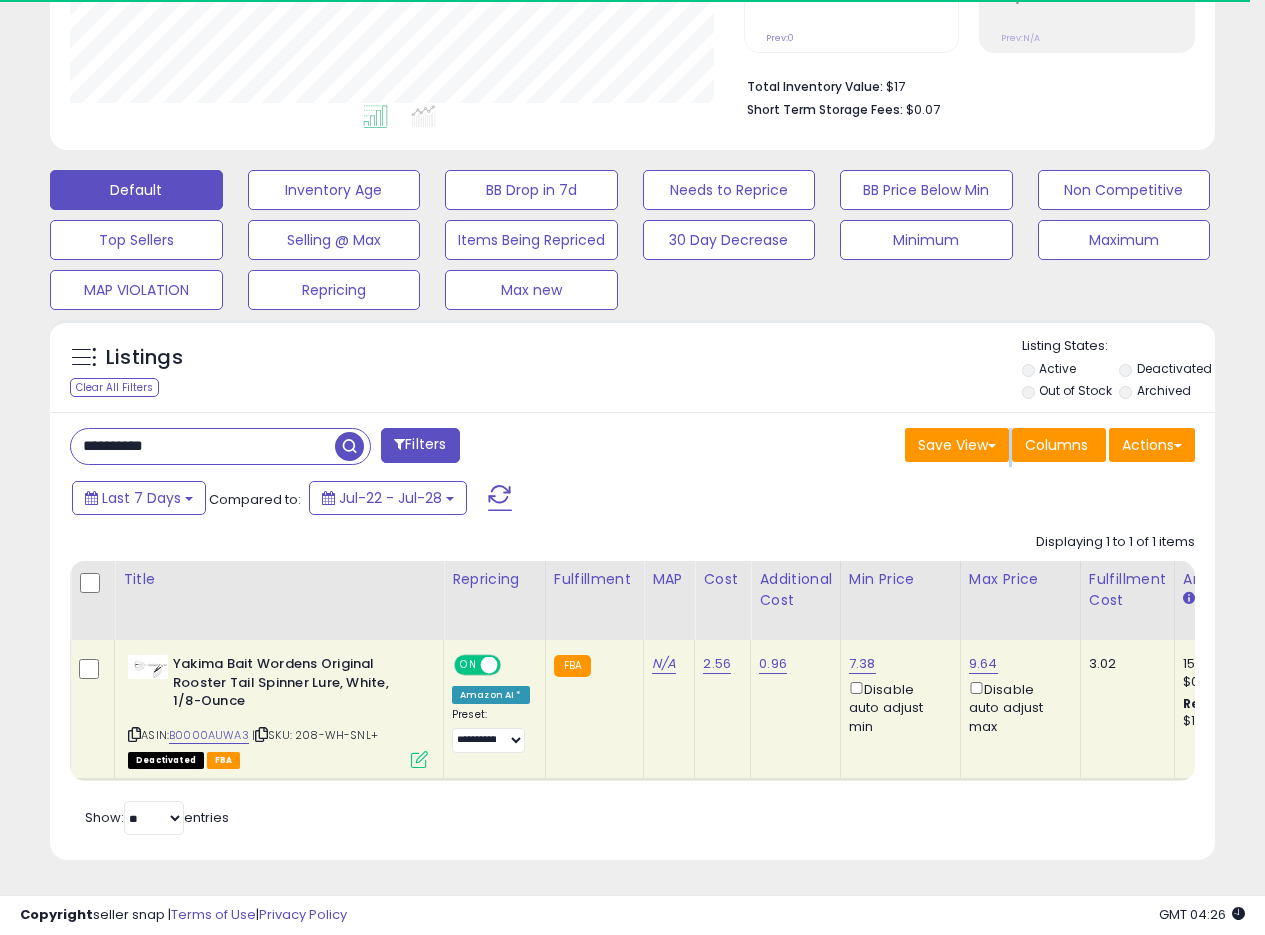 click on "Save View
Save As New View
Update Current View
Columns
Actions
Import  Export Visible Columns" at bounding box center (922, 447) 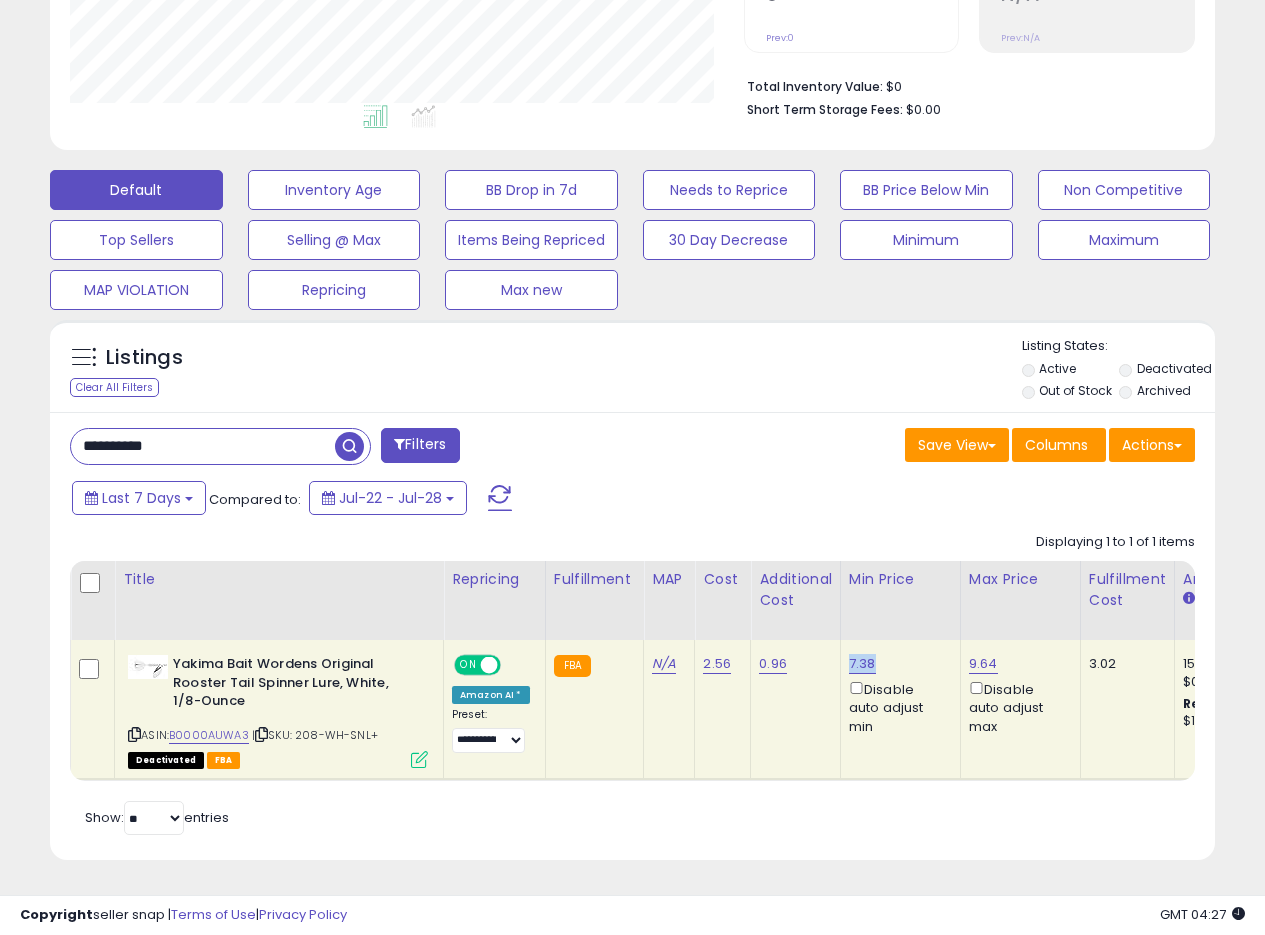 drag, startPoint x: 878, startPoint y: 637, endPoint x: 846, endPoint y: 650, distance: 34.539833 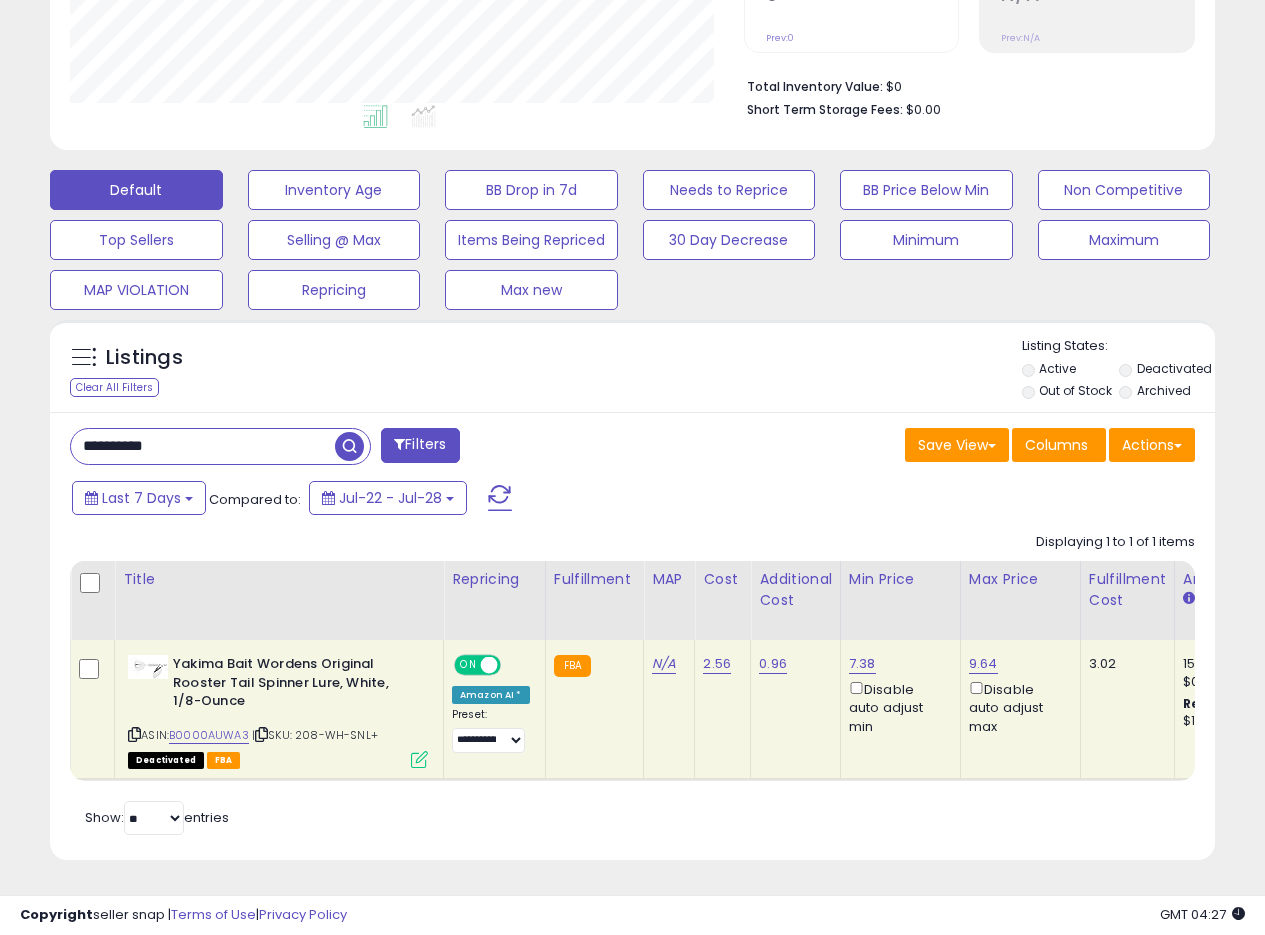 drag, startPoint x: 209, startPoint y: 434, endPoint x: 0, endPoint y: 436, distance: 209.00957 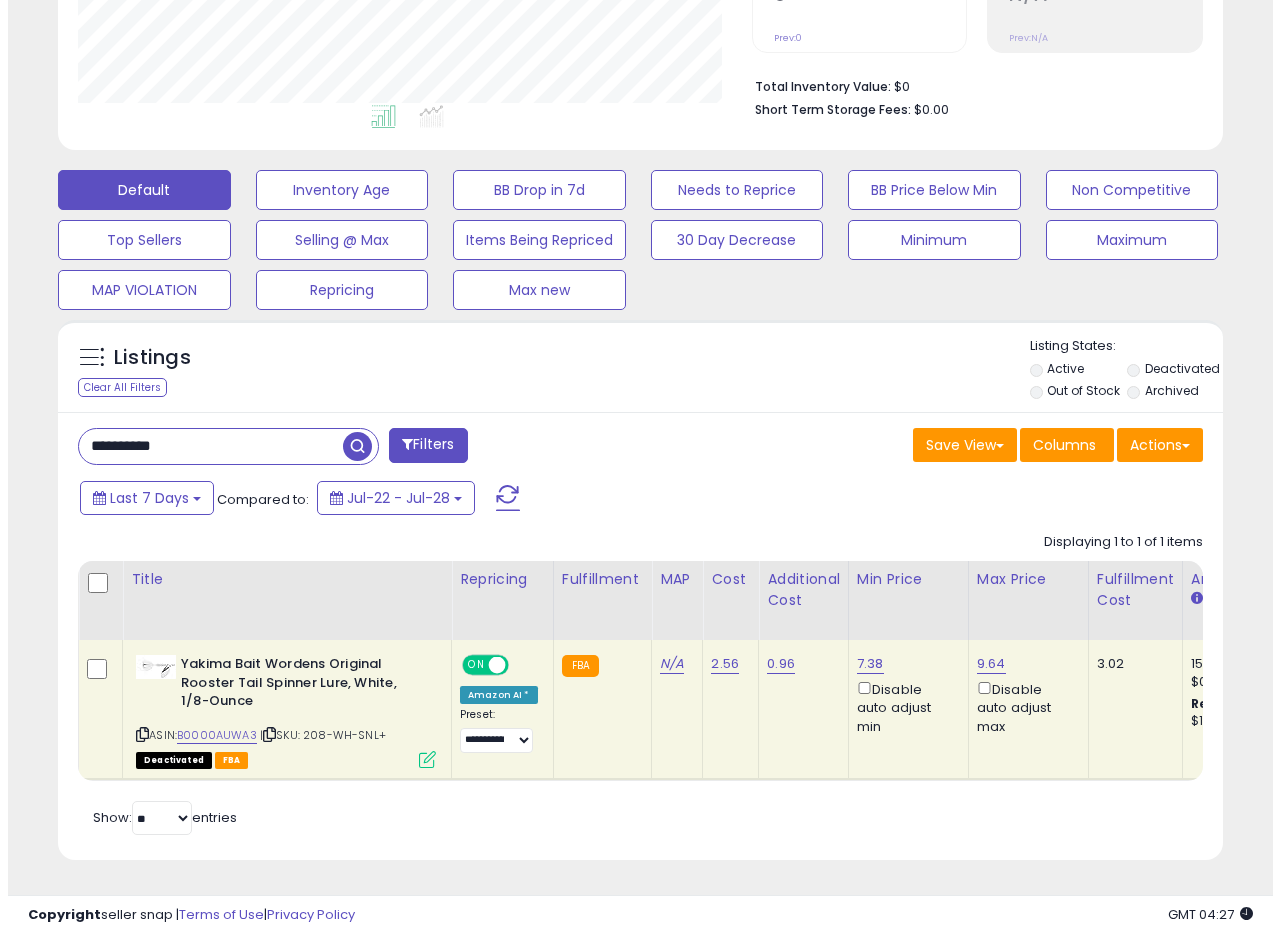 scroll, scrollTop: 335, scrollLeft: 0, axis: vertical 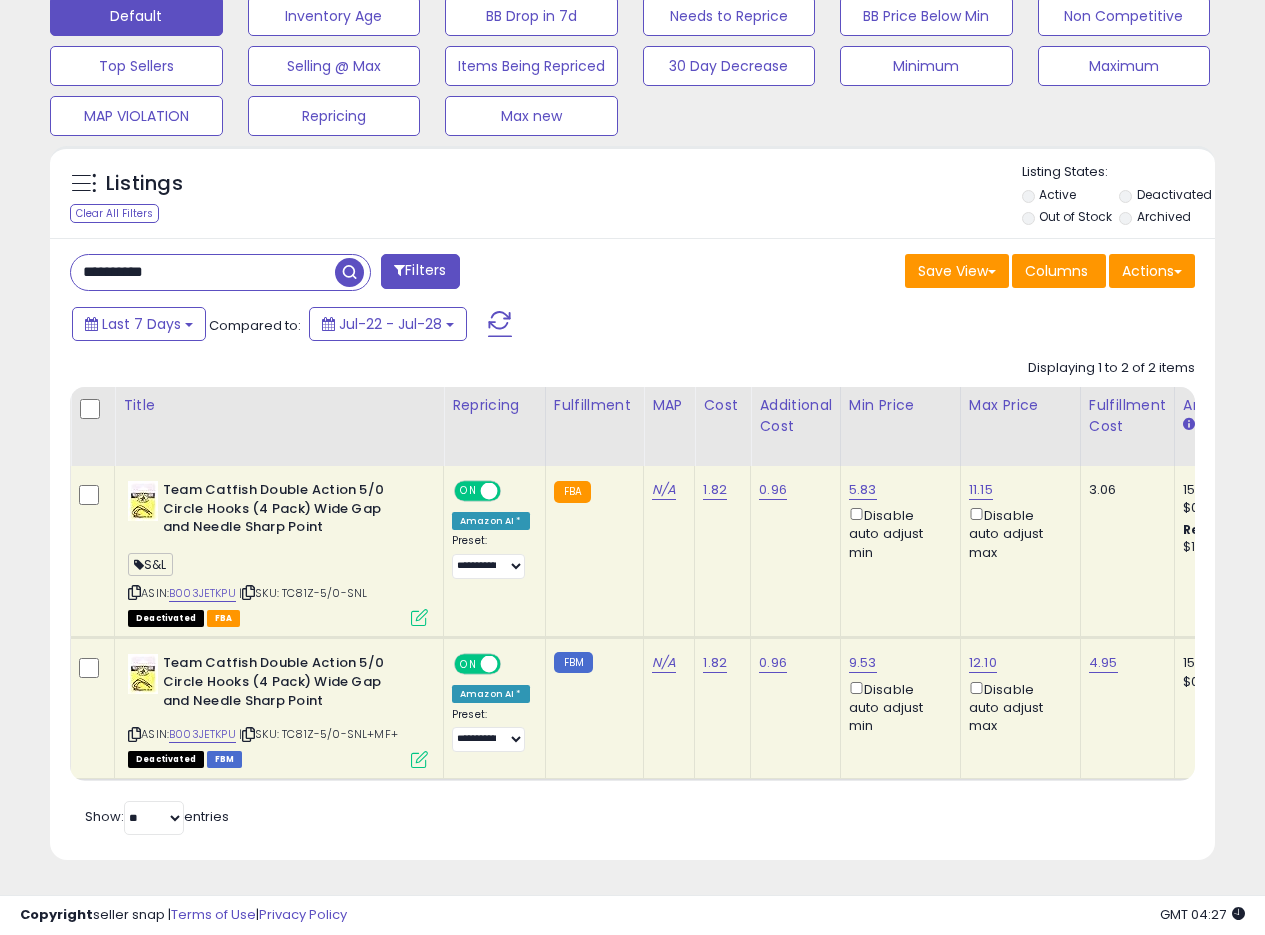 click on "1.82" 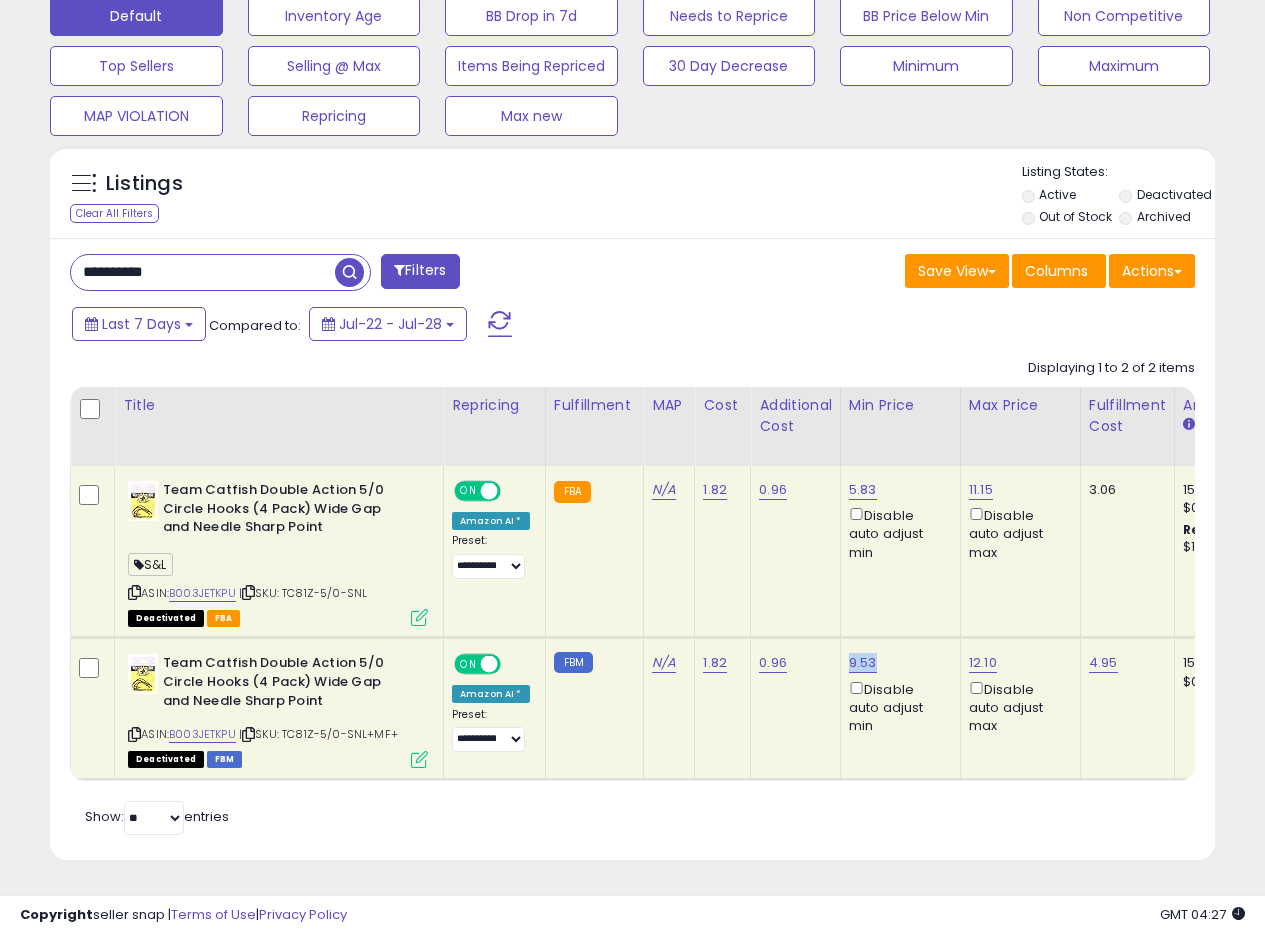 drag, startPoint x: 874, startPoint y: 647, endPoint x: 843, endPoint y: 648, distance: 31.016125 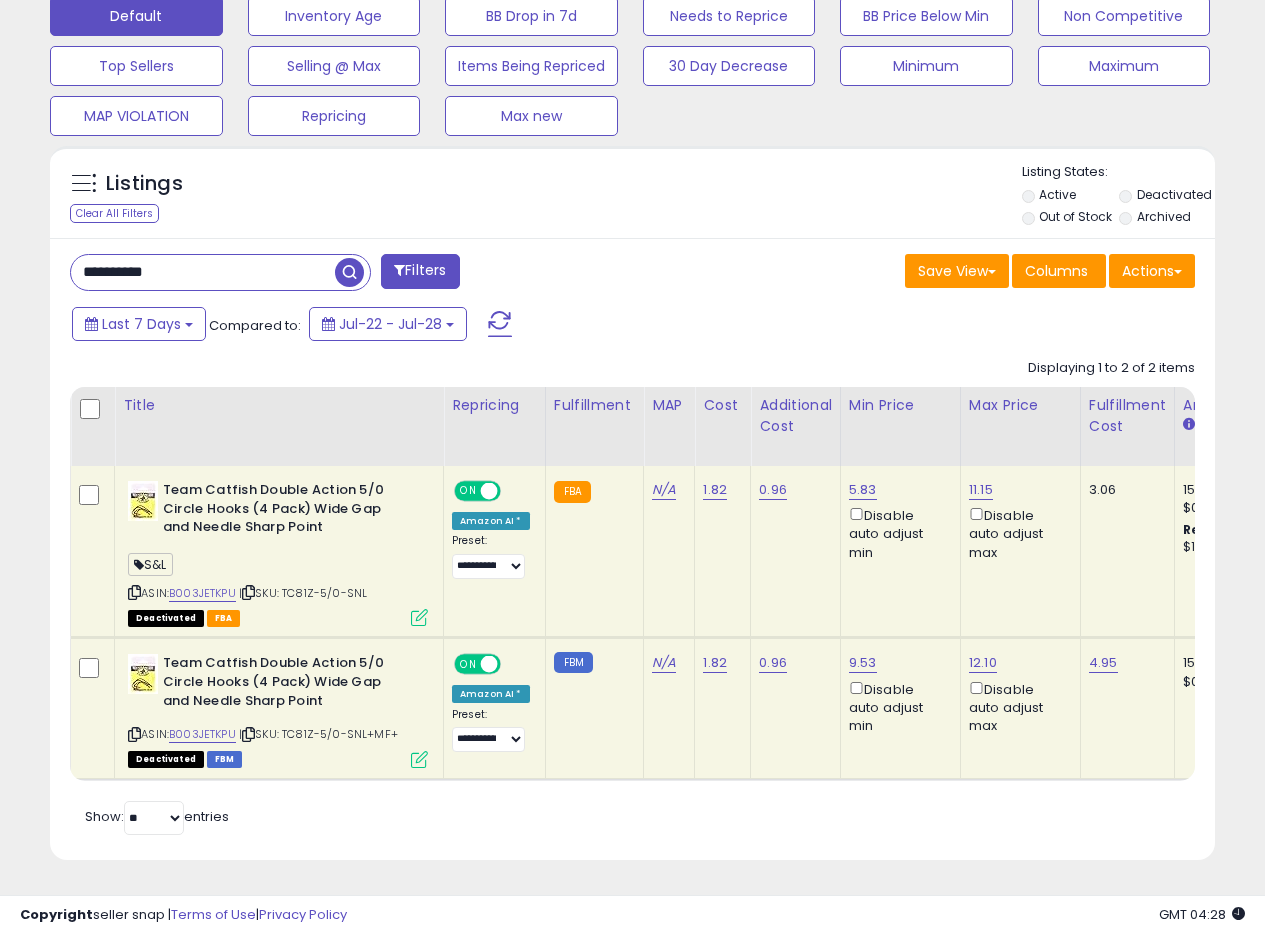drag, startPoint x: 224, startPoint y: 258, endPoint x: 0, endPoint y: 249, distance: 224.18073 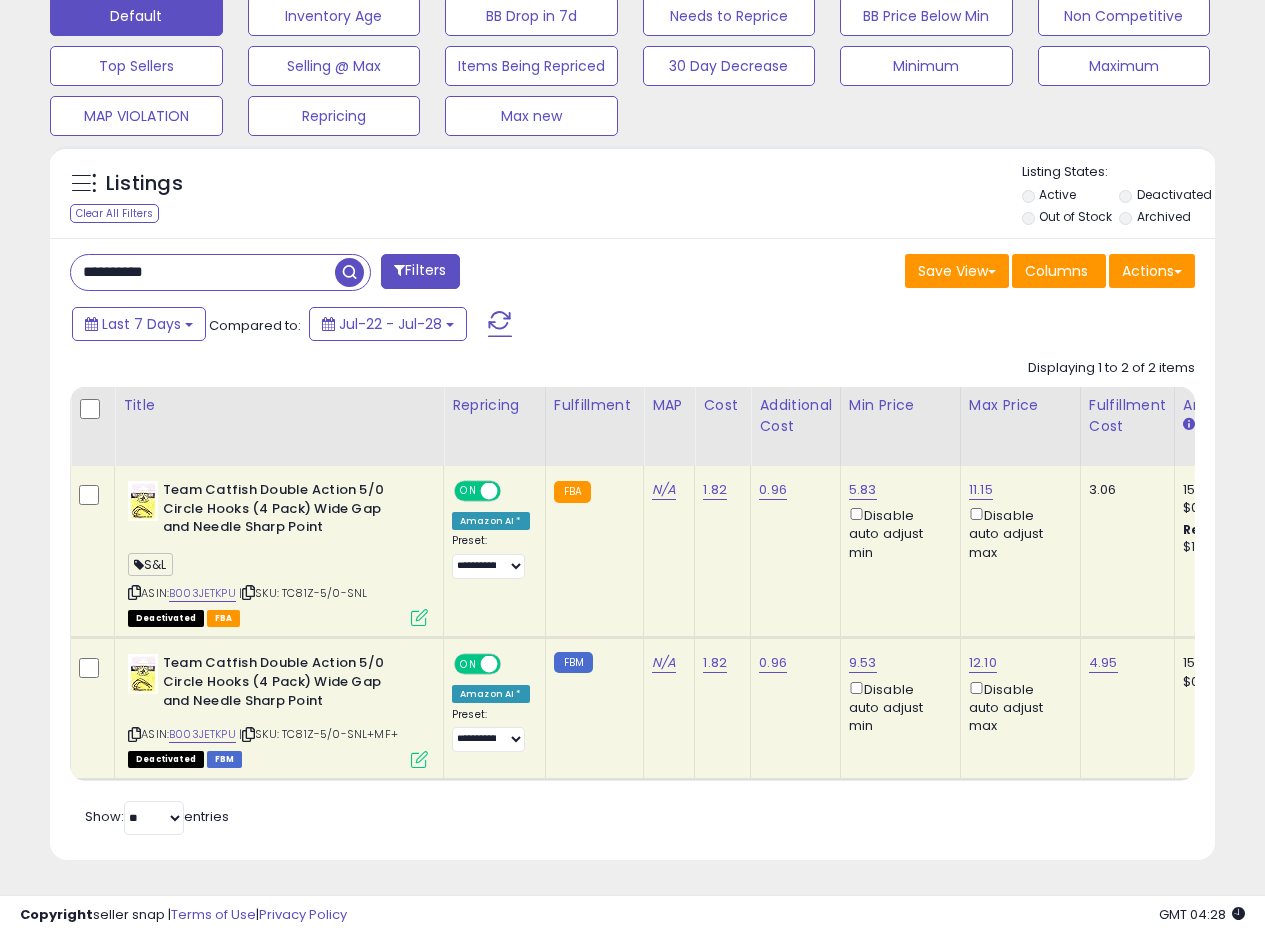 paste 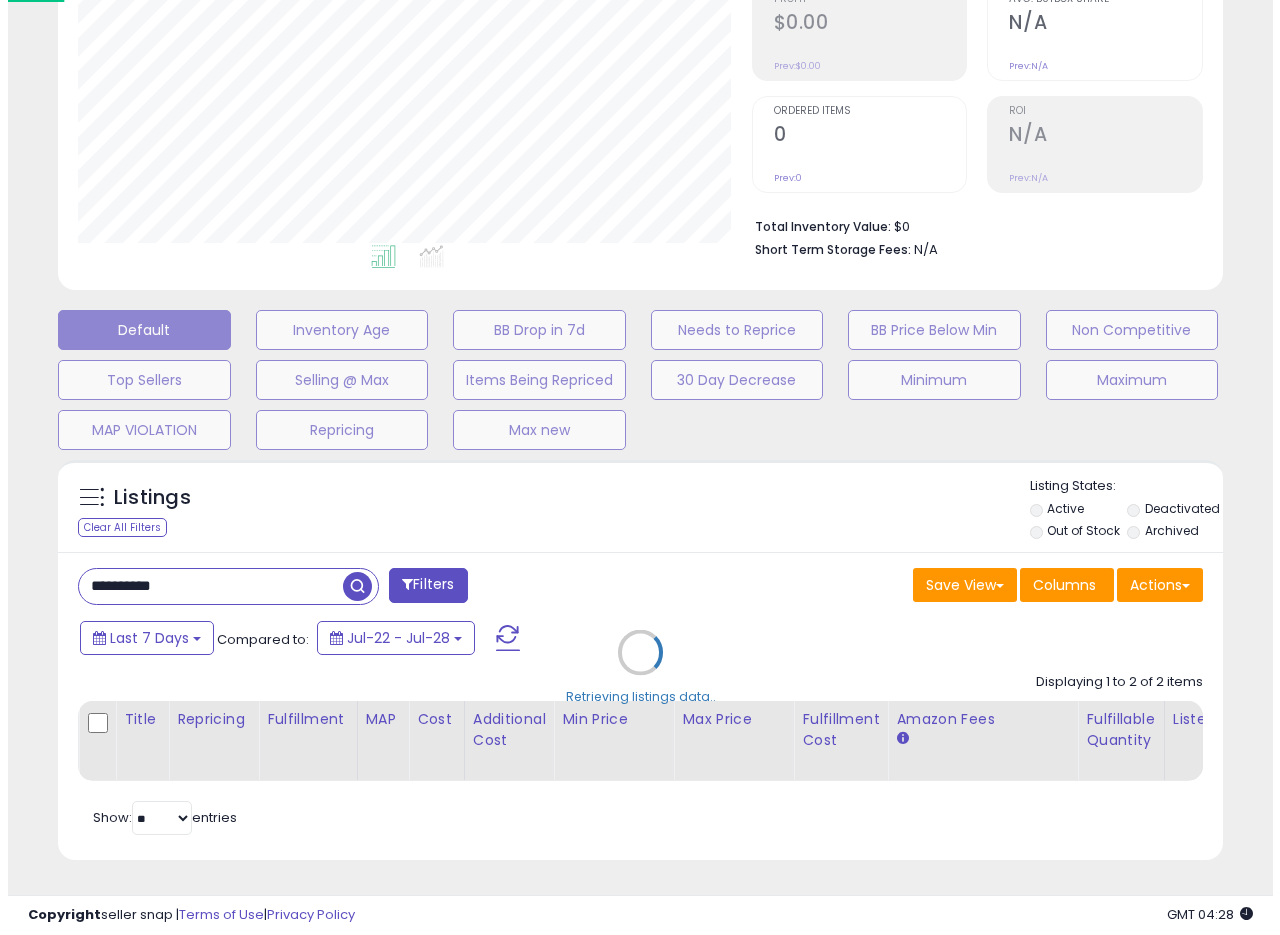 scroll, scrollTop: 335, scrollLeft: 0, axis: vertical 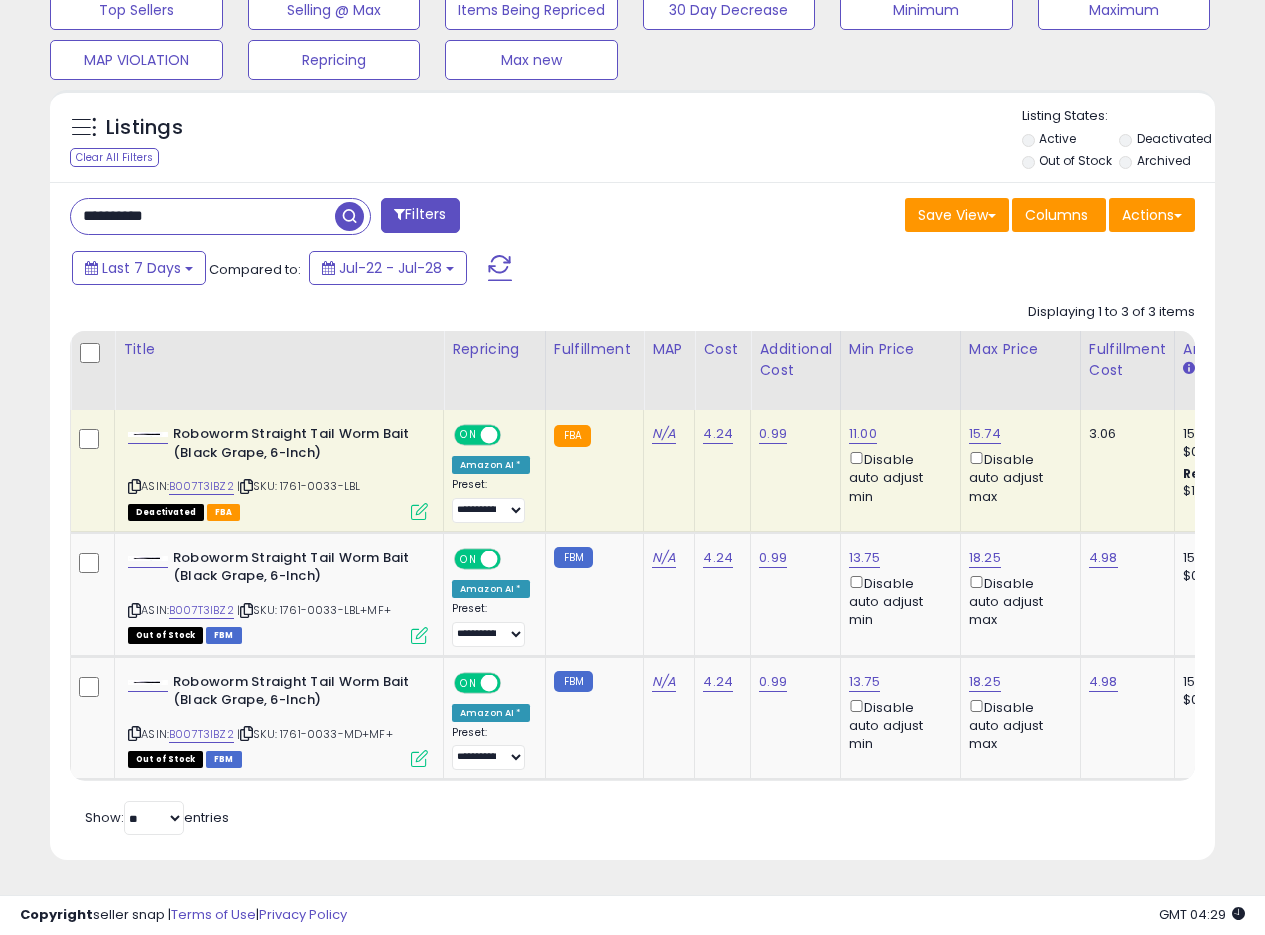 click on "Save View
Save As New View
Update Current View
Columns
Actions
Import  Export Visible Columns" at bounding box center (922, 217) 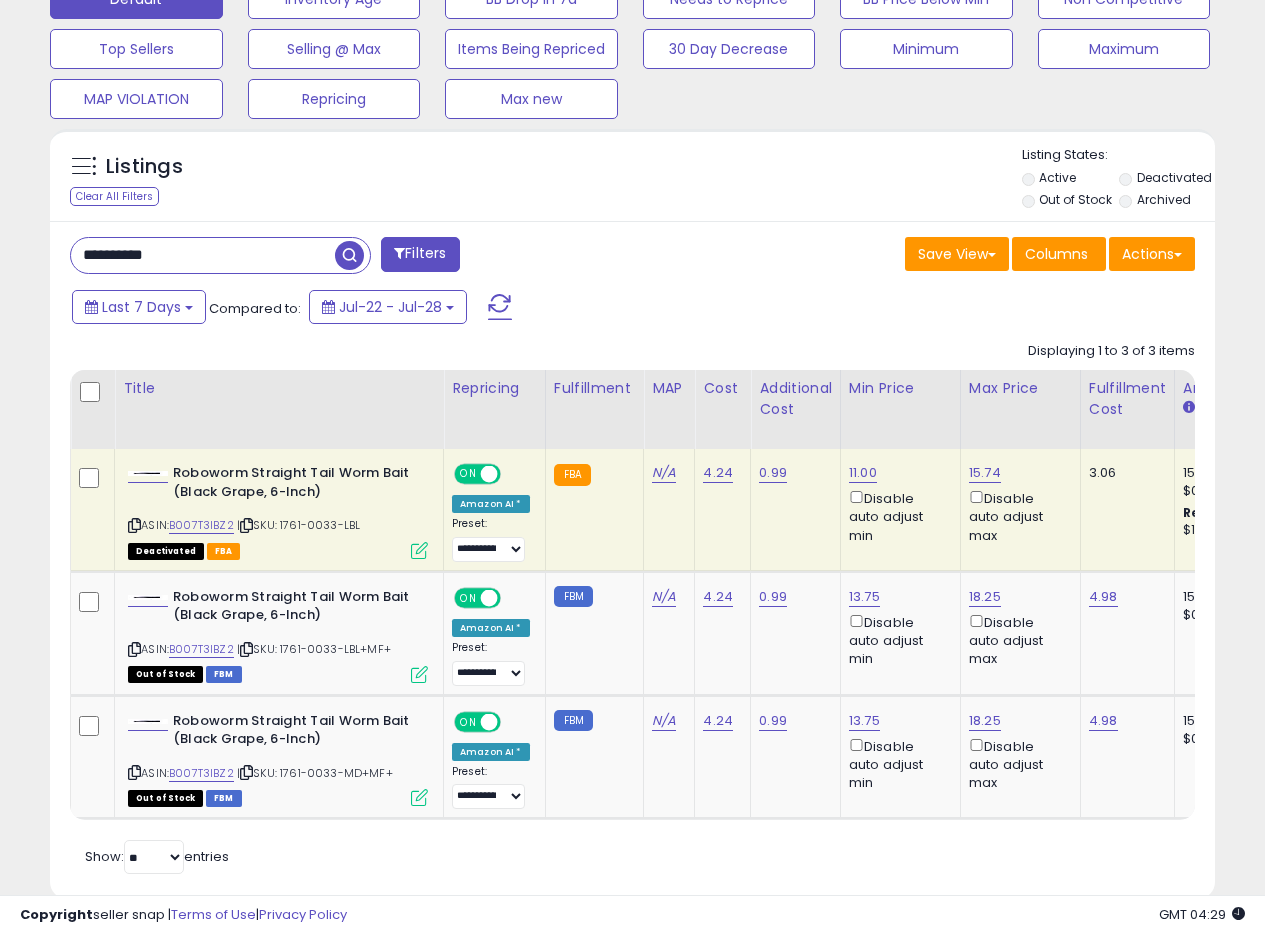 scroll, scrollTop: 625, scrollLeft: 0, axis: vertical 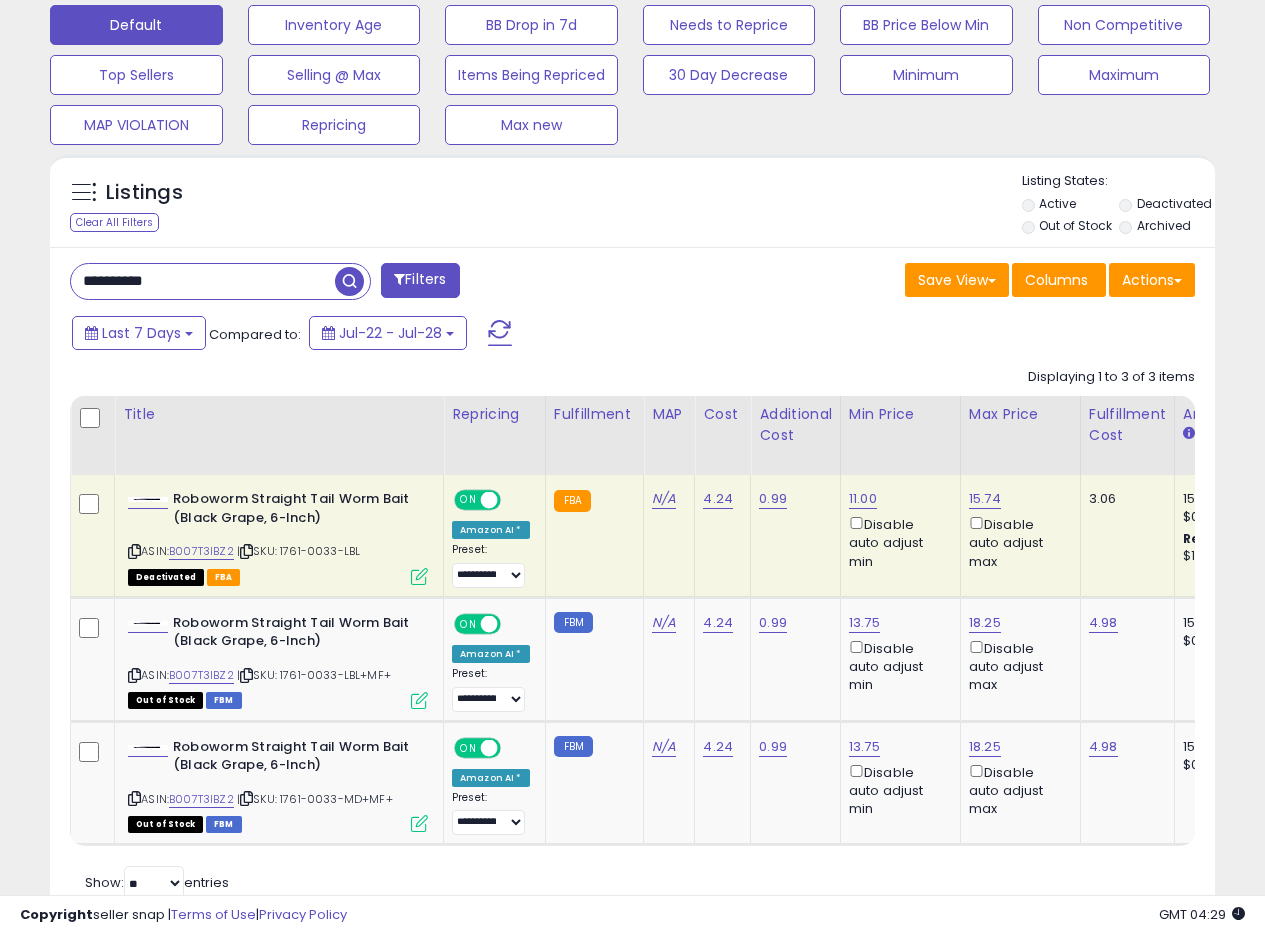 drag, startPoint x: 777, startPoint y: 211, endPoint x: 791, endPoint y: 208, distance: 14.3178215 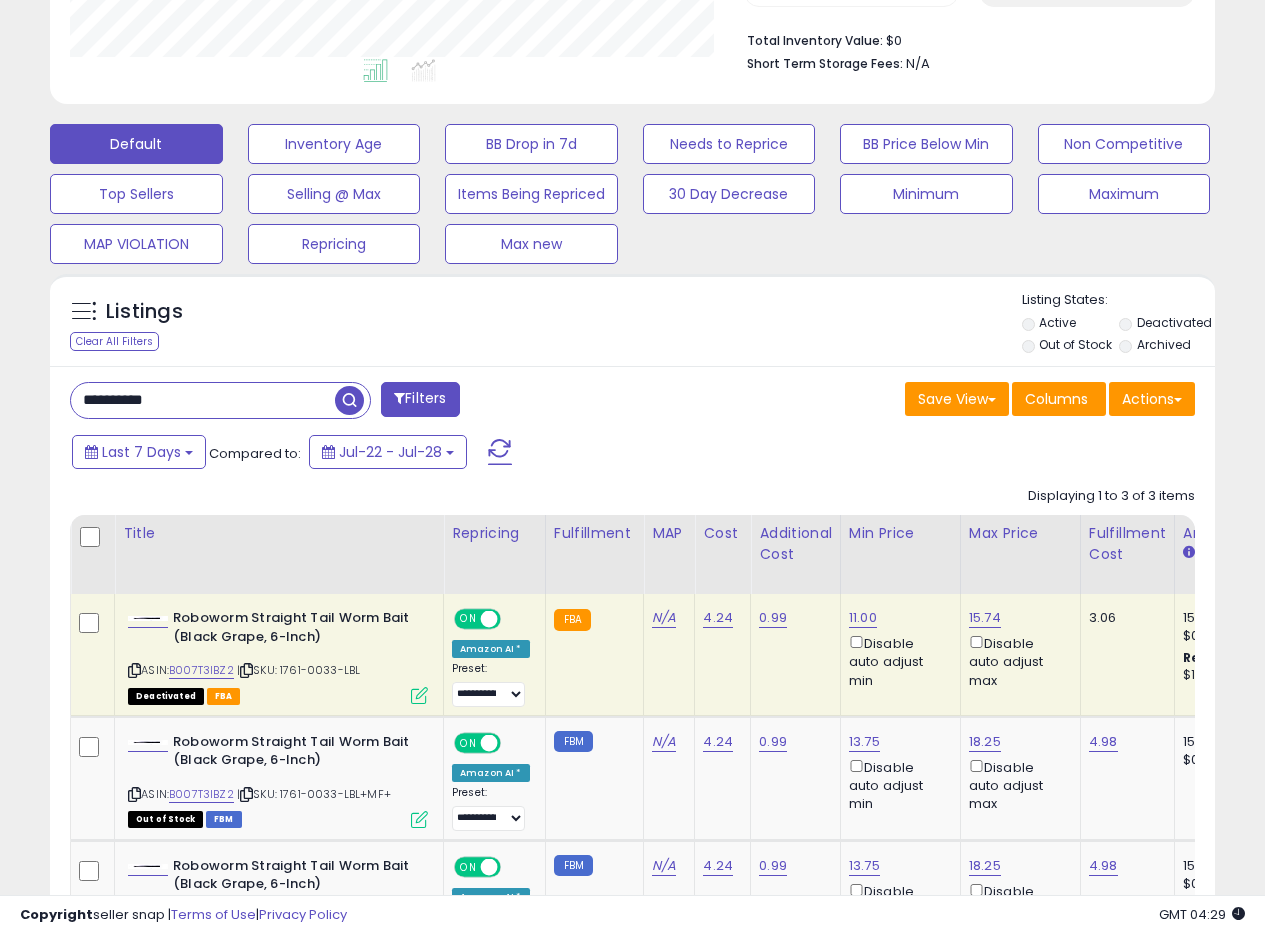 scroll, scrollTop: 503, scrollLeft: 0, axis: vertical 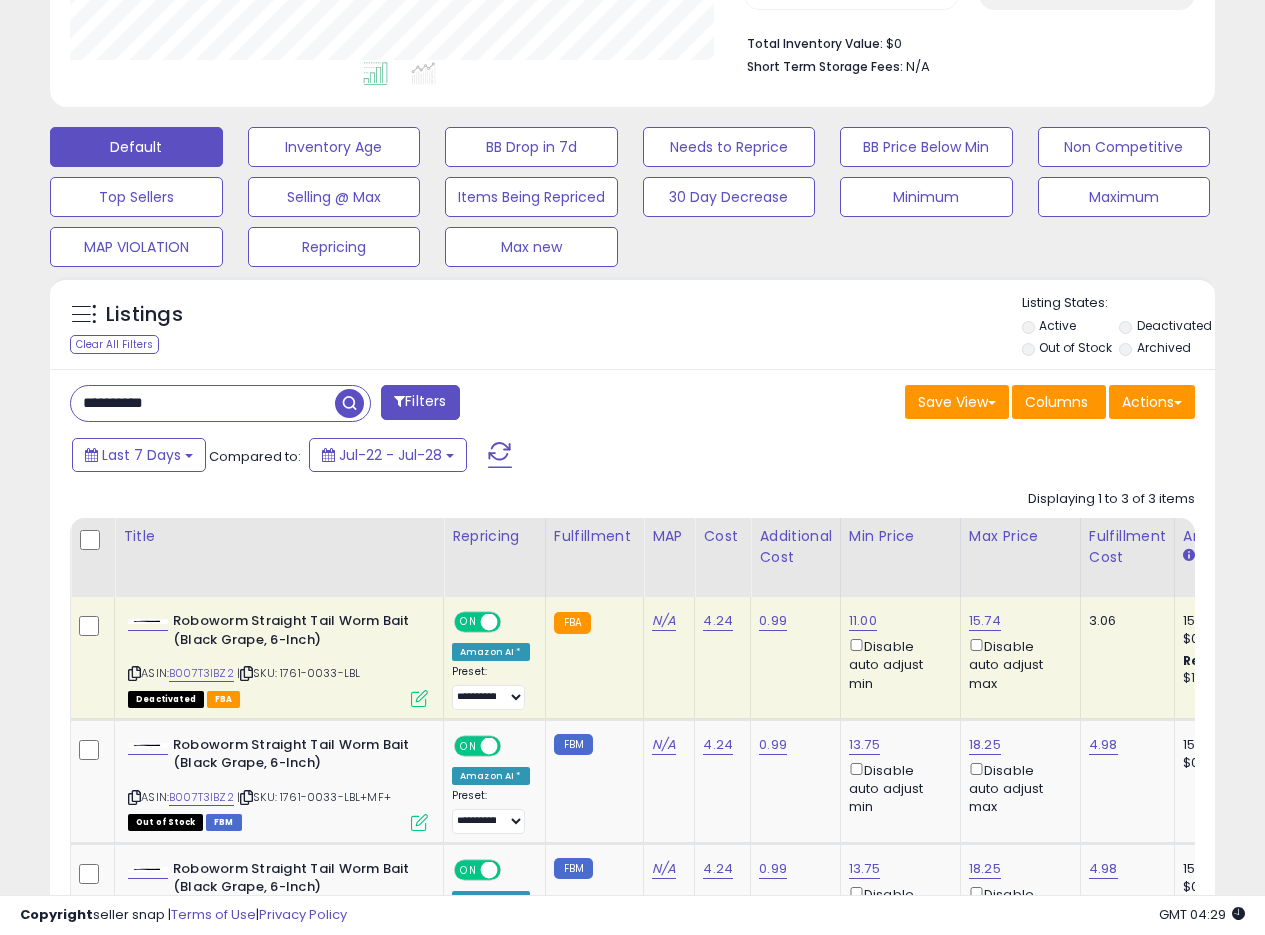 drag, startPoint x: 733, startPoint y: 366, endPoint x: 753, endPoint y: 361, distance: 20.615528 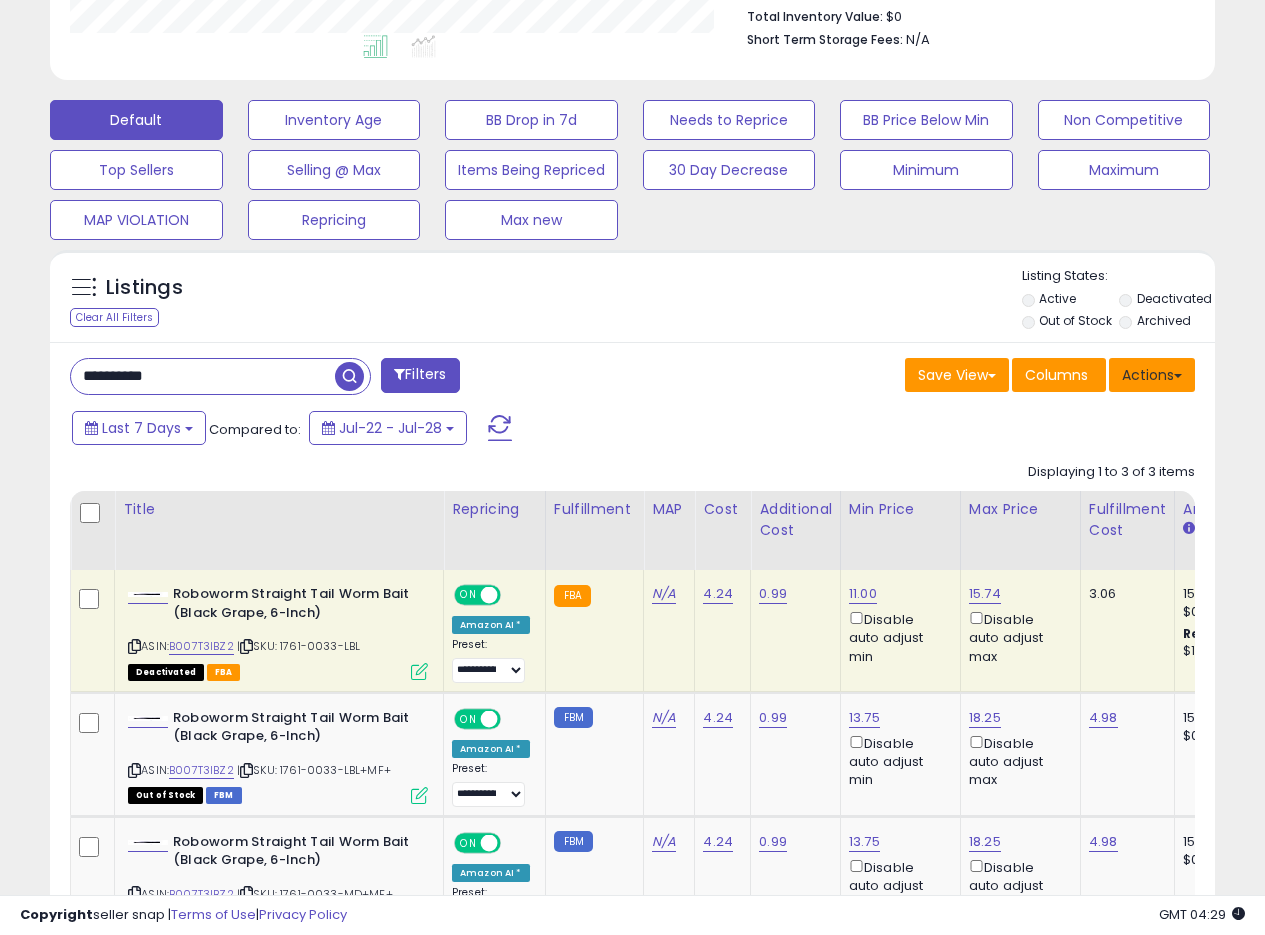 scroll, scrollTop: 499, scrollLeft: 0, axis: vertical 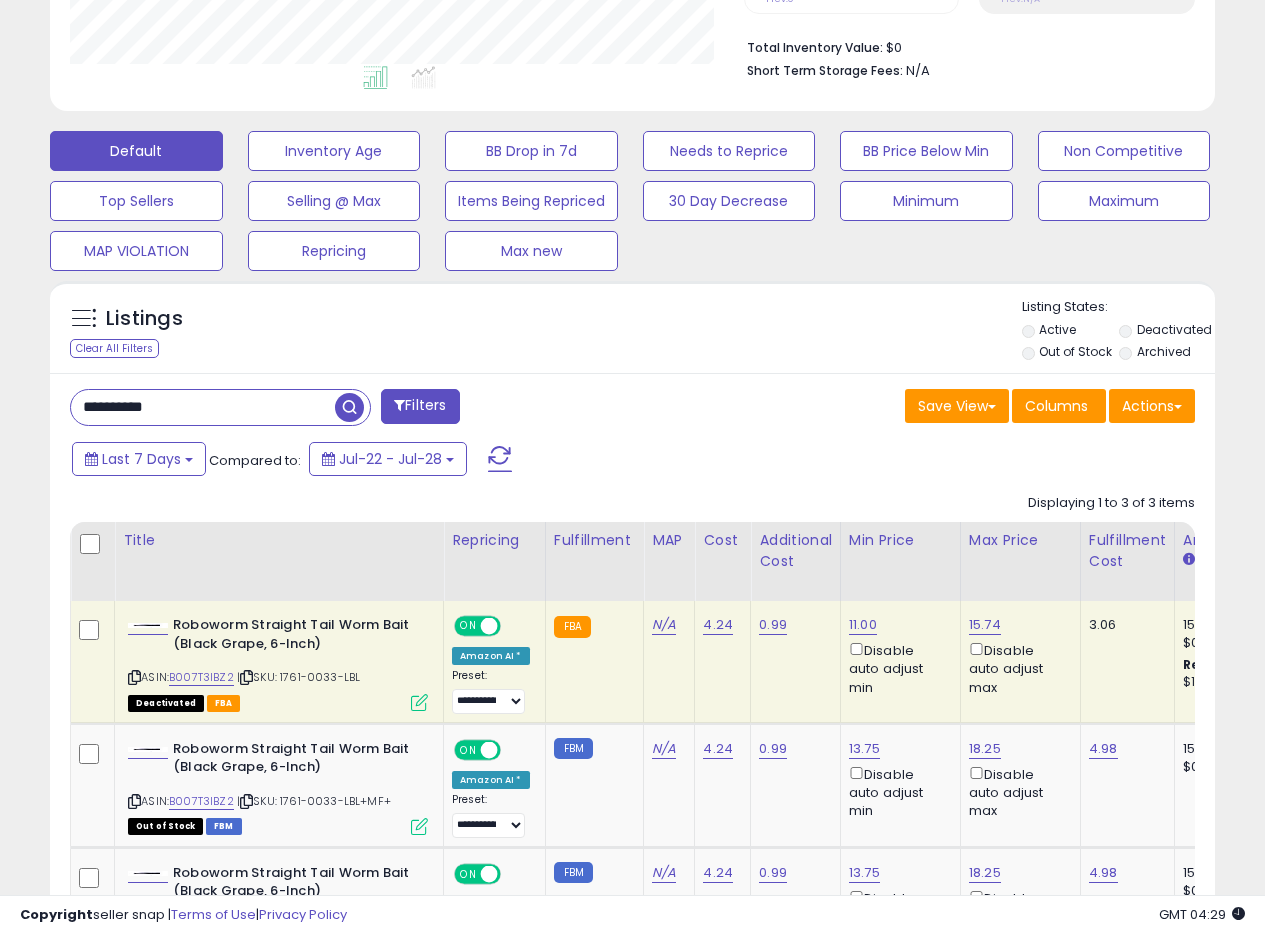 drag, startPoint x: 701, startPoint y: 387, endPoint x: 968, endPoint y: 47, distance: 432.3066 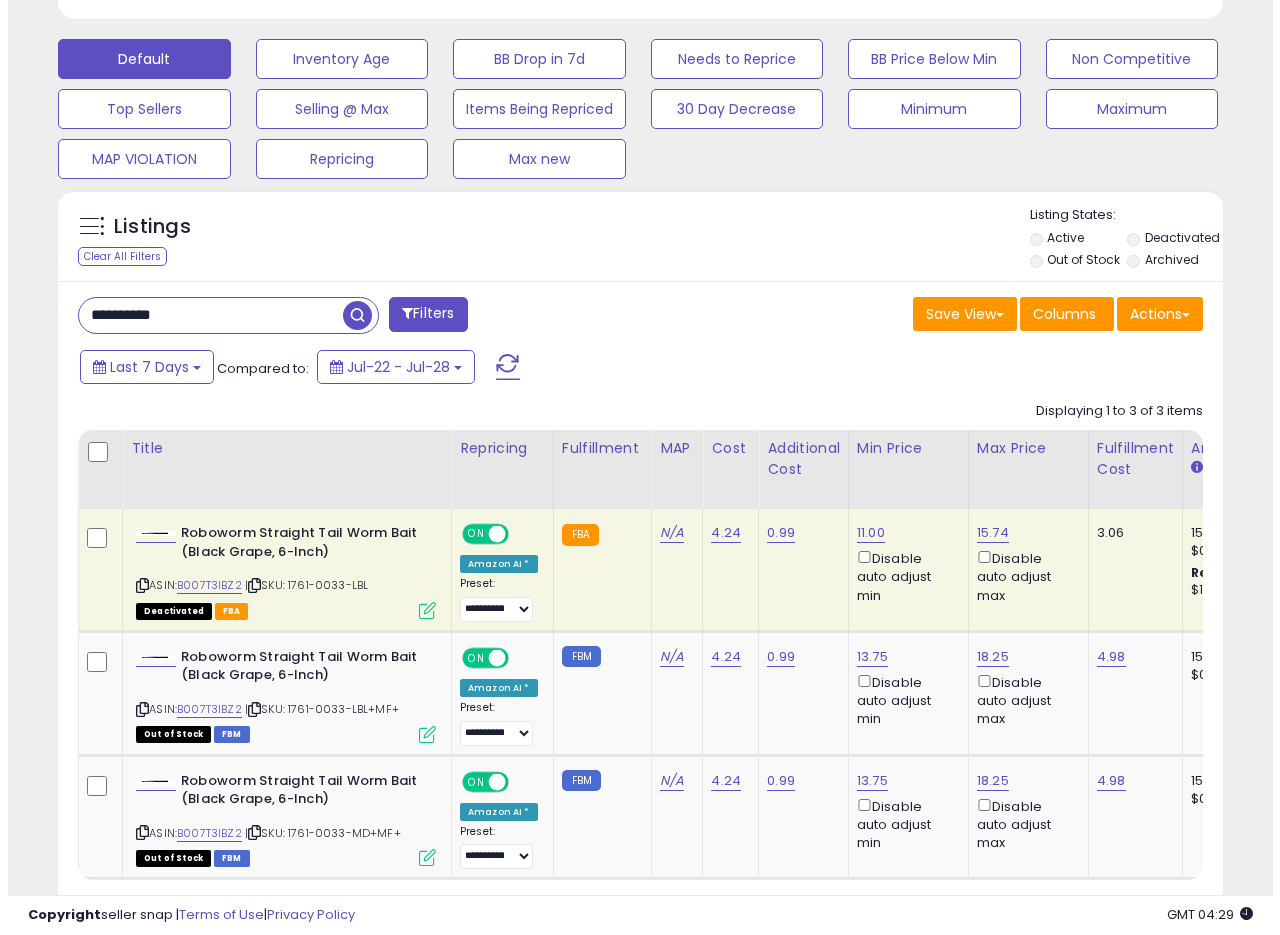 scroll, scrollTop: 705, scrollLeft: 0, axis: vertical 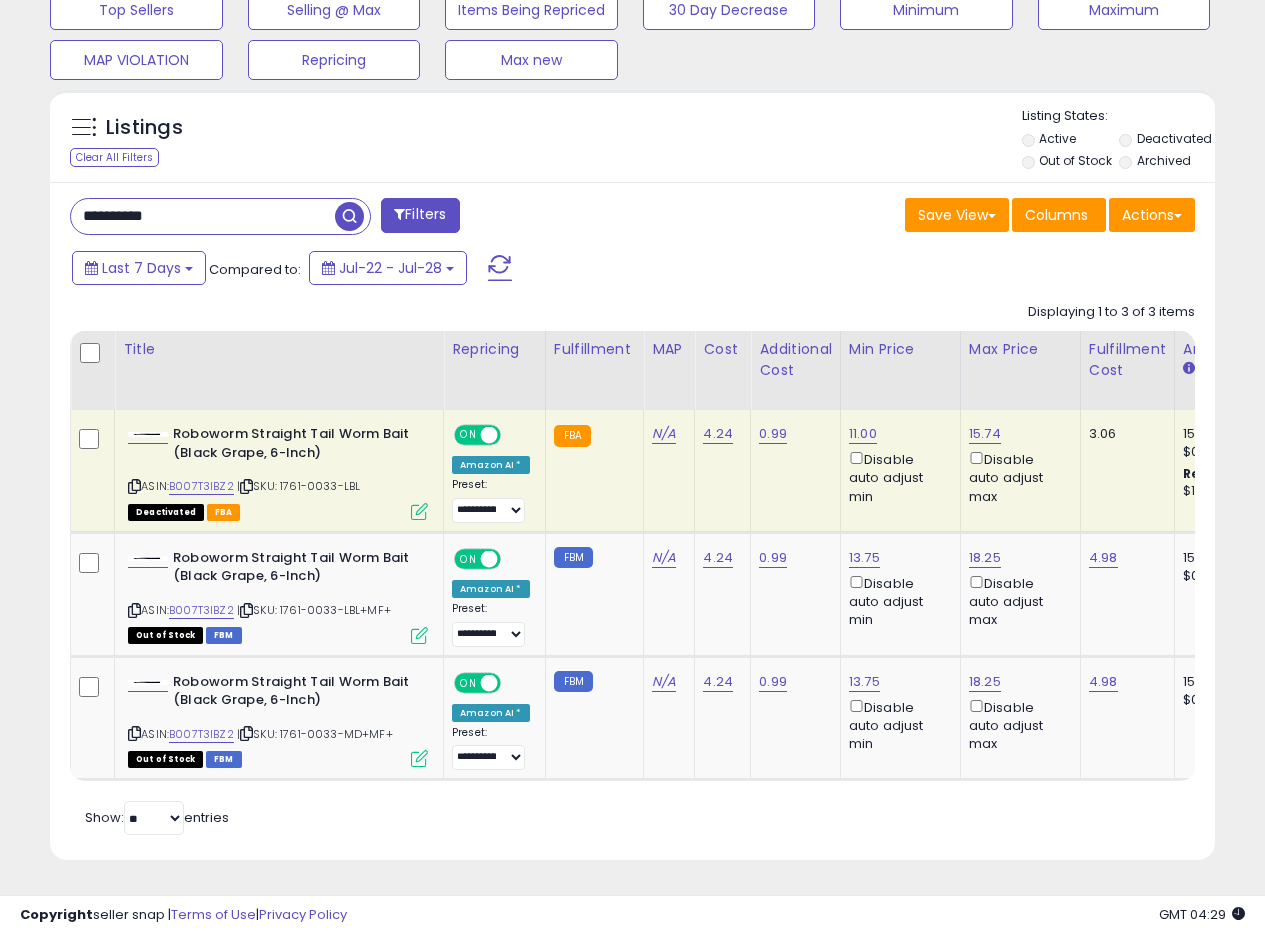 click at bounding box center (419, 511) 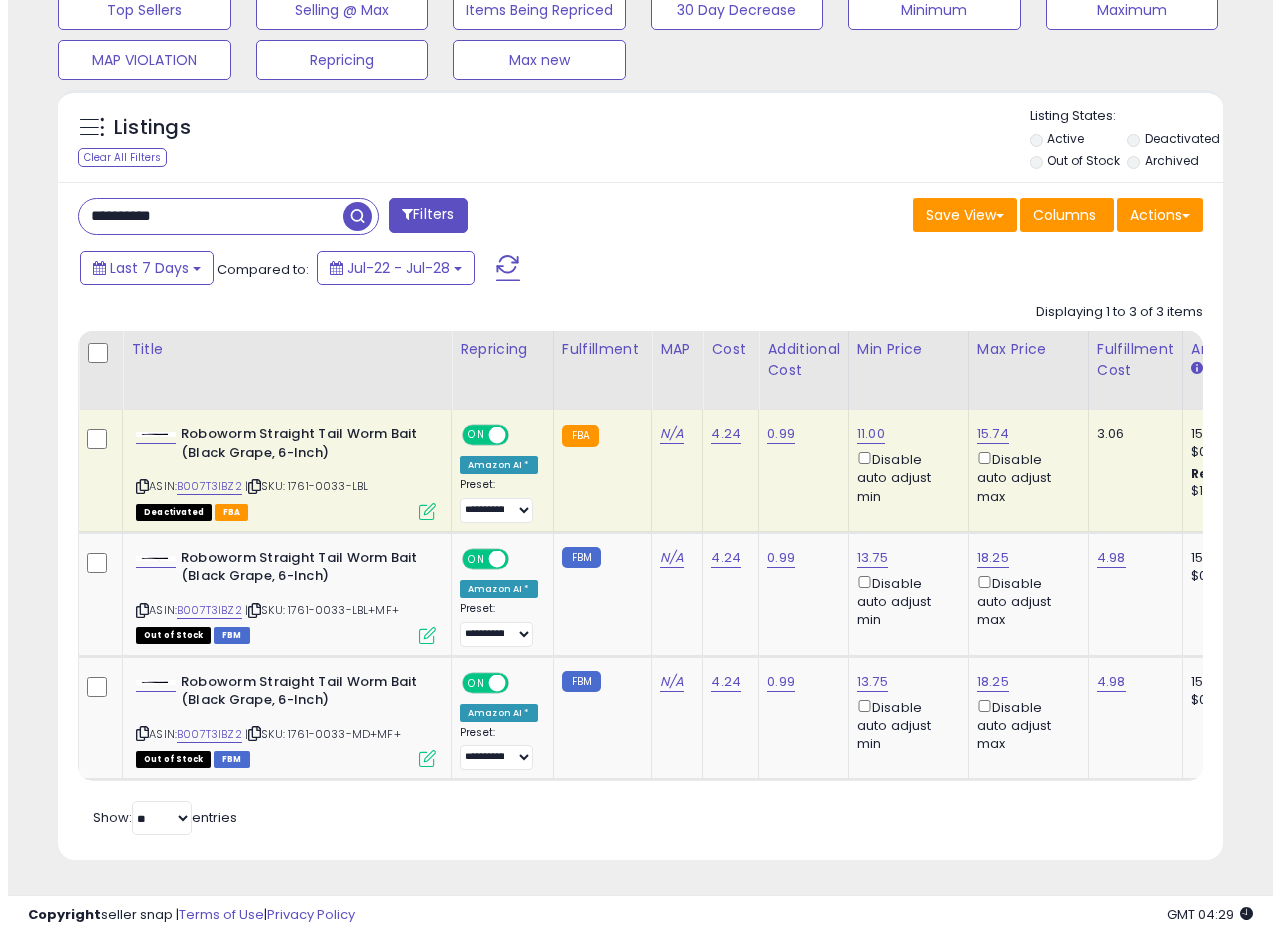 scroll, scrollTop: 999590, scrollLeft: 999317, axis: both 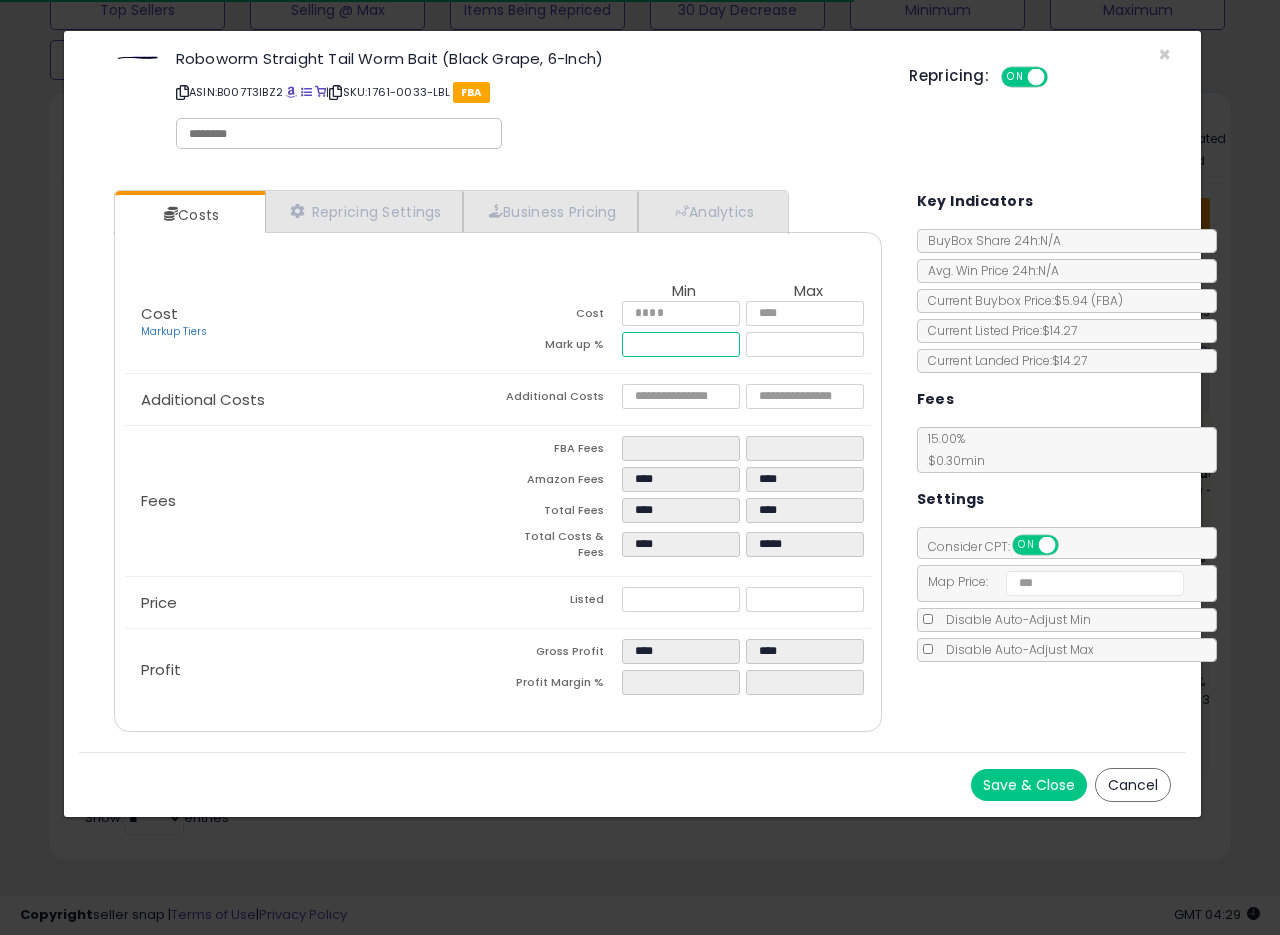 drag, startPoint x: 659, startPoint y: 348, endPoint x: 643, endPoint y: 346, distance: 16.124516 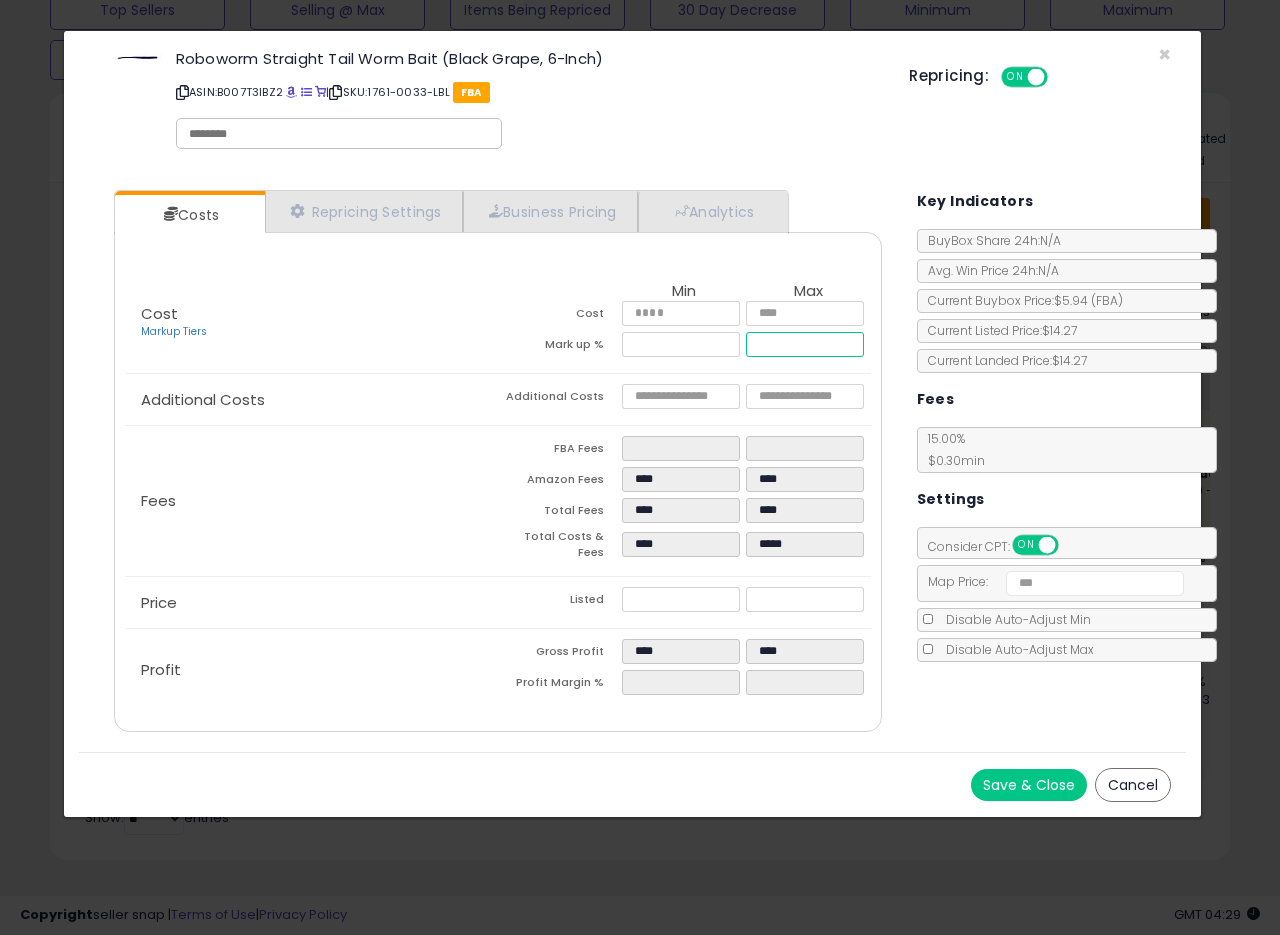 type on "*****" 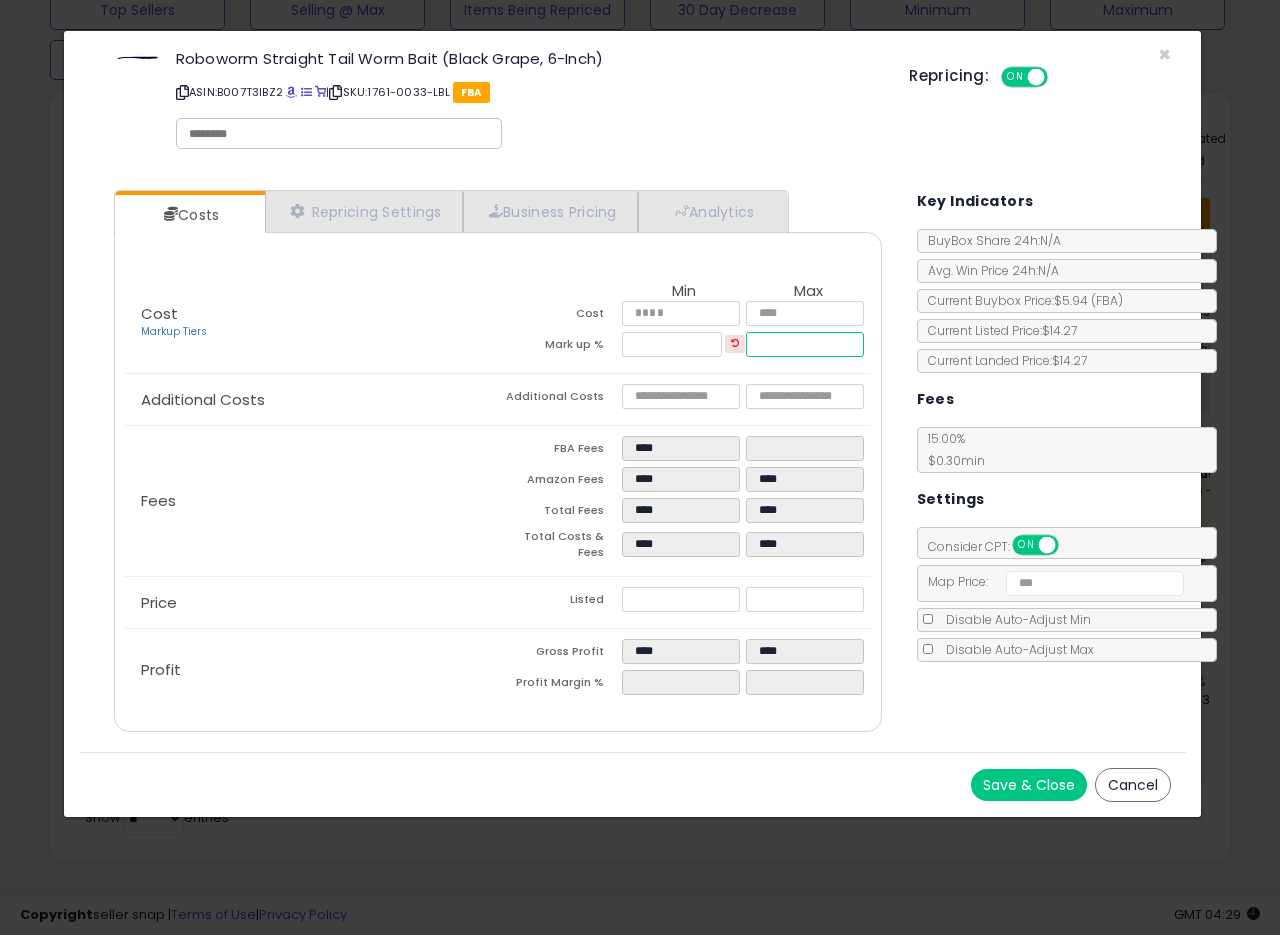 drag, startPoint x: 813, startPoint y: 336, endPoint x: 698, endPoint y: 351, distance: 115.97414 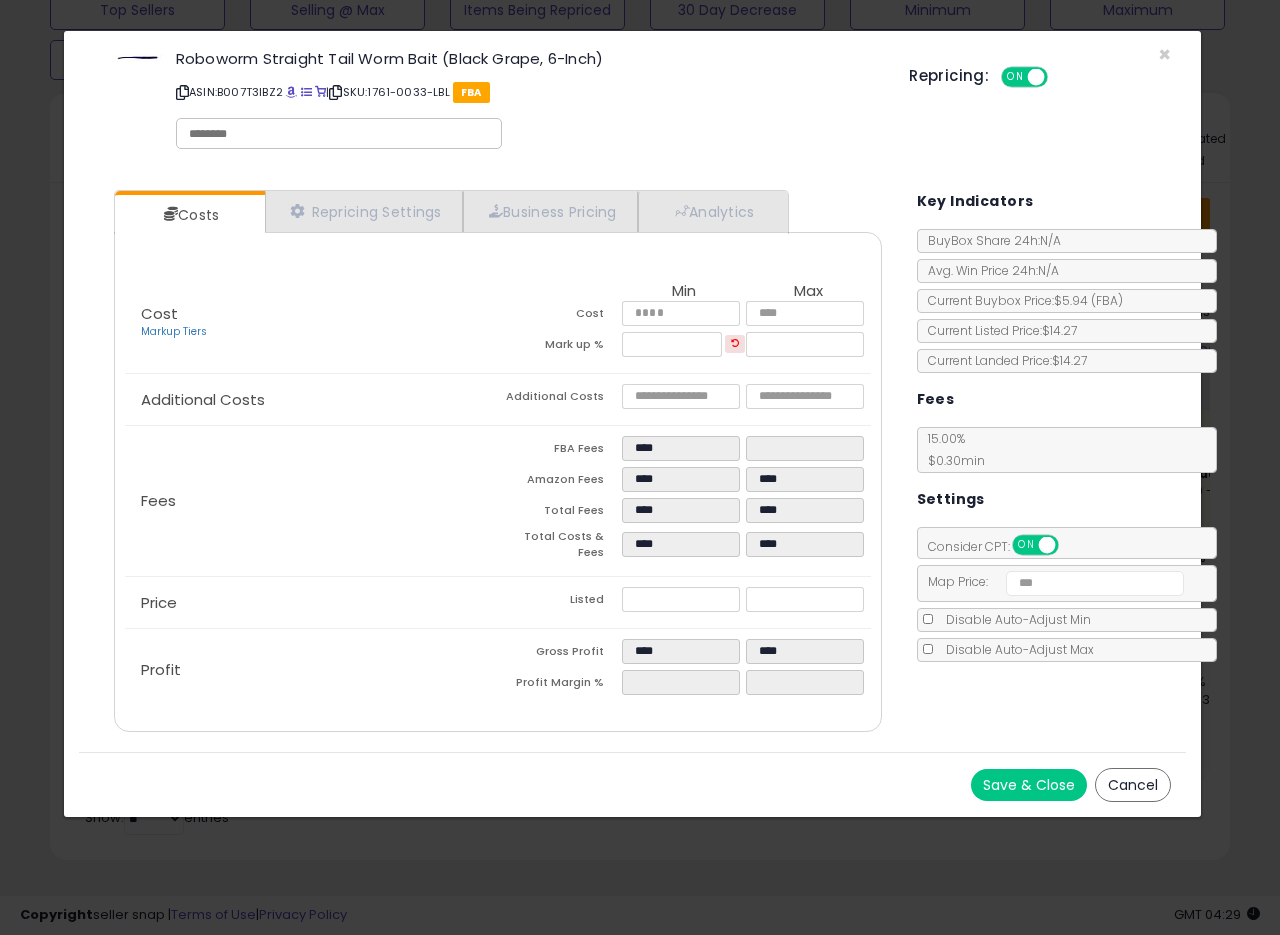 type on "*****" 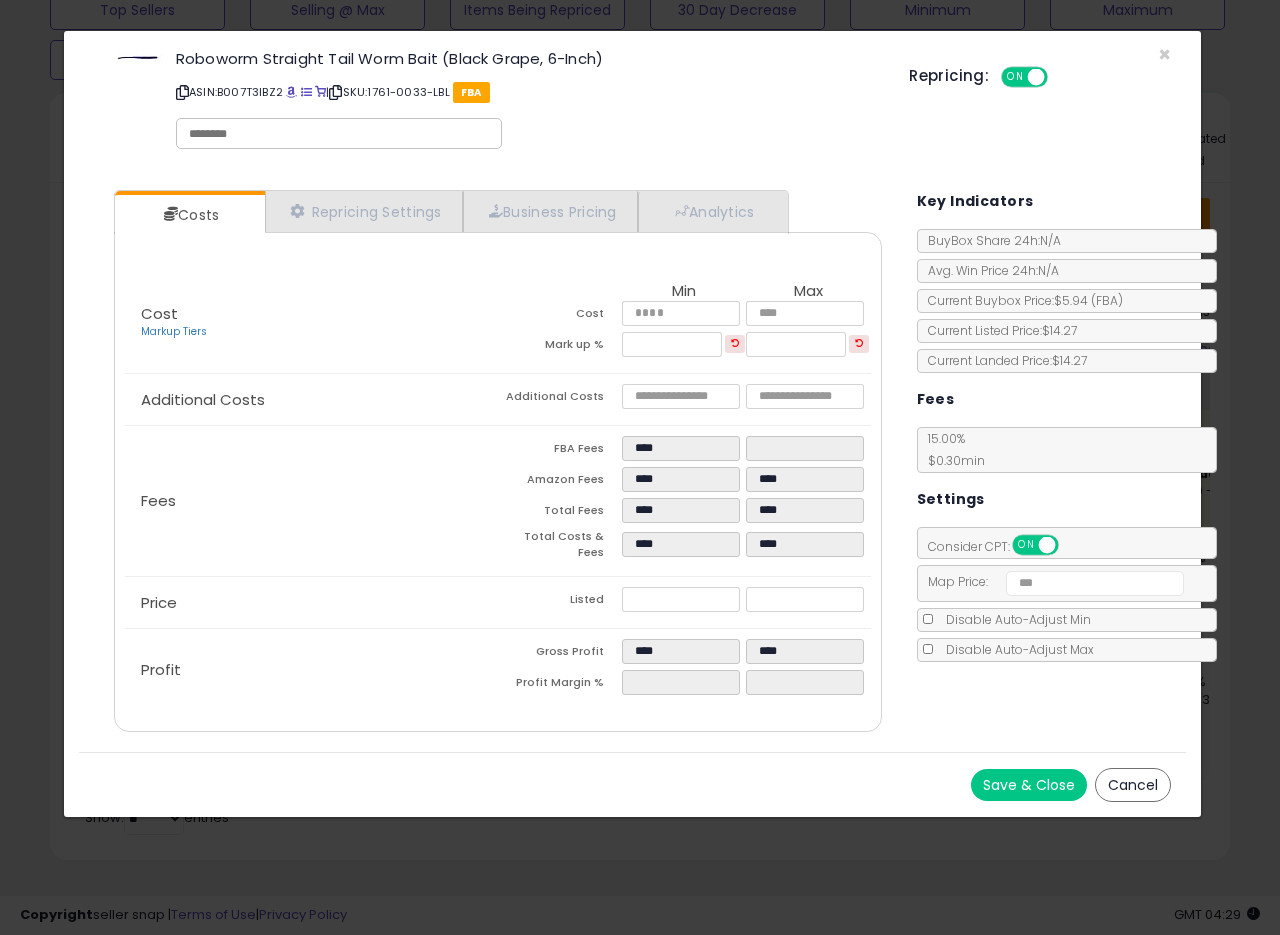 click on "Additional Costs
Additional Costs
****
****" 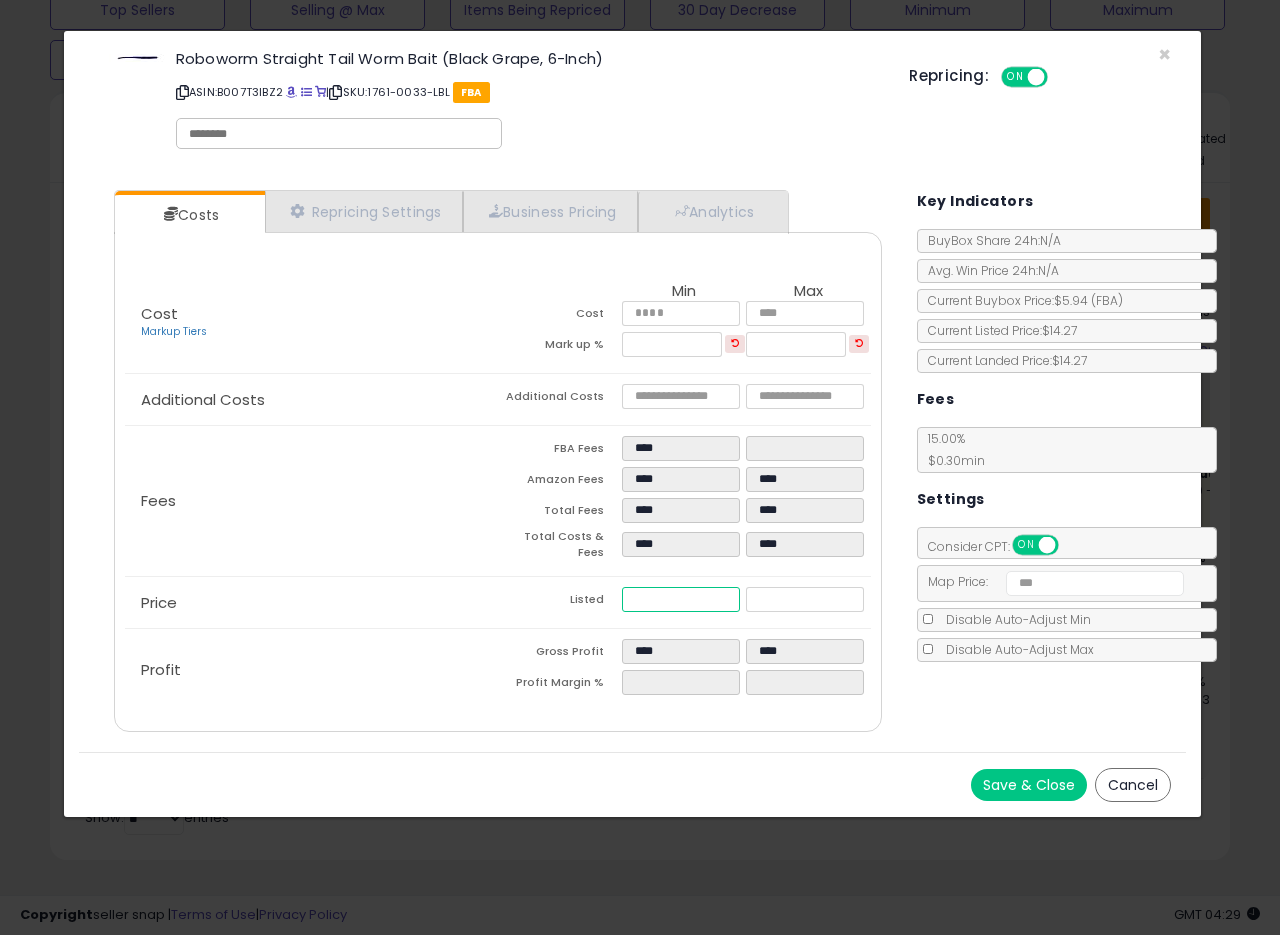 drag, startPoint x: 664, startPoint y: 591, endPoint x: 565, endPoint y: 582, distance: 99.40825 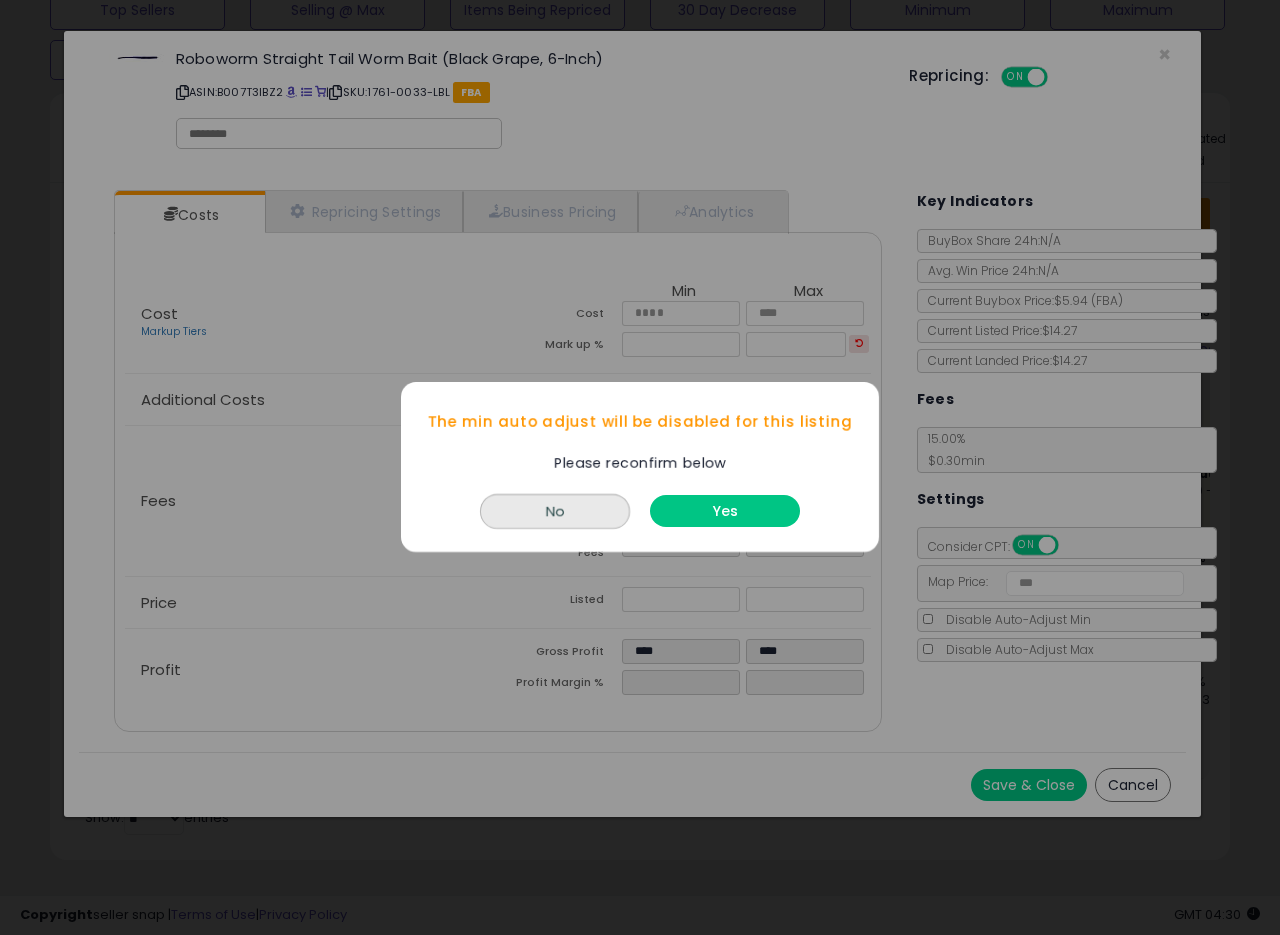click on "Yes" at bounding box center [725, 512] 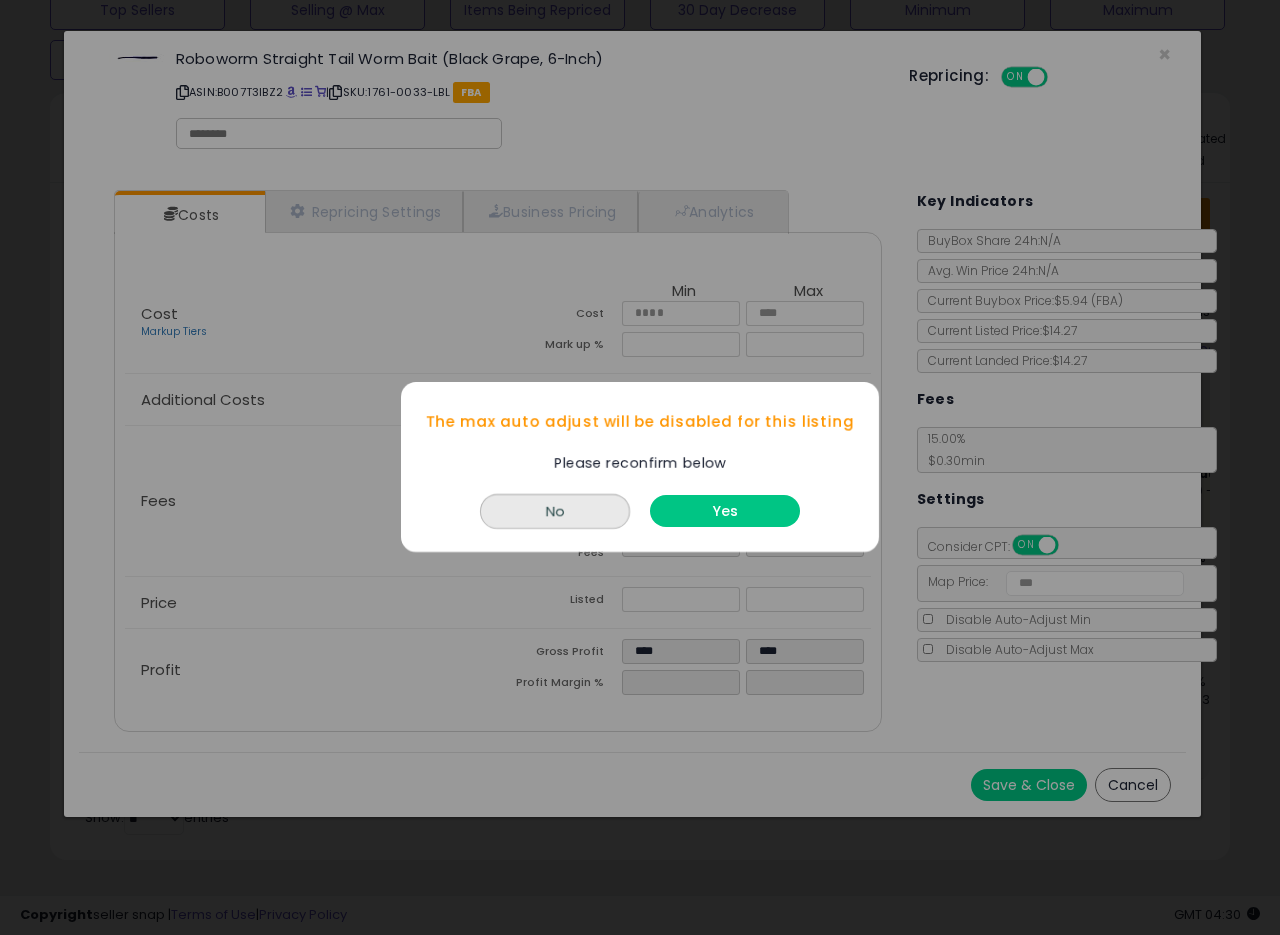 click on "Yes" at bounding box center (725, 512) 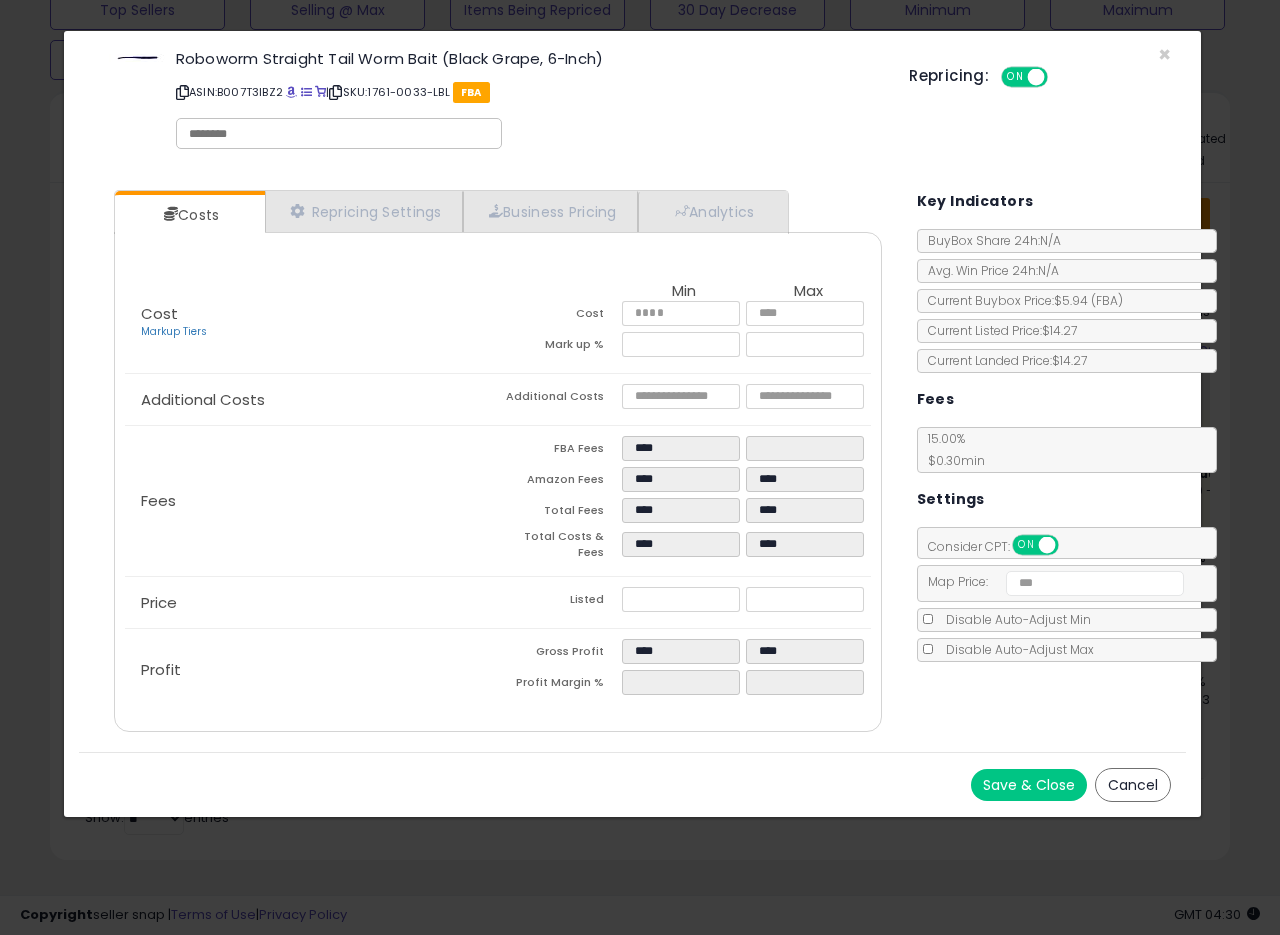 click on "Save & Close" at bounding box center (1029, 785) 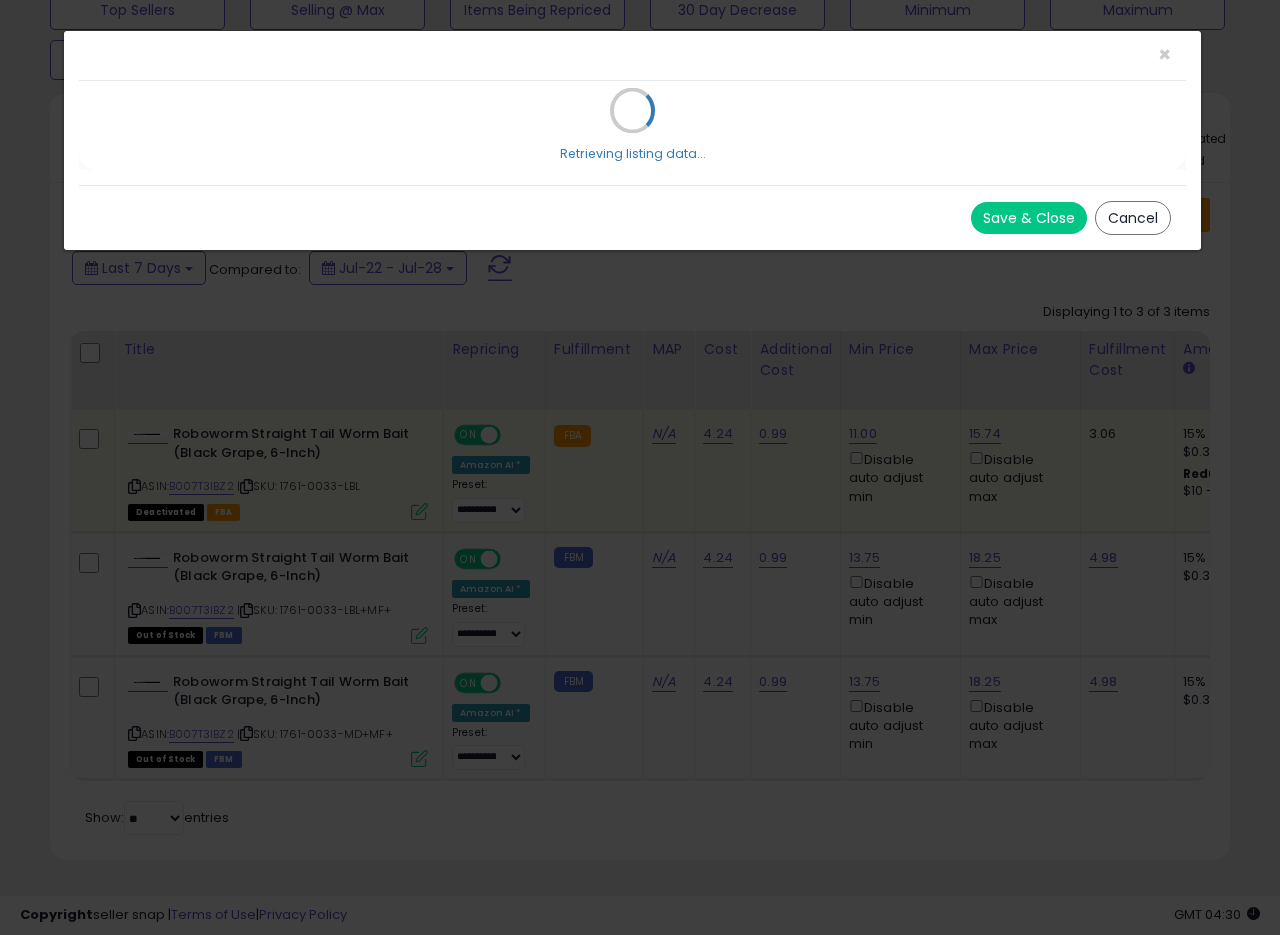 type 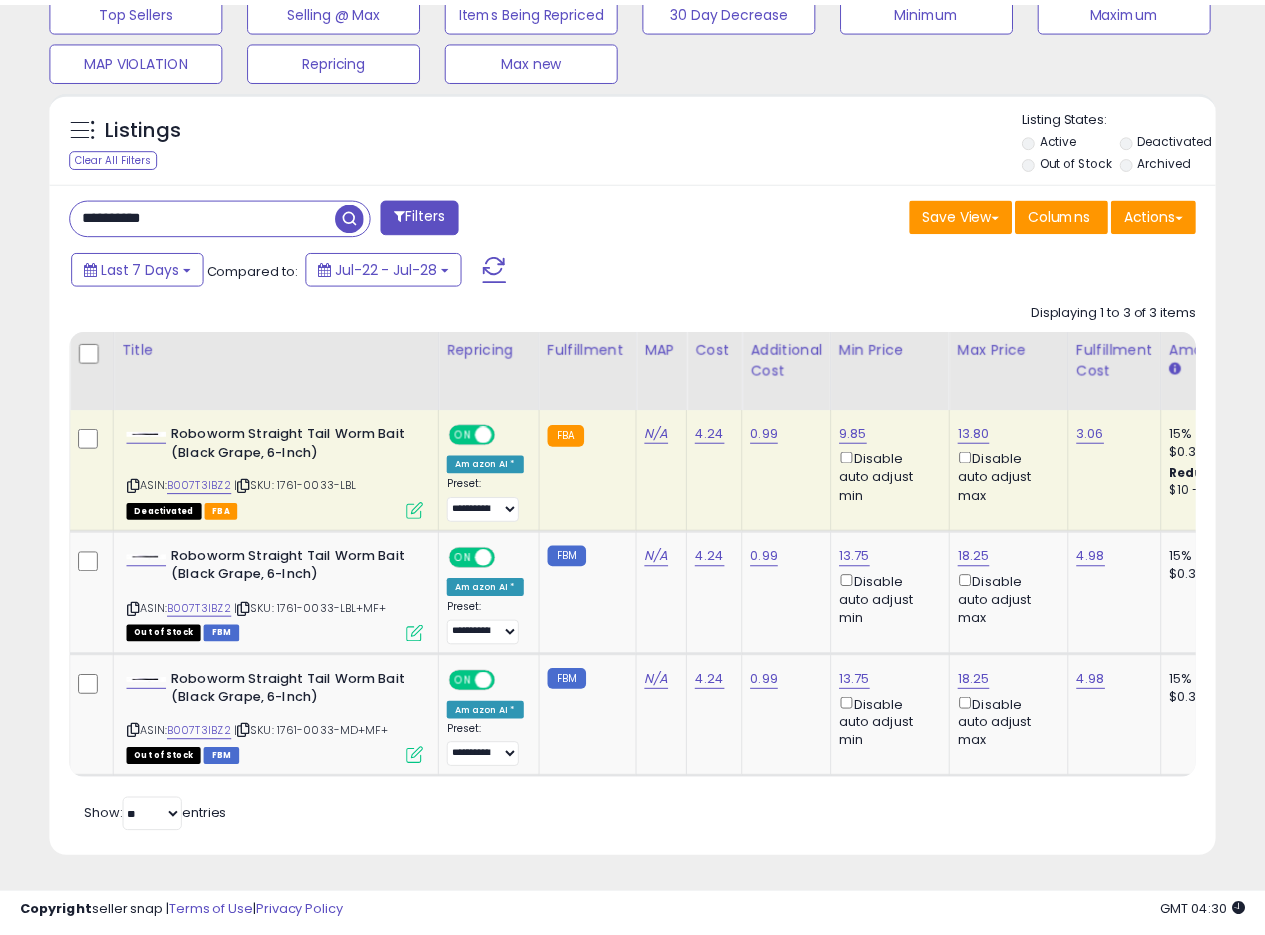 scroll, scrollTop: 410, scrollLeft: 674, axis: both 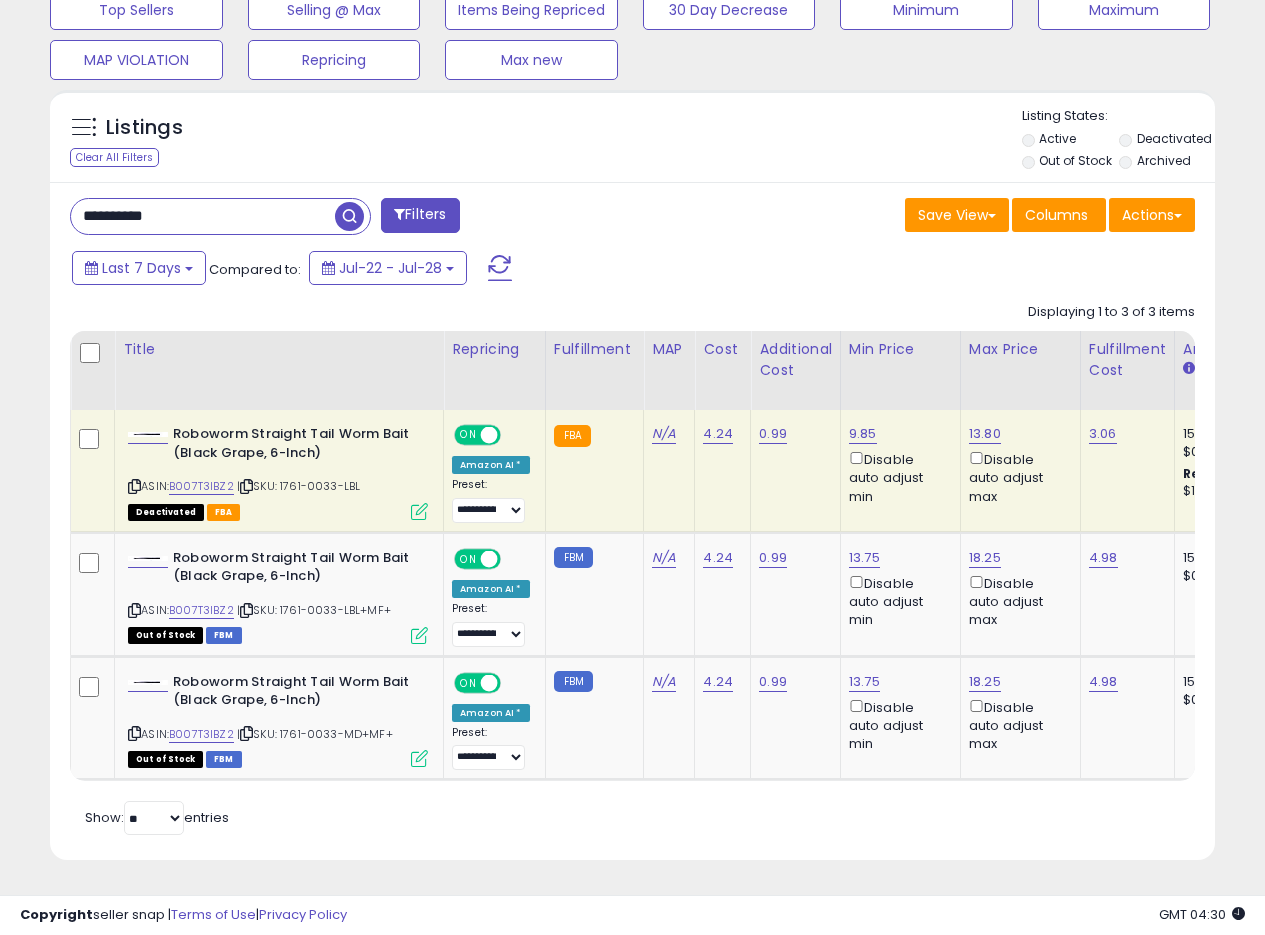 drag, startPoint x: 190, startPoint y: 201, endPoint x: 0, endPoint y: 156, distance: 195.25624 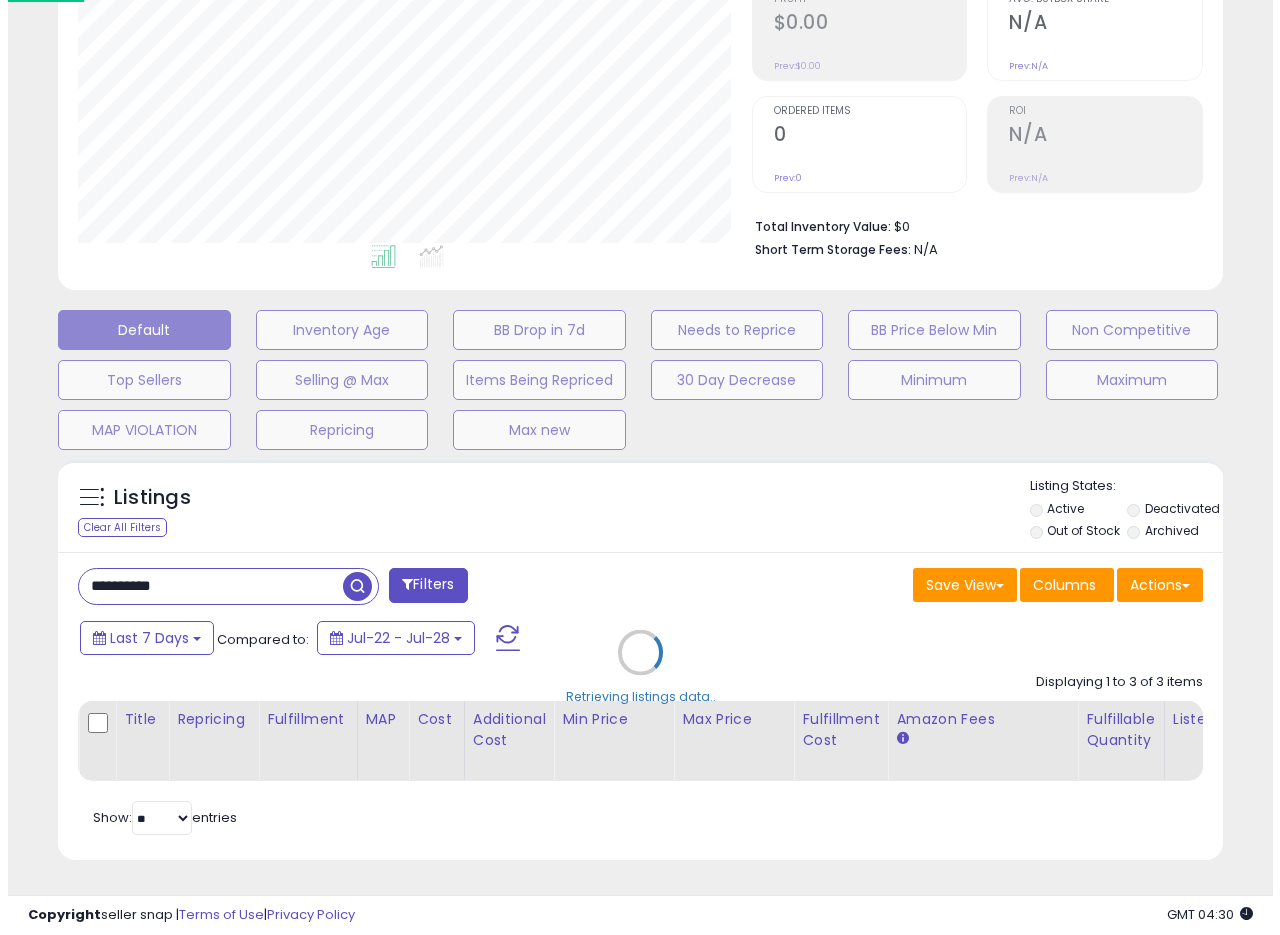 scroll, scrollTop: 335, scrollLeft: 0, axis: vertical 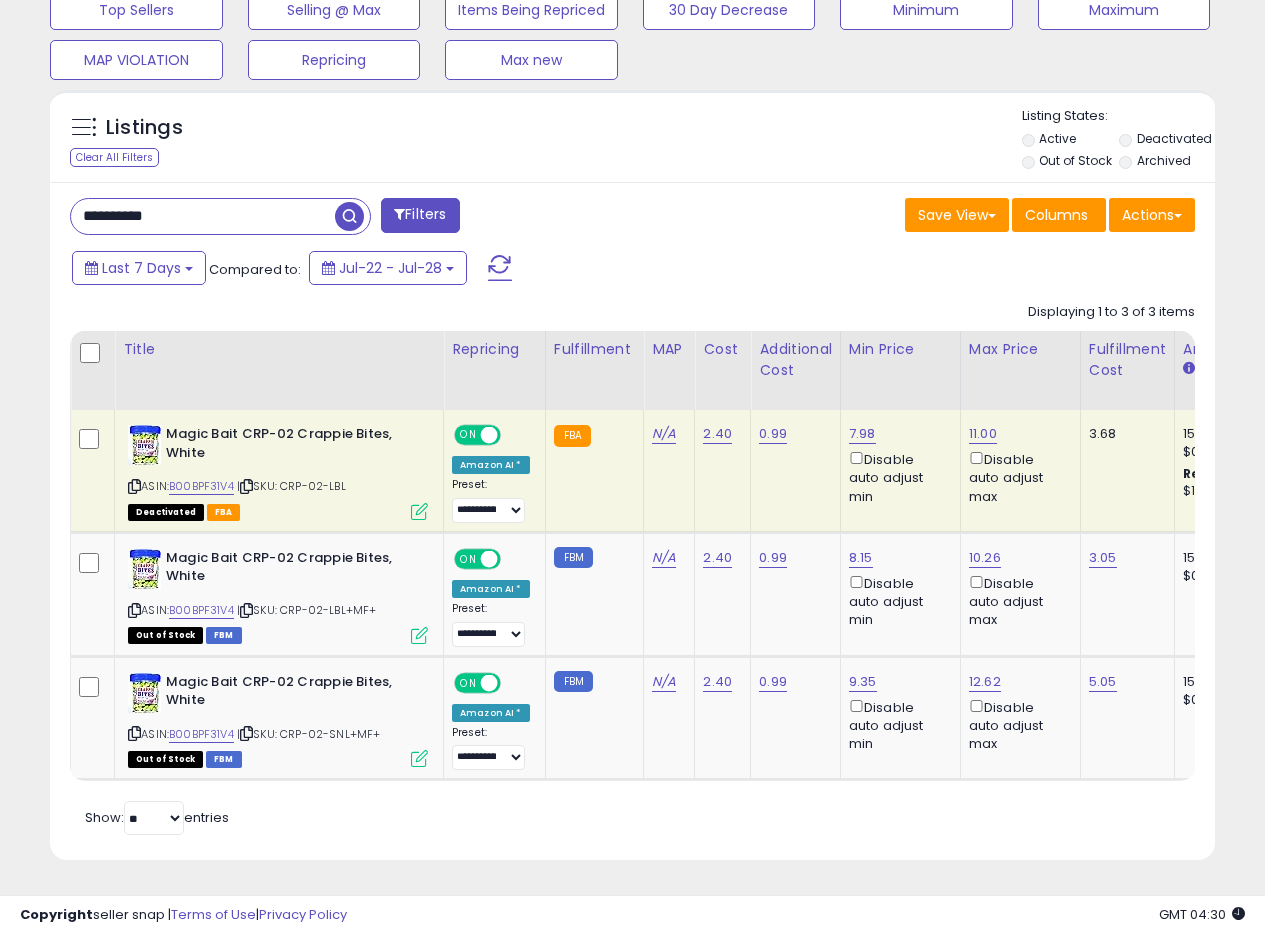click on "Save View
Save As New View
Update Current View
Columns
Actions
Import  Export Visible Columns" at bounding box center [922, 217] 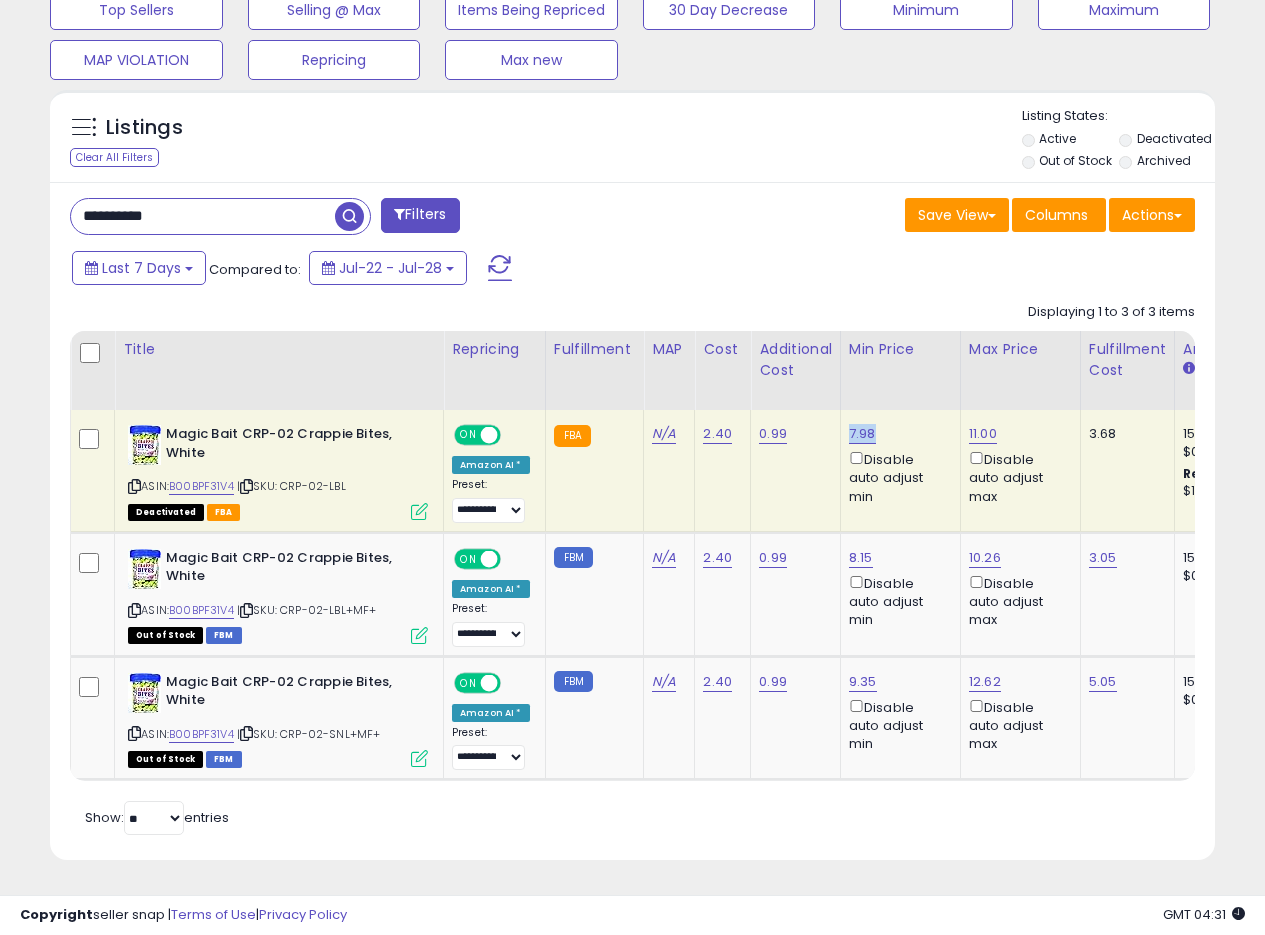 drag, startPoint x: 877, startPoint y: 418, endPoint x: 847, endPoint y: 417, distance: 30.016663 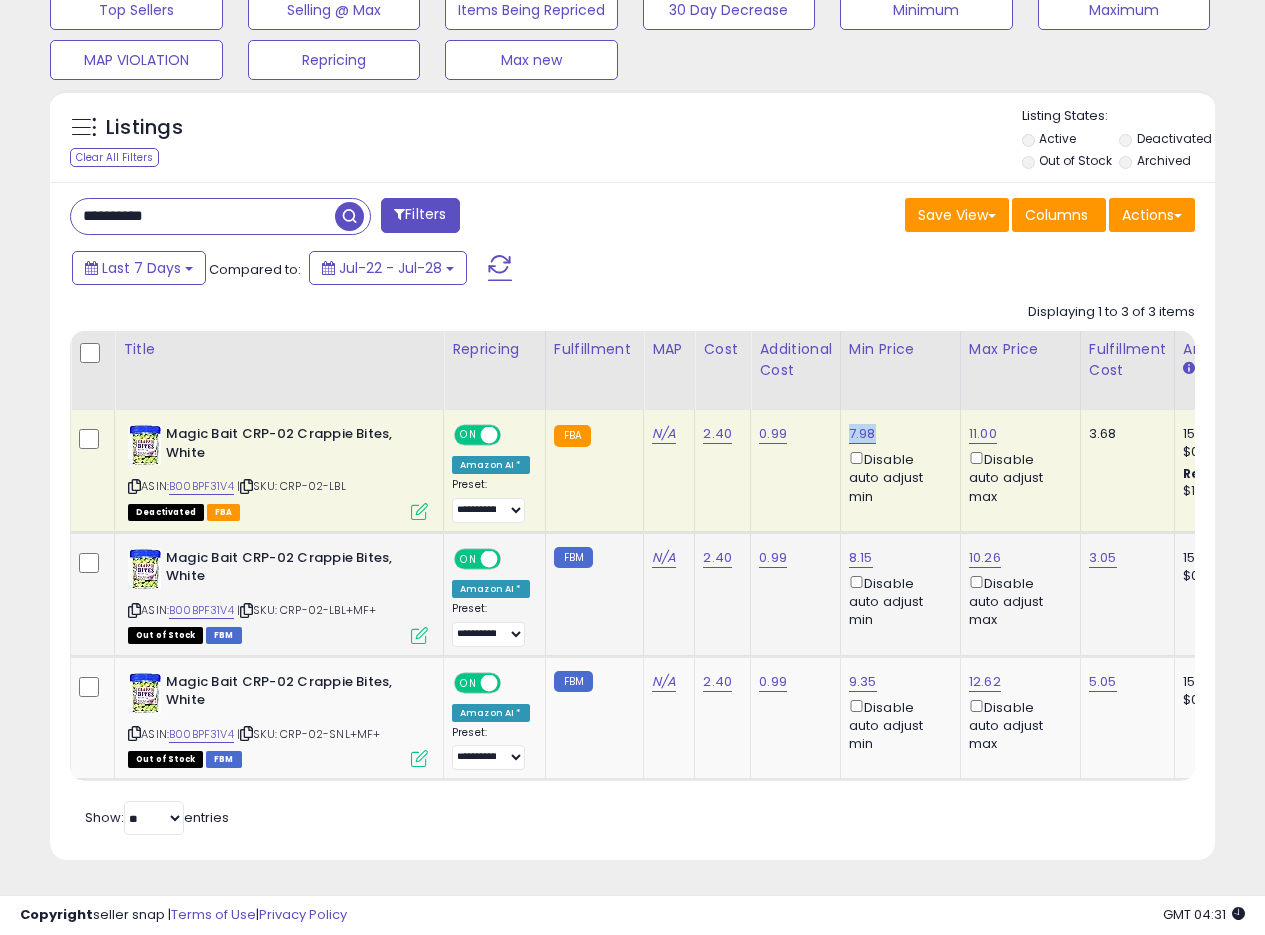 copy on "7.98" 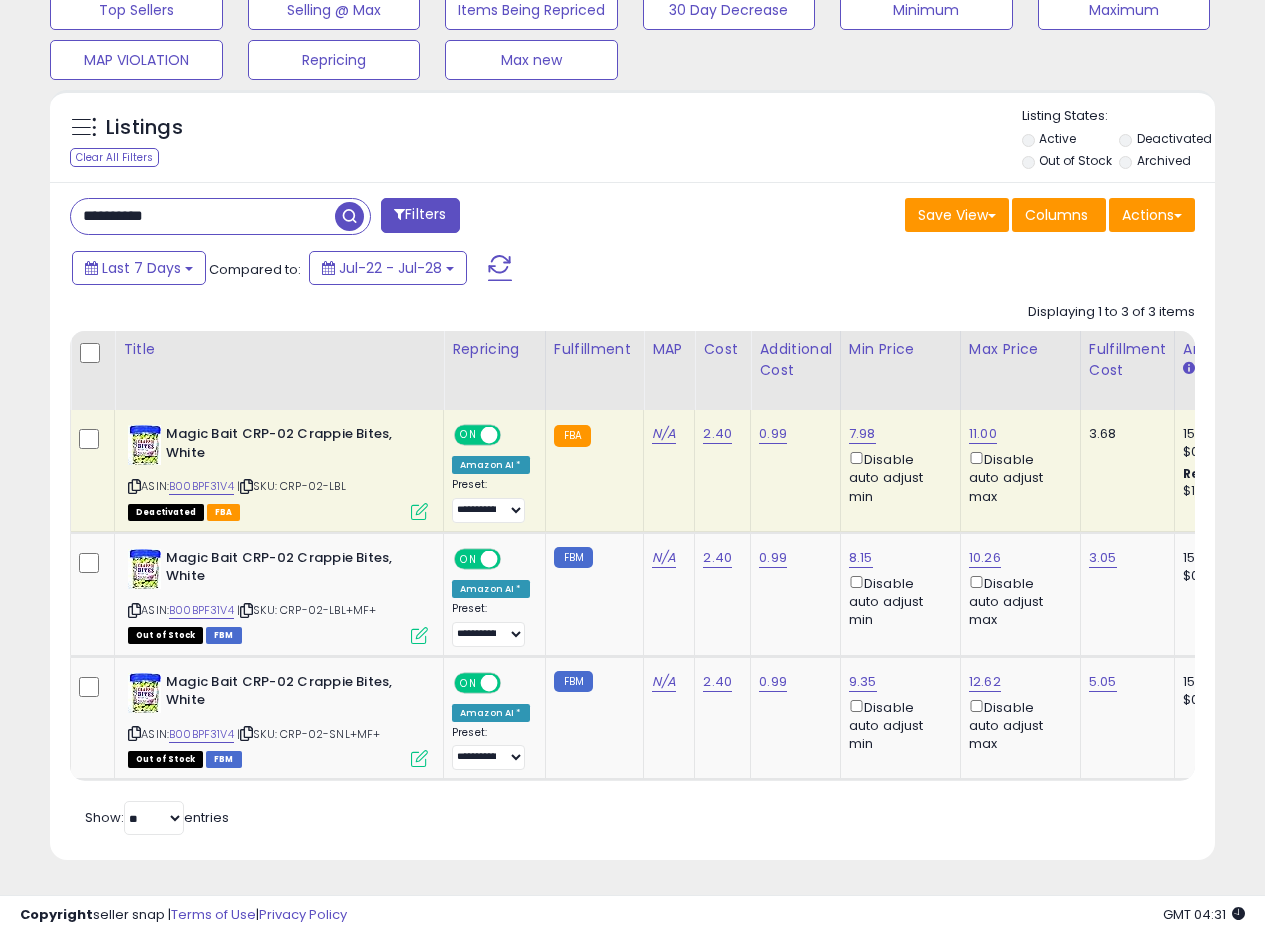 click at bounding box center (419, 511) 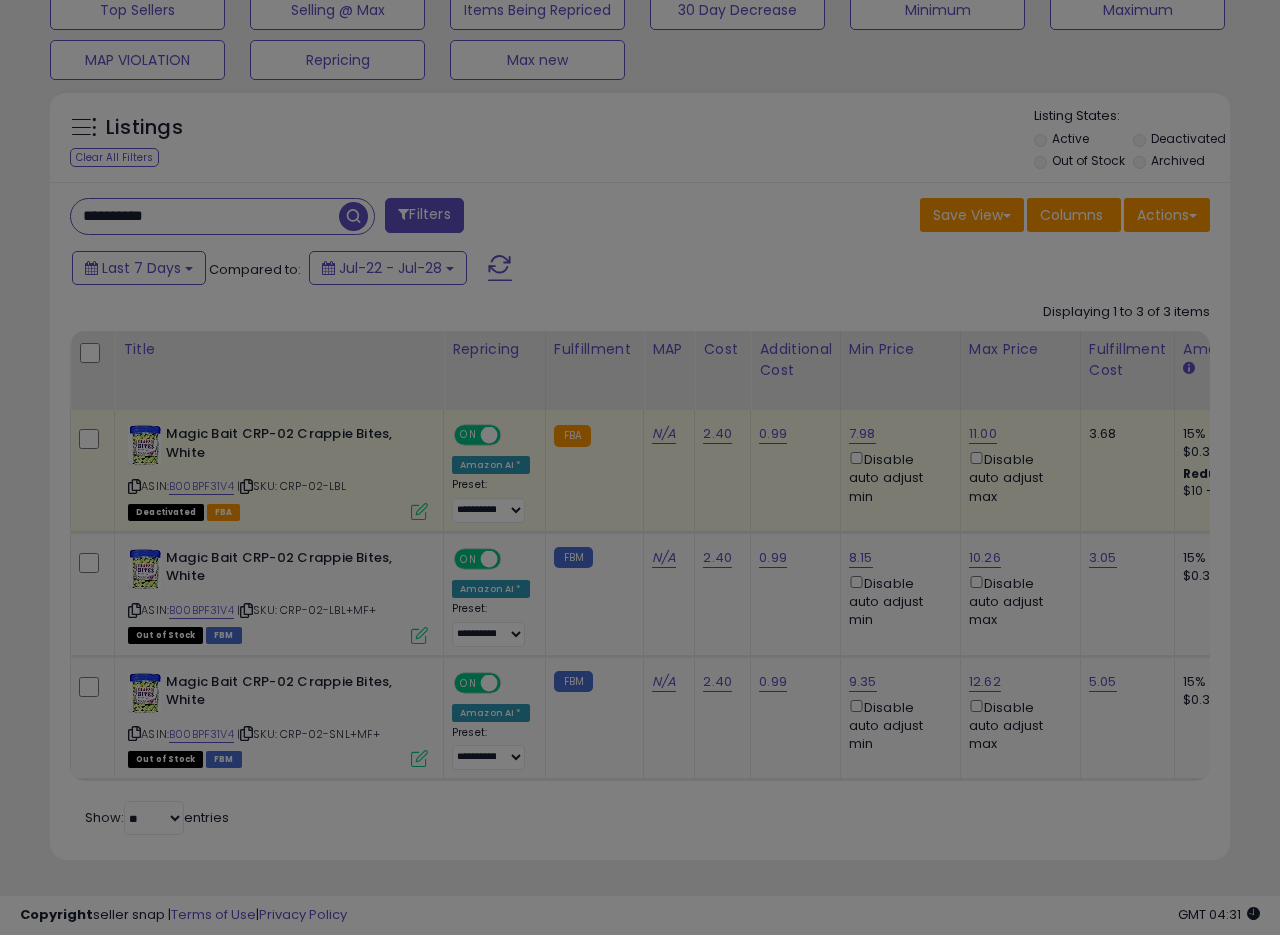 scroll, scrollTop: 999590, scrollLeft: 999317, axis: both 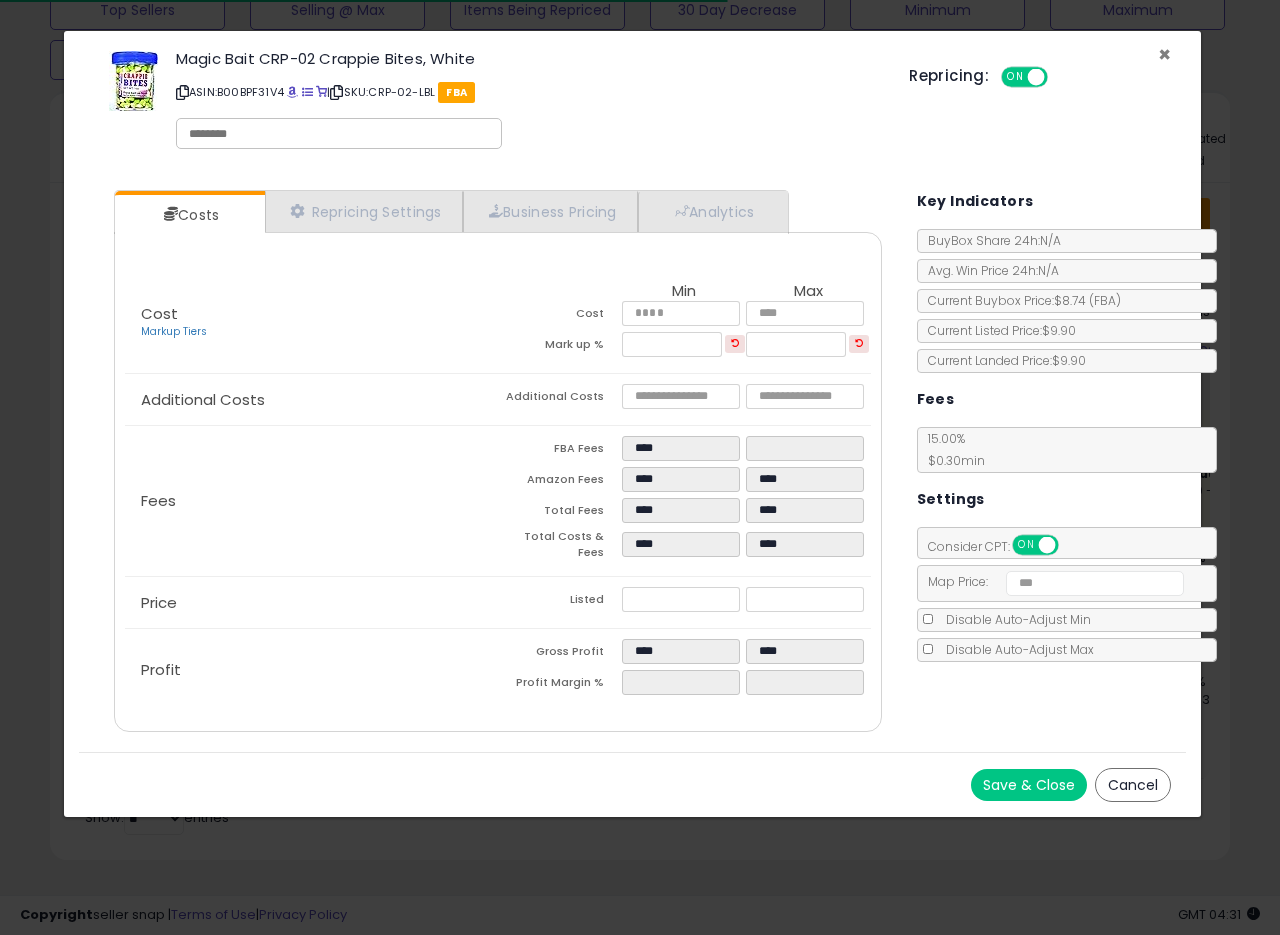 click on "×" at bounding box center [1164, 54] 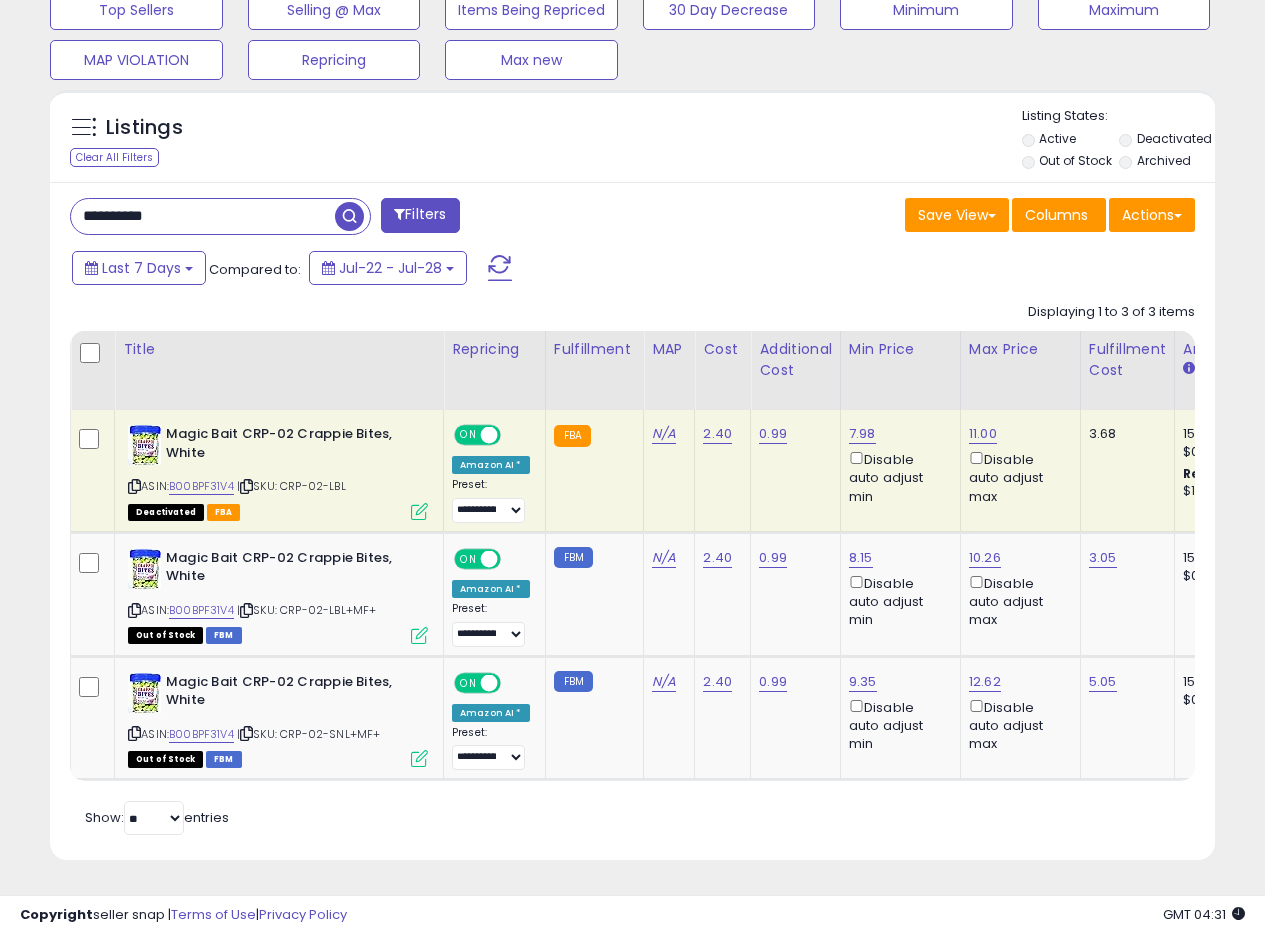 scroll, scrollTop: 410, scrollLeft: 674, axis: both 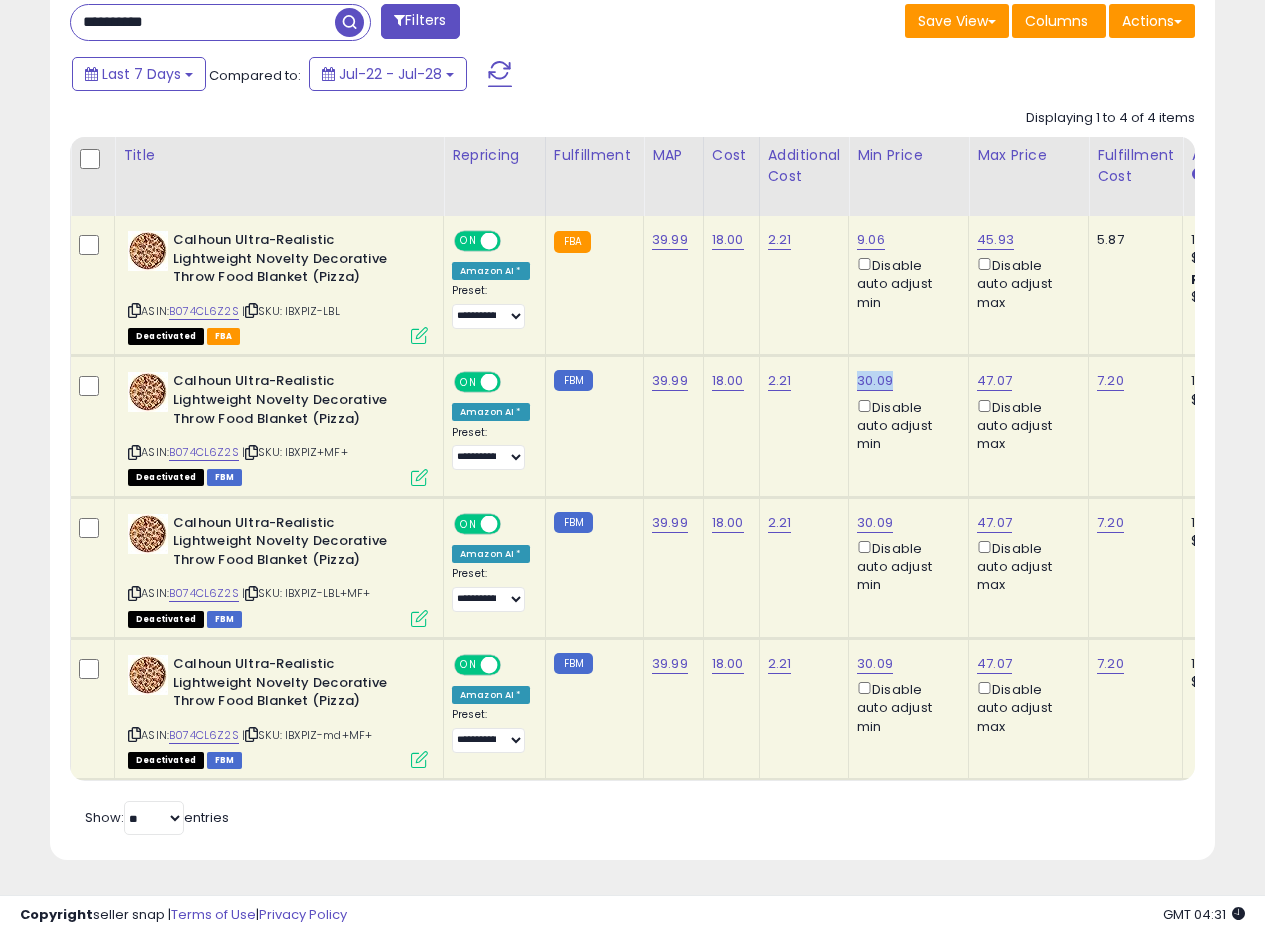 drag, startPoint x: 892, startPoint y: 367, endPoint x: 857, endPoint y: 368, distance: 35.014282 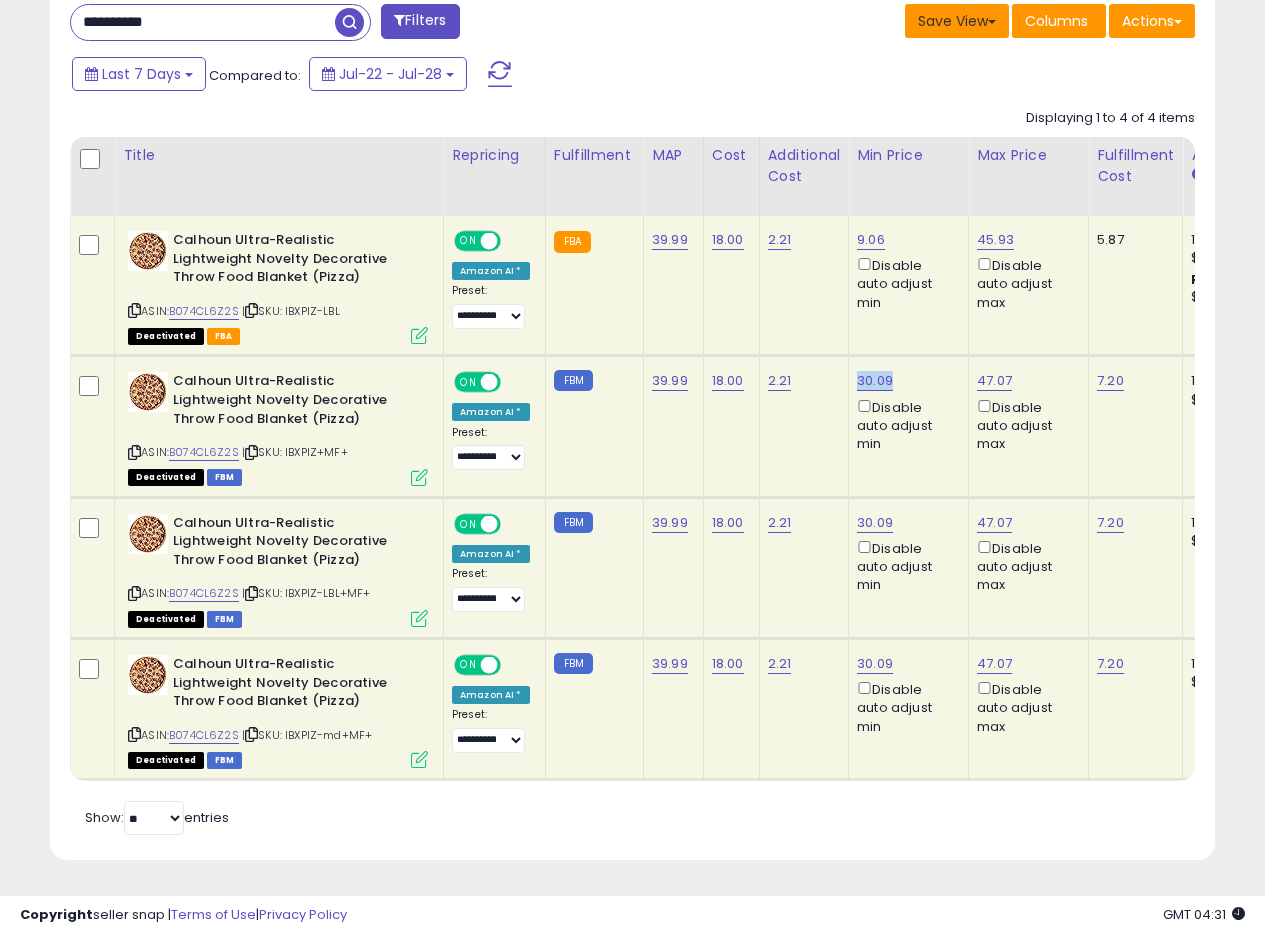 copy on "30.09" 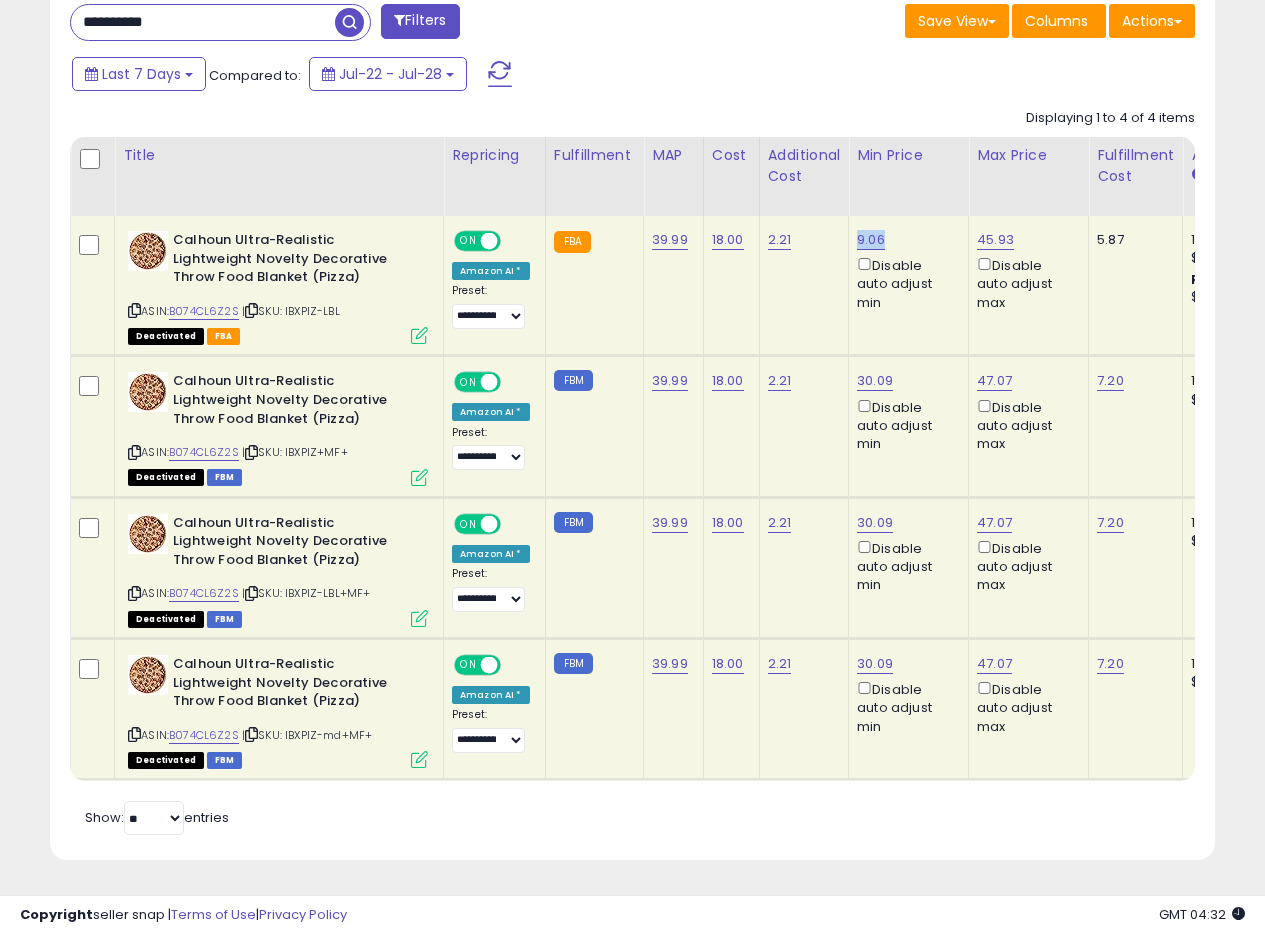drag, startPoint x: 881, startPoint y: 223, endPoint x: 856, endPoint y: 227, distance: 25.317978 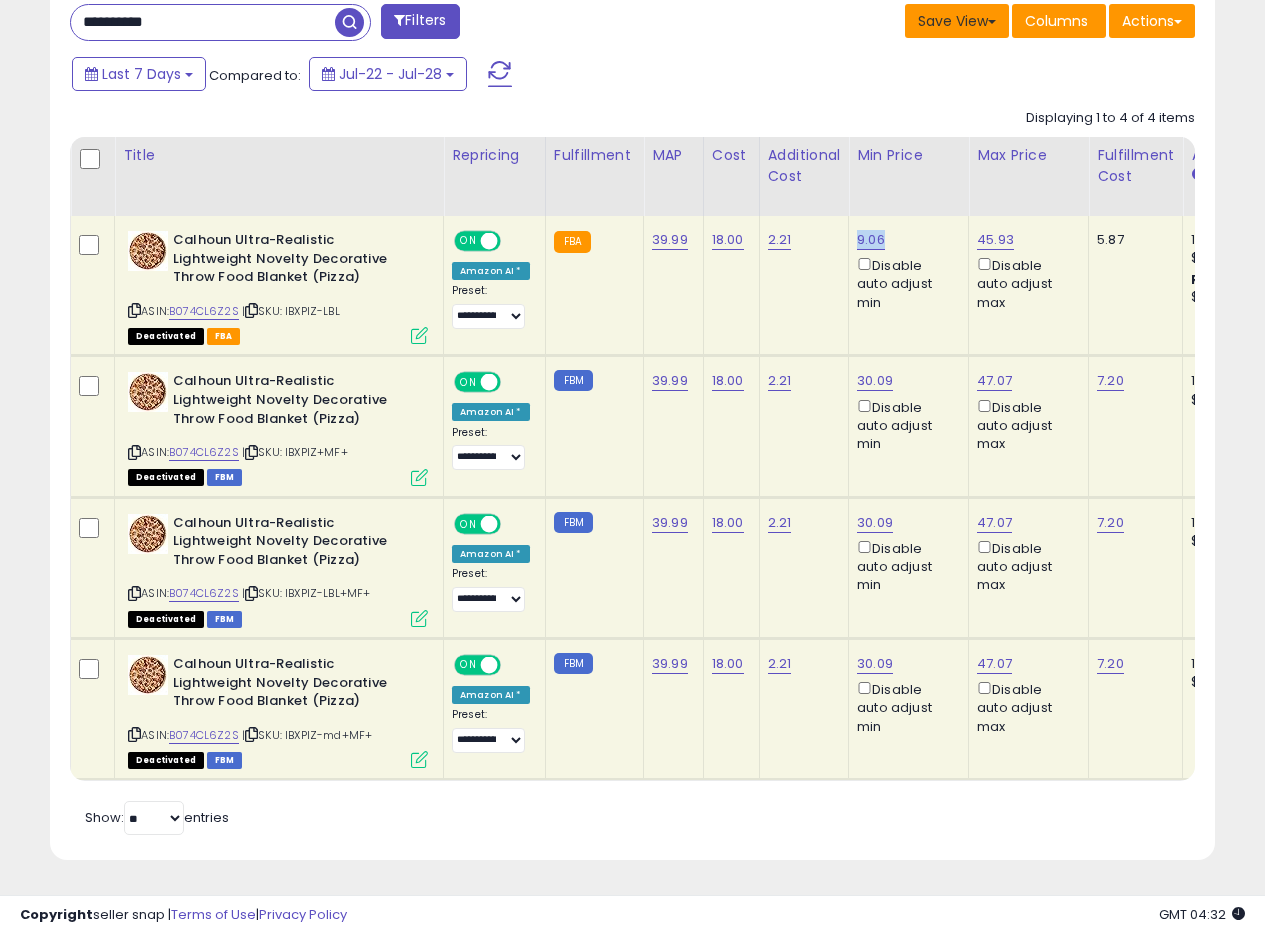 copy on "9.06" 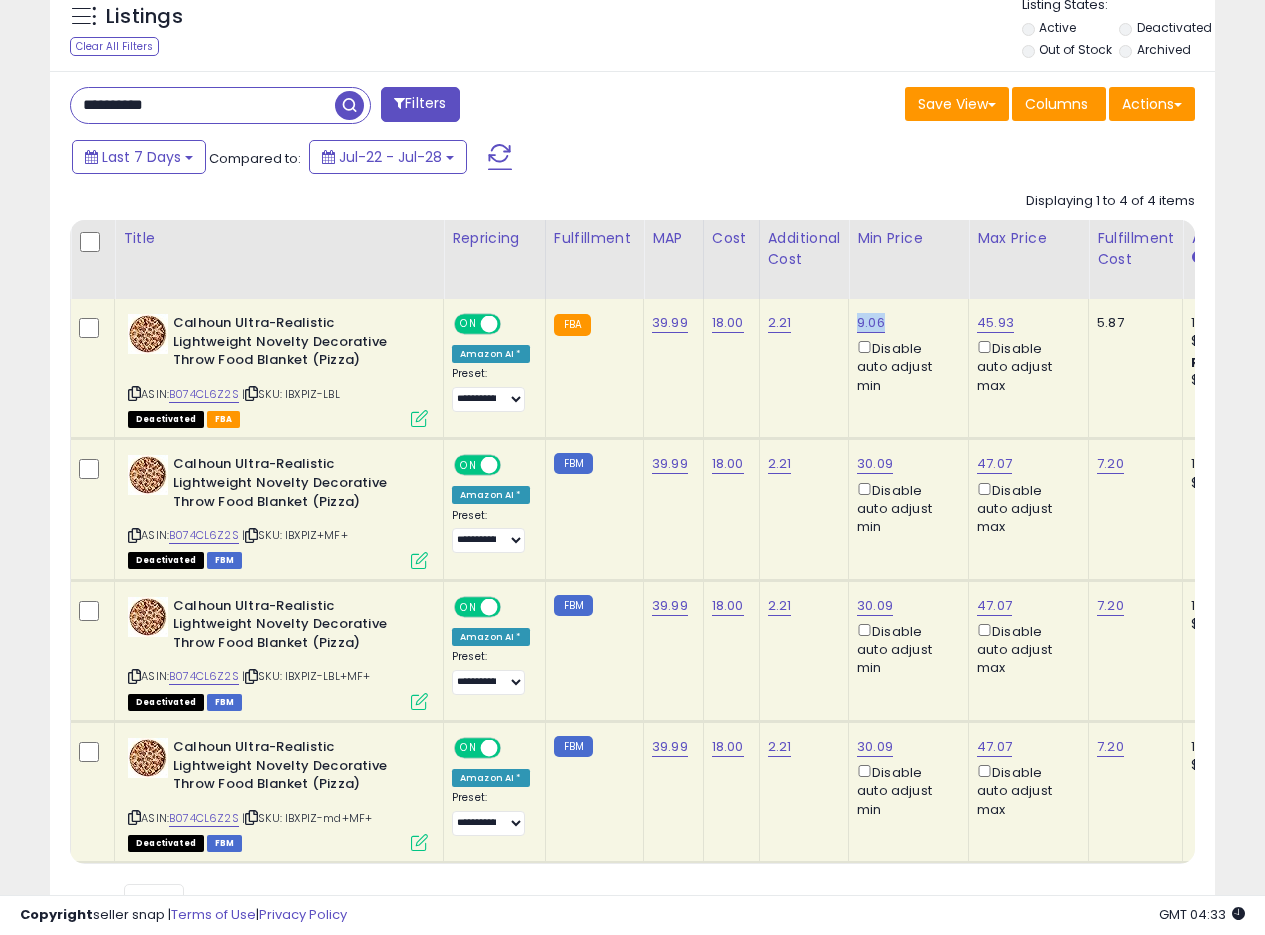scroll, scrollTop: 699, scrollLeft: 0, axis: vertical 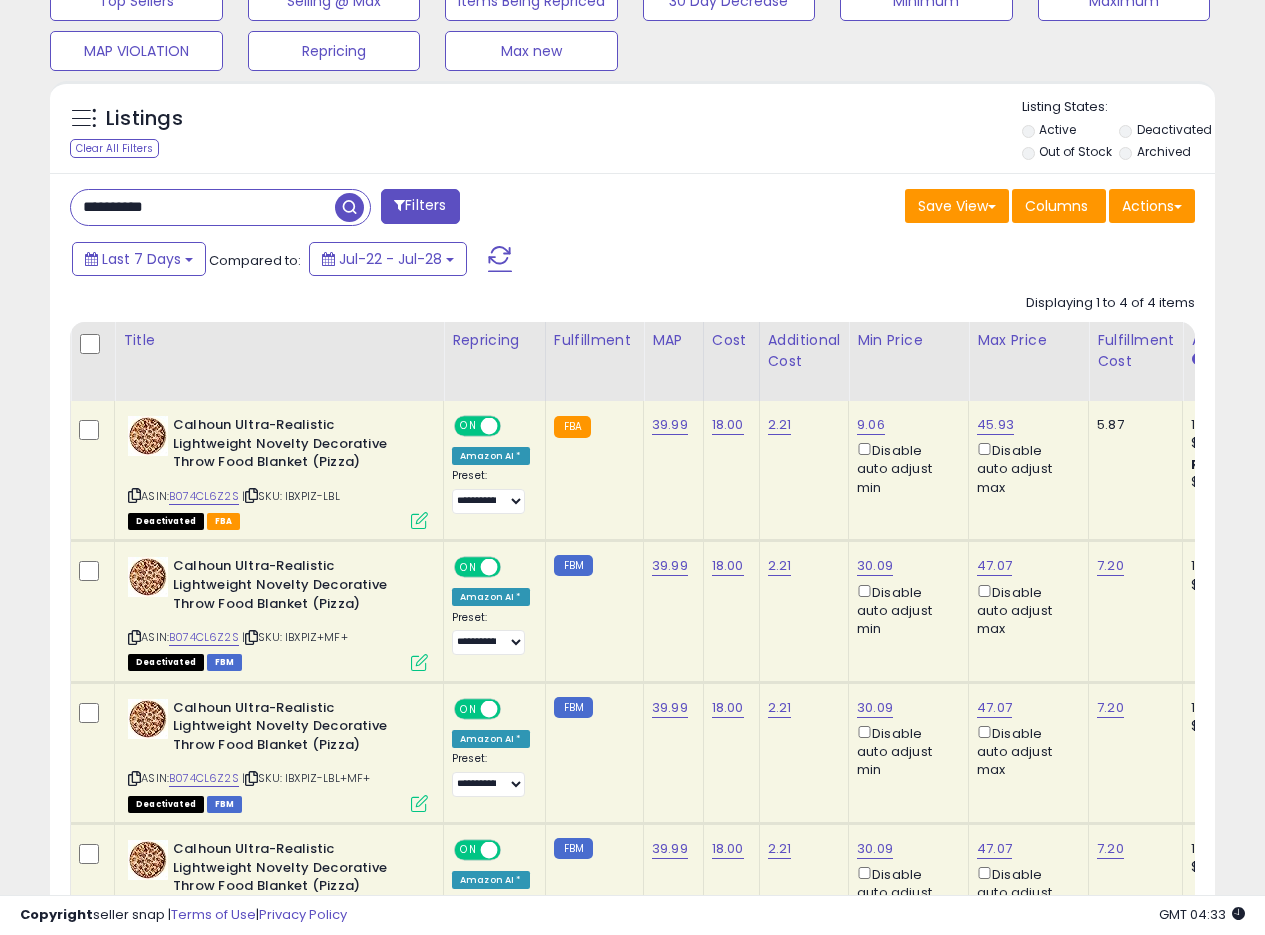 drag, startPoint x: 132, startPoint y: 202, endPoint x: 0, endPoint y: 190, distance: 132.54433 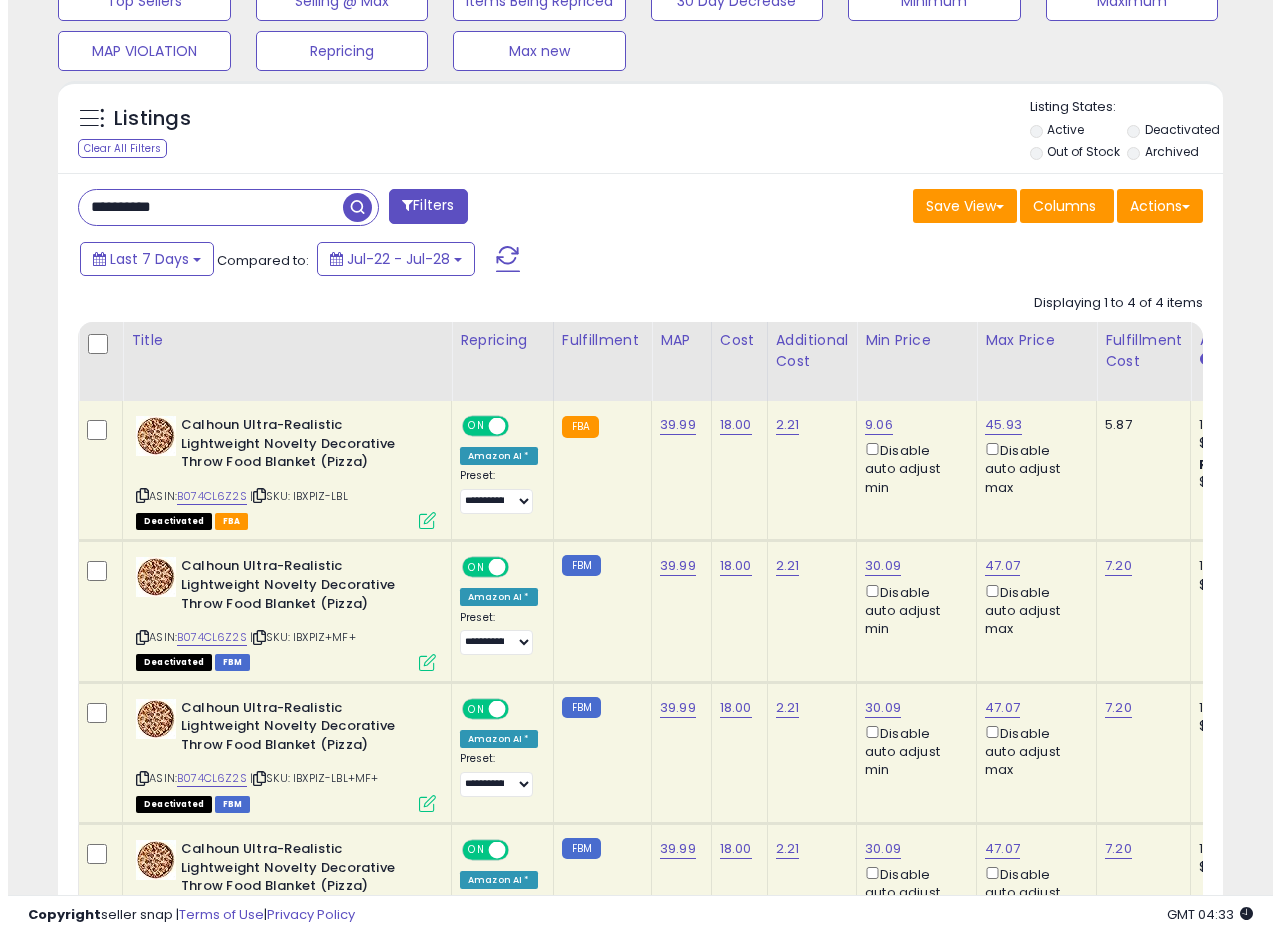 scroll, scrollTop: 335, scrollLeft: 0, axis: vertical 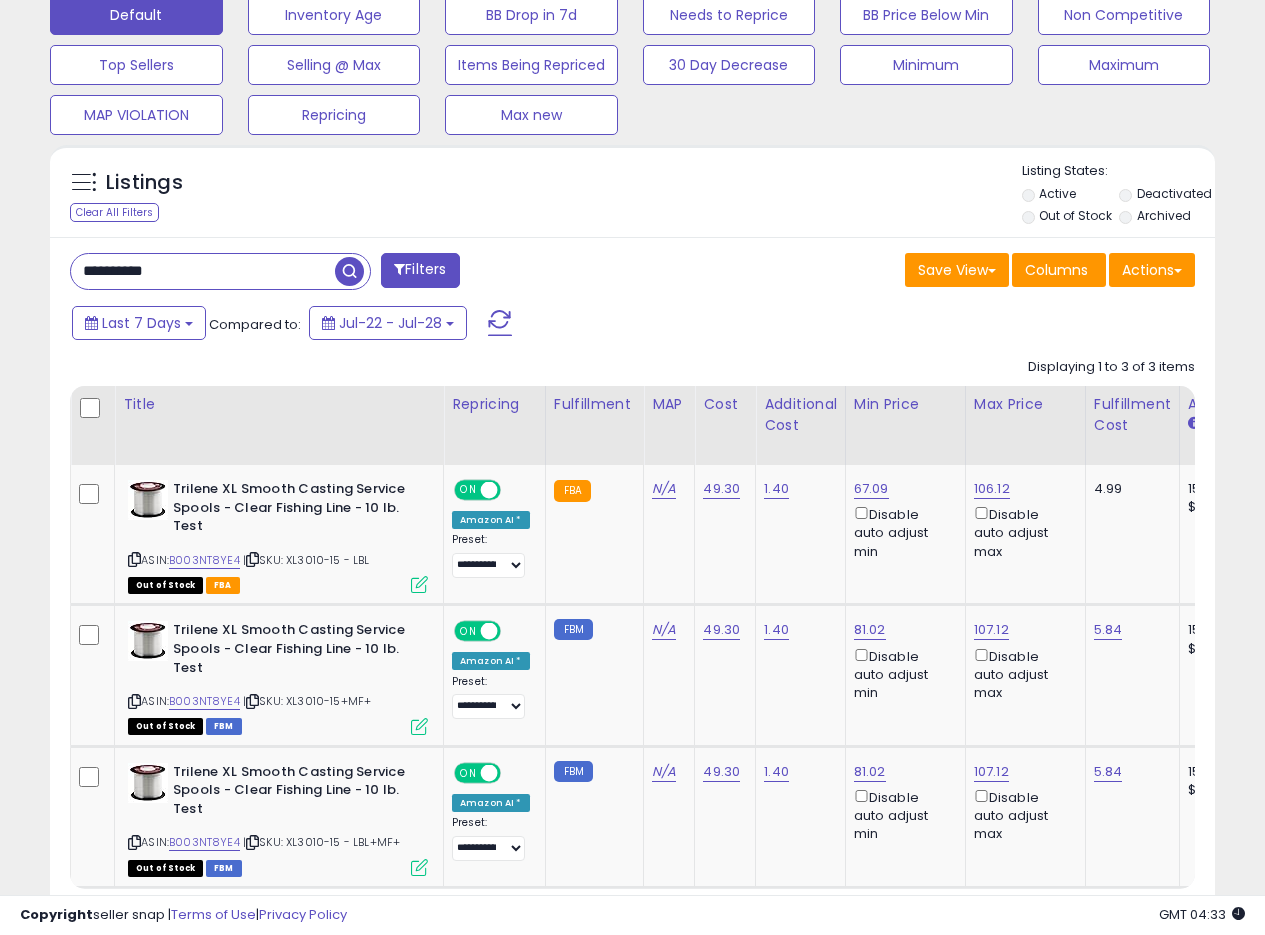 click on "Last 7 Days
Compared to:
Jul-22 - Jul-28" at bounding box center [489, 325] 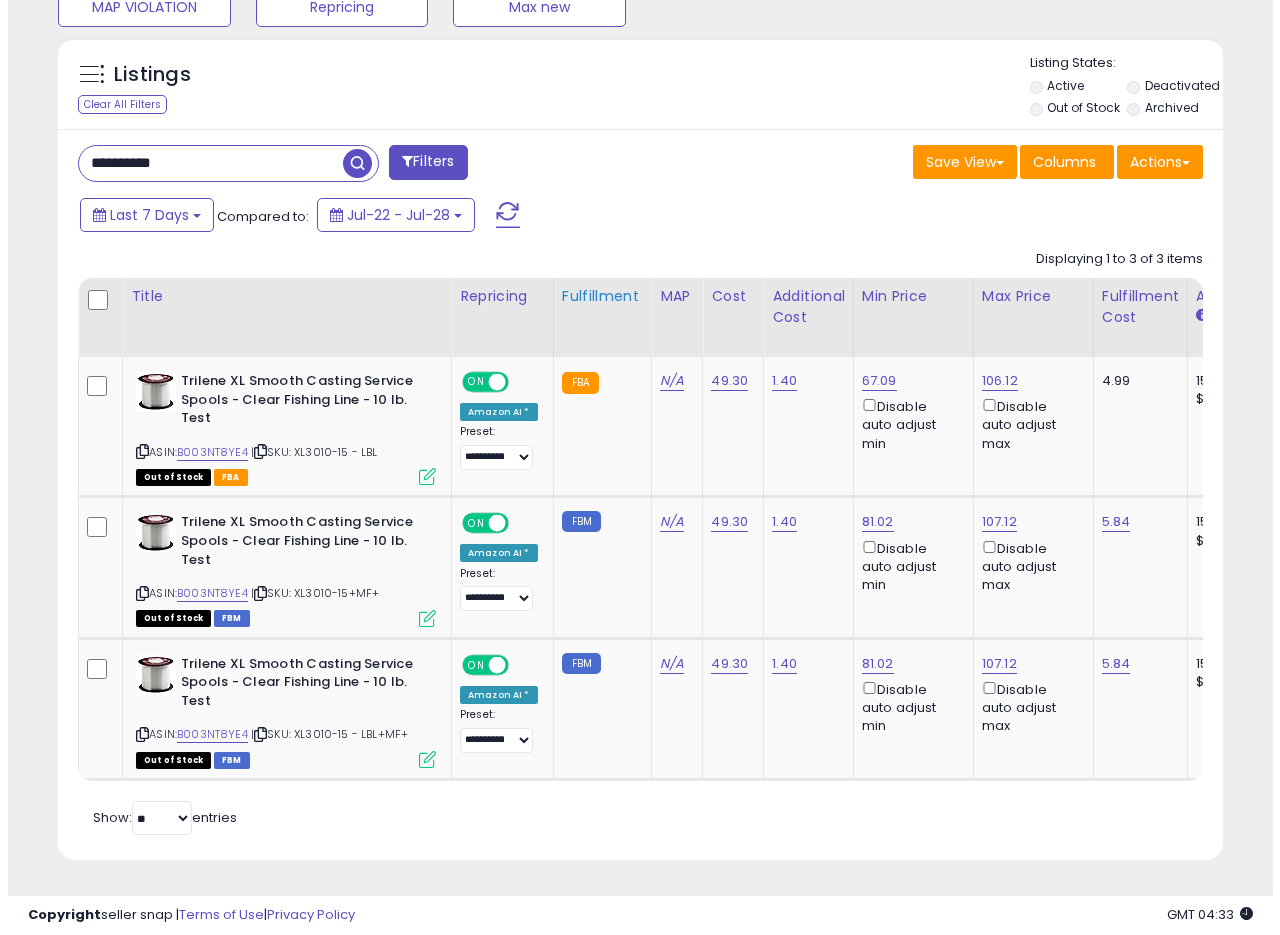 scroll, scrollTop: 758, scrollLeft: 0, axis: vertical 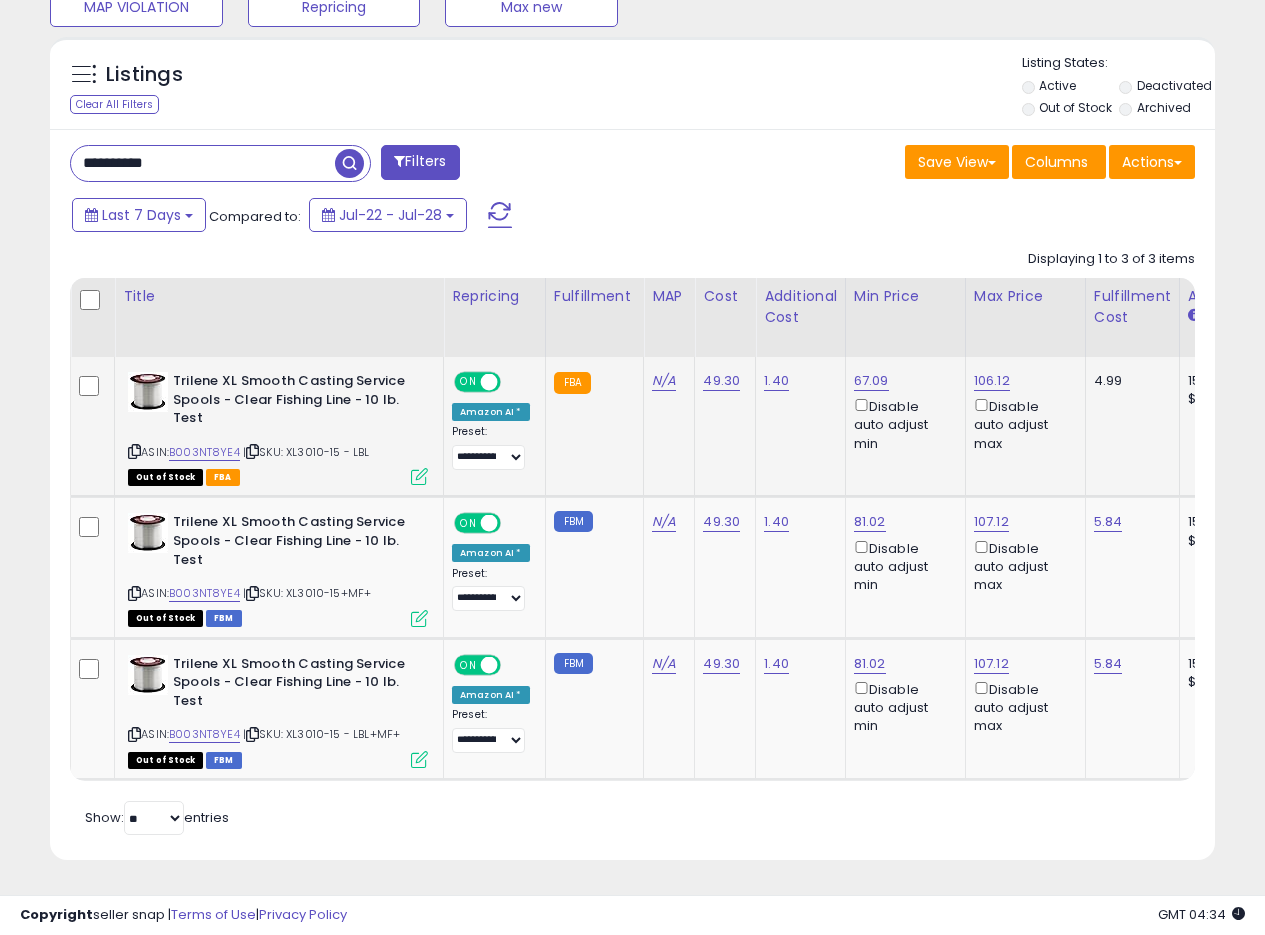 click at bounding box center (419, 476) 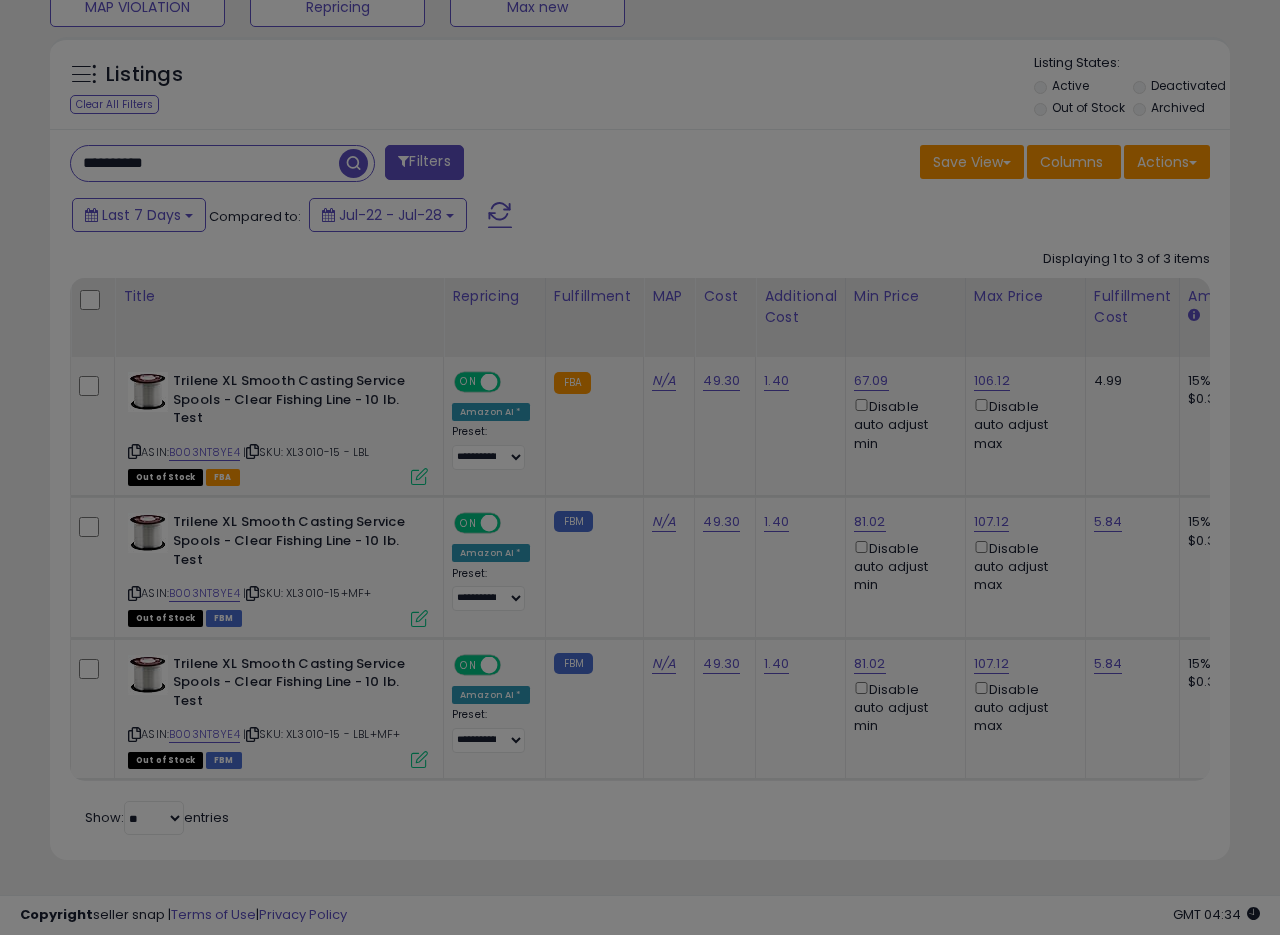 scroll, scrollTop: 999590, scrollLeft: 999317, axis: both 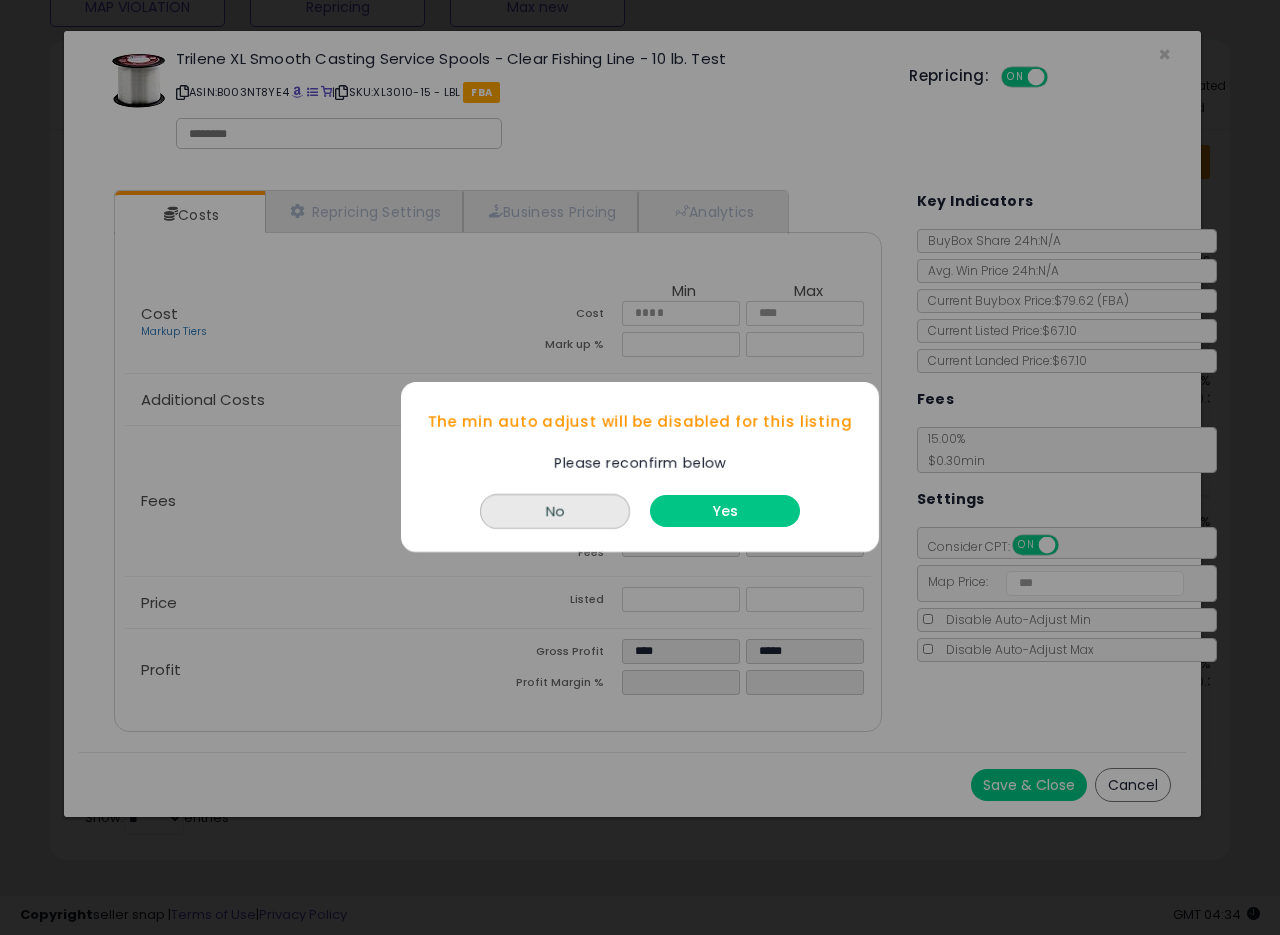 click on "Yes" at bounding box center (725, 512) 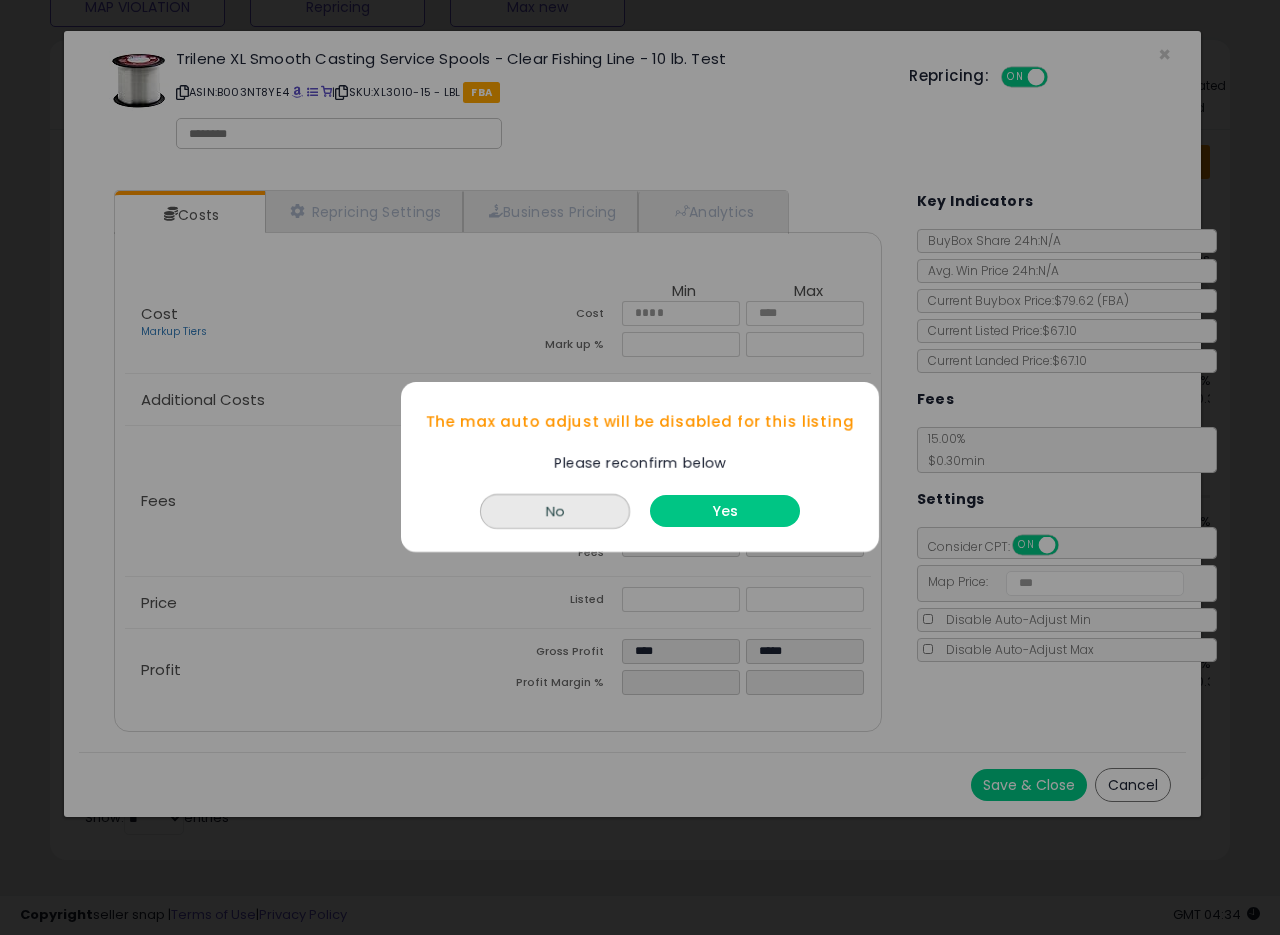 drag, startPoint x: 675, startPoint y: 503, endPoint x: 937, endPoint y: 693, distance: 323.64178 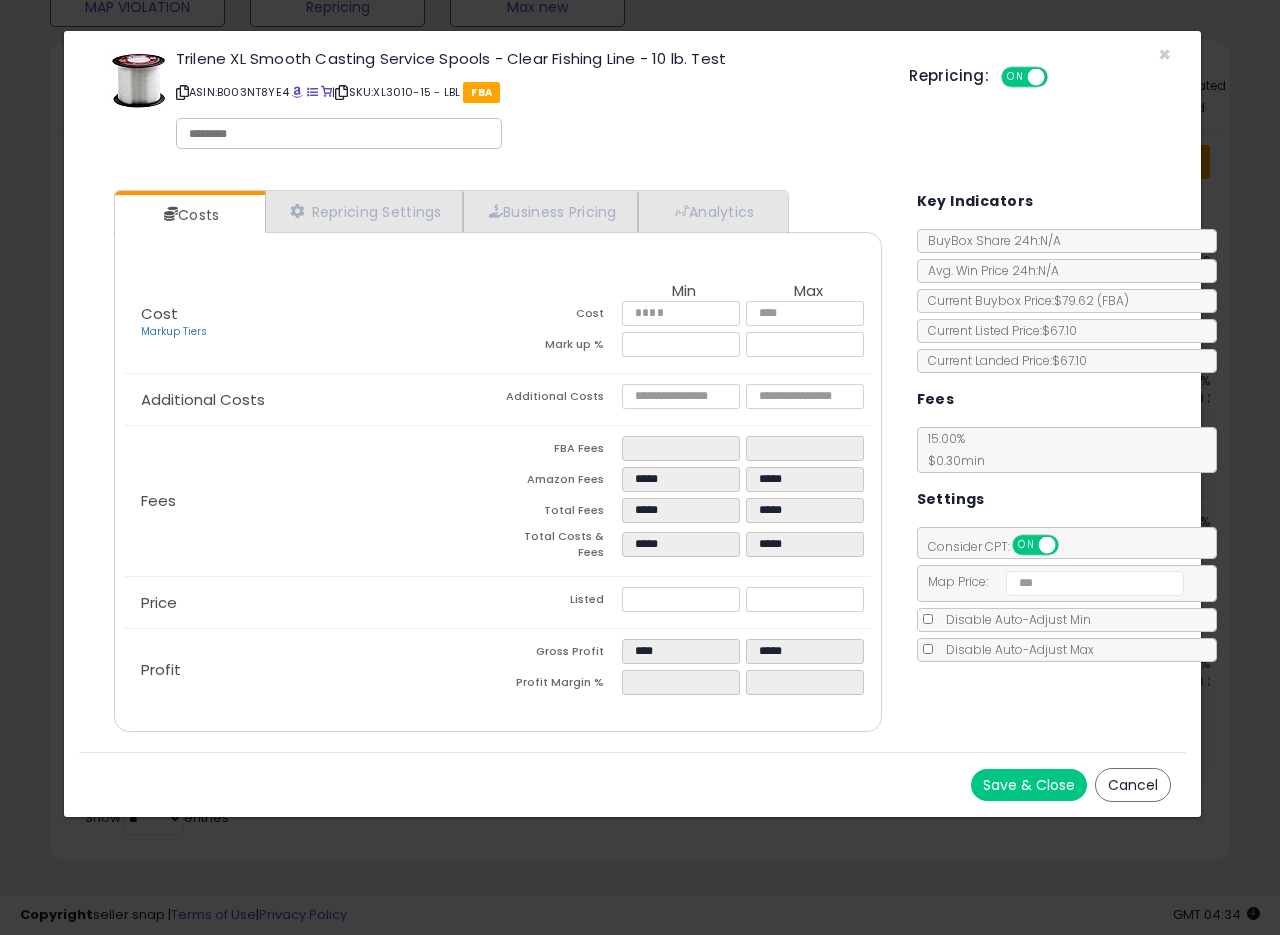 drag, startPoint x: 1032, startPoint y: 781, endPoint x: 1188, endPoint y: 69, distance: 728.8896 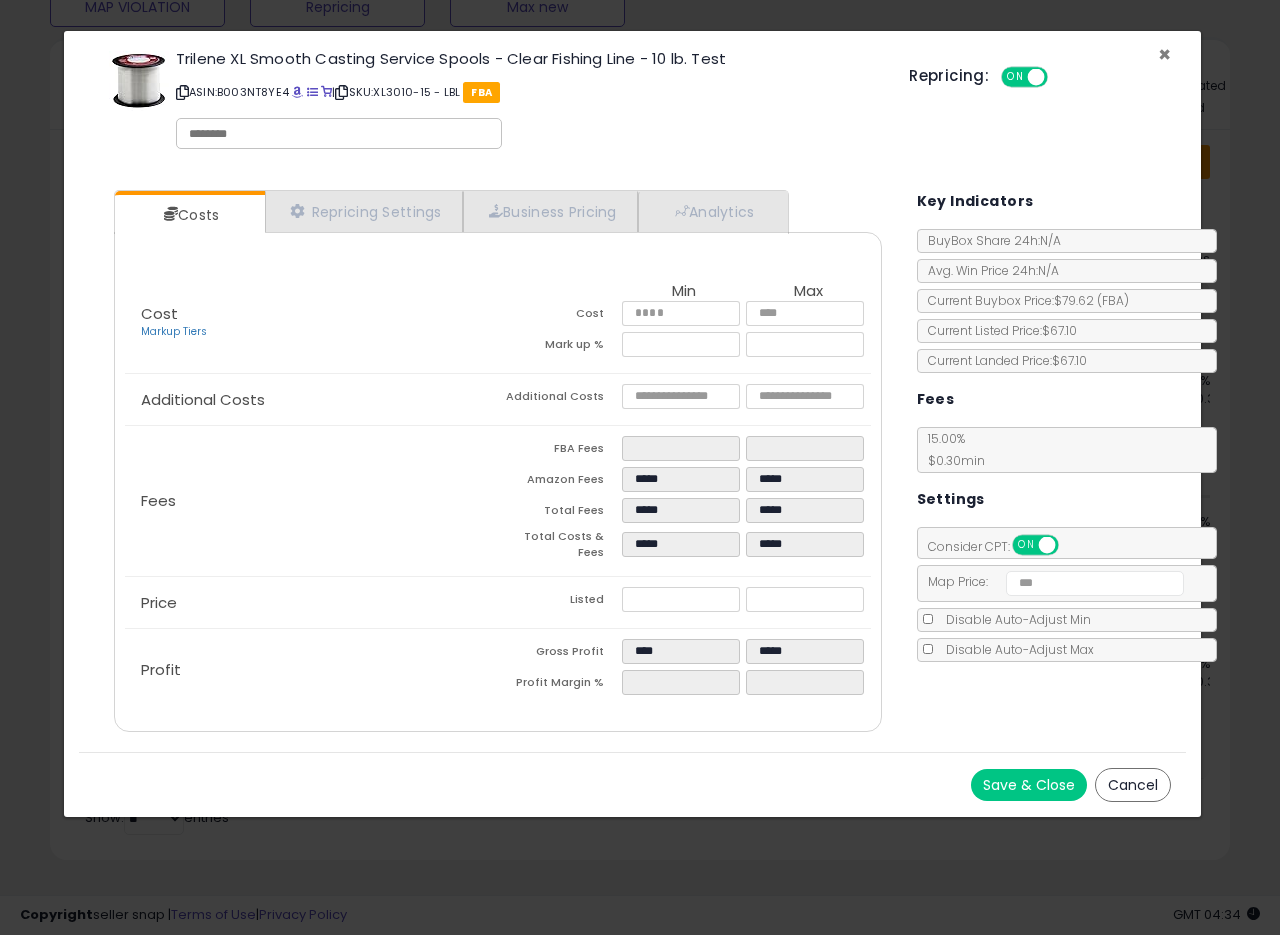 drag, startPoint x: 1168, startPoint y: 51, endPoint x: 1058, endPoint y: 63, distance: 110.65261 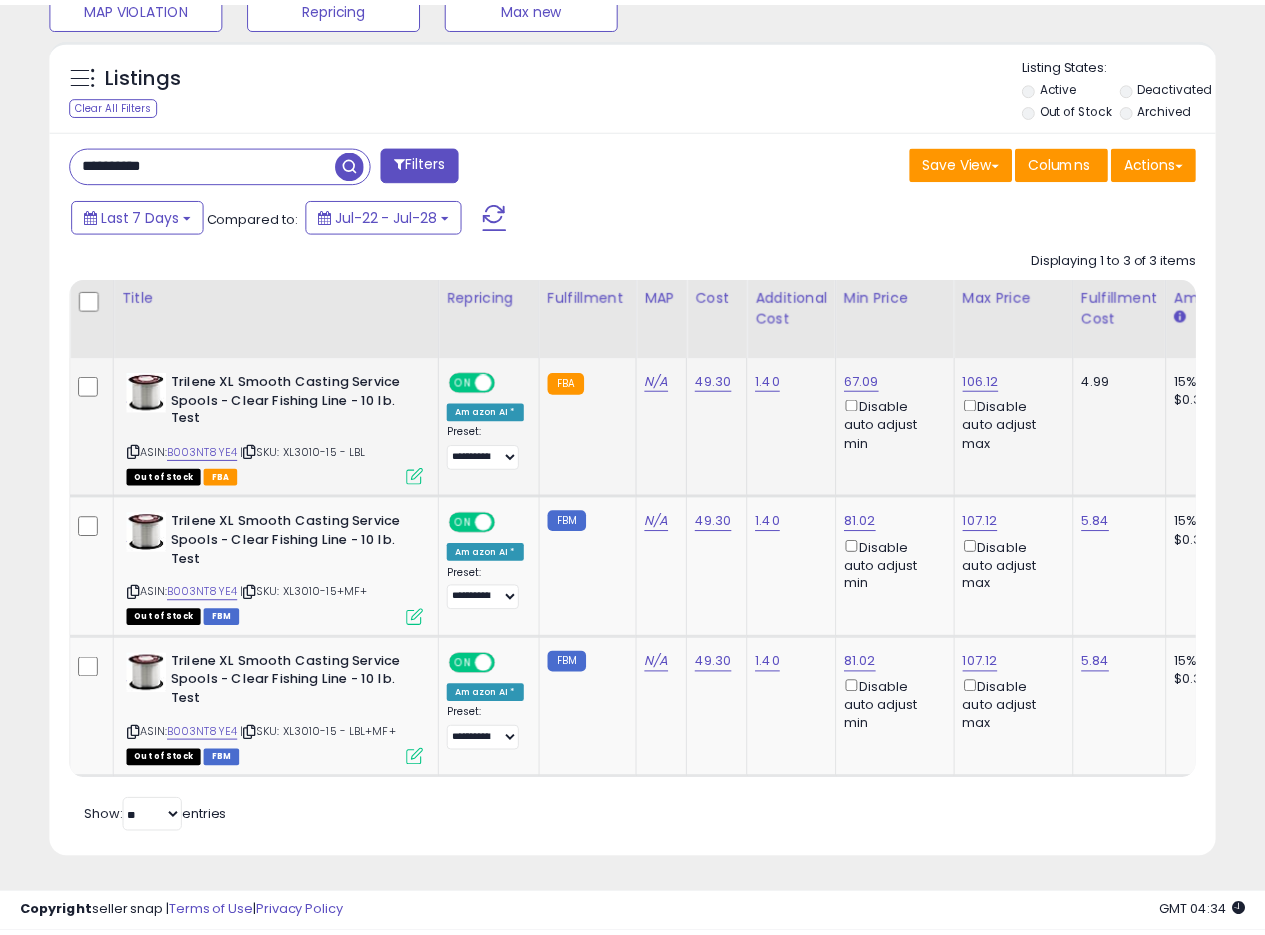 scroll, scrollTop: 410, scrollLeft: 674, axis: both 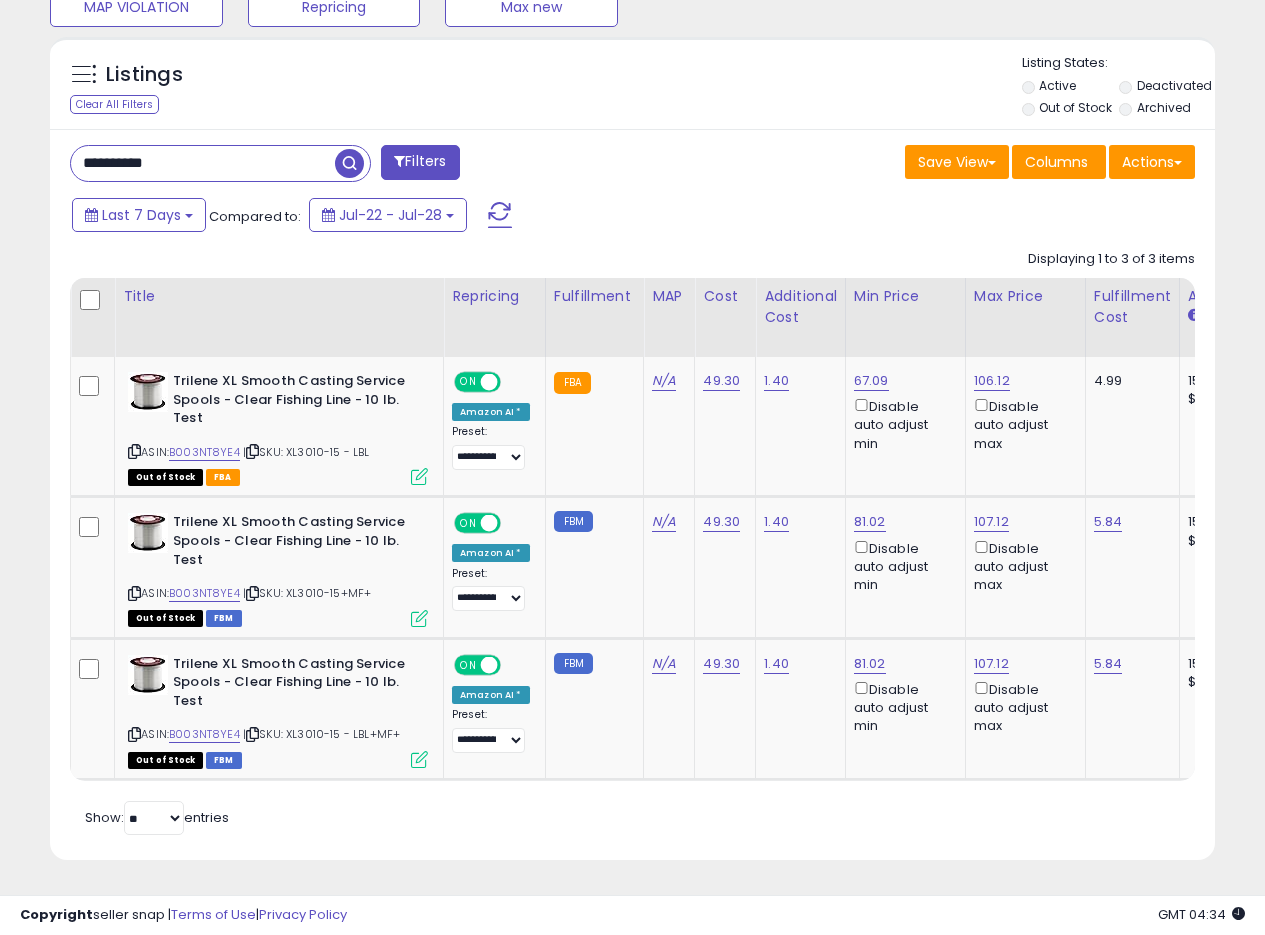 drag, startPoint x: 182, startPoint y: 143, endPoint x: 0, endPoint y: 129, distance: 182.53767 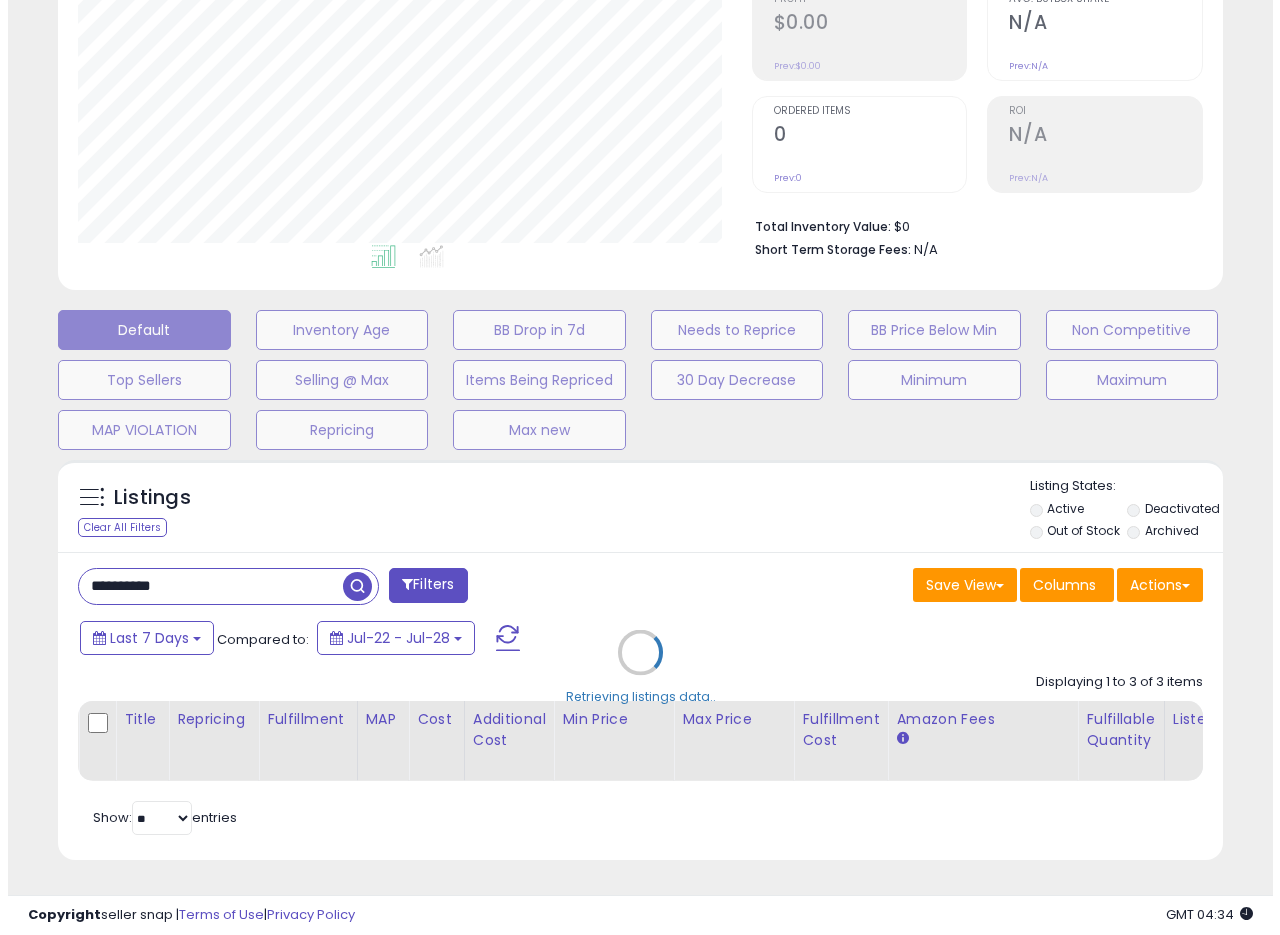 scroll, scrollTop: 335, scrollLeft: 0, axis: vertical 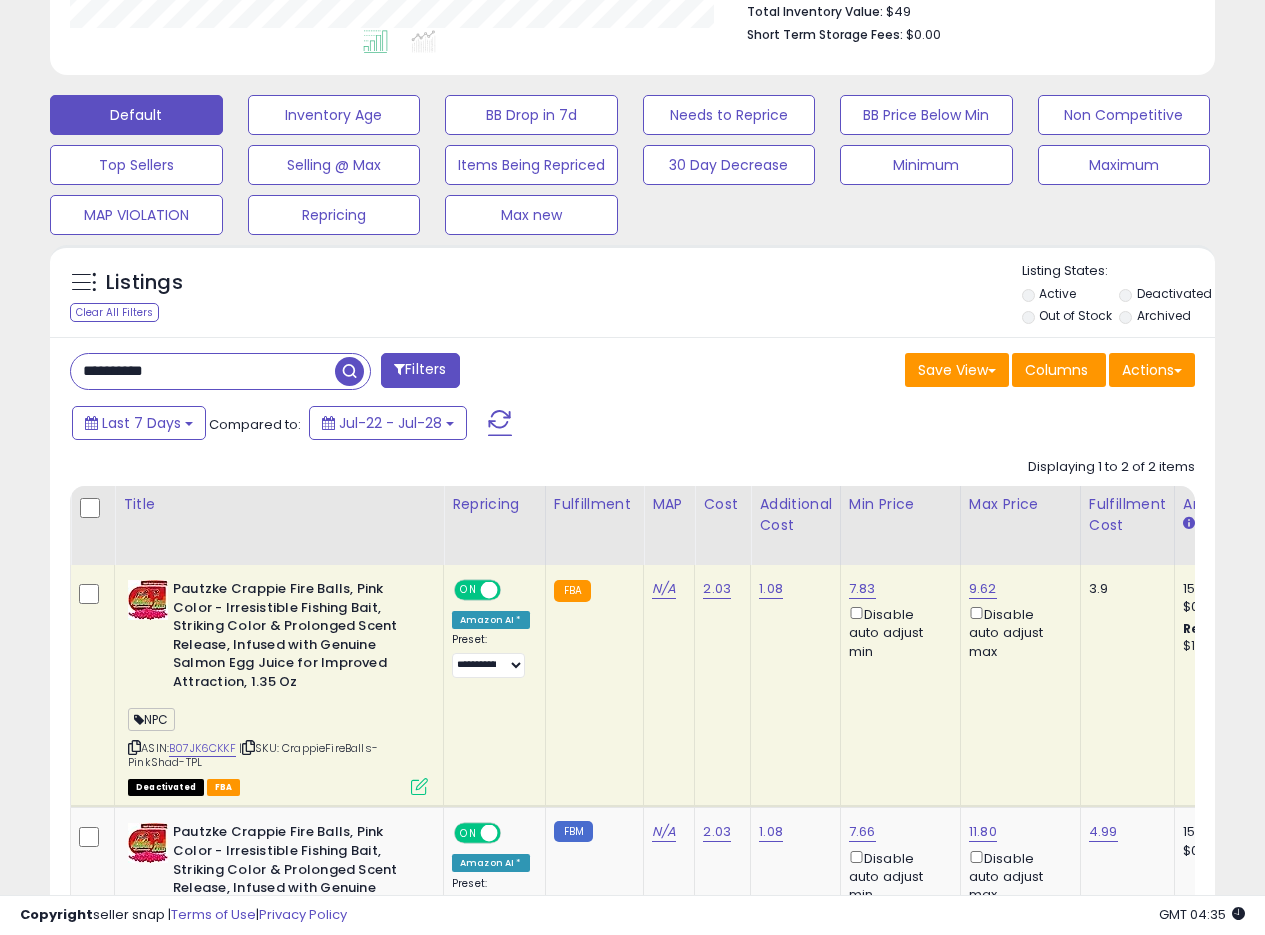 click on "**********" at bounding box center [632, 718] 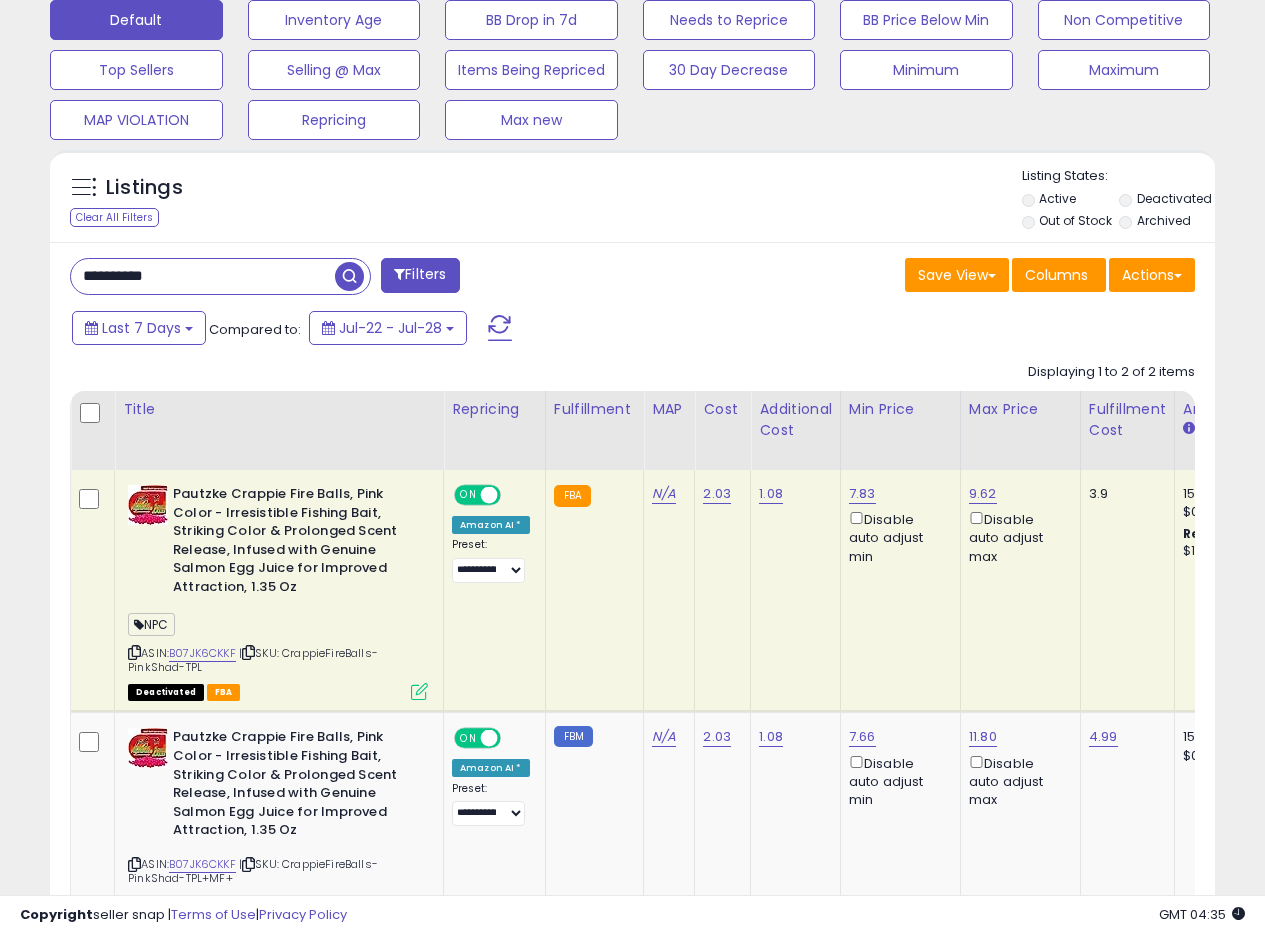 scroll, scrollTop: 735, scrollLeft: 0, axis: vertical 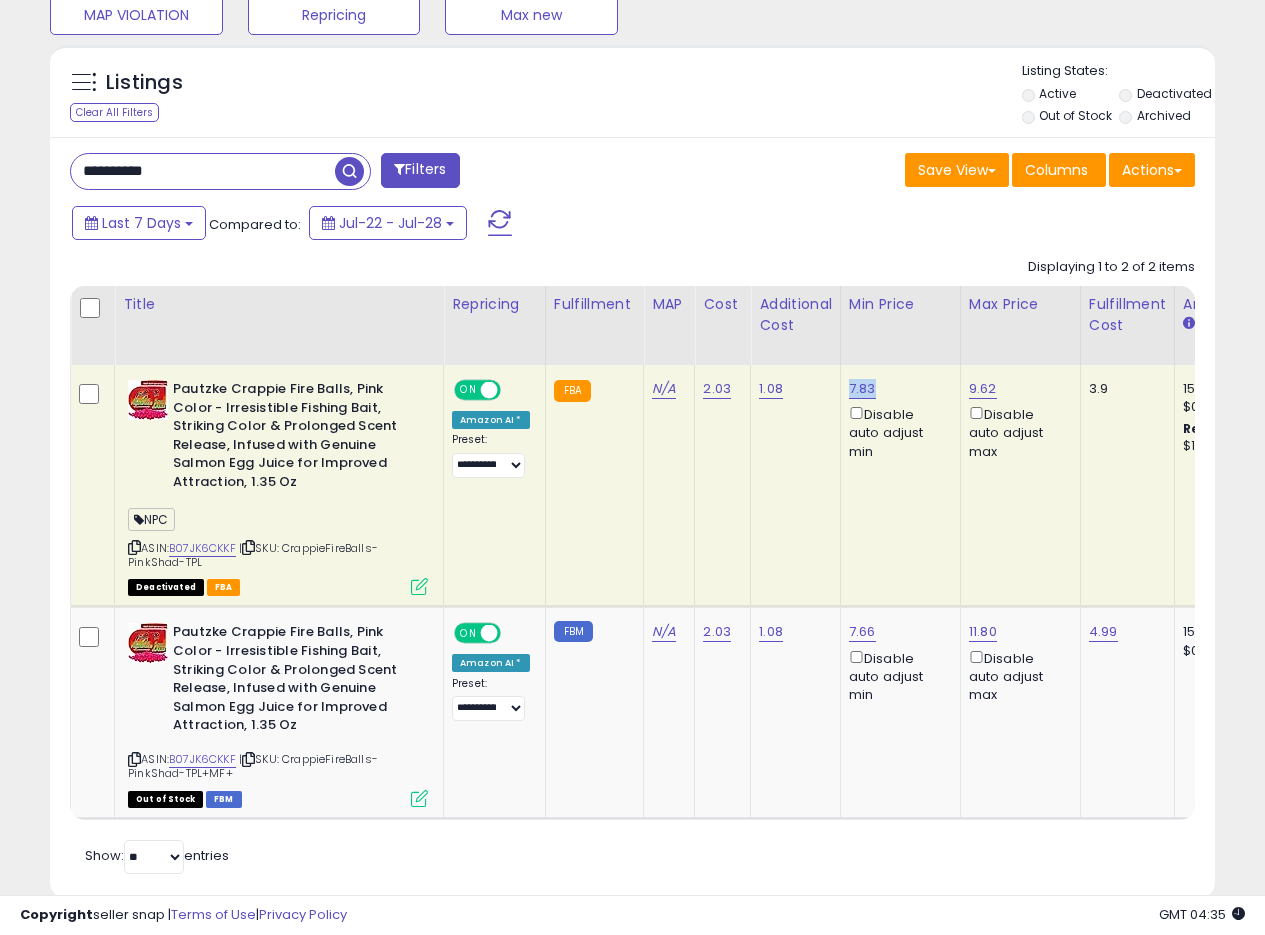 drag, startPoint x: 875, startPoint y: 388, endPoint x: 846, endPoint y: 393, distance: 29.427877 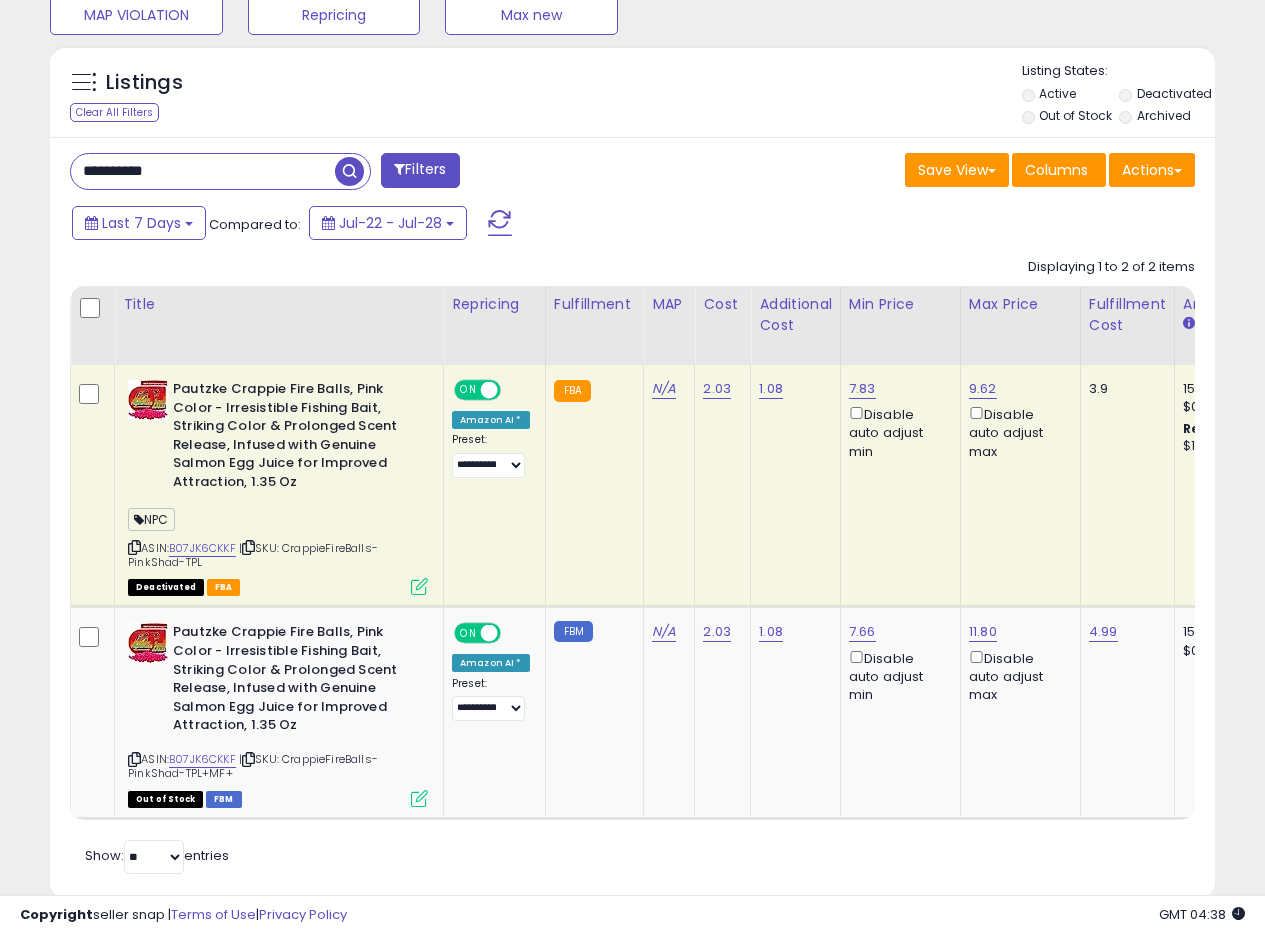 drag, startPoint x: 233, startPoint y: 156, endPoint x: 52, endPoint y: 130, distance: 182.85786 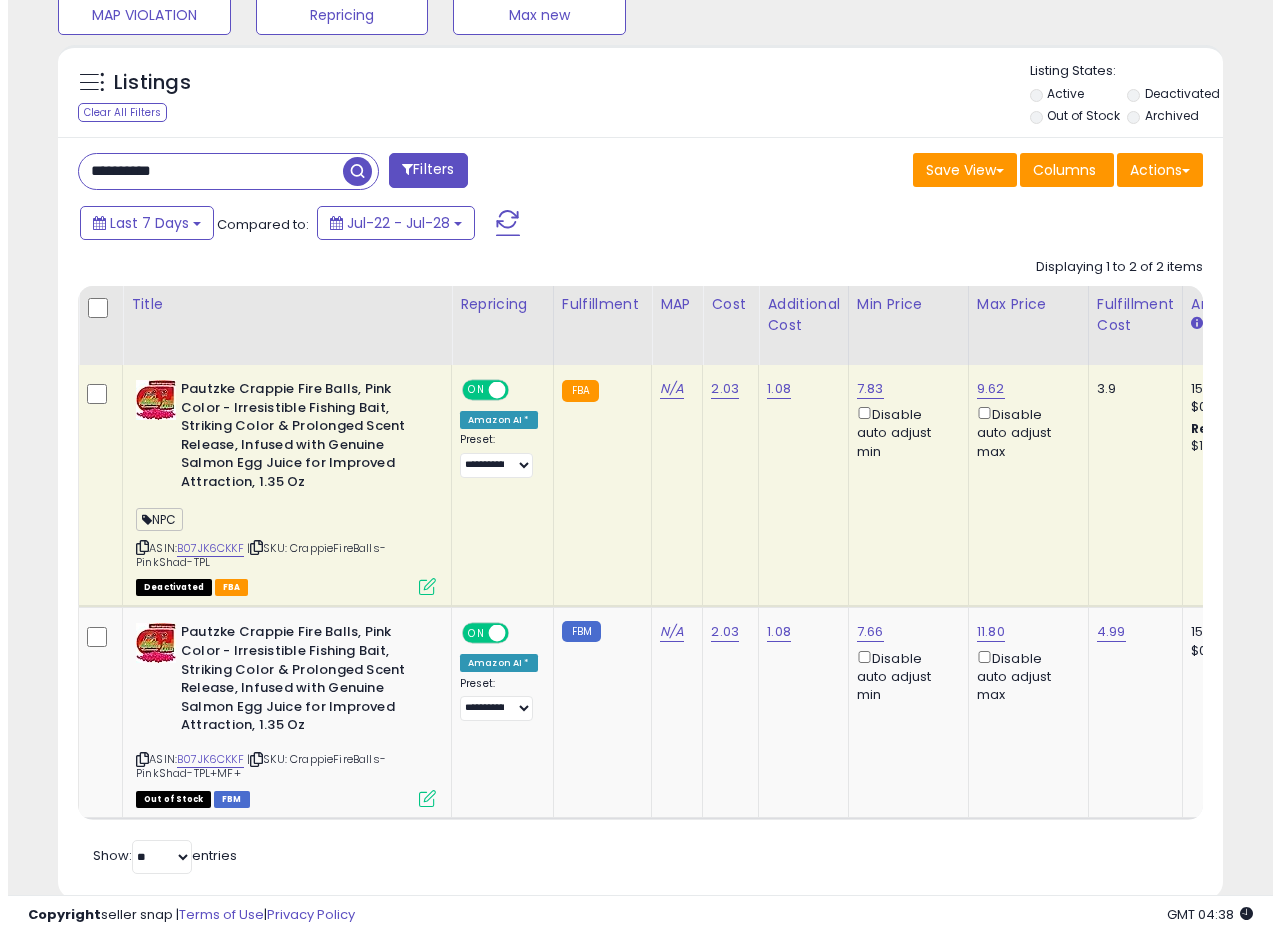 scroll, scrollTop: 335, scrollLeft: 0, axis: vertical 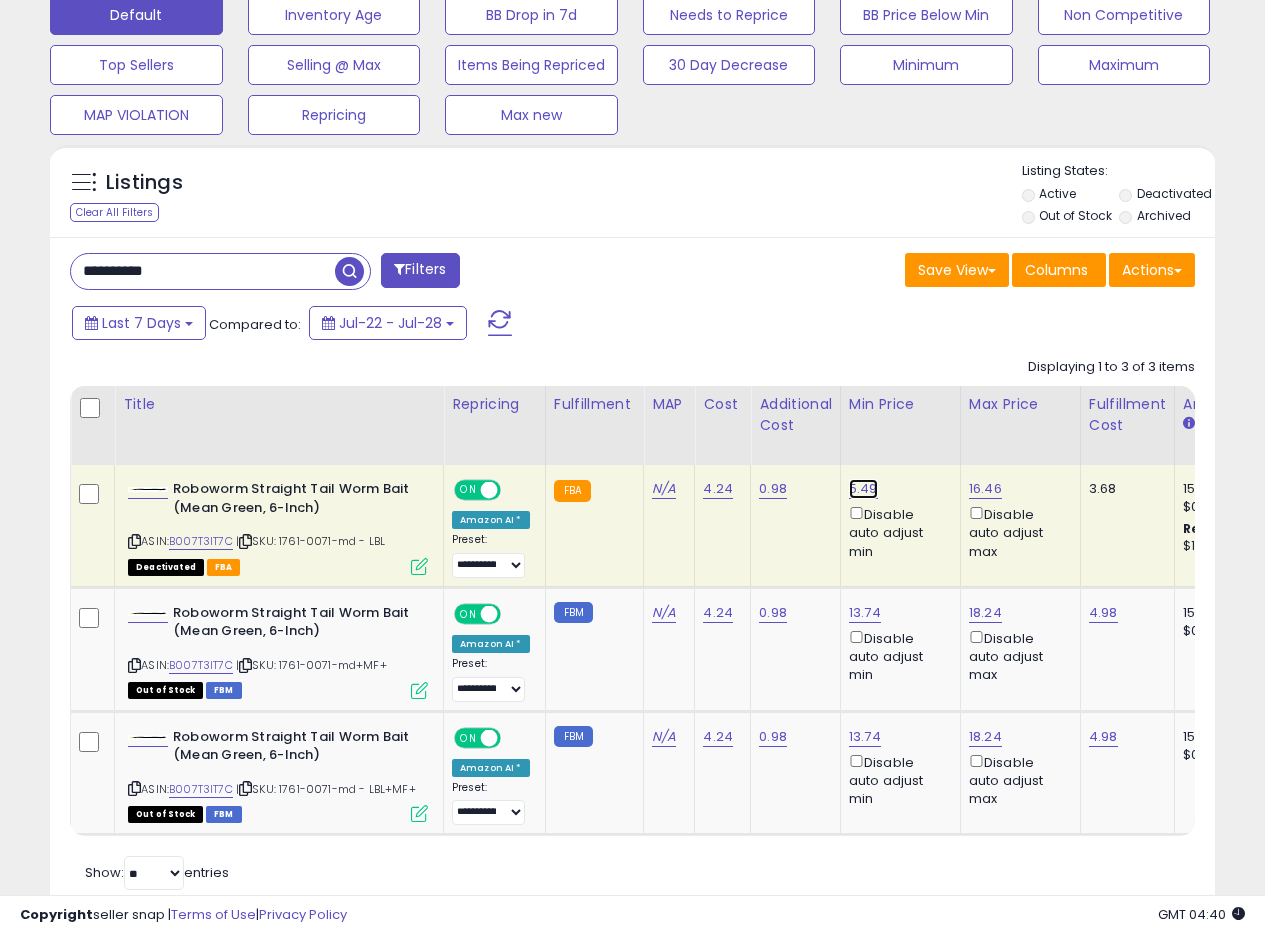 click on "5.49" at bounding box center [863, 489] 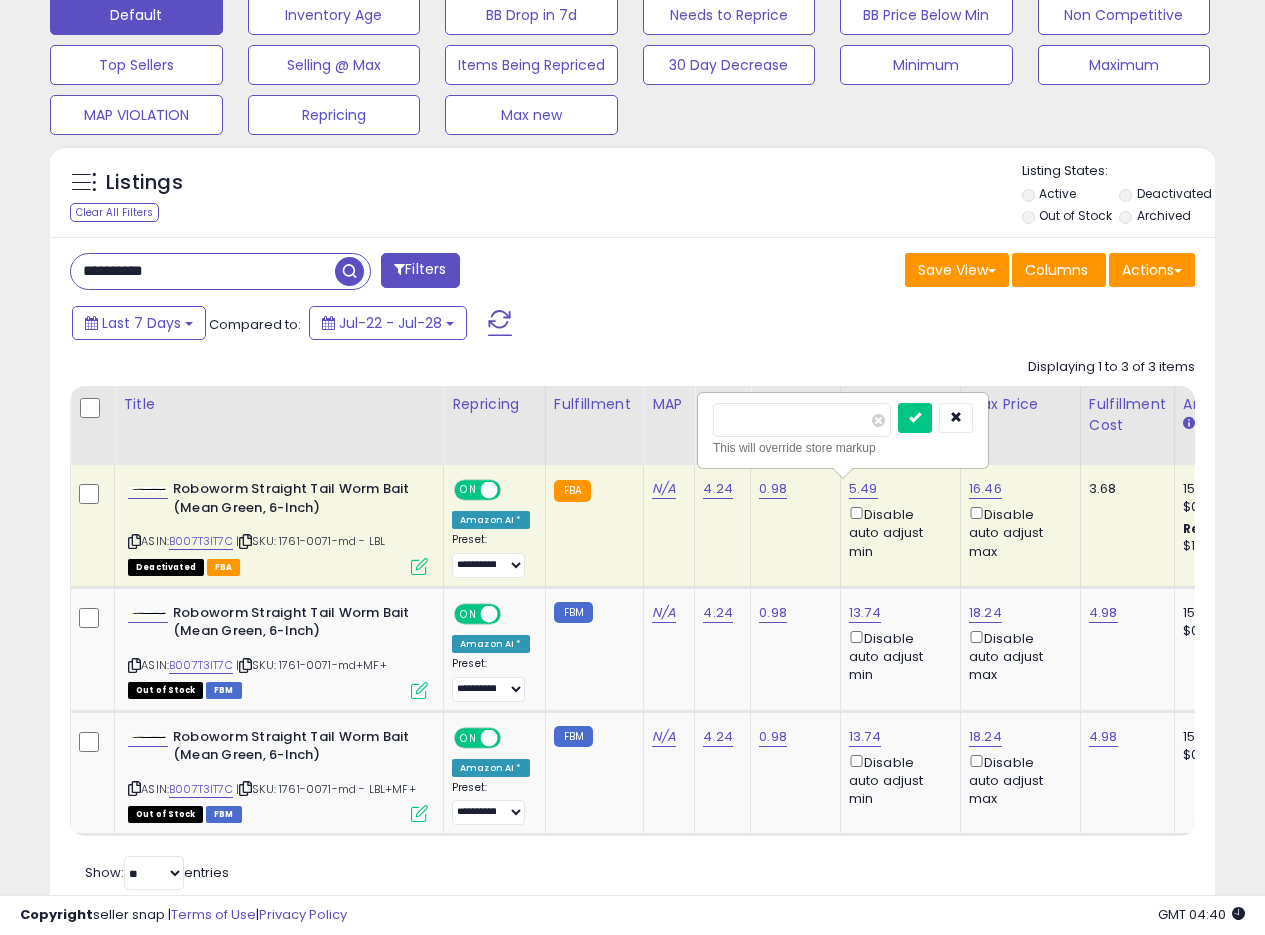 click on "****" at bounding box center [802, 420] 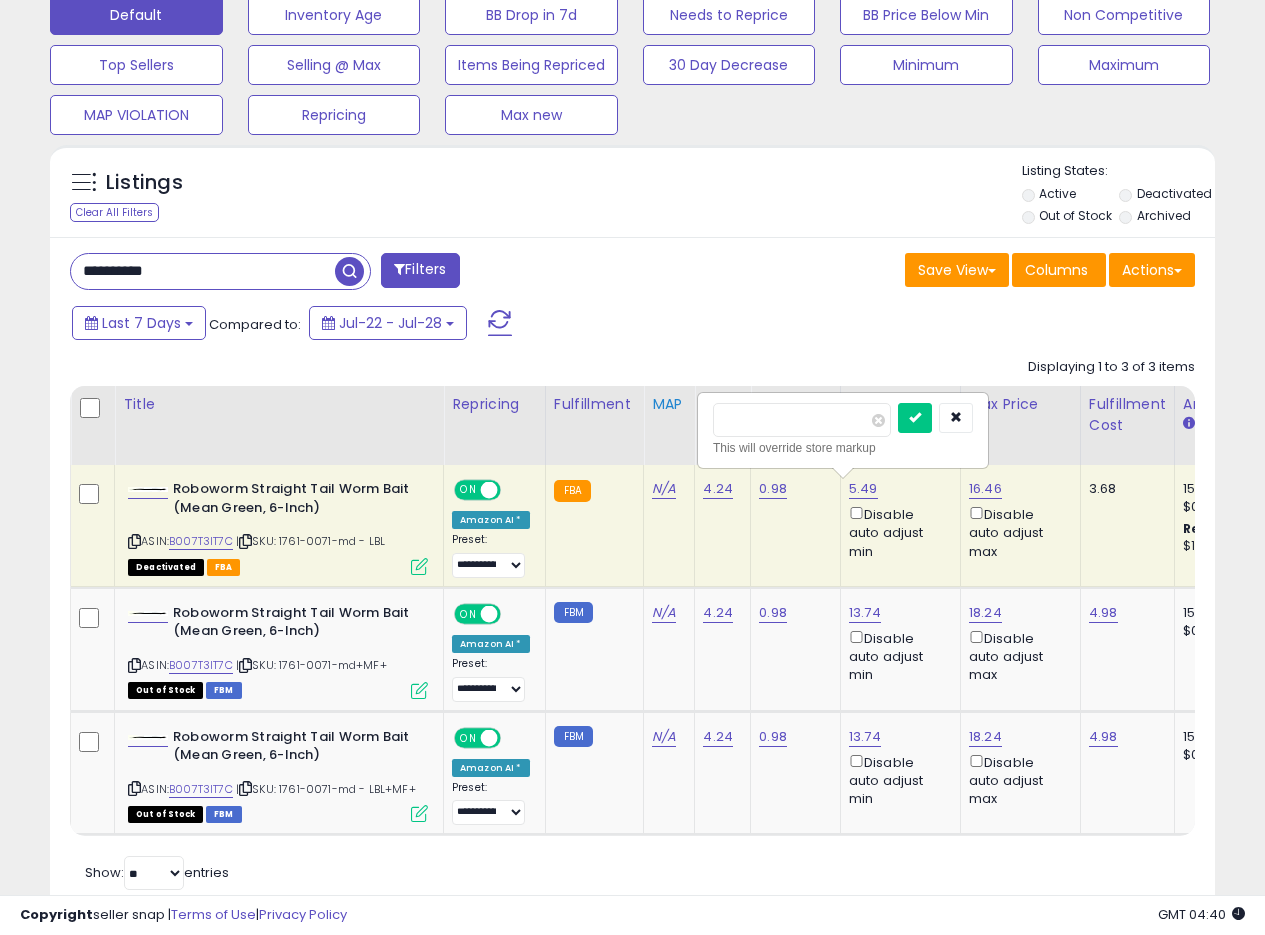 drag, startPoint x: 763, startPoint y: 419, endPoint x: 675, endPoint y: 418, distance: 88.005684 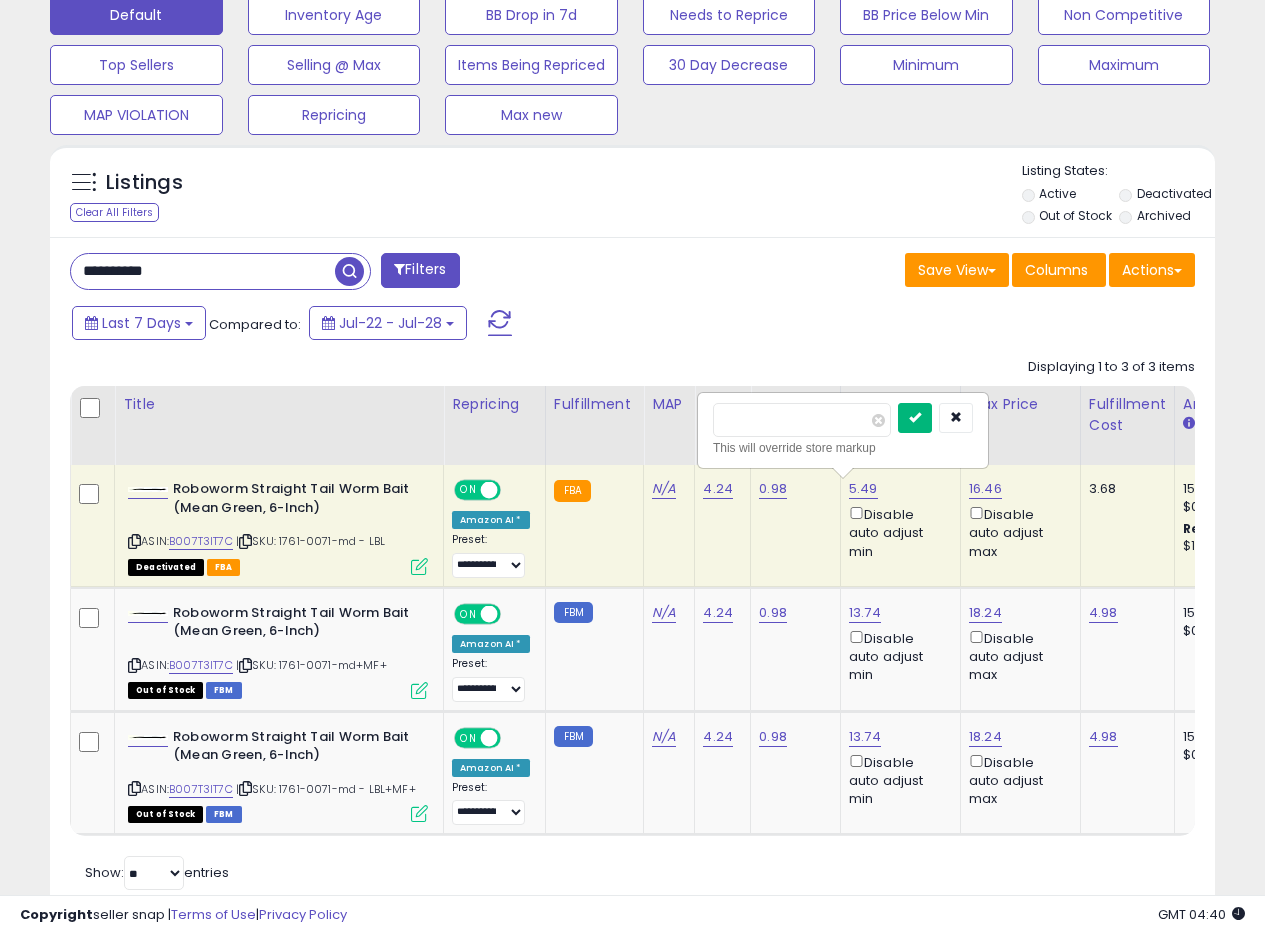 type on "****" 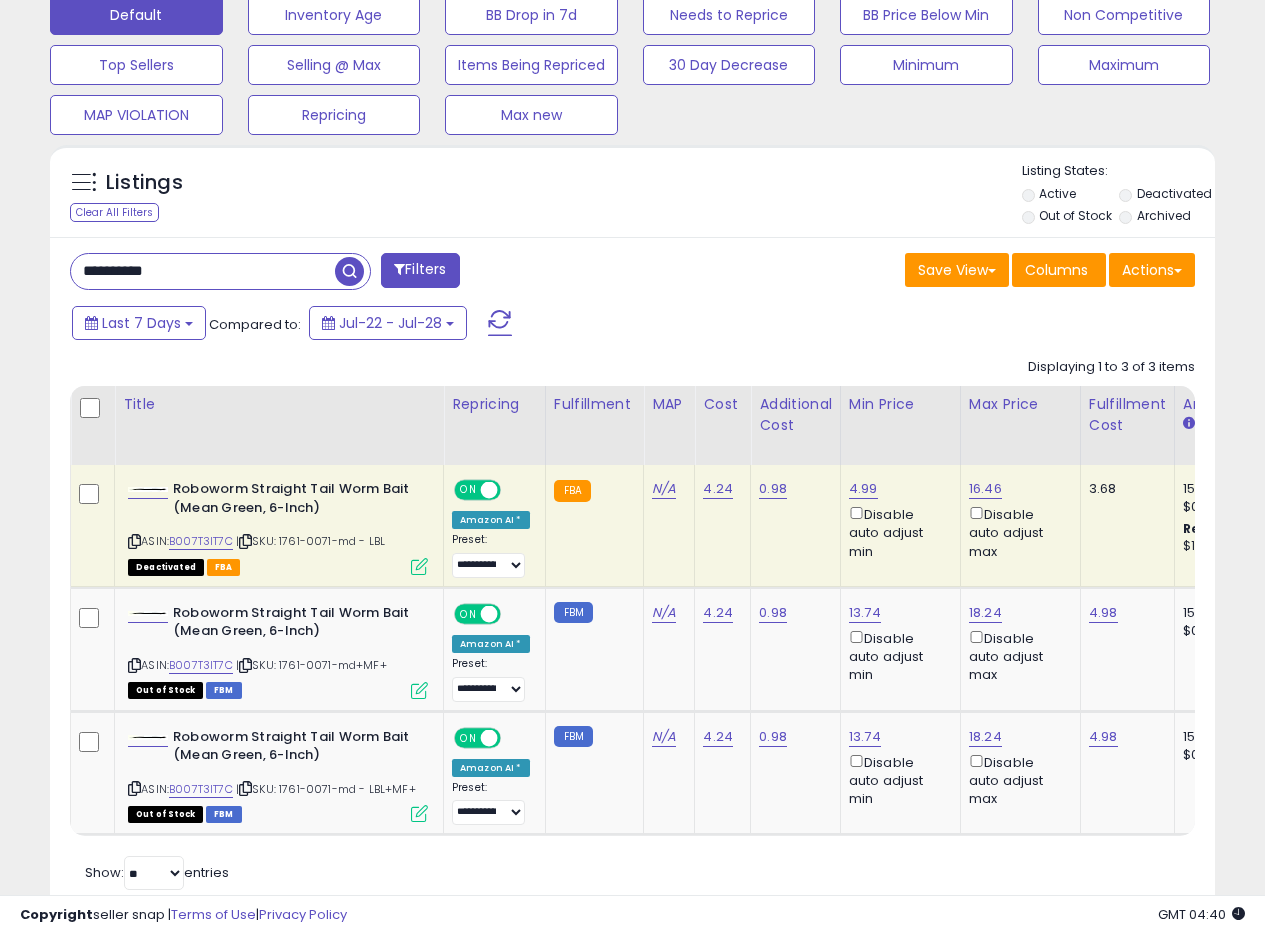 drag, startPoint x: 209, startPoint y: 268, endPoint x: 2, endPoint y: 252, distance: 207.61743 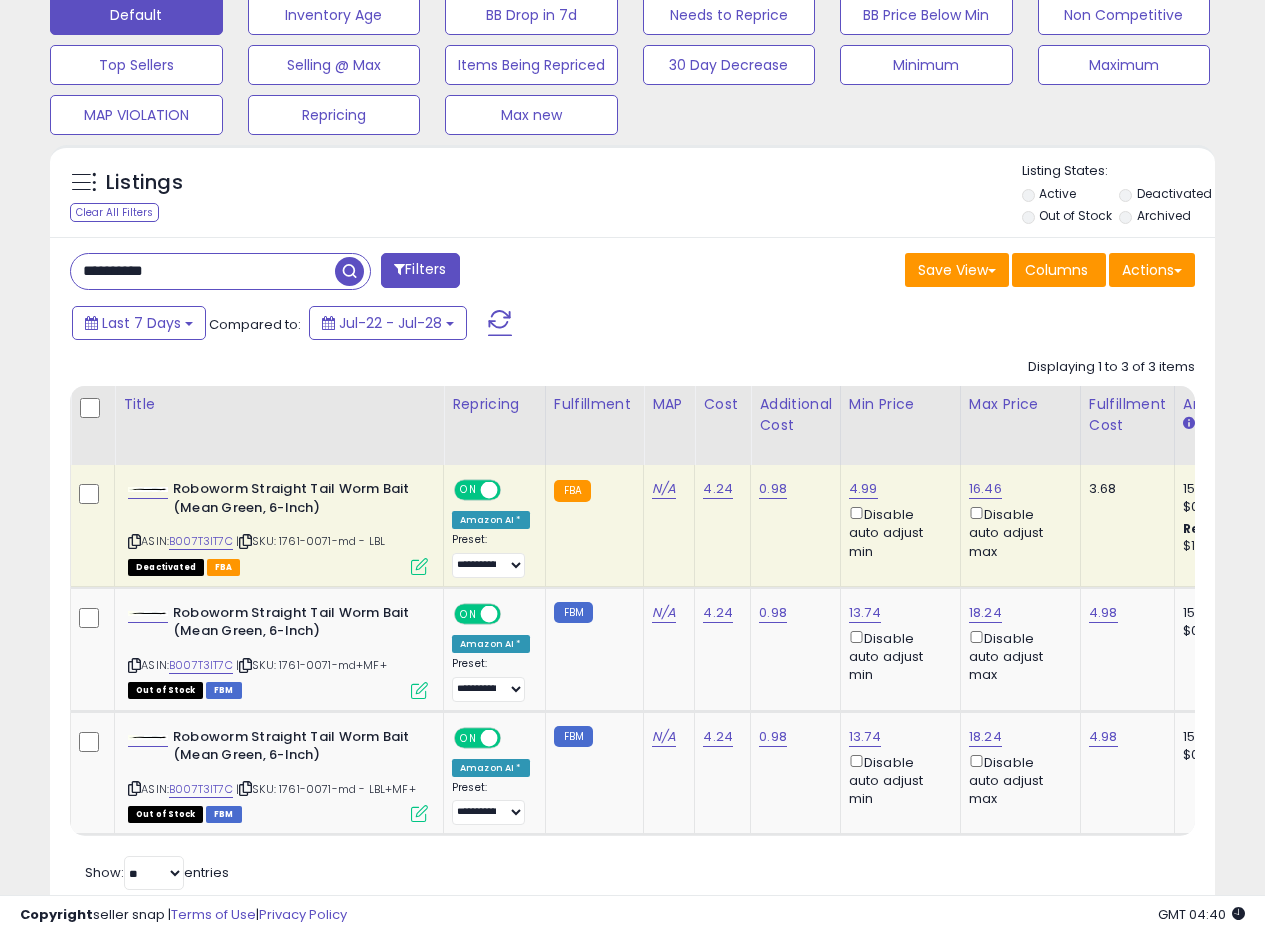 paste 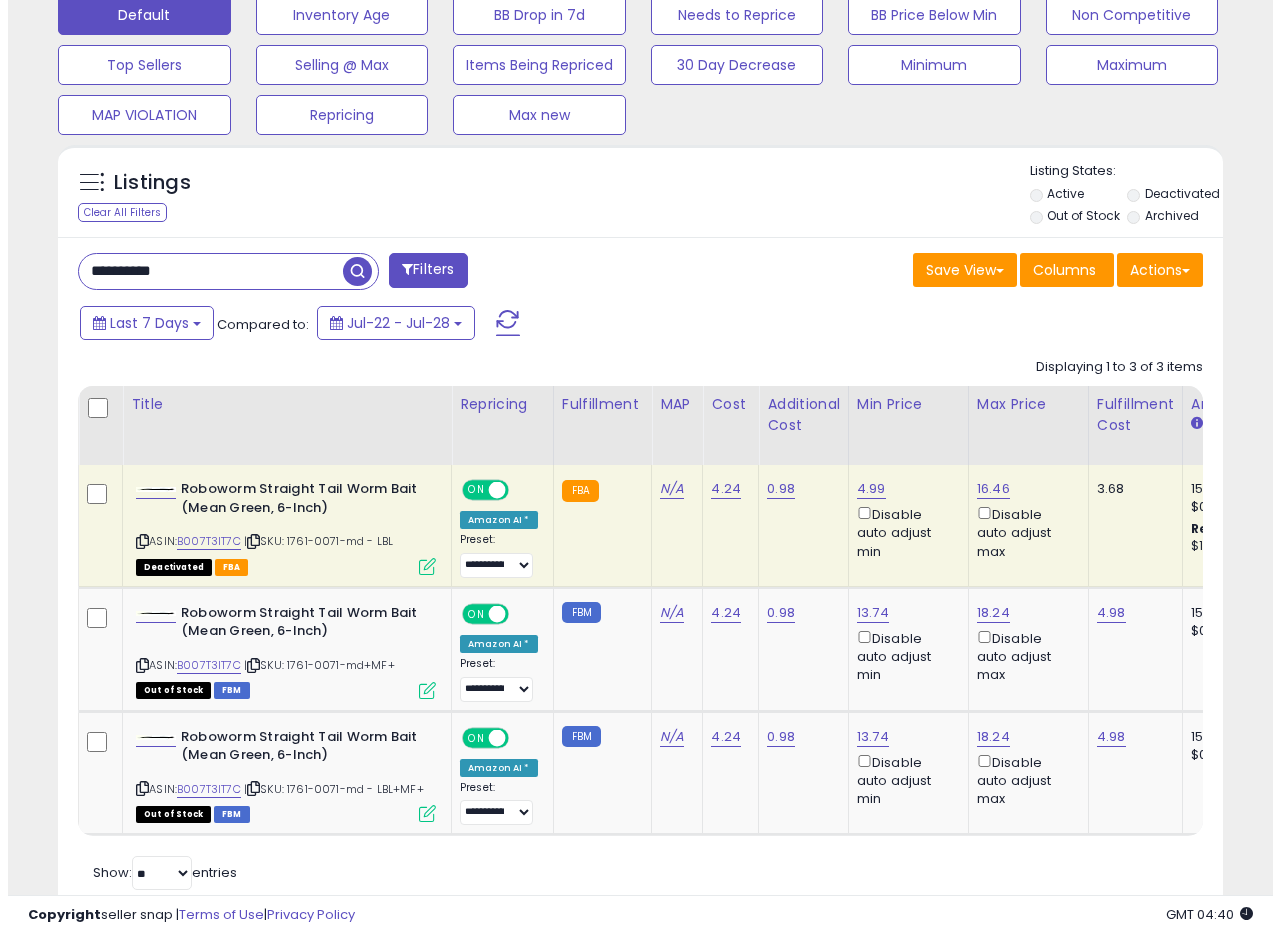 scroll, scrollTop: 335, scrollLeft: 0, axis: vertical 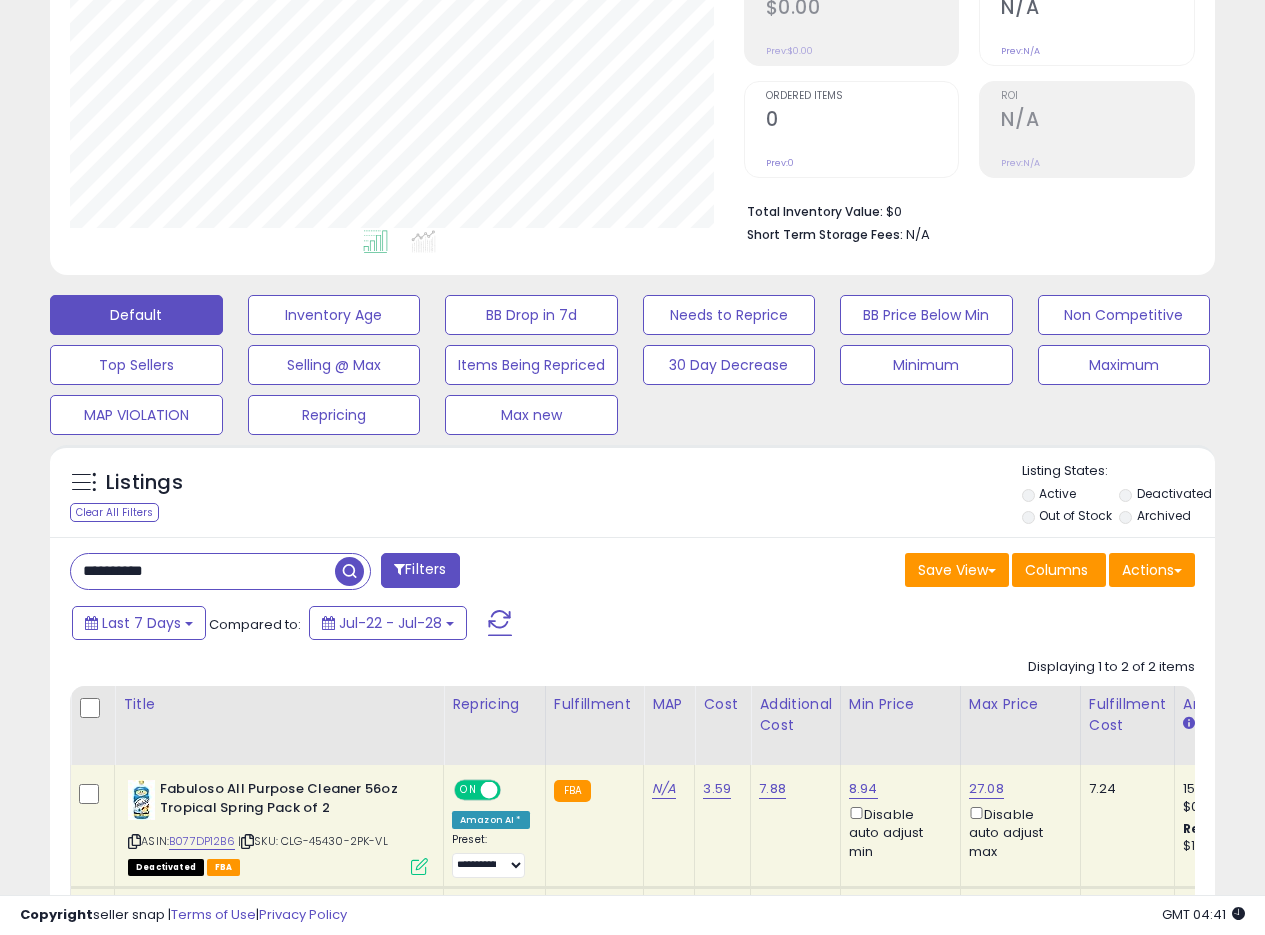 drag, startPoint x: 190, startPoint y: 579, endPoint x: 0, endPoint y: 549, distance: 192.35384 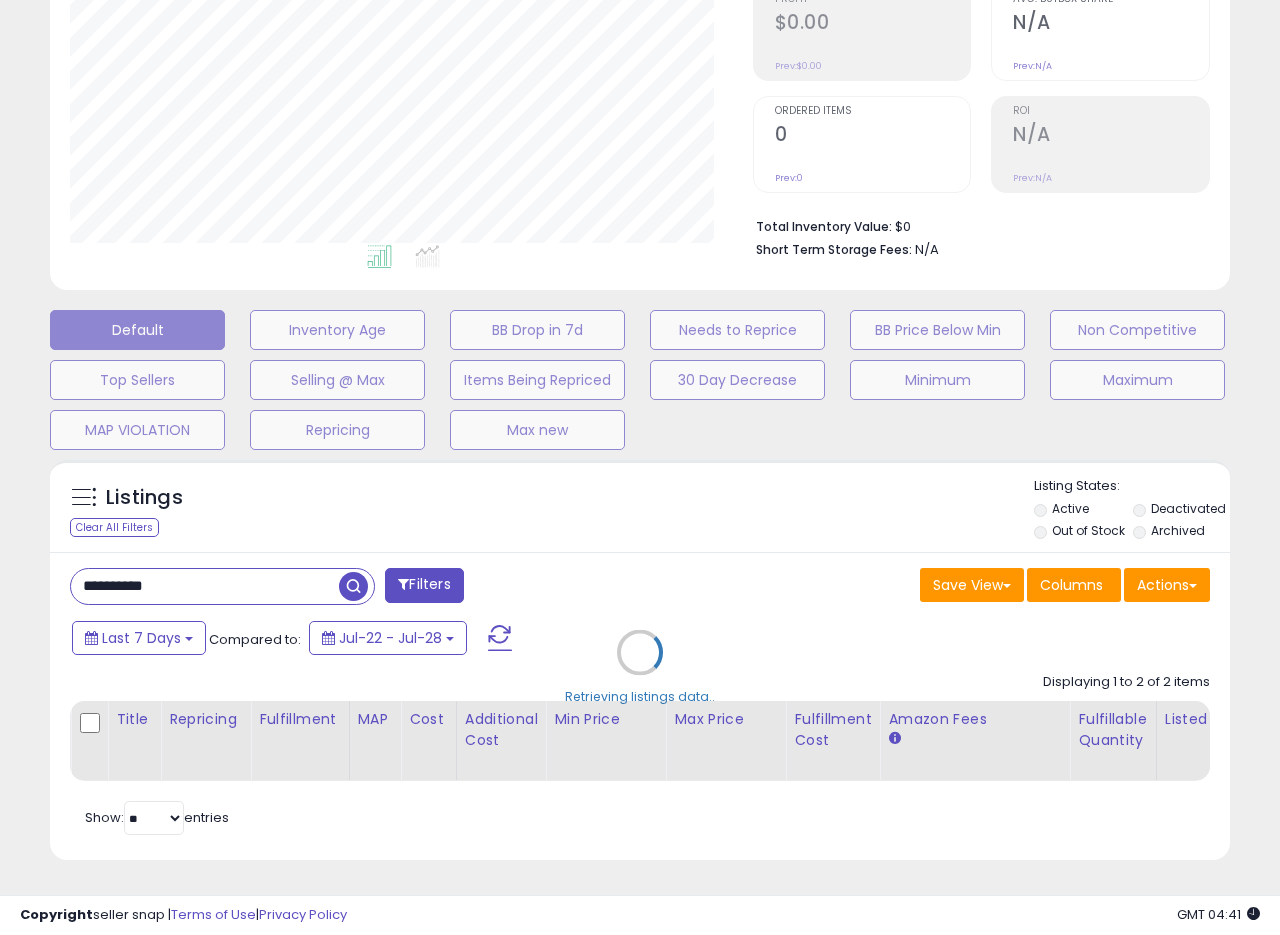 scroll, scrollTop: 999590, scrollLeft: 999317, axis: both 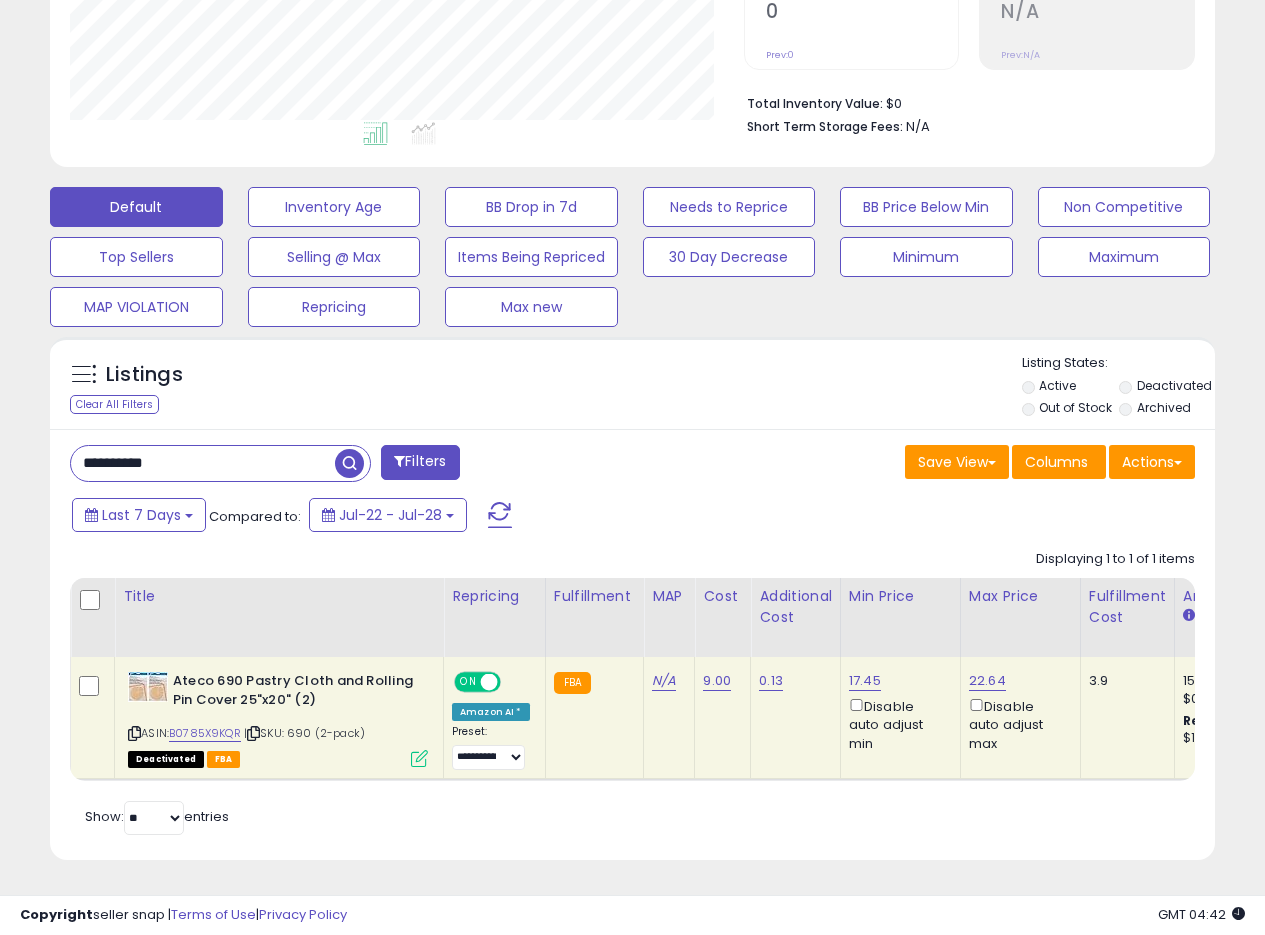 click at bounding box center [419, 758] 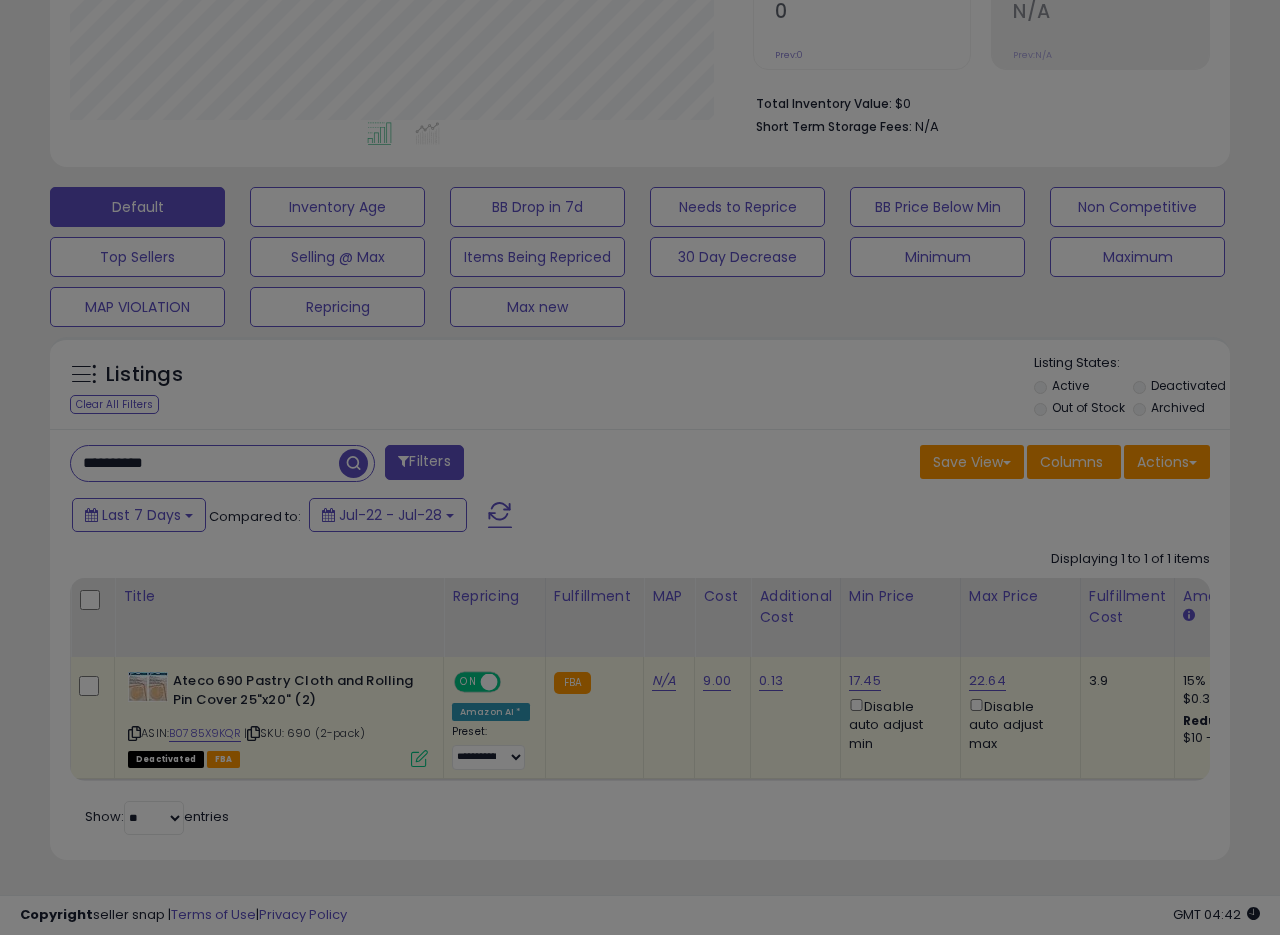scroll, scrollTop: 999590, scrollLeft: 999317, axis: both 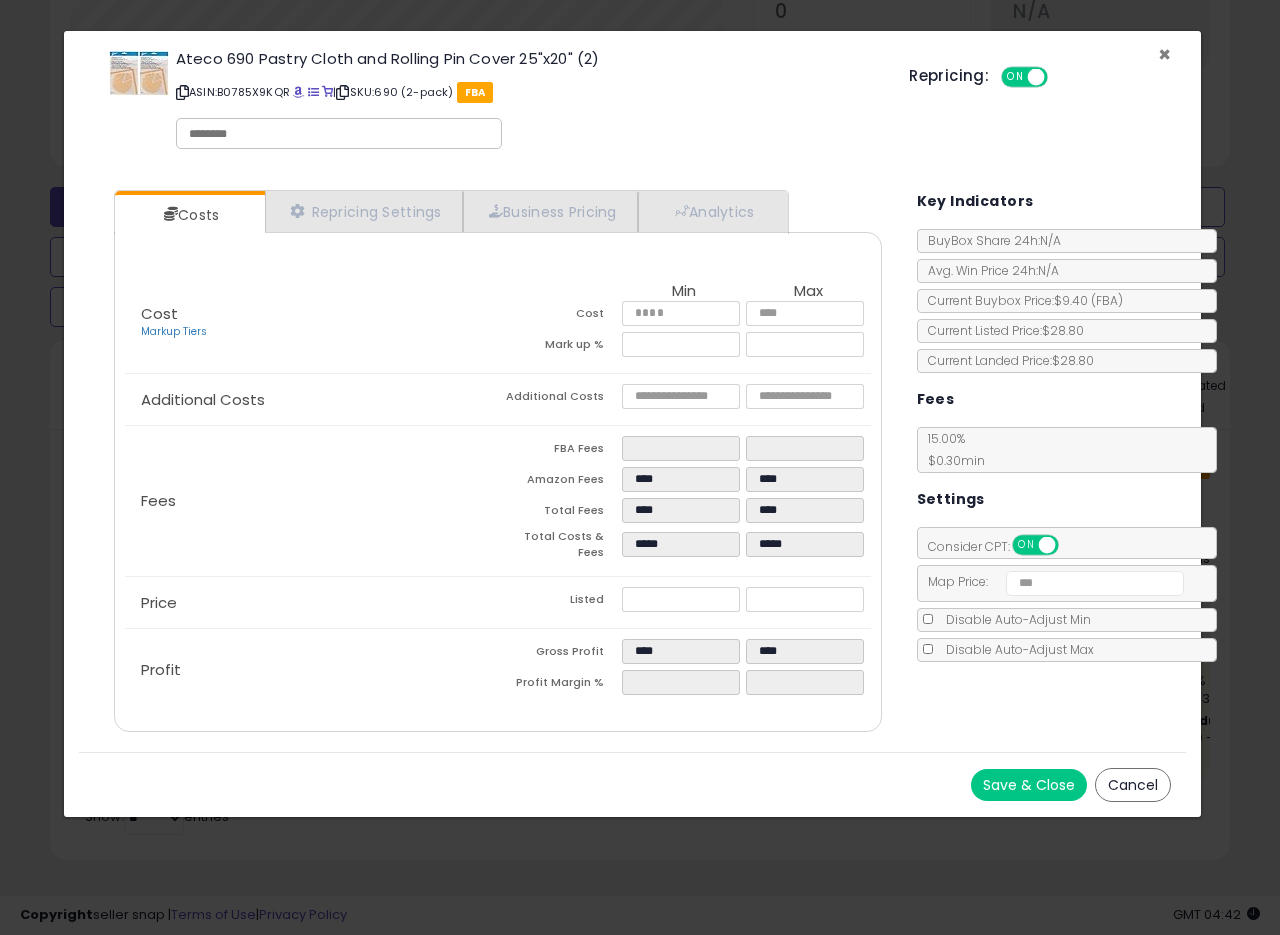 click on "×" at bounding box center (1164, 54) 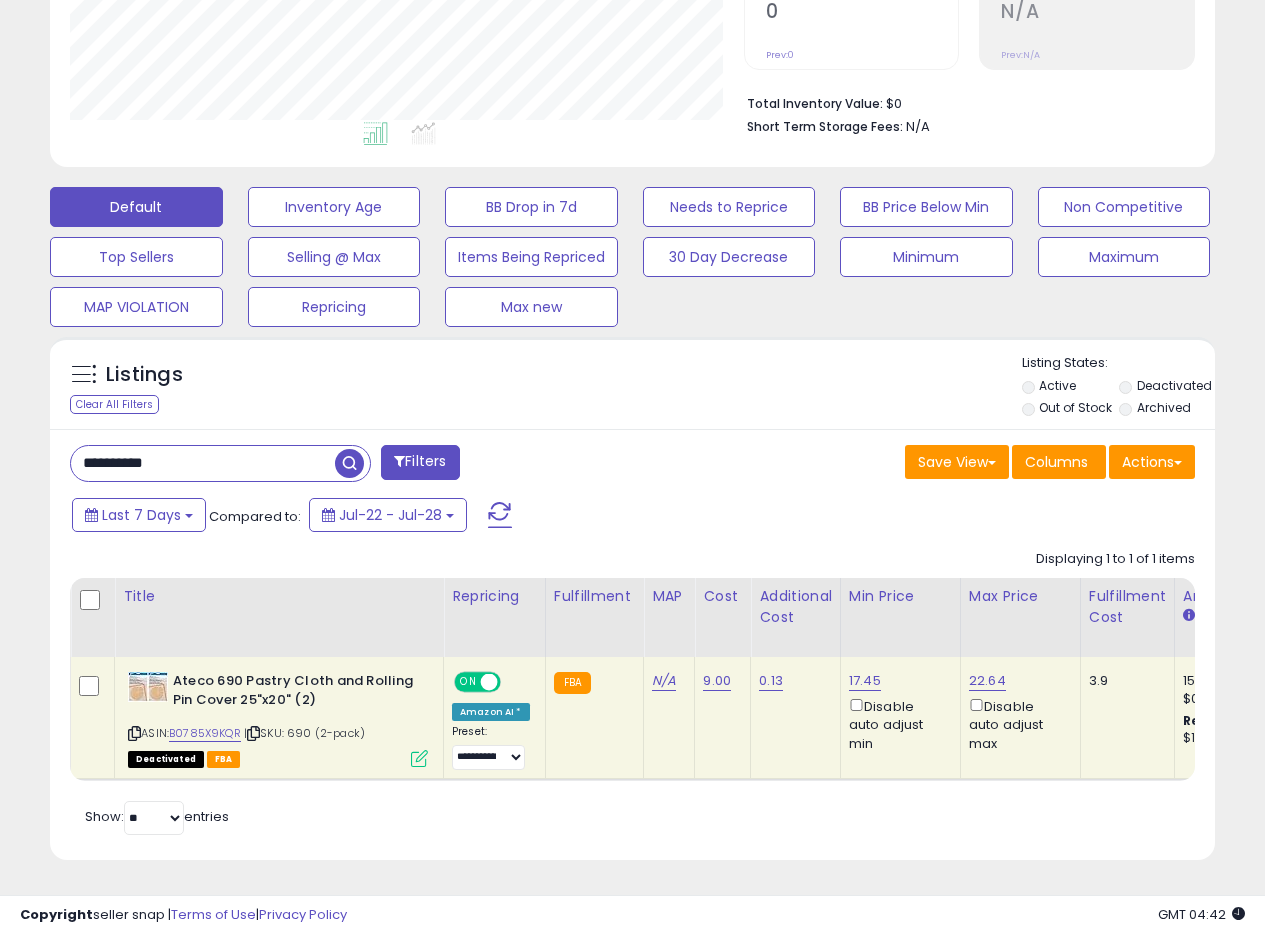 scroll, scrollTop: 410, scrollLeft: 674, axis: both 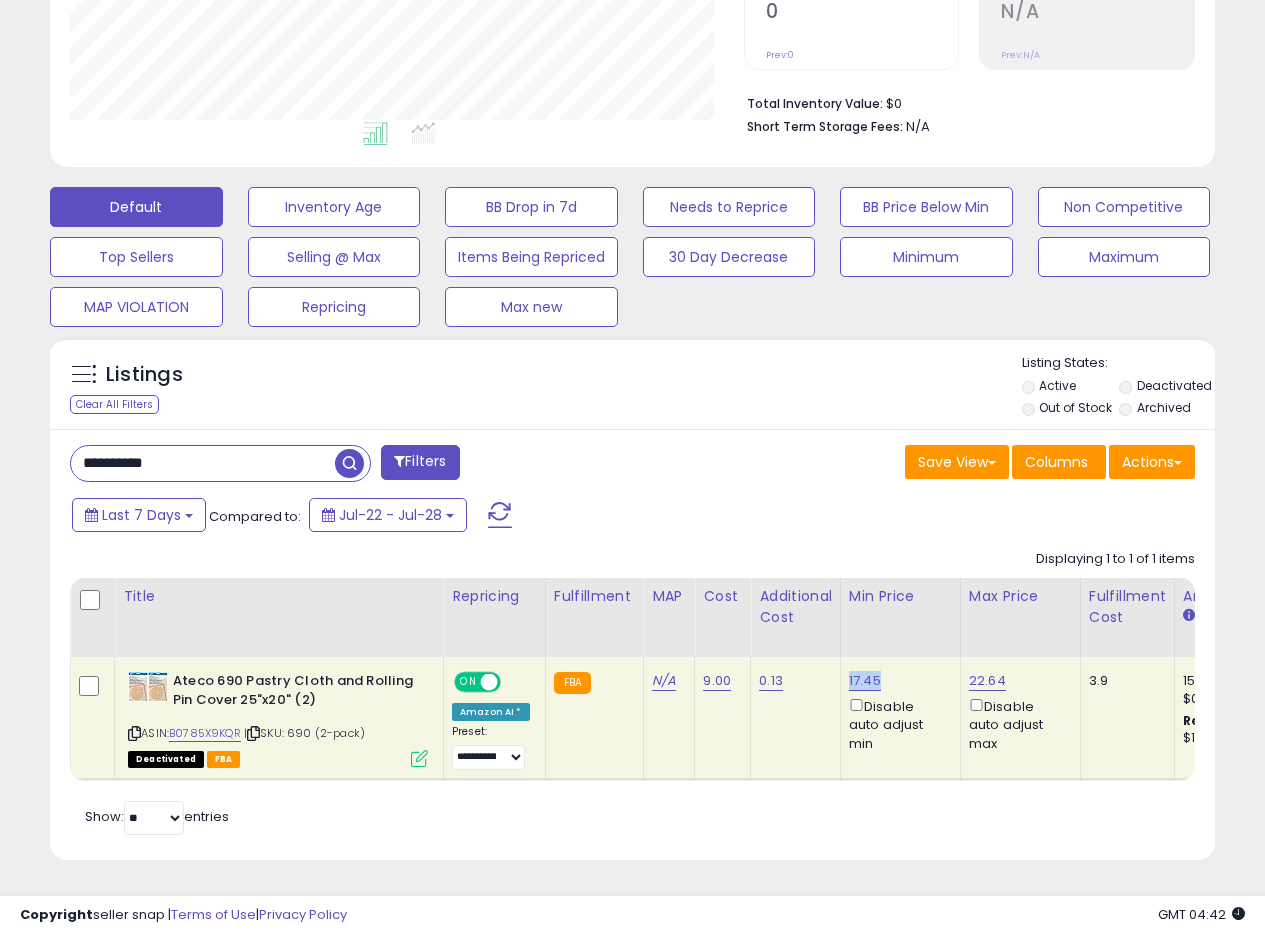 drag, startPoint x: 860, startPoint y: 668, endPoint x: 845, endPoint y: 668, distance: 15 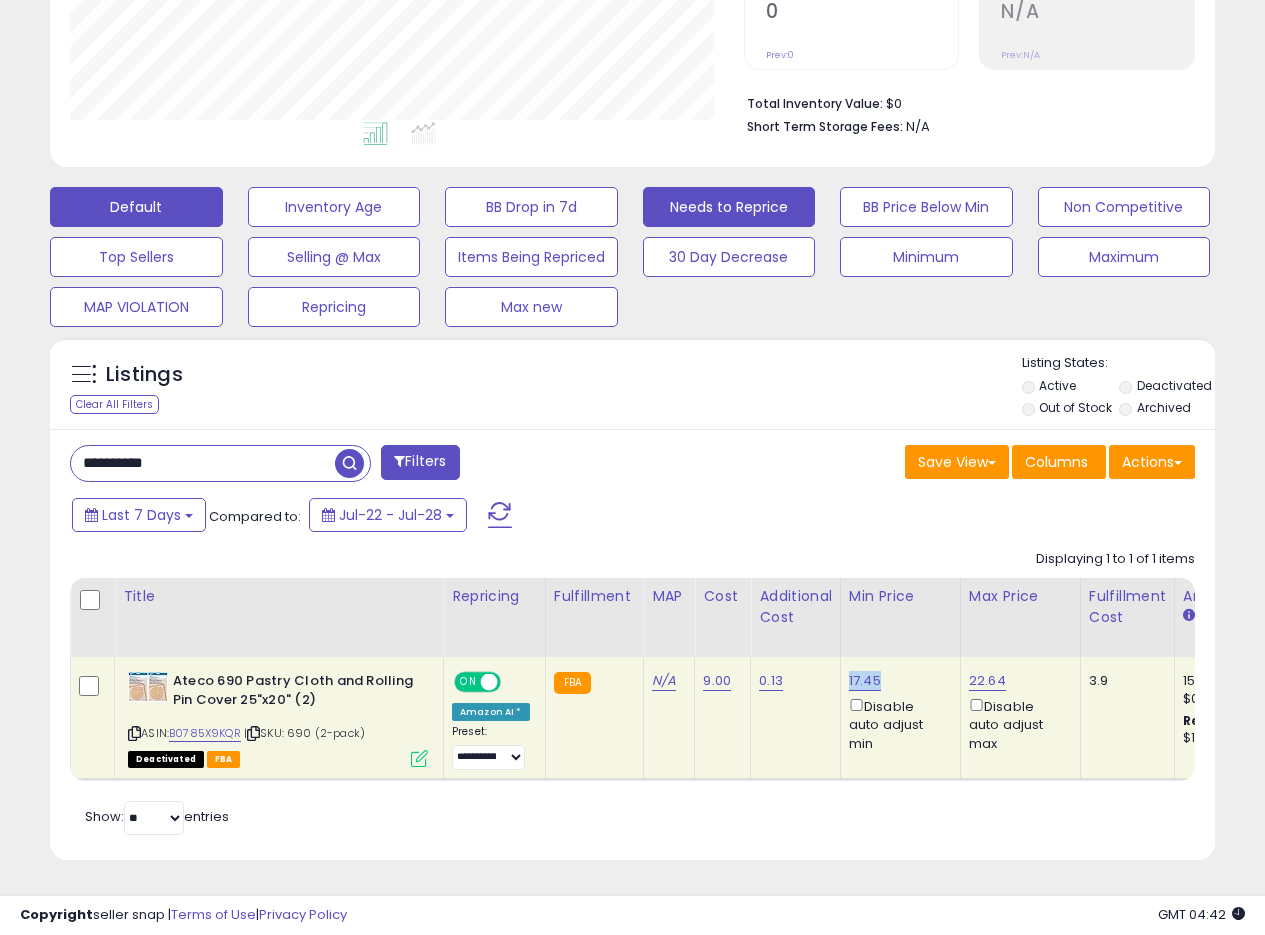 copy on "17.45" 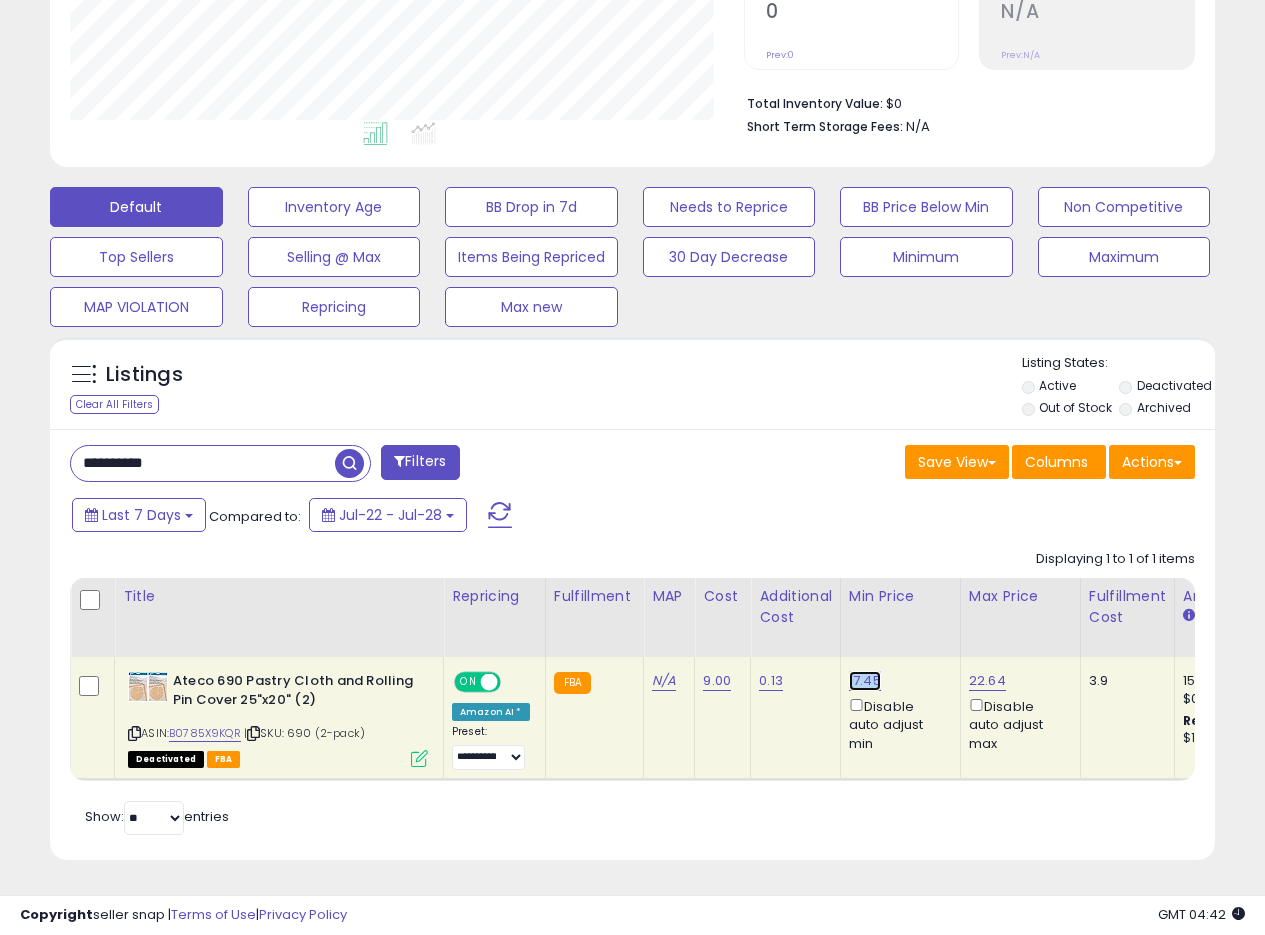 click on "17.45" at bounding box center (865, 681) 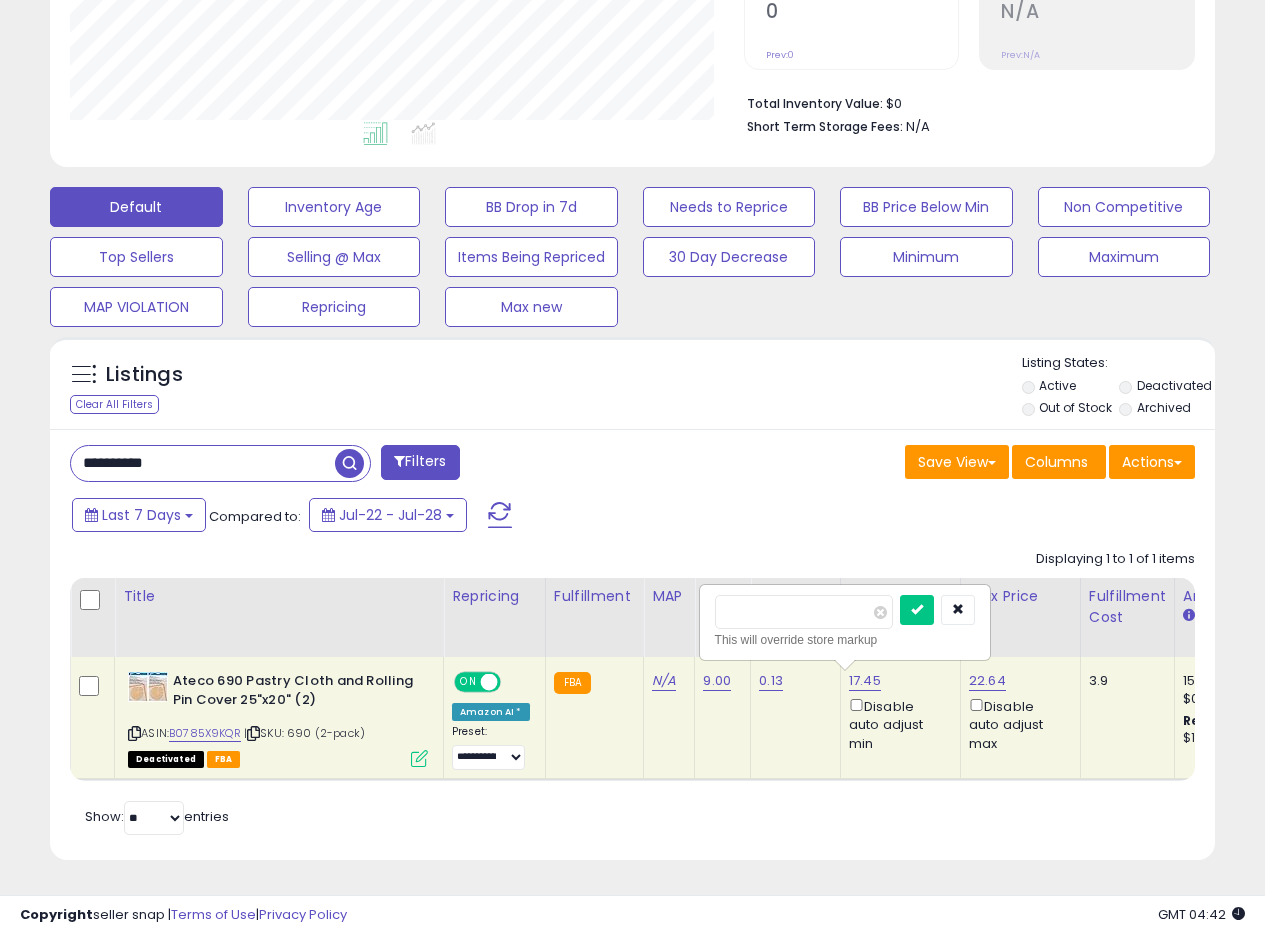 drag, startPoint x: 786, startPoint y: 597, endPoint x: 714, endPoint y: 586, distance: 72.835434 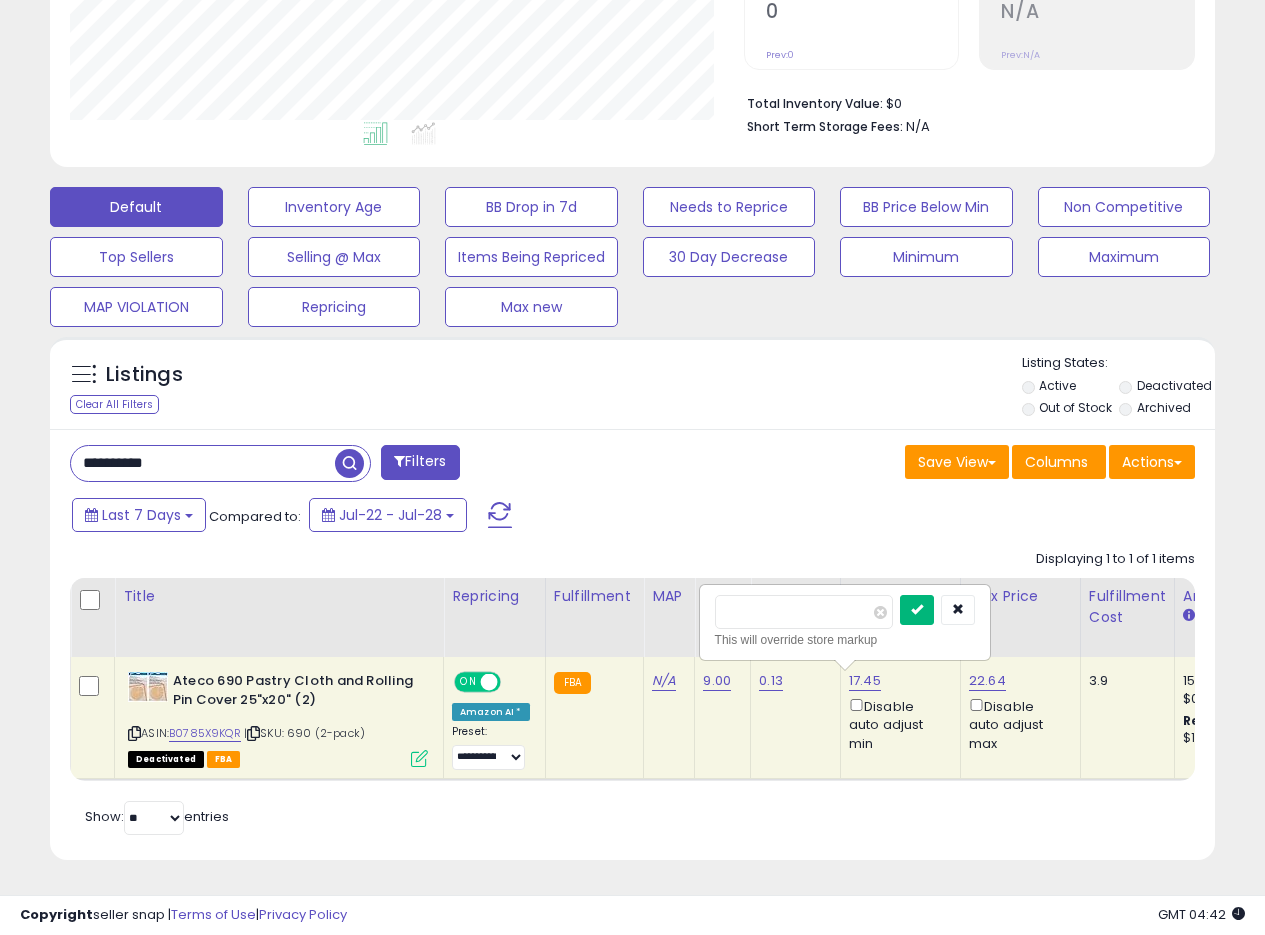 type on "****" 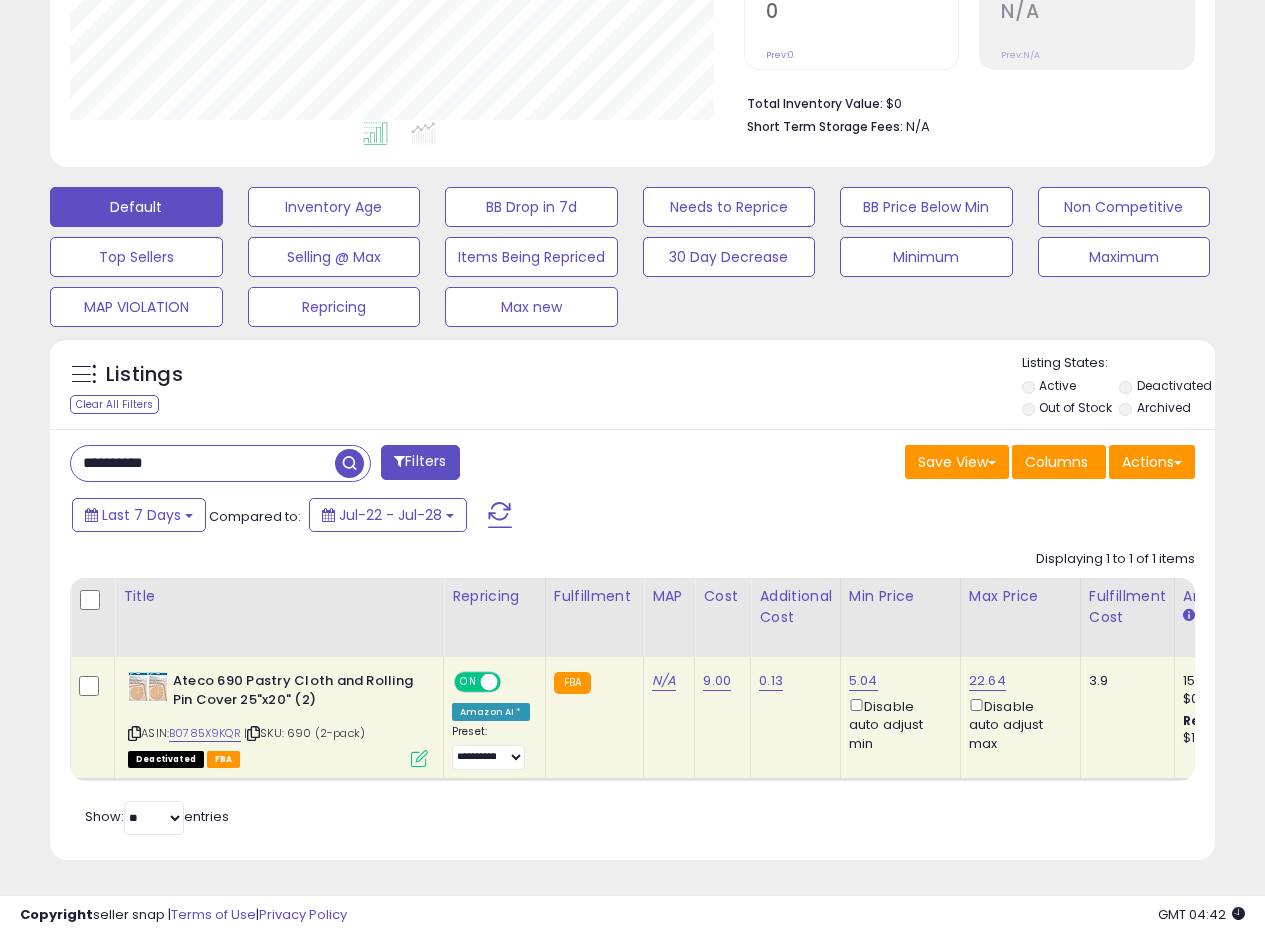 drag, startPoint x: 193, startPoint y: 445, endPoint x: 4, endPoint y: 425, distance: 190.05525 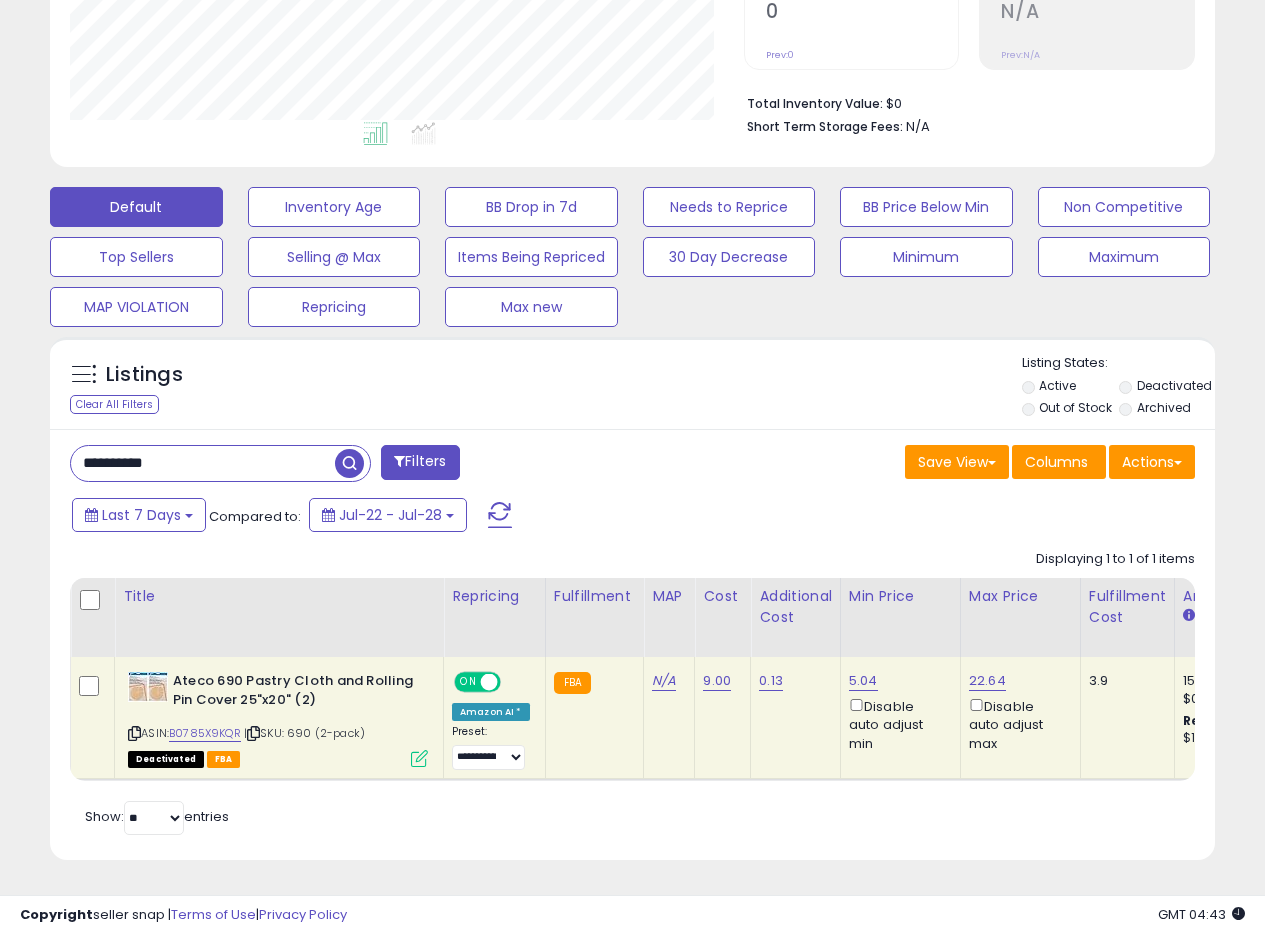paste 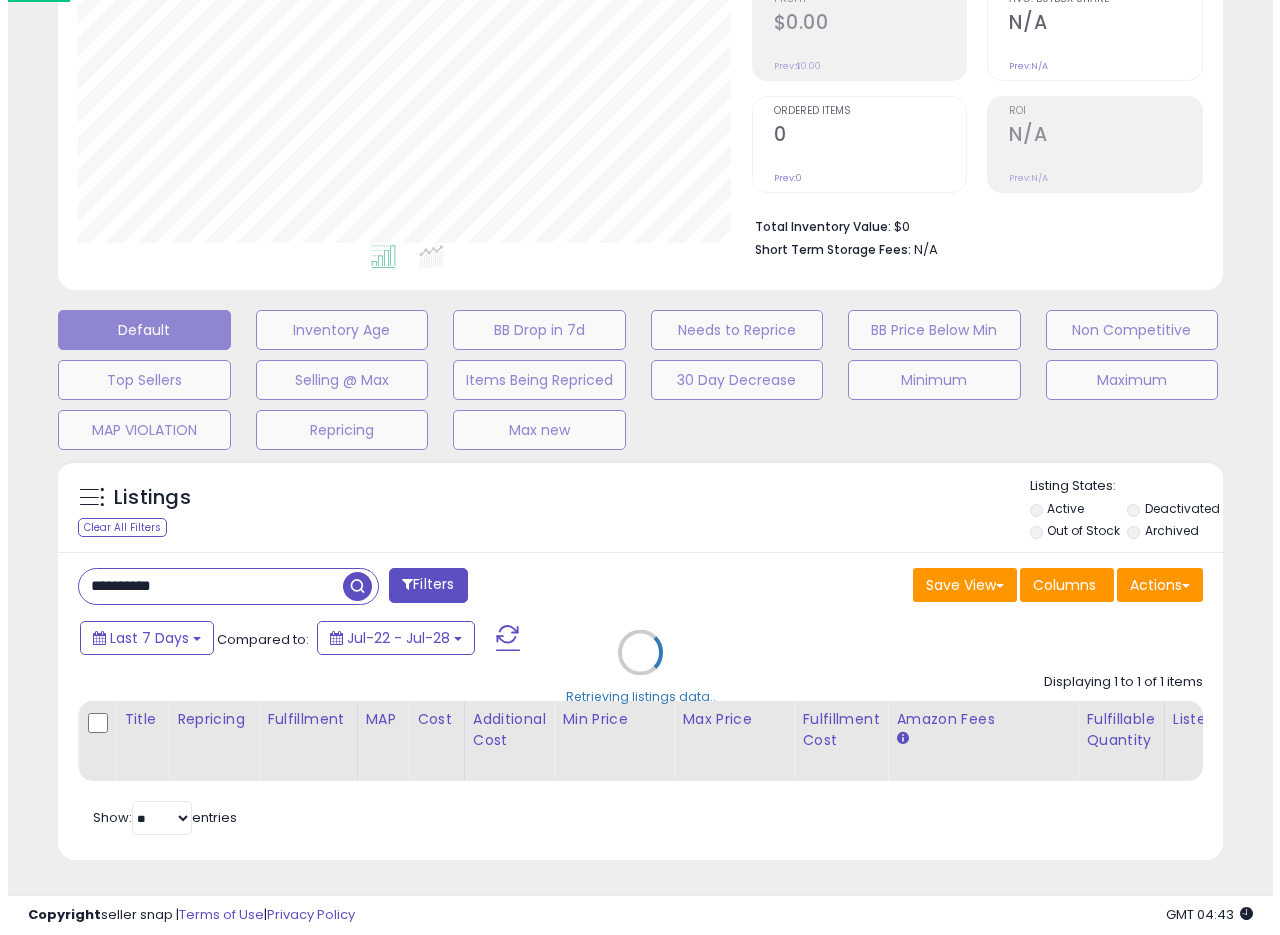 scroll, scrollTop: 335, scrollLeft: 0, axis: vertical 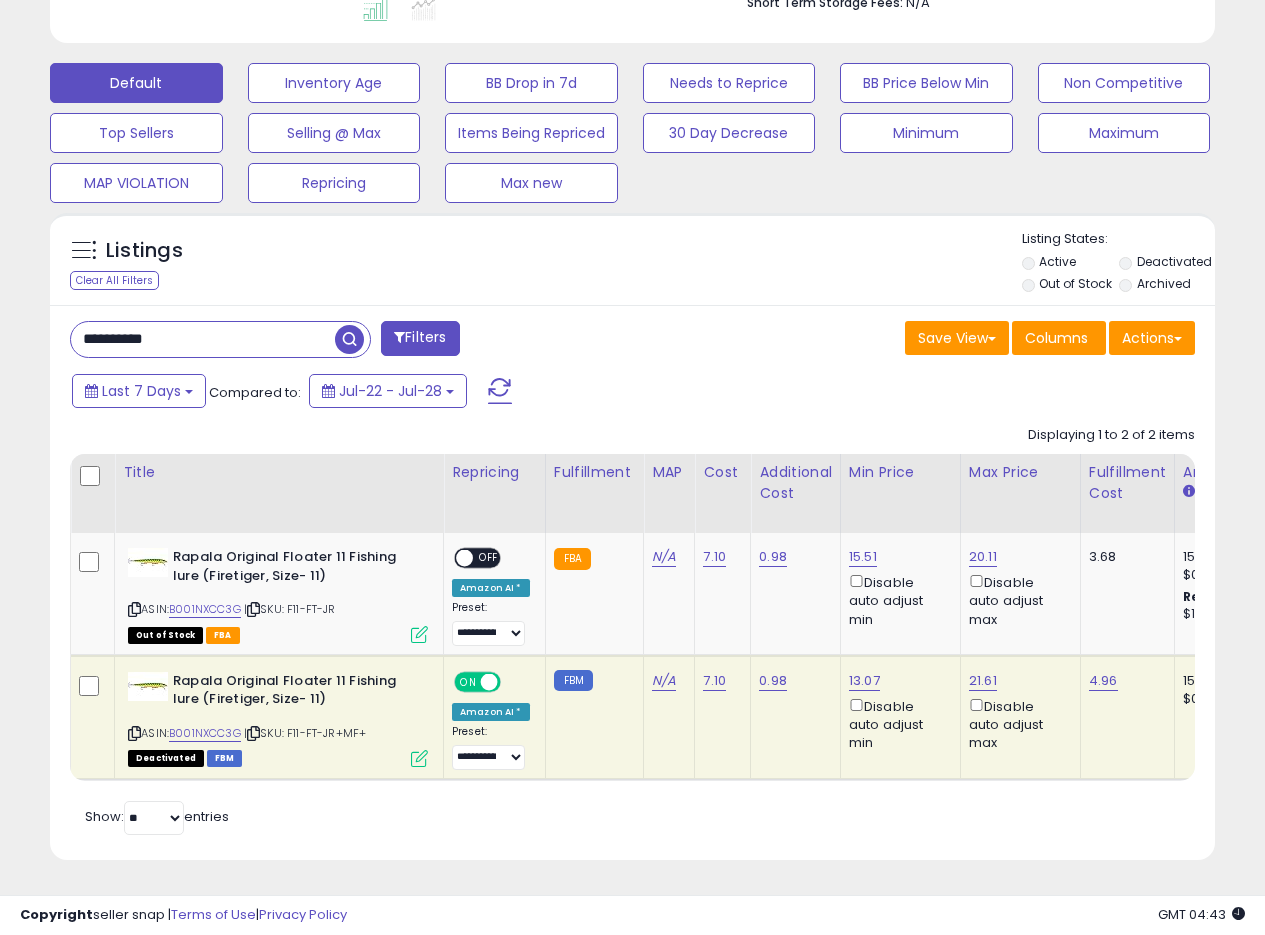 click on "**********" at bounding box center [632, 582] 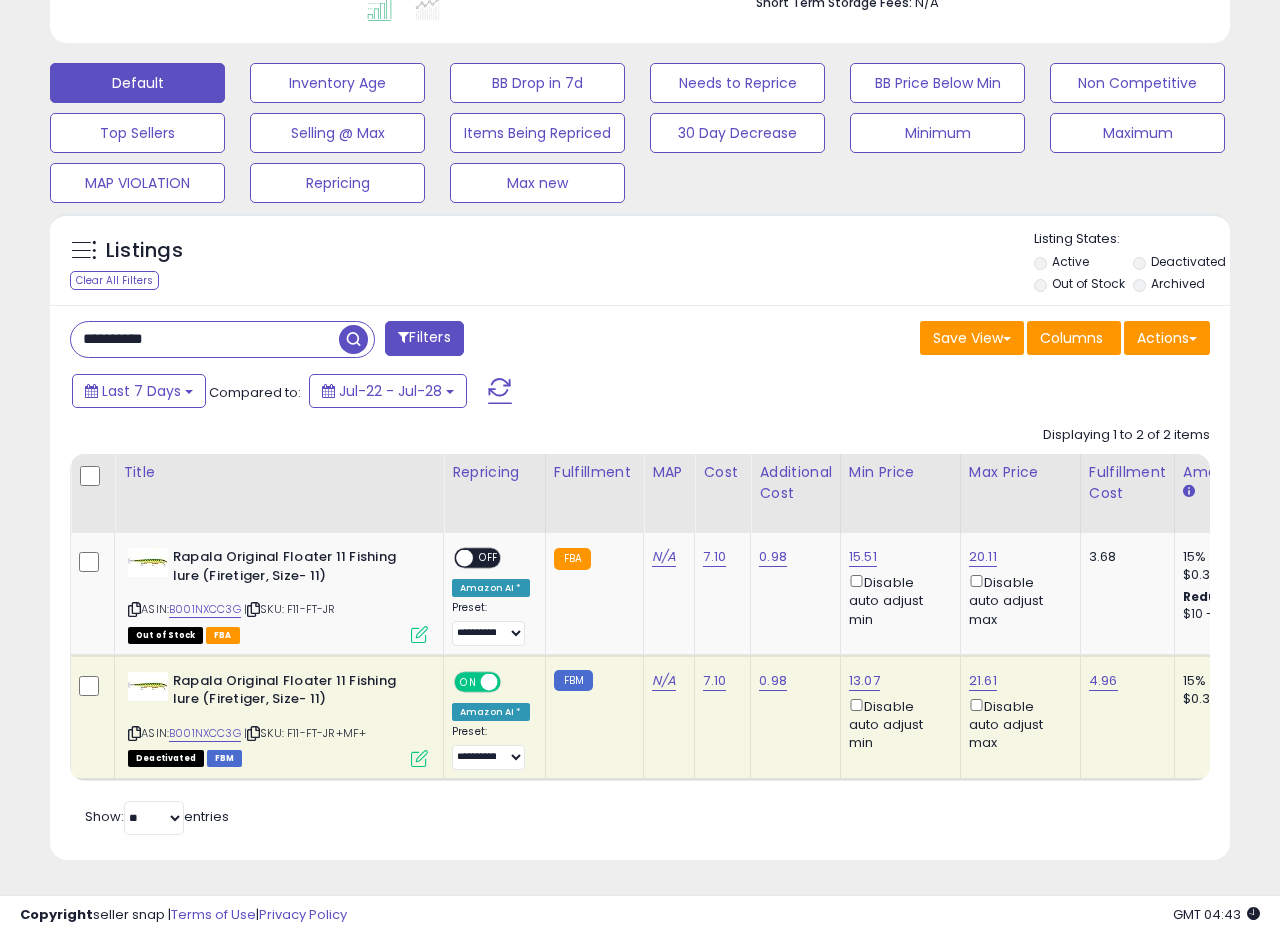 scroll, scrollTop: 999590, scrollLeft: 999317, axis: both 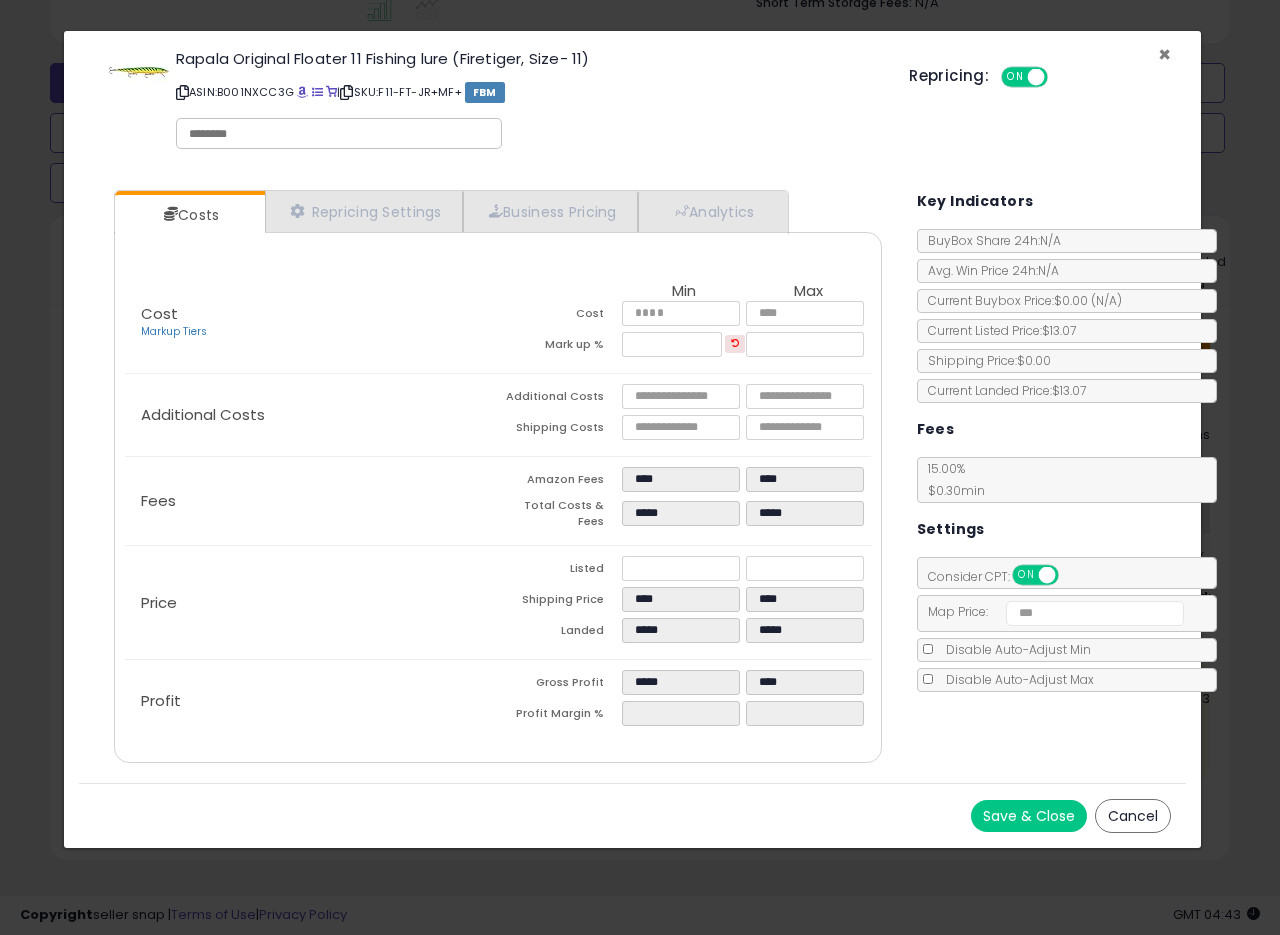 click on "×" at bounding box center (1164, 54) 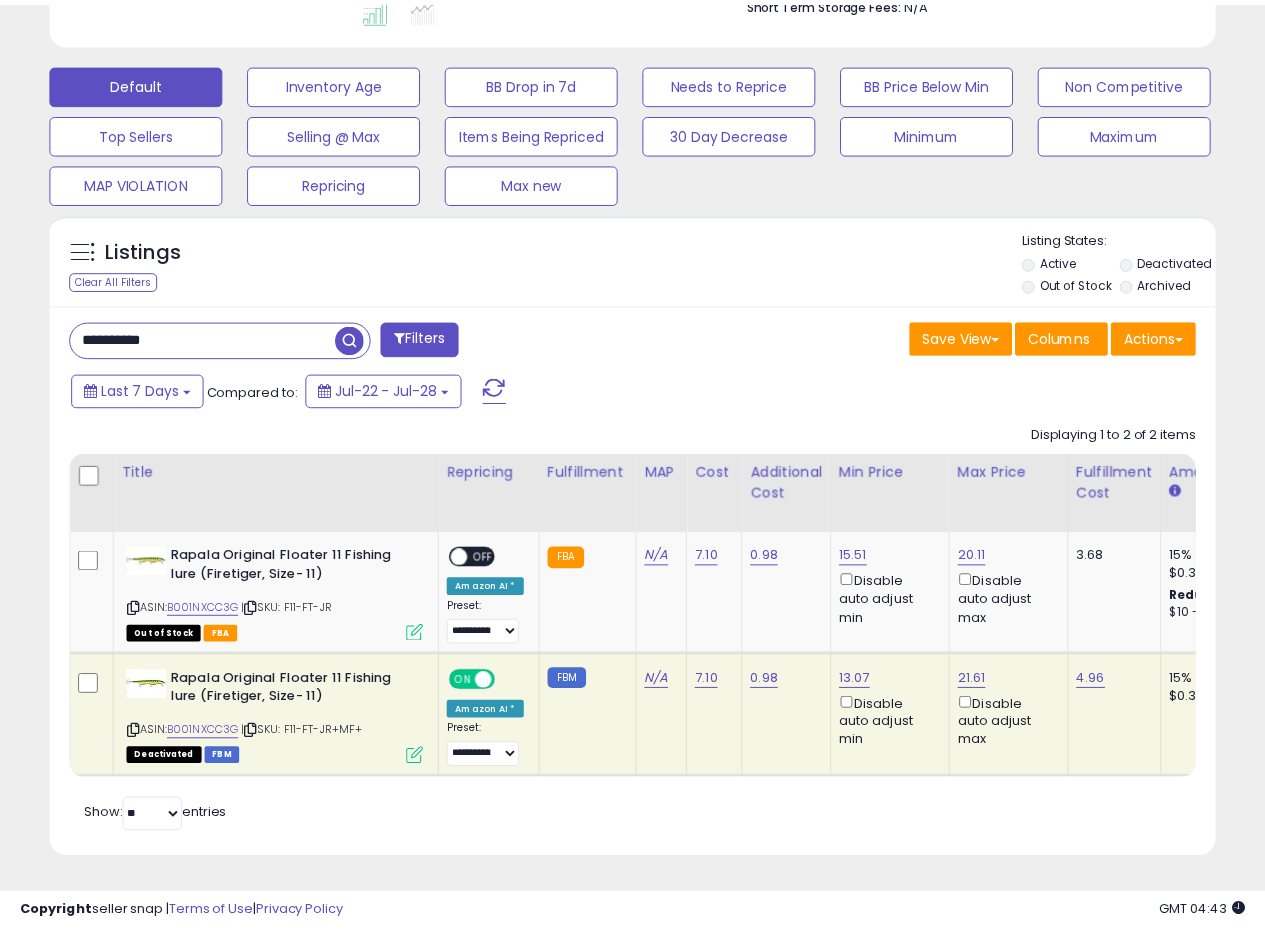 scroll, scrollTop: 410, scrollLeft: 674, axis: both 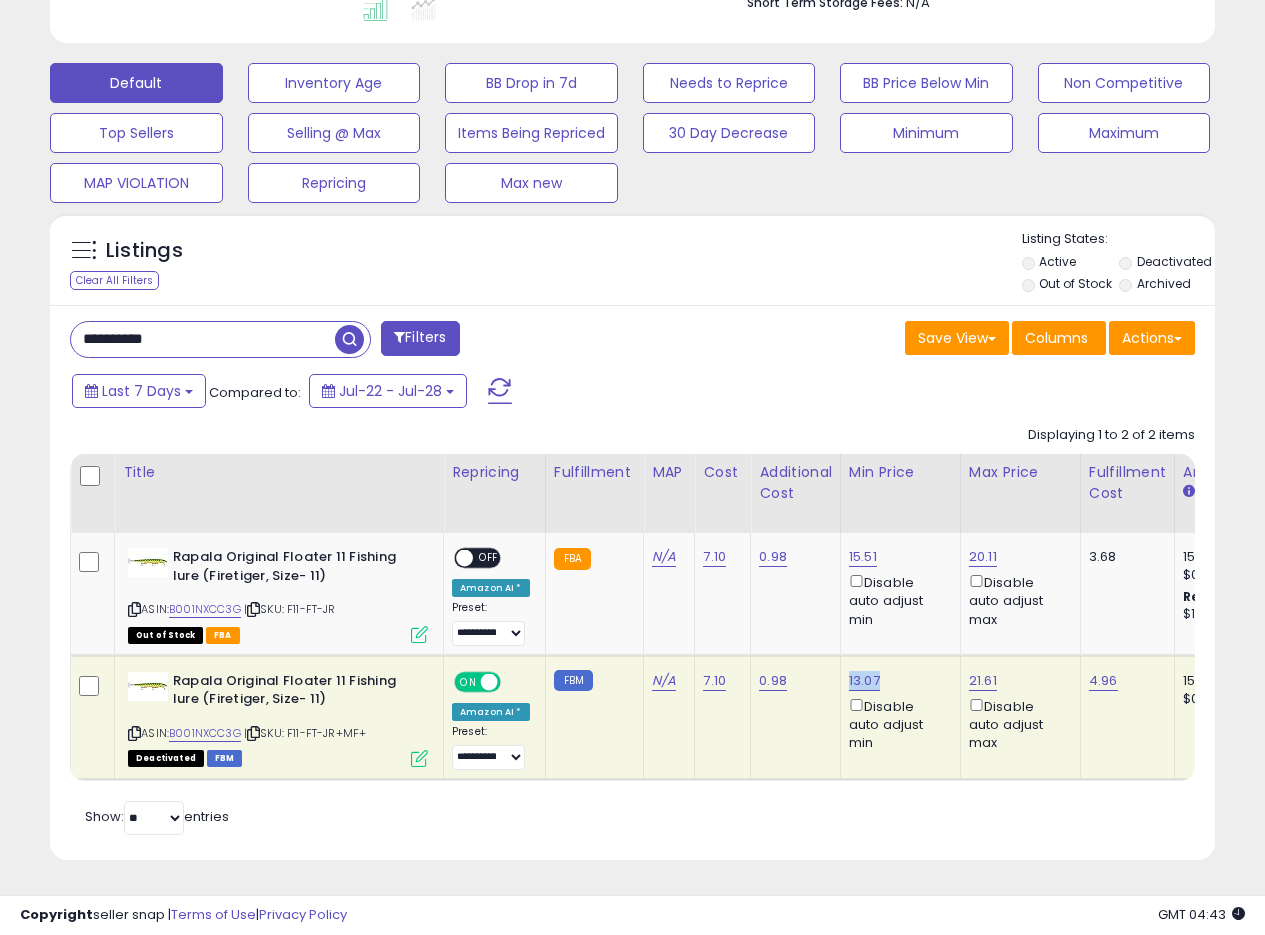 drag, startPoint x: 876, startPoint y: 669, endPoint x: 845, endPoint y: 669, distance: 31 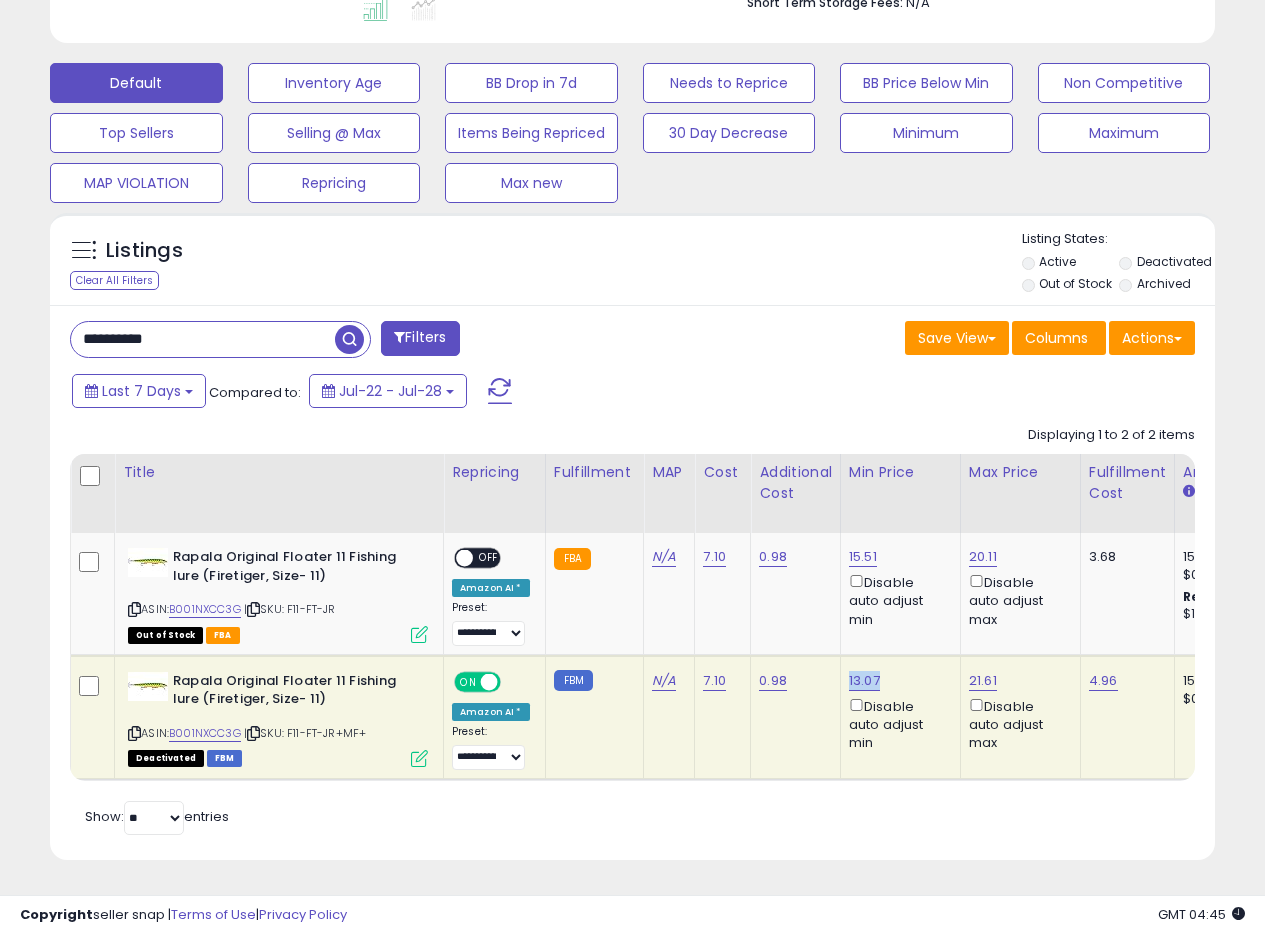 scroll, scrollTop: 0, scrollLeft: 0, axis: both 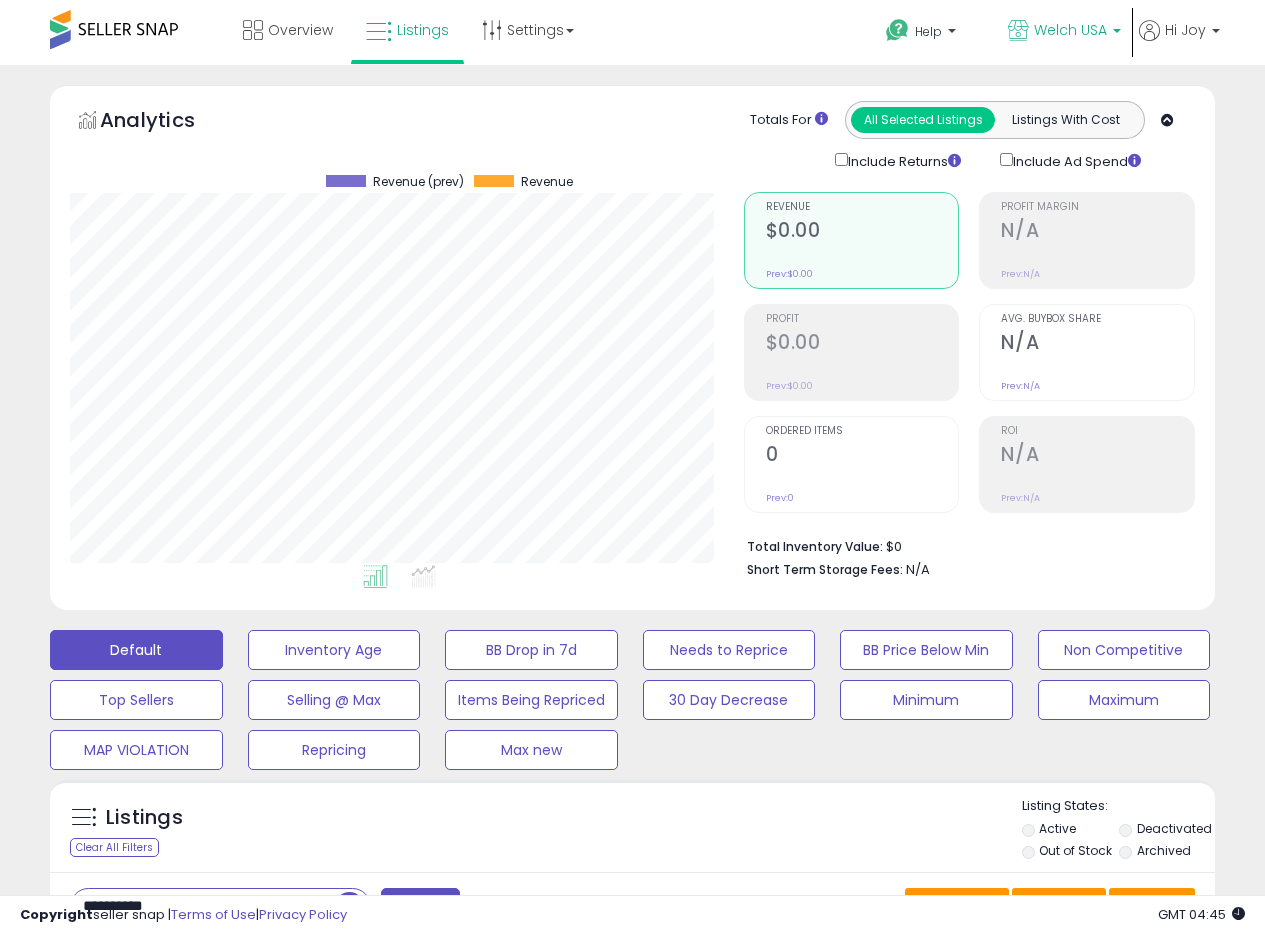 click on "Welch USA" at bounding box center [1070, 30] 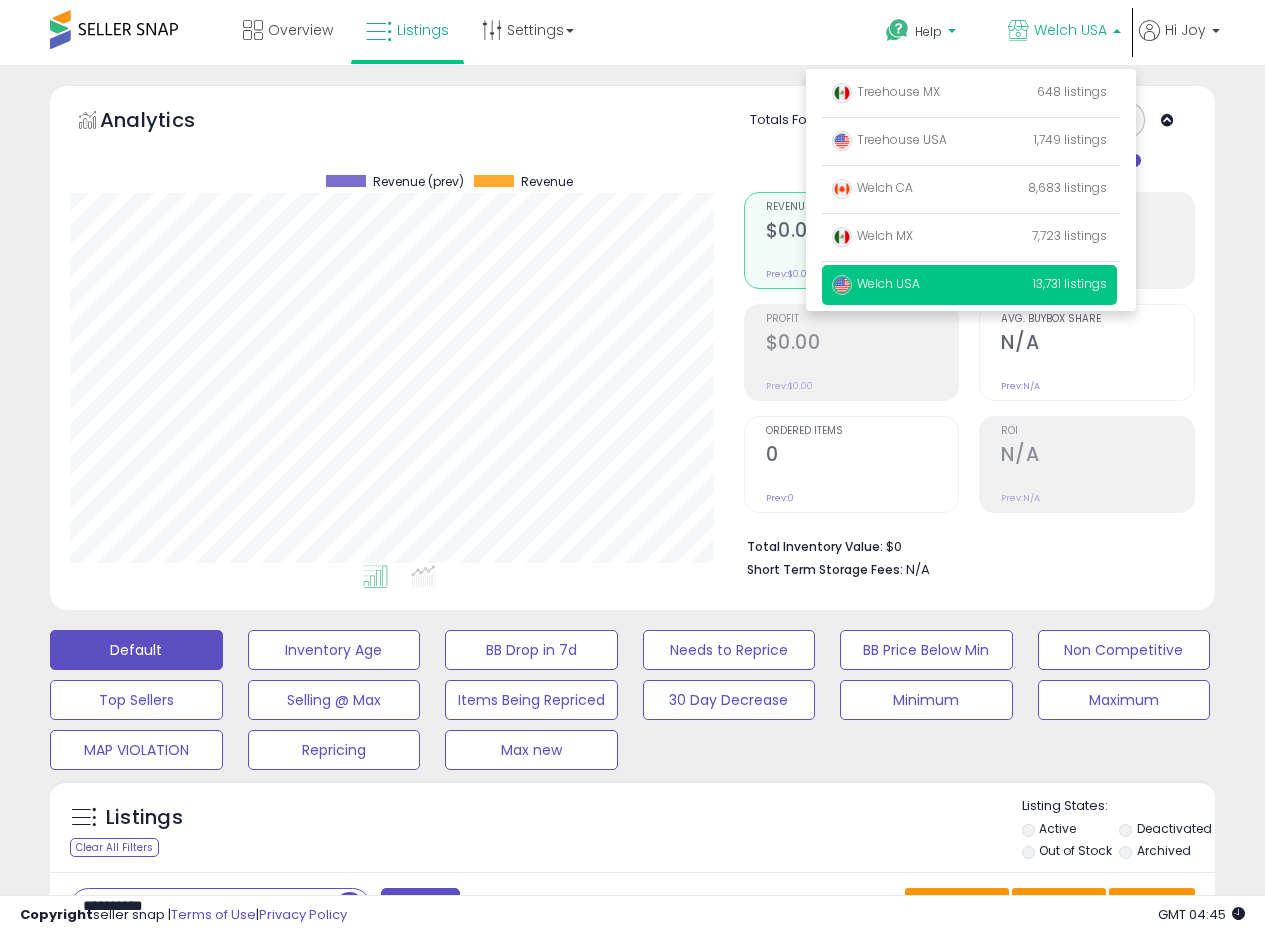drag, startPoint x: 892, startPoint y: 231, endPoint x: 981, endPoint y: 20, distance: 229.00218 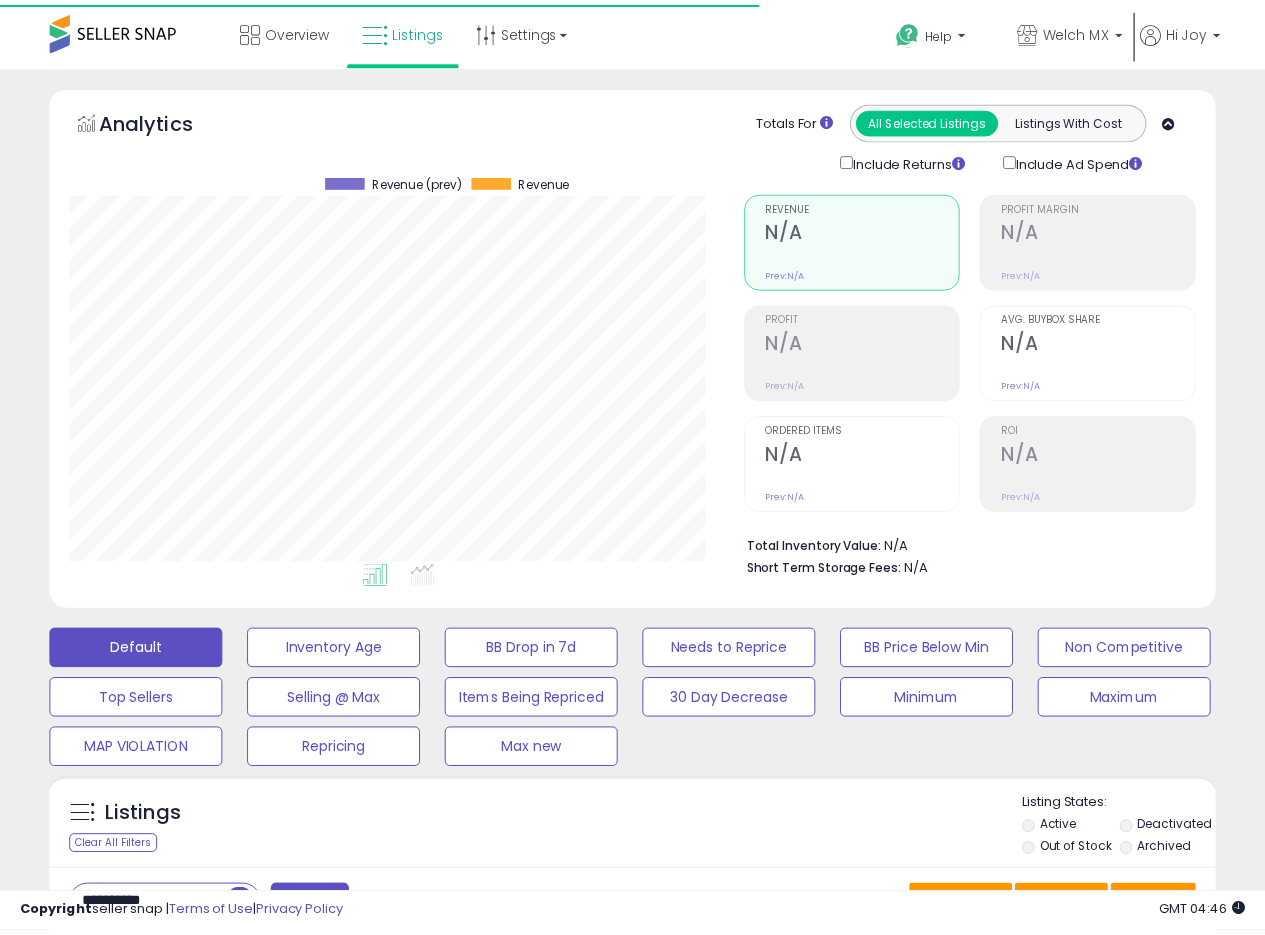 scroll, scrollTop: 0, scrollLeft: 0, axis: both 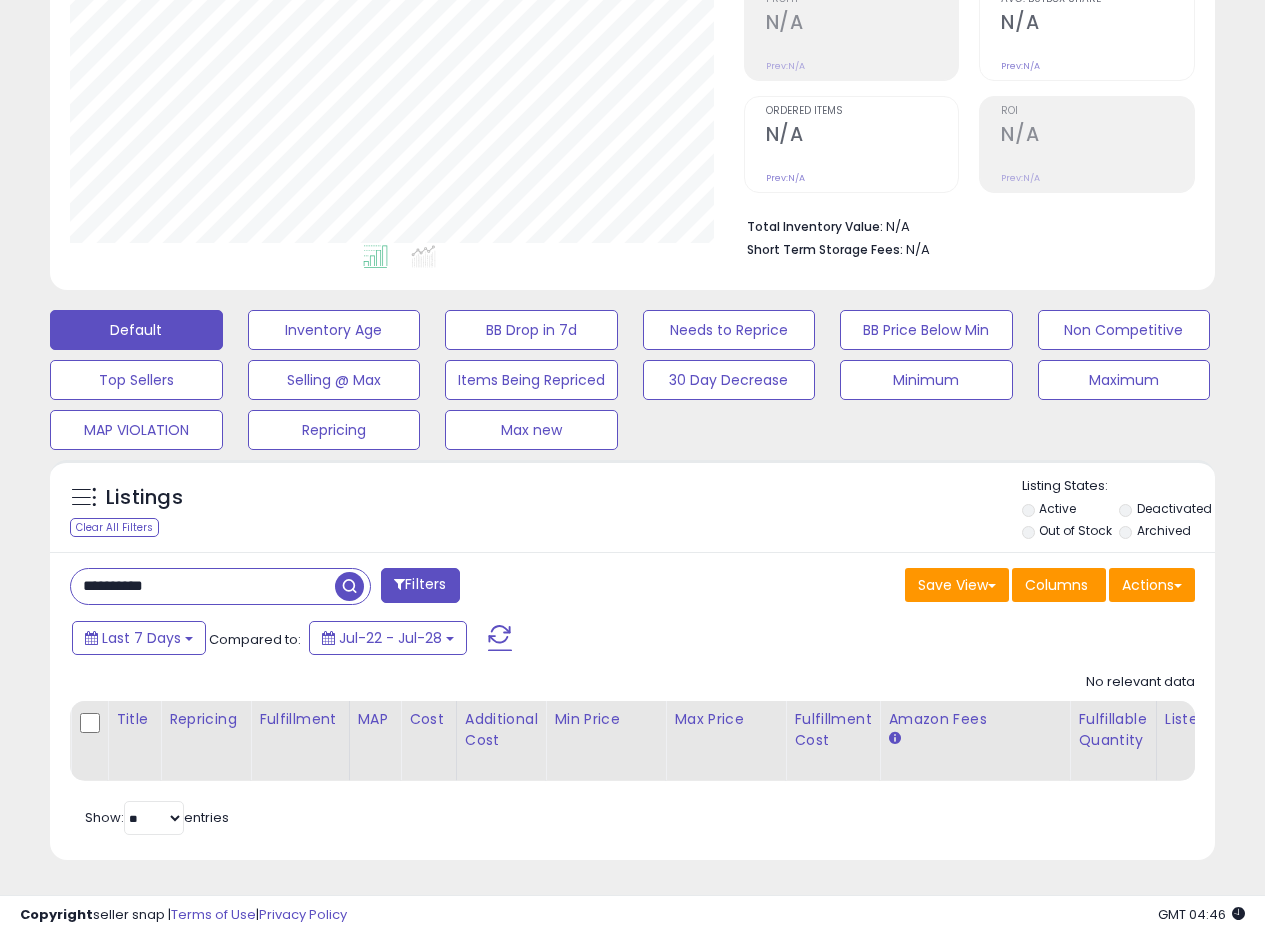 drag, startPoint x: 195, startPoint y: 562, endPoint x: 0, endPoint y: 537, distance: 196.59604 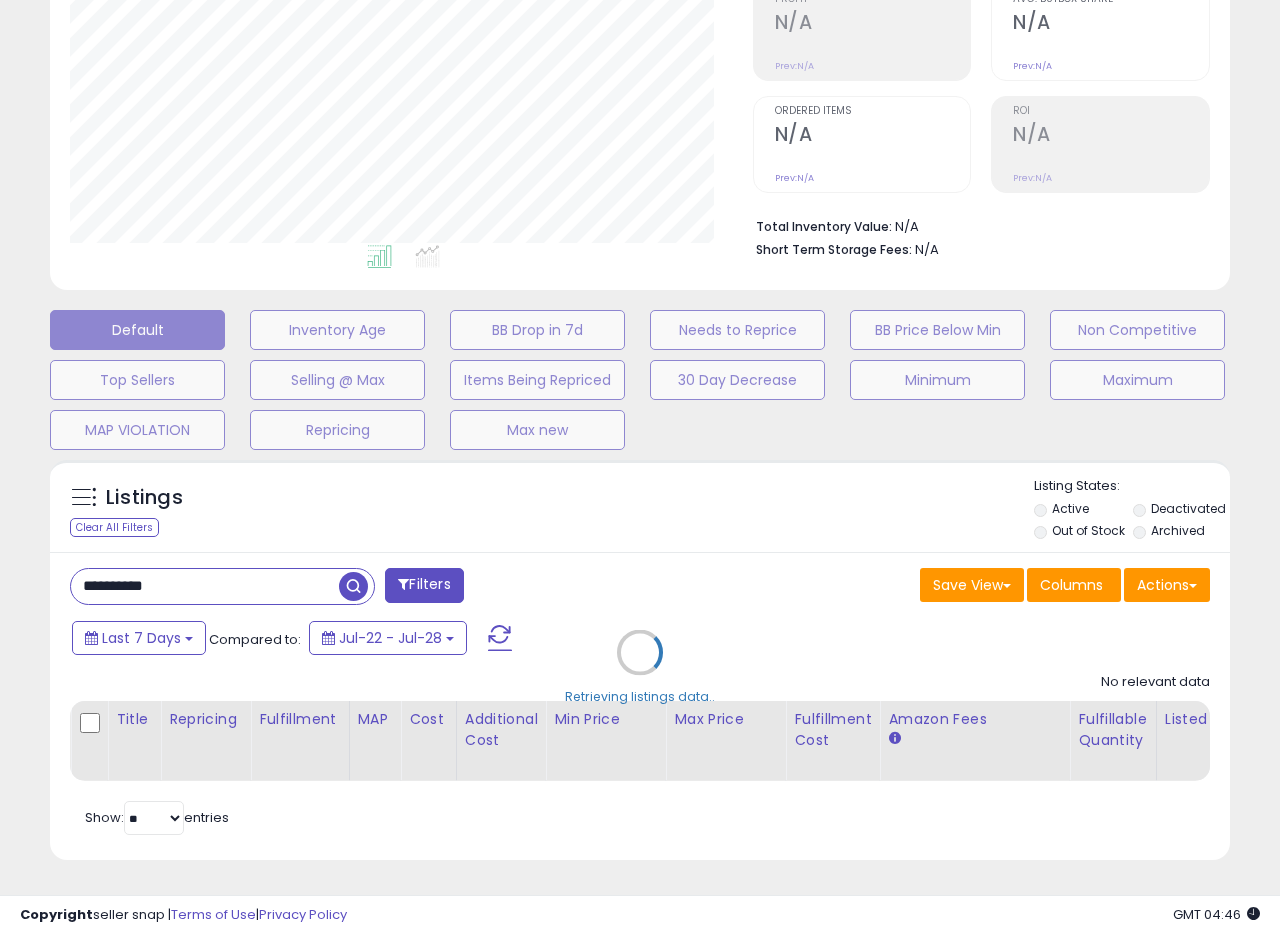 scroll, scrollTop: 999590, scrollLeft: 999317, axis: both 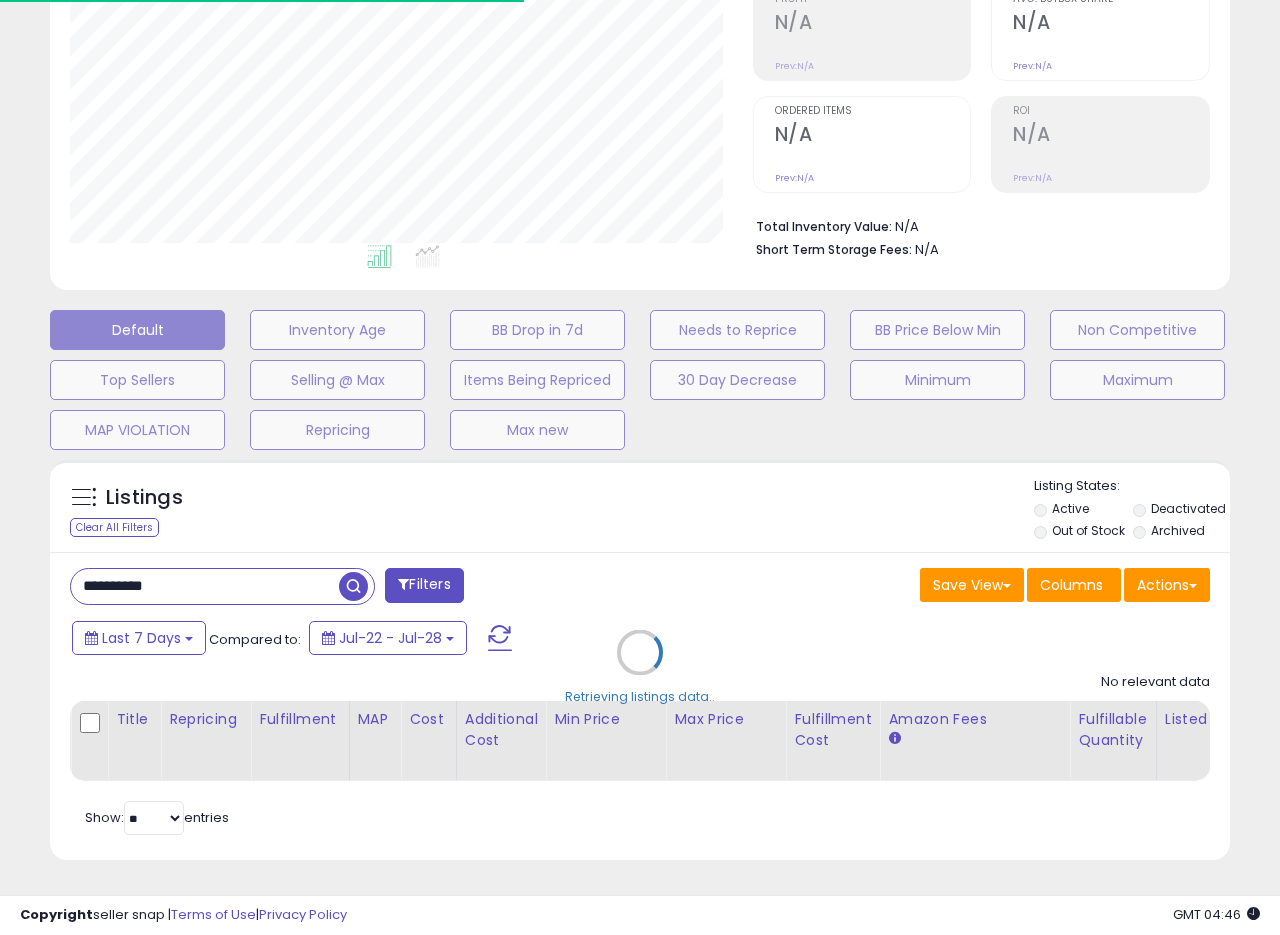 type 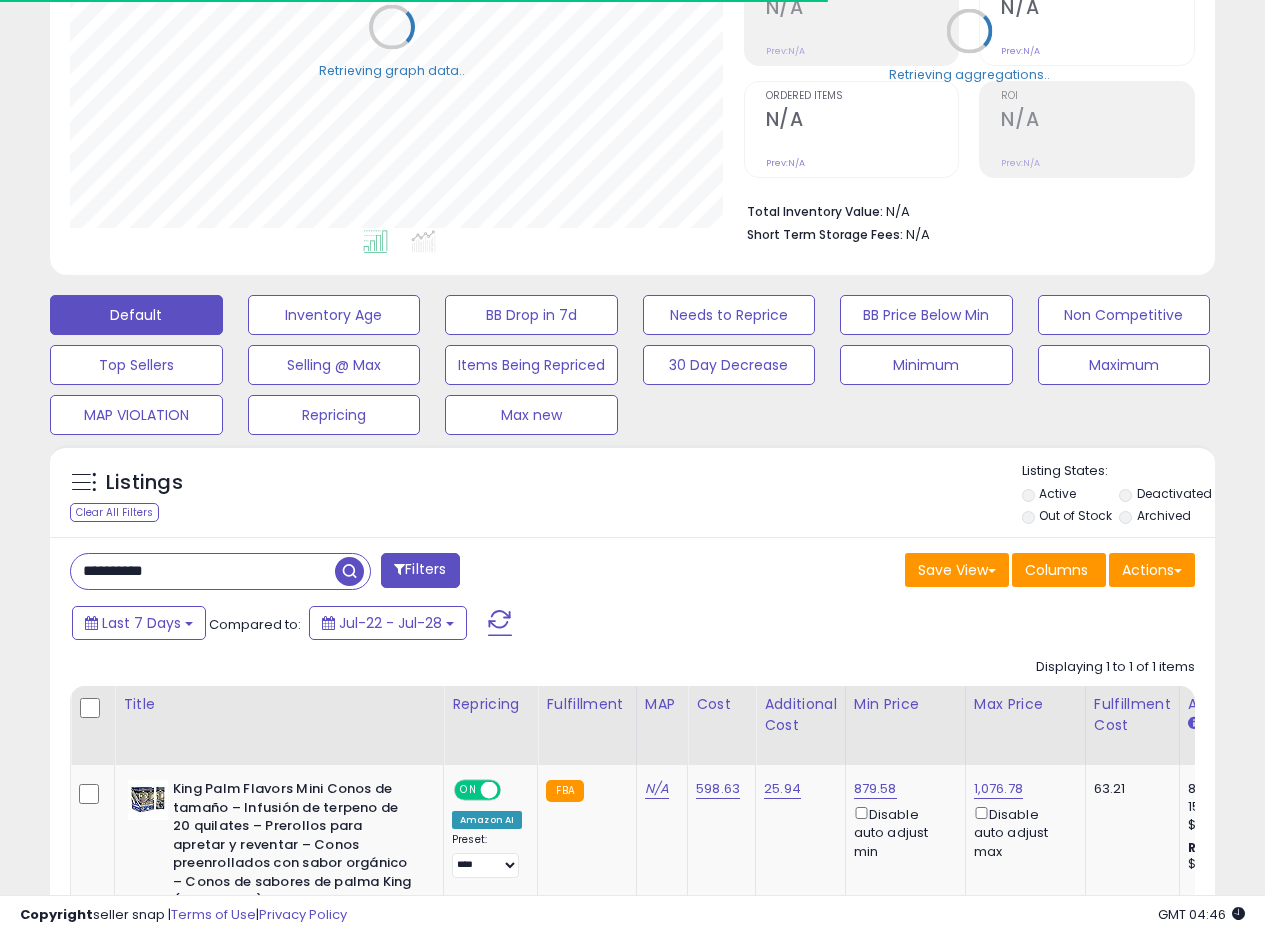 scroll, scrollTop: 410, scrollLeft: 674, axis: both 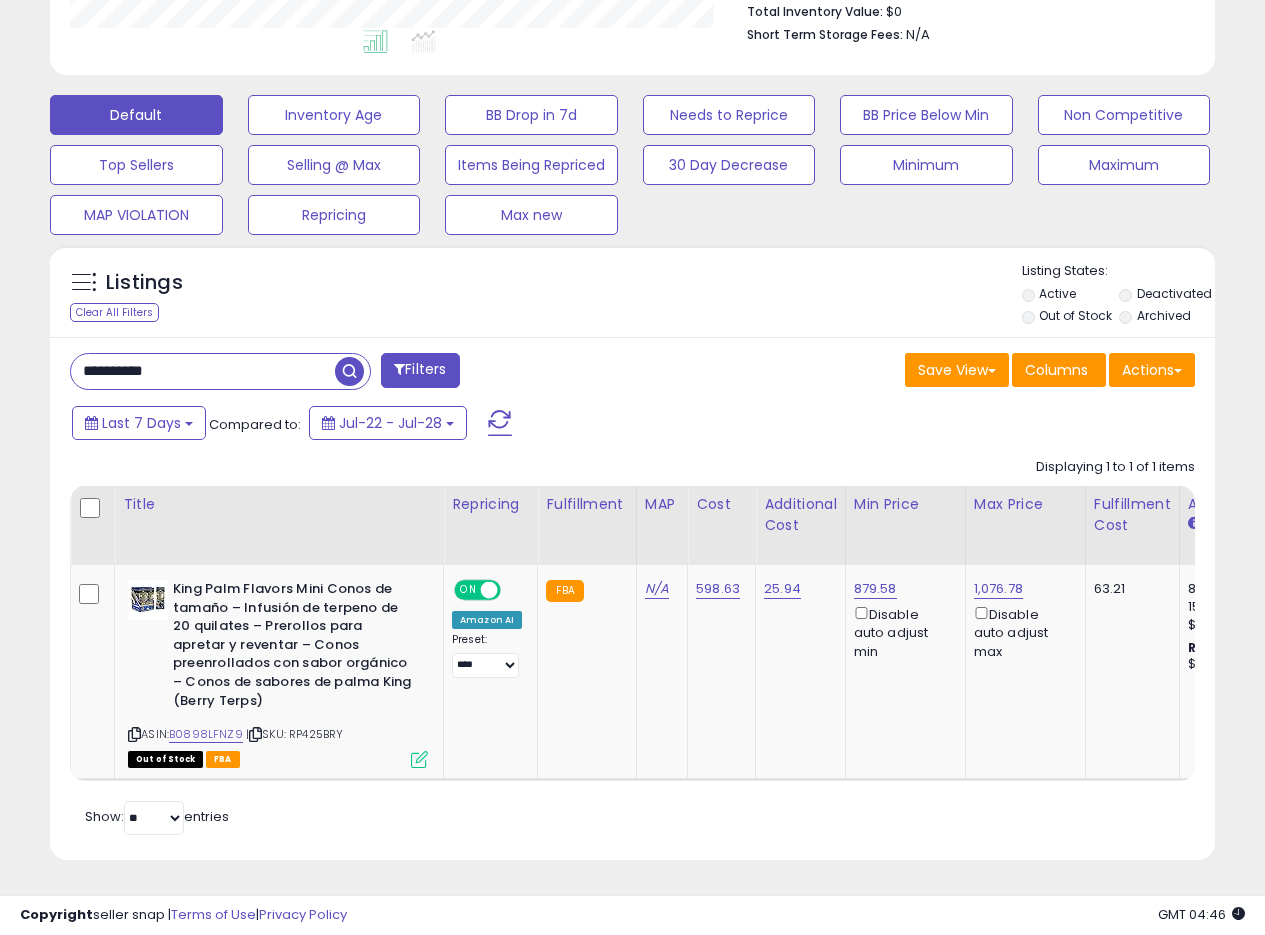 drag, startPoint x: 225, startPoint y: 356, endPoint x: 0, endPoint y: 374, distance: 225.71886 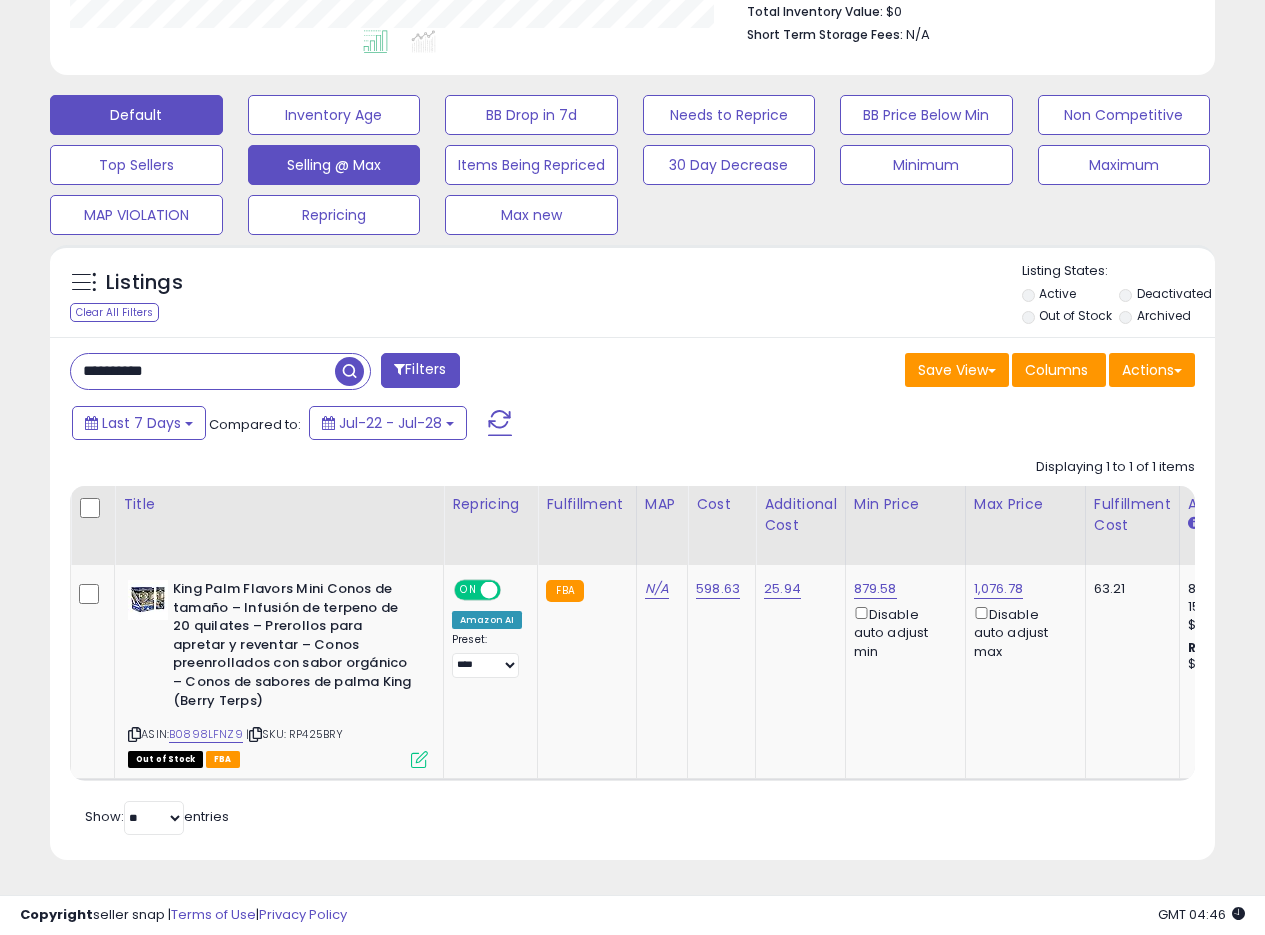 scroll, scrollTop: 999590, scrollLeft: 999317, axis: both 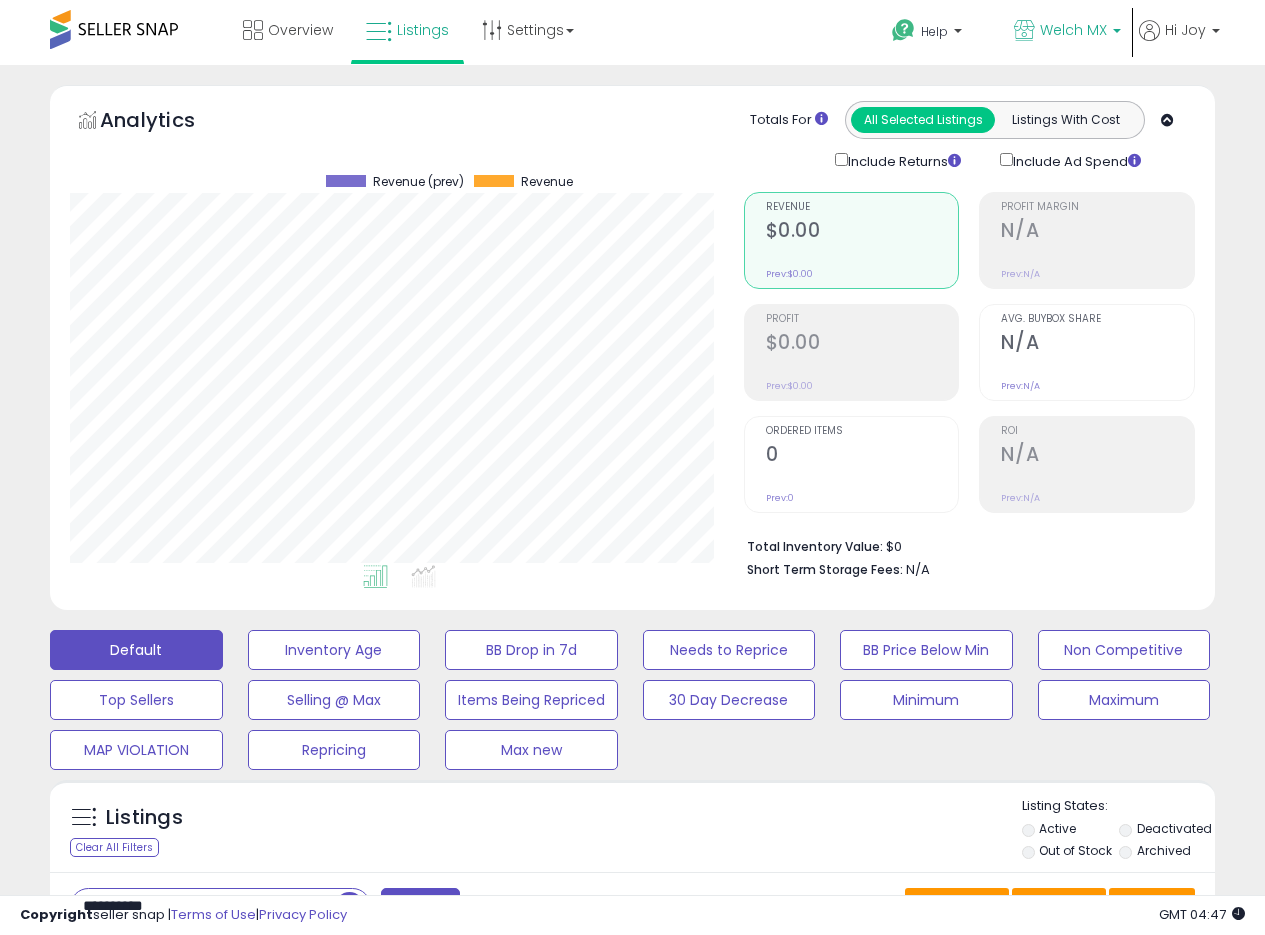 click on "Welch MX" at bounding box center [1073, 30] 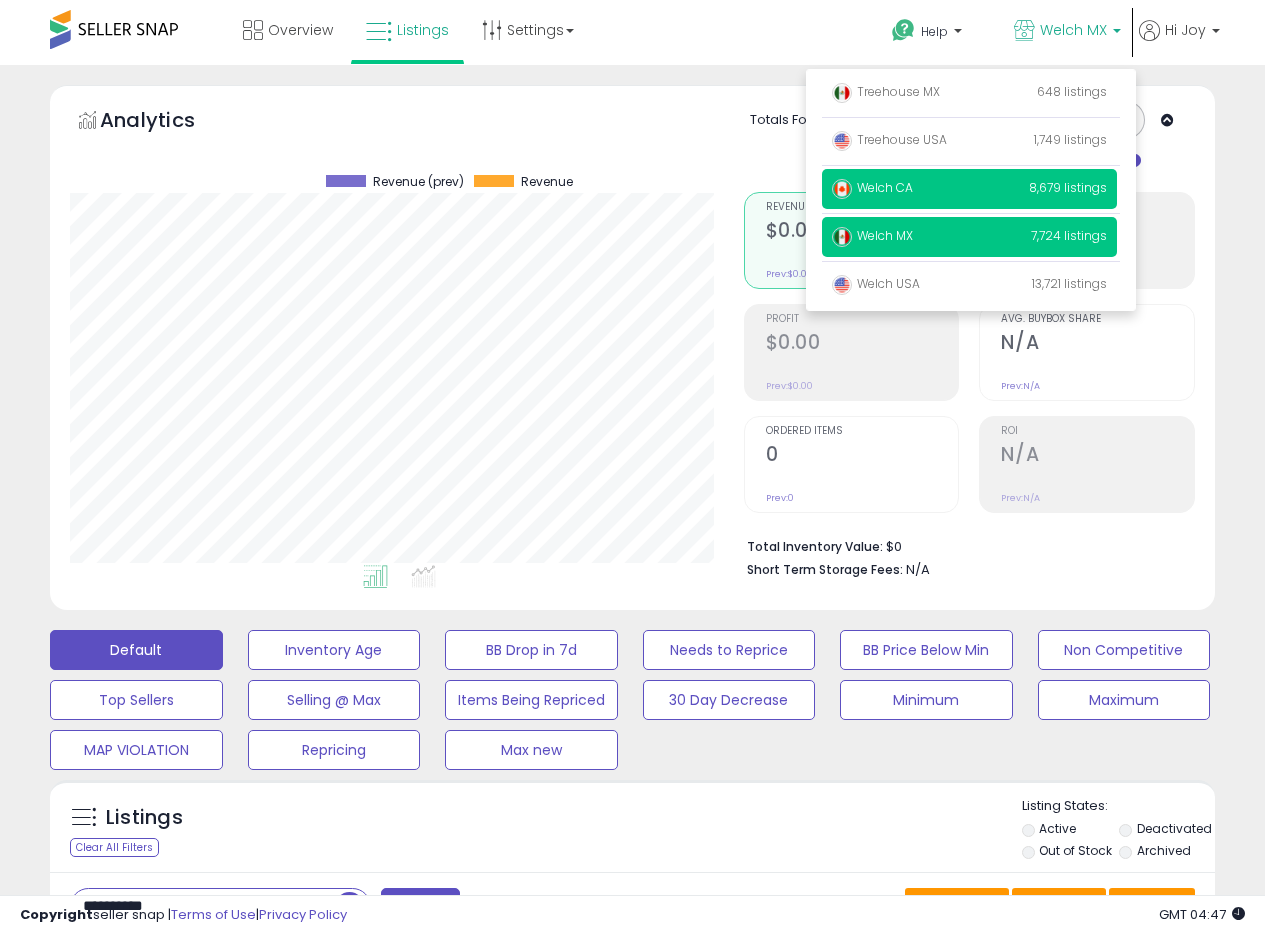 click on "Welch CA" at bounding box center (872, 187) 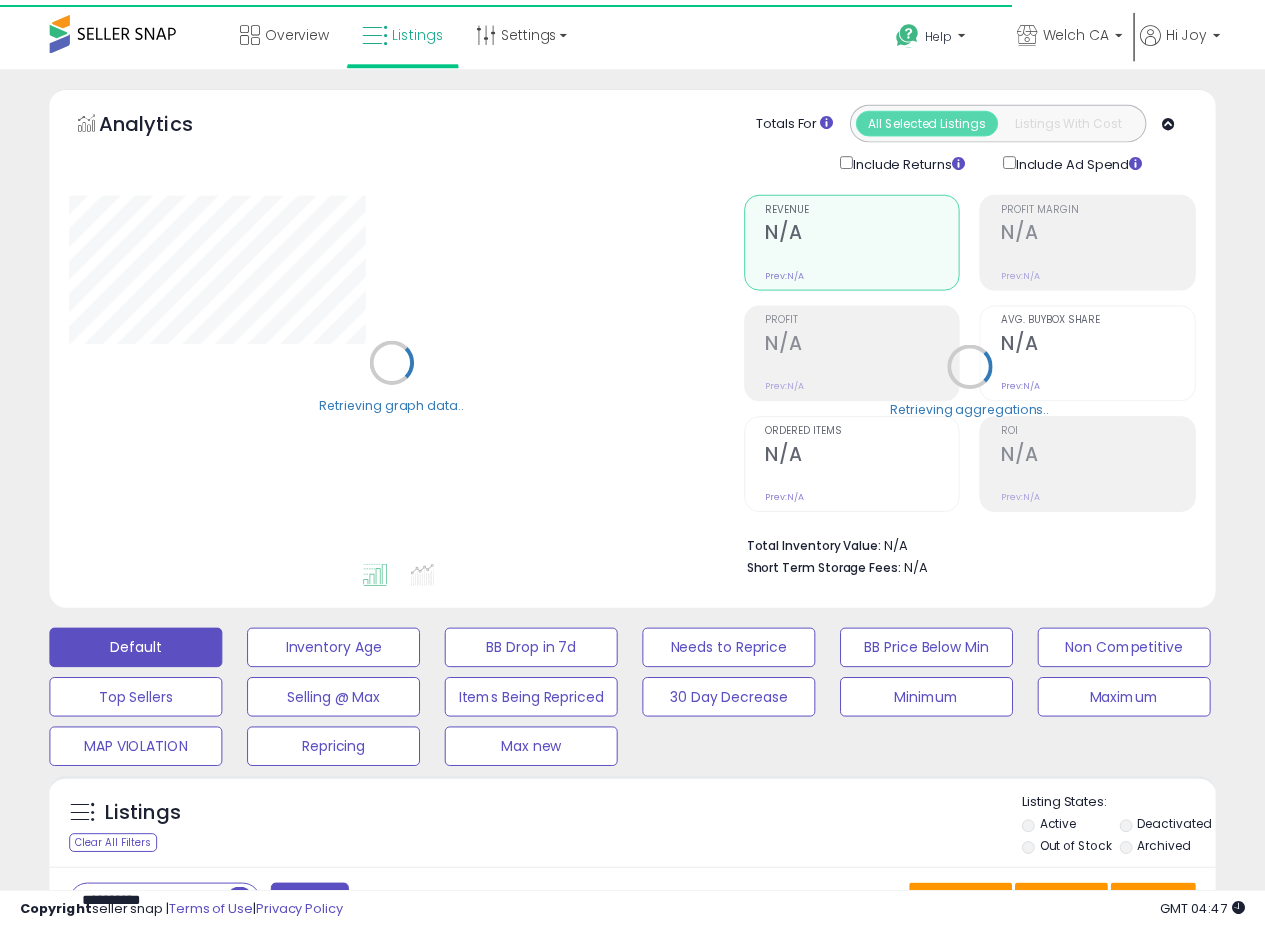 scroll, scrollTop: 0, scrollLeft: 0, axis: both 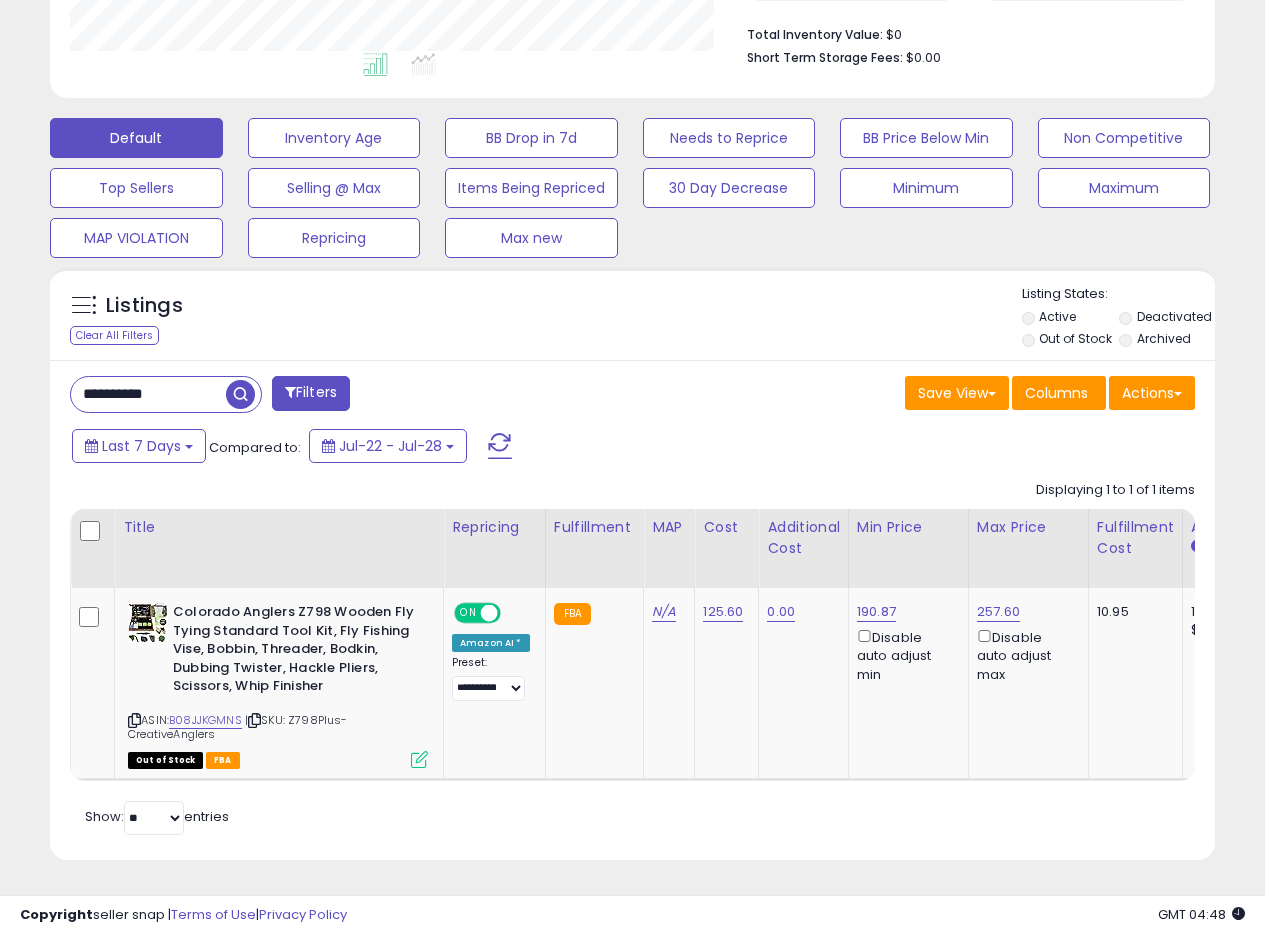 click on "Save View
Save As New View
Update Current View
Columns
Actions
Import  Export Visible Columns" at bounding box center (922, 395) 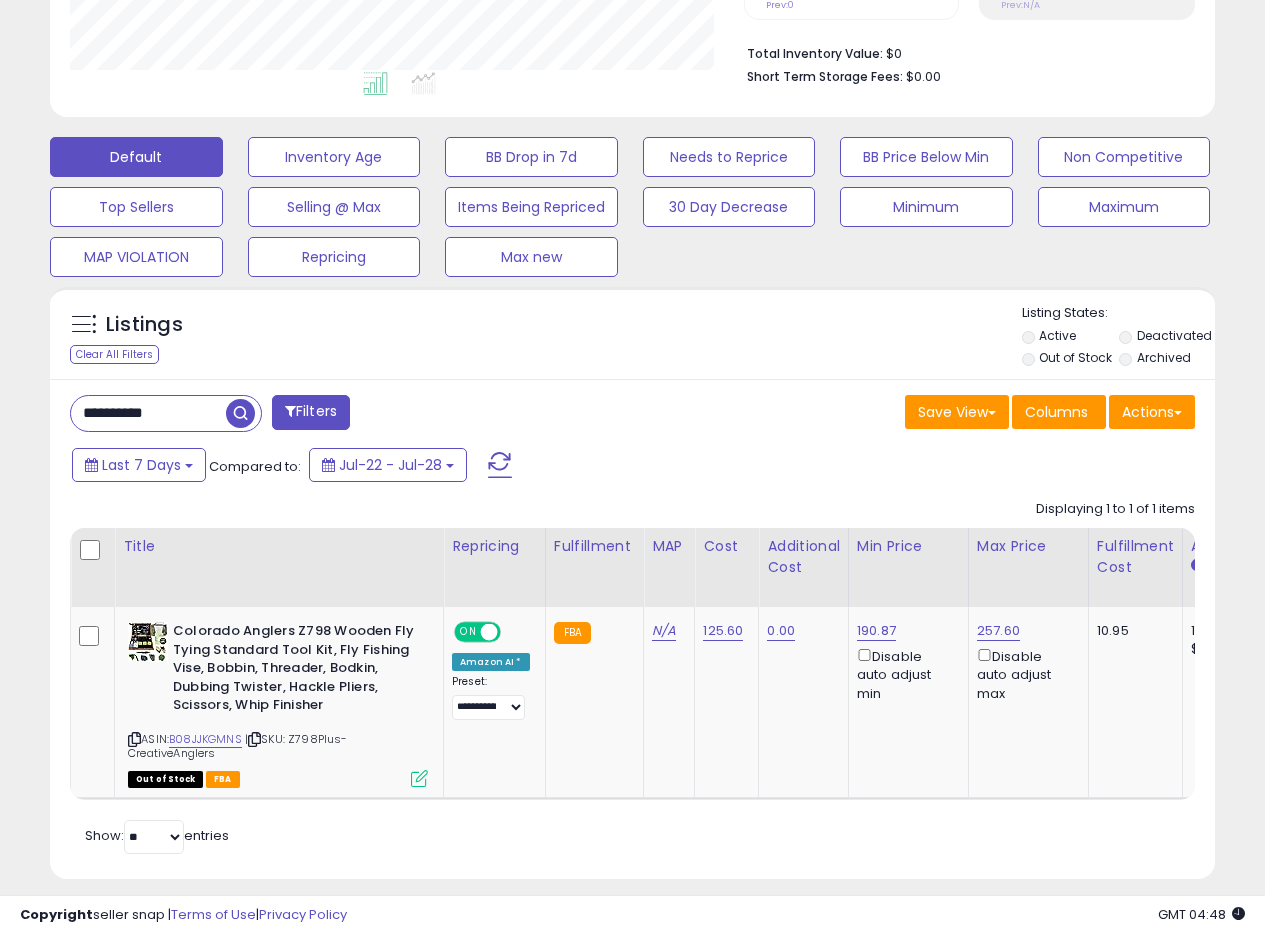 scroll, scrollTop: 490, scrollLeft: 0, axis: vertical 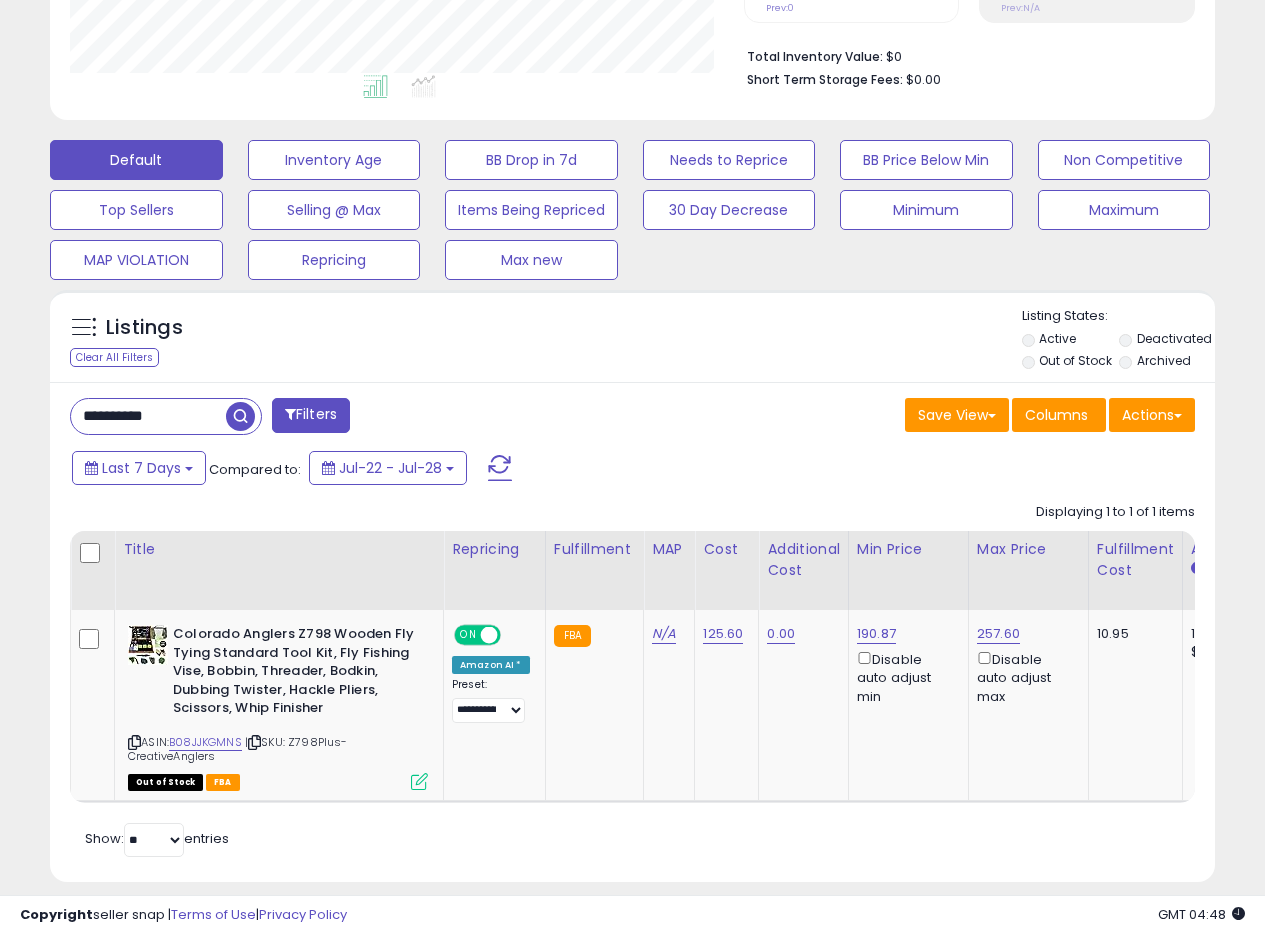 click on "**********" at bounding box center [344, 418] 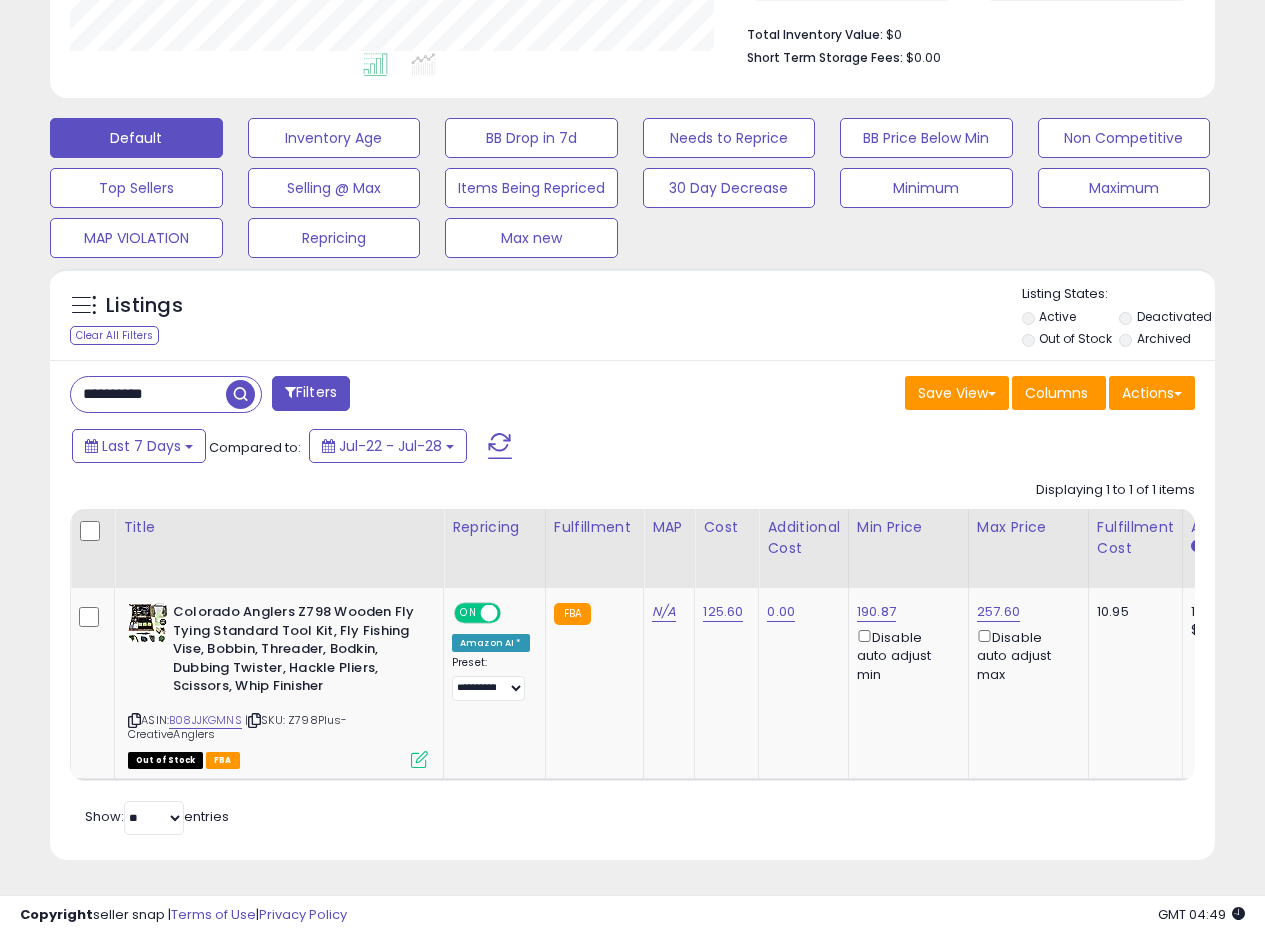 scroll, scrollTop: 527, scrollLeft: 0, axis: vertical 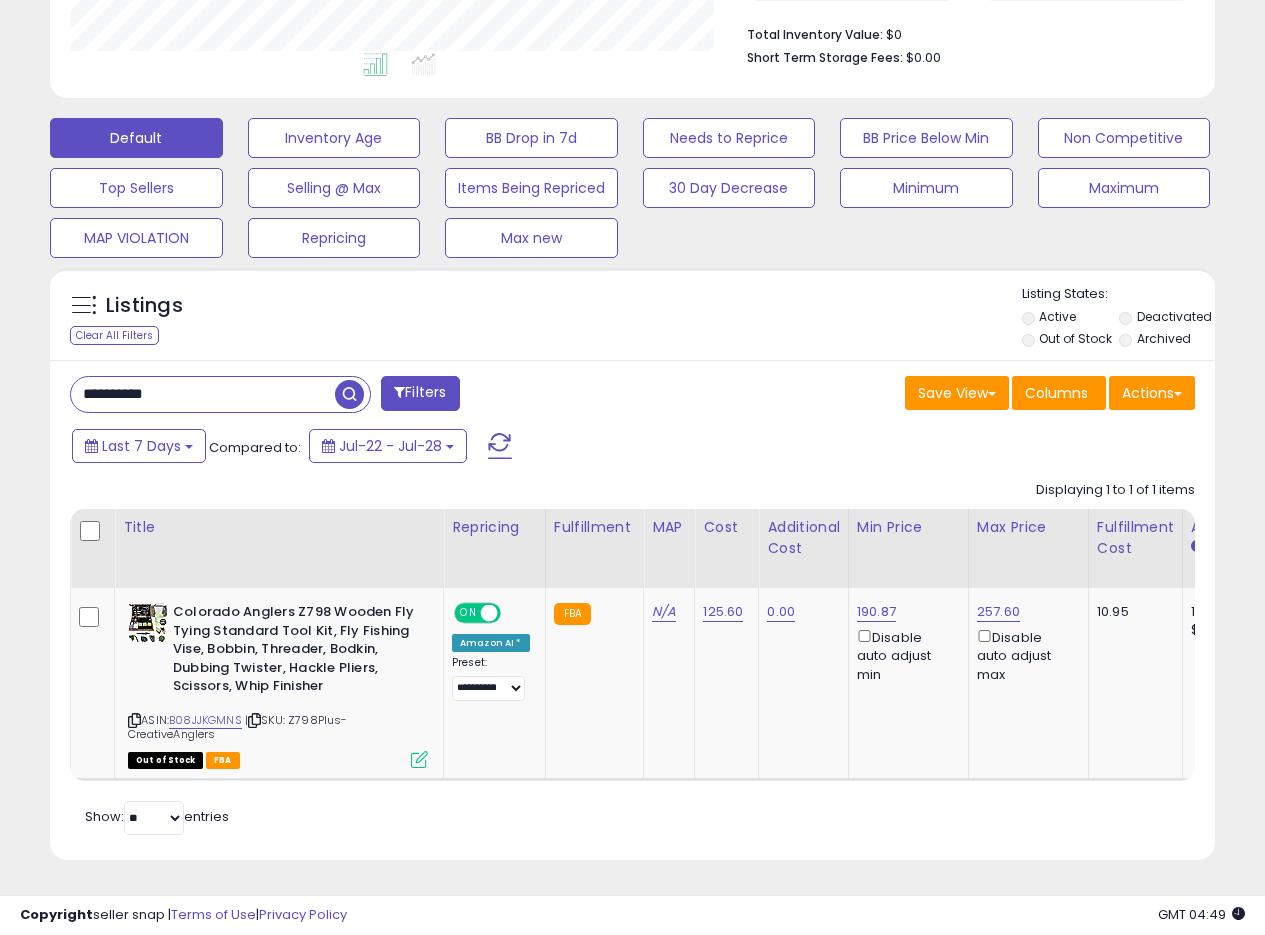 drag, startPoint x: 195, startPoint y: 385, endPoint x: 57, endPoint y: 377, distance: 138.23169 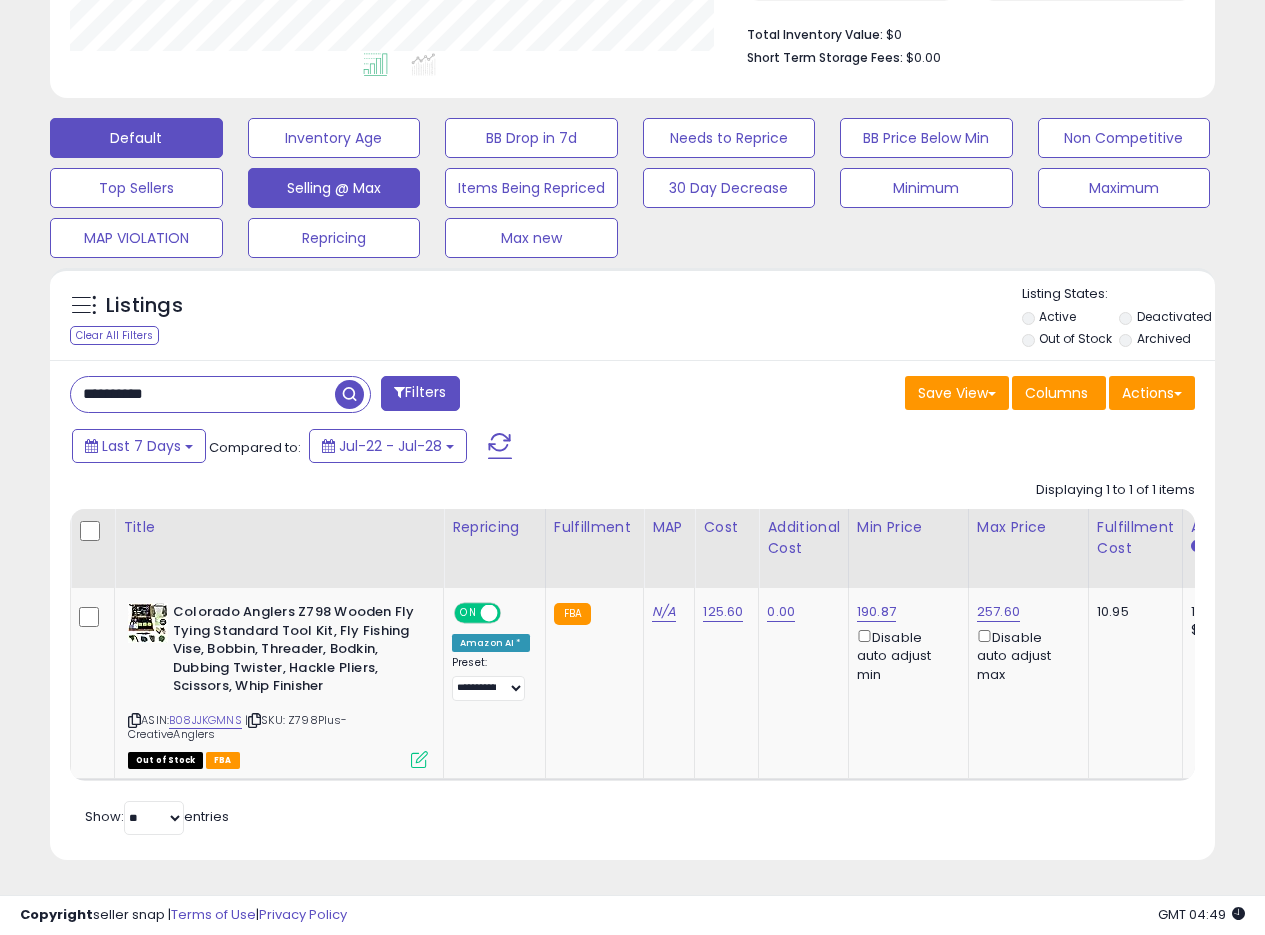 type on "**********" 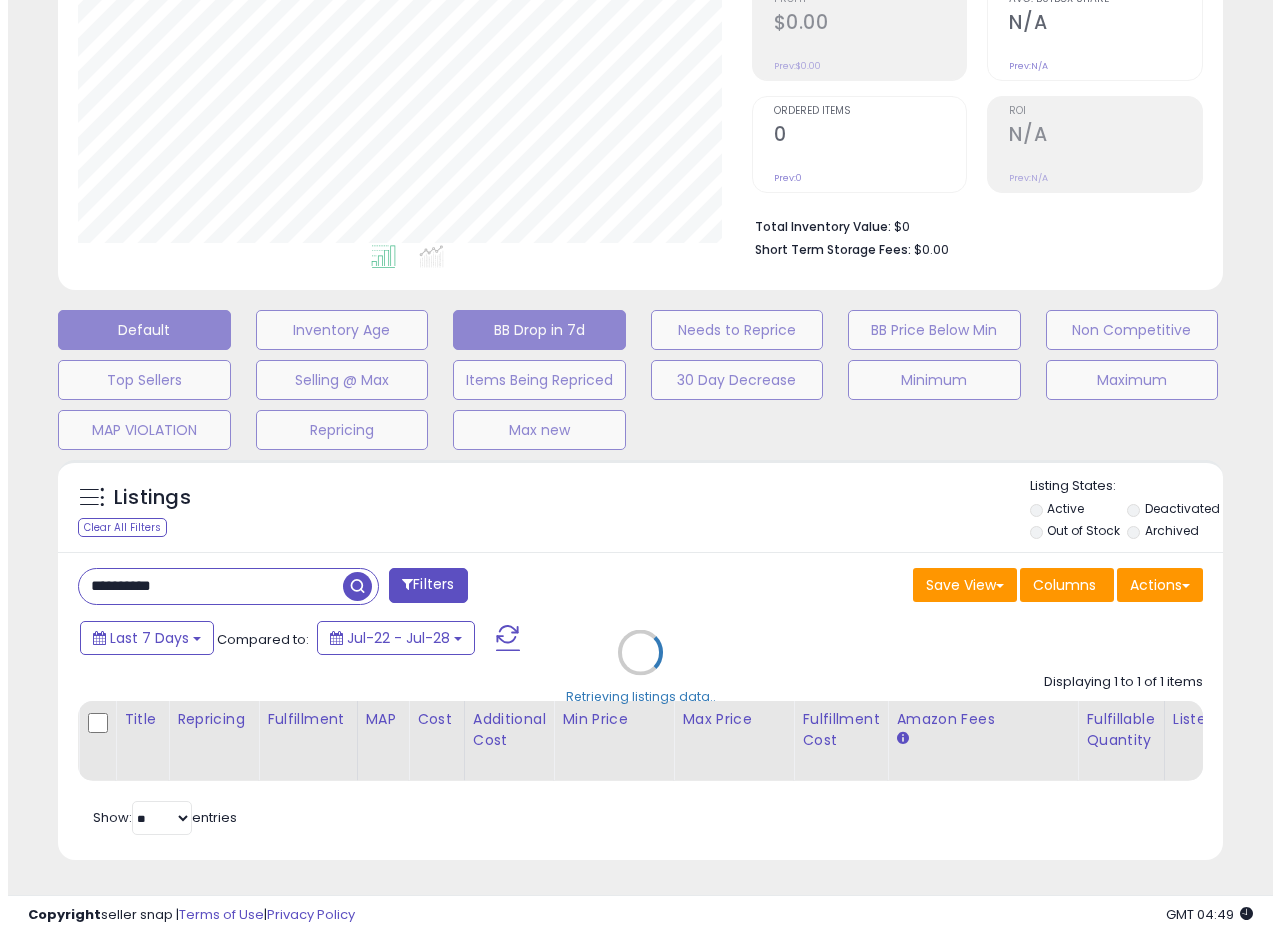 scroll, scrollTop: 335, scrollLeft: 0, axis: vertical 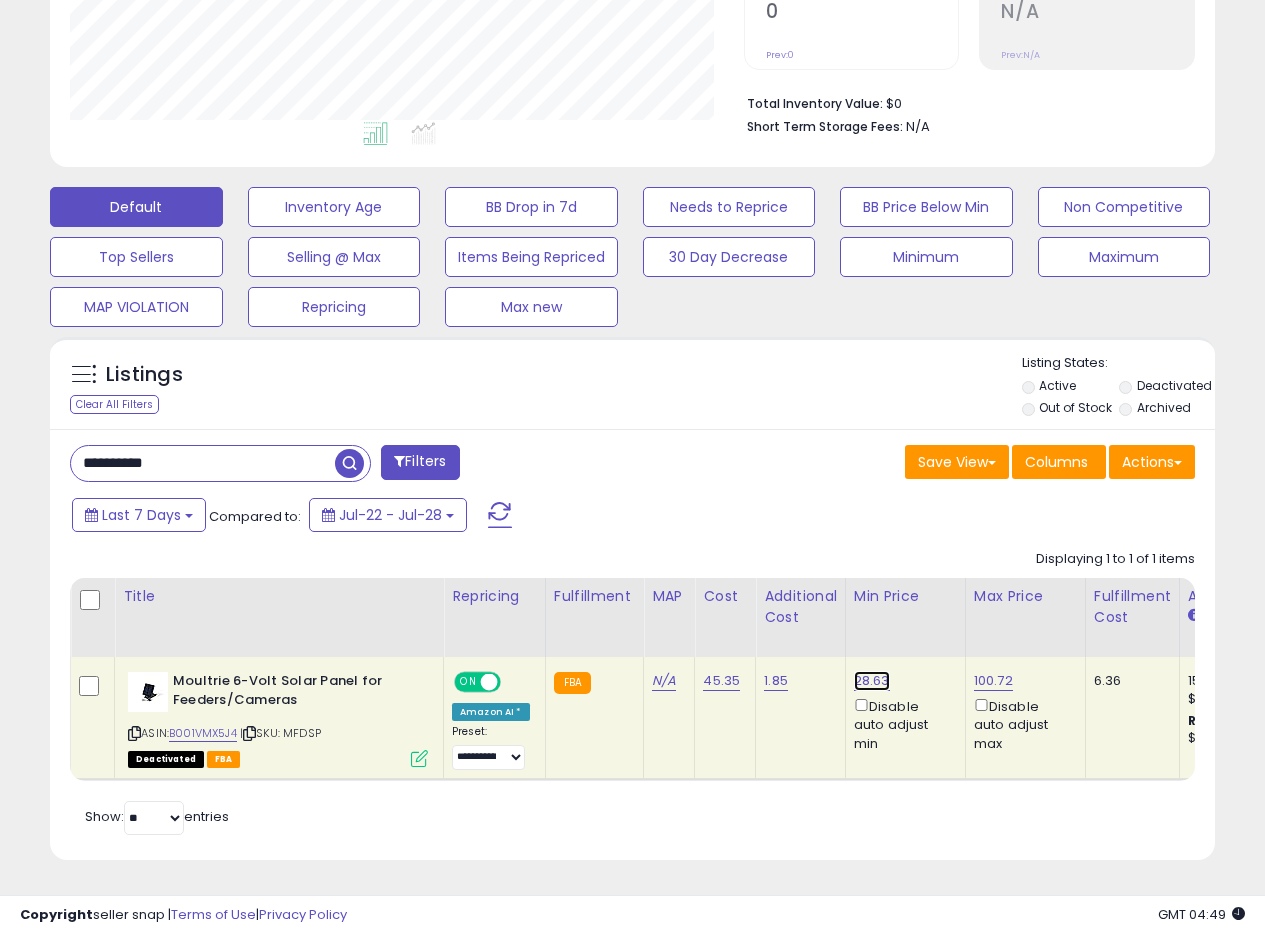click on "28.63" at bounding box center [872, 681] 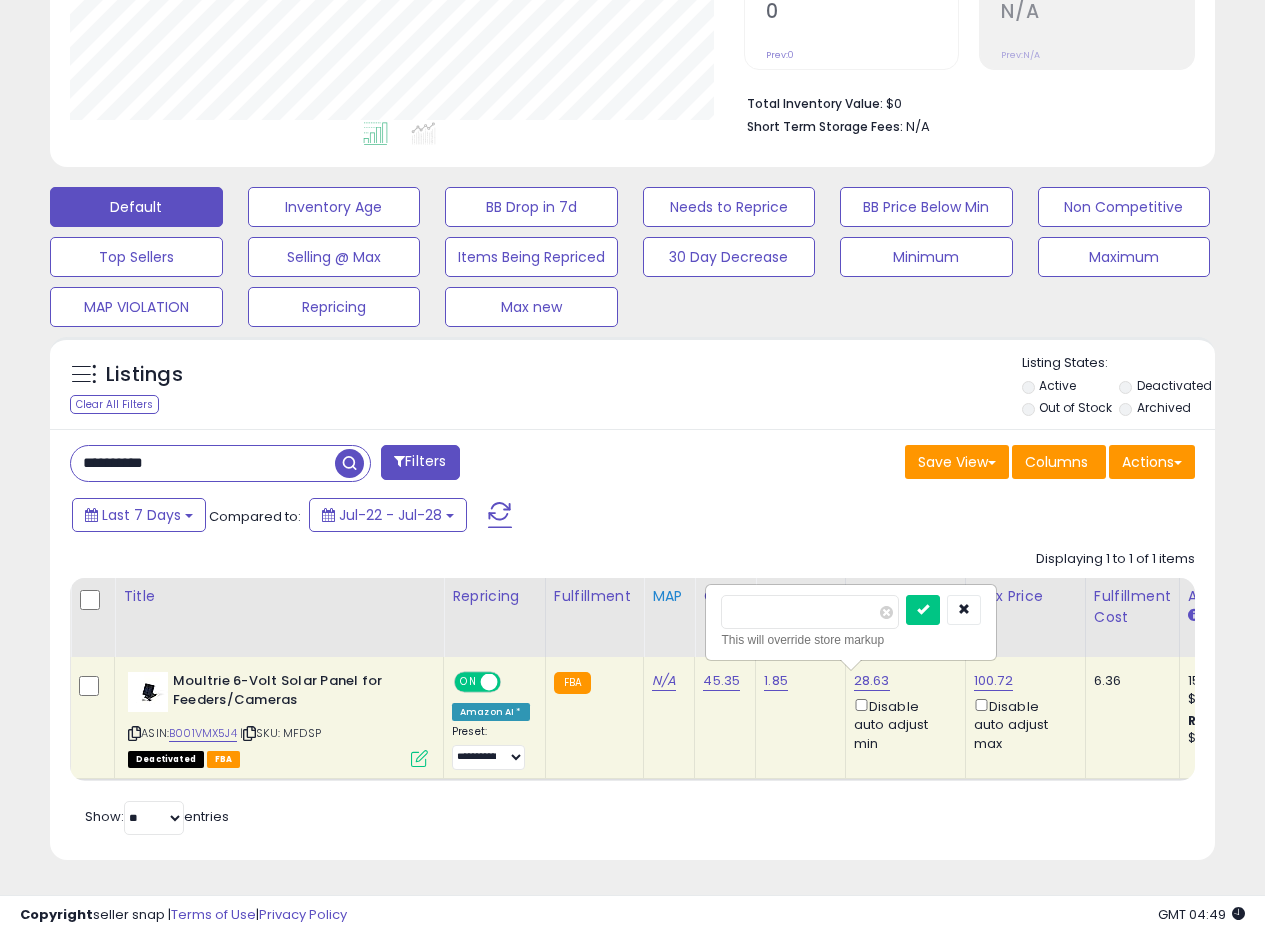 drag, startPoint x: 843, startPoint y: 606, endPoint x: 677, endPoint y: 588, distance: 166.97305 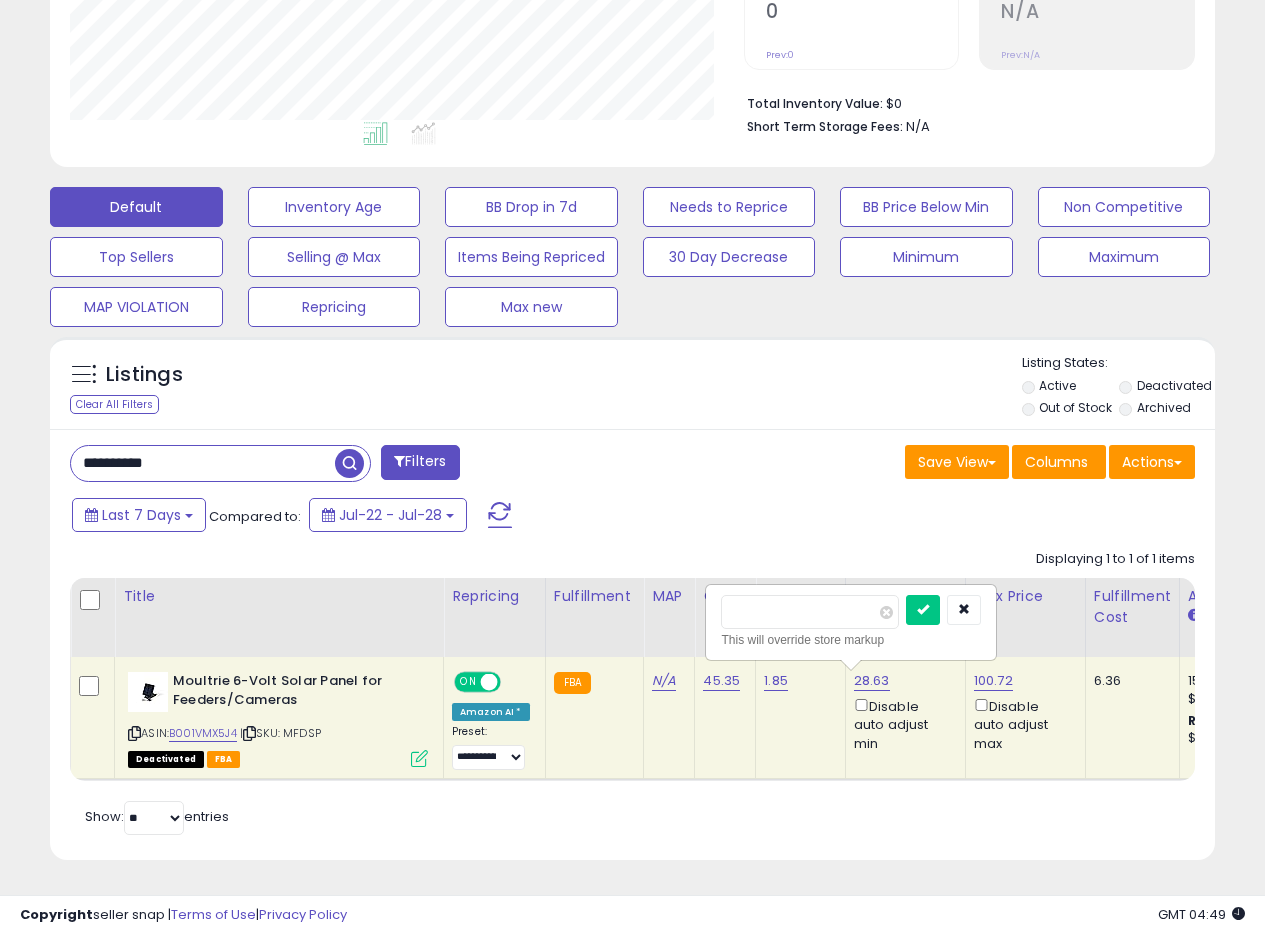type on "*****" 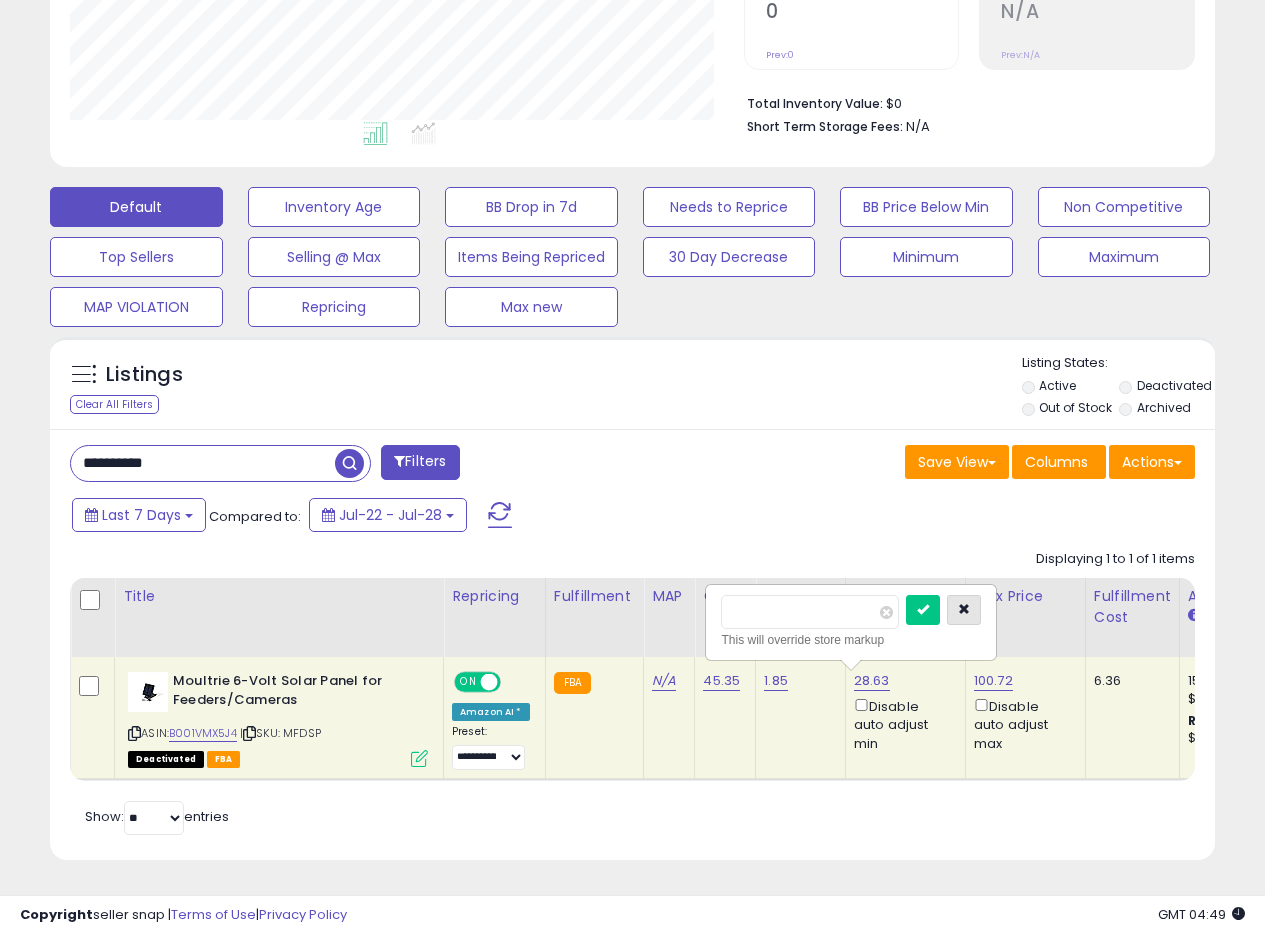 click at bounding box center [964, 609] 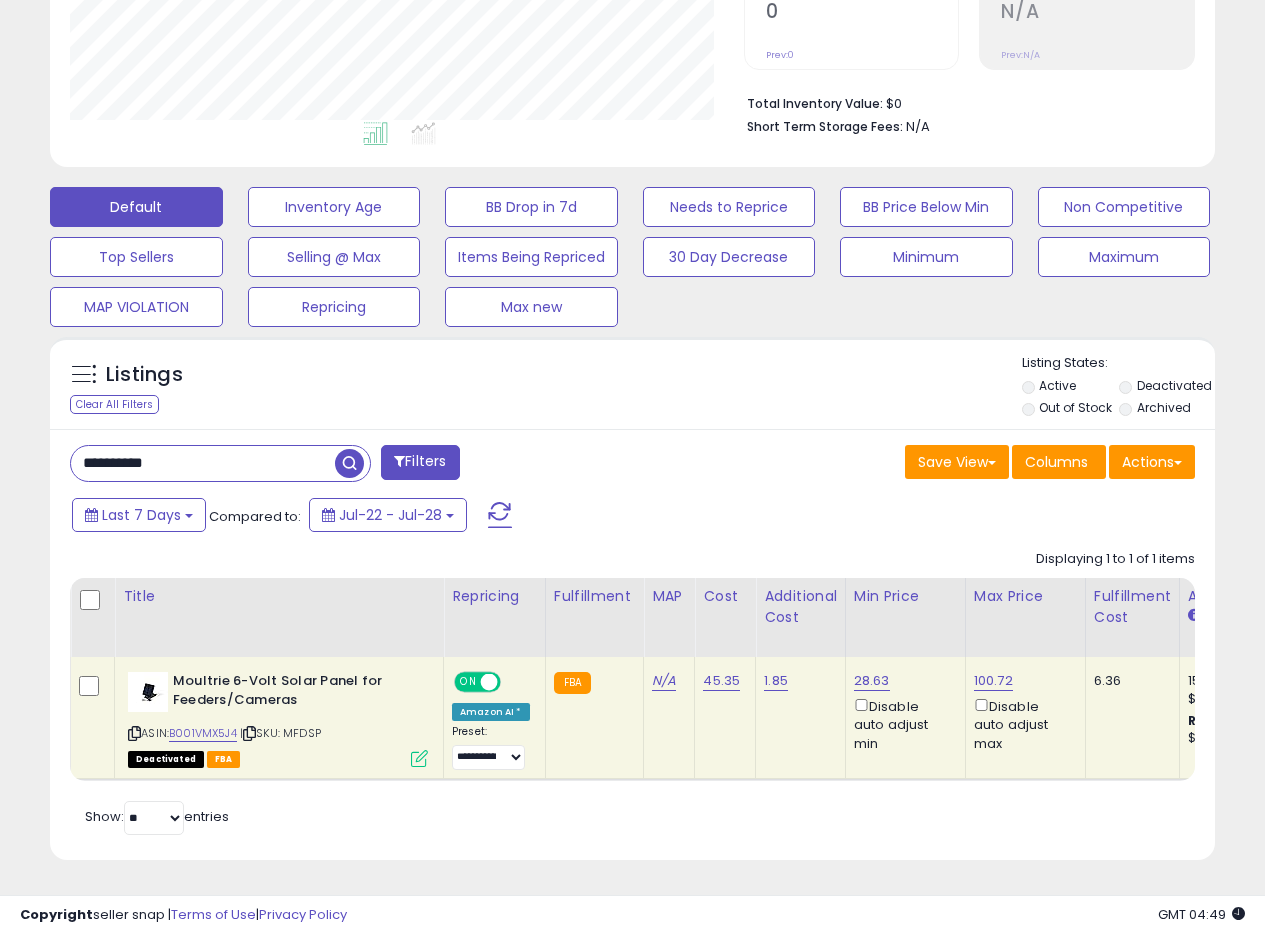 drag, startPoint x: 214, startPoint y: 452, endPoint x: 0, endPoint y: 440, distance: 214.33618 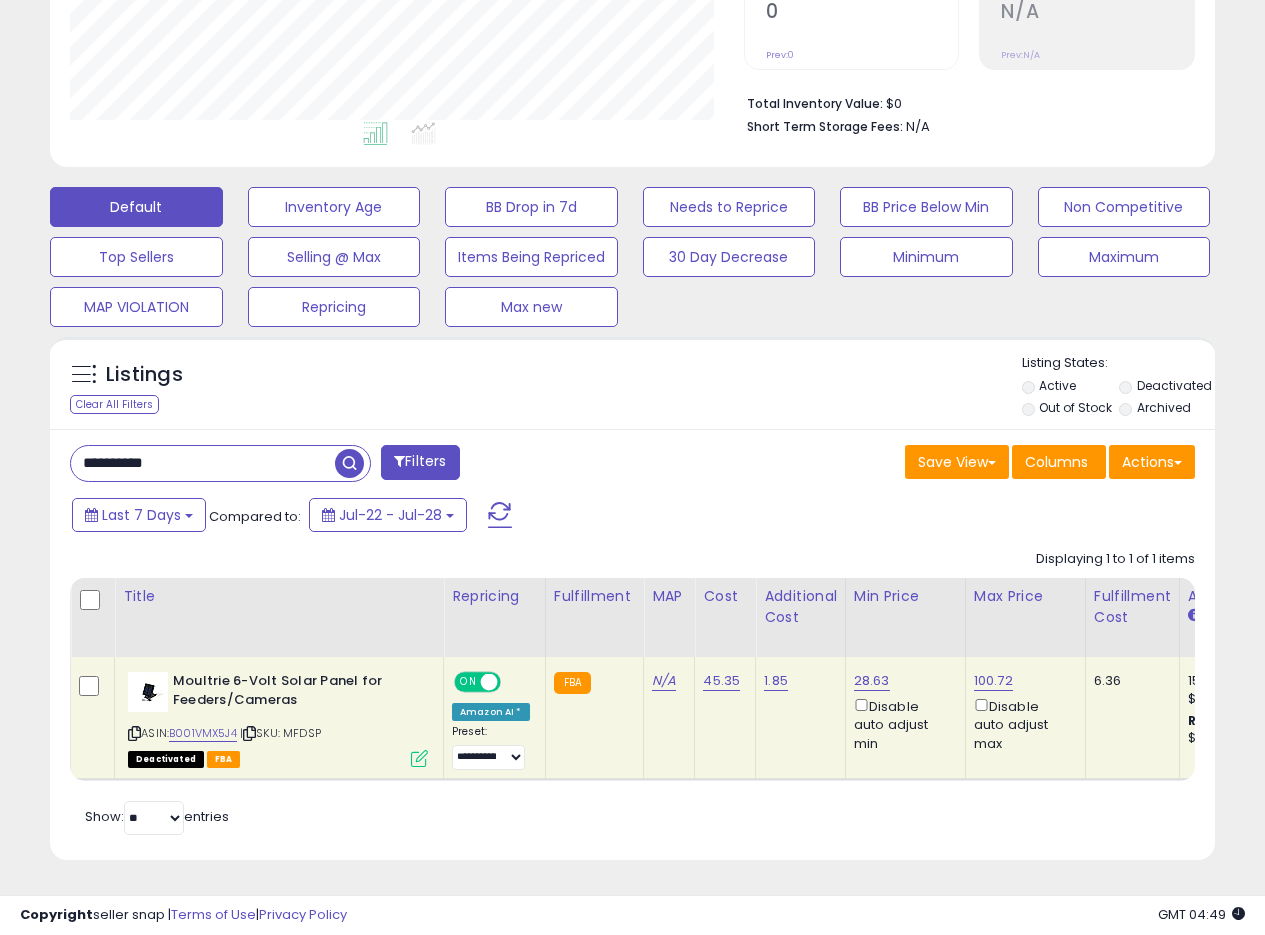 paste 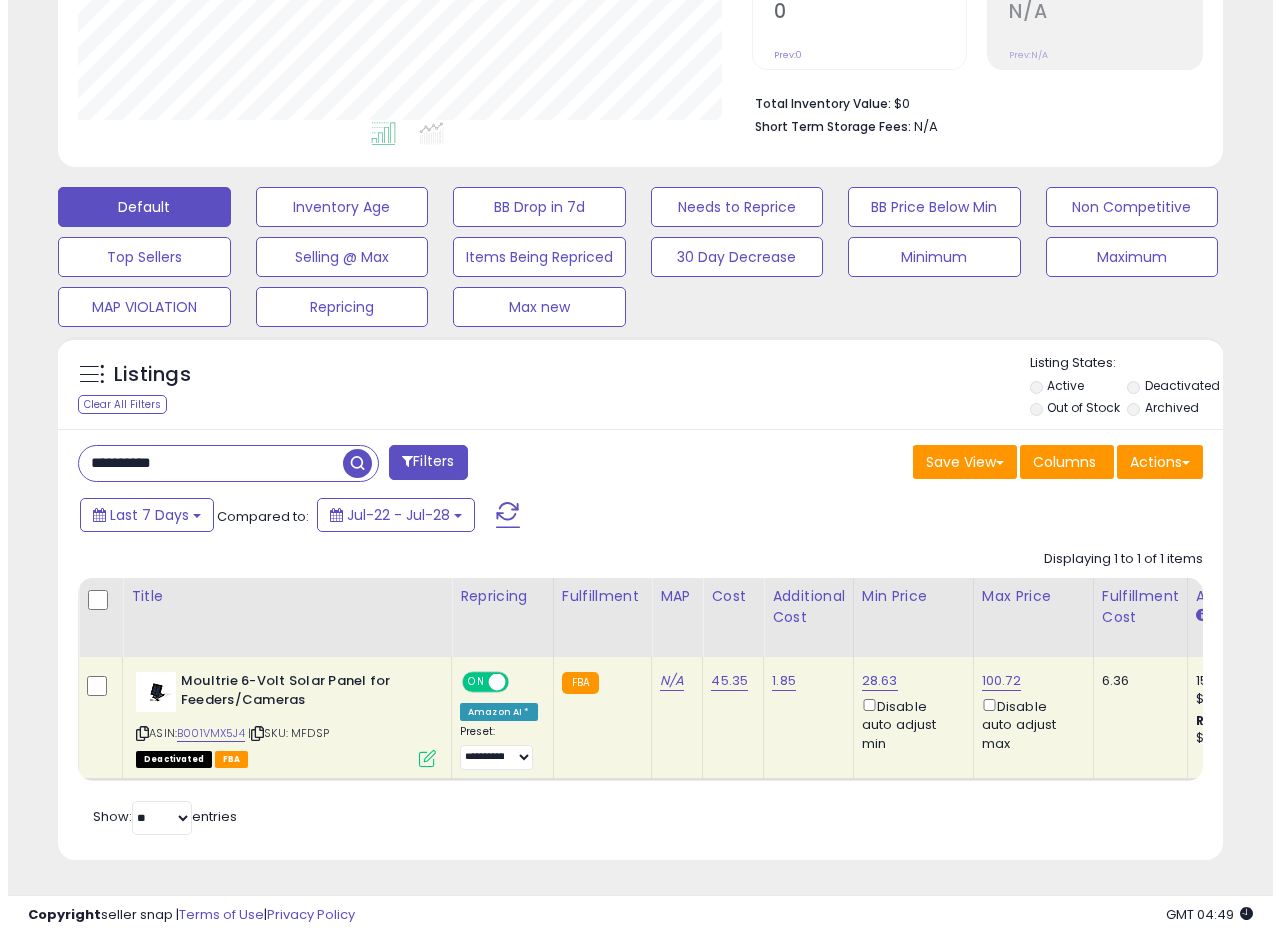 scroll, scrollTop: 335, scrollLeft: 0, axis: vertical 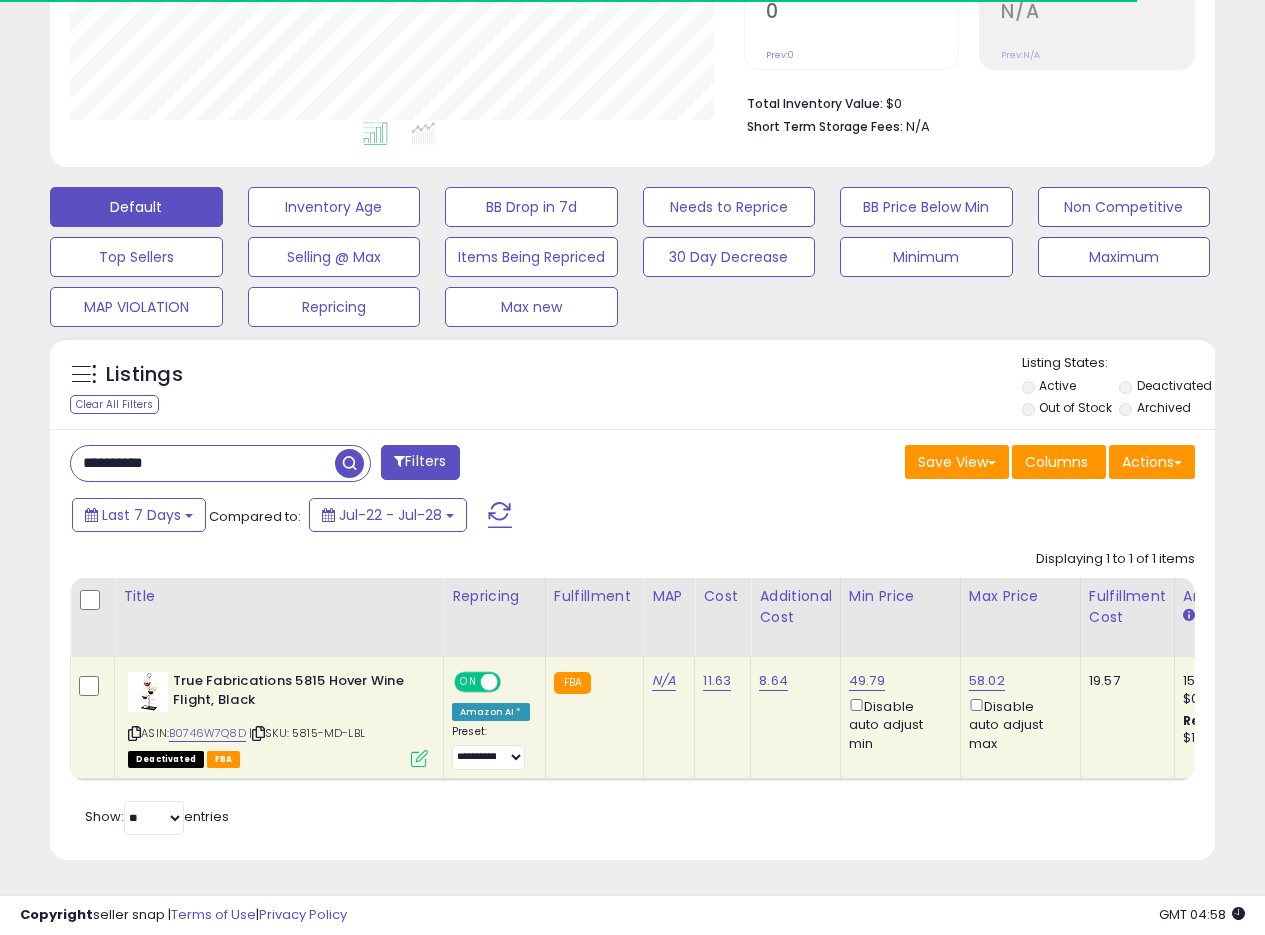 type 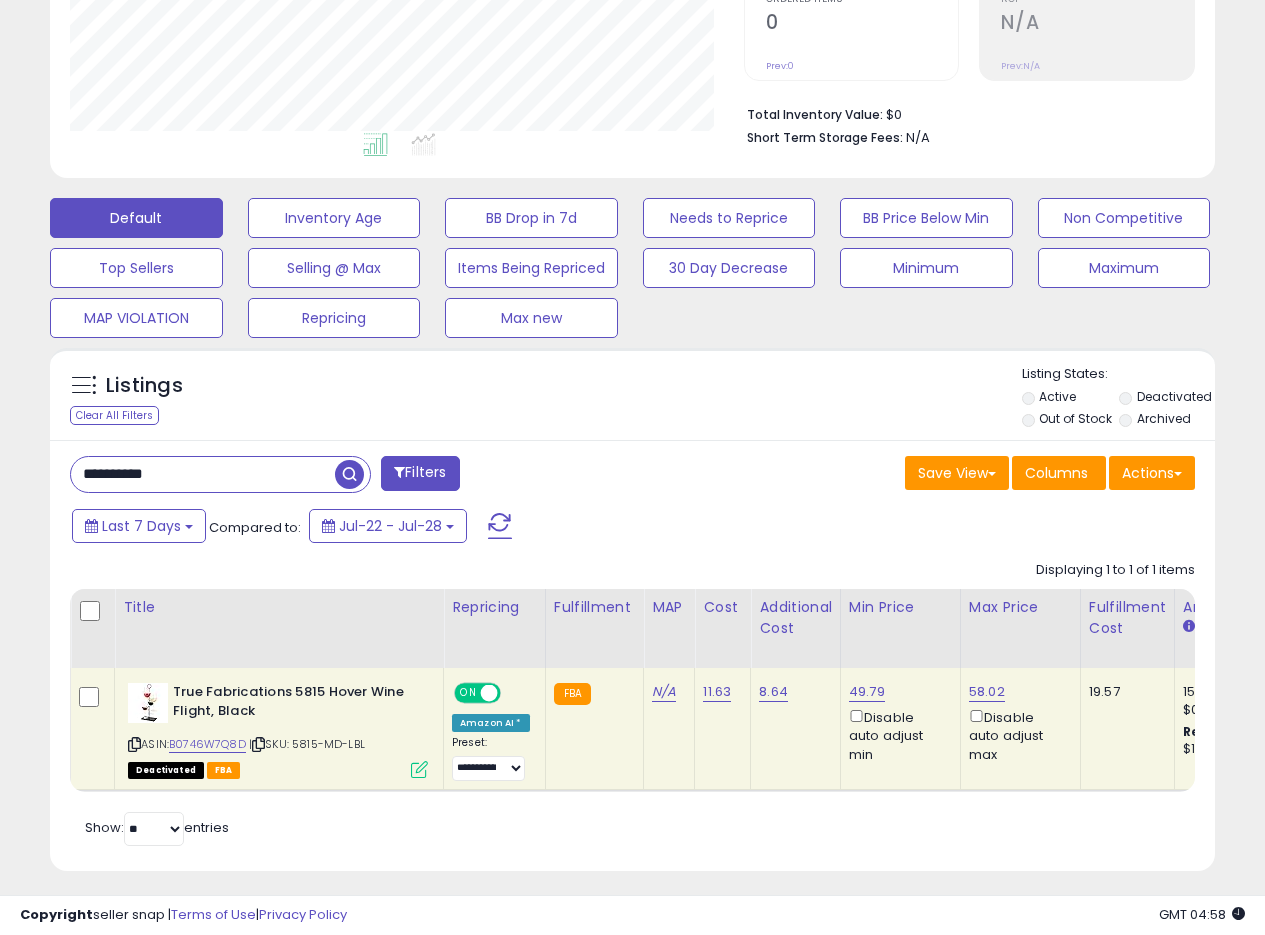 scroll, scrollTop: 358, scrollLeft: 0, axis: vertical 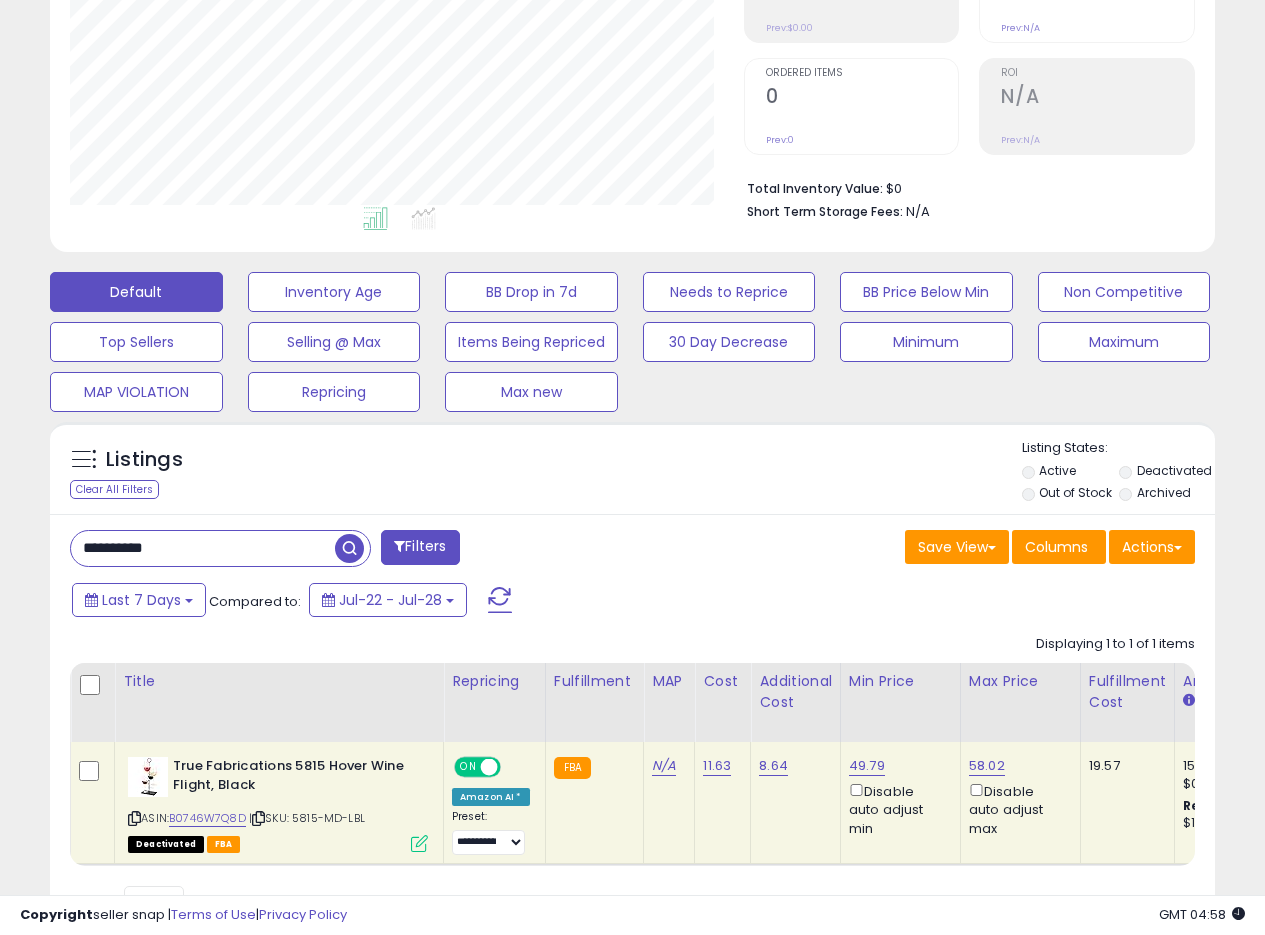 click on "Listings
Clear All Filters
Listing States:" at bounding box center [632, 473] 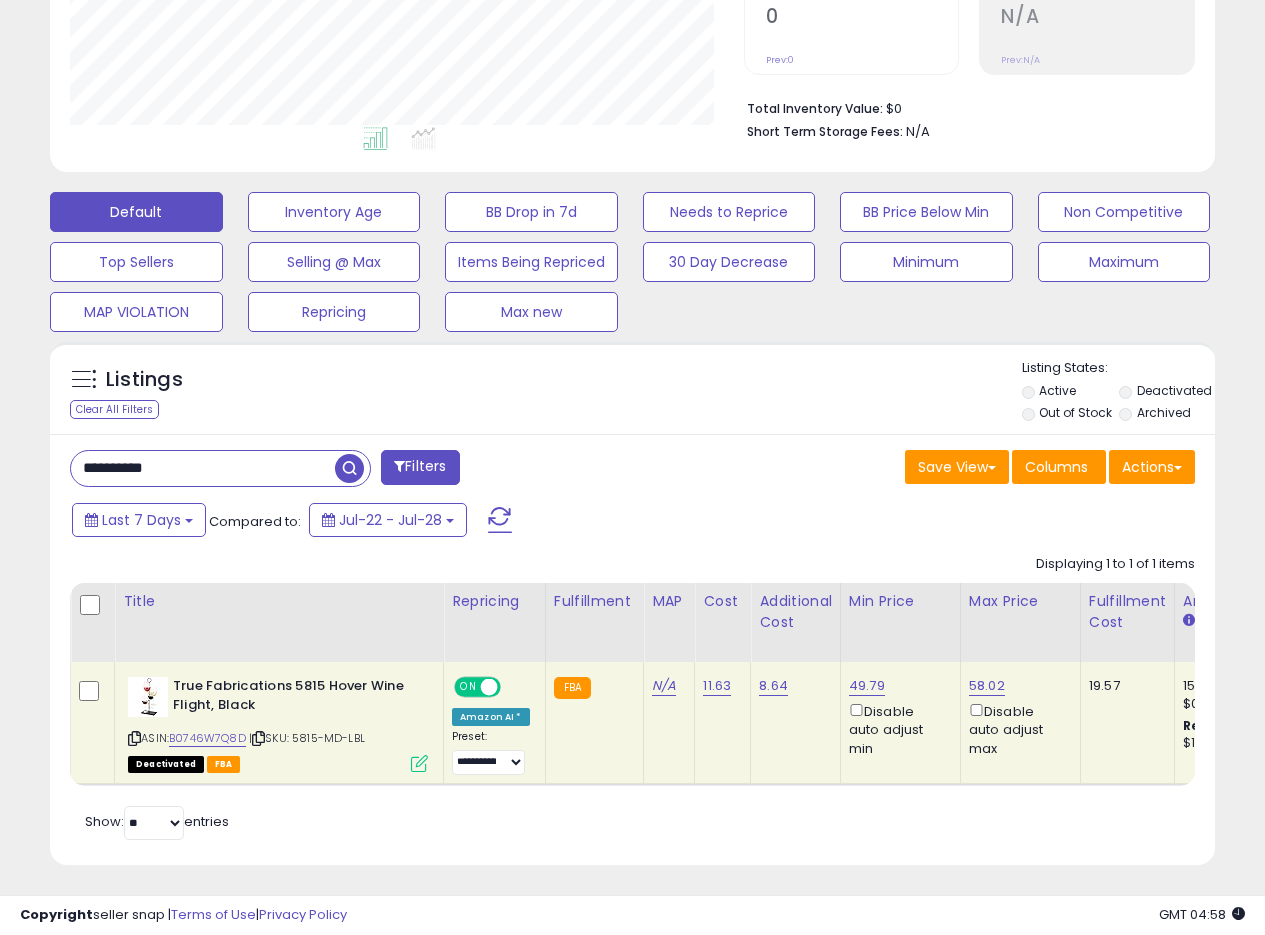 scroll, scrollTop: 398, scrollLeft: 0, axis: vertical 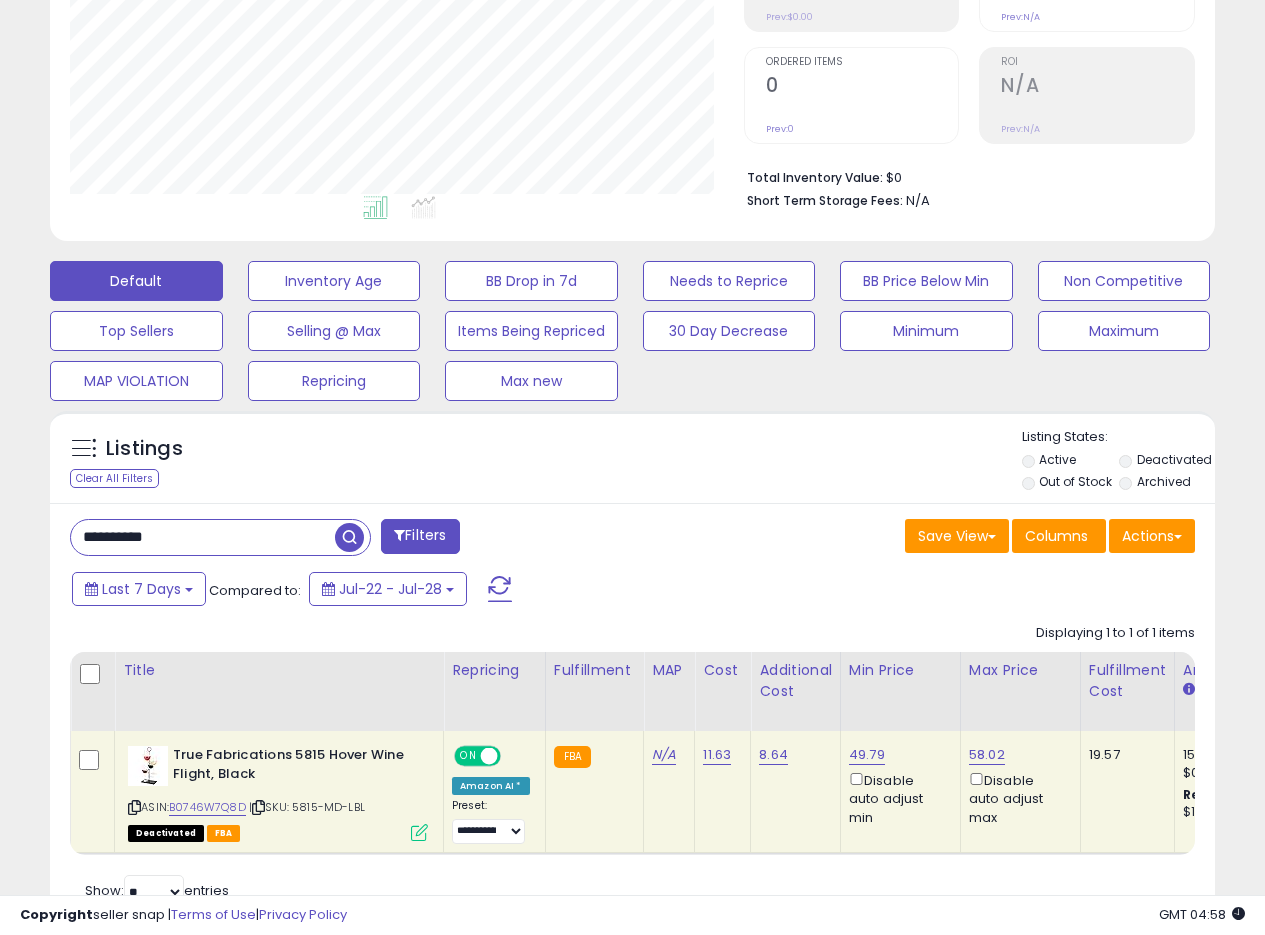 drag, startPoint x: 811, startPoint y: 480, endPoint x: 774, endPoint y: 488, distance: 37.85499 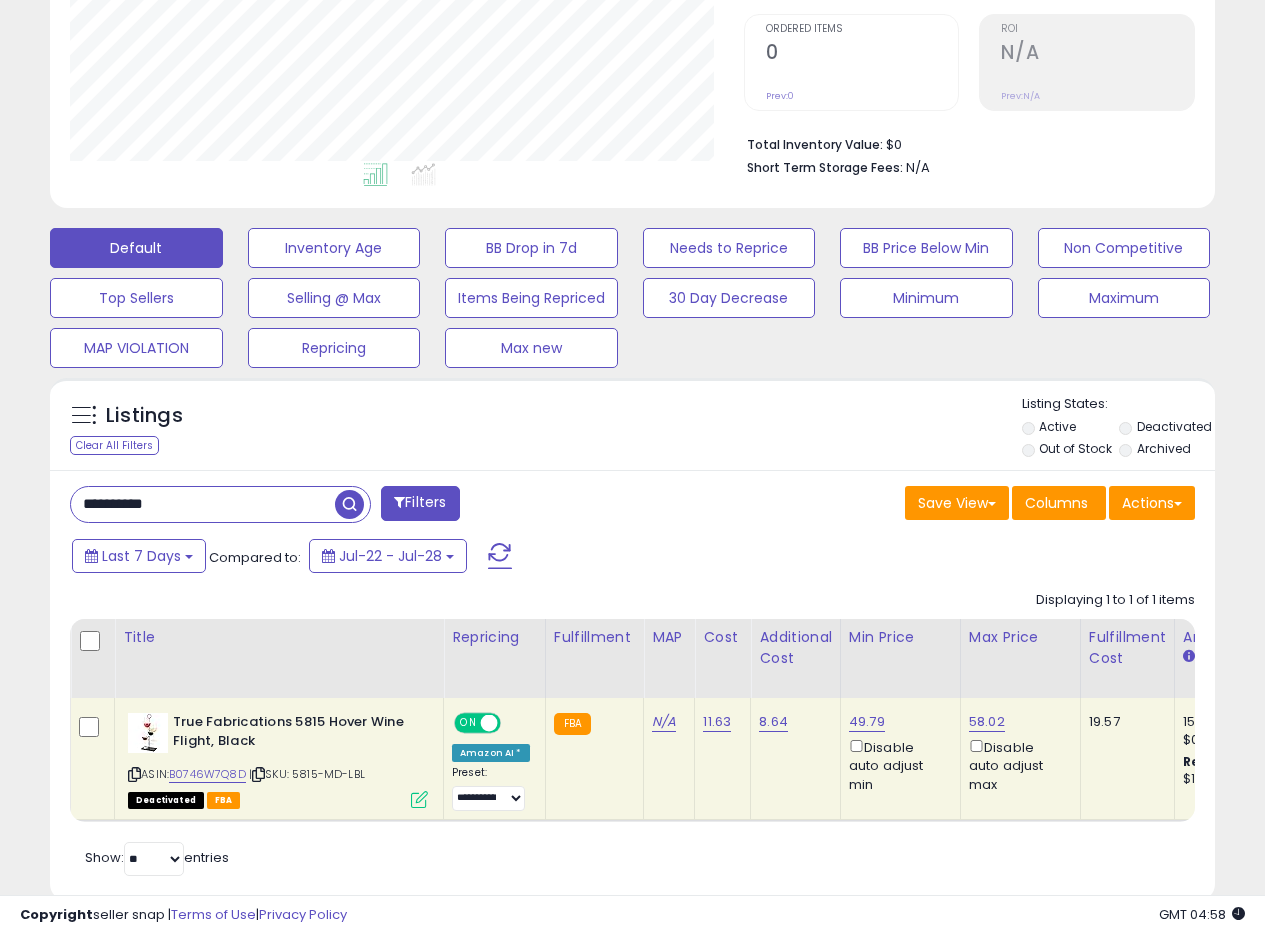 scroll, scrollTop: 458, scrollLeft: 0, axis: vertical 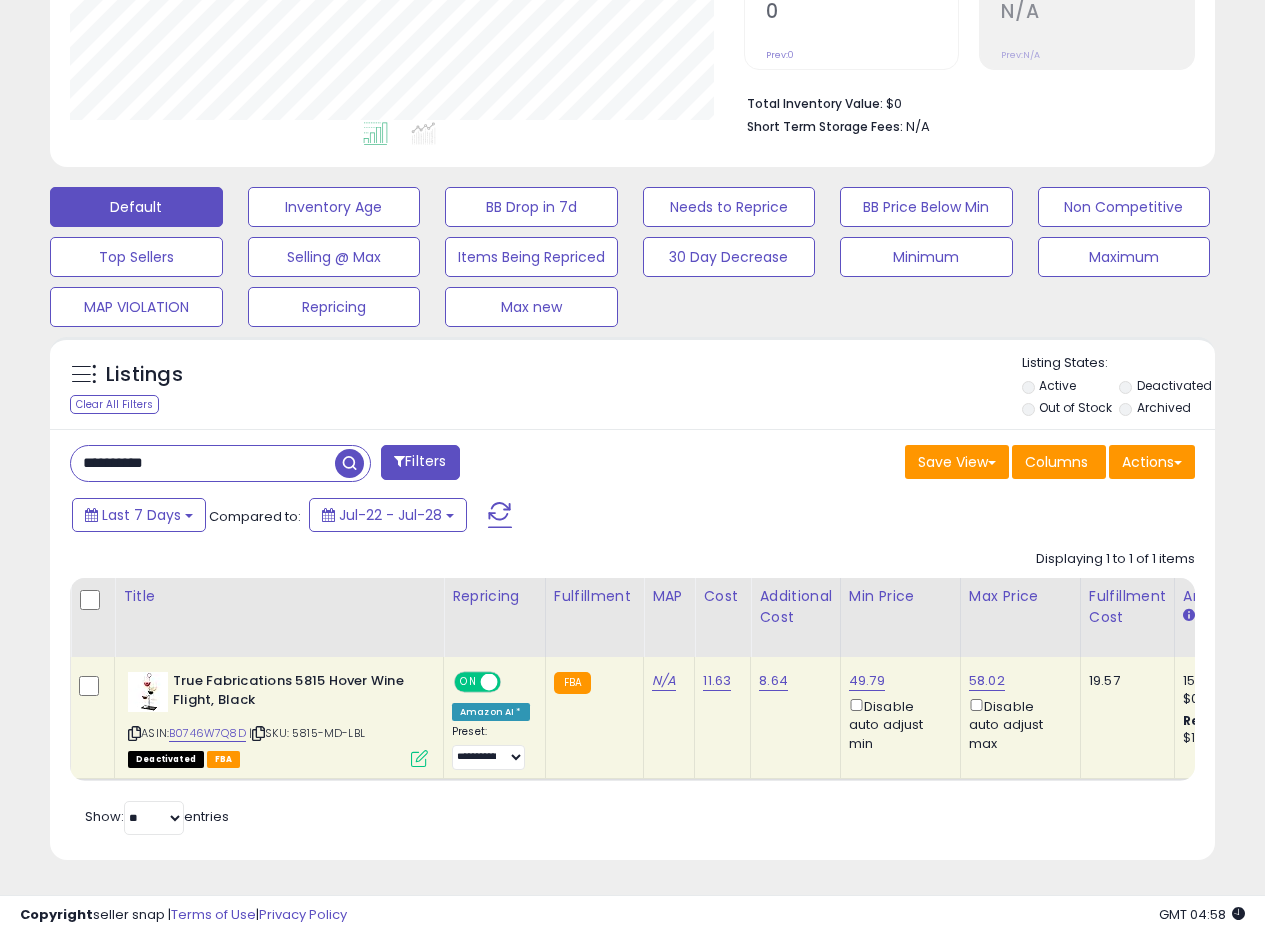 drag, startPoint x: 679, startPoint y: 485, endPoint x: 609, endPoint y: 503, distance: 72.277245 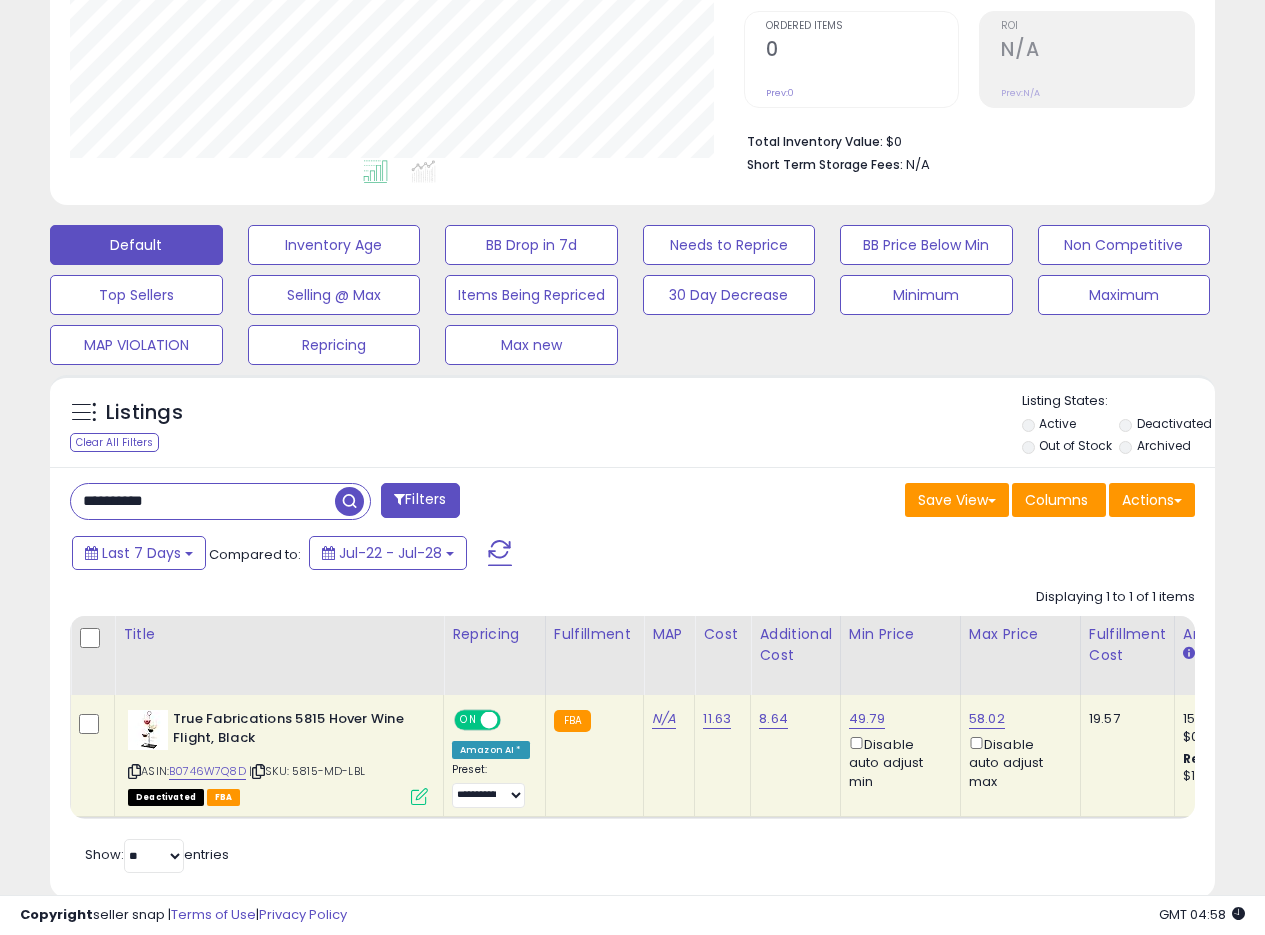 scroll, scrollTop: 410, scrollLeft: 0, axis: vertical 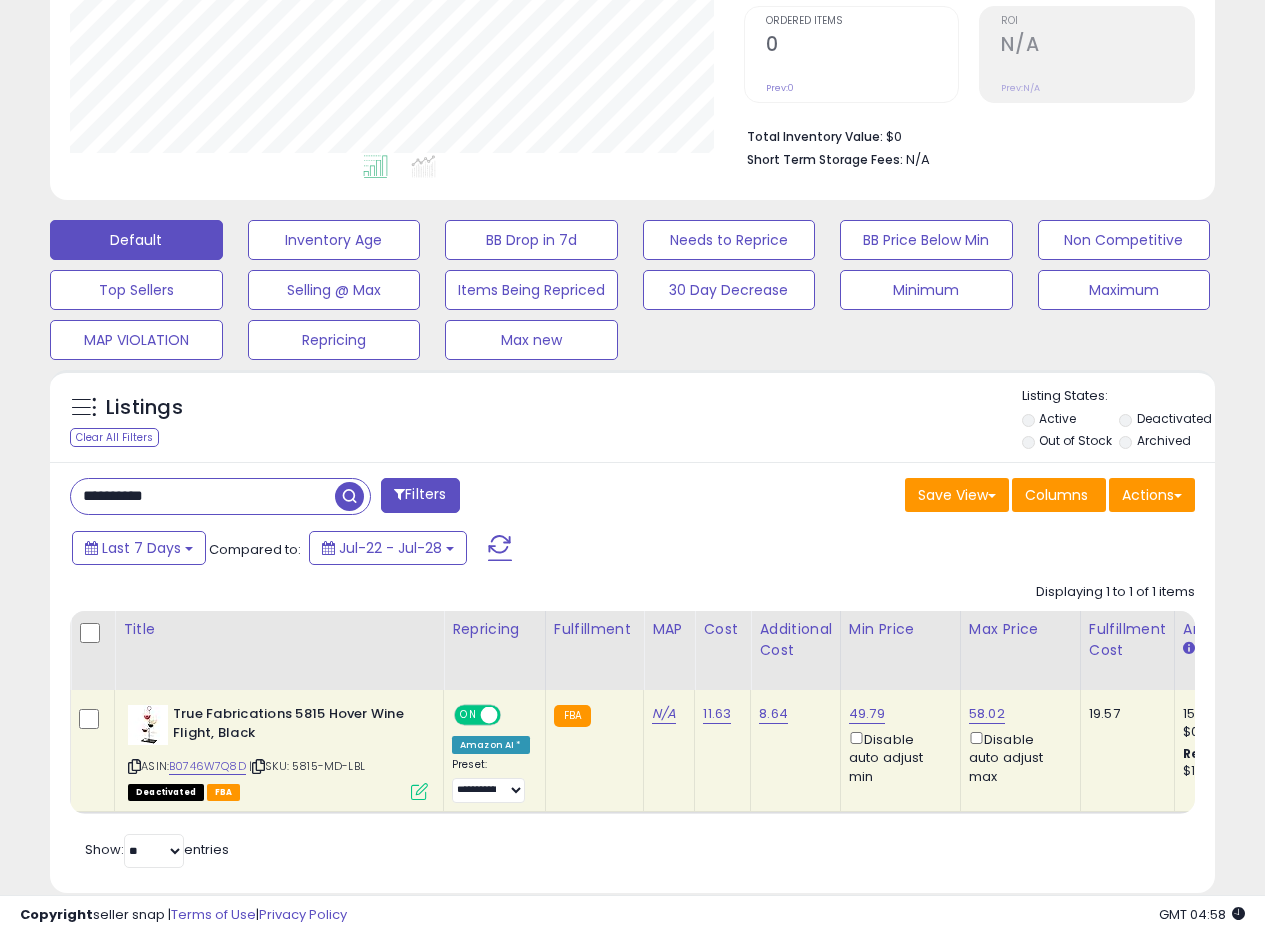 click on "**********" at bounding box center (632, 677) 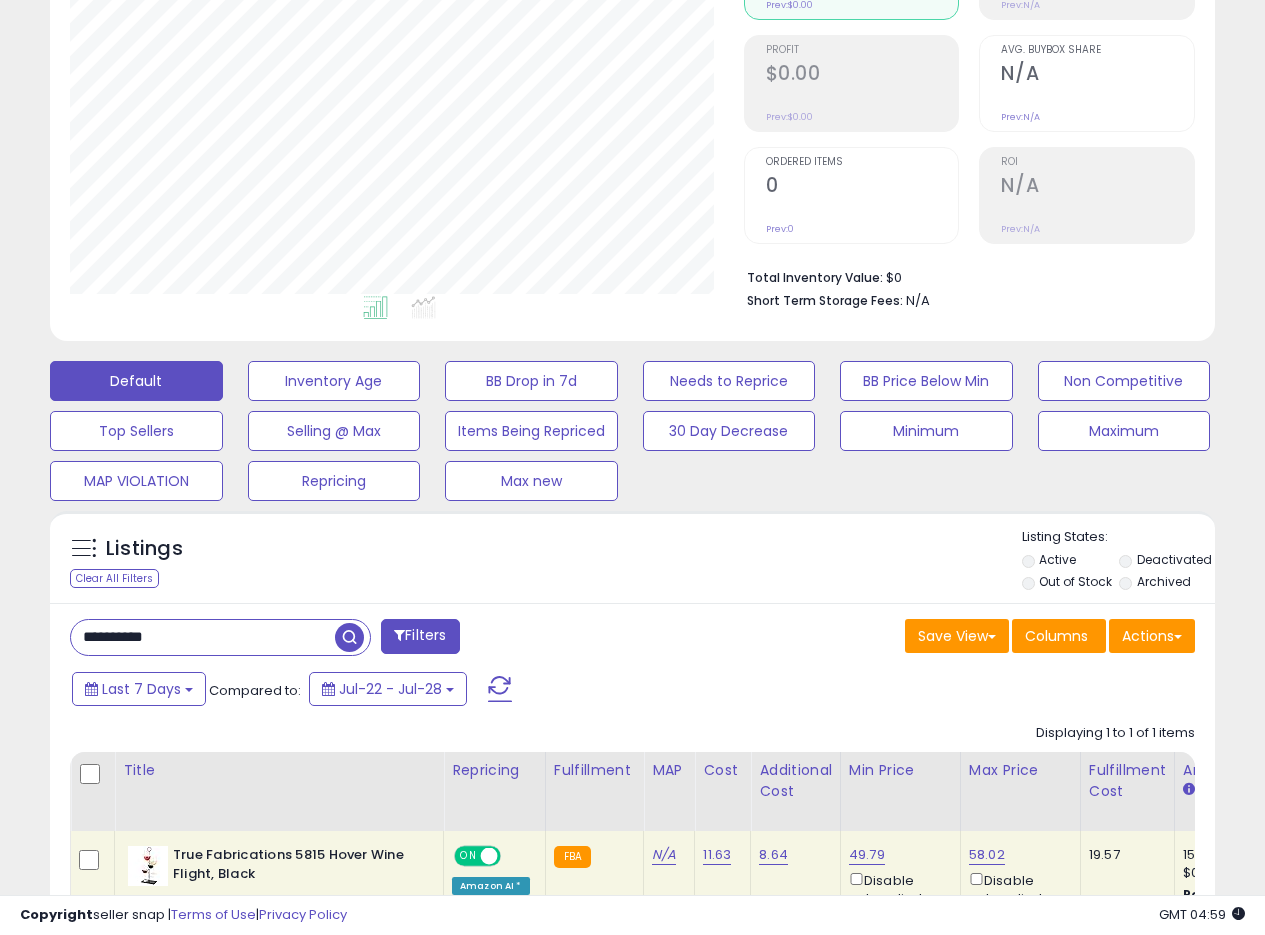 scroll, scrollTop: 264, scrollLeft: 0, axis: vertical 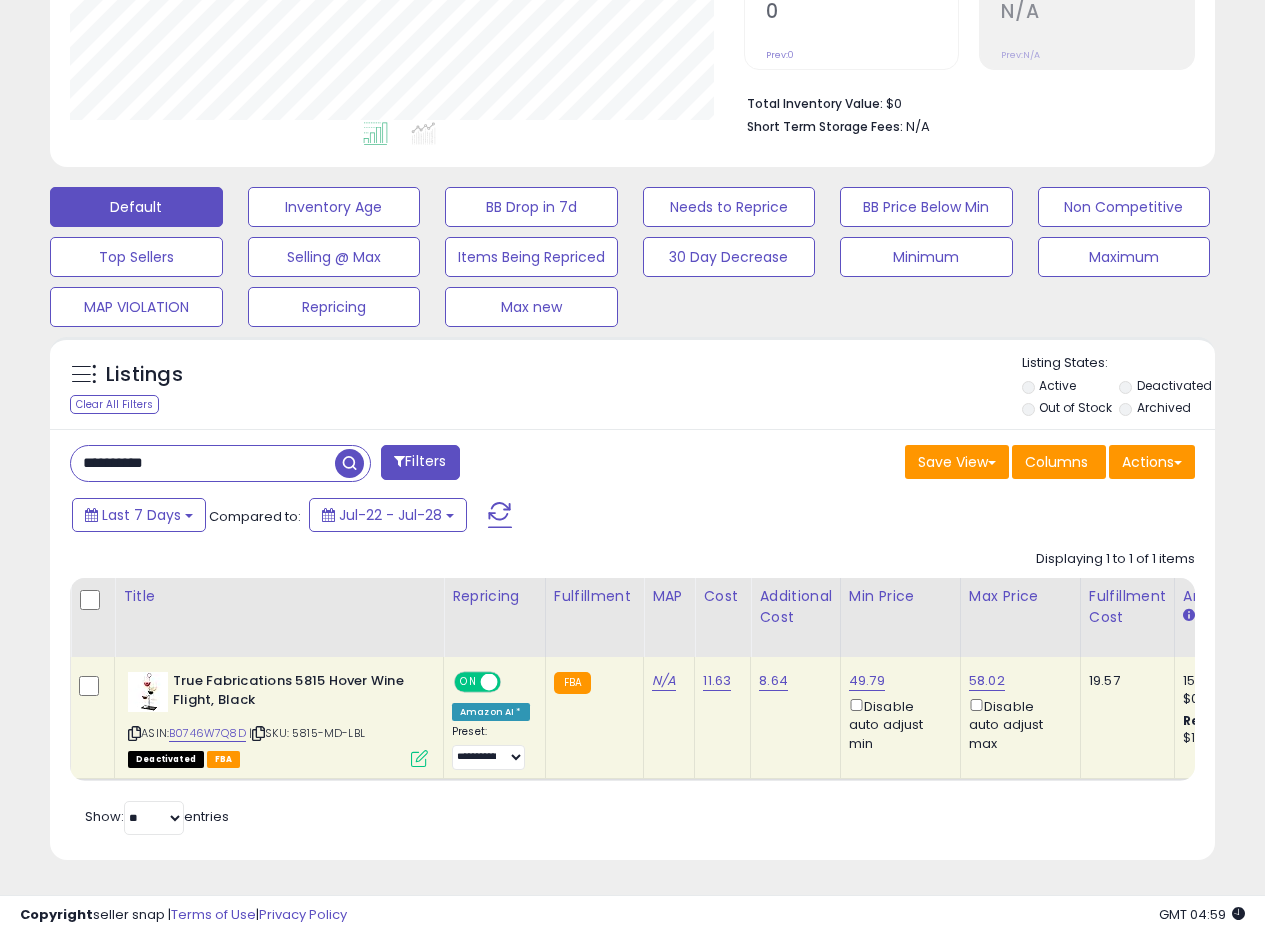 drag, startPoint x: 741, startPoint y: 376, endPoint x: 760, endPoint y: 374, distance: 19.104973 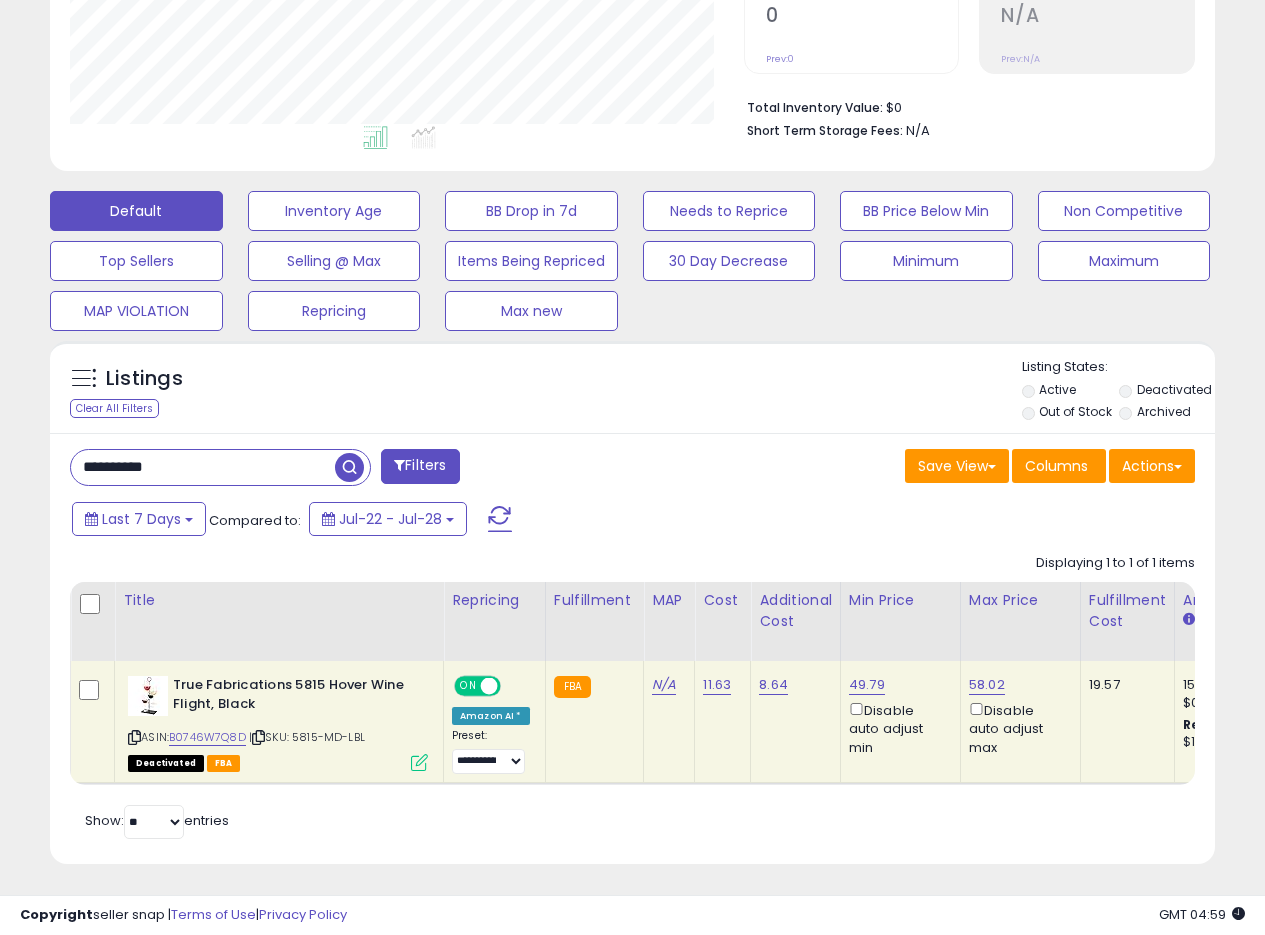 scroll, scrollTop: 458, scrollLeft: 0, axis: vertical 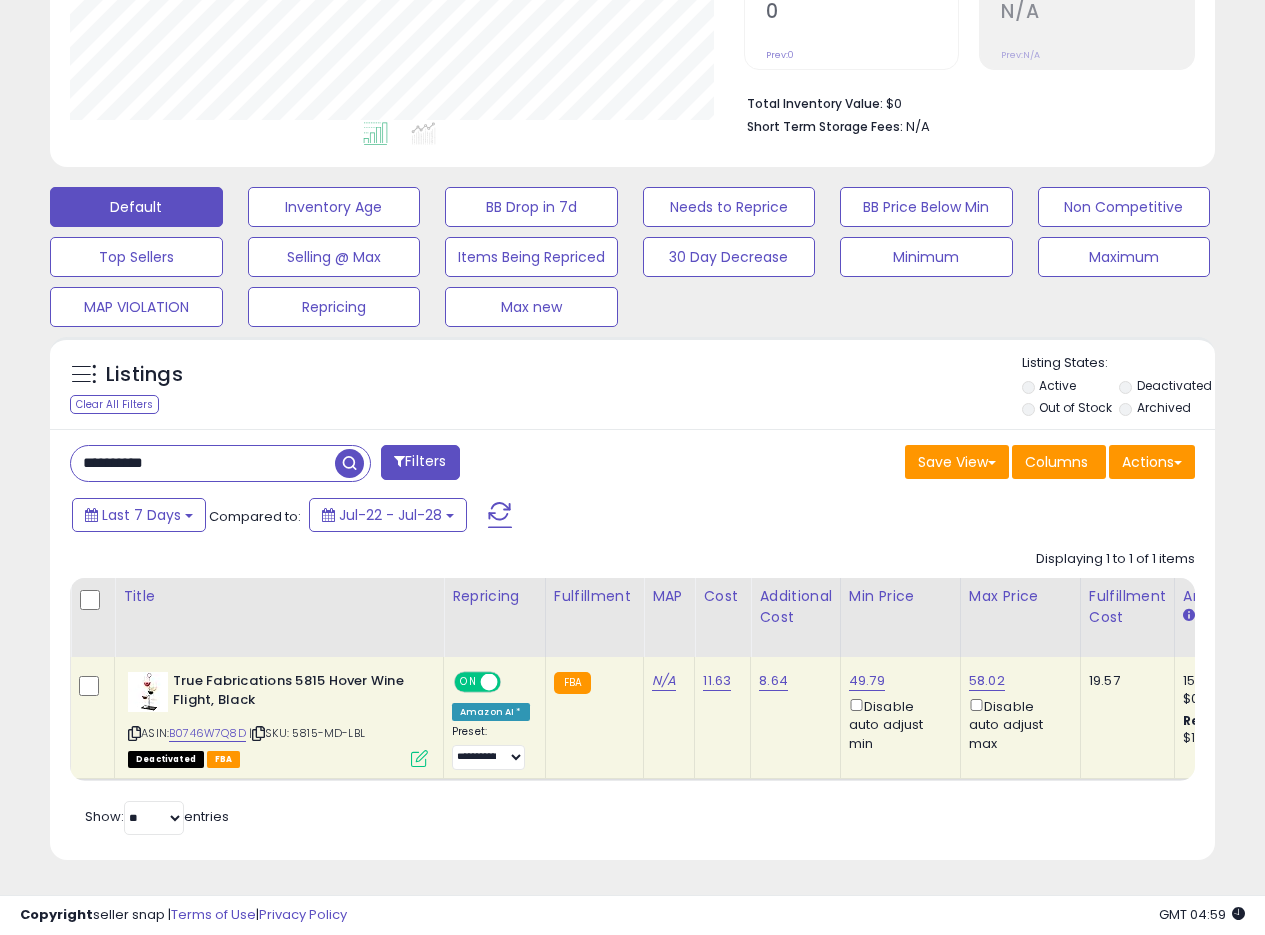 click on "**********" at bounding box center (632, 644) 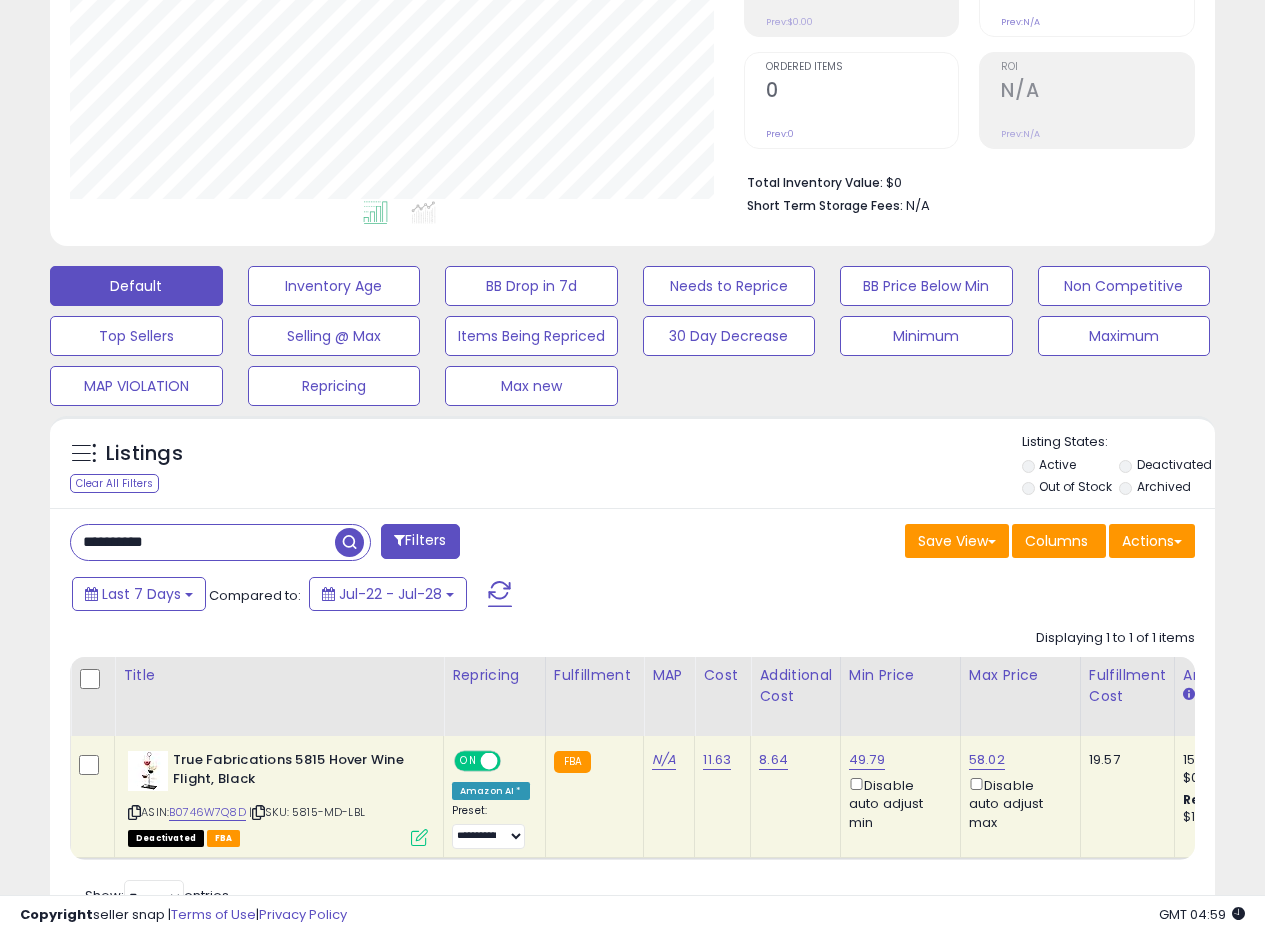 scroll, scrollTop: 413, scrollLeft: 0, axis: vertical 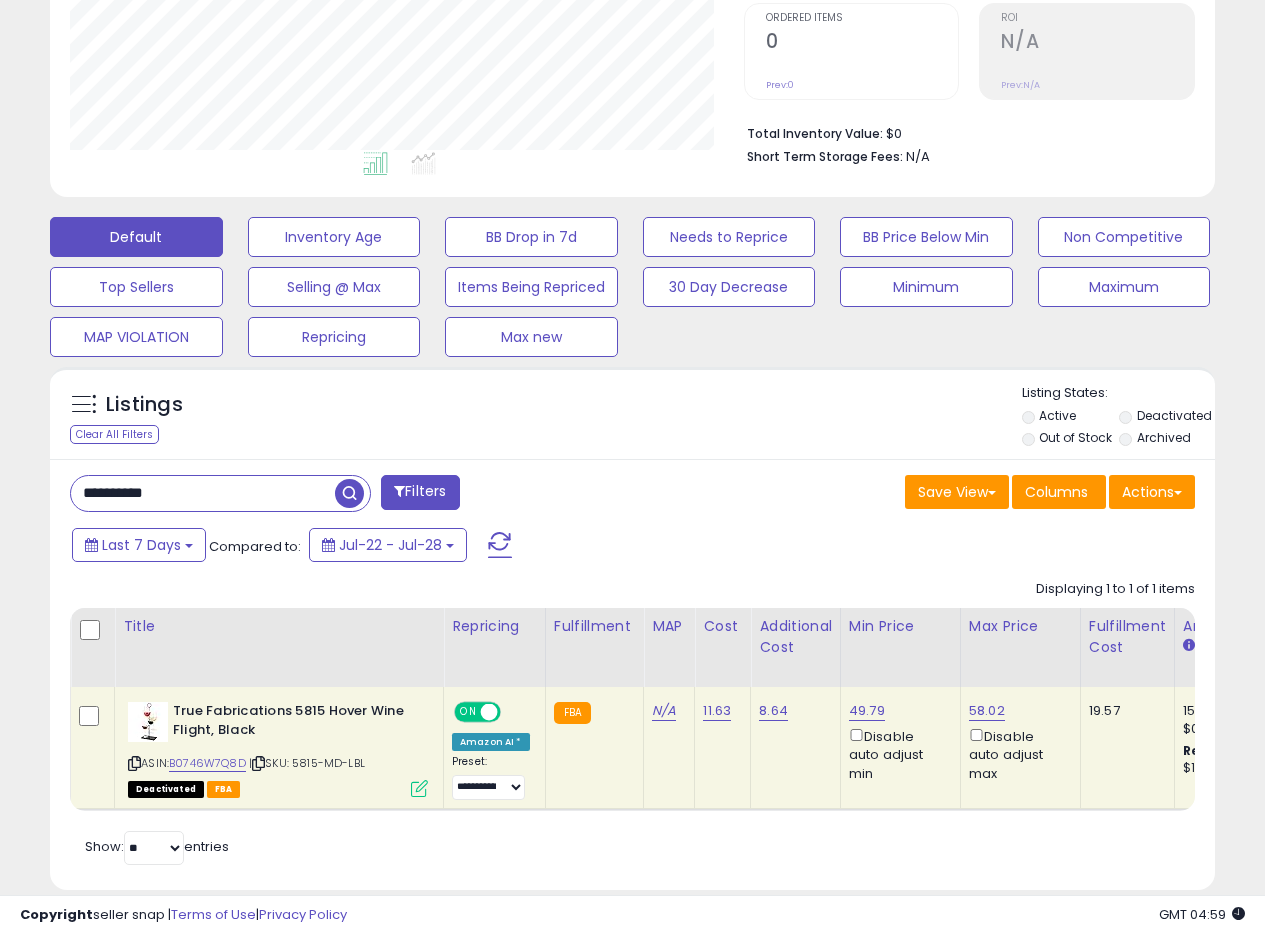 drag, startPoint x: 669, startPoint y: 448, endPoint x: 599, endPoint y: 473, distance: 74.330345 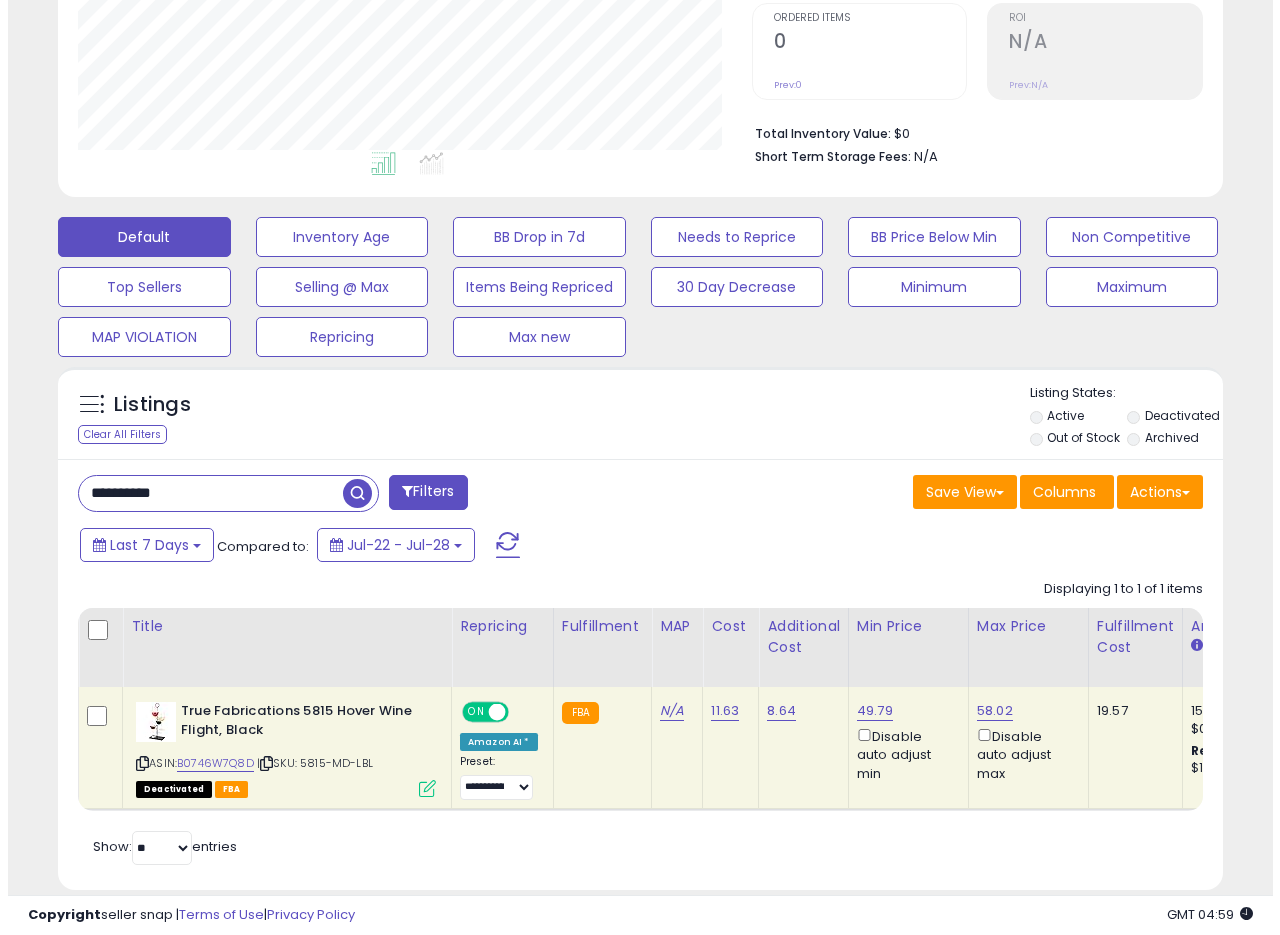 scroll, scrollTop: 458, scrollLeft: 0, axis: vertical 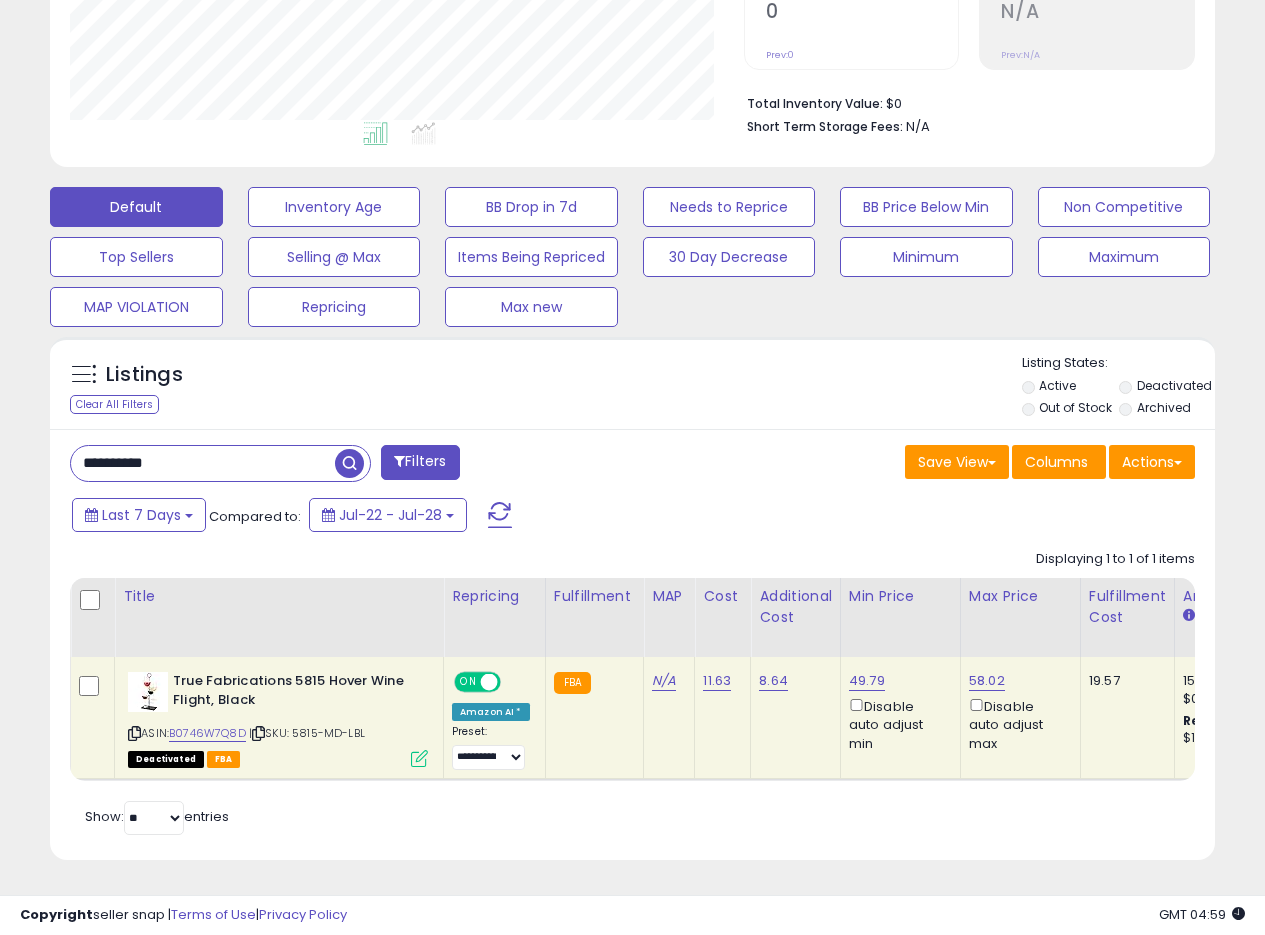 click on "Listings
Clear All Filters
Listing States:" at bounding box center [632, 388] 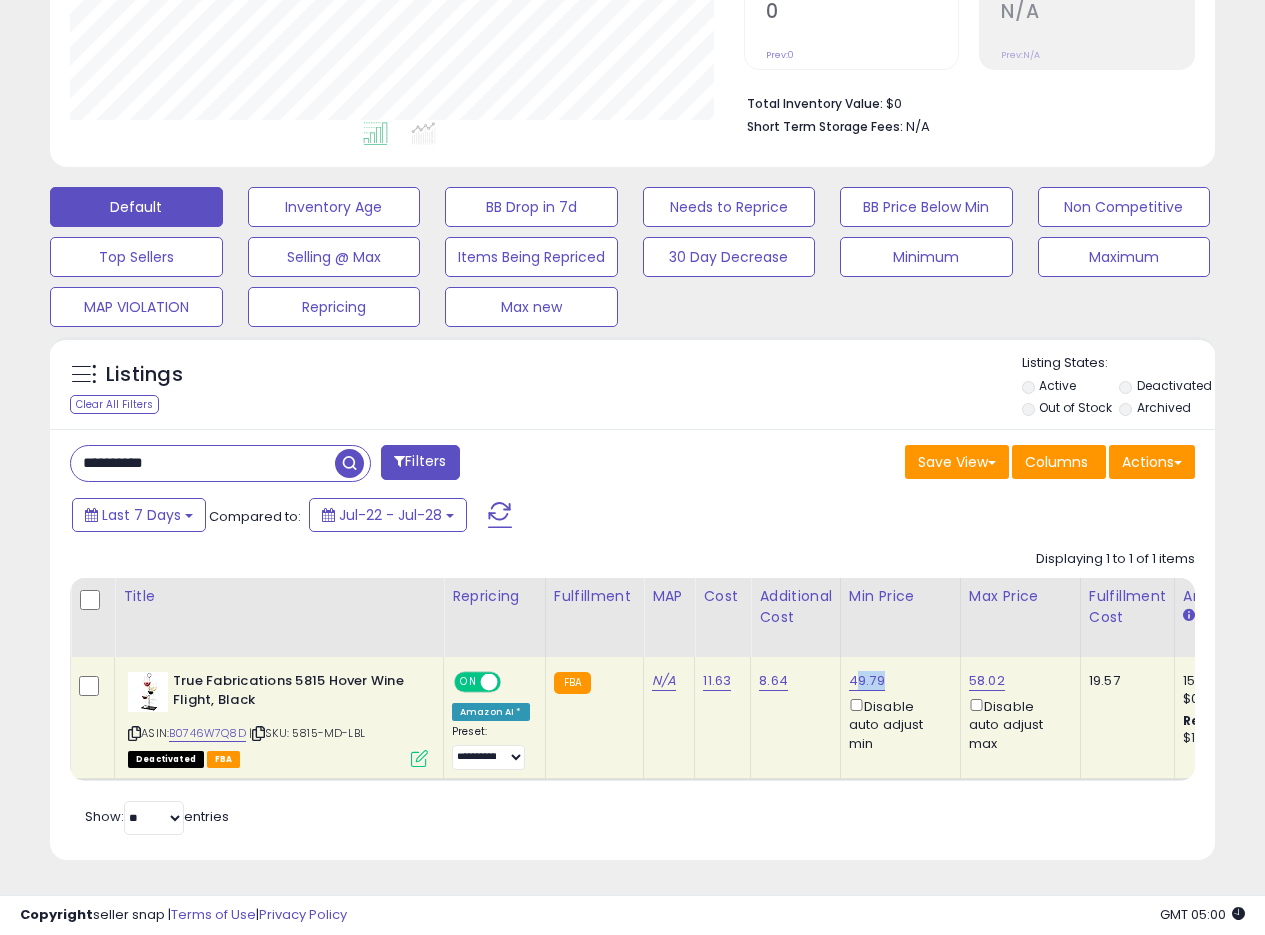 drag, startPoint x: 888, startPoint y: 666, endPoint x: 850, endPoint y: 667, distance: 38.013157 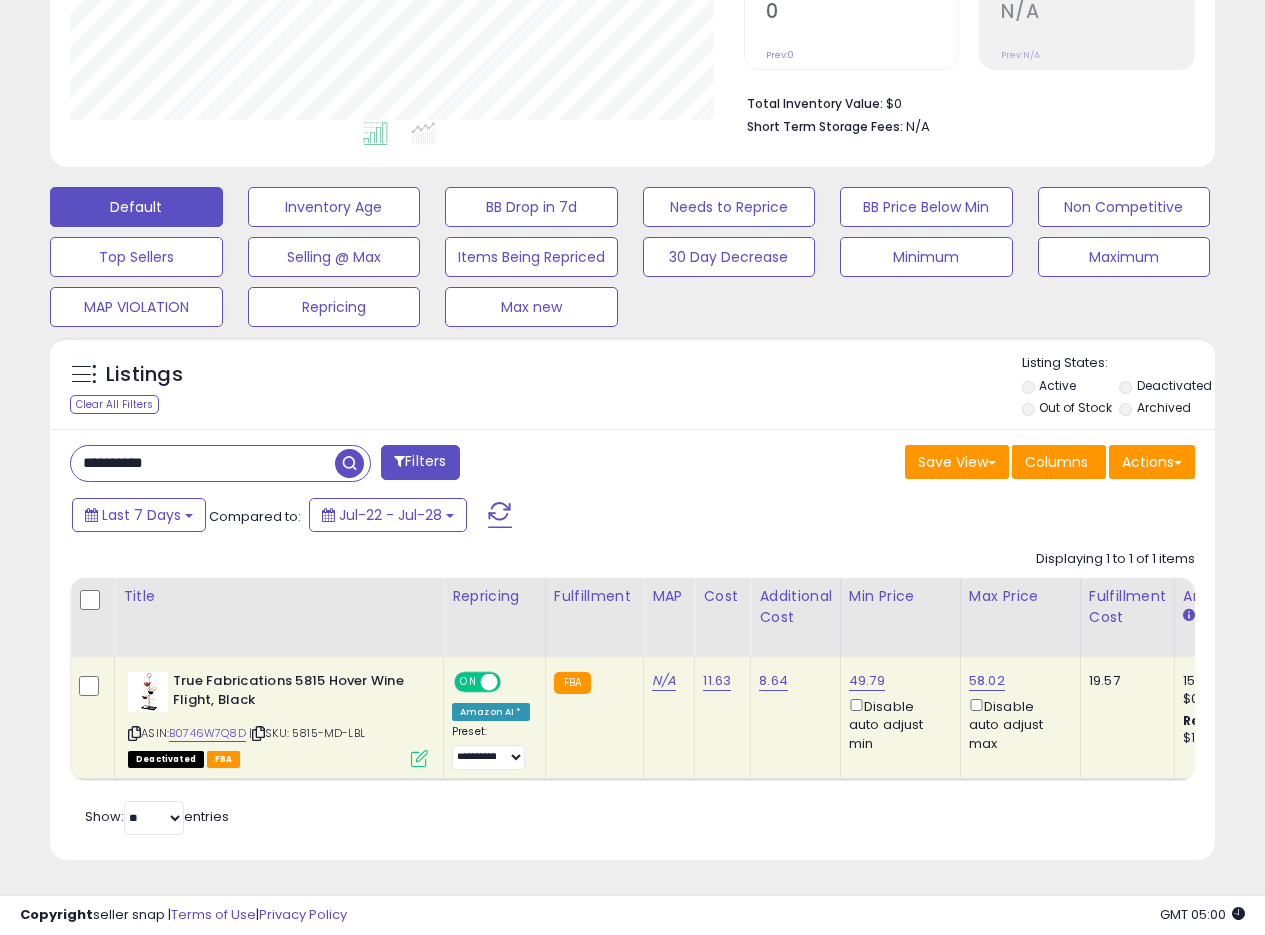 click on "11.63" 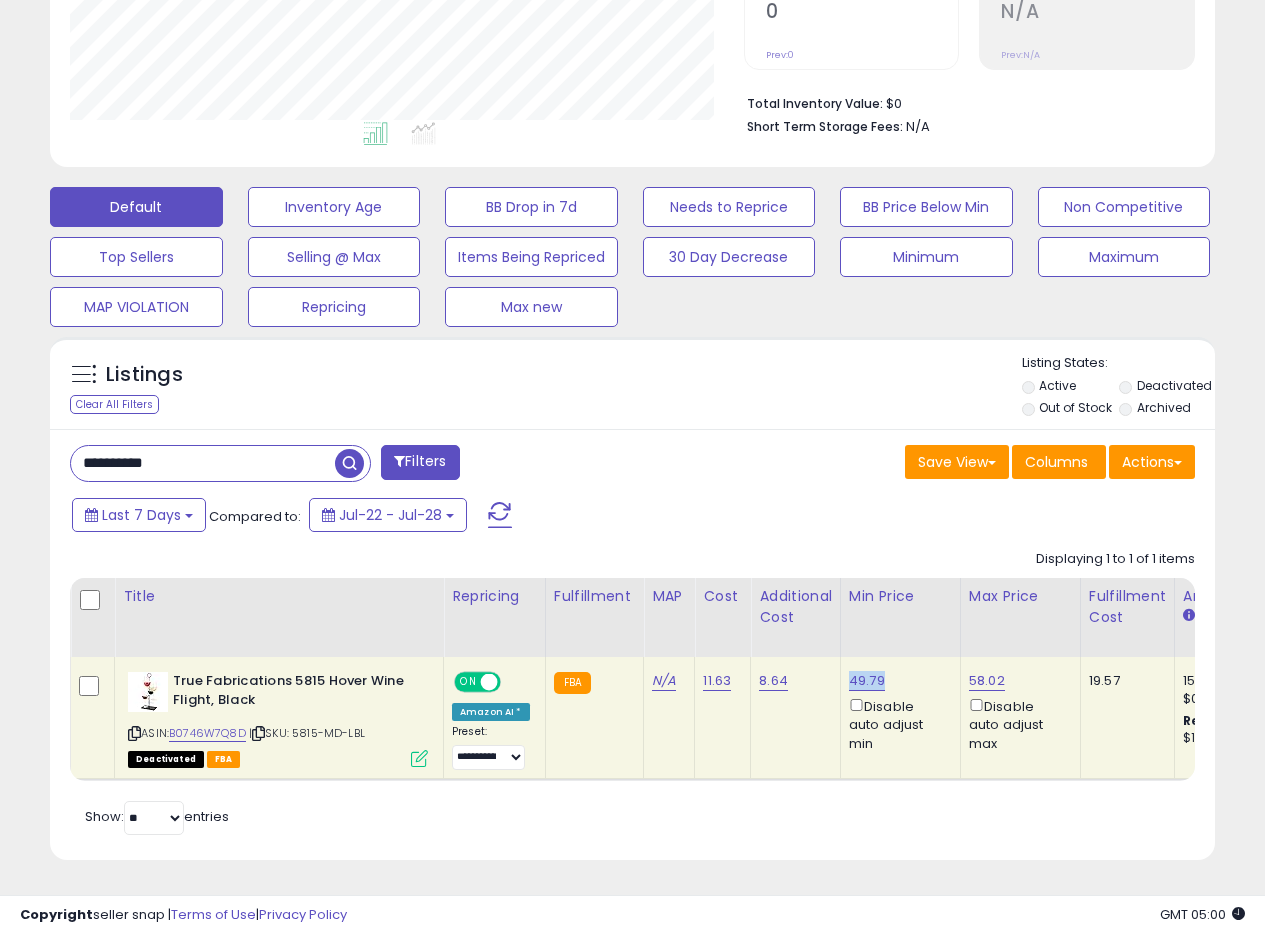 drag, startPoint x: 883, startPoint y: 656, endPoint x: 848, endPoint y: 666, distance: 36.40055 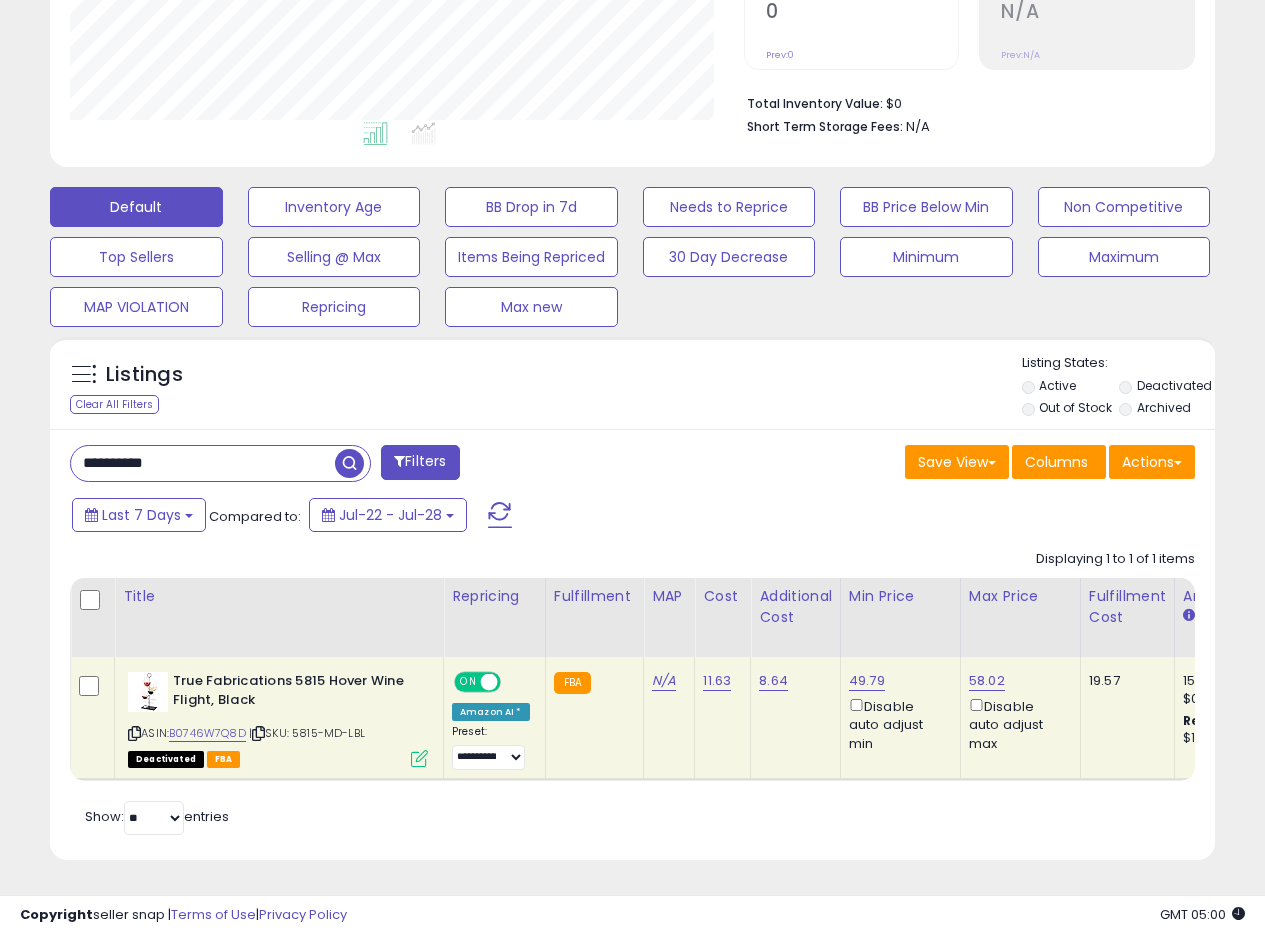 click at bounding box center (419, 758) 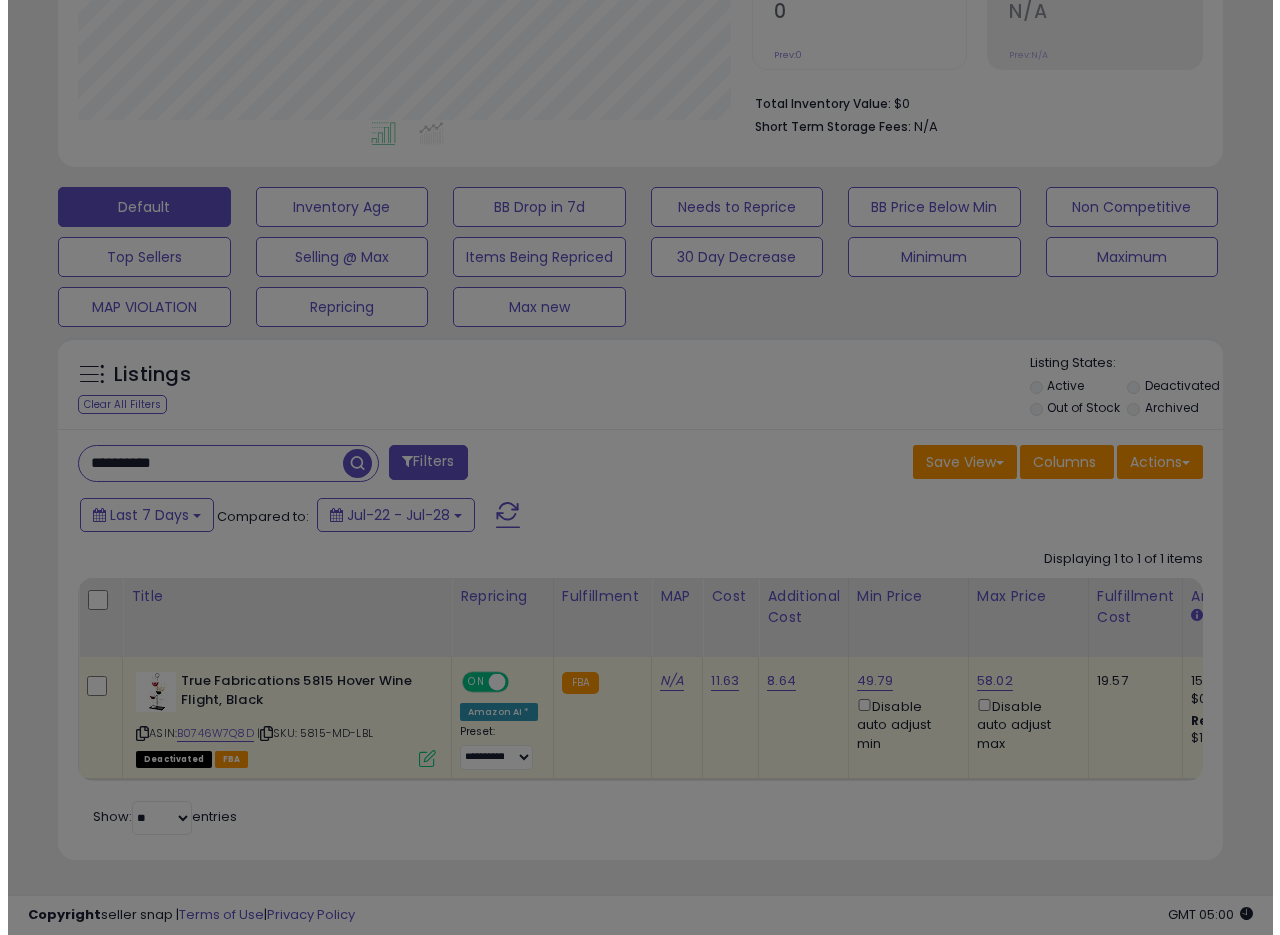 scroll, scrollTop: 999590, scrollLeft: 999317, axis: both 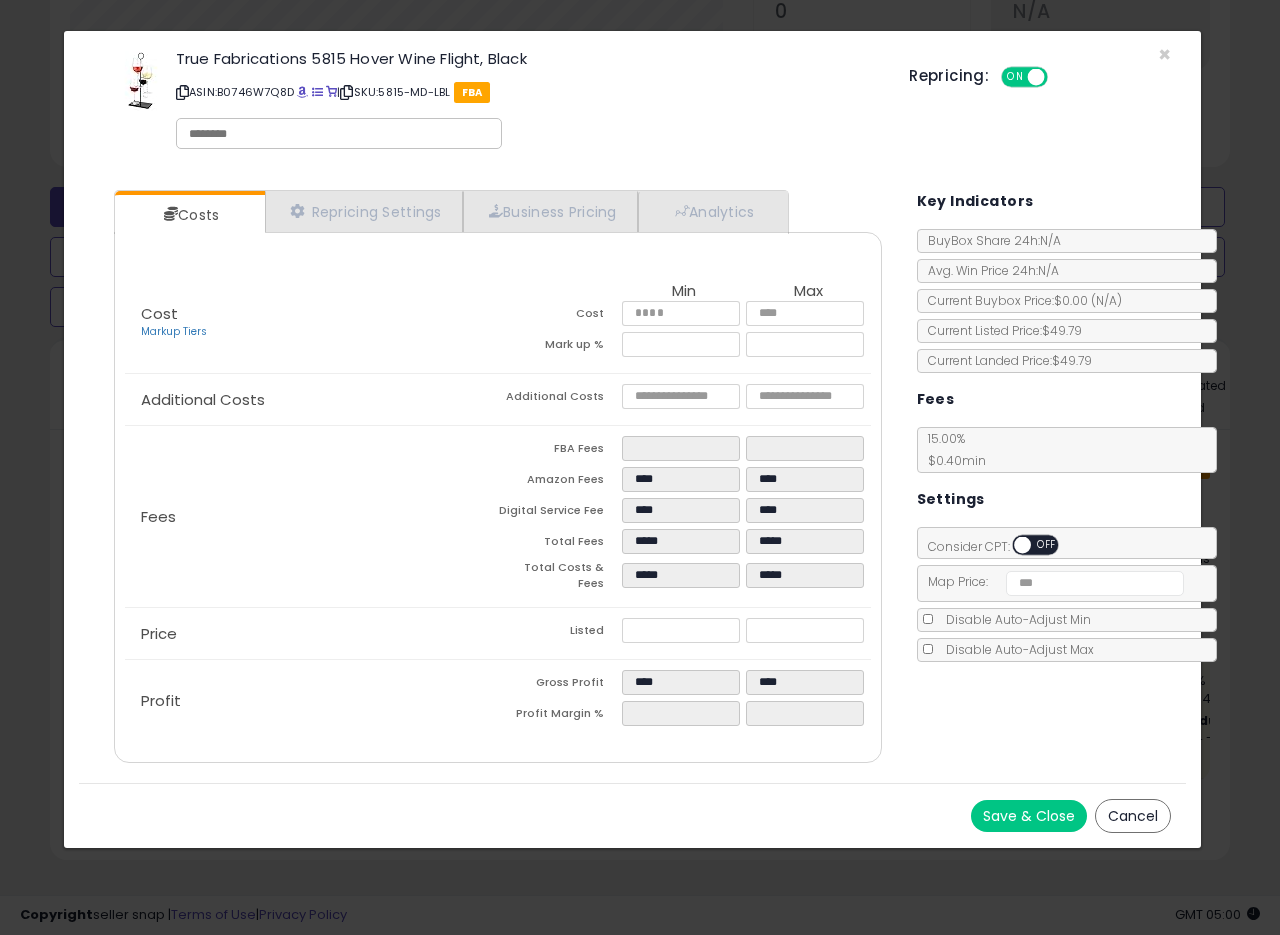 click on "True Fabrications 5815 Hover Wine Flight, Black
ASIN:  B0746W7Q8D
|
SKU:  5815-MD-LBL
FBA
Repricing:
ON   OFF" at bounding box center (632, 103) 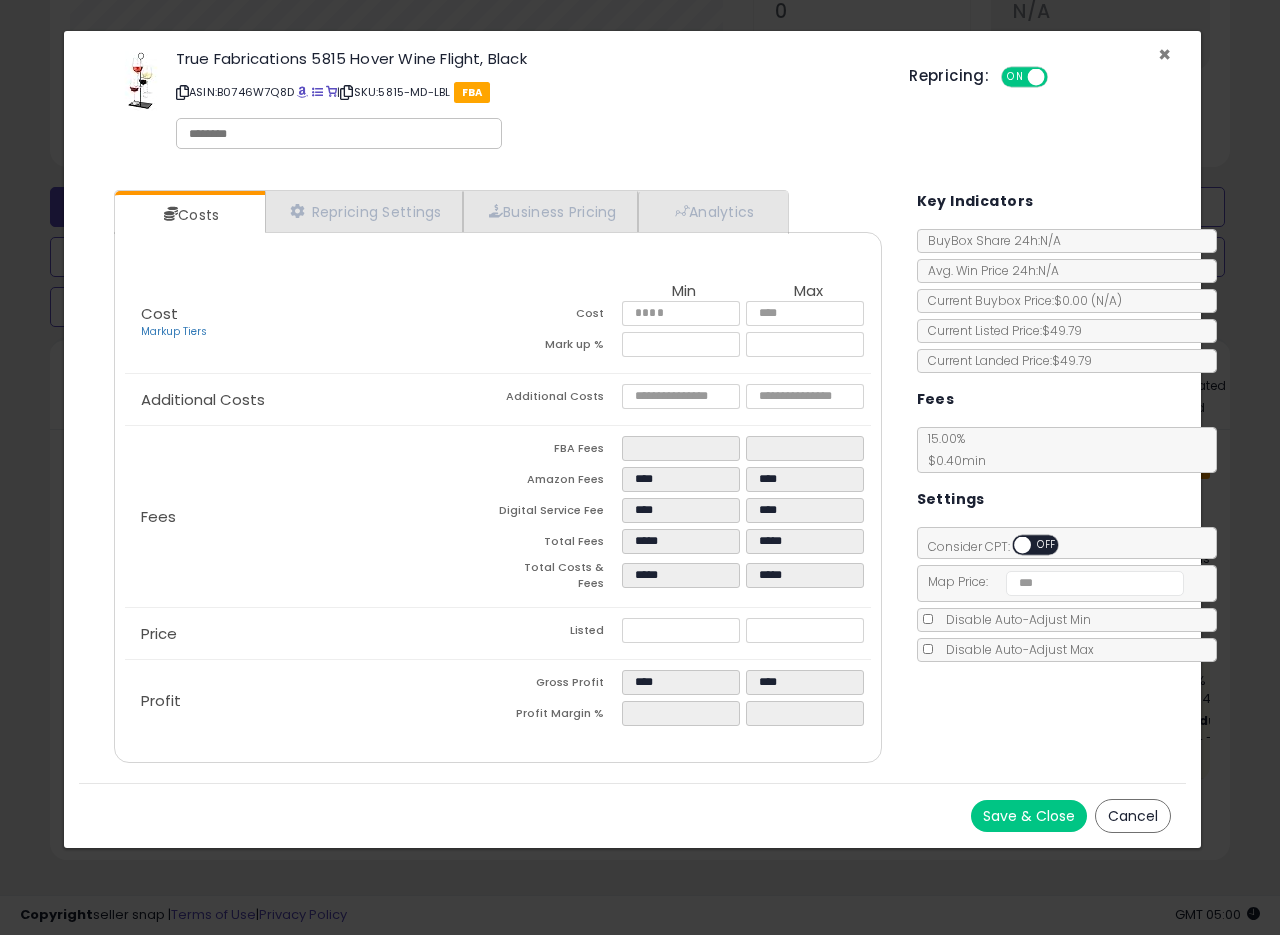 click on "×" at bounding box center (1164, 54) 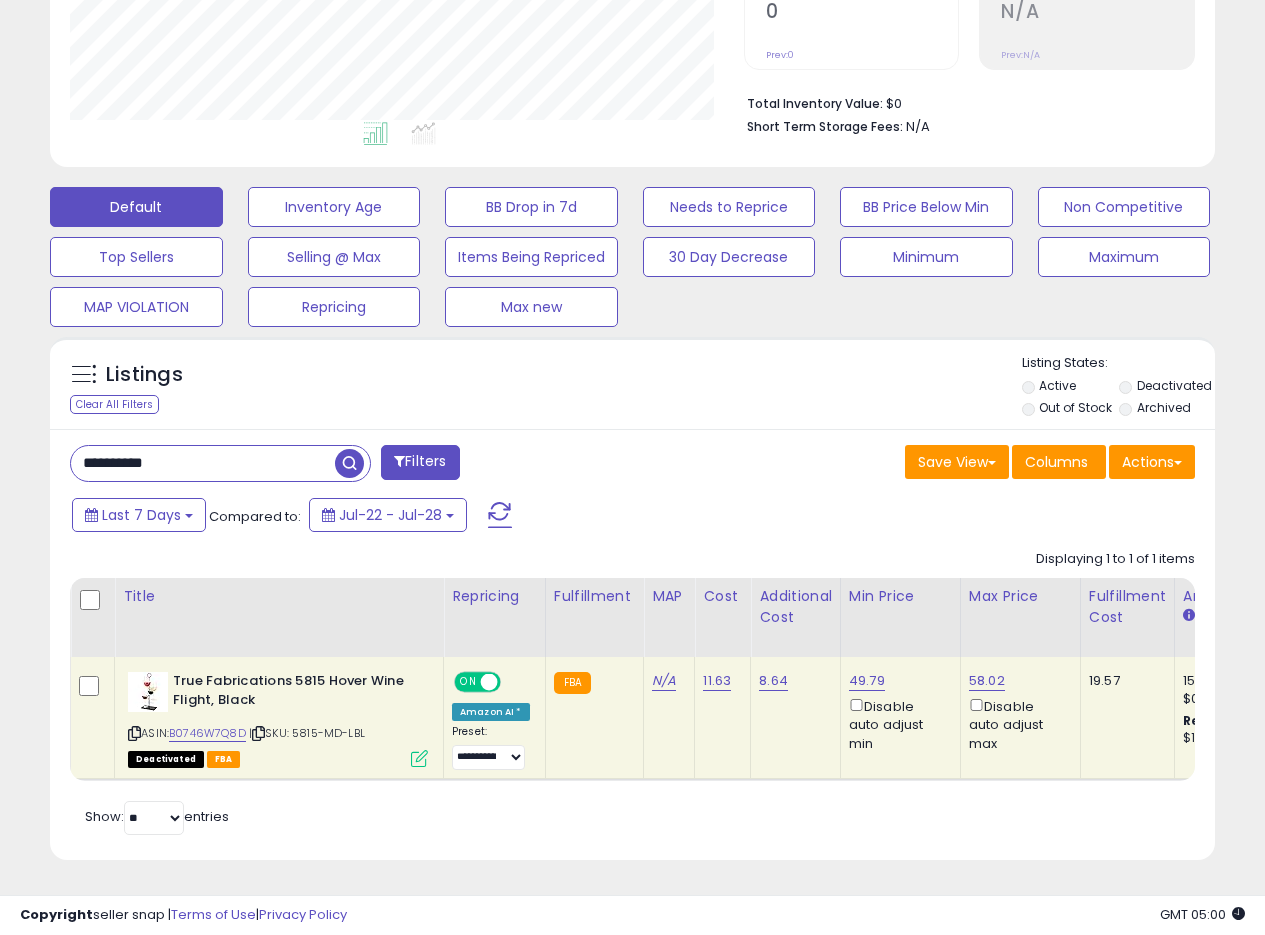 scroll, scrollTop: 410, scrollLeft: 674, axis: both 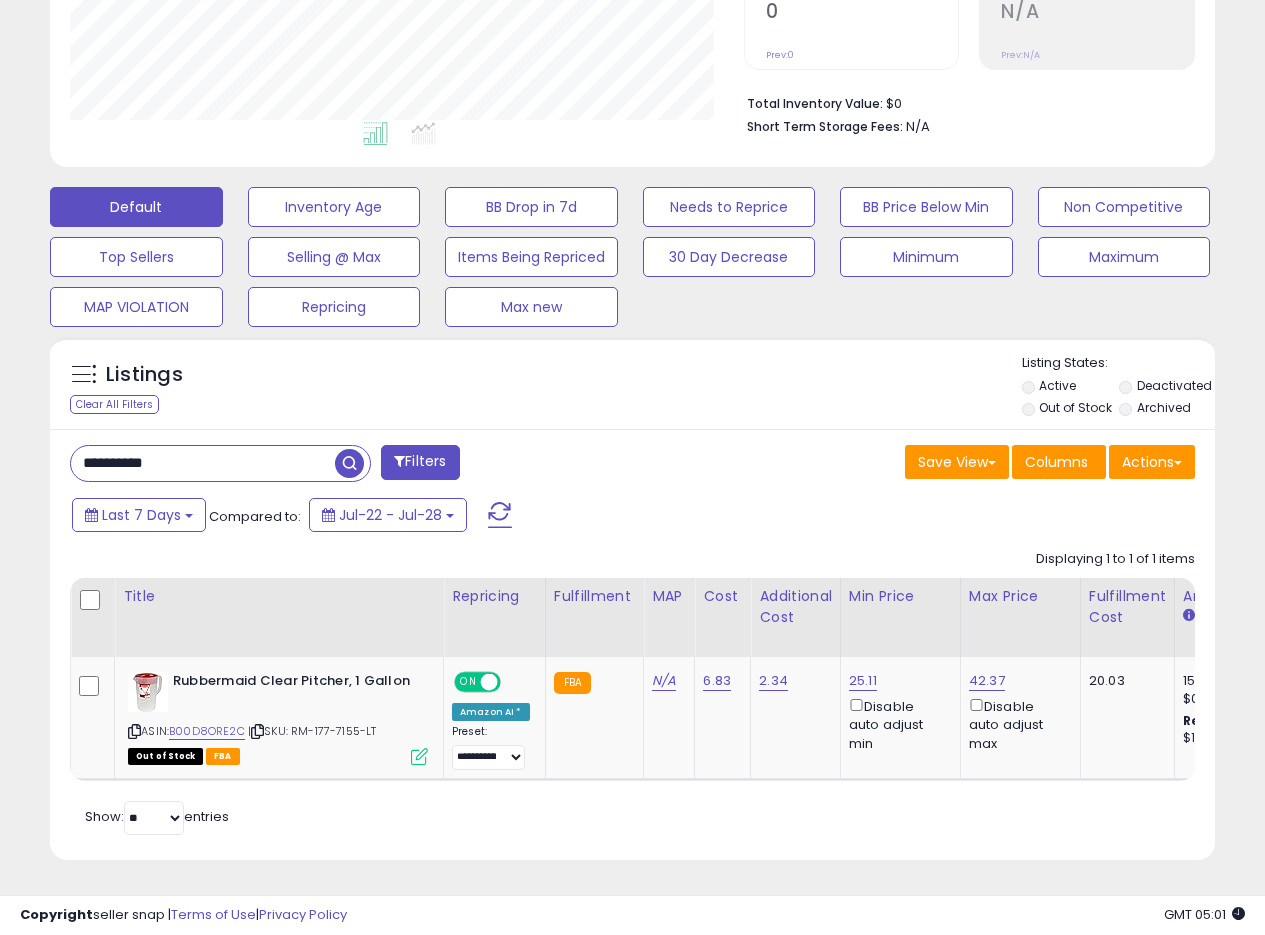 drag, startPoint x: 220, startPoint y: 462, endPoint x: 0, endPoint y: 433, distance: 221.90314 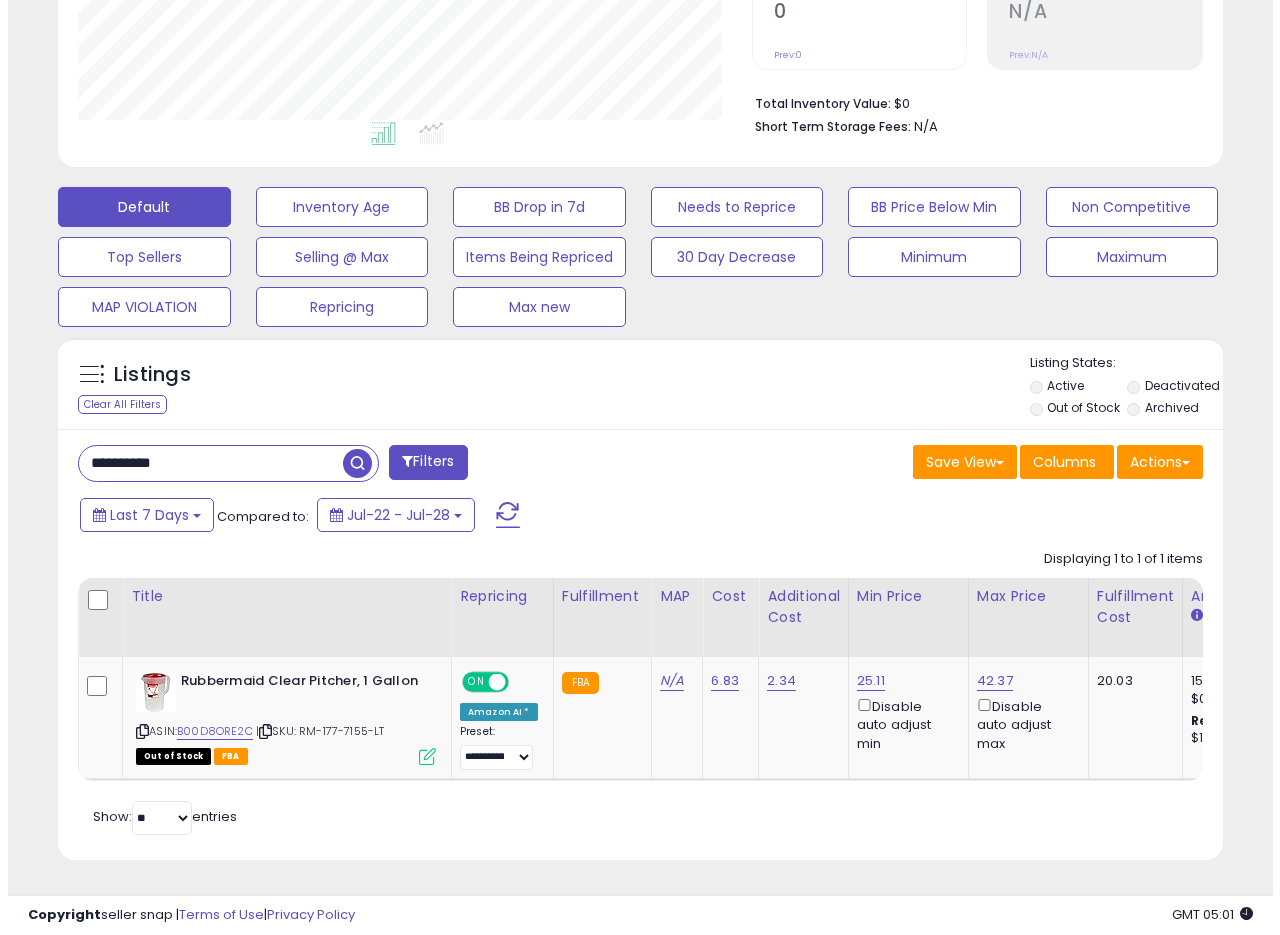 scroll, scrollTop: 335, scrollLeft: 0, axis: vertical 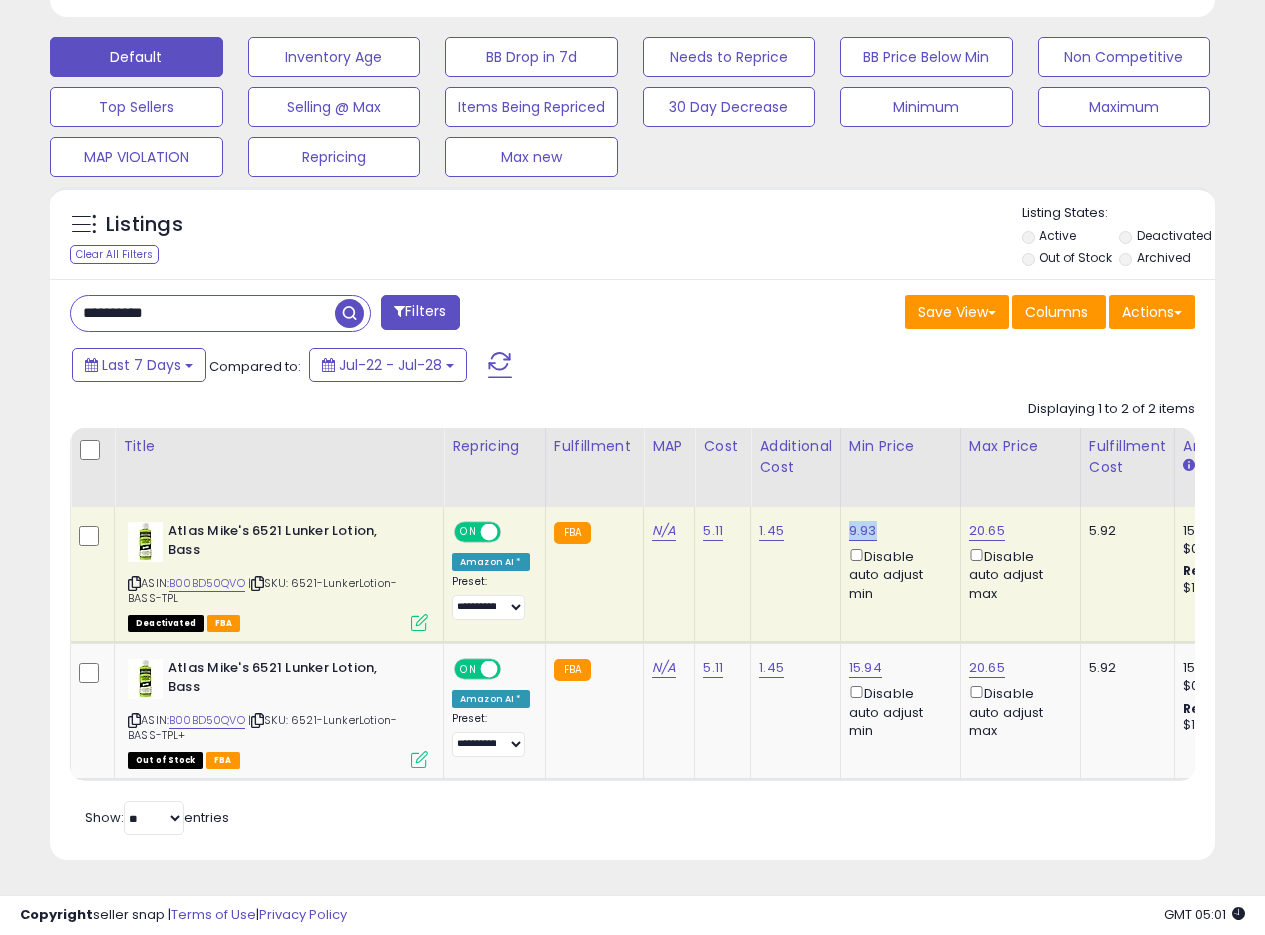 drag, startPoint x: 879, startPoint y: 518, endPoint x: 848, endPoint y: 522, distance: 31.257 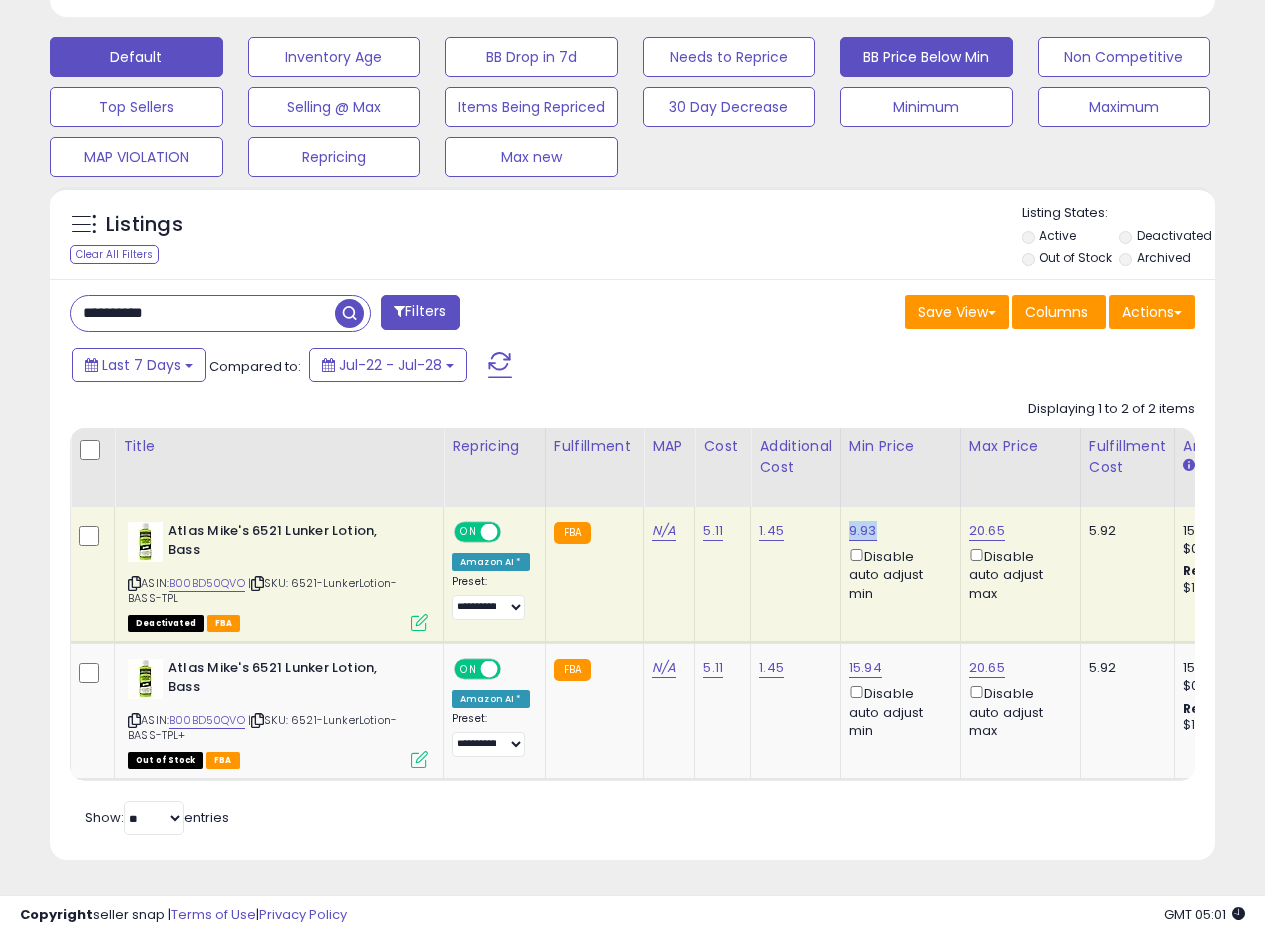 copy on "9.93" 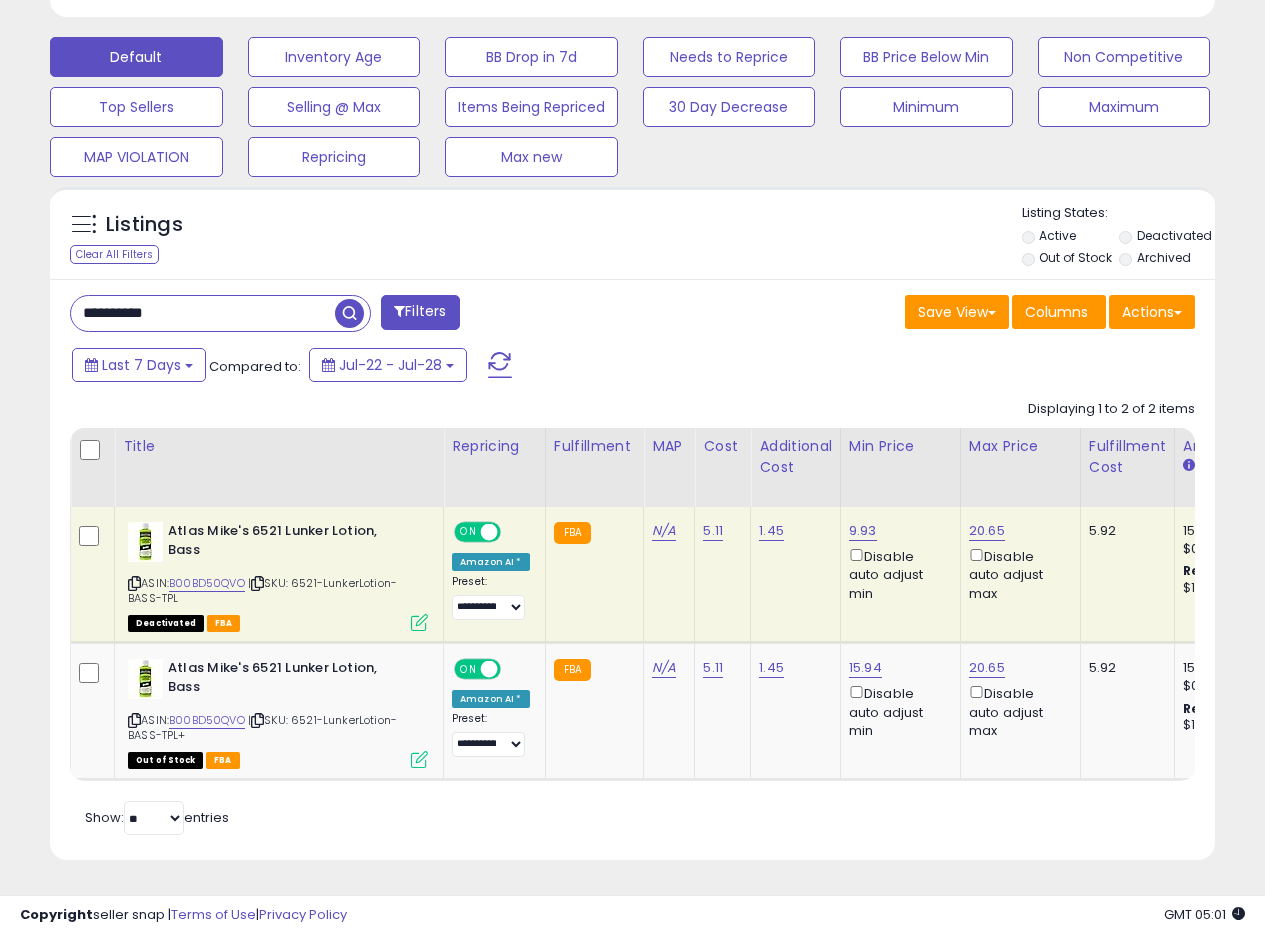 drag, startPoint x: 216, startPoint y: 313, endPoint x: 0, endPoint y: 296, distance: 216.66795 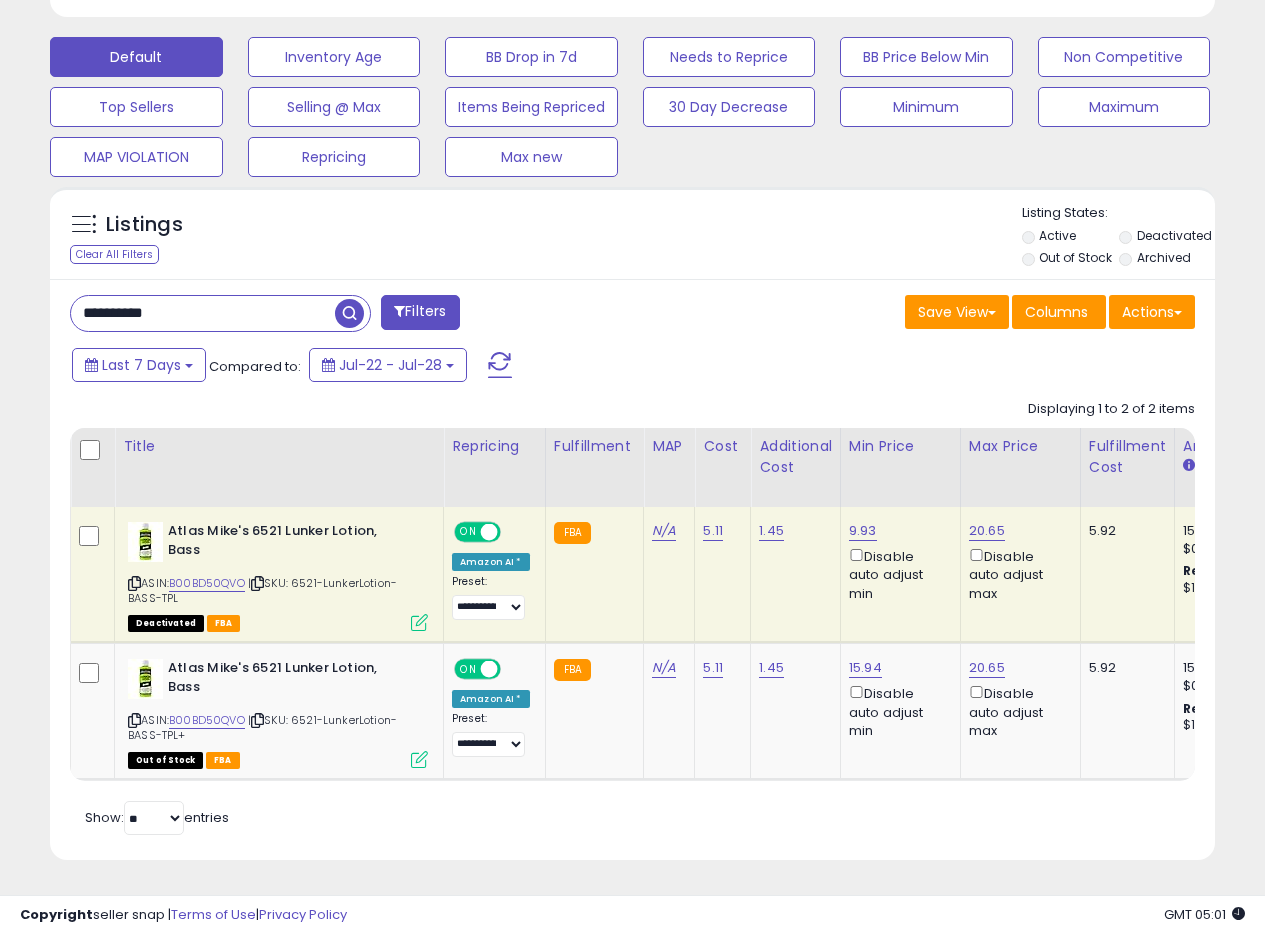 paste 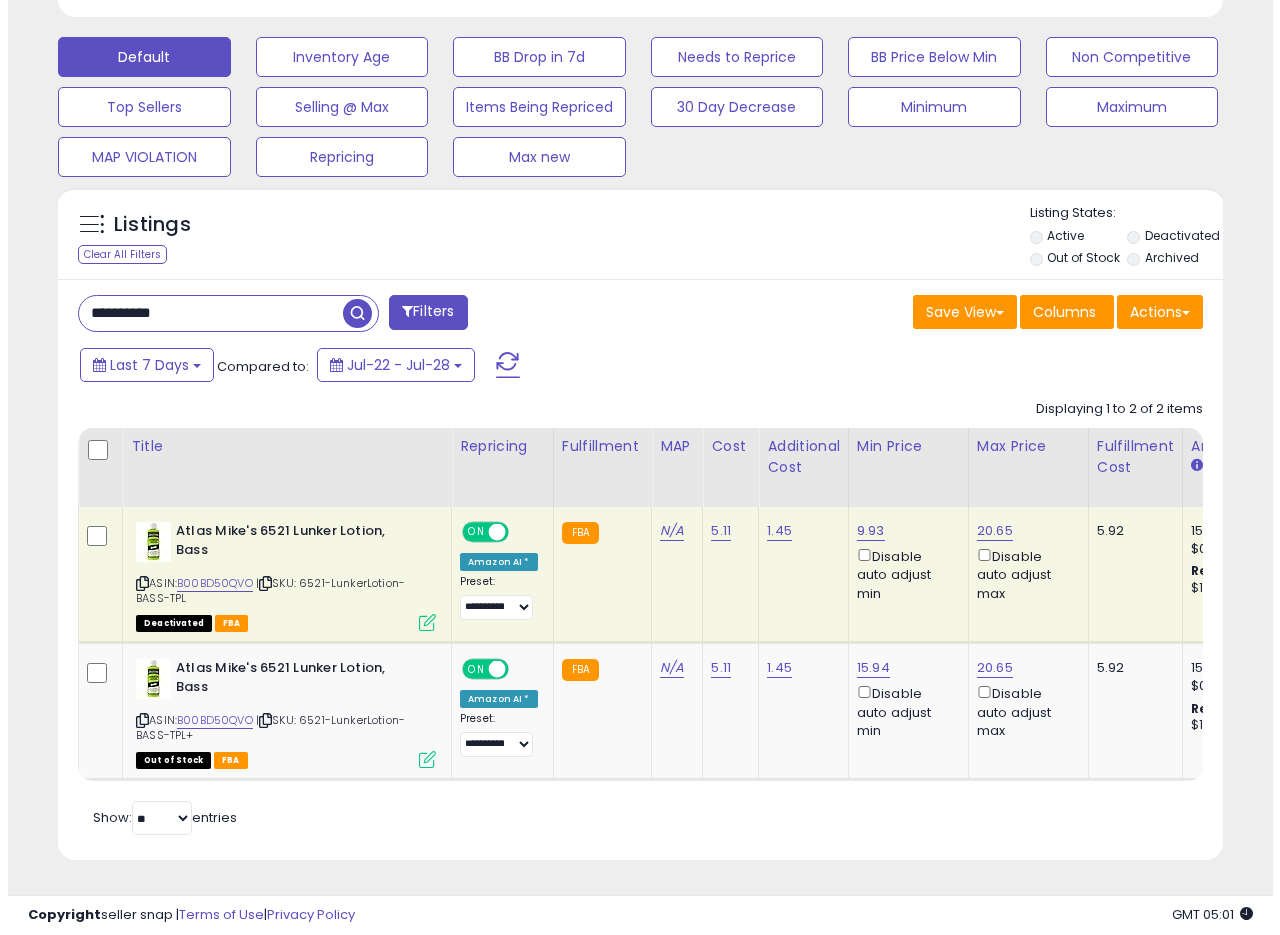 scroll, scrollTop: 335, scrollLeft: 0, axis: vertical 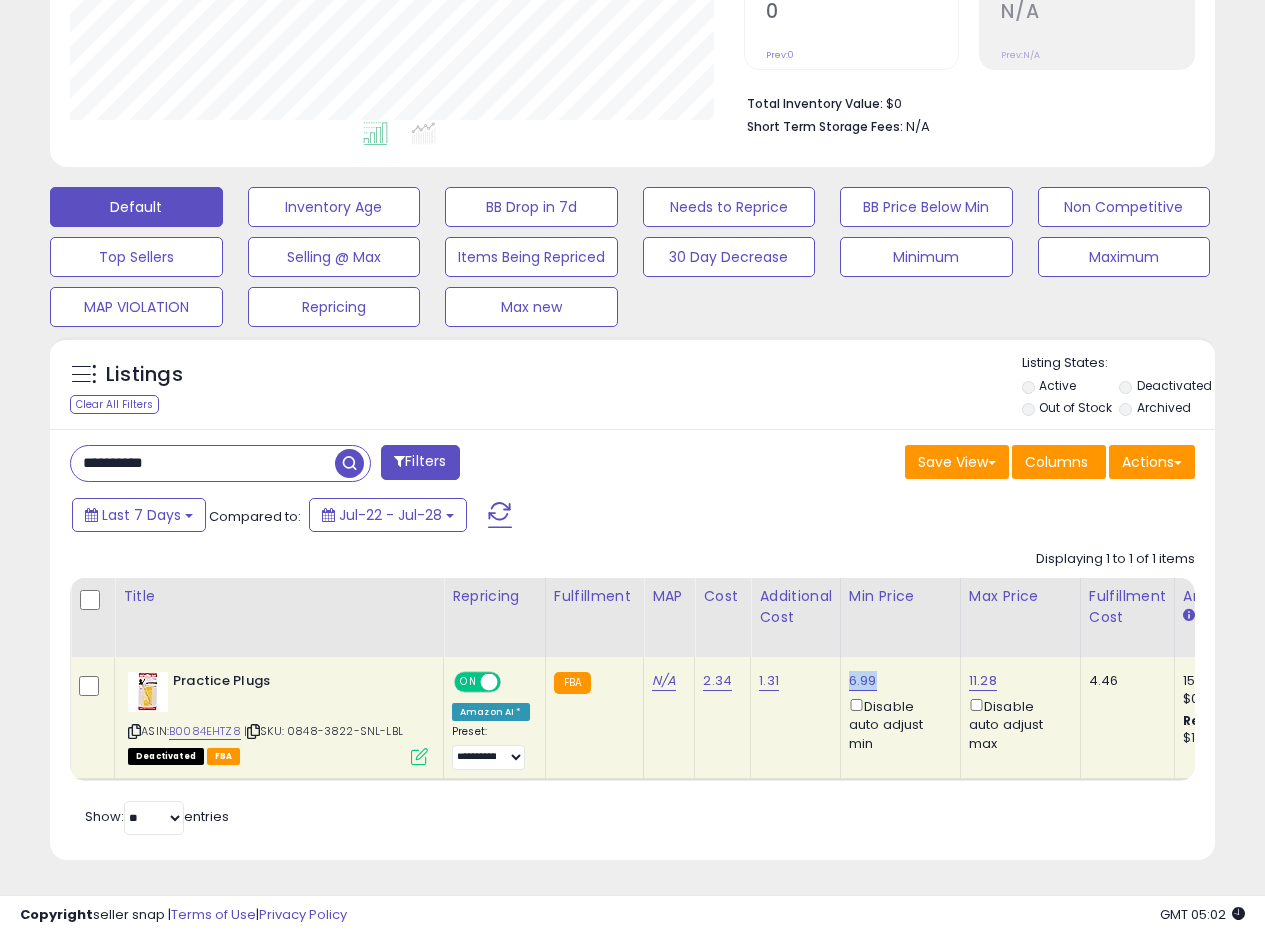 drag, startPoint x: 882, startPoint y: 660, endPoint x: 845, endPoint y: 663, distance: 37.12142 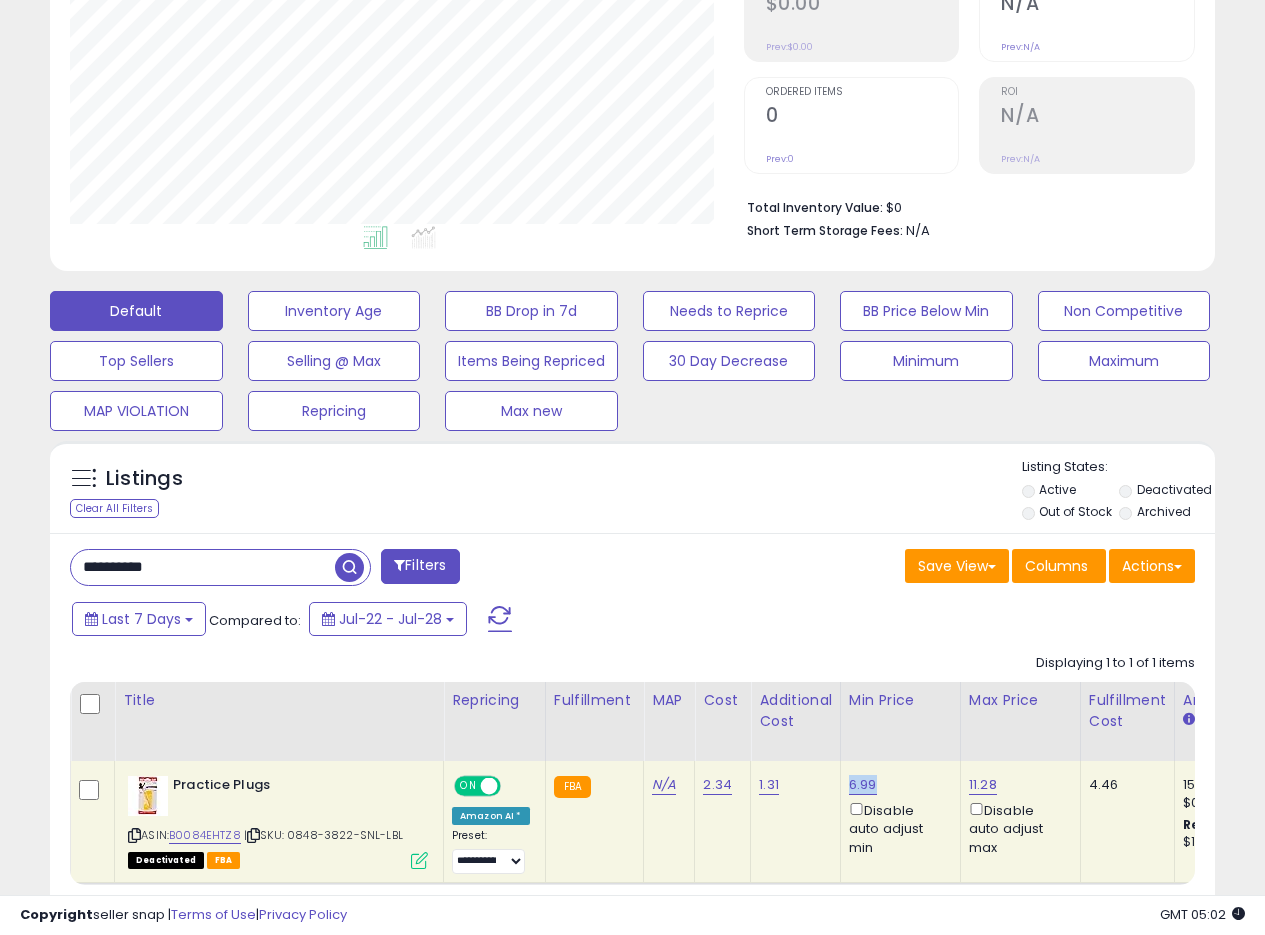 scroll, scrollTop: 338, scrollLeft: 0, axis: vertical 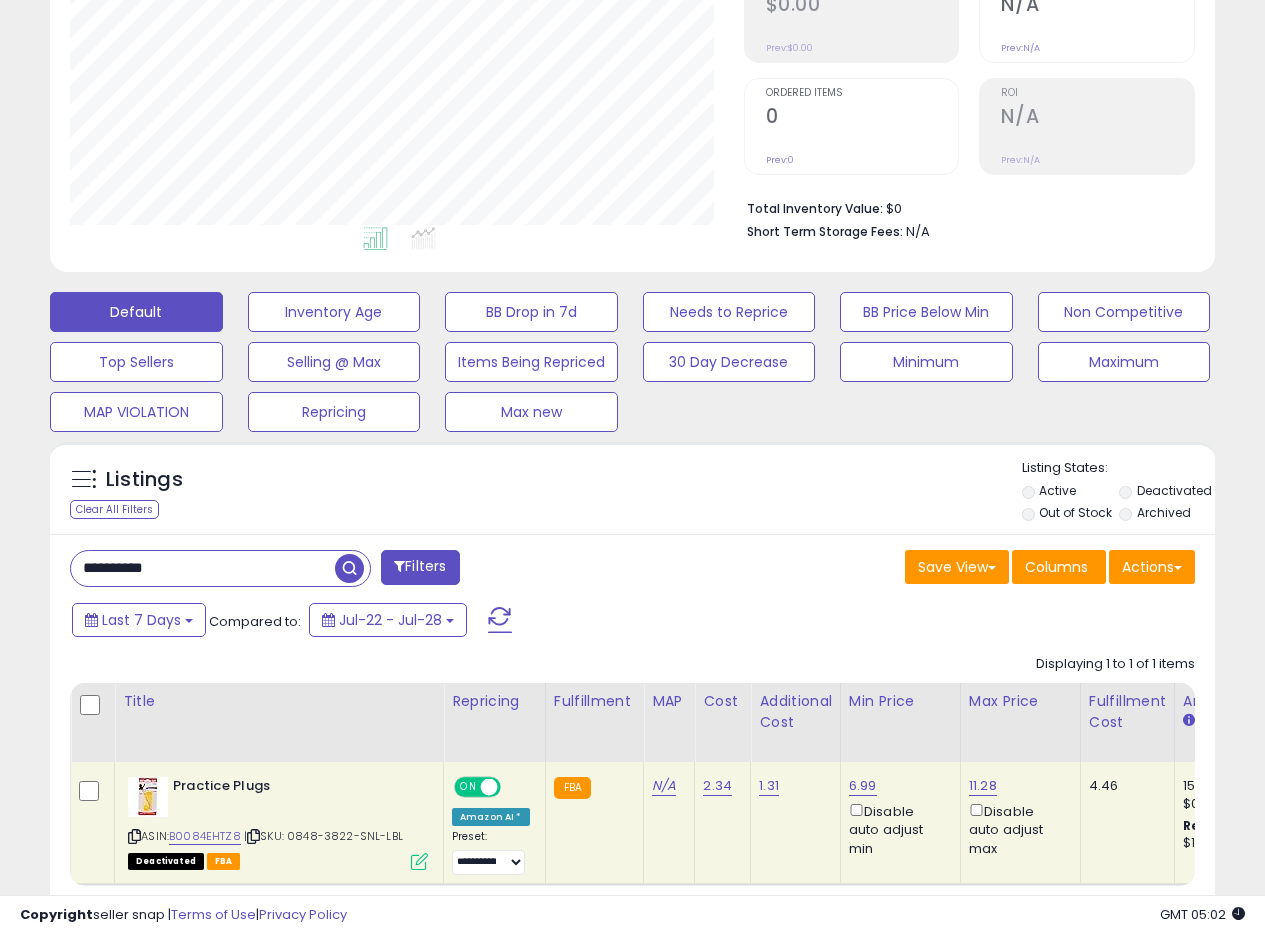 drag, startPoint x: 679, startPoint y: 496, endPoint x: 685, endPoint y: 467, distance: 29.614185 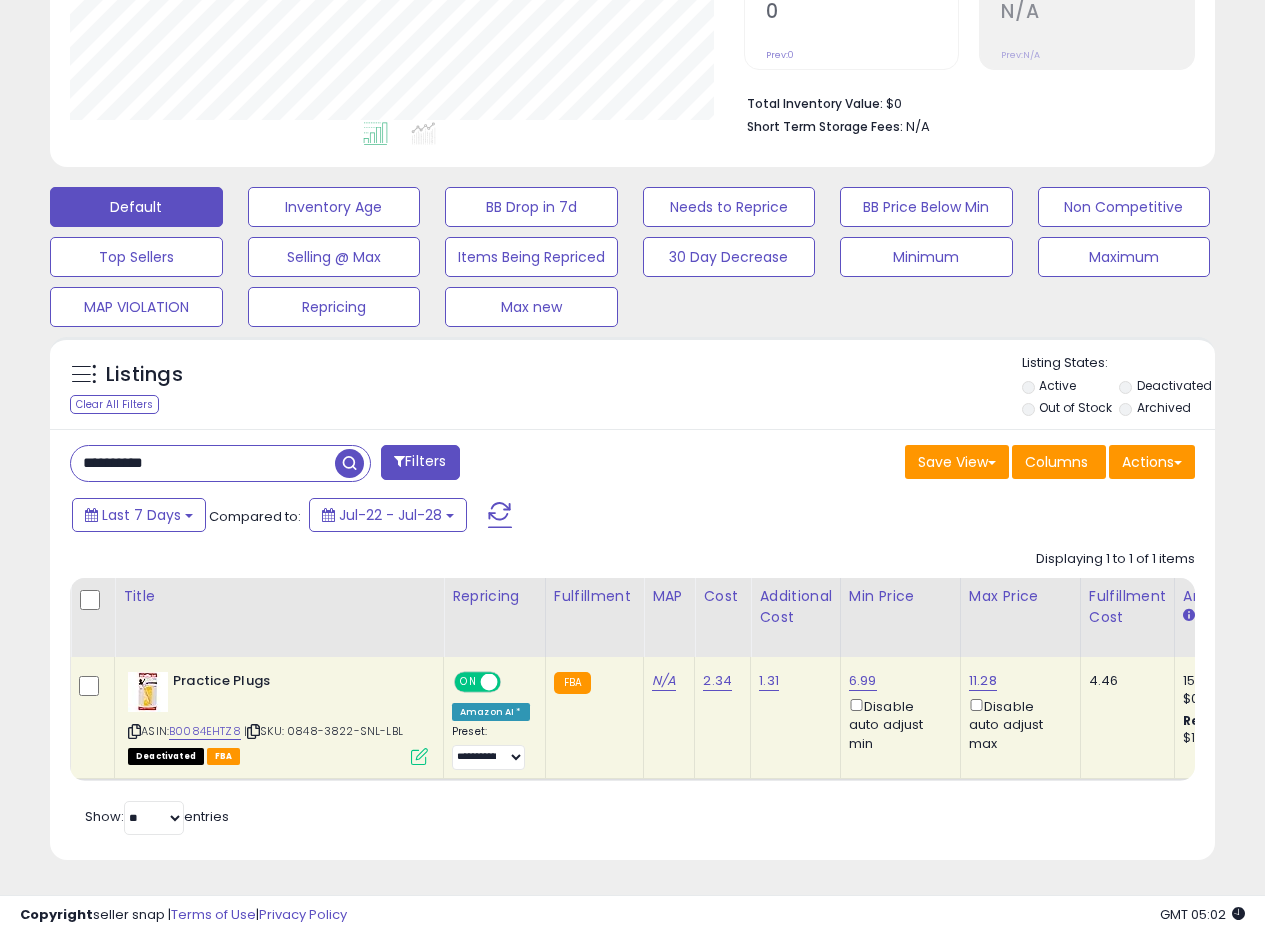 scroll, scrollTop: 158, scrollLeft: 0, axis: vertical 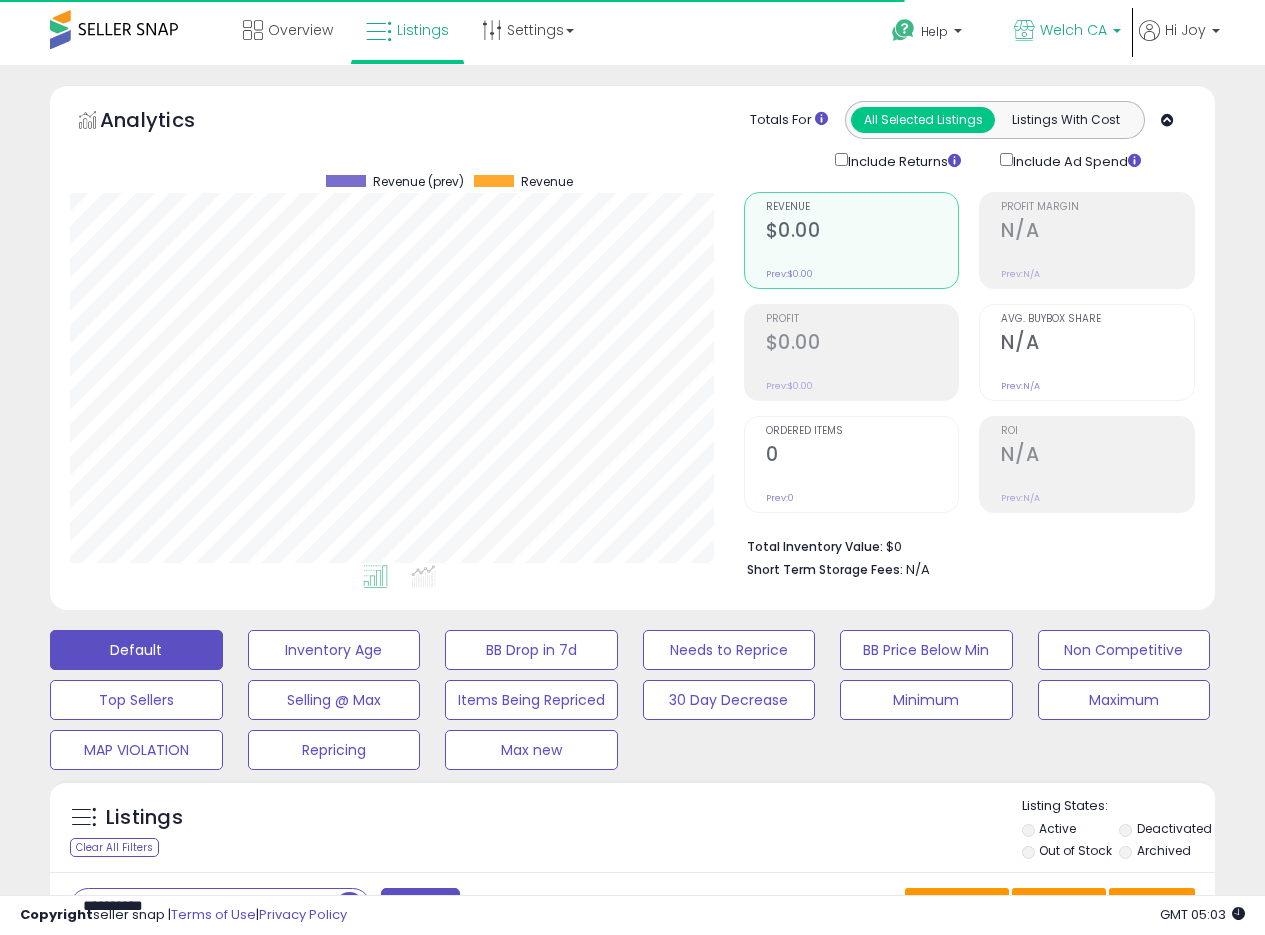 click on "Welch CA" at bounding box center [1073, 30] 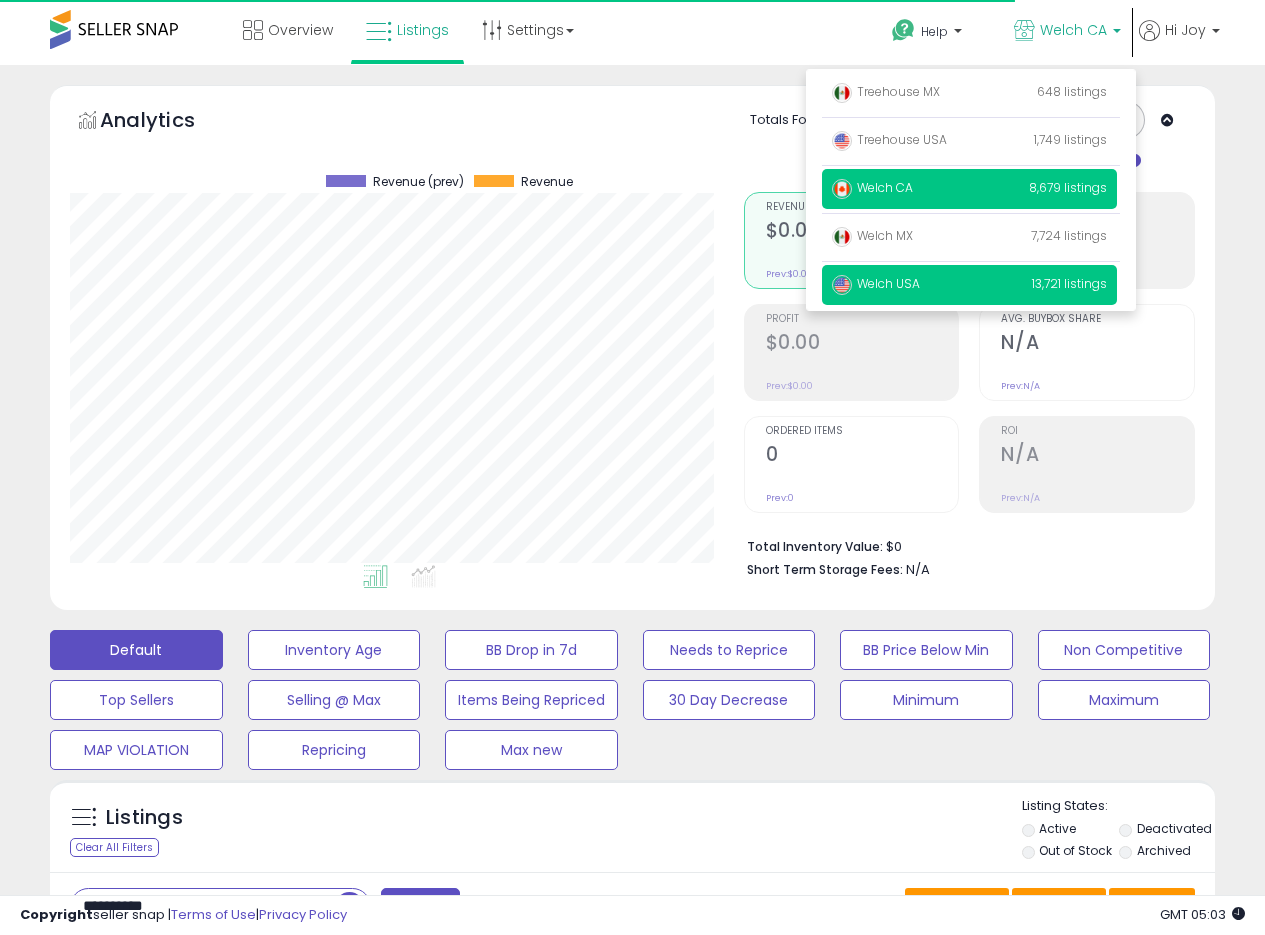 click on "Welch USA" at bounding box center (876, 283) 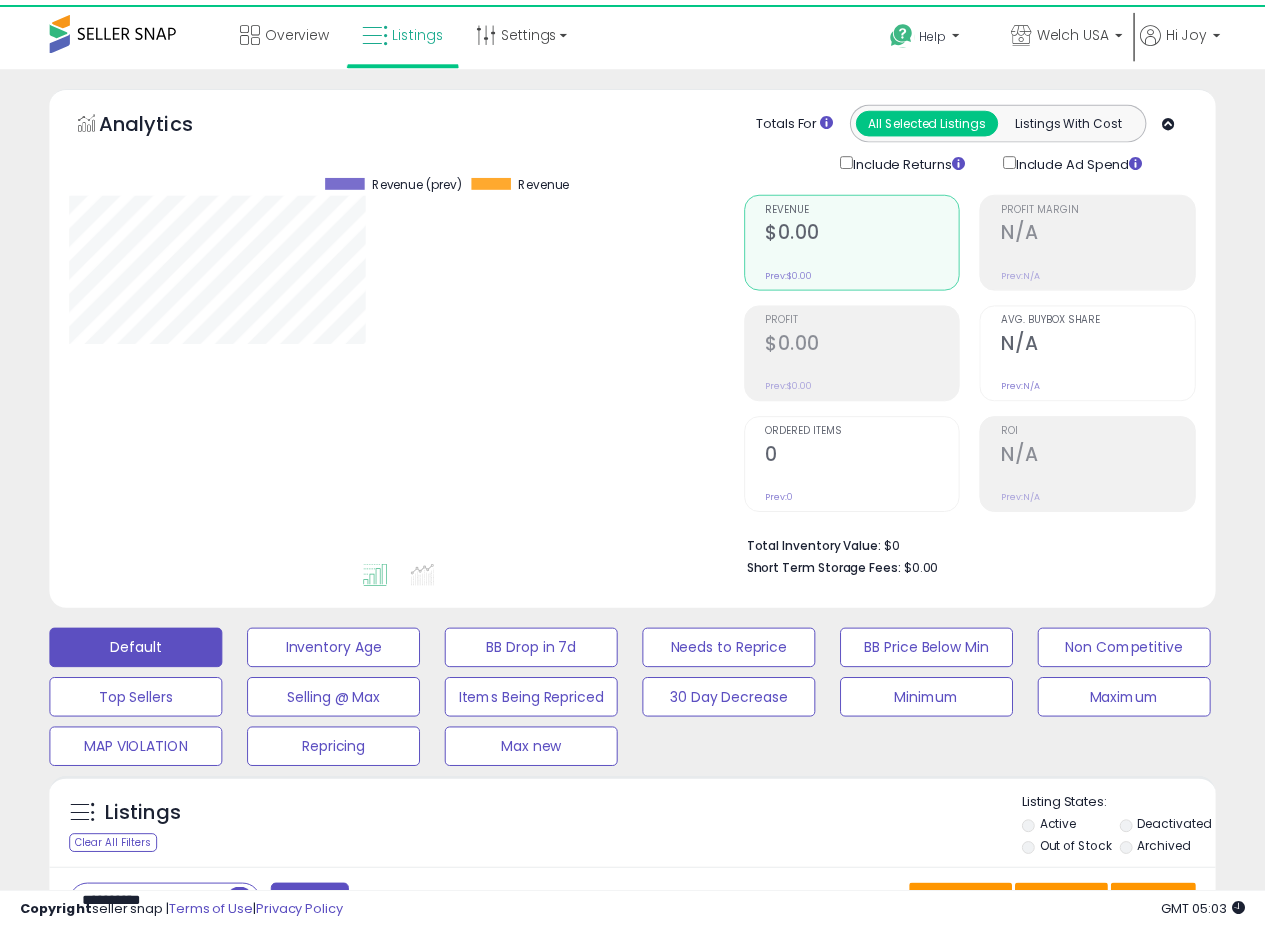 scroll, scrollTop: 0, scrollLeft: 0, axis: both 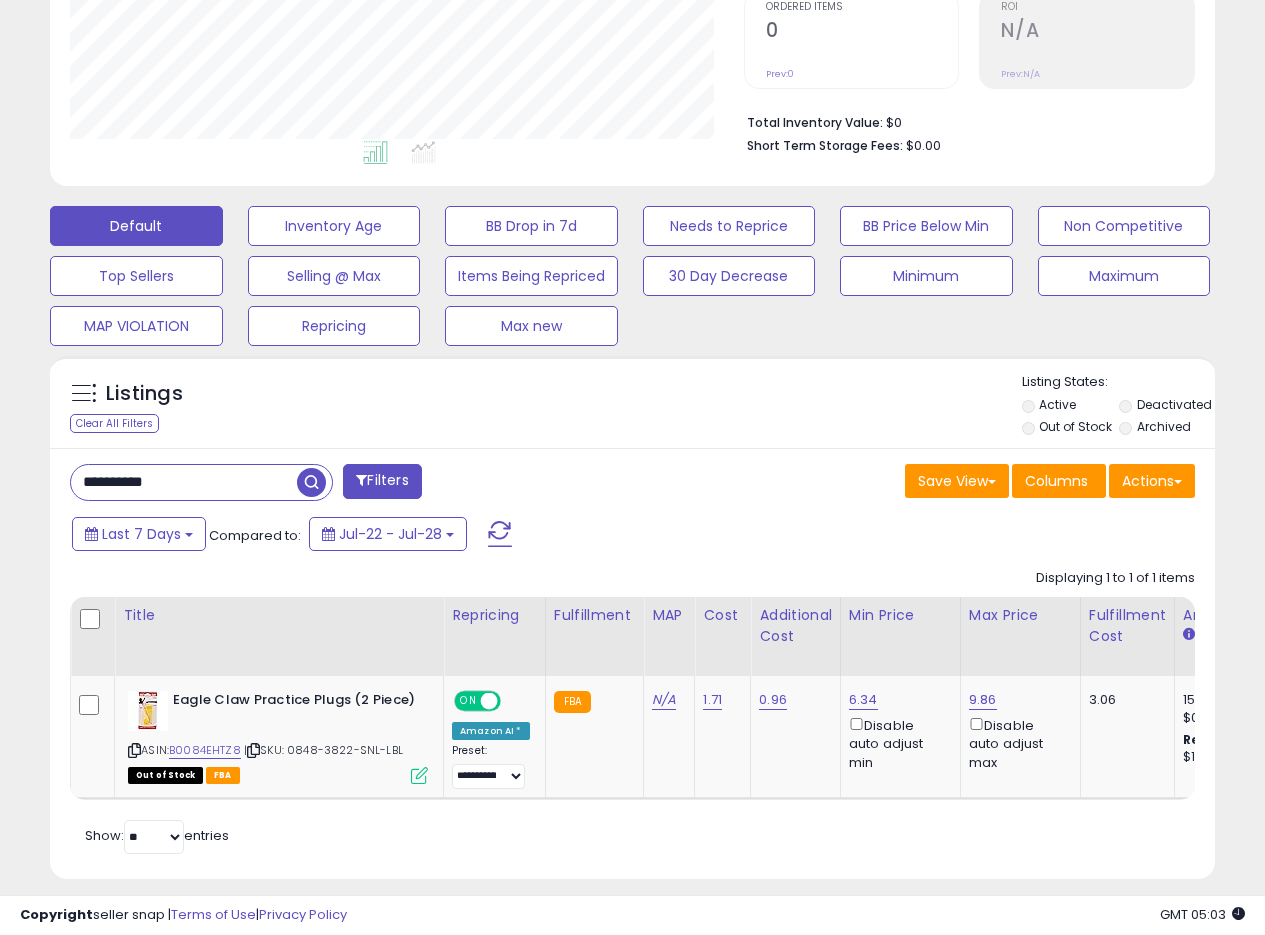 drag, startPoint x: 203, startPoint y: 487, endPoint x: 0, endPoint y: 449, distance: 206.52603 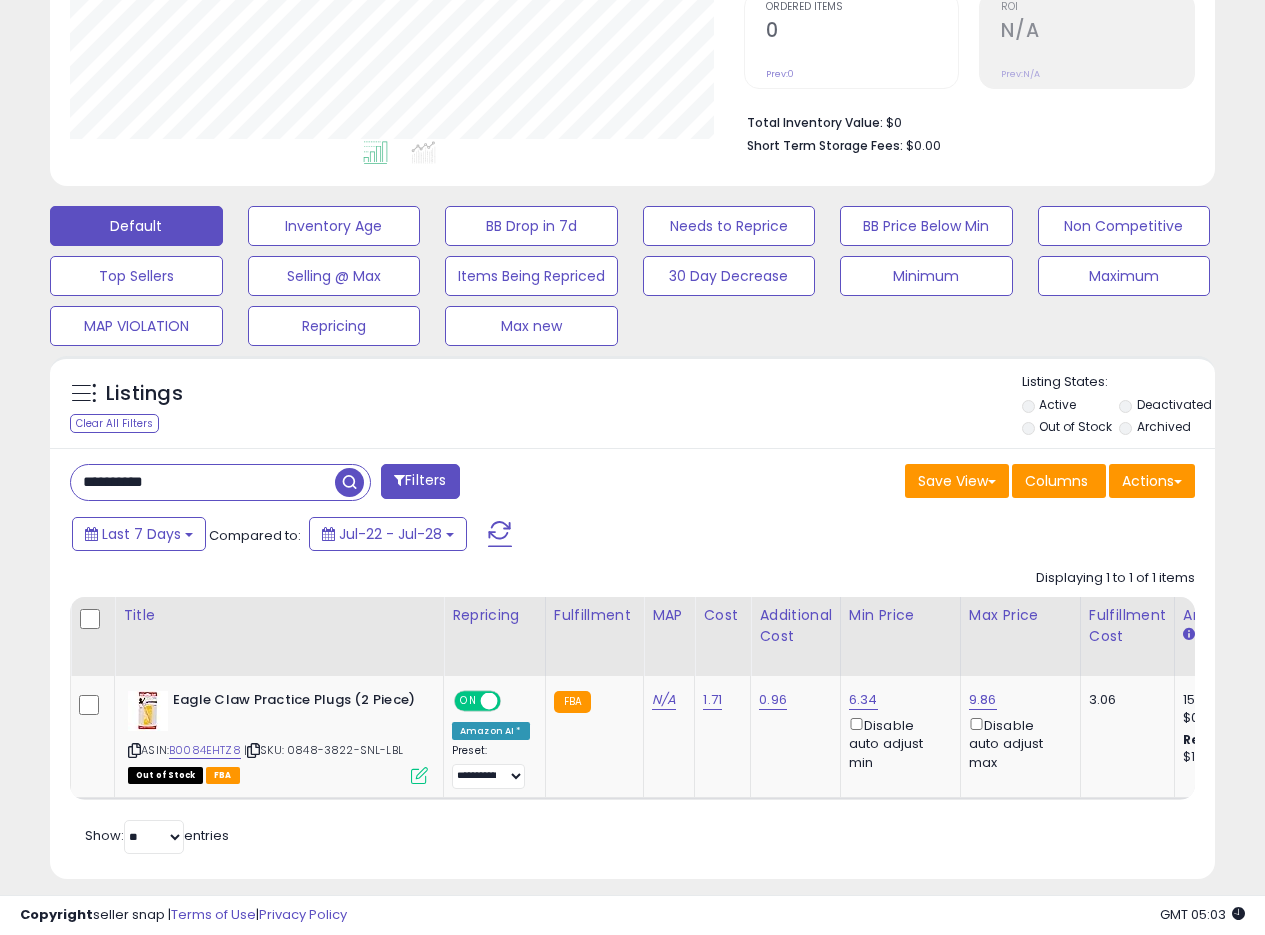 paste 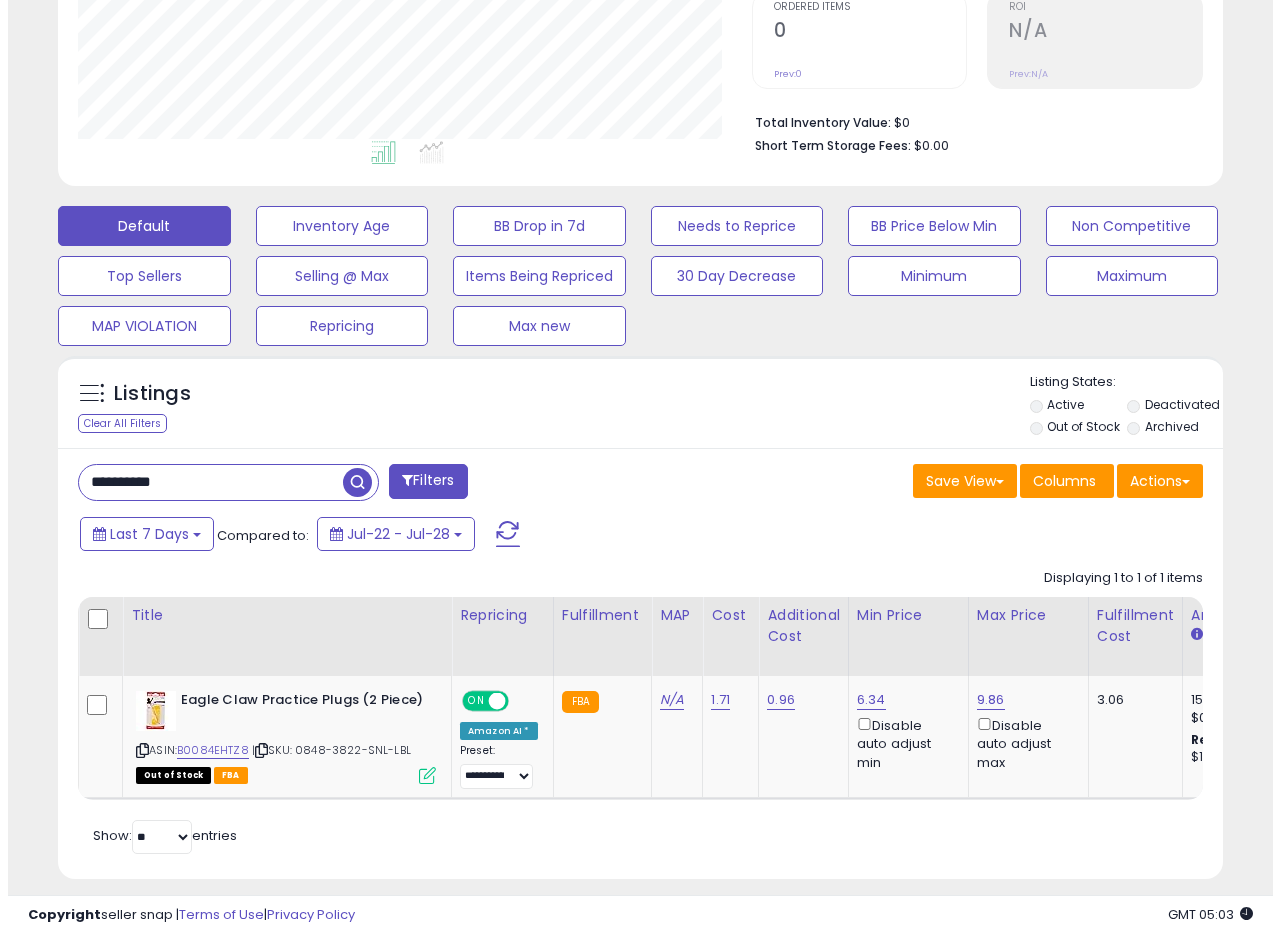 scroll, scrollTop: 335, scrollLeft: 0, axis: vertical 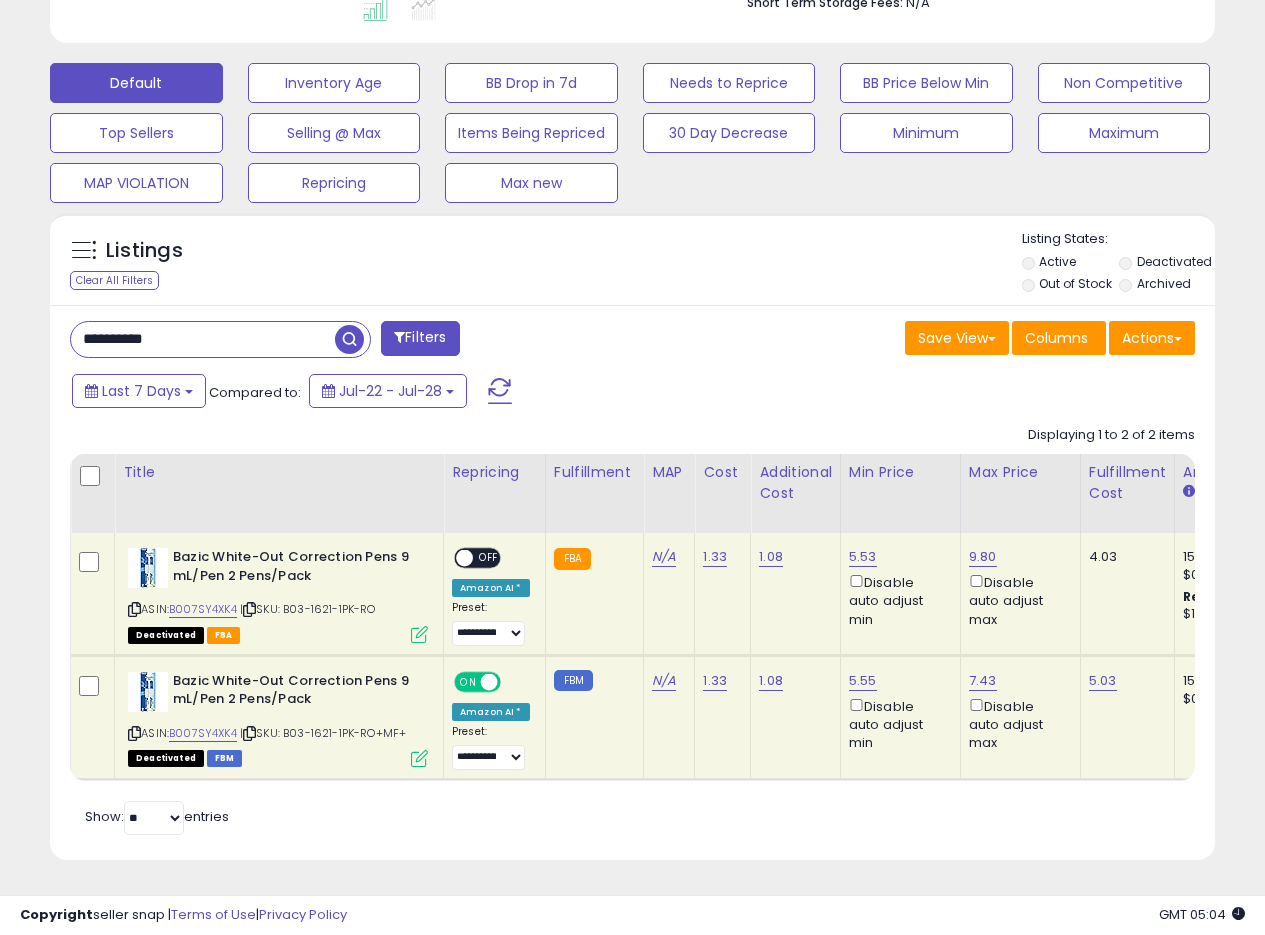 click on "1.08" 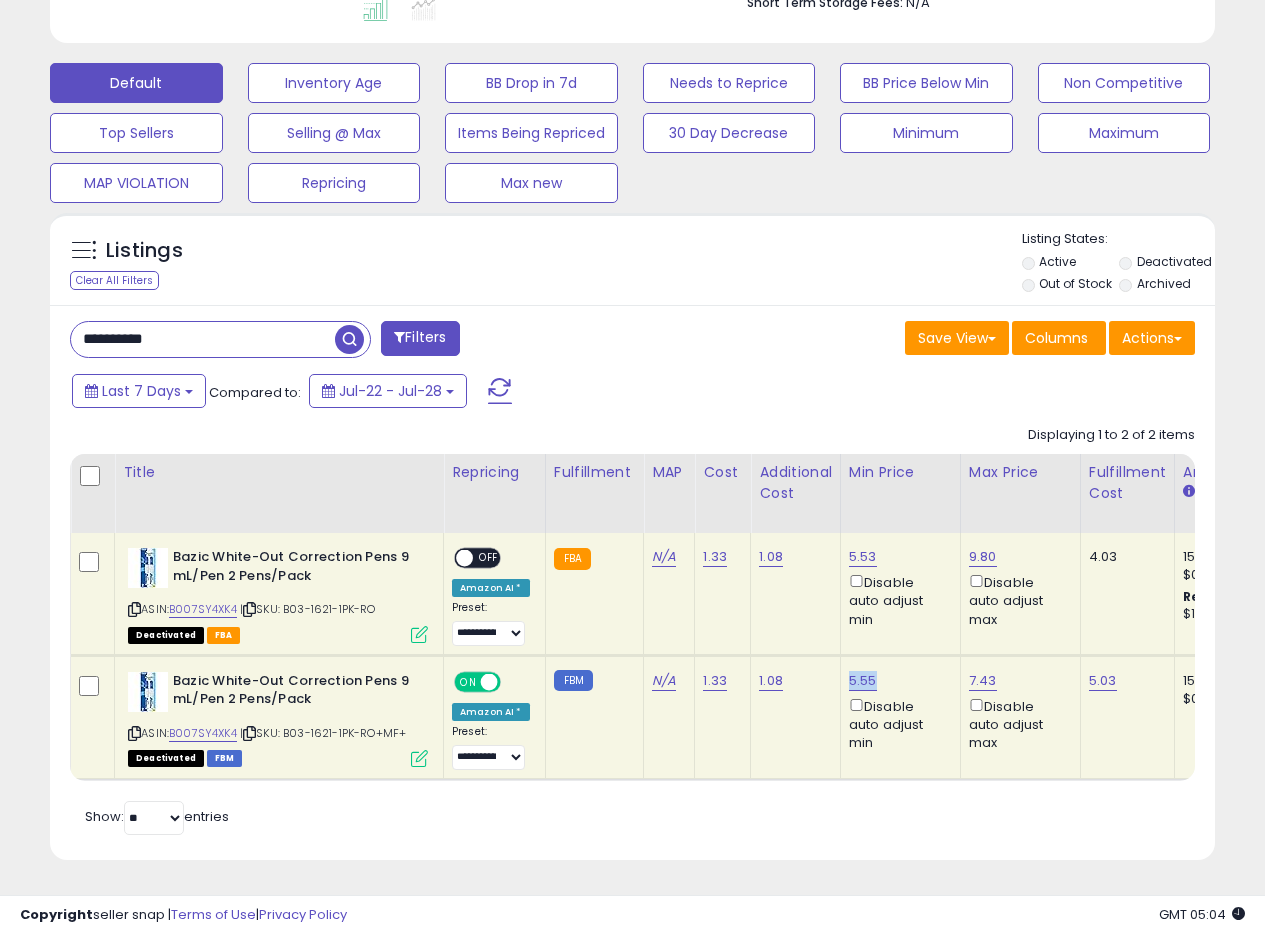 drag, startPoint x: 876, startPoint y: 668, endPoint x: 846, endPoint y: 671, distance: 30.149628 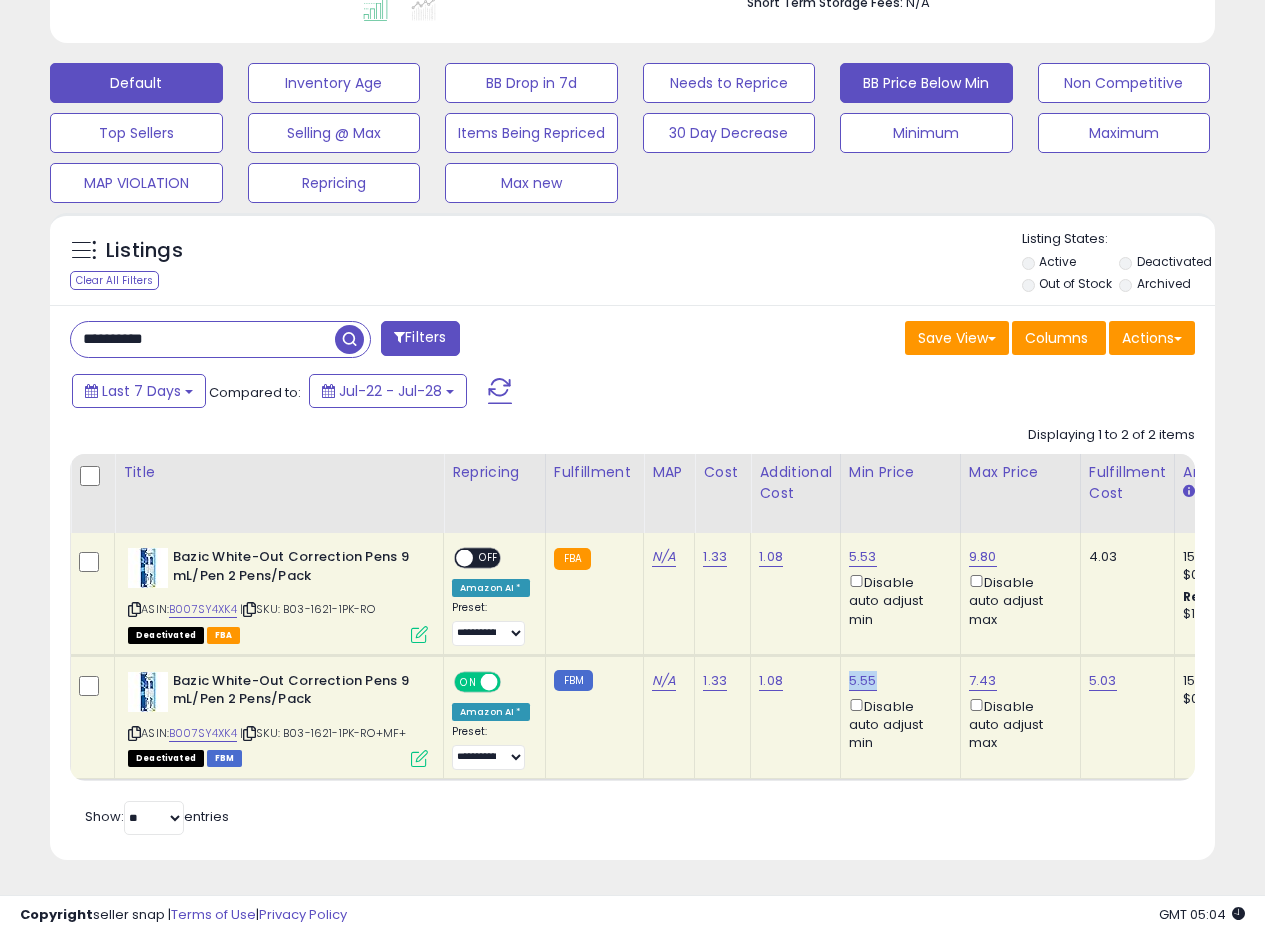 copy on "5.55" 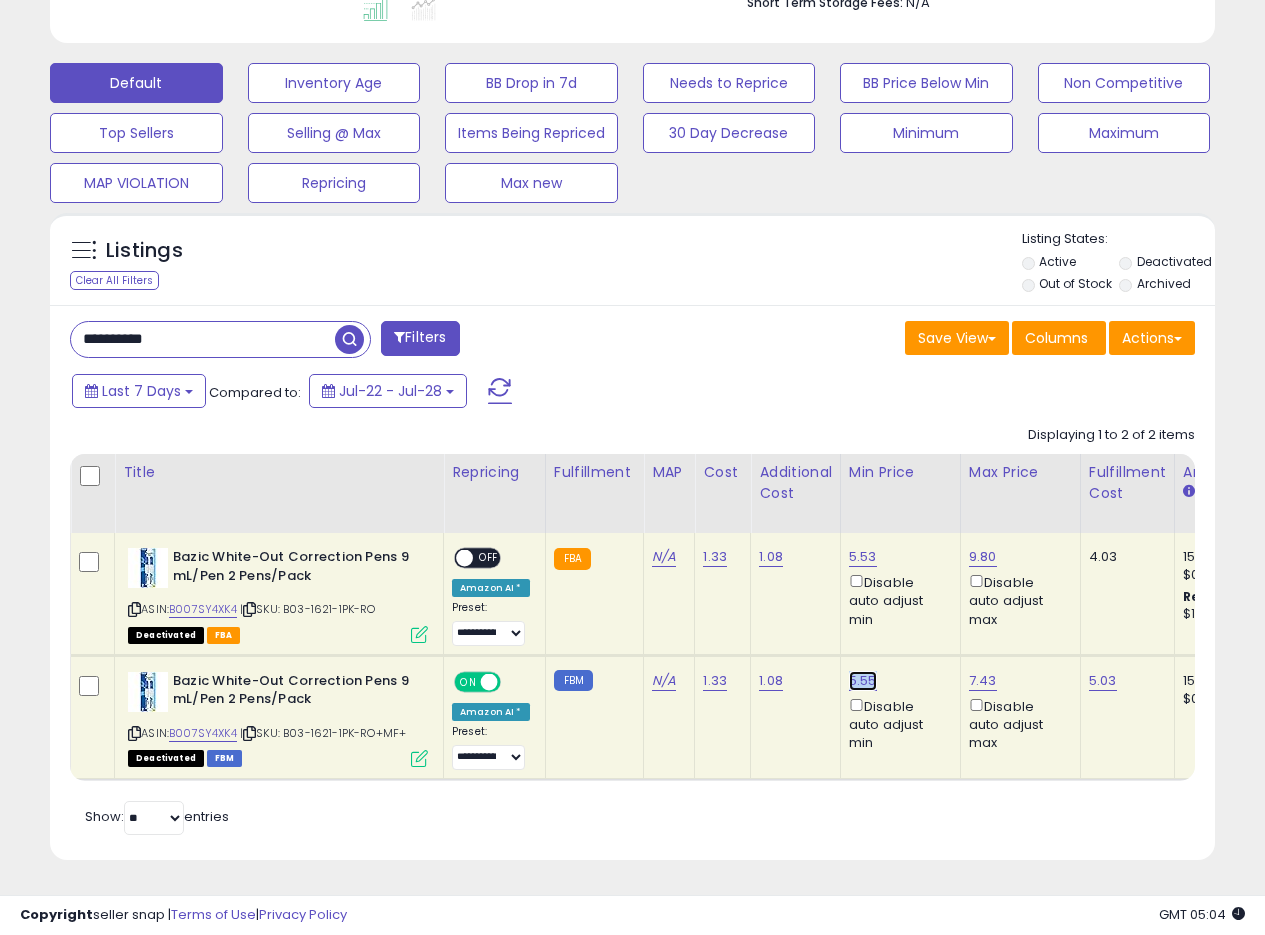click on "5.55" at bounding box center (863, 557) 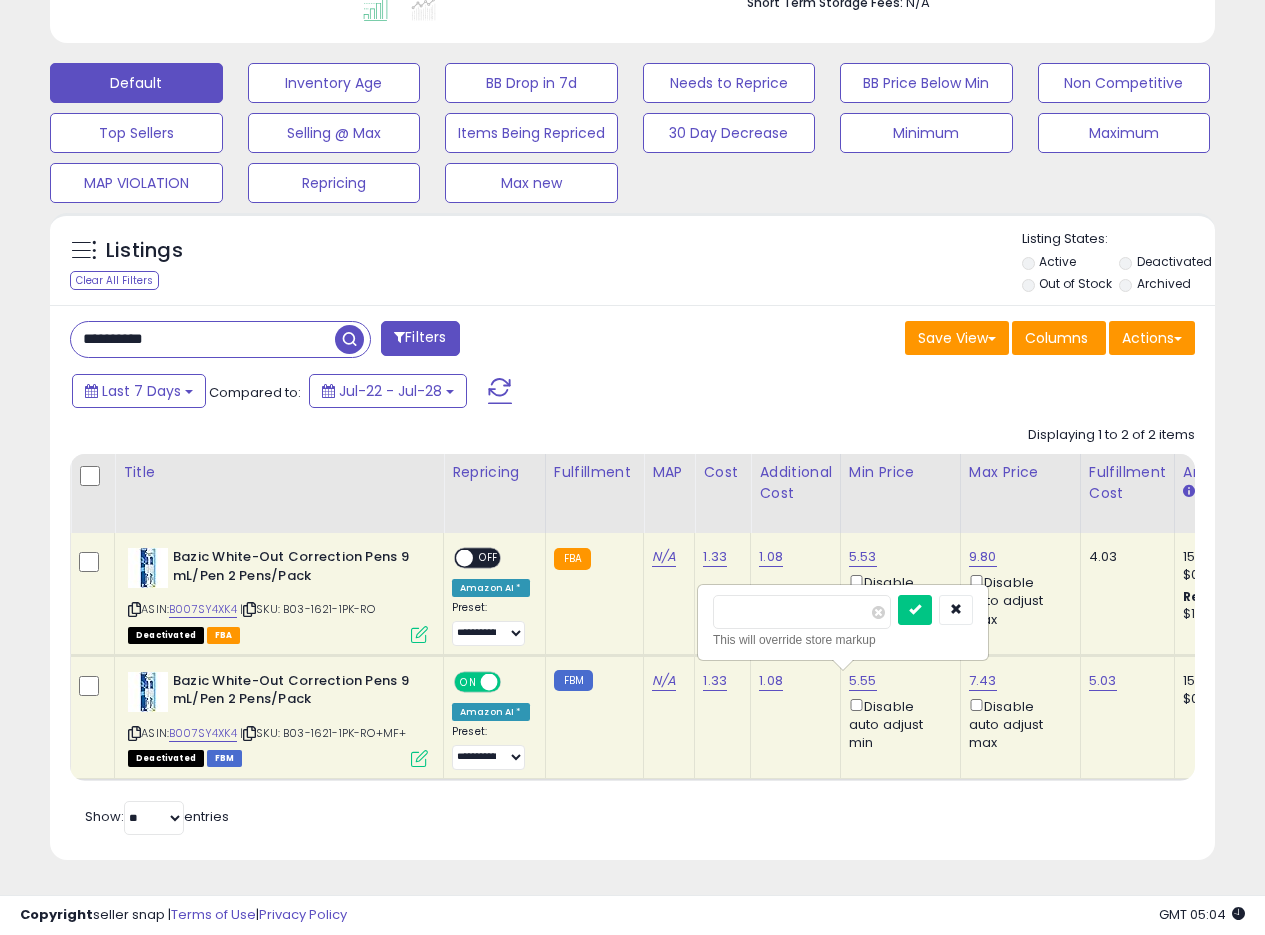 drag, startPoint x: 789, startPoint y: 601, endPoint x: 631, endPoint y: 592, distance: 158.25612 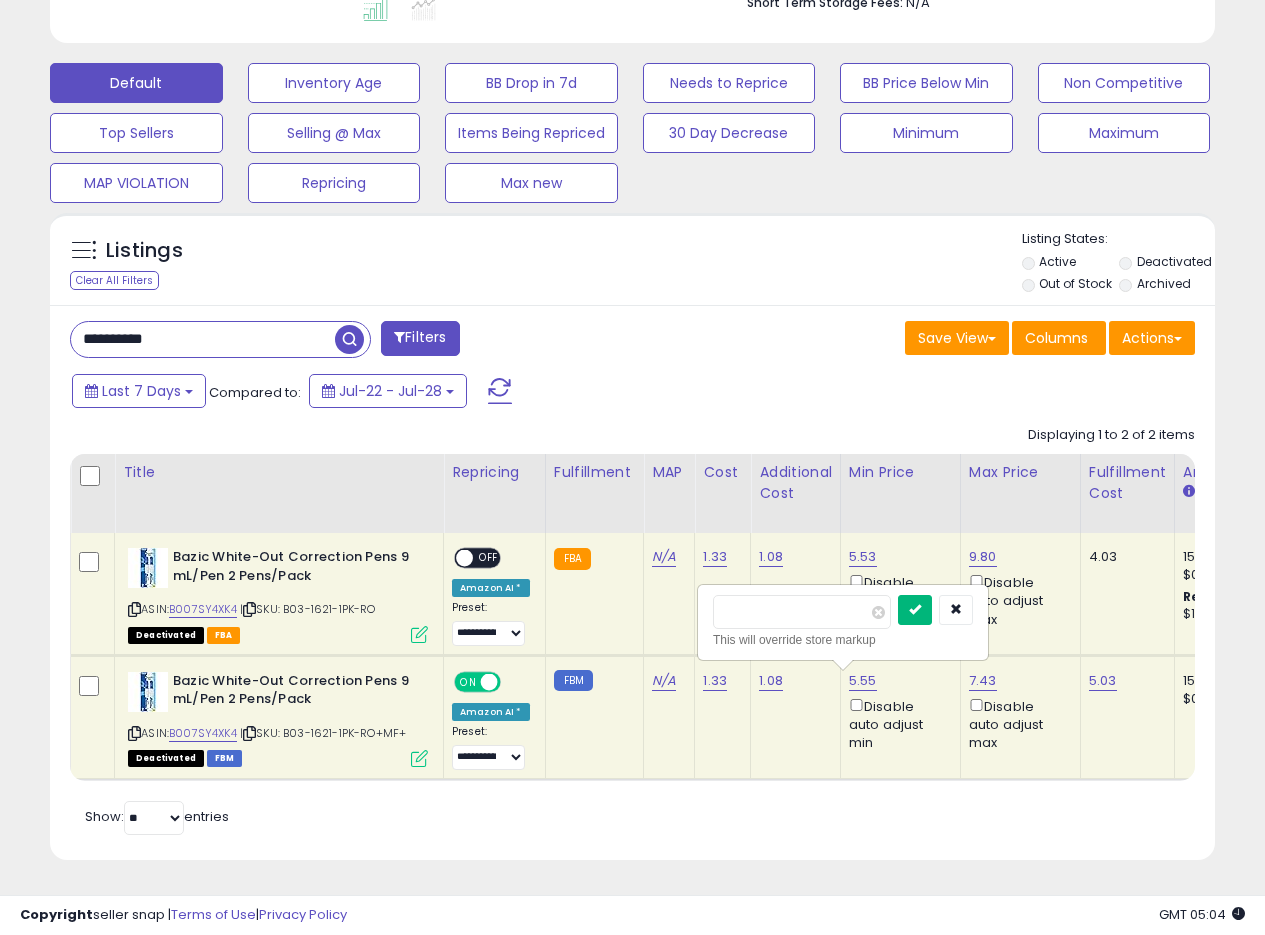 type on "****" 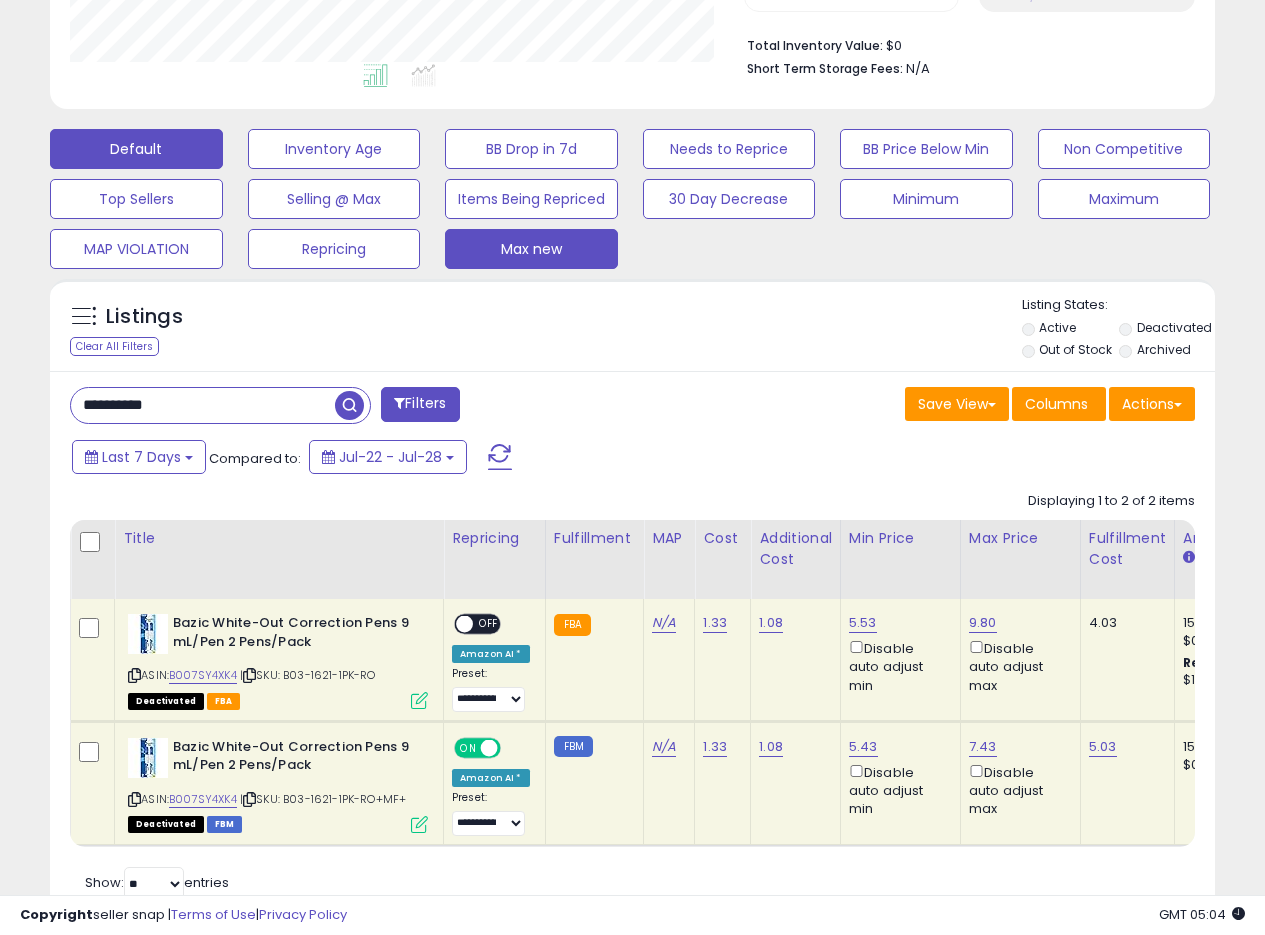 scroll, scrollTop: 382, scrollLeft: 0, axis: vertical 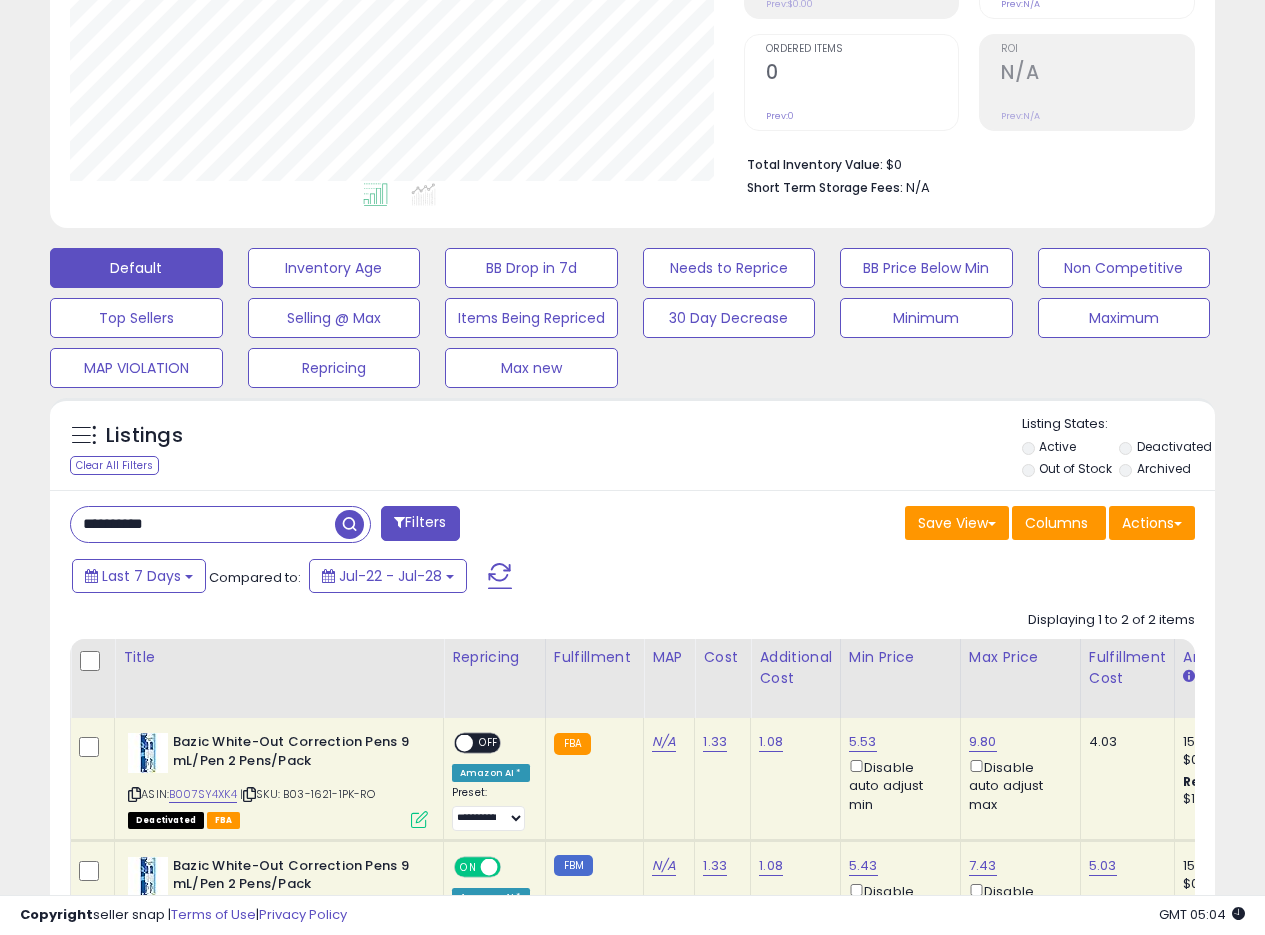 drag, startPoint x: 205, startPoint y: 519, endPoint x: 39, endPoint y: 517, distance: 166.01205 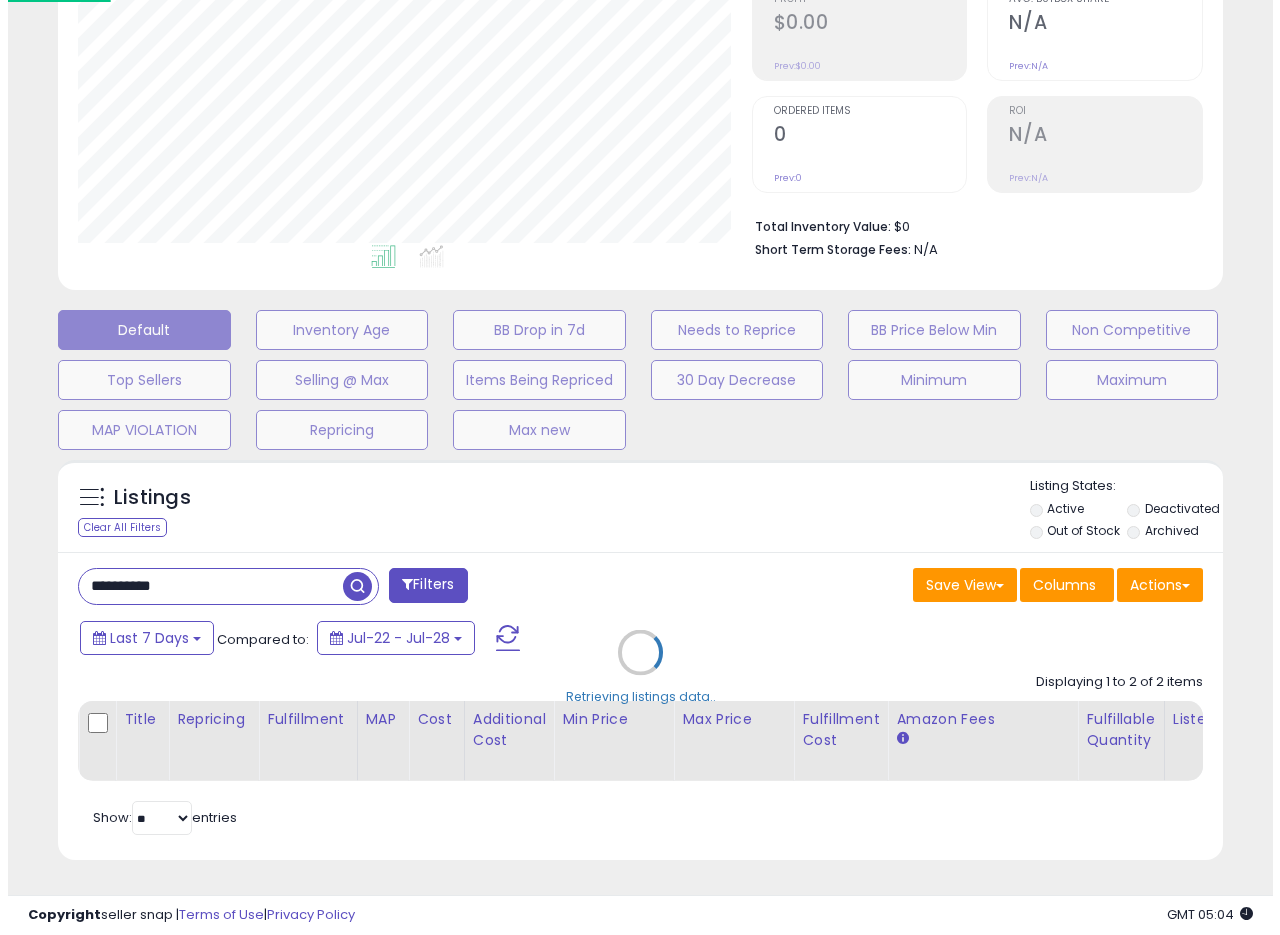 scroll, scrollTop: 335, scrollLeft: 0, axis: vertical 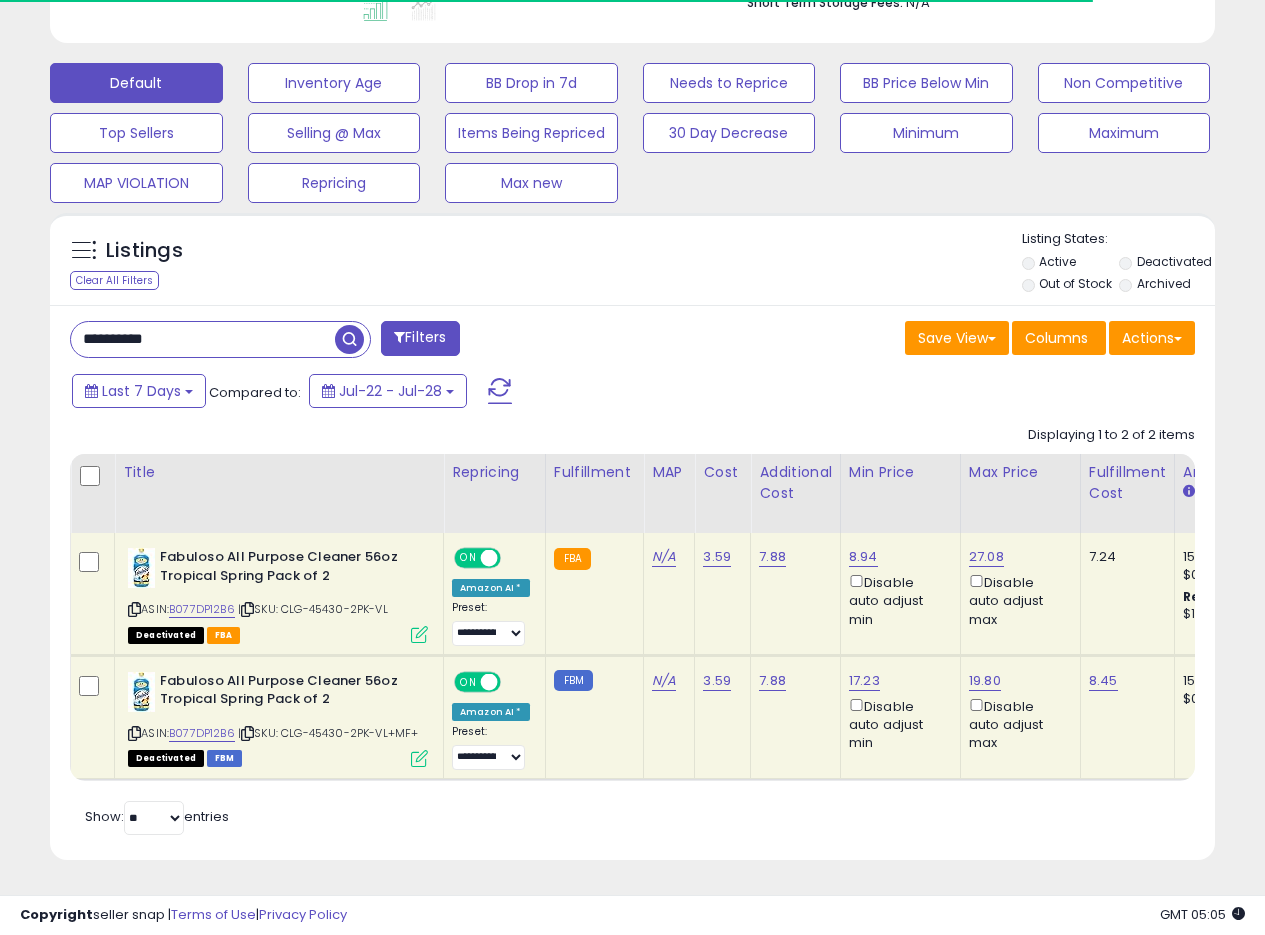 type 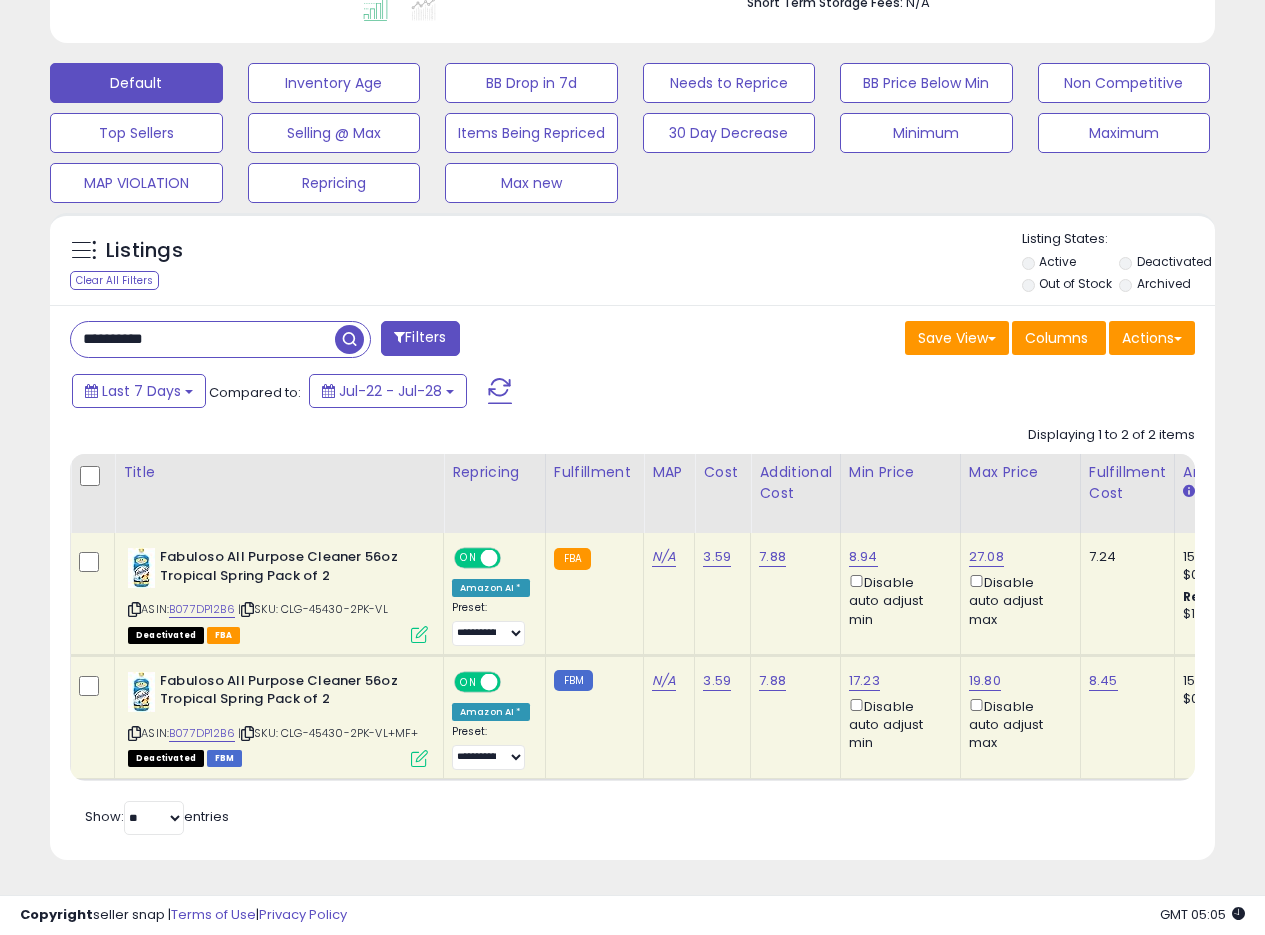 scroll, scrollTop: 999590, scrollLeft: 999326, axis: both 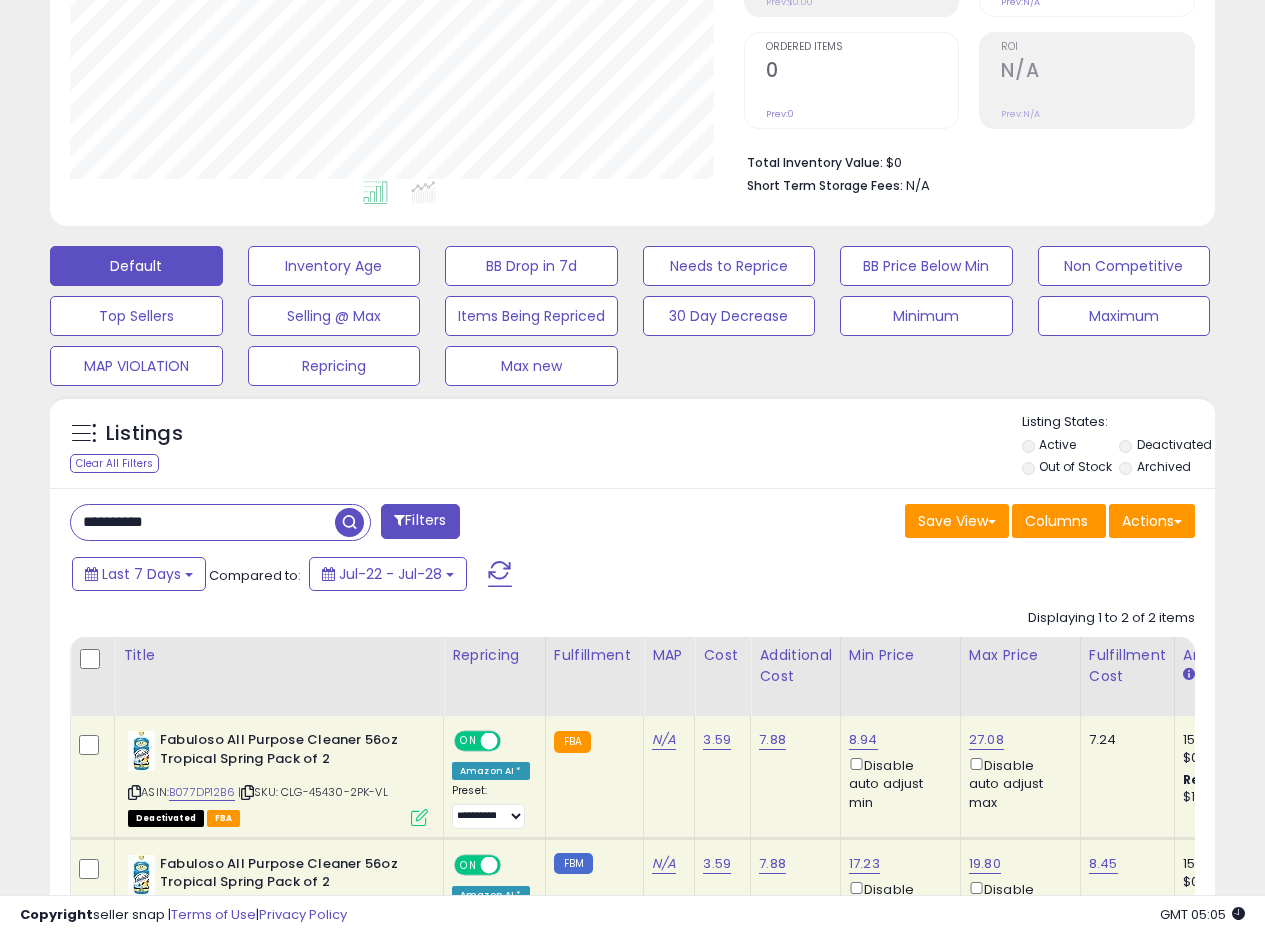 drag, startPoint x: 763, startPoint y: 451, endPoint x: 966, endPoint y: 21, distance: 475.5092 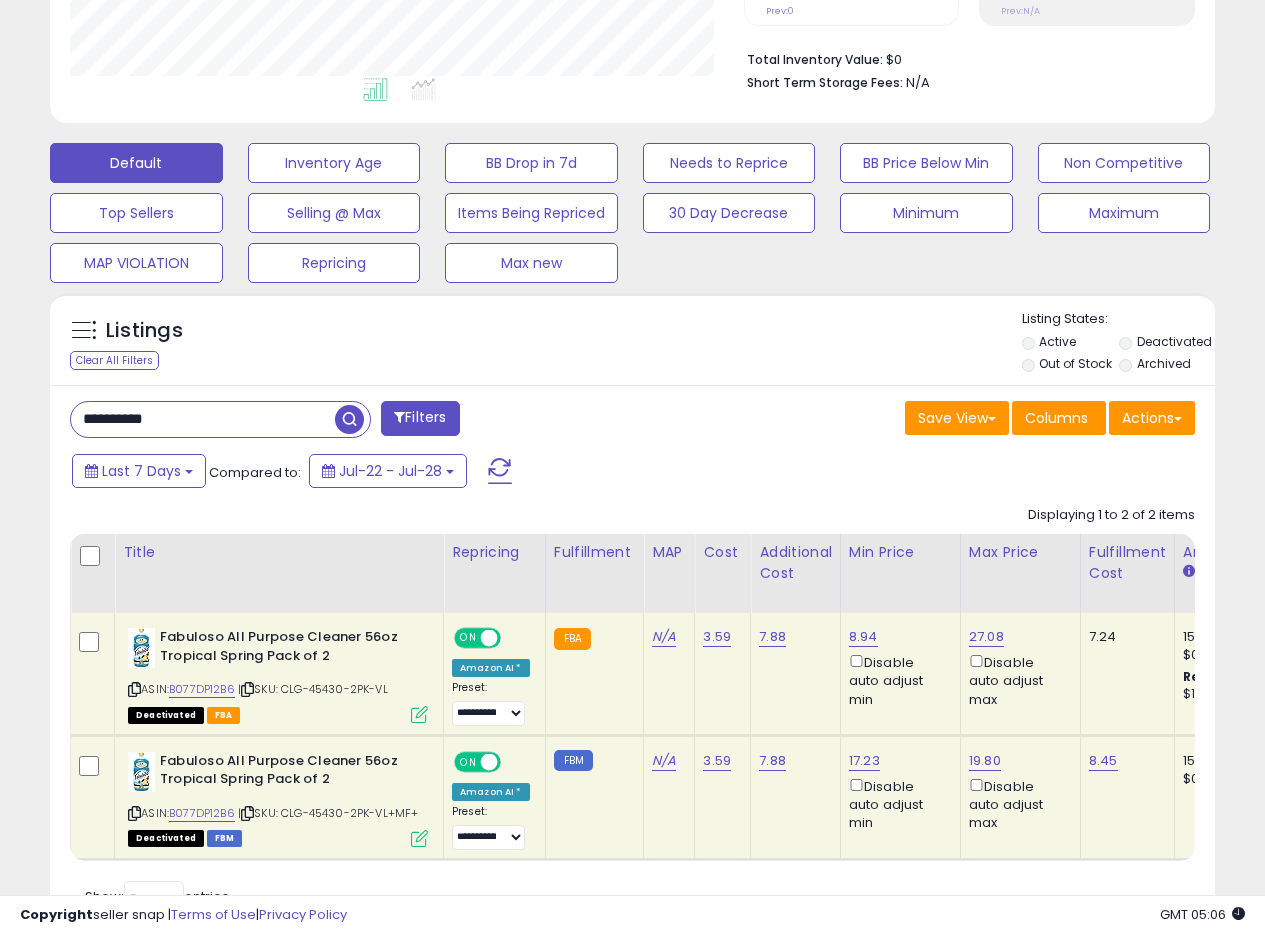 scroll, scrollTop: 582, scrollLeft: 0, axis: vertical 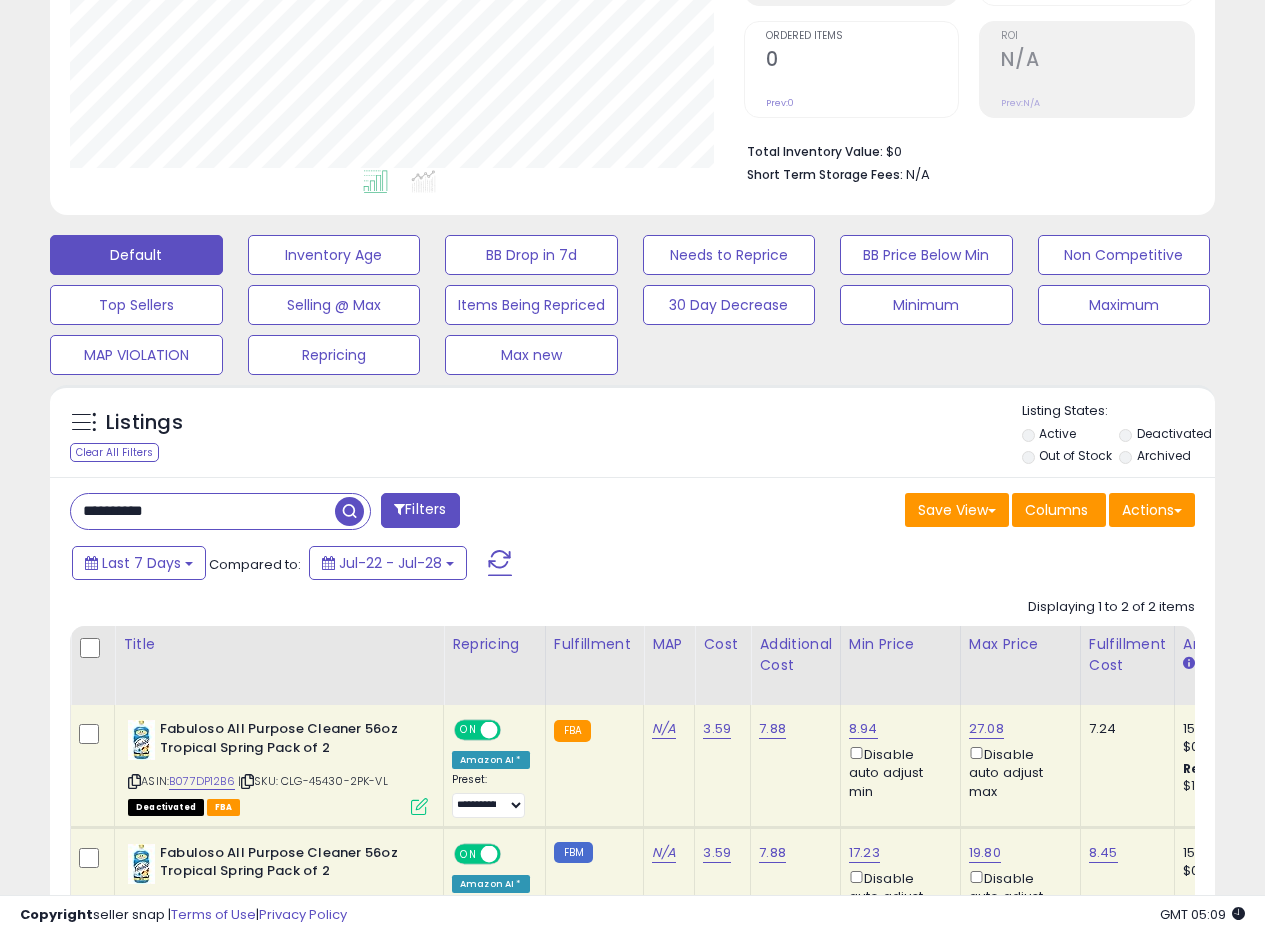 click on "Listings
Clear All Filters
Listing States:" at bounding box center [632, 436] 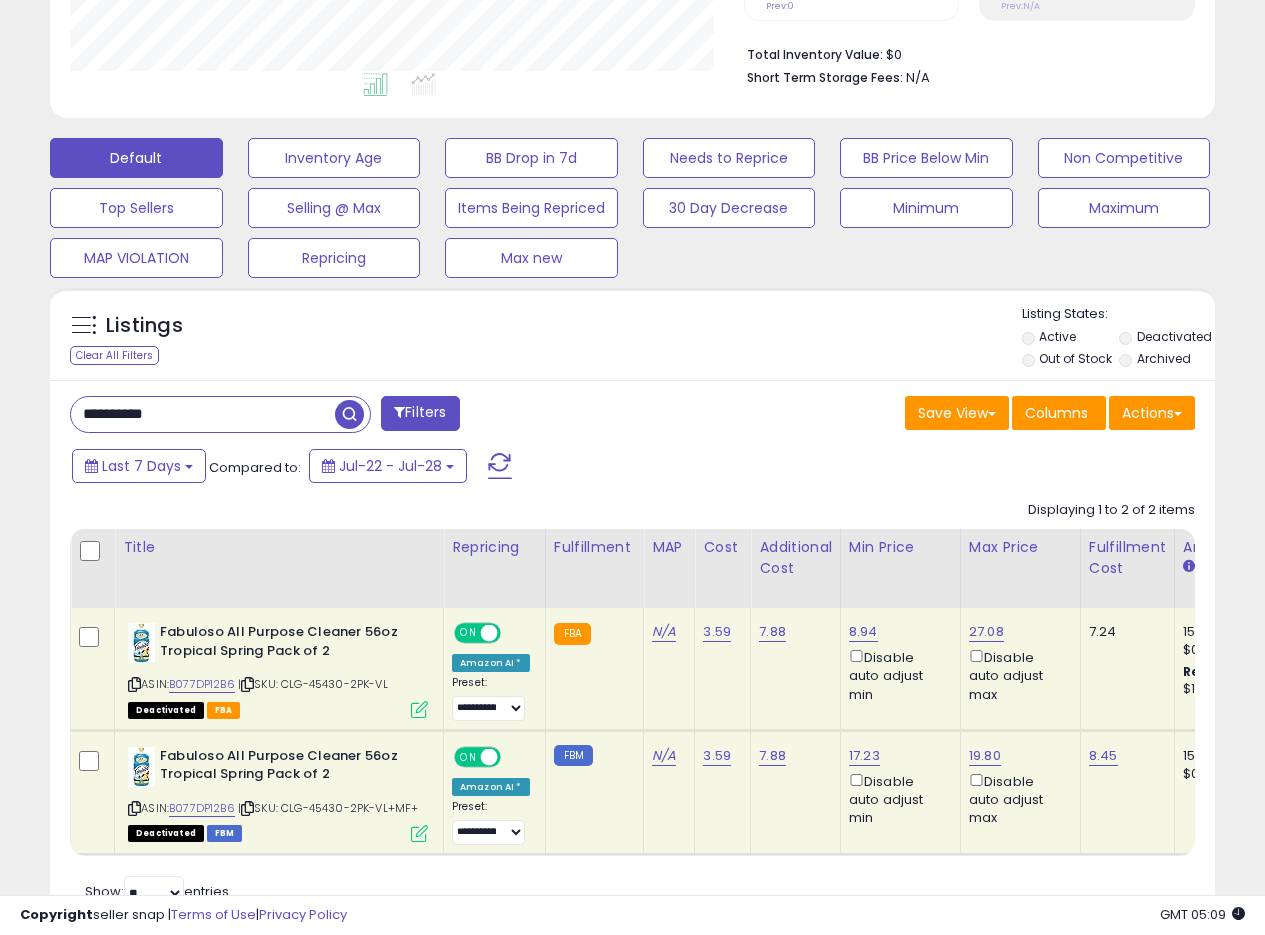 scroll, scrollTop: 582, scrollLeft: 0, axis: vertical 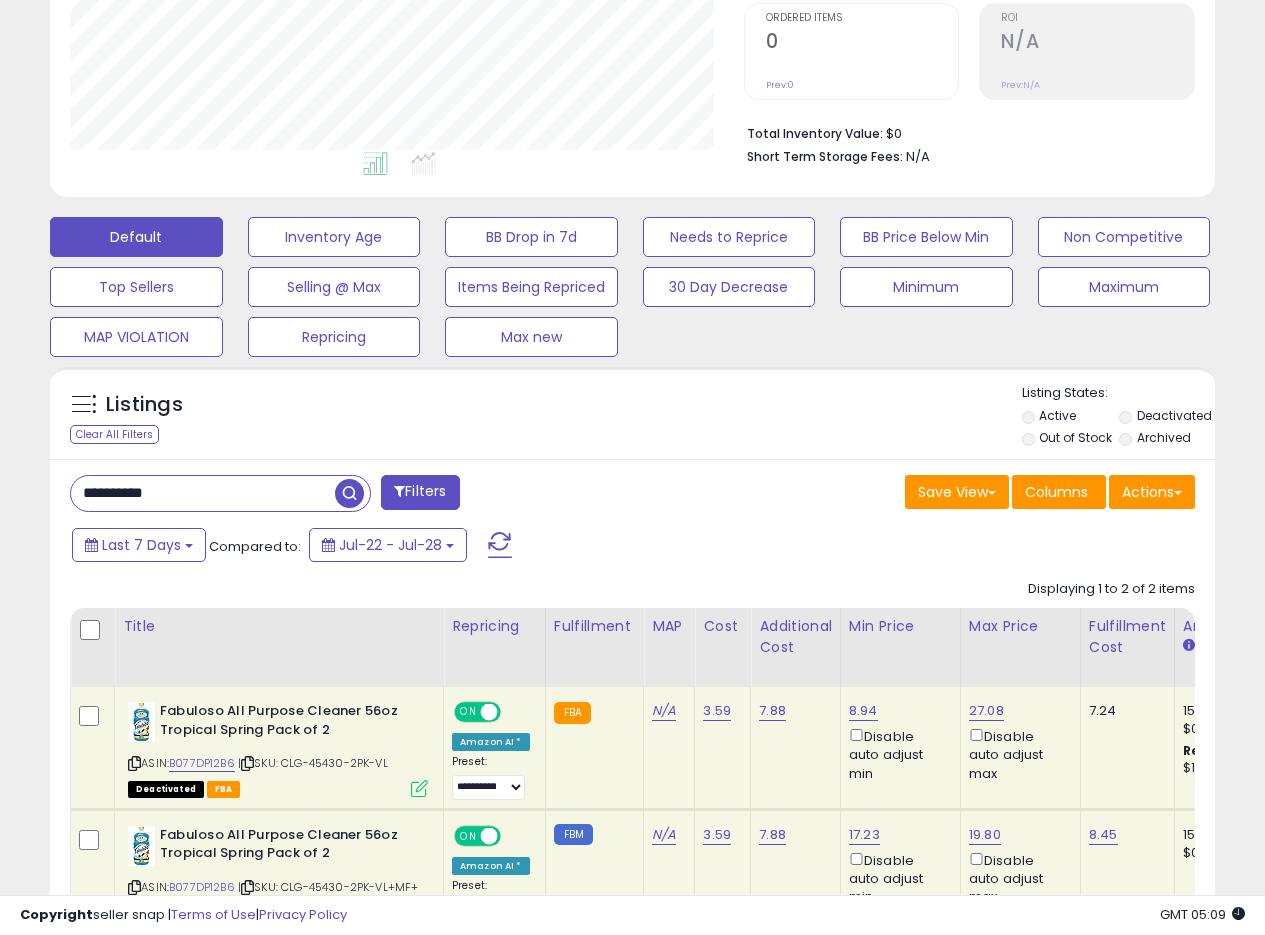 drag, startPoint x: 751, startPoint y: 502, endPoint x: 951, endPoint y: 0, distance: 540.37396 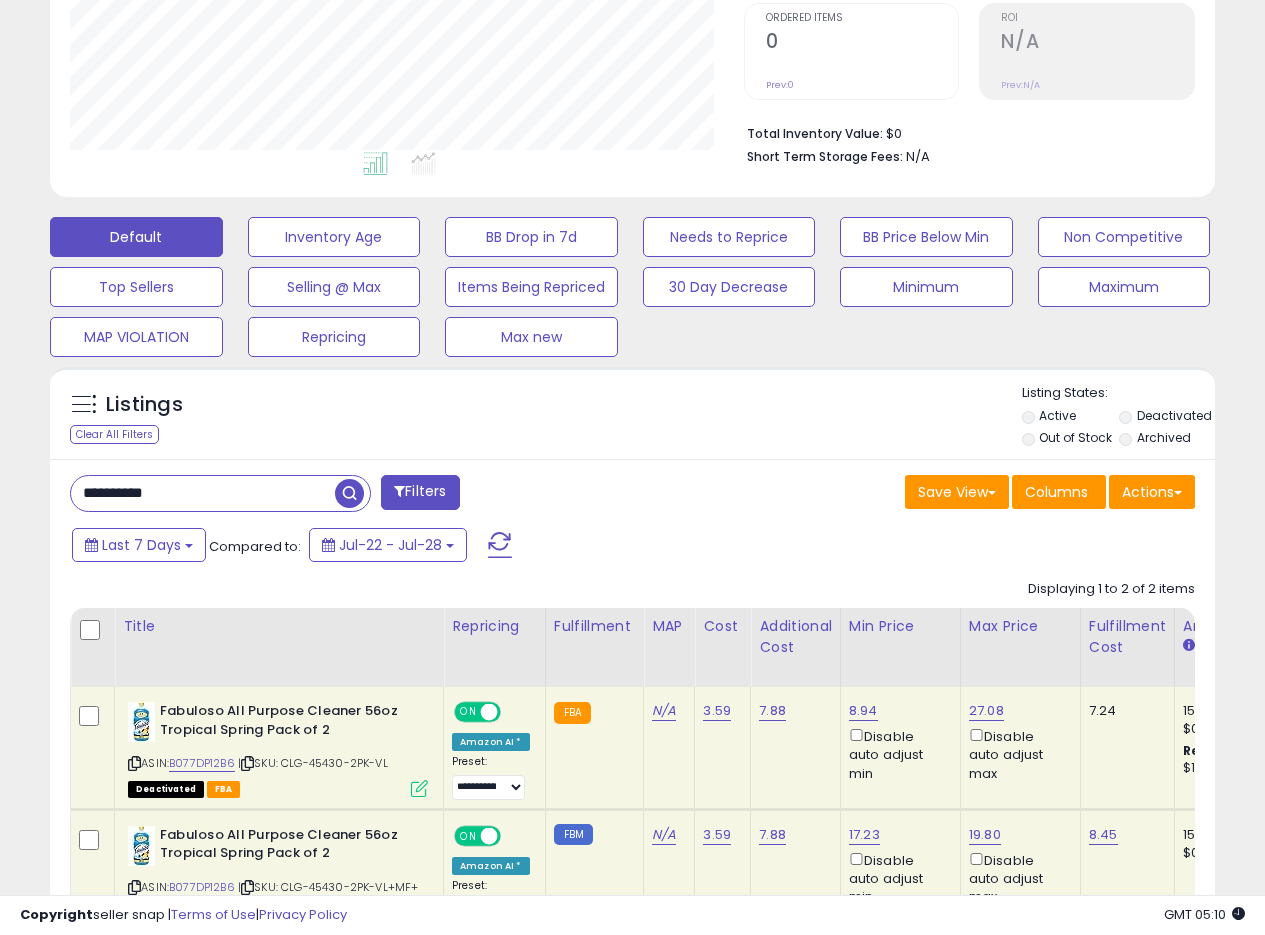 drag, startPoint x: 202, startPoint y: 498, endPoint x: 0, endPoint y: 499, distance: 202.00247 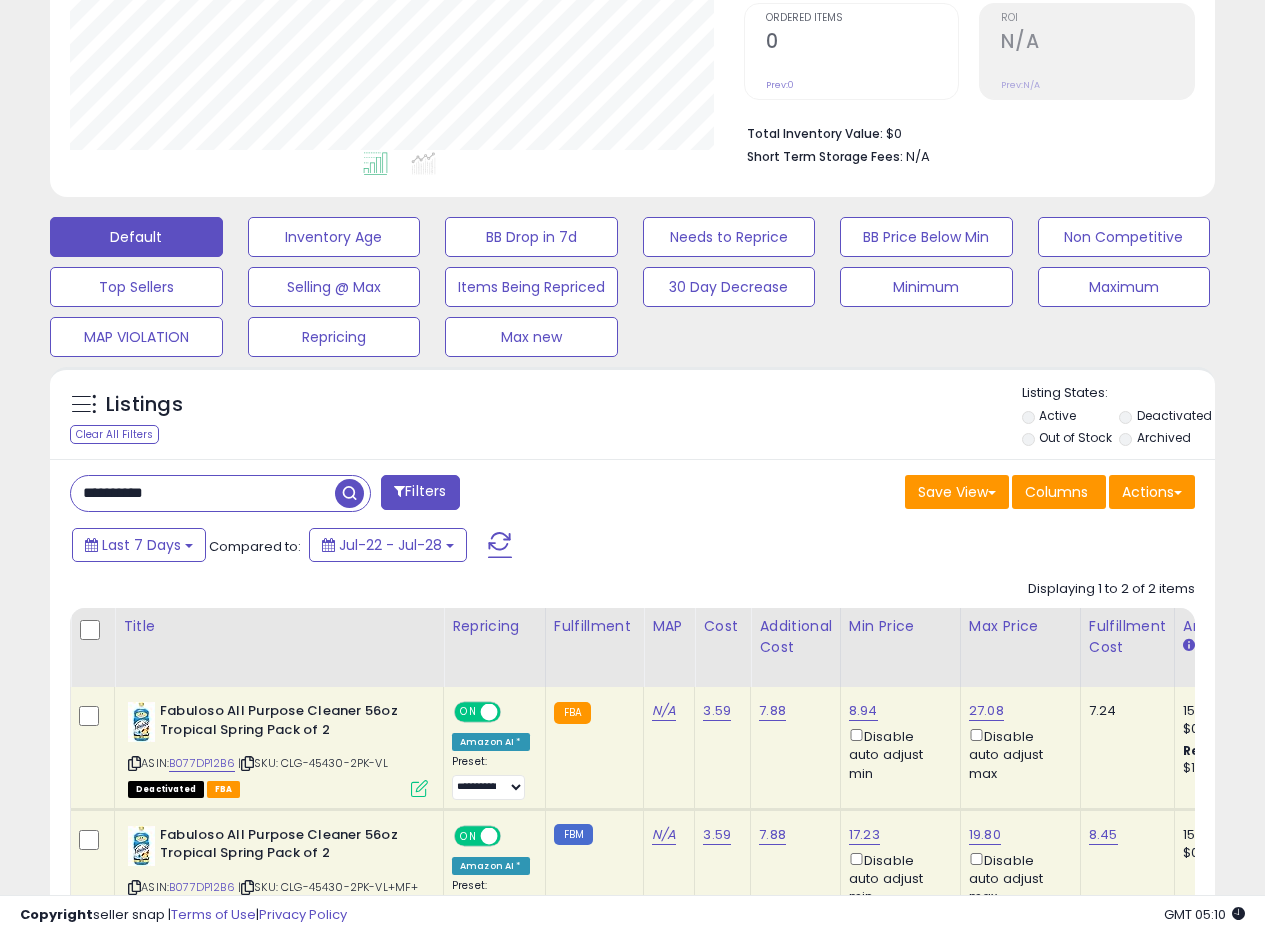 paste 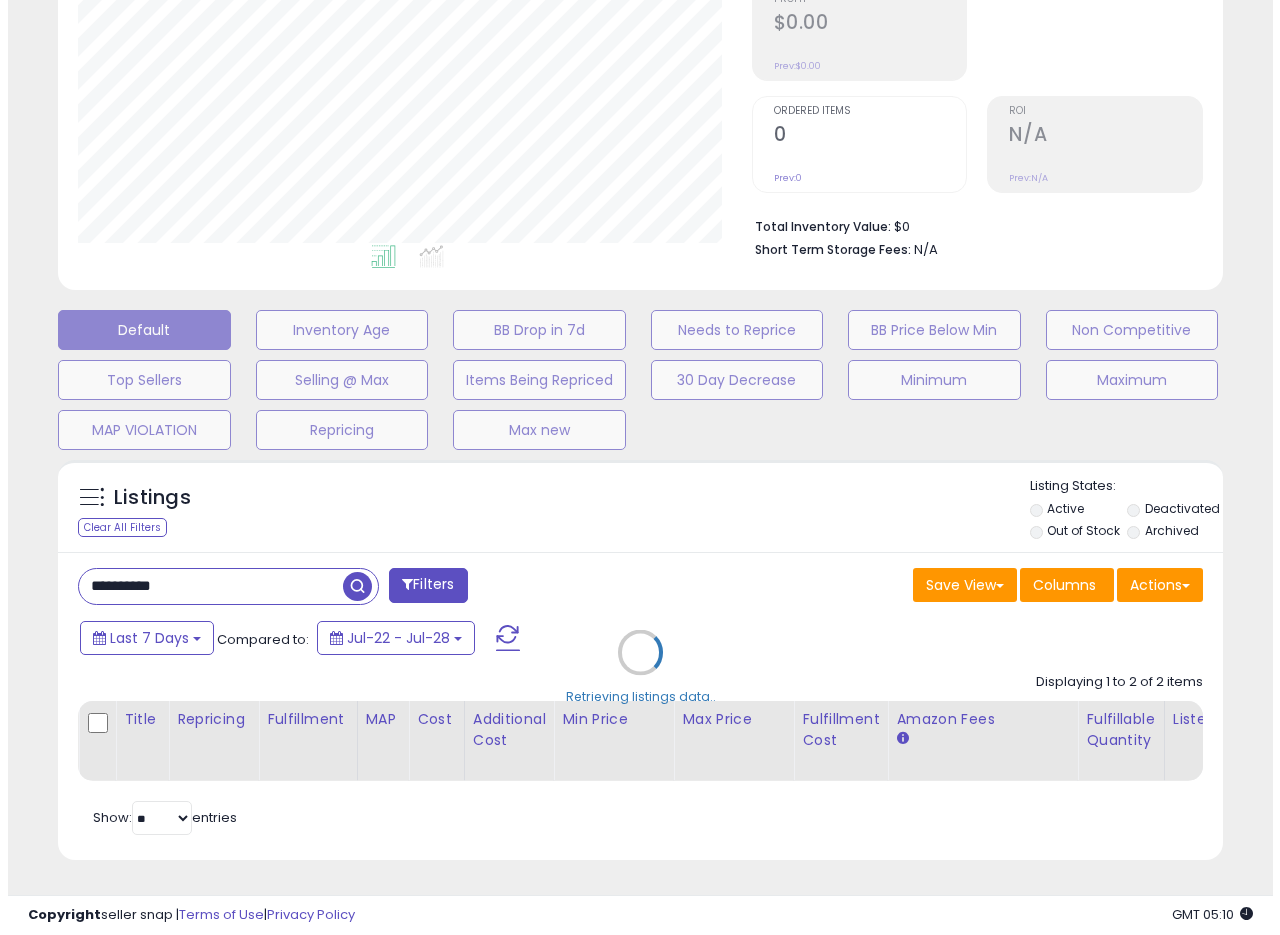 scroll, scrollTop: 335, scrollLeft: 0, axis: vertical 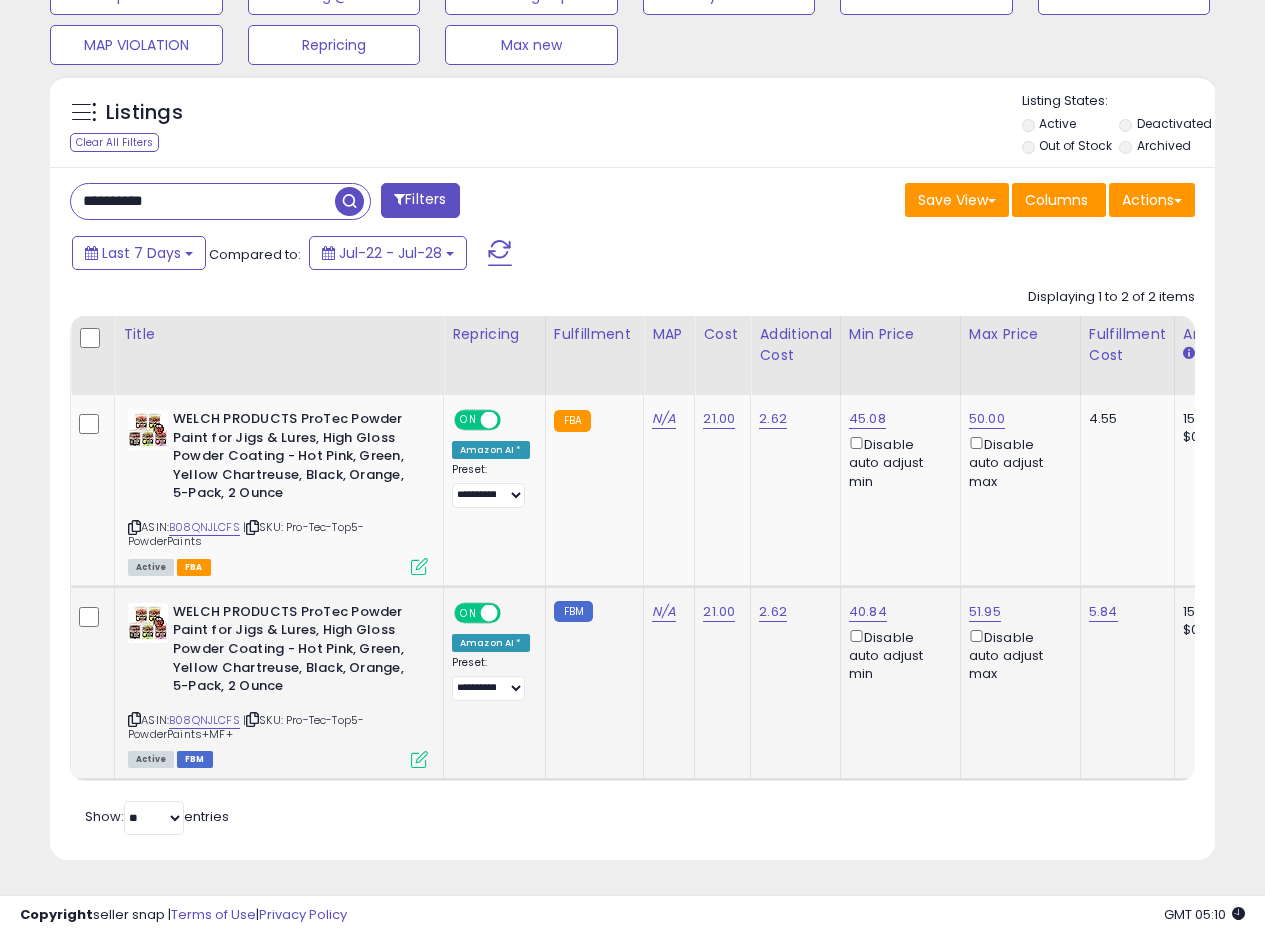 click on "WELCH PRODUCTS ProTec Powder Paint for Jigs & Lures, High Gloss Powder Coating - Hot Pink, Green, Yellow Chartreuse, Black, Orange, 5-Pack, 2 Ounce  ASIN:  B08QNJLCFS    |   SKU: Pro-Tec-Top5-PowderPaints+MF+ Active FBM" 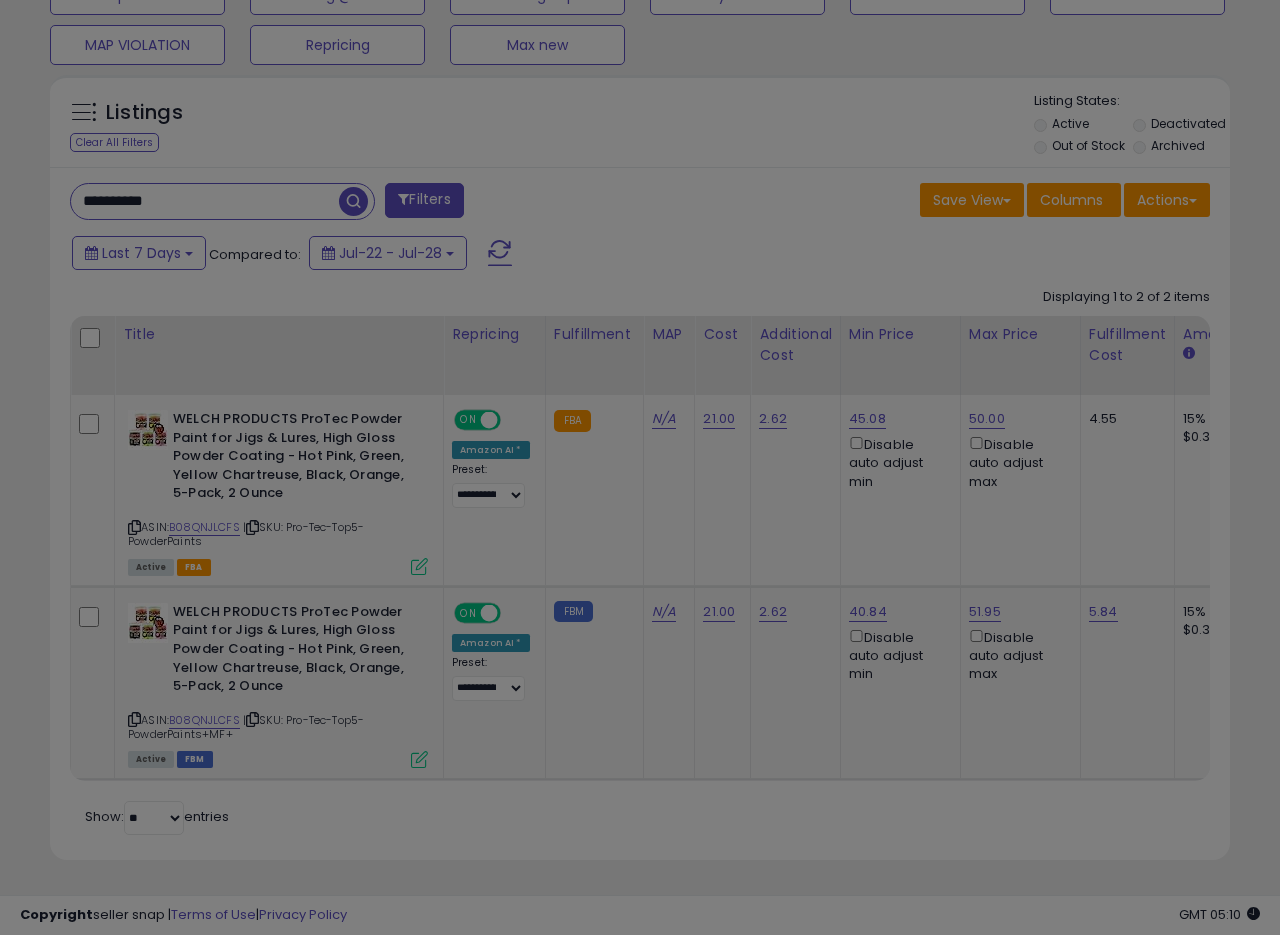 scroll, scrollTop: 999590, scrollLeft: 999317, axis: both 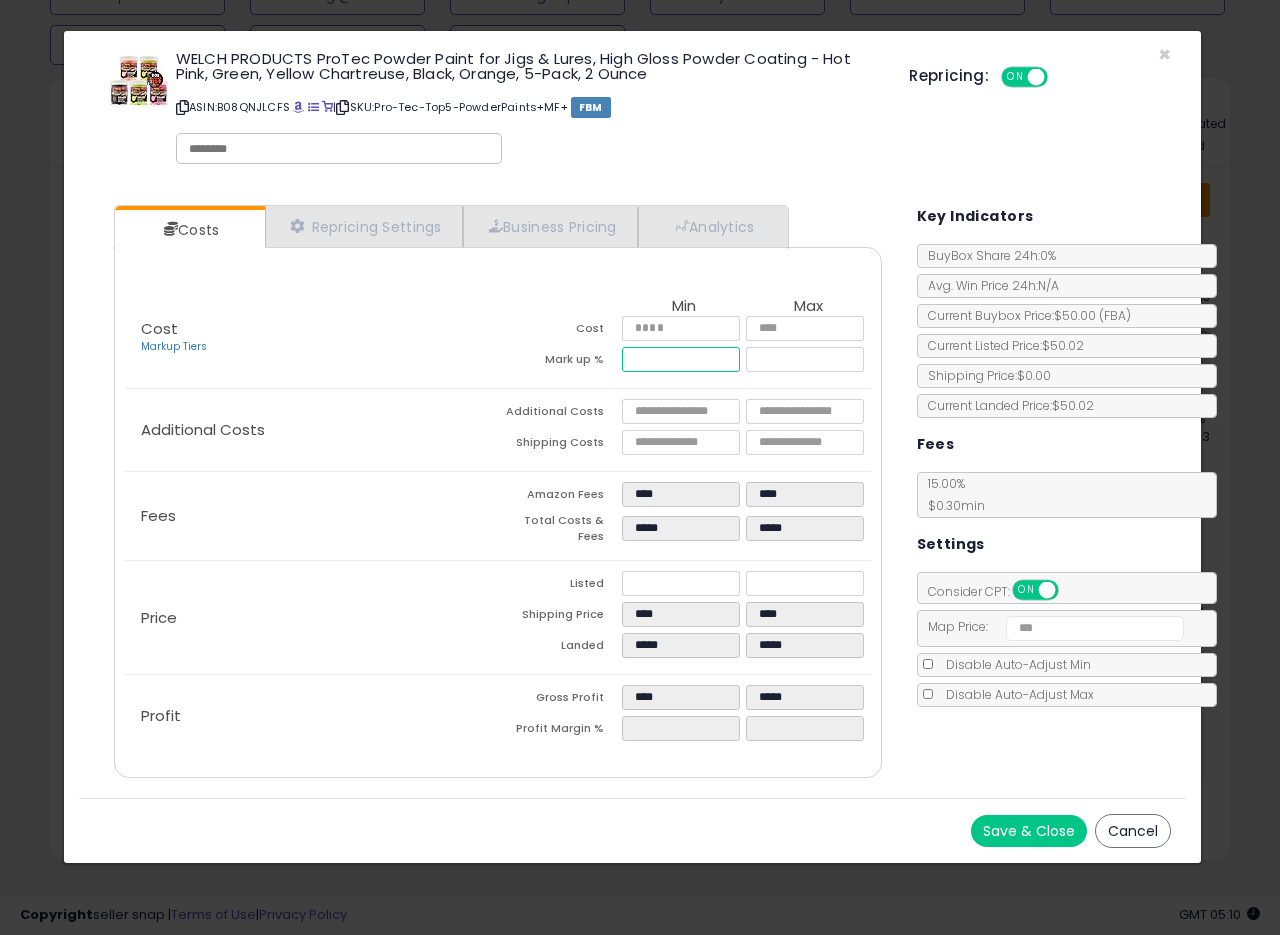 drag, startPoint x: 662, startPoint y: 357, endPoint x: 612, endPoint y: 364, distance: 50.48762 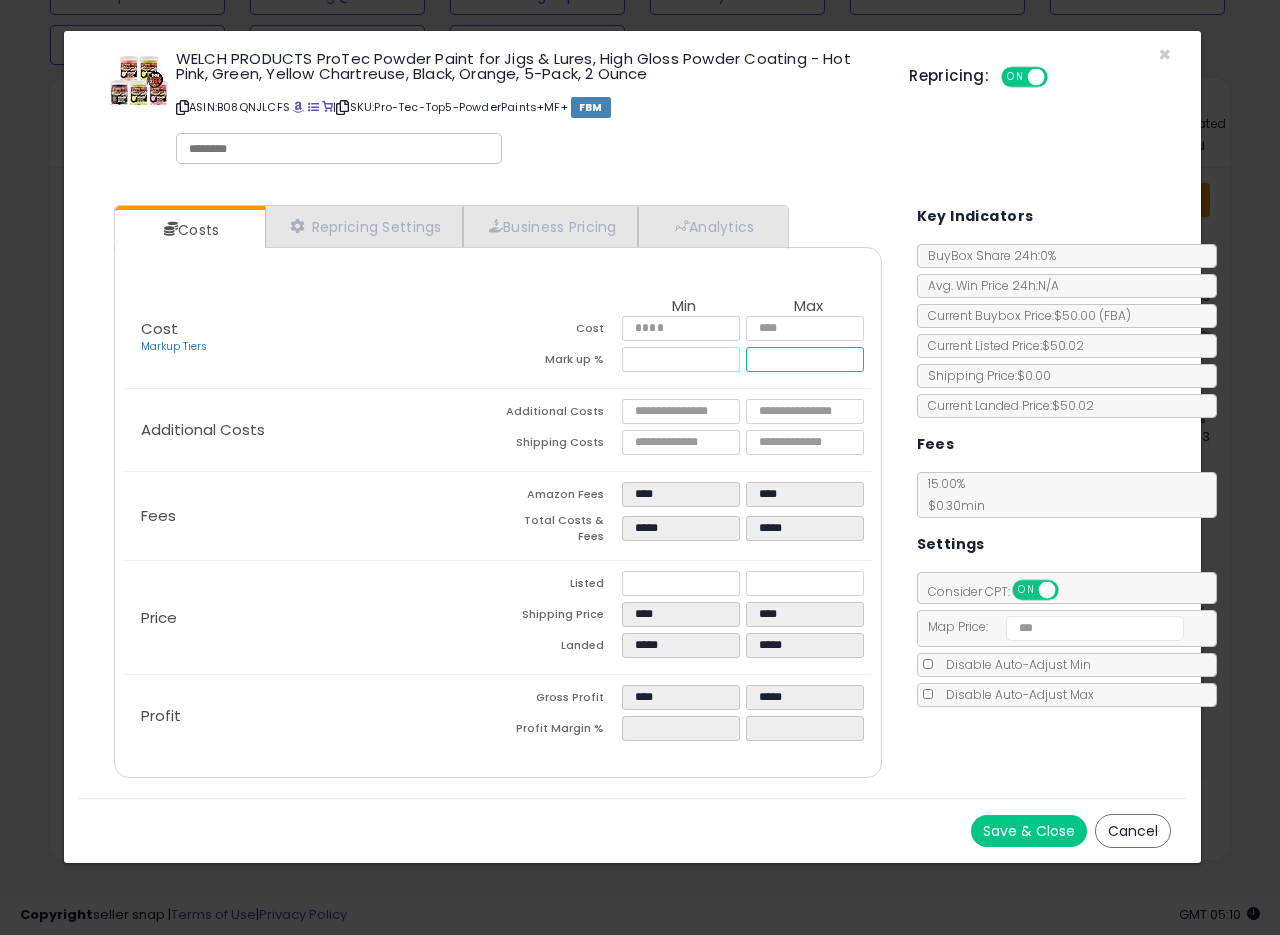 type on "*****" 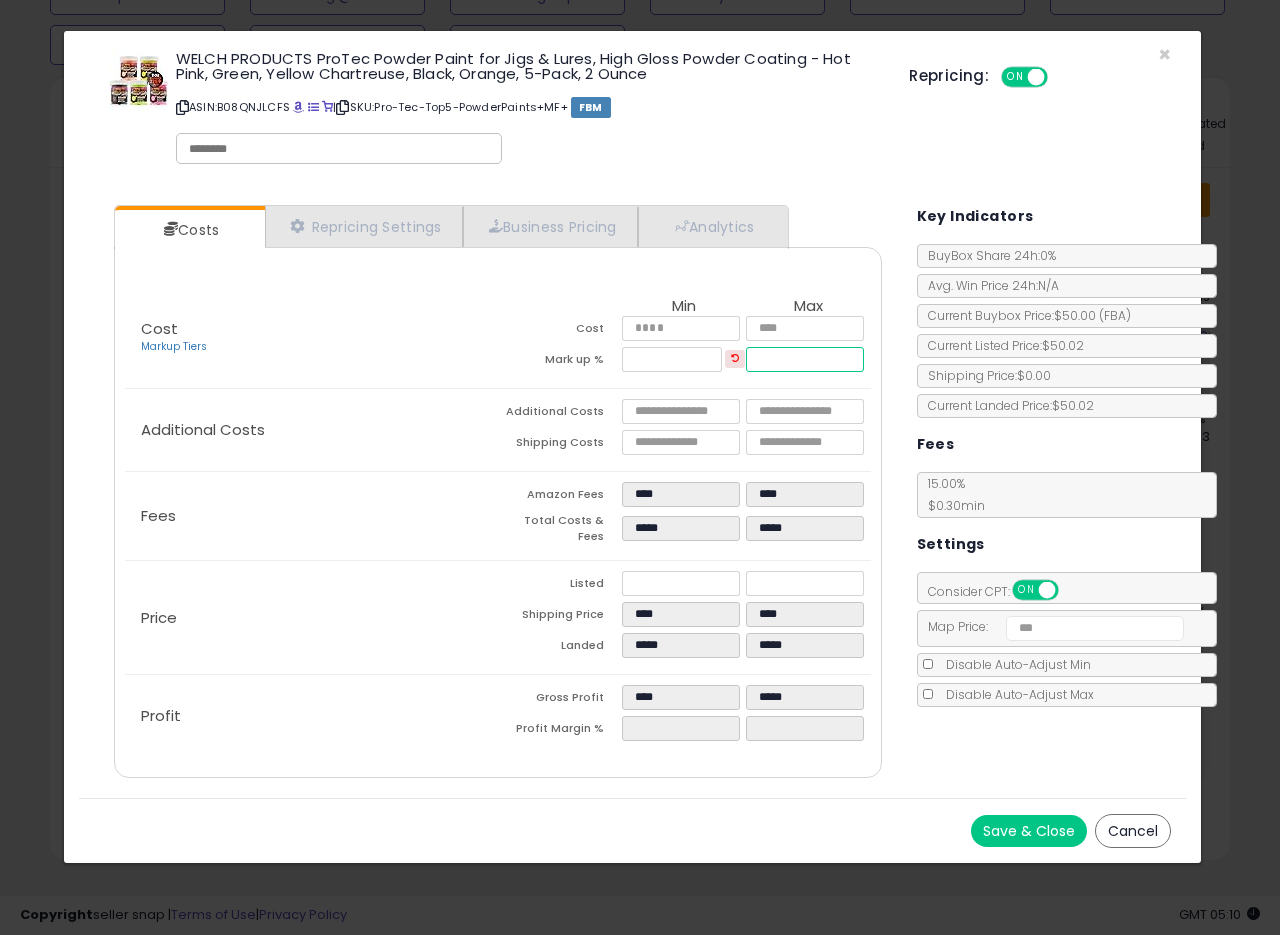 drag, startPoint x: 810, startPoint y: 354, endPoint x: 704, endPoint y: 355, distance: 106.004715 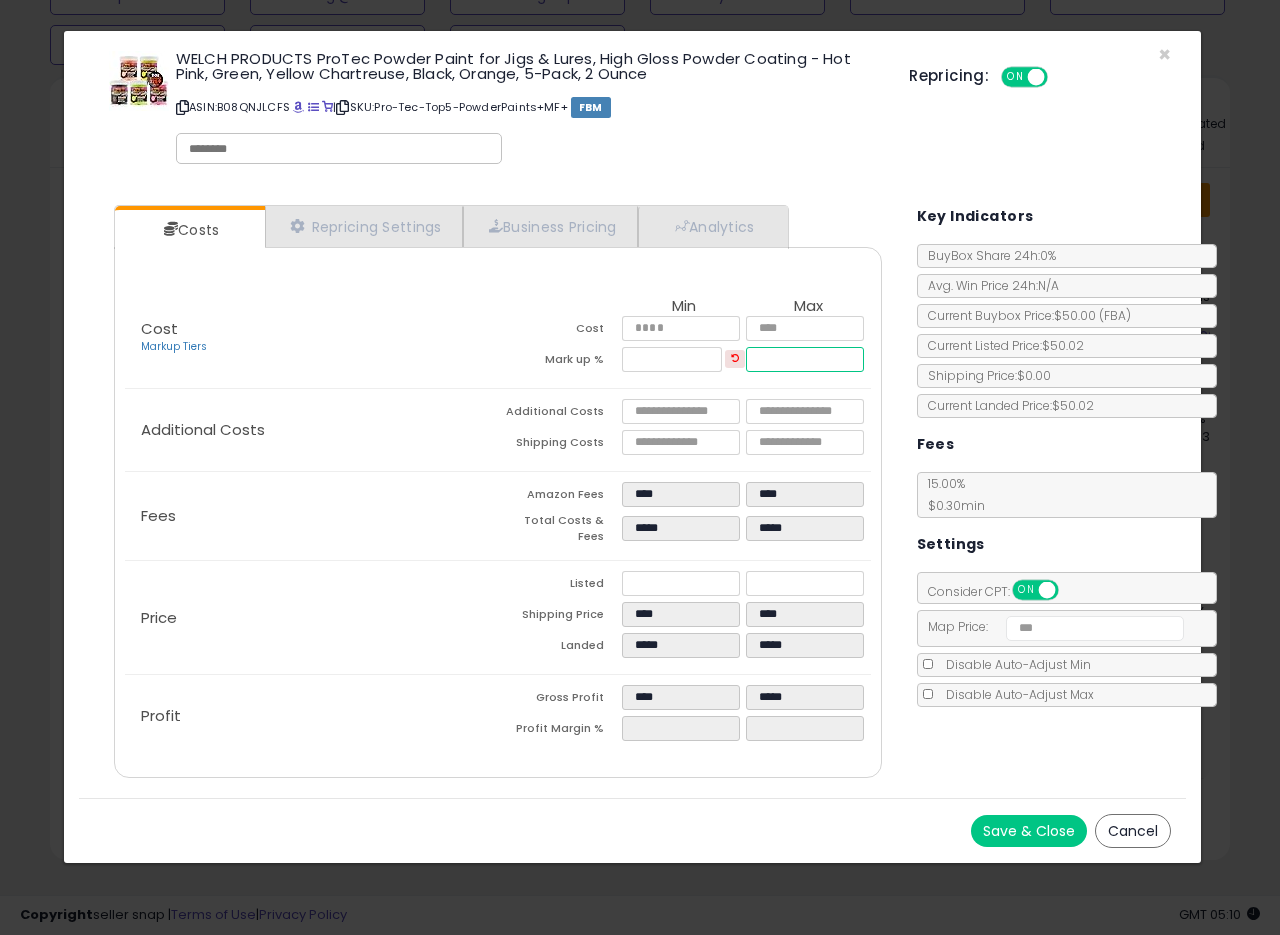 type on "*" 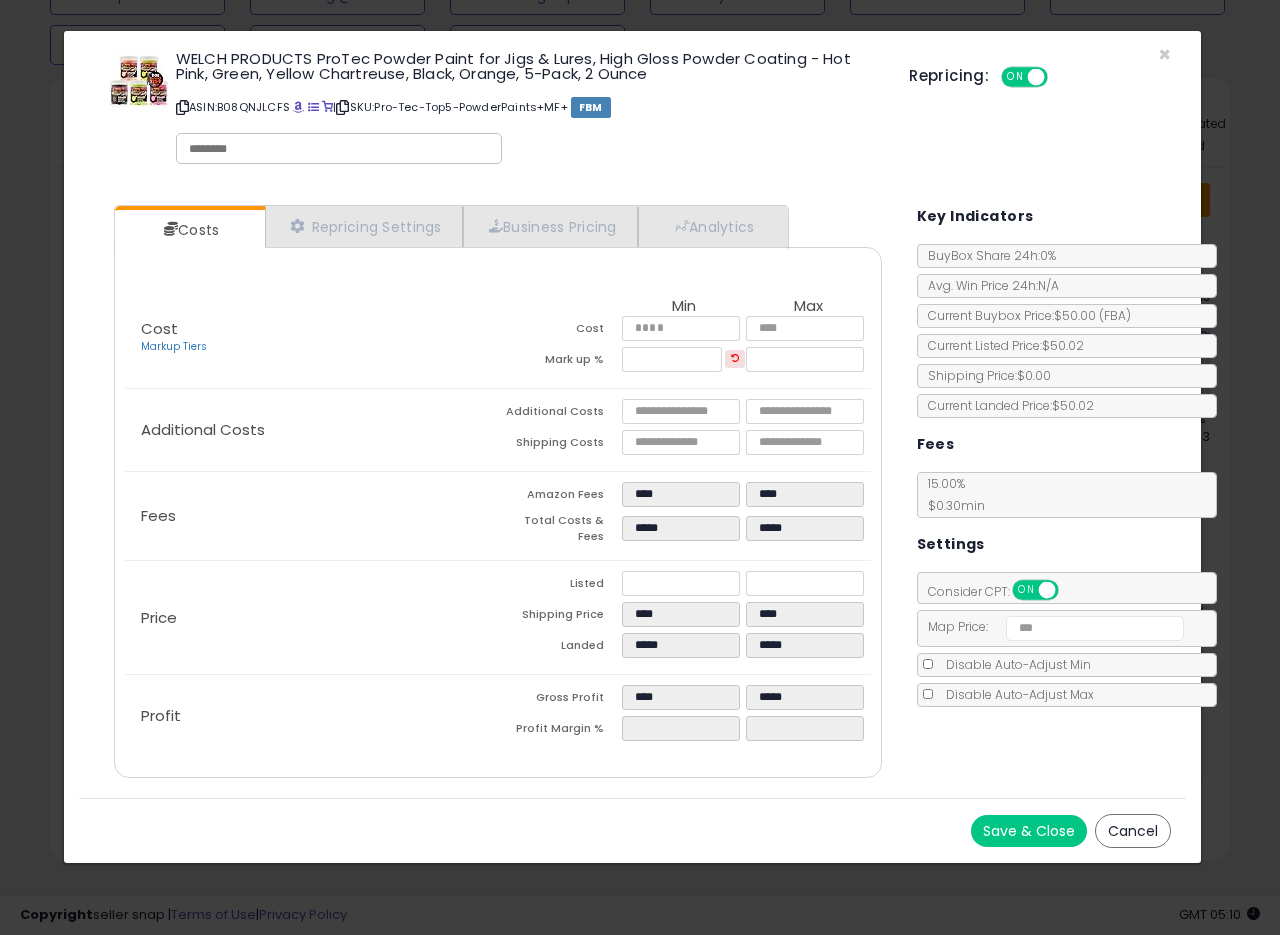 type on "*****" 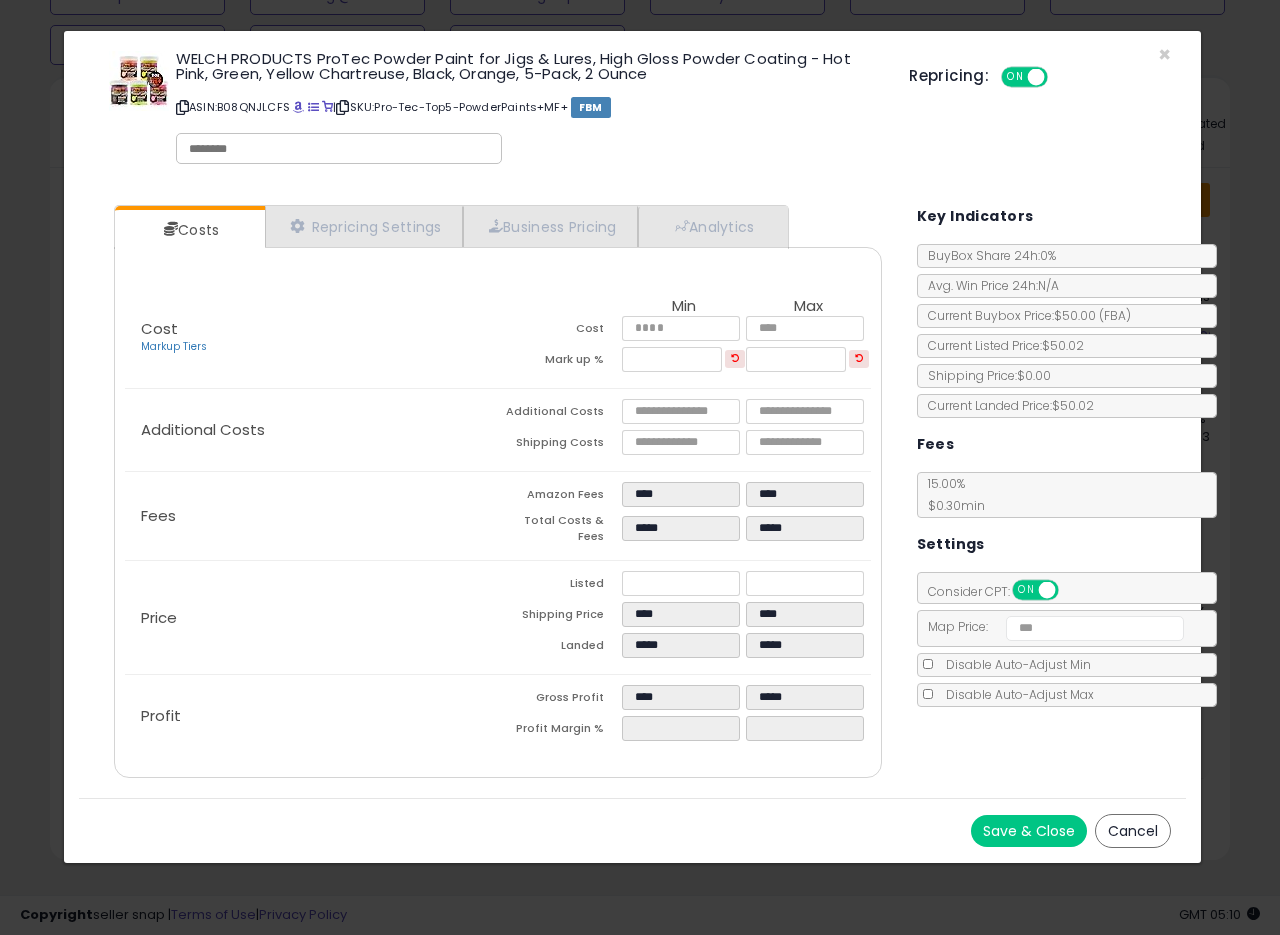 drag, startPoint x: 546, startPoint y: 479, endPoint x: 572, endPoint y: 482, distance: 26.172504 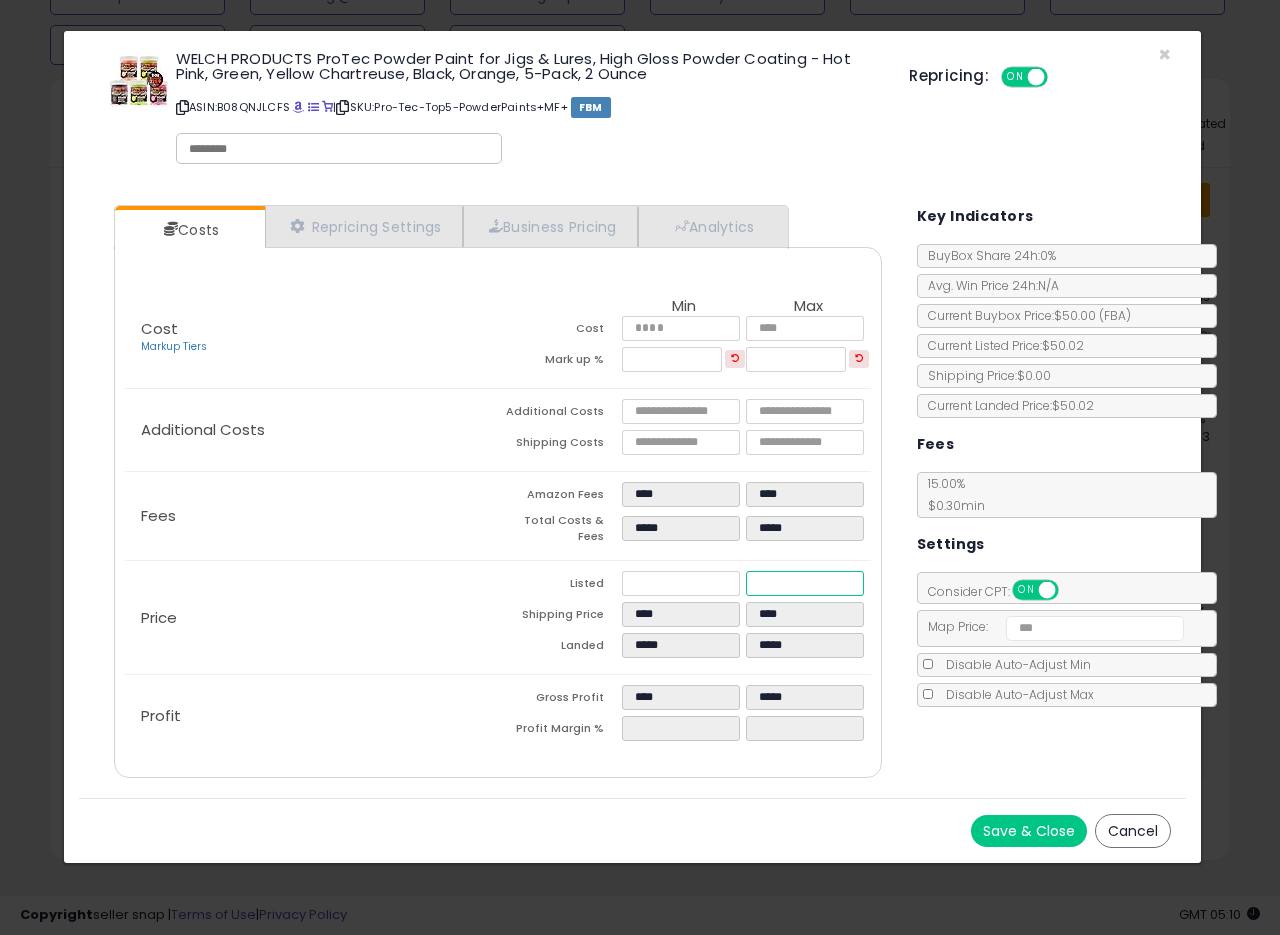 drag, startPoint x: 810, startPoint y: 582, endPoint x: 672, endPoint y: 575, distance: 138.17743 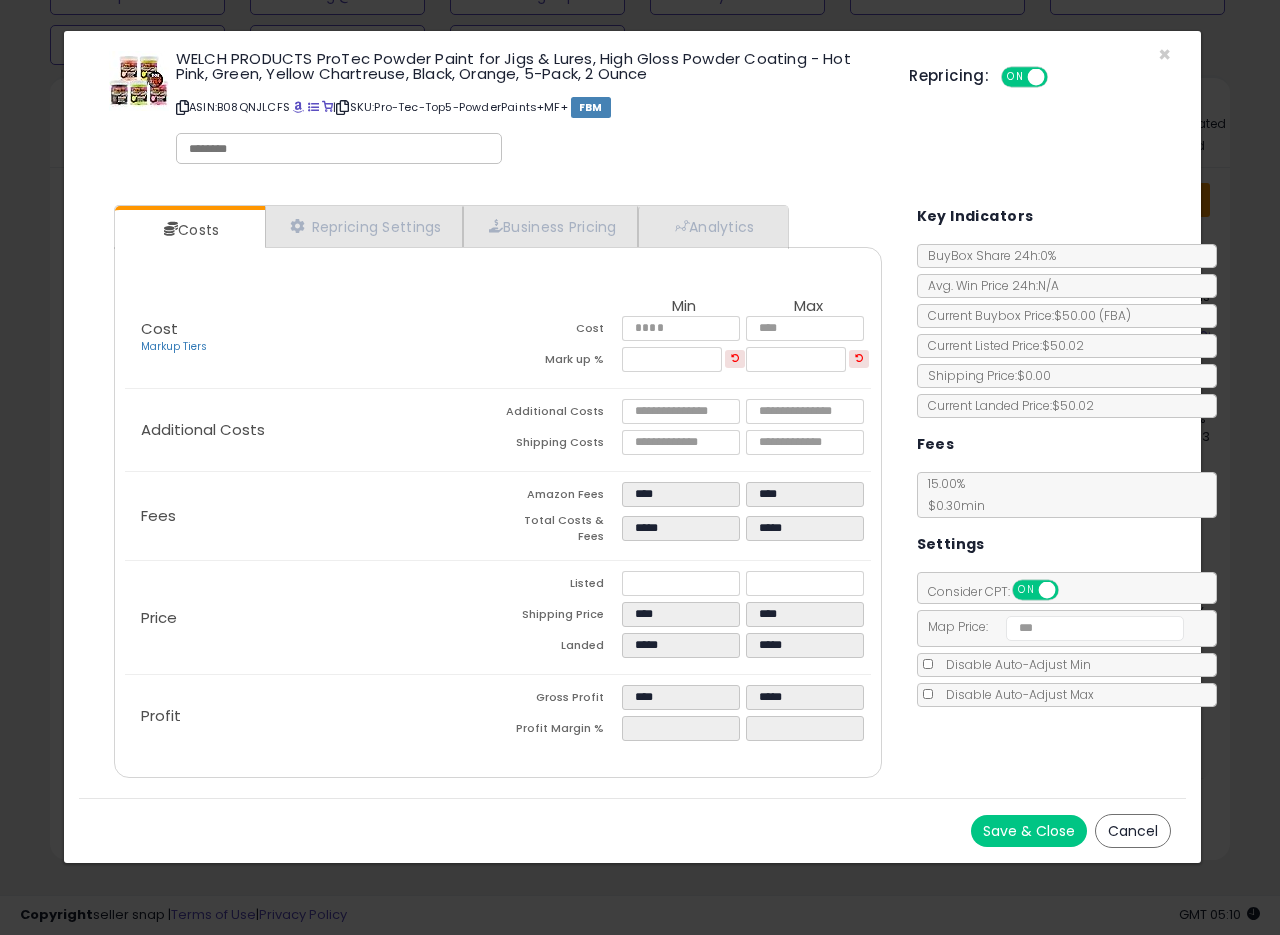 type on "*****" 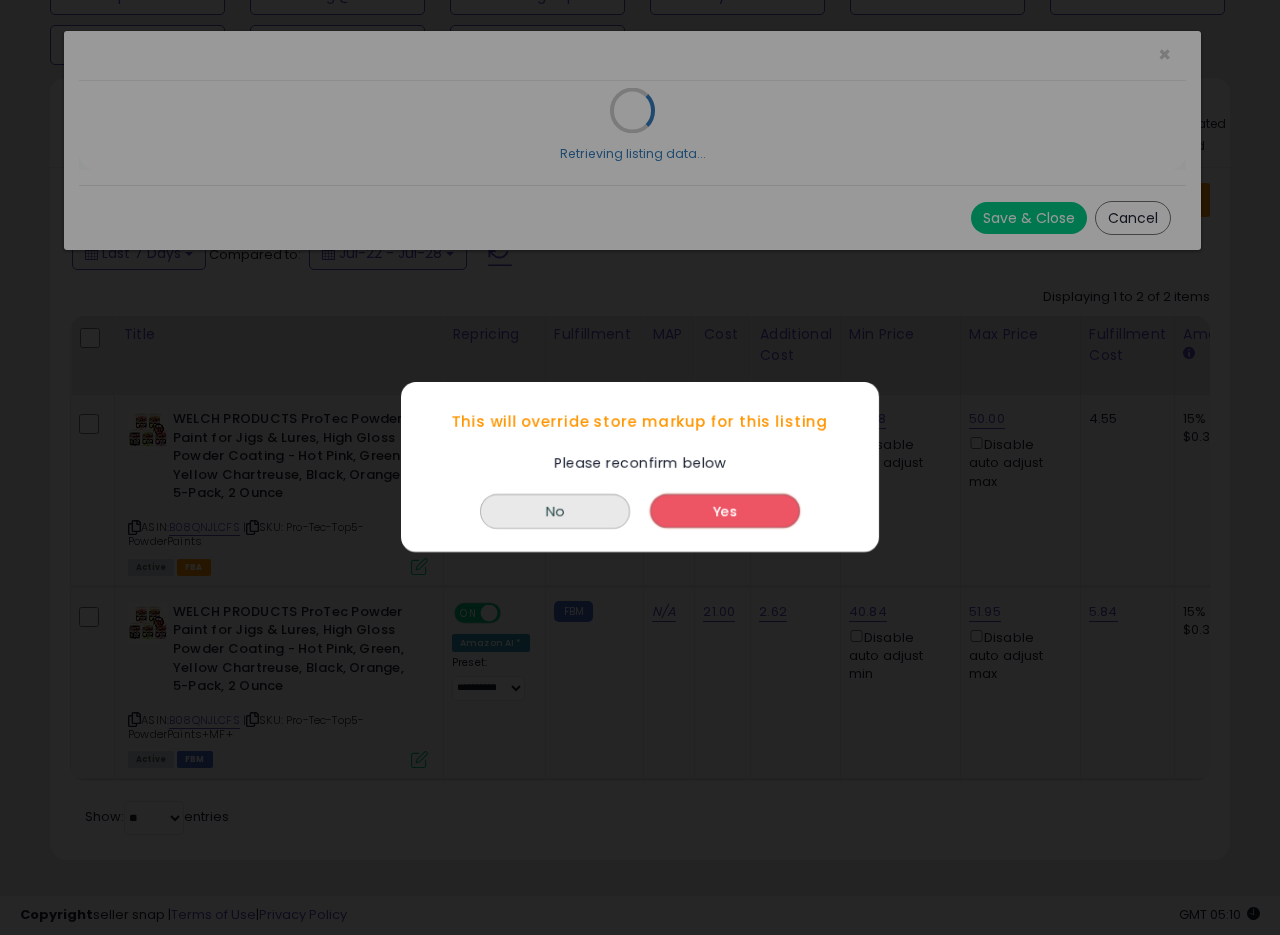 click on "Yes" at bounding box center (725, 512) 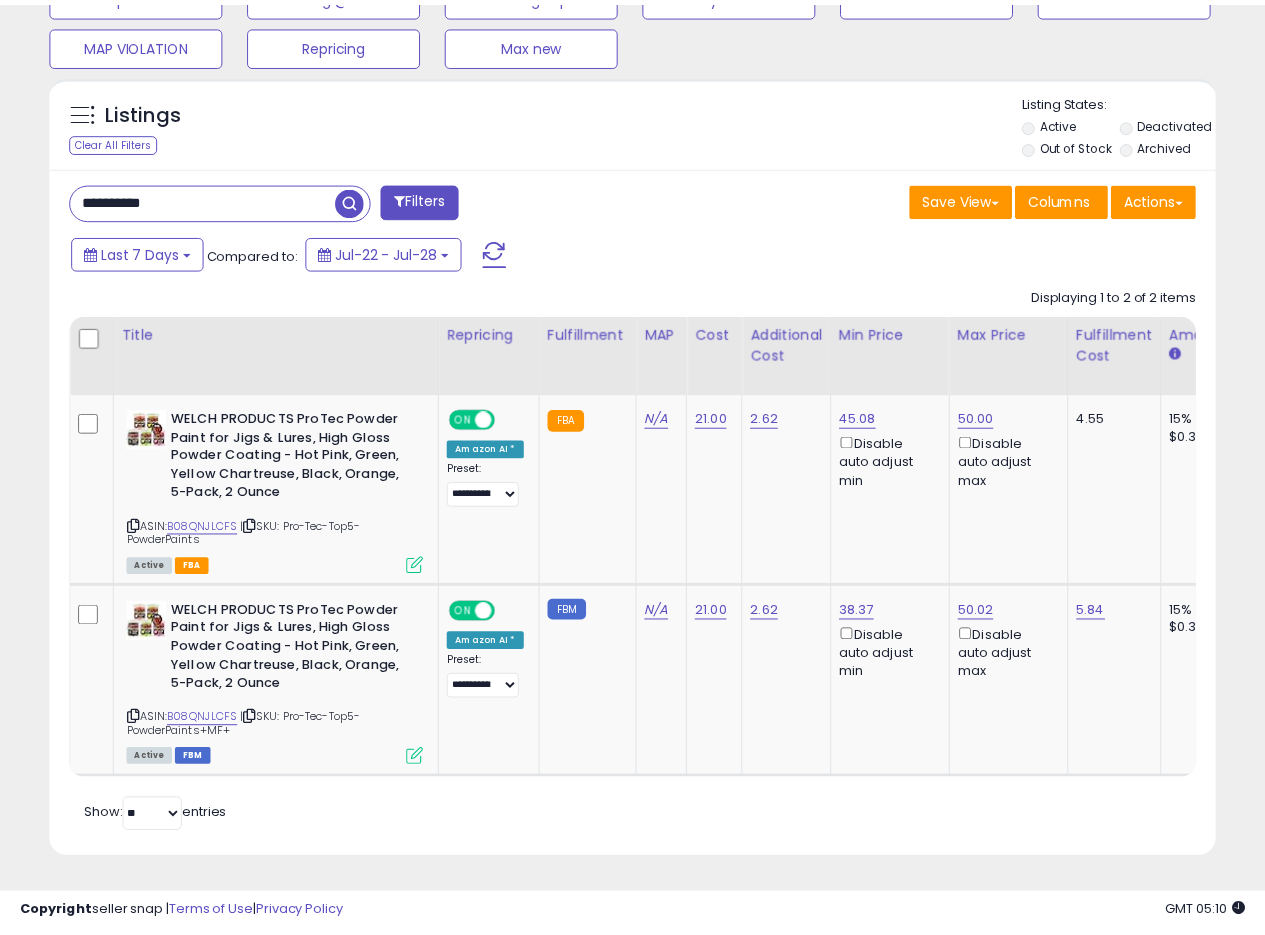 scroll, scrollTop: 410, scrollLeft: 674, axis: both 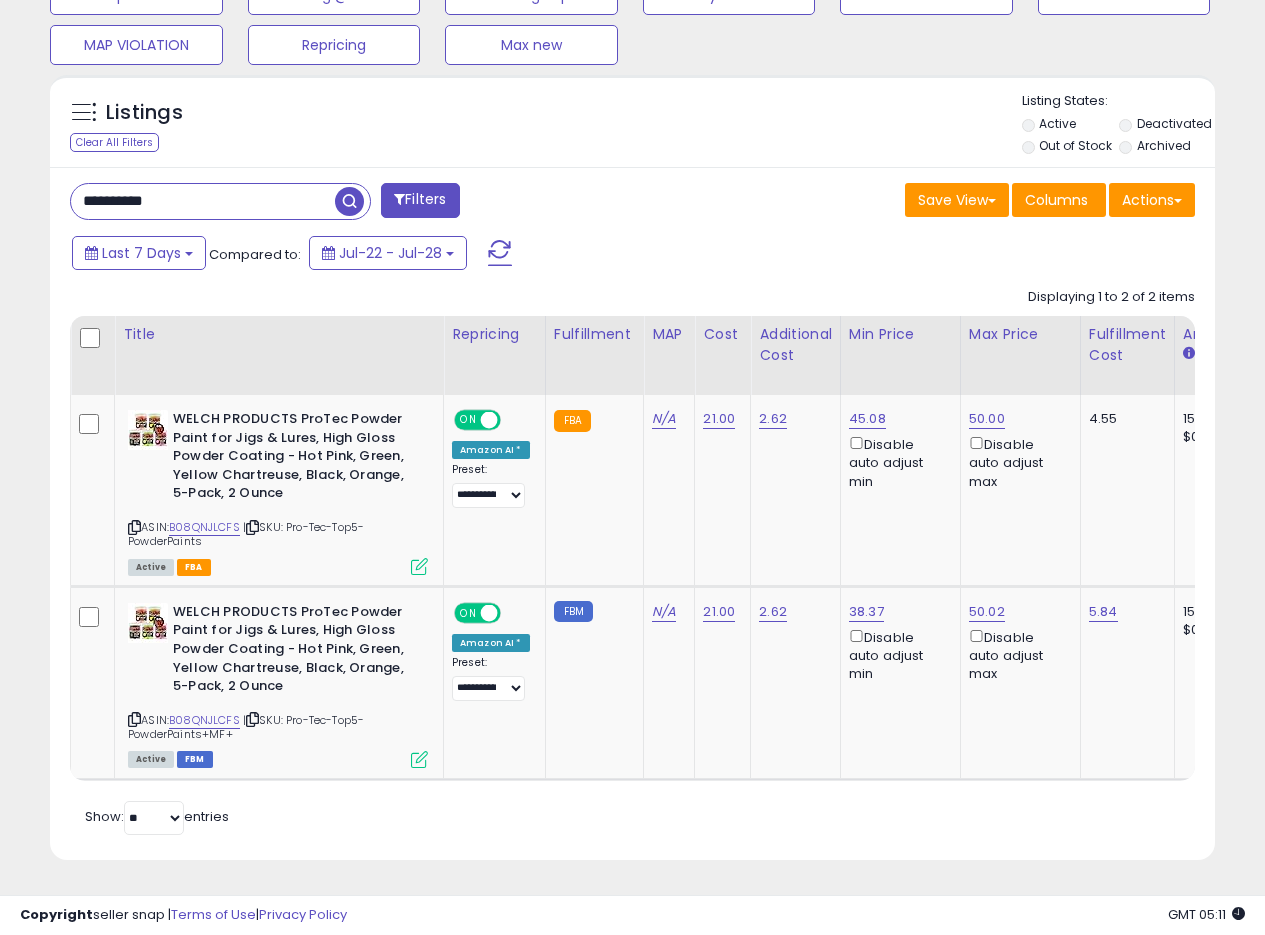 click on "**********" at bounding box center (632, 147) 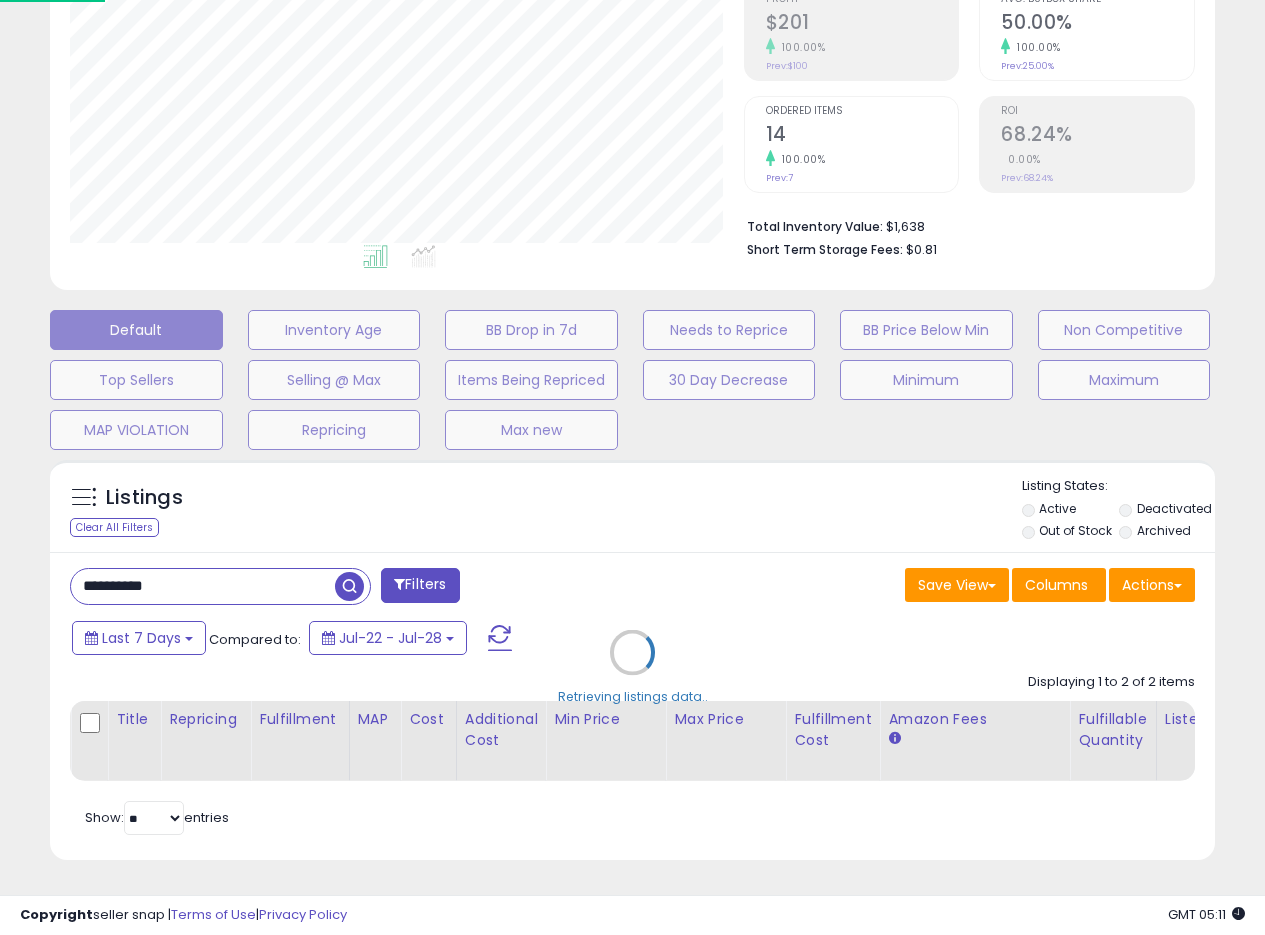 scroll, scrollTop: 999590, scrollLeft: 999317, axis: both 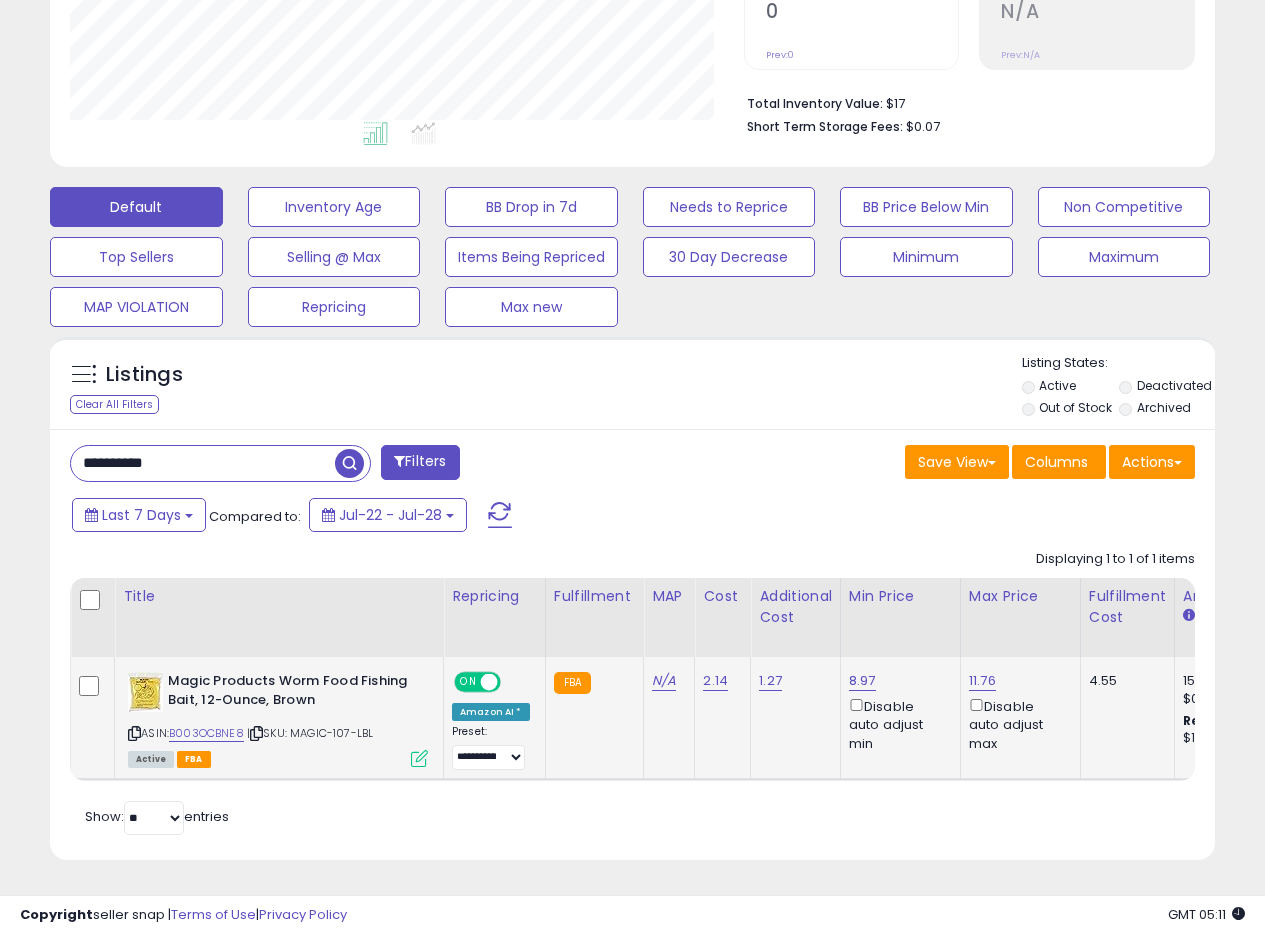 click at bounding box center (419, 758) 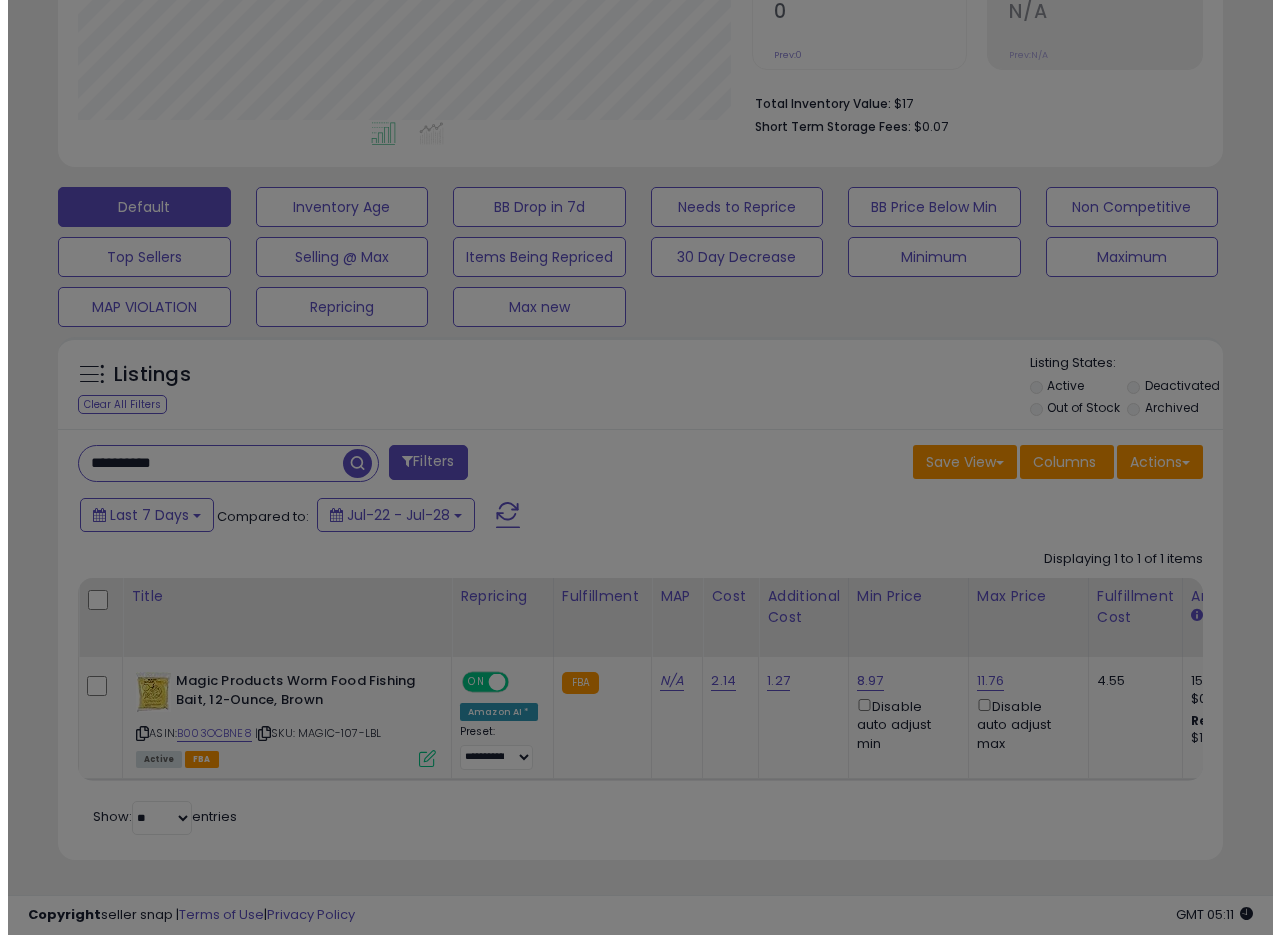 scroll, scrollTop: 999590, scrollLeft: 999317, axis: both 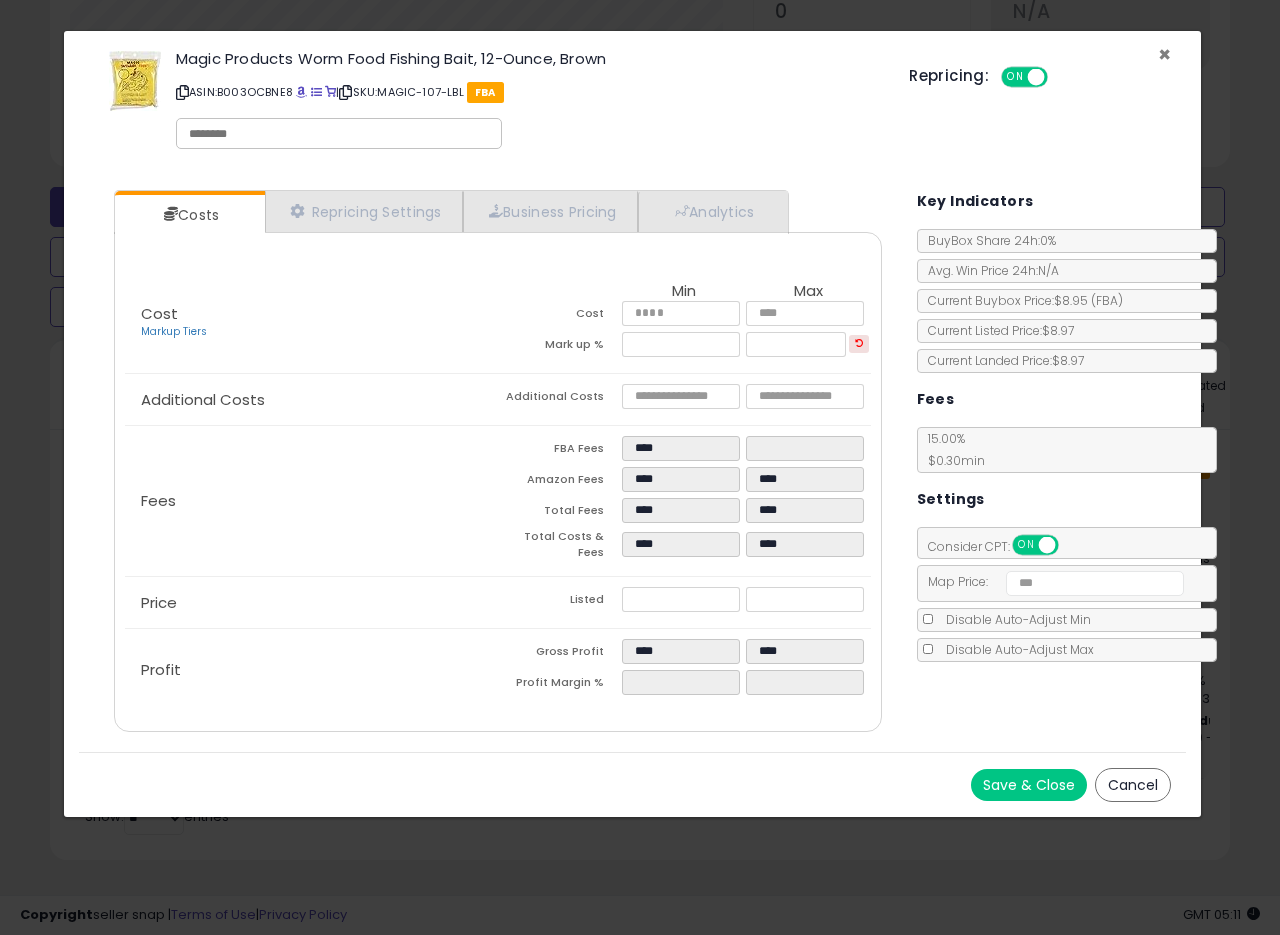 click on "×" at bounding box center [1164, 54] 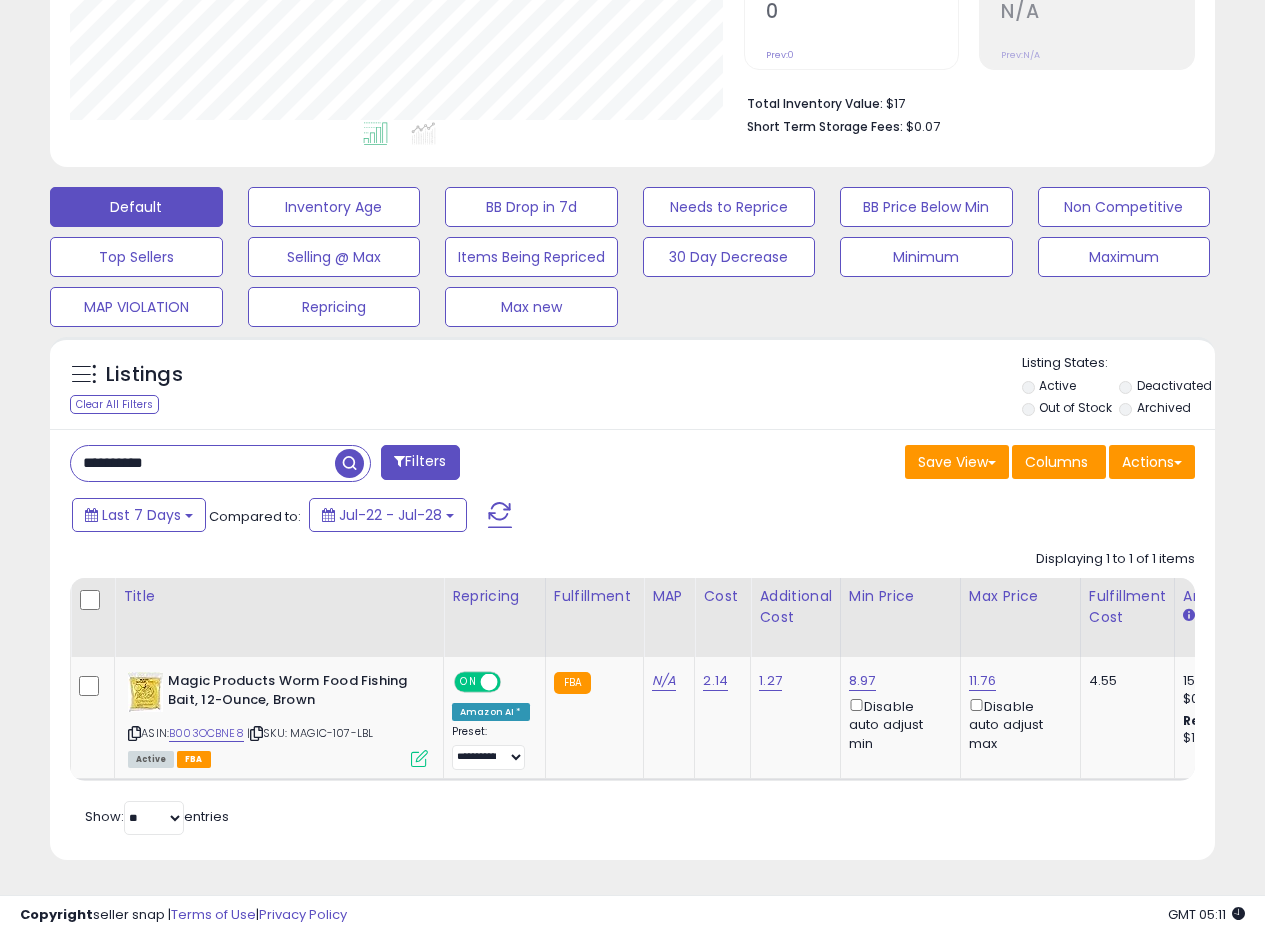 scroll, scrollTop: 410, scrollLeft: 674, axis: both 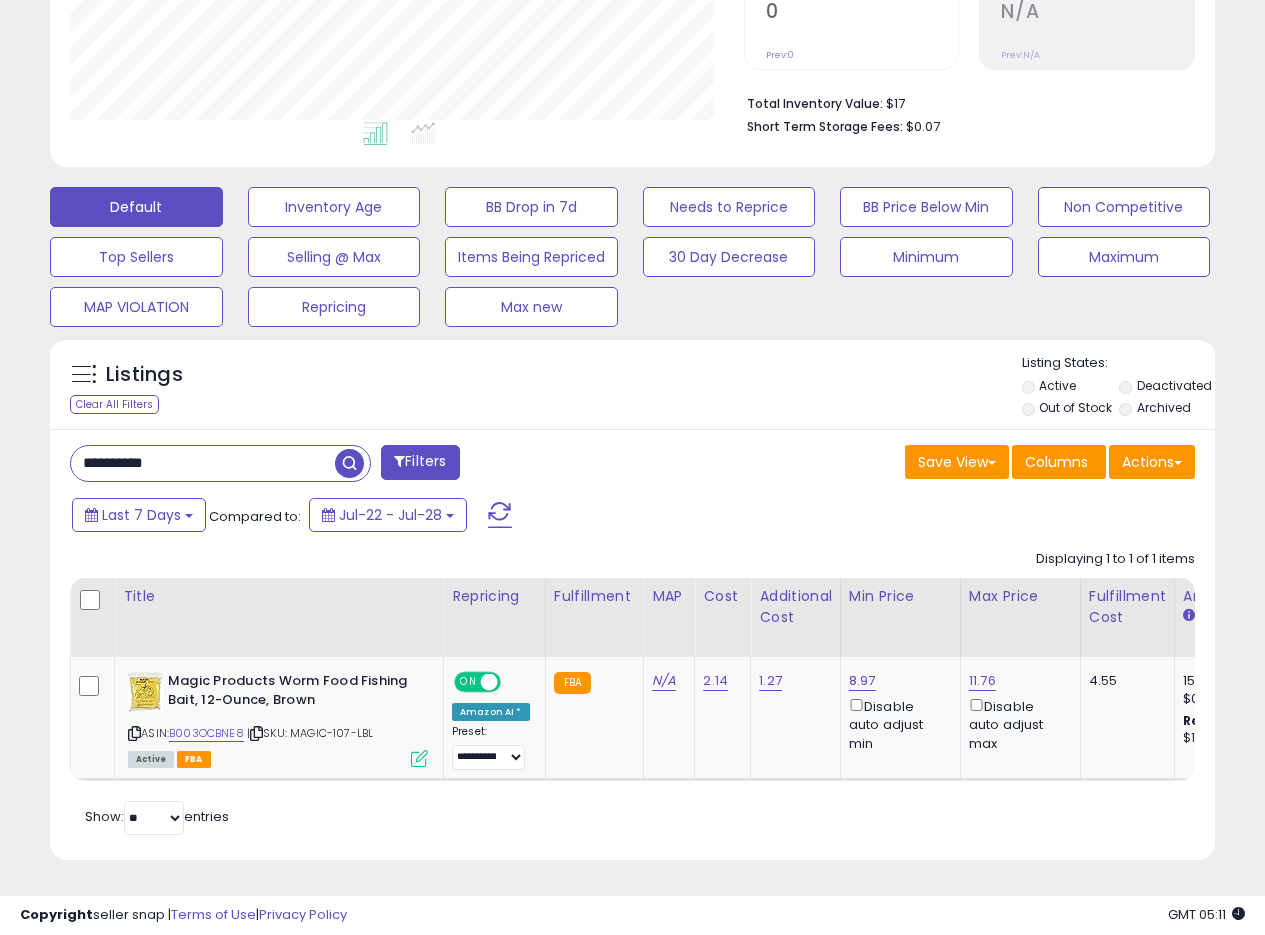 drag, startPoint x: 198, startPoint y: 446, endPoint x: 0, endPoint y: 444, distance: 198.0101 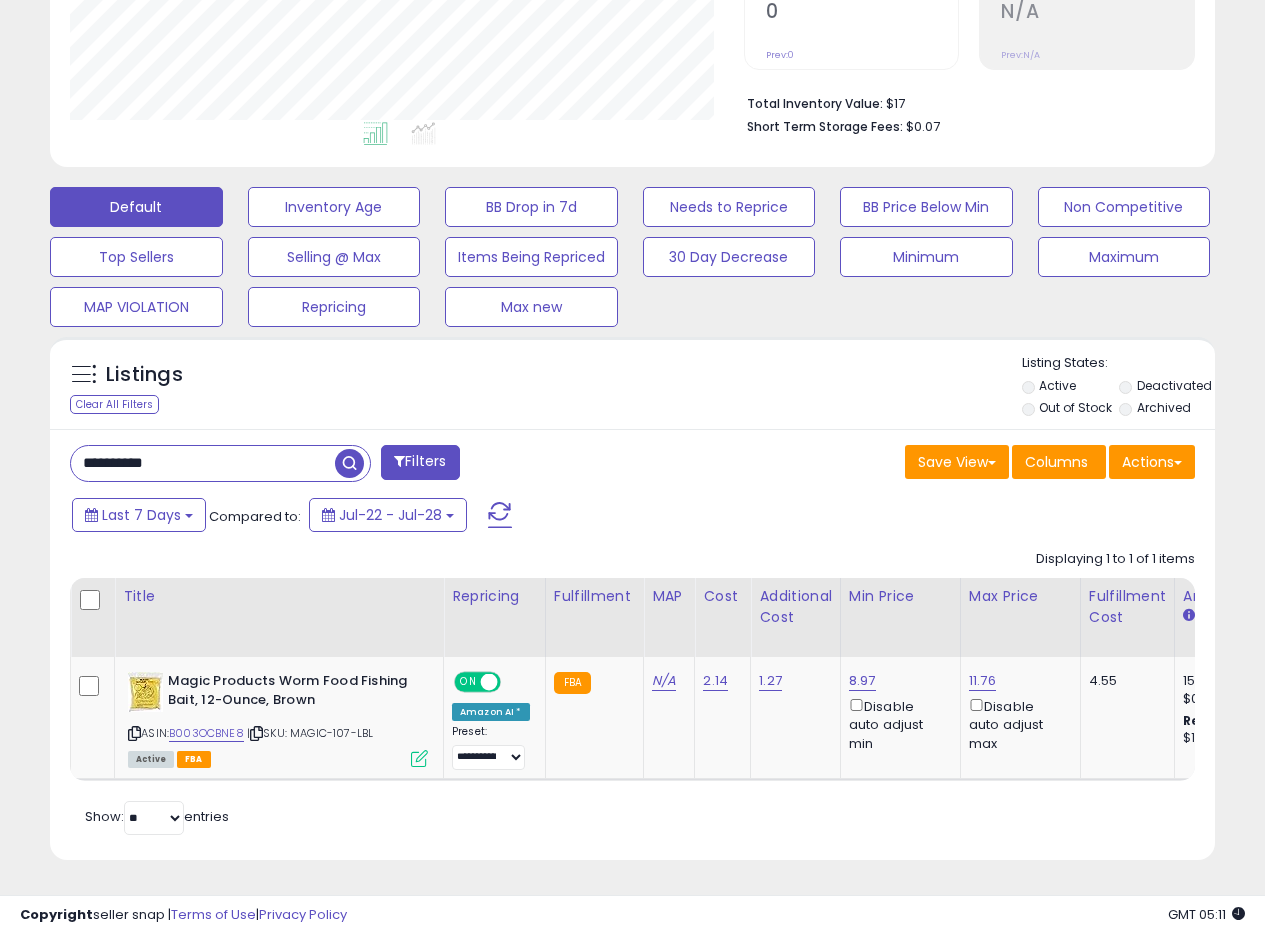 paste 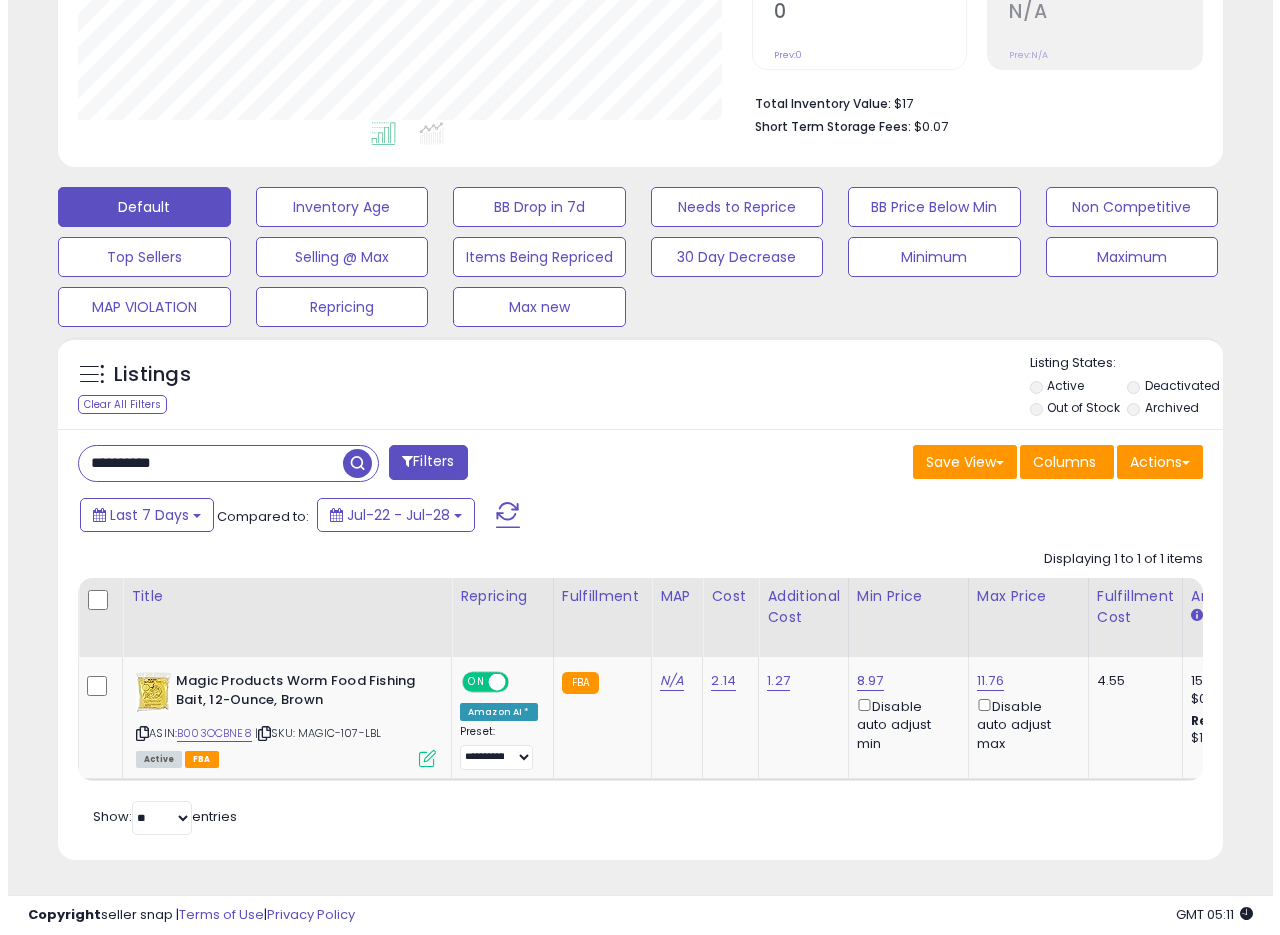 scroll, scrollTop: 335, scrollLeft: 0, axis: vertical 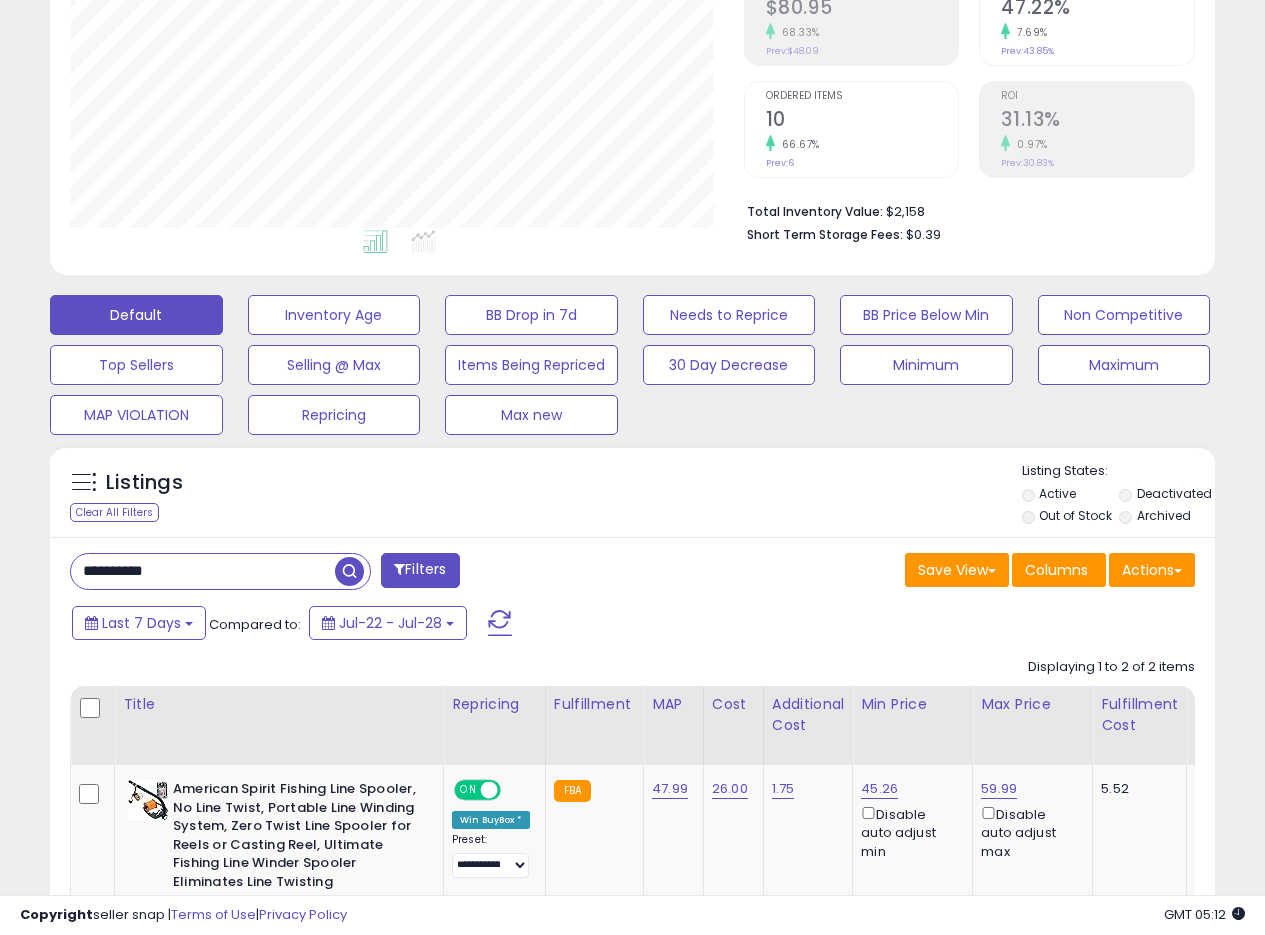drag, startPoint x: 221, startPoint y: 569, endPoint x: 0, endPoint y: 547, distance: 222.09232 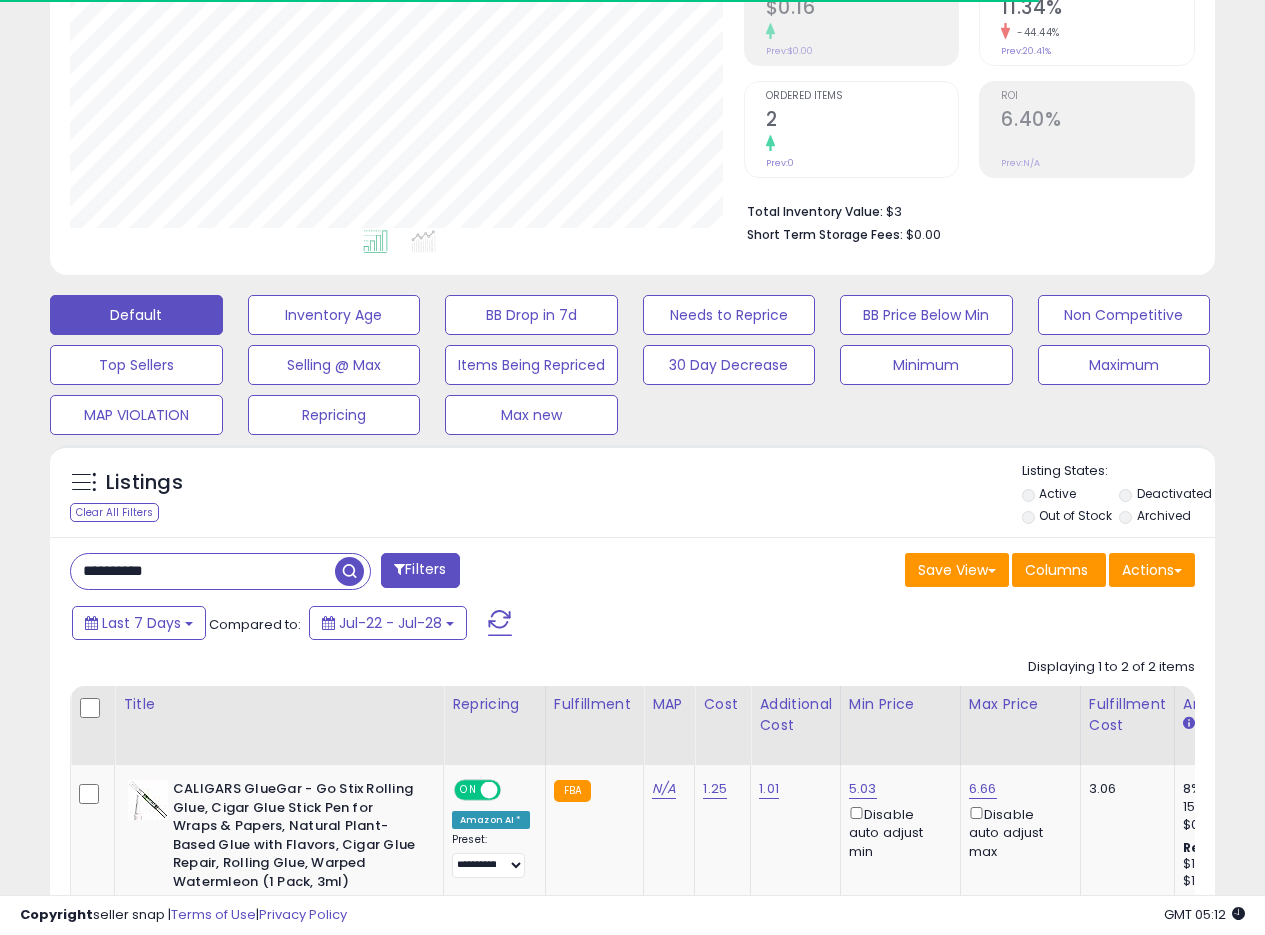 scroll, scrollTop: 999590, scrollLeft: 999326, axis: both 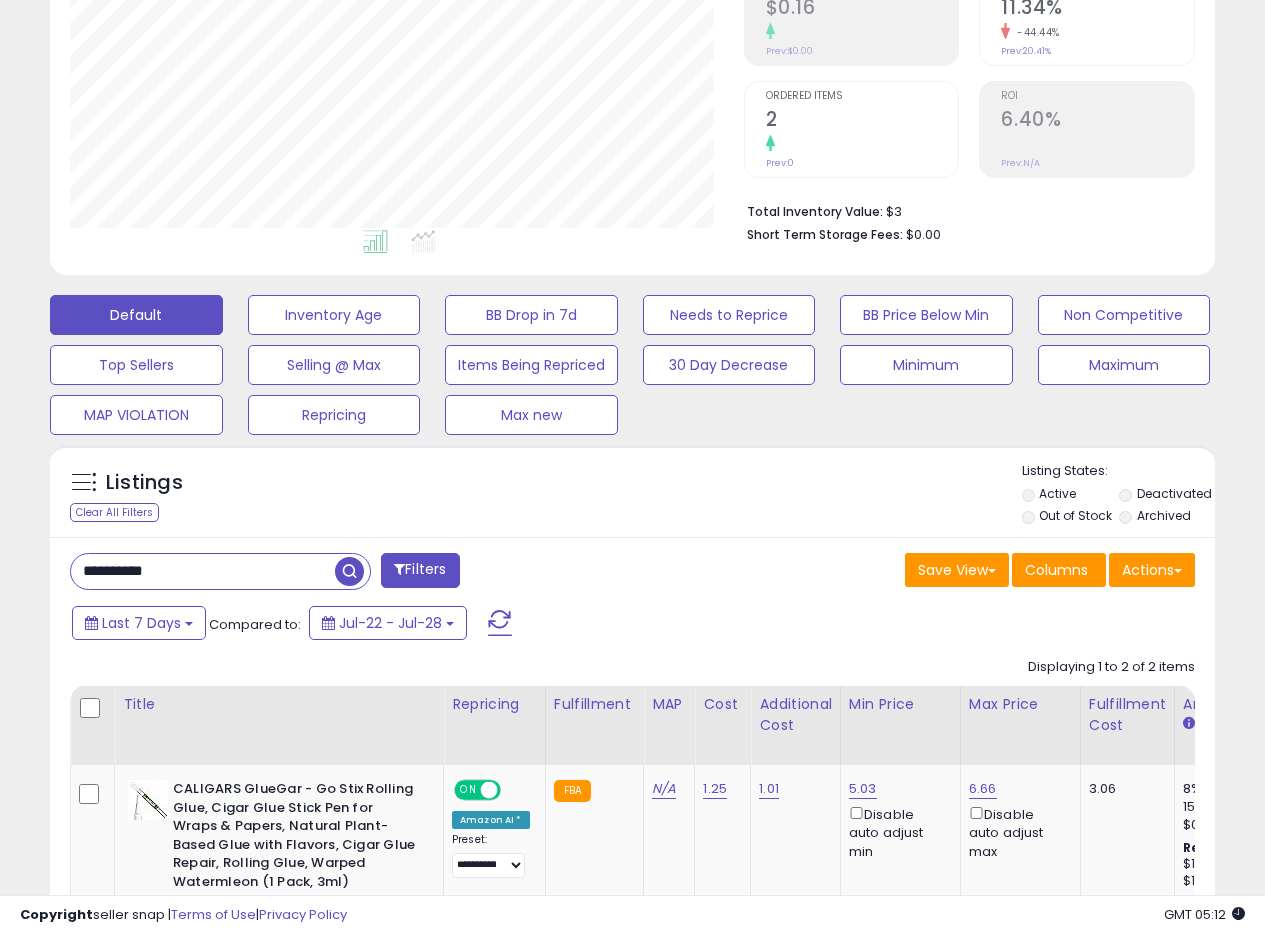 drag, startPoint x: 225, startPoint y: 575, endPoint x: 47, endPoint y: 564, distance: 178.33957 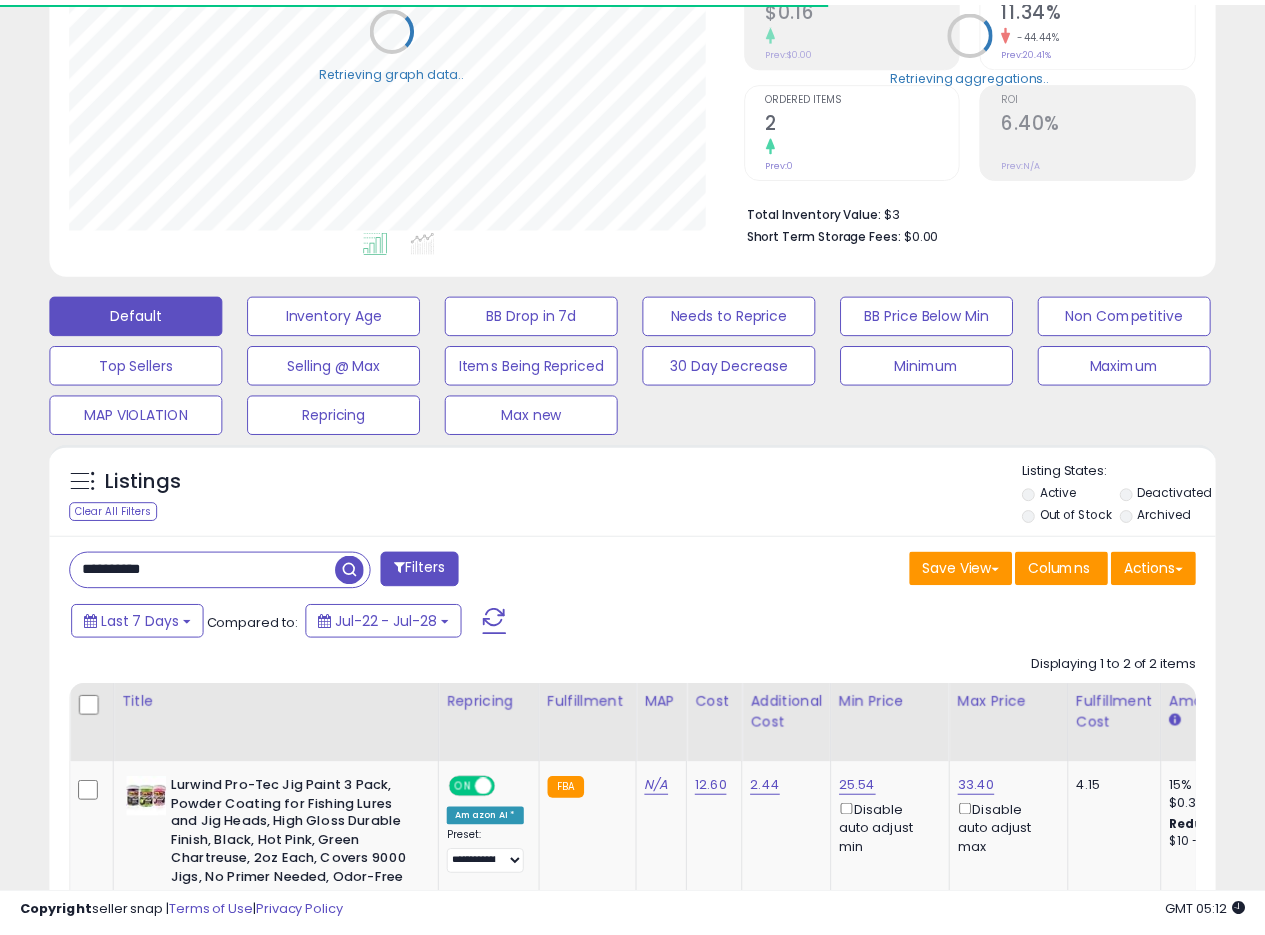 scroll, scrollTop: 410, scrollLeft: 674, axis: both 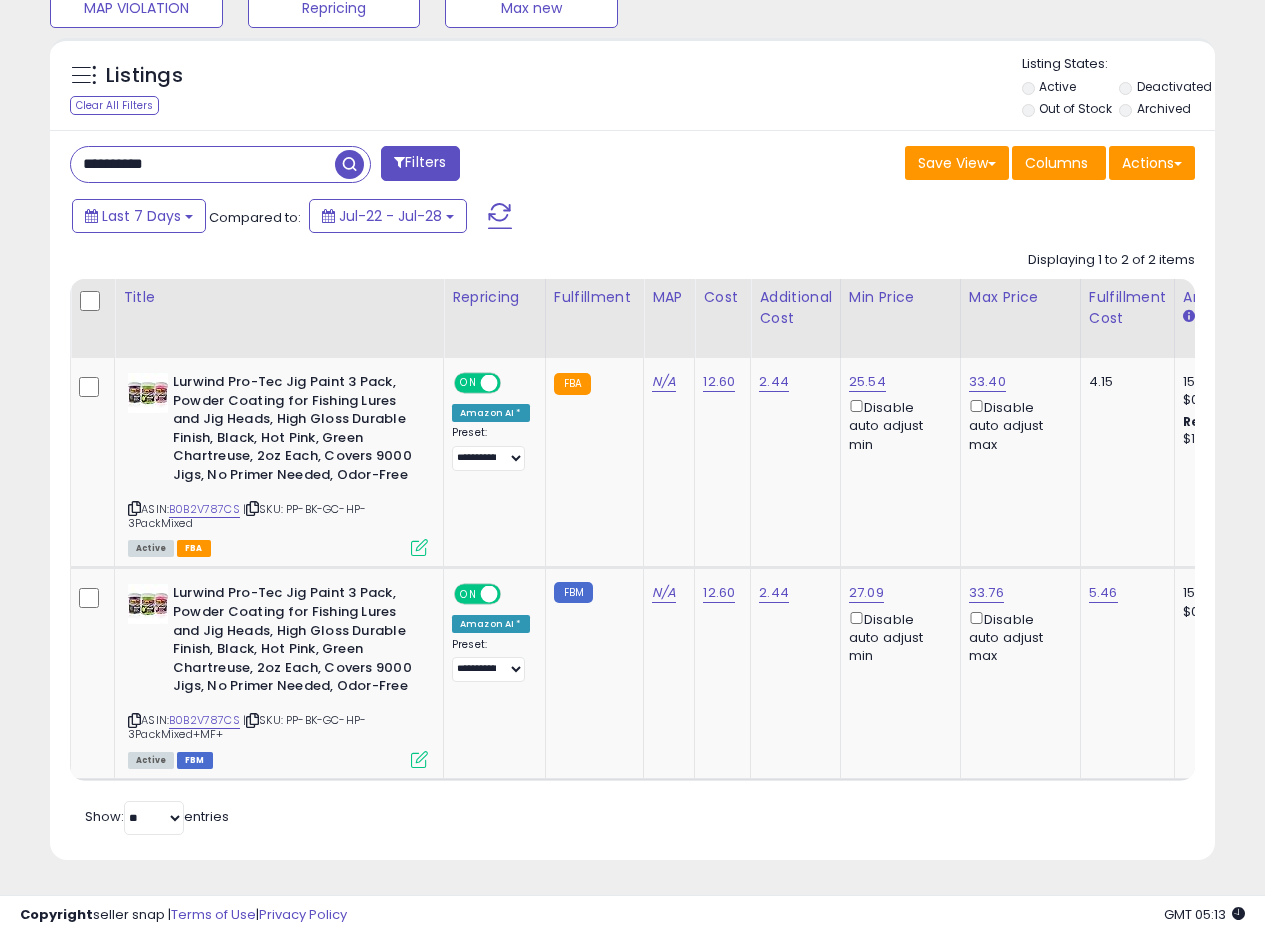 drag, startPoint x: 206, startPoint y: 145, endPoint x: 0, endPoint y: 119, distance: 207.6343 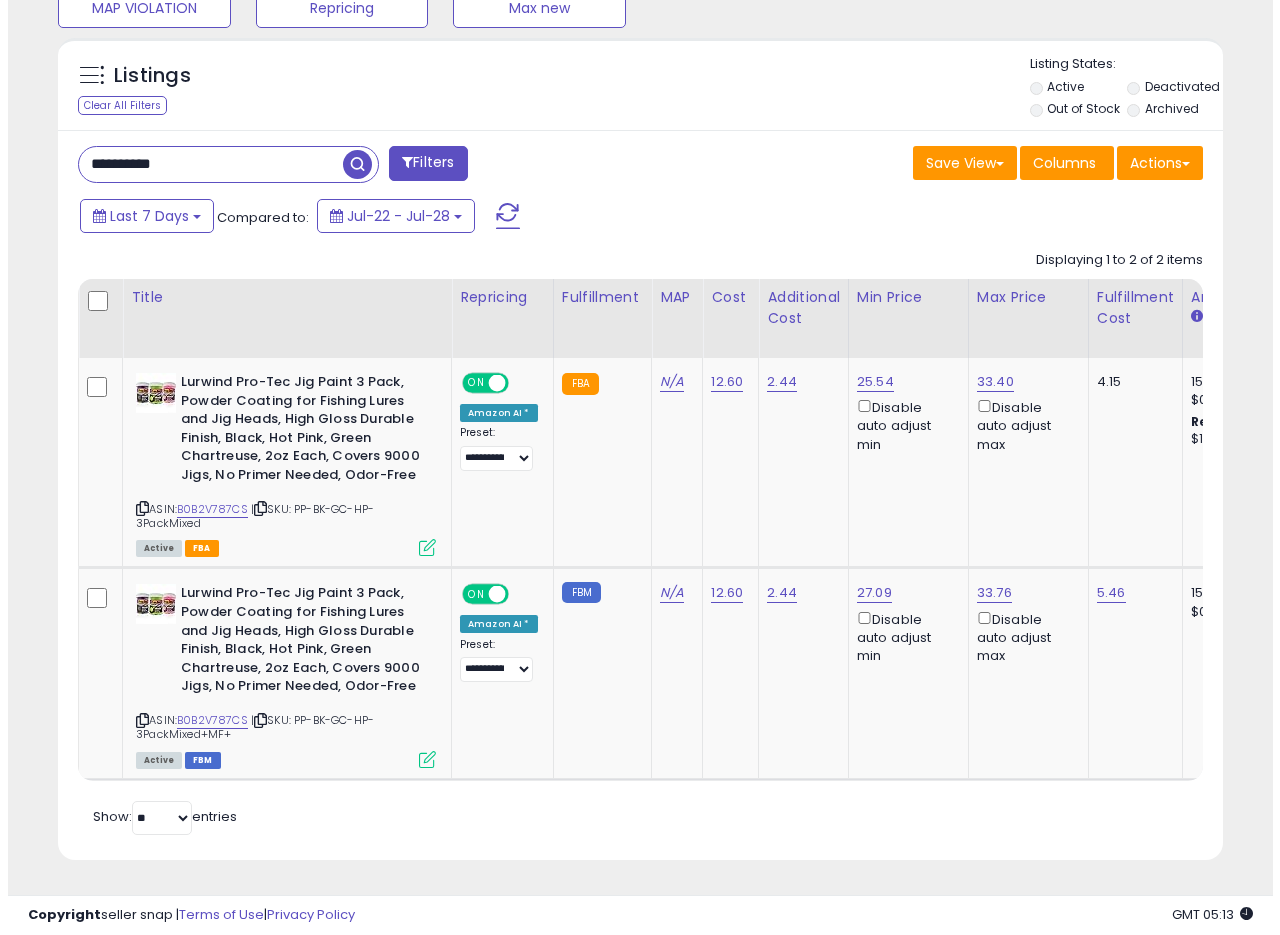 scroll, scrollTop: 335, scrollLeft: 0, axis: vertical 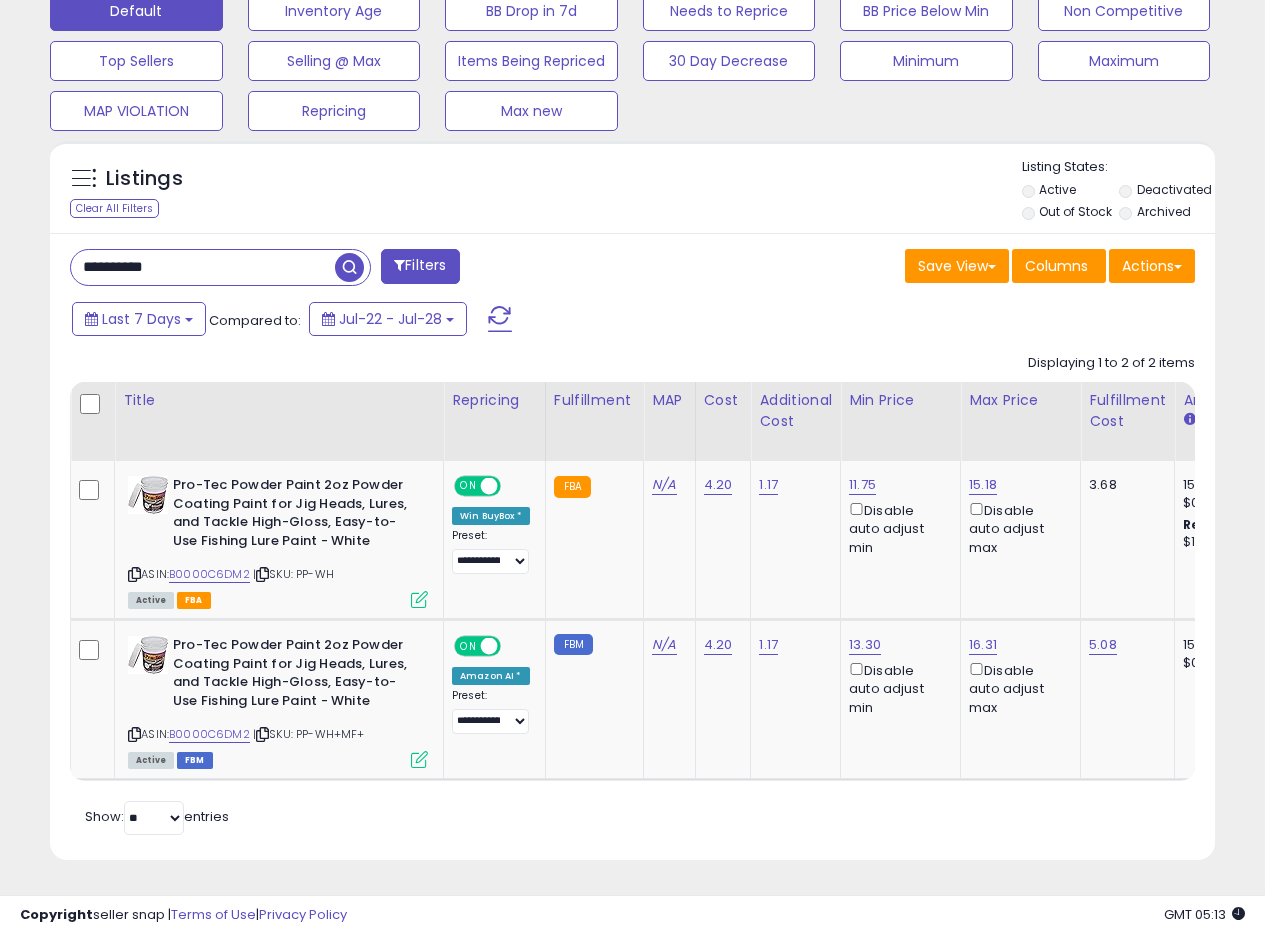 drag, startPoint x: 218, startPoint y: 260, endPoint x: 0, endPoint y: 238, distance: 219.10728 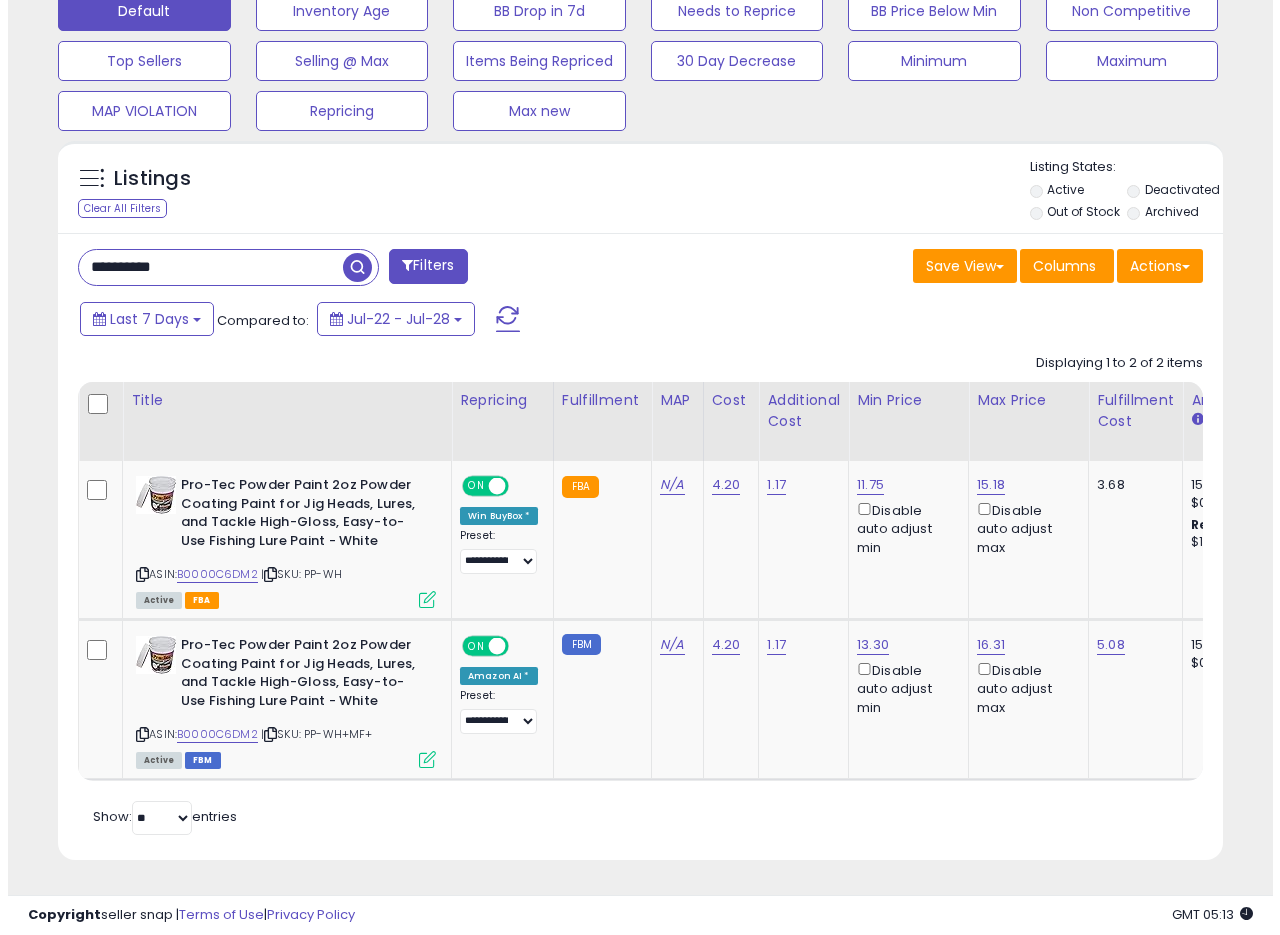 scroll, scrollTop: 335, scrollLeft: 0, axis: vertical 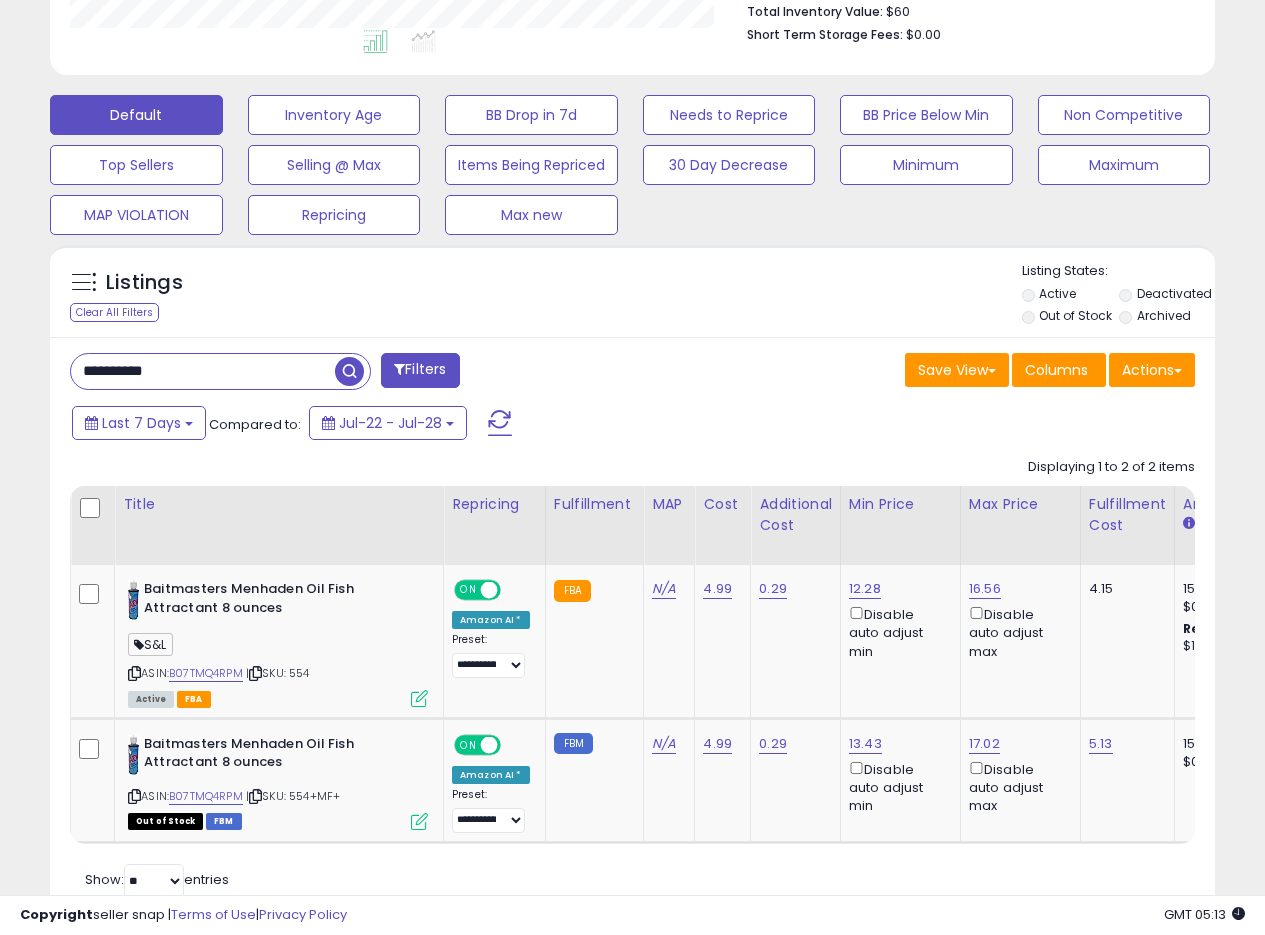drag, startPoint x: 226, startPoint y: 376, endPoint x: 0, endPoint y: 365, distance: 226.26755 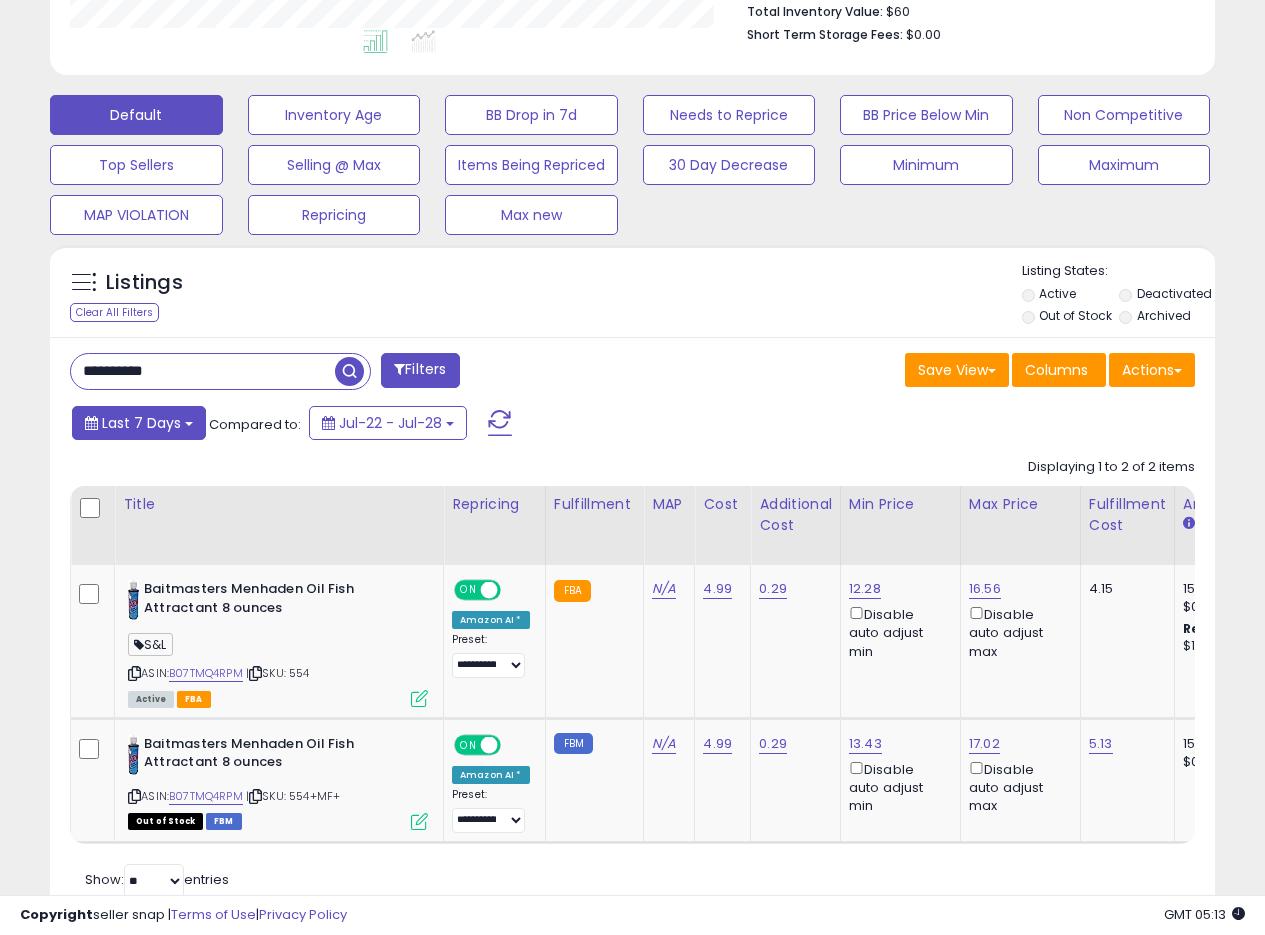 paste 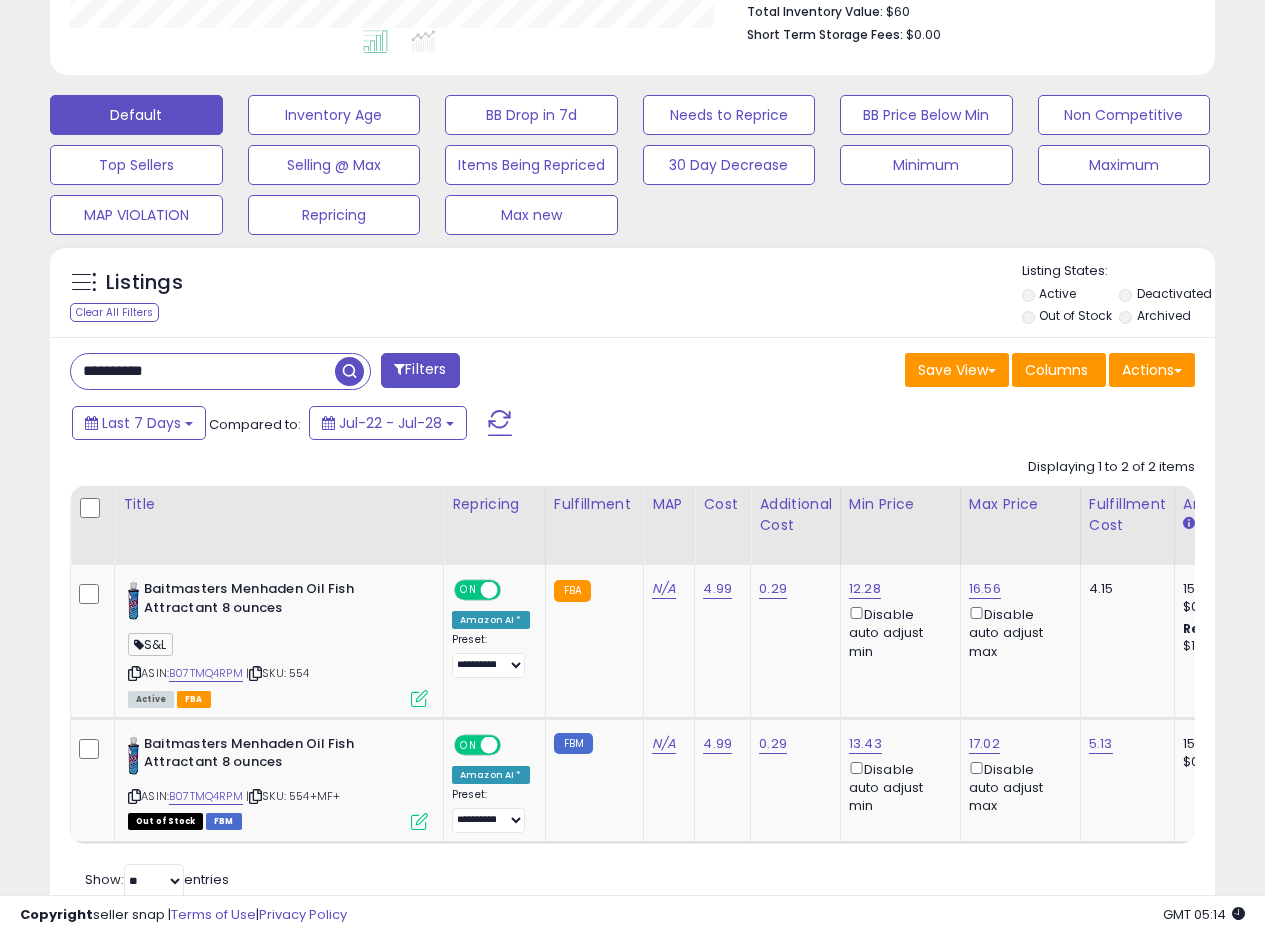 click at bounding box center [349, 371] 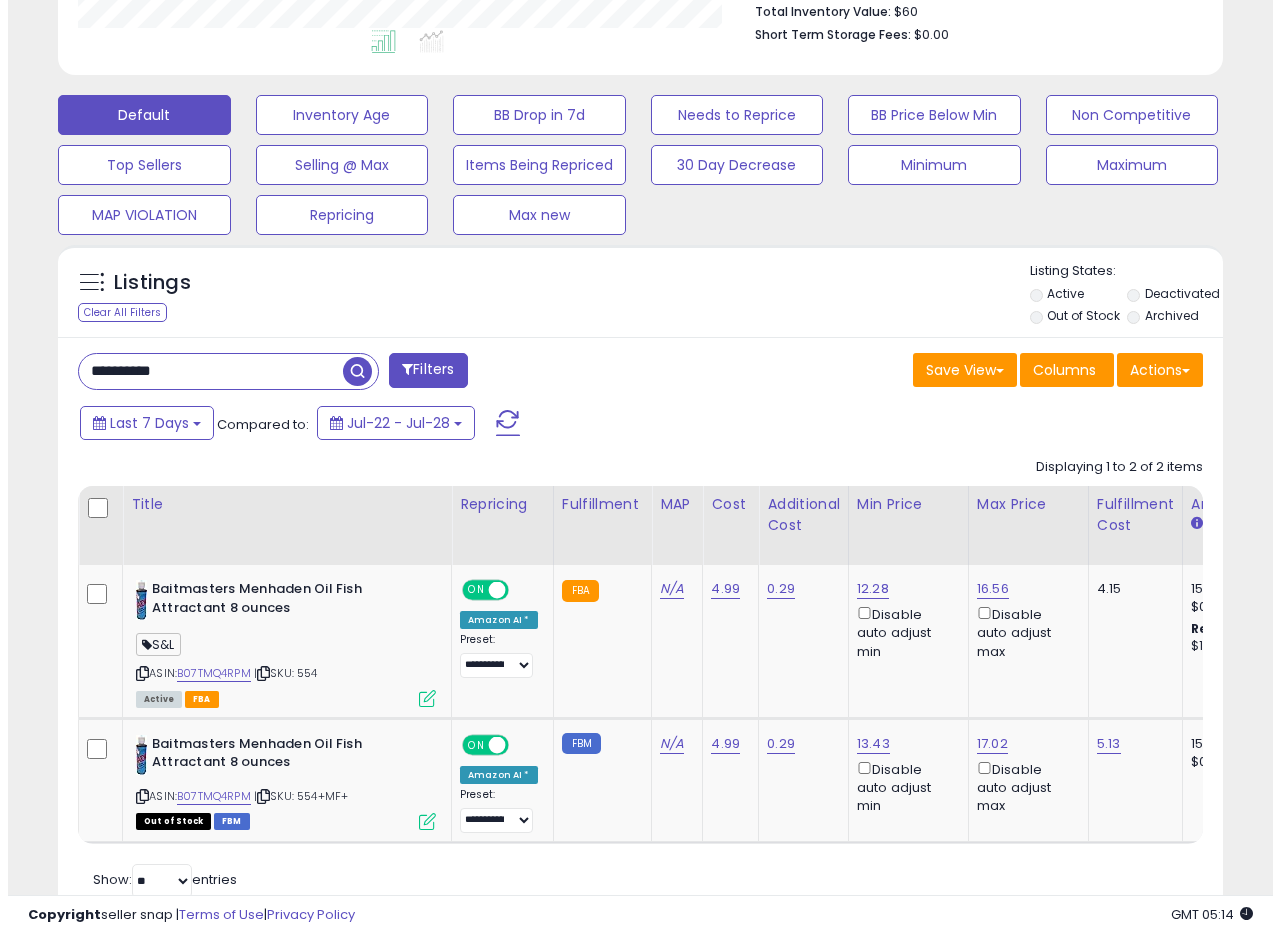 scroll, scrollTop: 335, scrollLeft: 0, axis: vertical 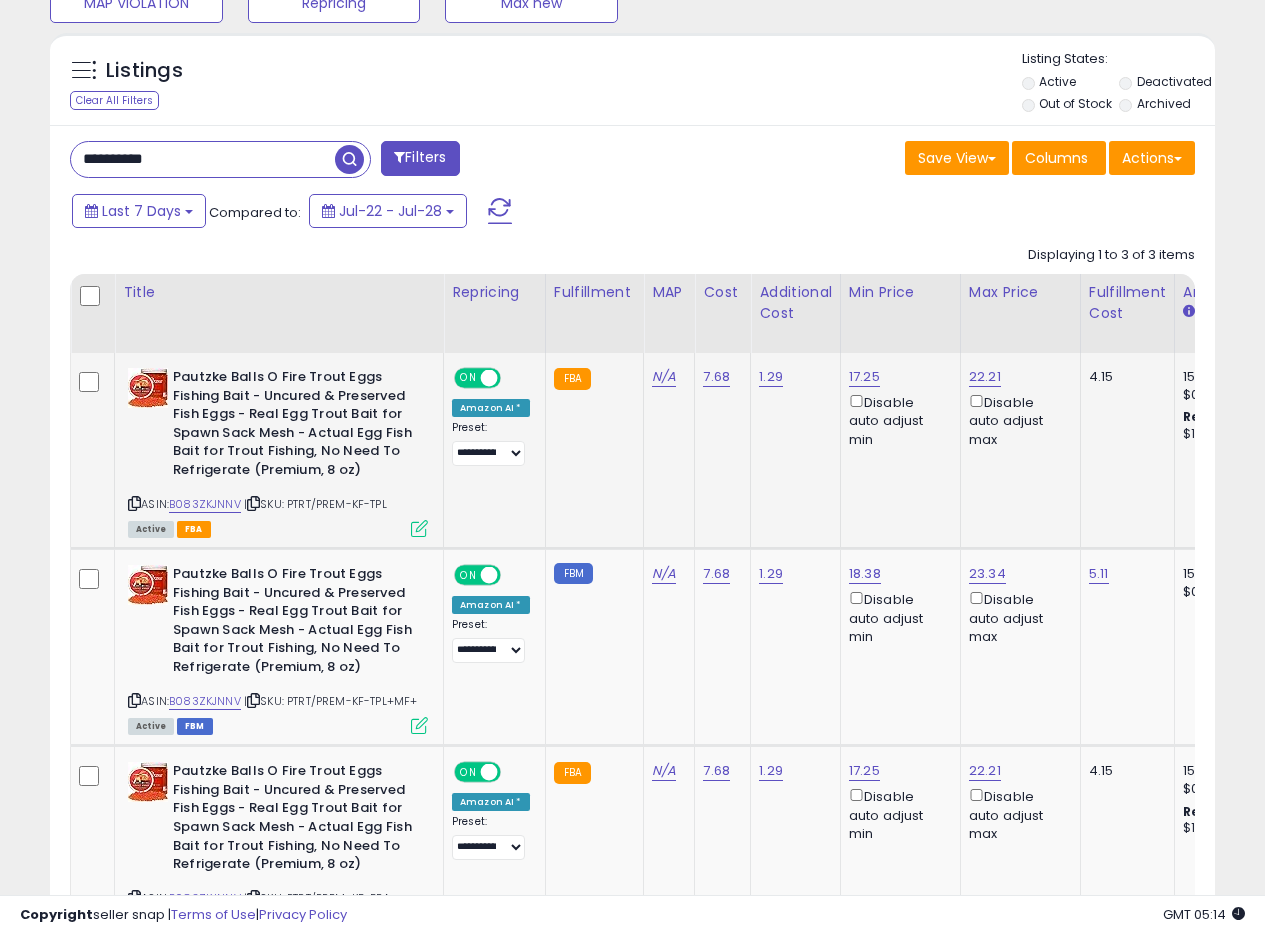 click on "N/A" 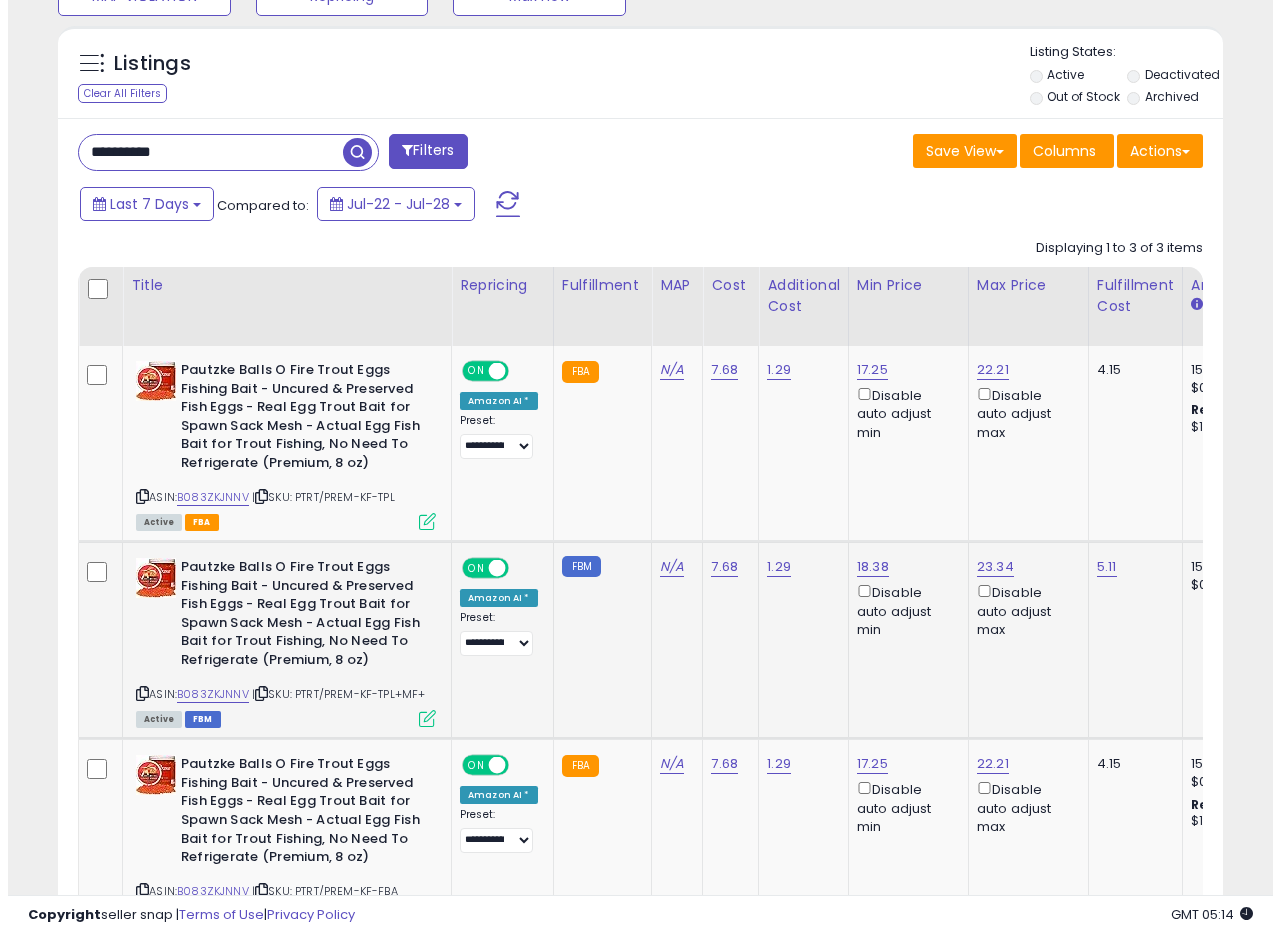 scroll, scrollTop: 925, scrollLeft: 0, axis: vertical 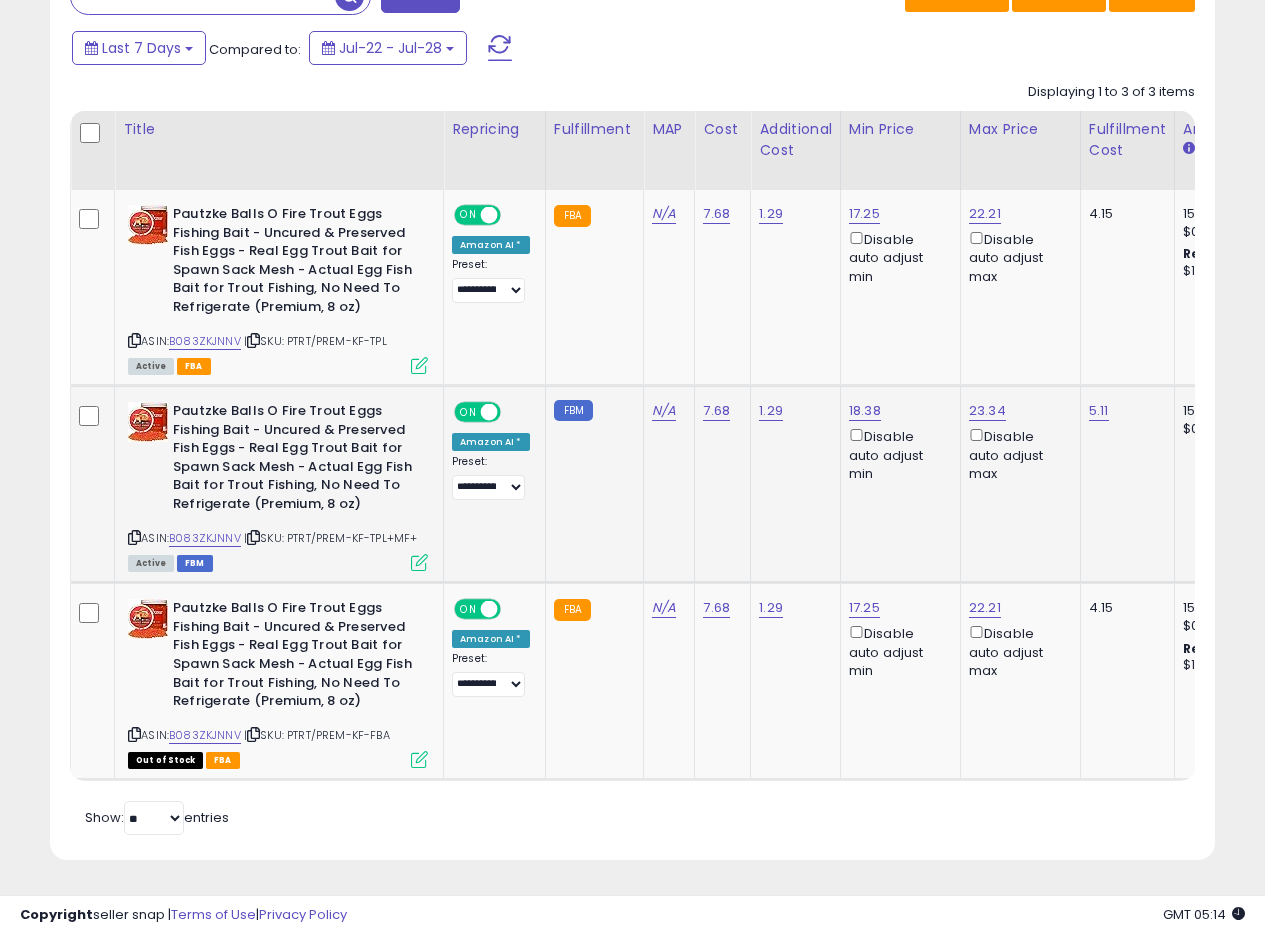 click at bounding box center [419, 562] 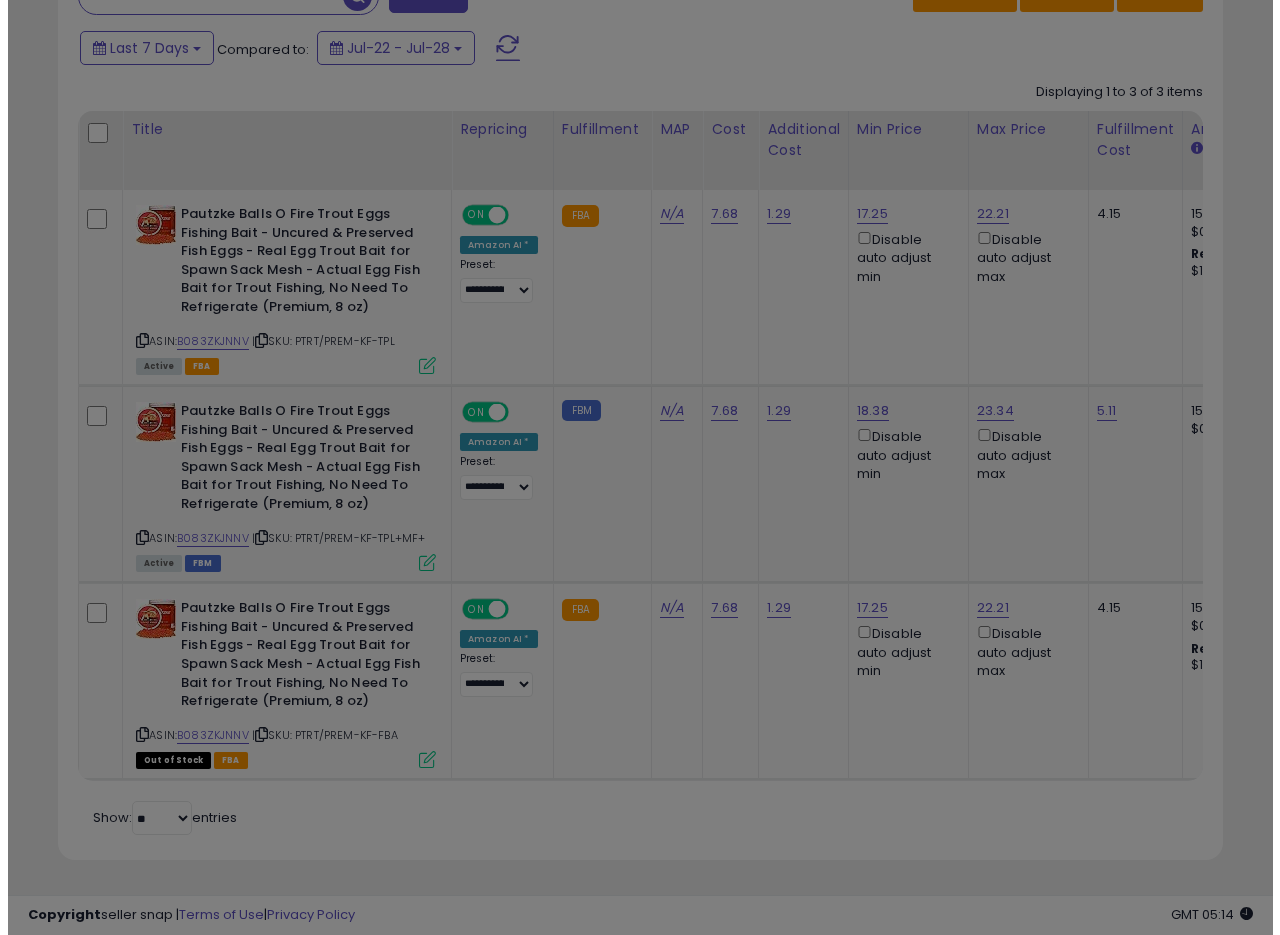 scroll, scrollTop: 999590, scrollLeft: 999317, axis: both 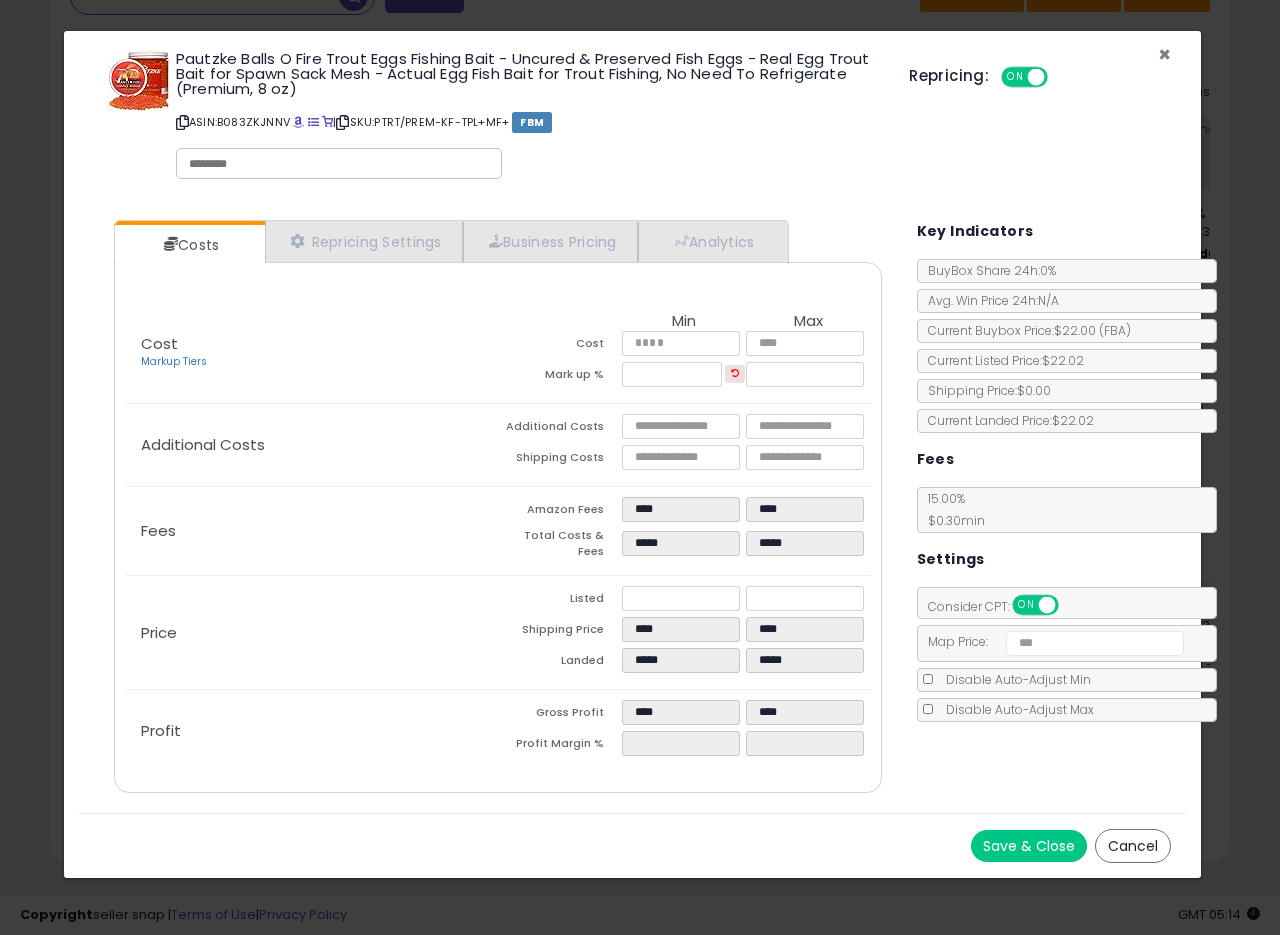 click on "×" at bounding box center (1164, 54) 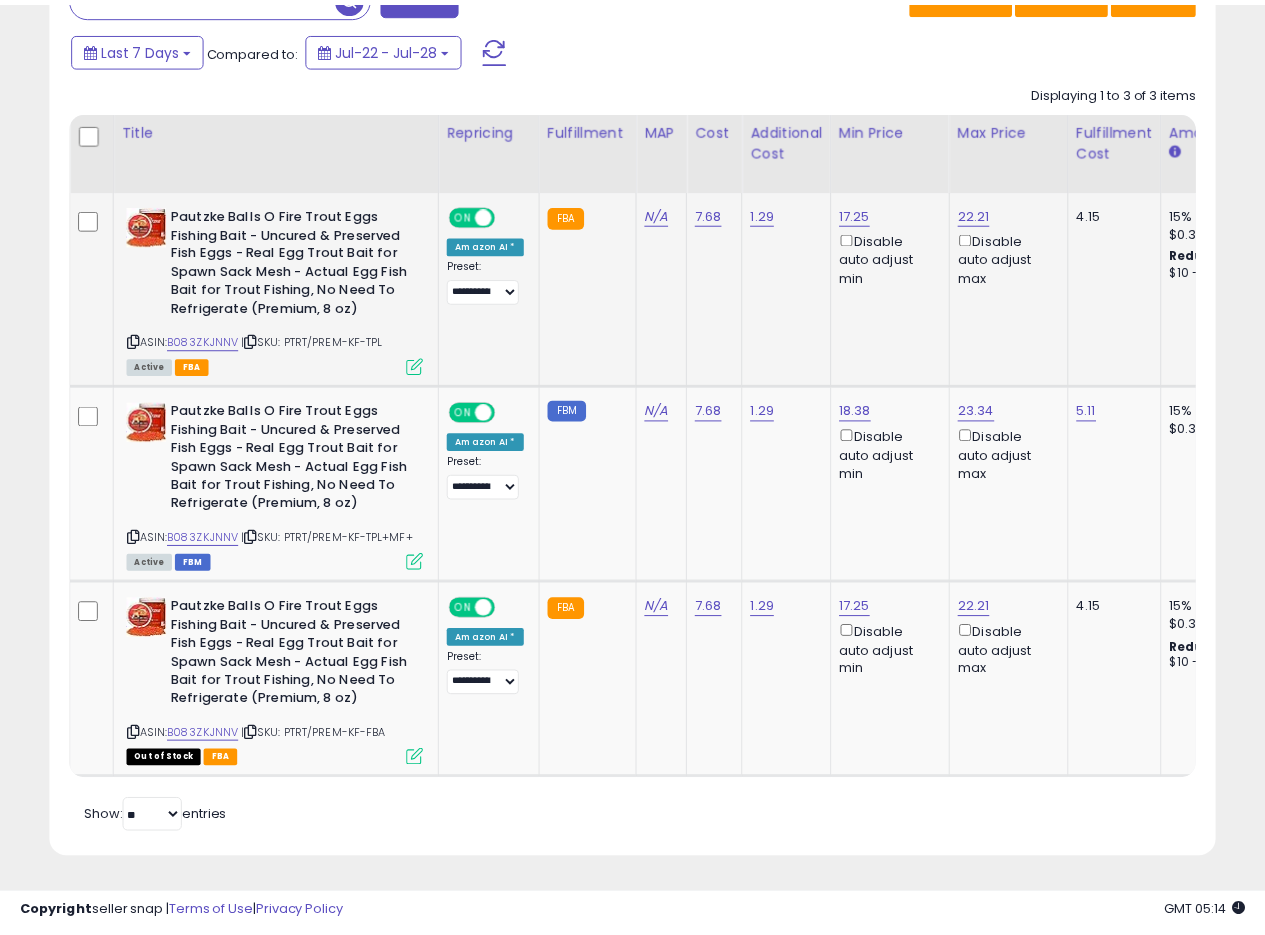 scroll, scrollTop: 410, scrollLeft: 674, axis: both 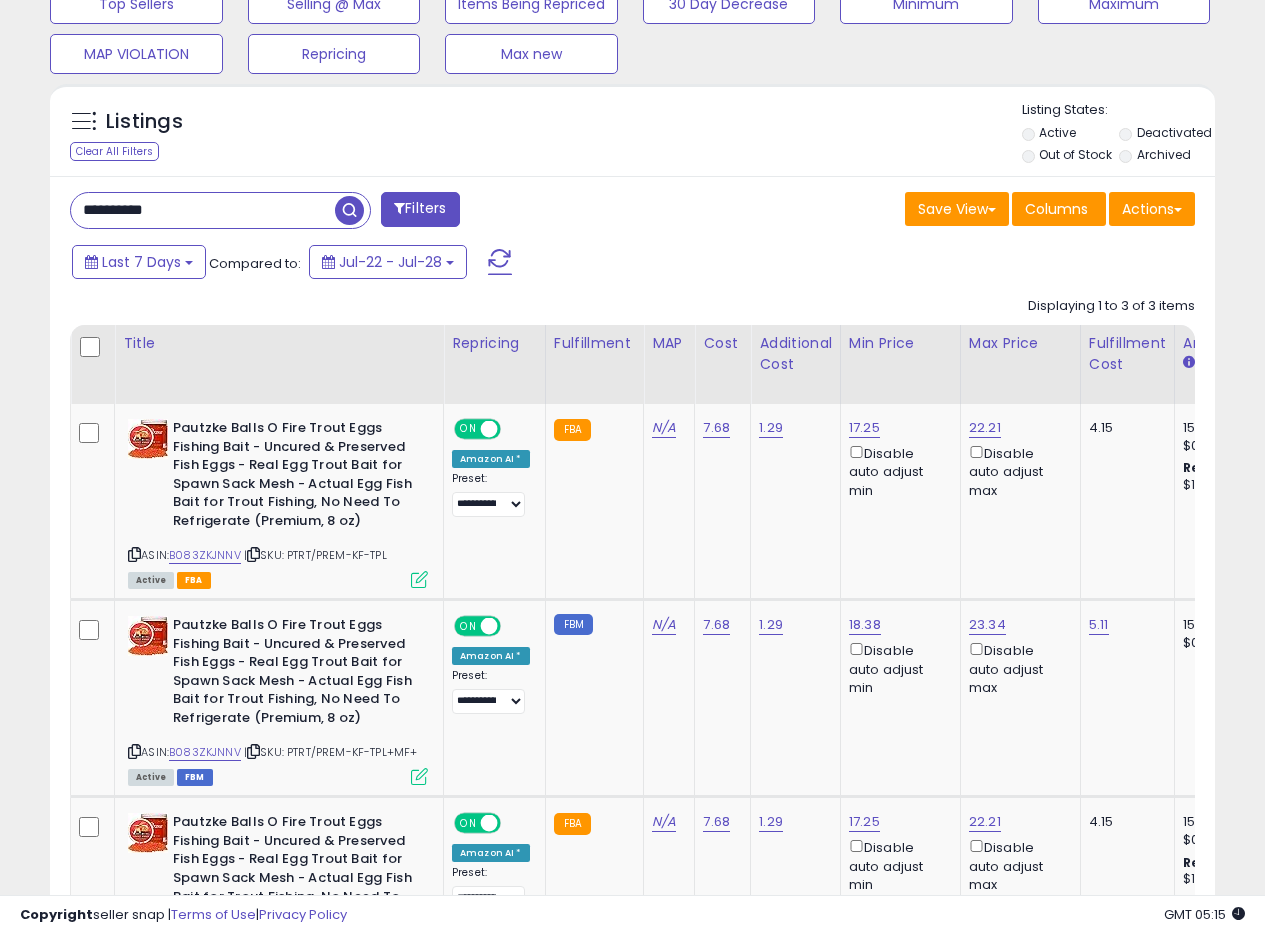 drag, startPoint x: 194, startPoint y: 202, endPoint x: 0, endPoint y: 209, distance: 194.12625 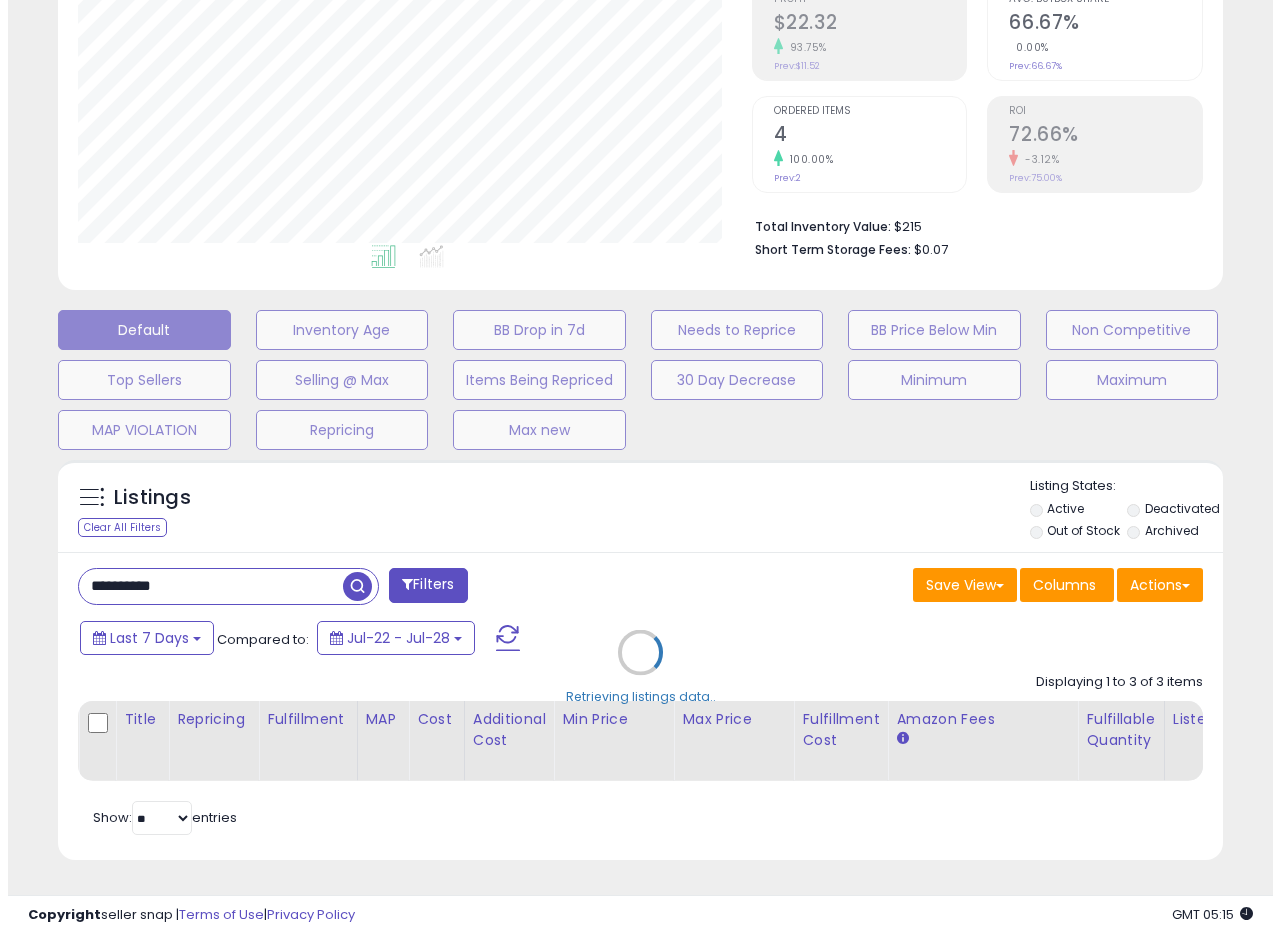 scroll, scrollTop: 335, scrollLeft: 0, axis: vertical 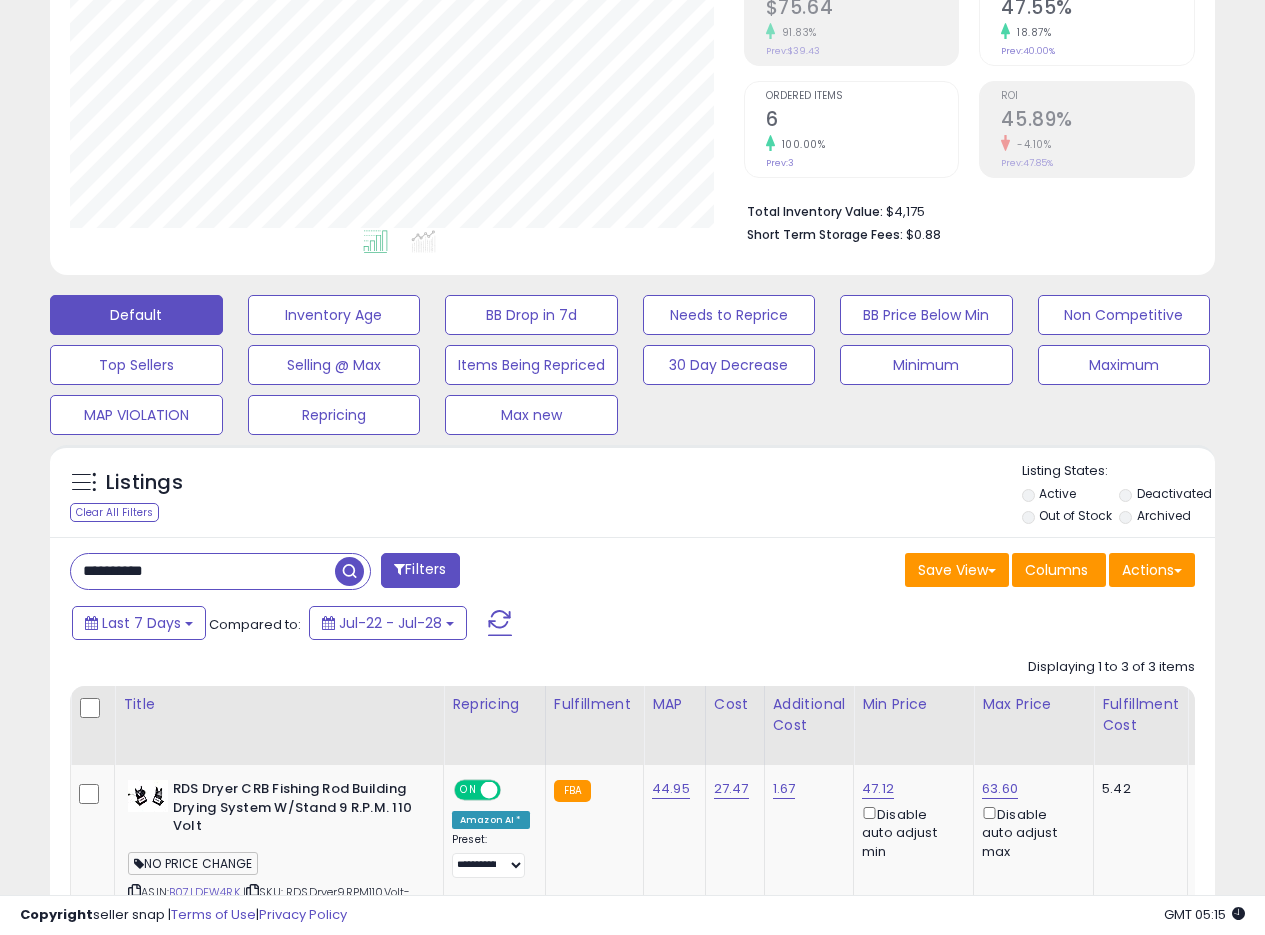 drag, startPoint x: 210, startPoint y: 564, endPoint x: 2, endPoint y: 560, distance: 208.03845 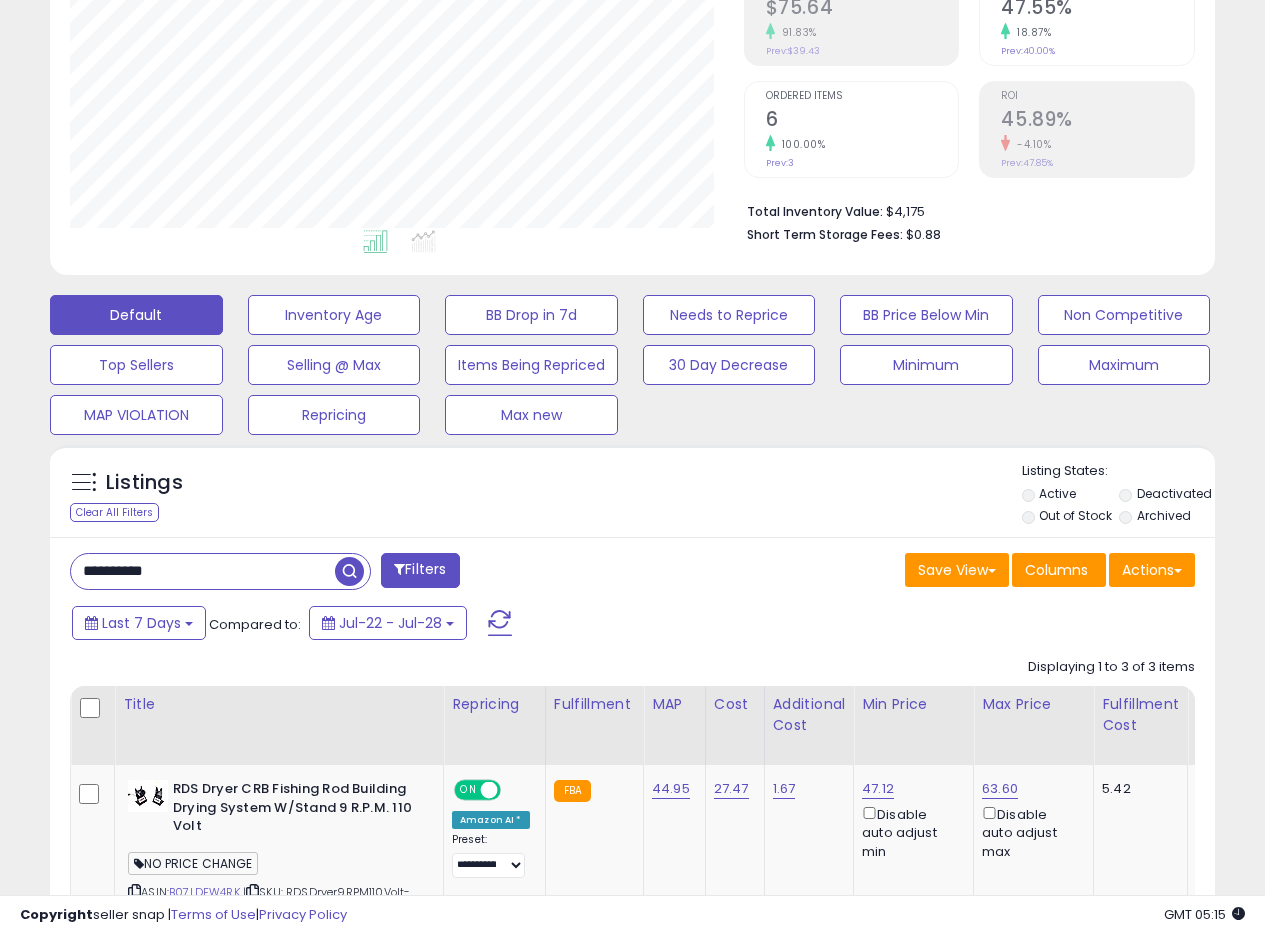 paste 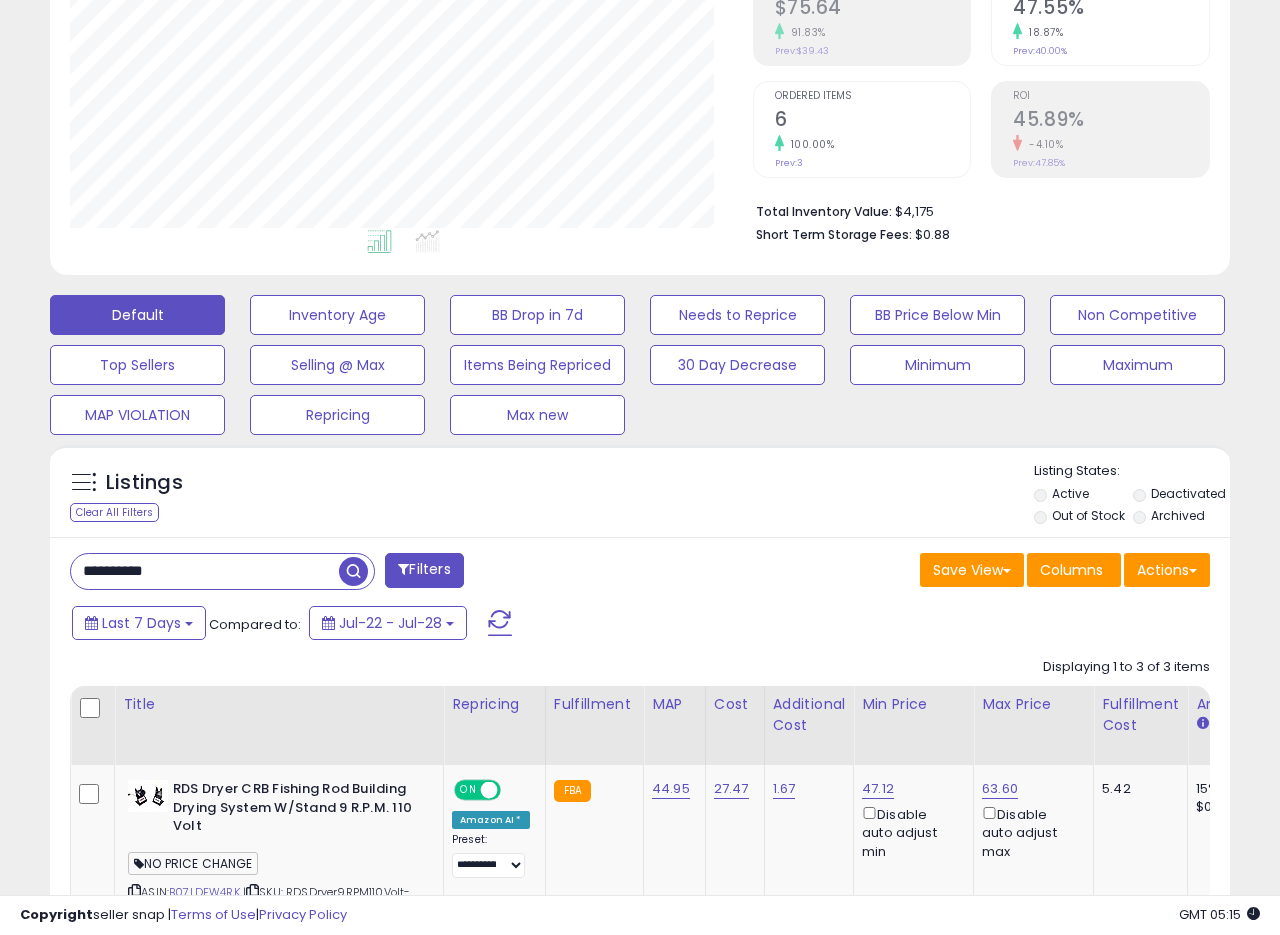 scroll, scrollTop: 999590, scrollLeft: 999317, axis: both 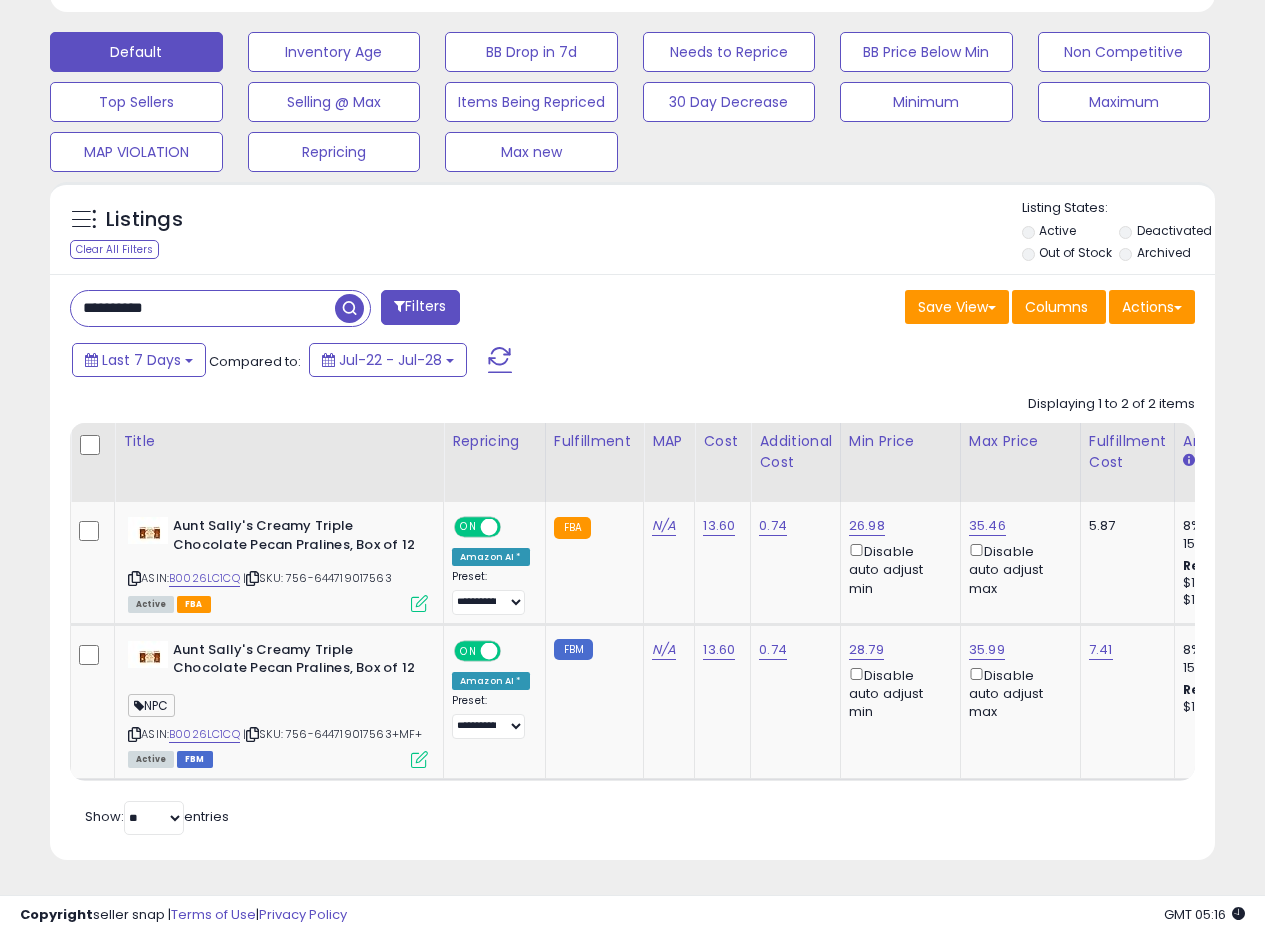 click on "Save View
Save As New View
Update Current View
Columns
Actions
Import  Export Visible Columns" at bounding box center (922, 309) 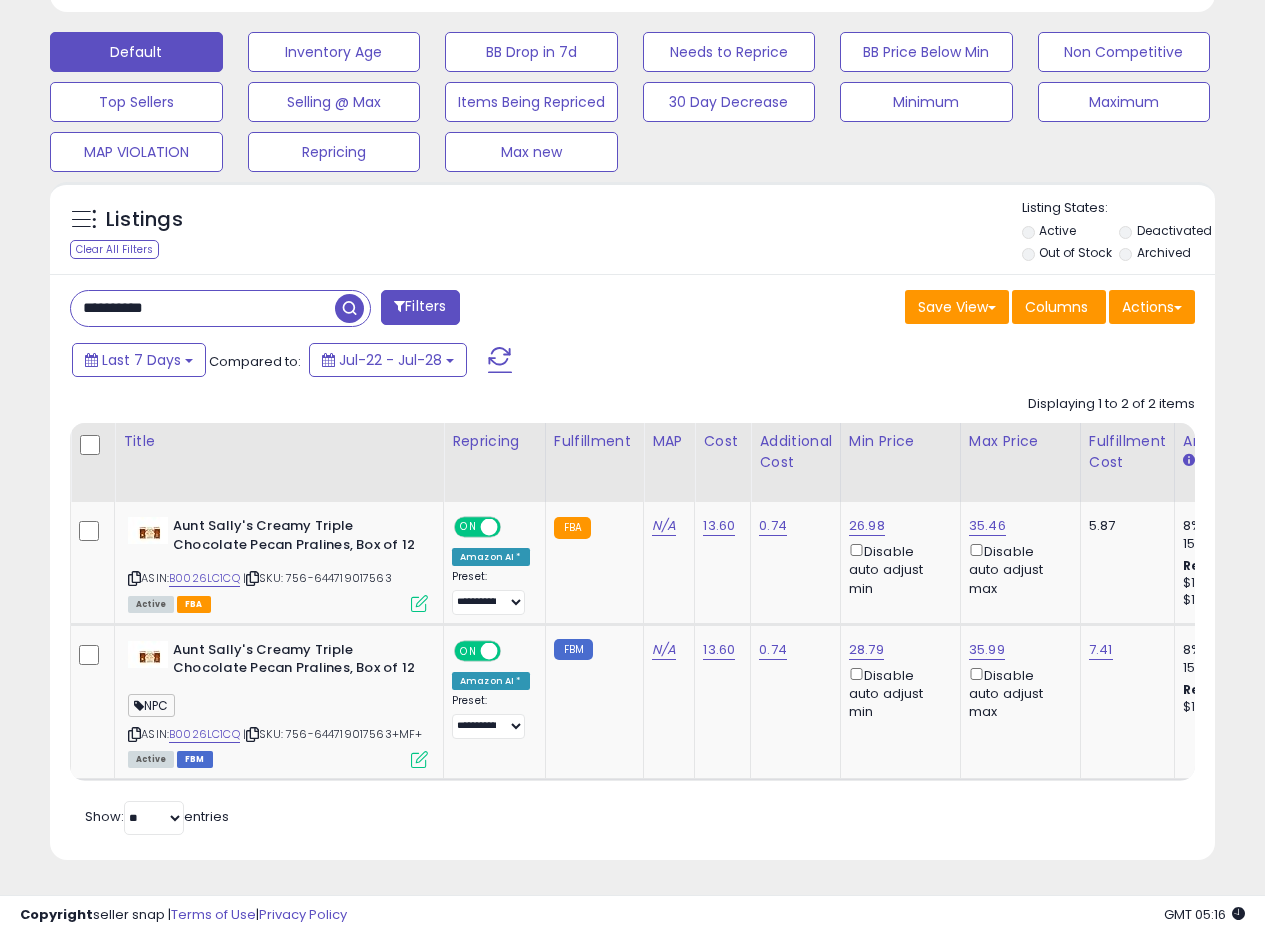 drag, startPoint x: 203, startPoint y: 297, endPoint x: 0, endPoint y: 276, distance: 204.08331 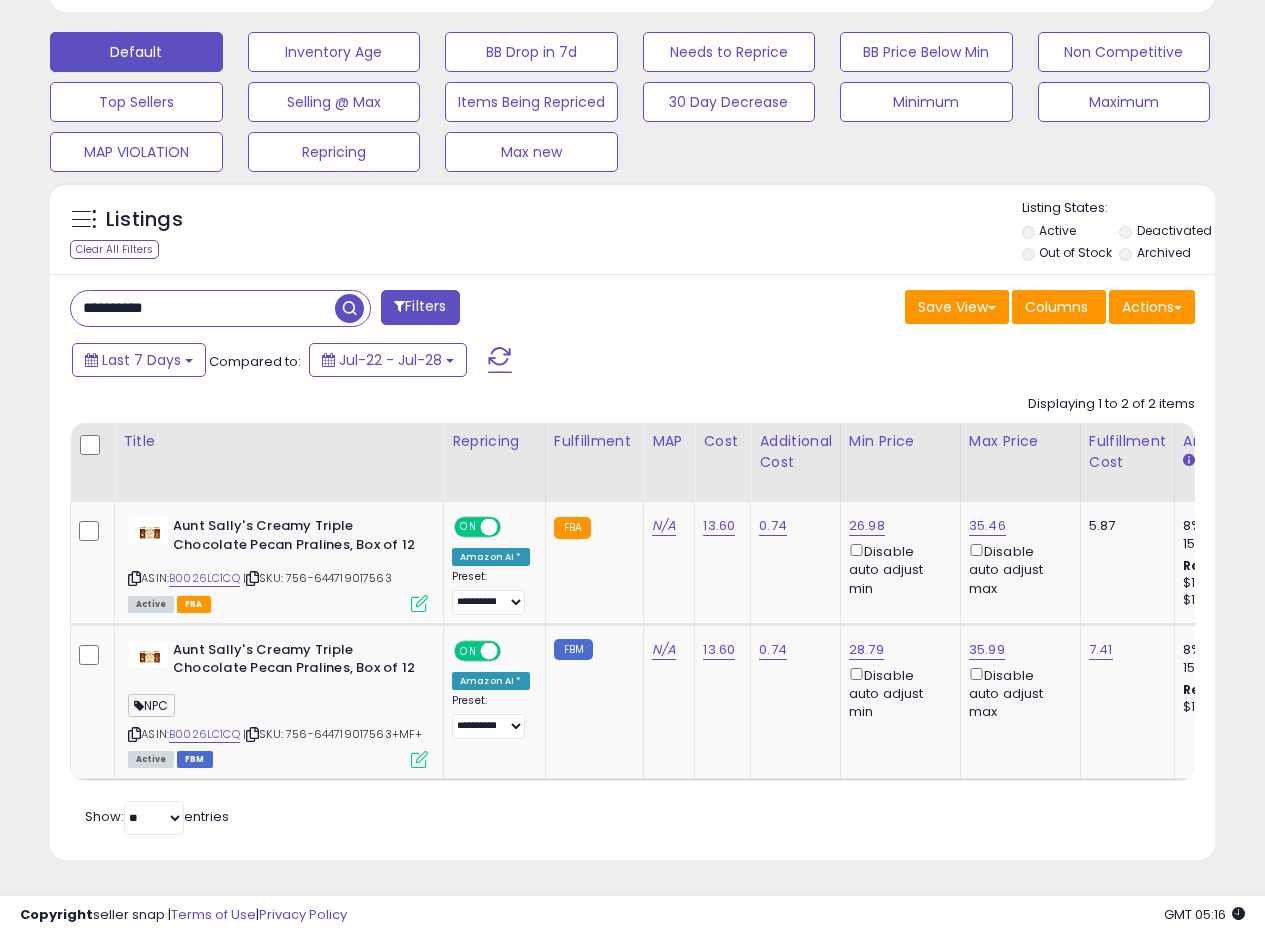 paste 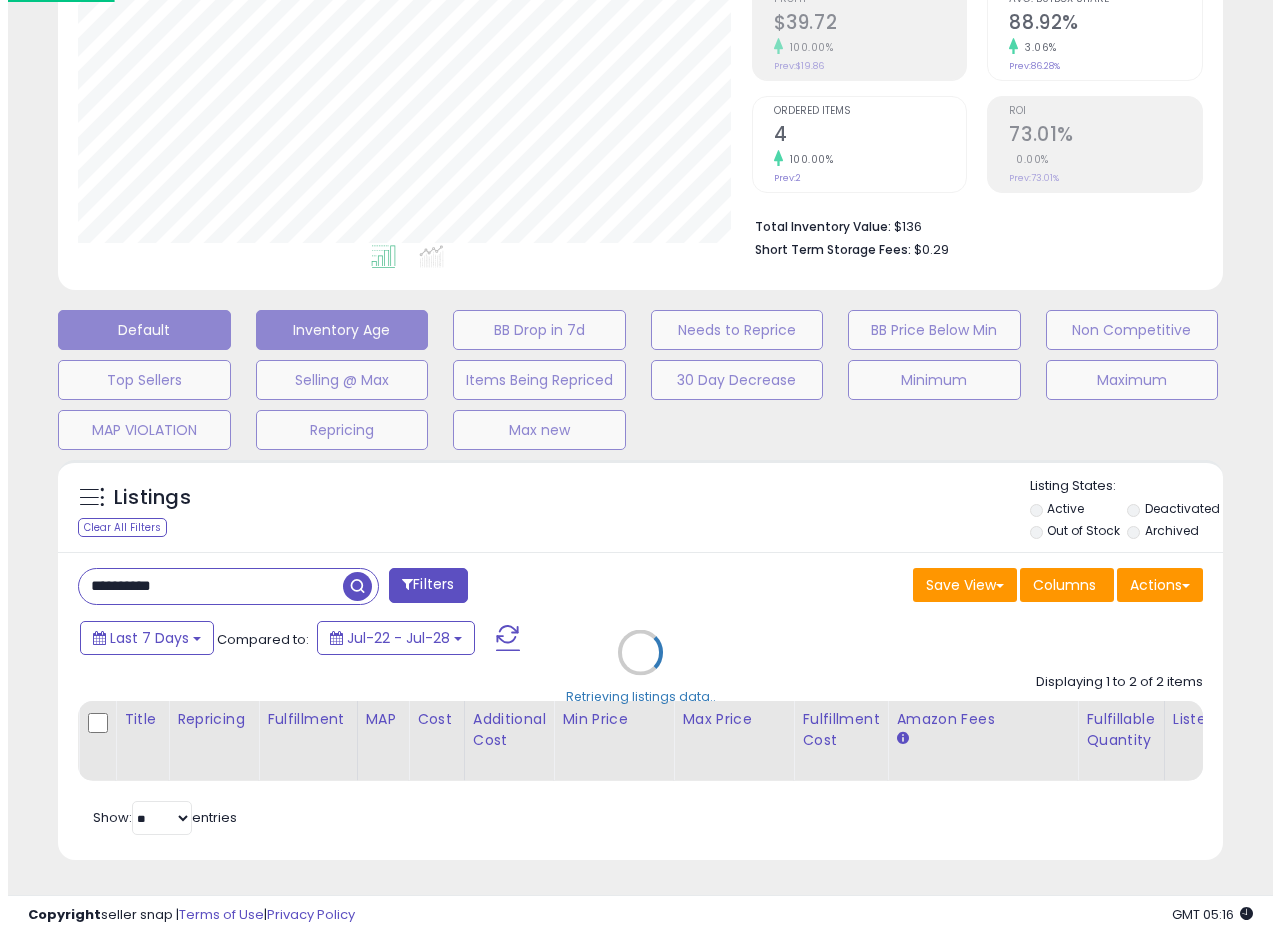 scroll, scrollTop: 335, scrollLeft: 0, axis: vertical 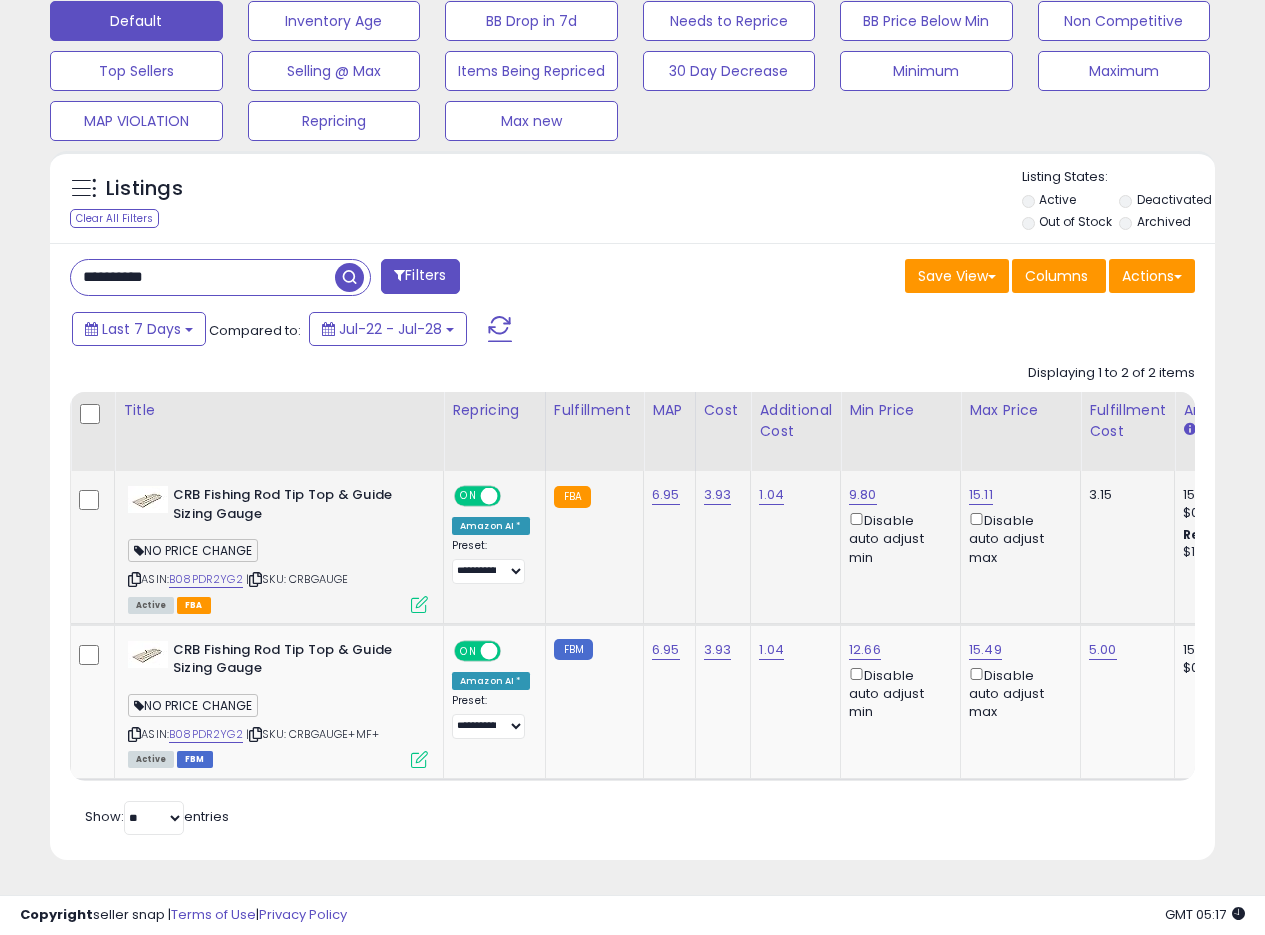 click on "6.95" 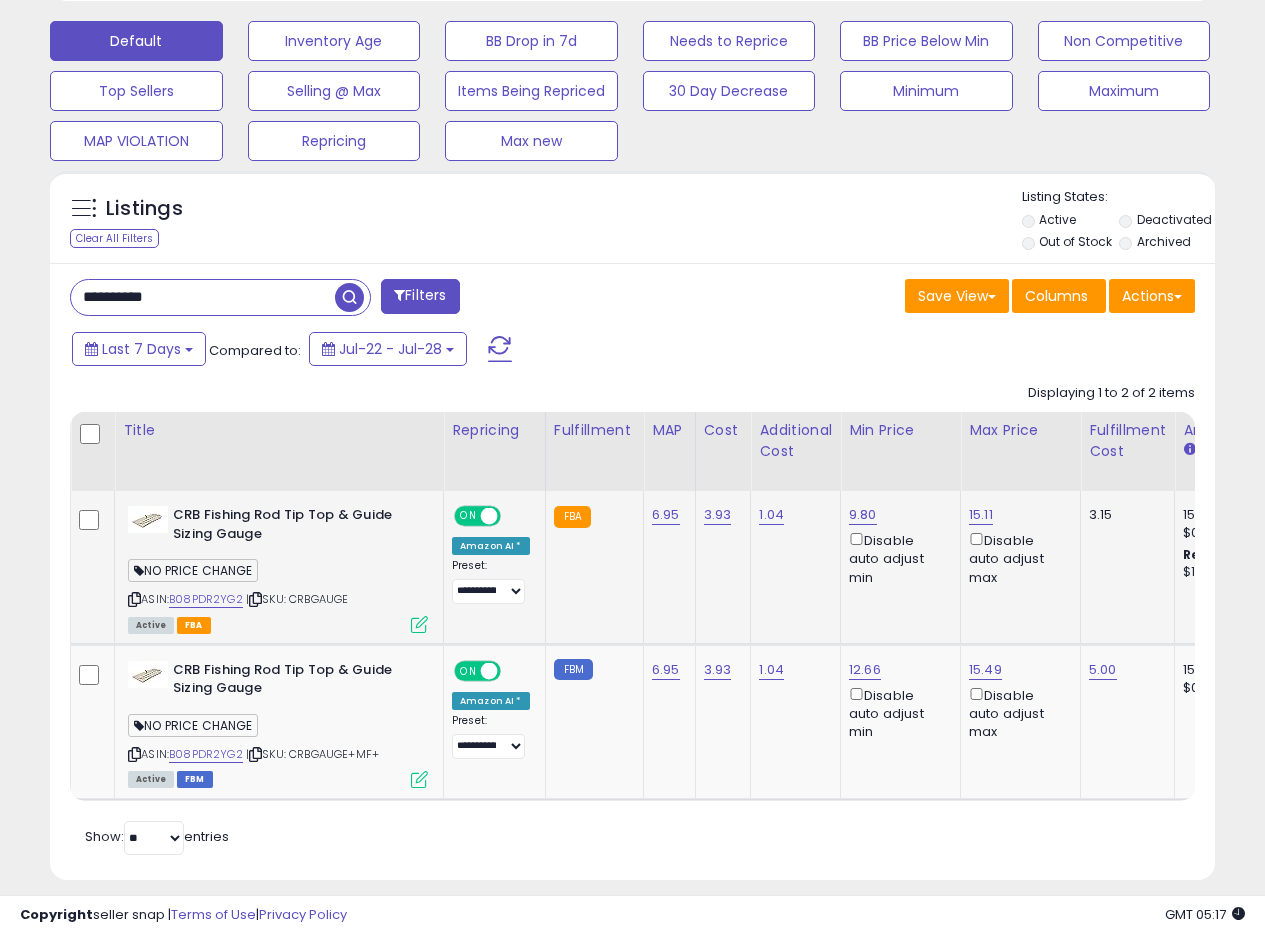 scroll, scrollTop: 644, scrollLeft: 0, axis: vertical 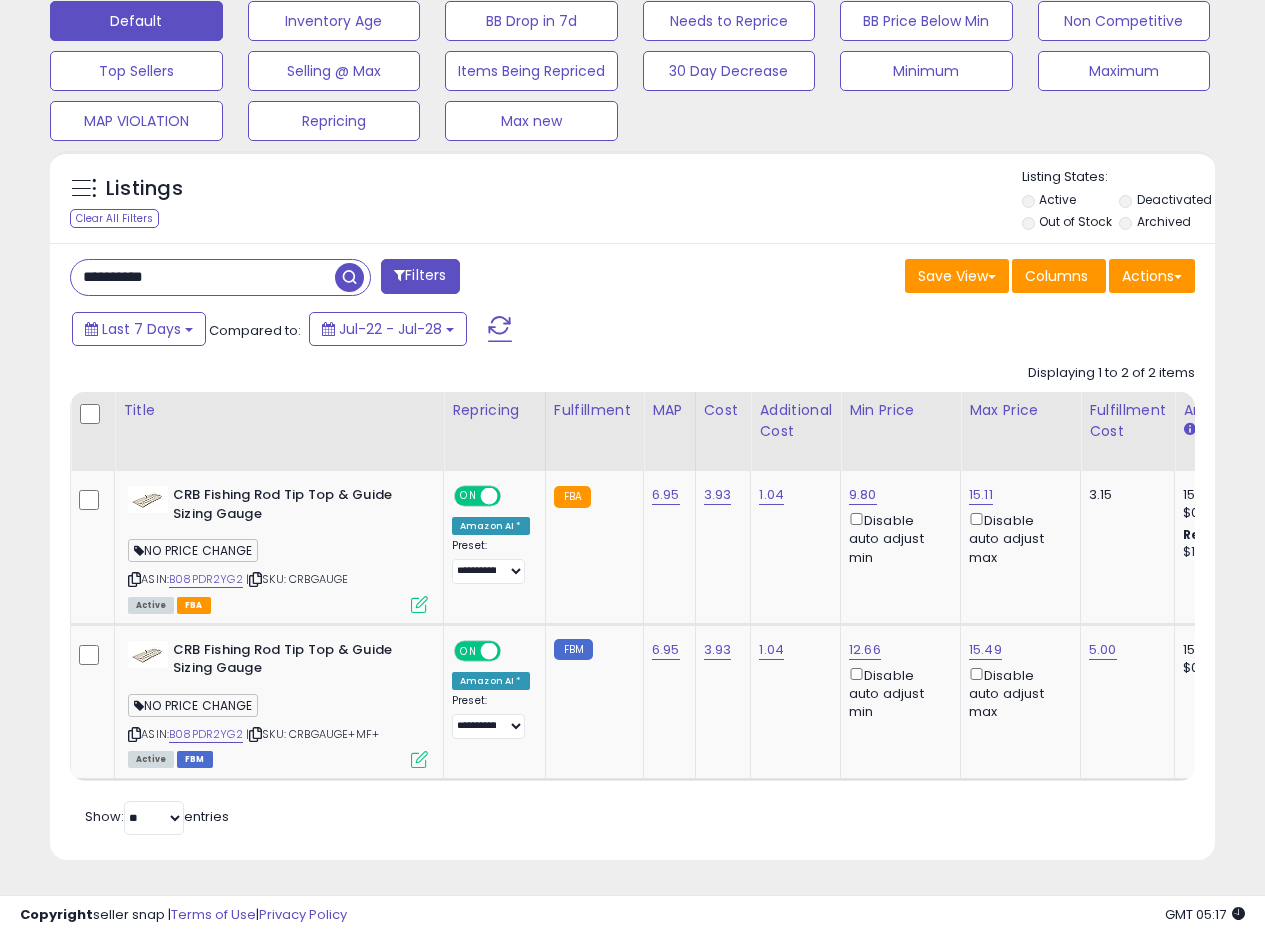 drag, startPoint x: 688, startPoint y: 298, endPoint x: 755, endPoint y: 258, distance: 78.03204 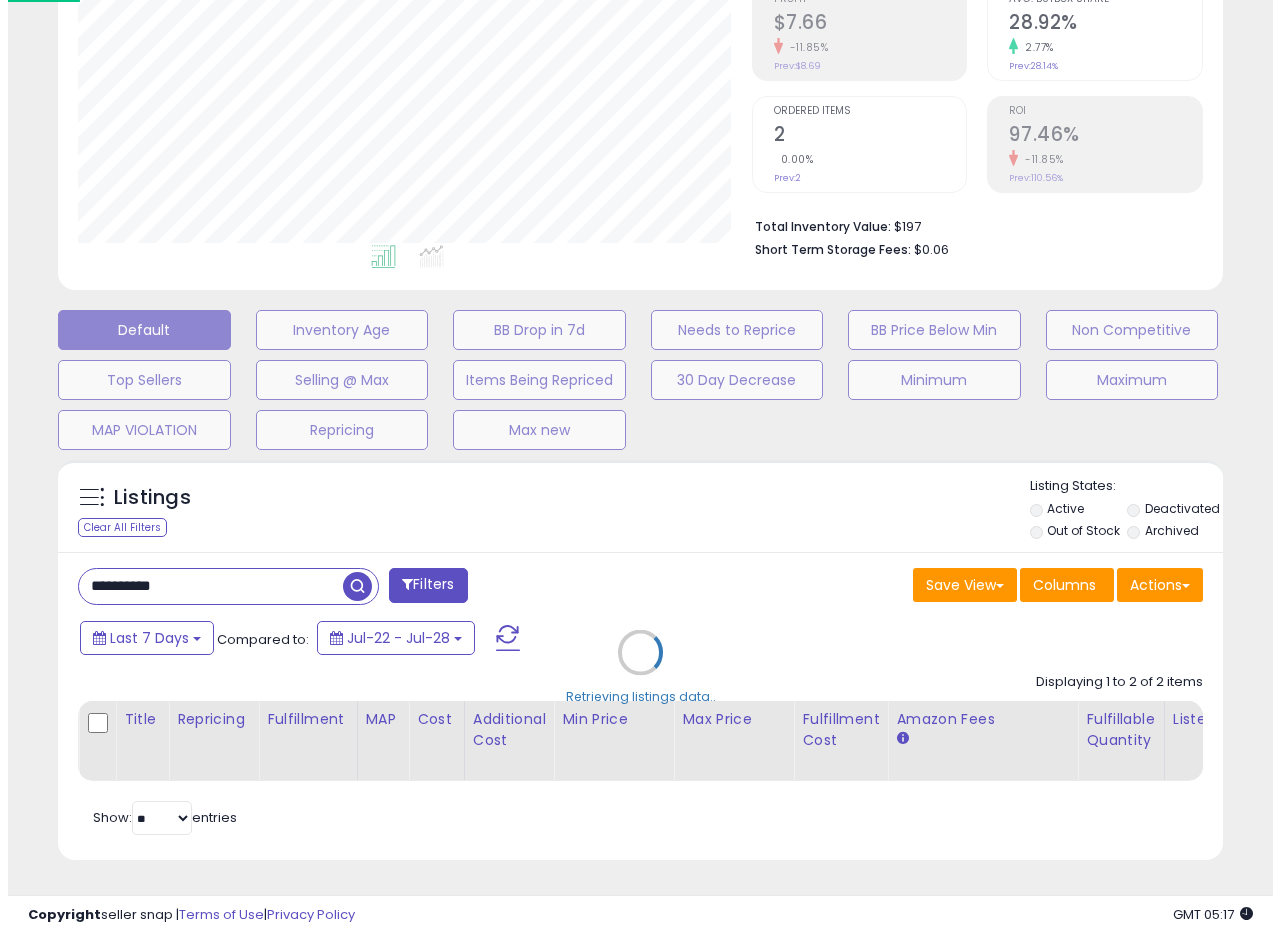 scroll, scrollTop: 335, scrollLeft: 0, axis: vertical 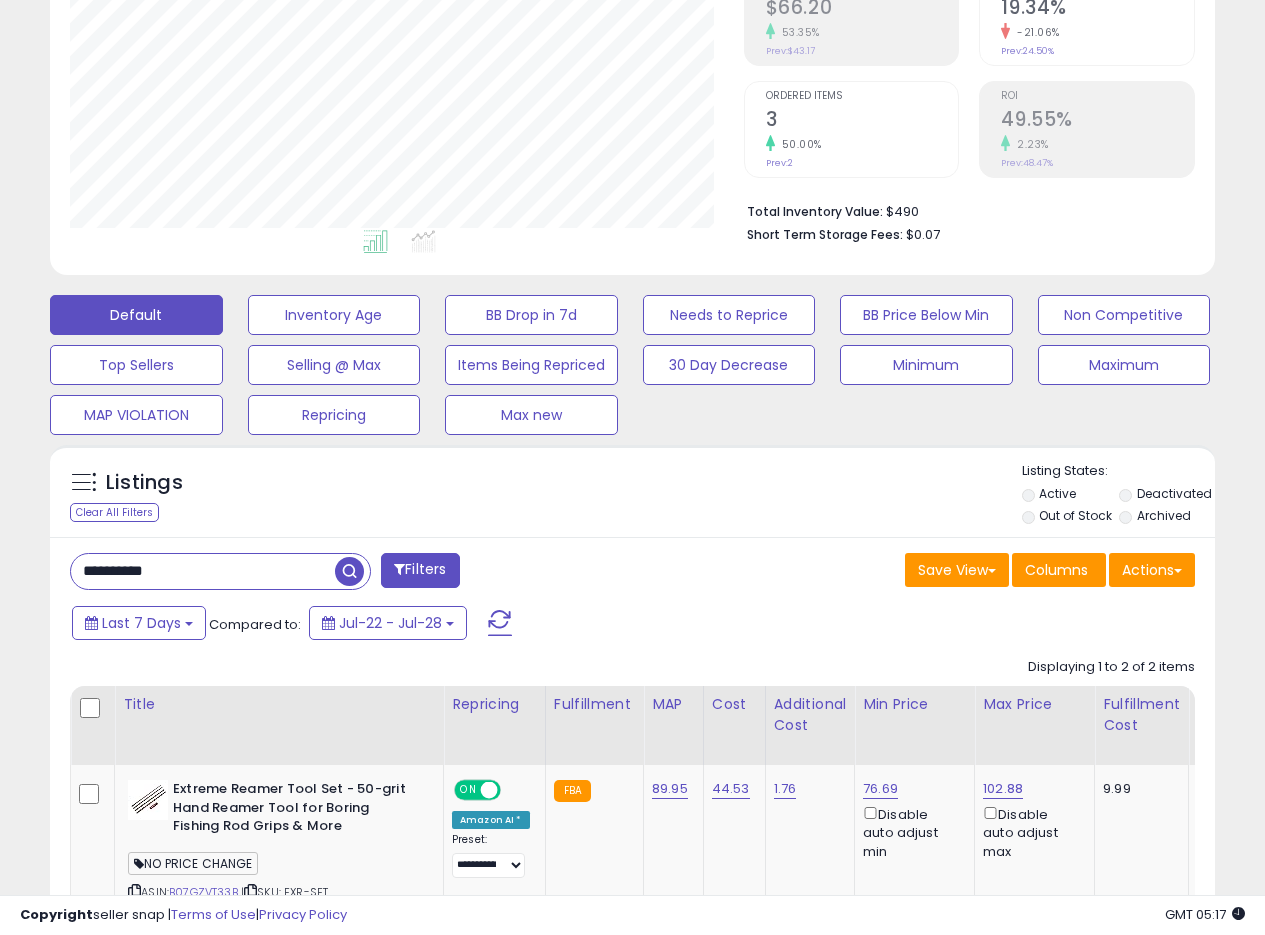 drag, startPoint x: 189, startPoint y: 566, endPoint x: 0, endPoint y: 541, distance: 190.64627 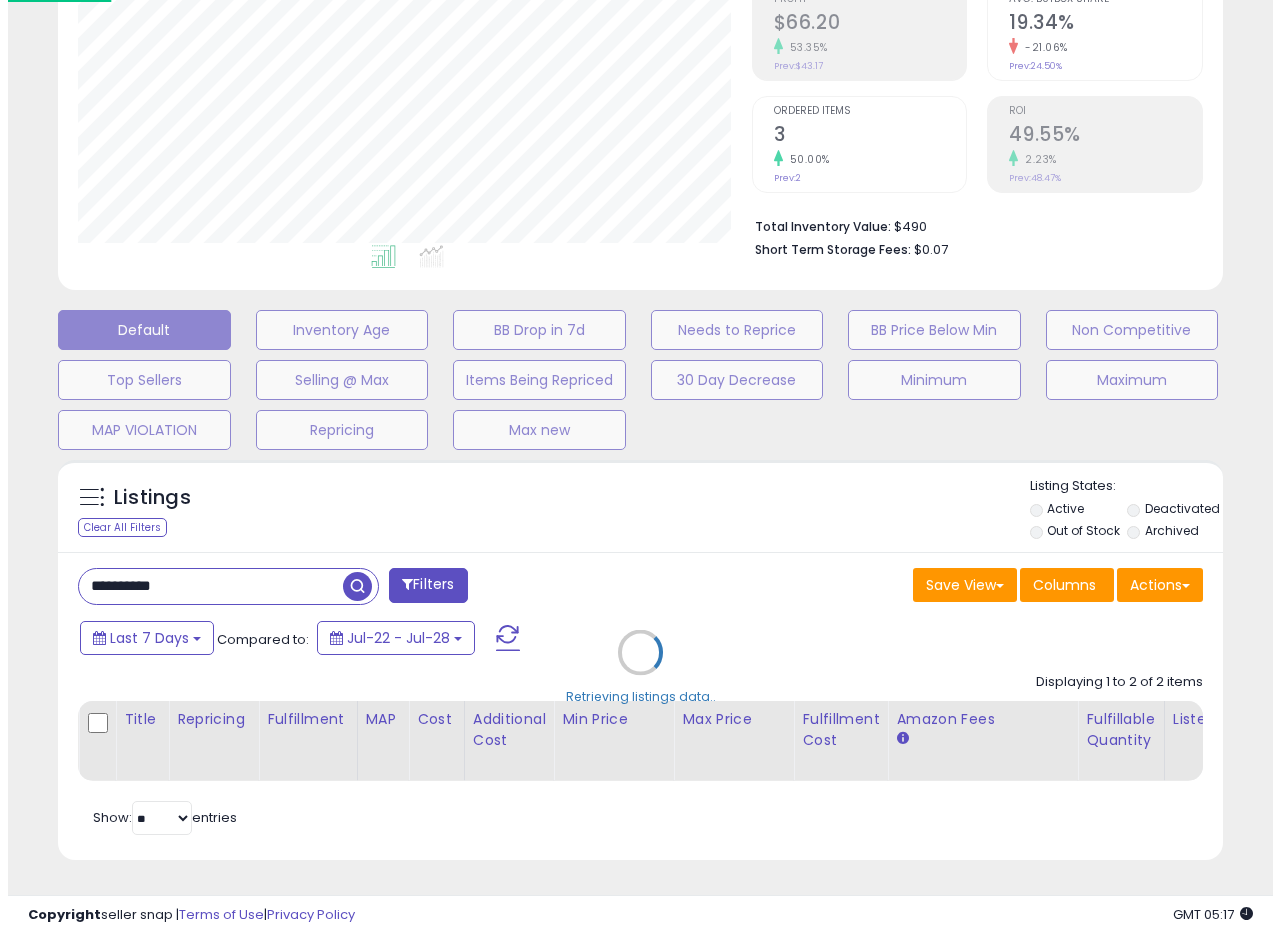 scroll, scrollTop: 999590, scrollLeft: 999317, axis: both 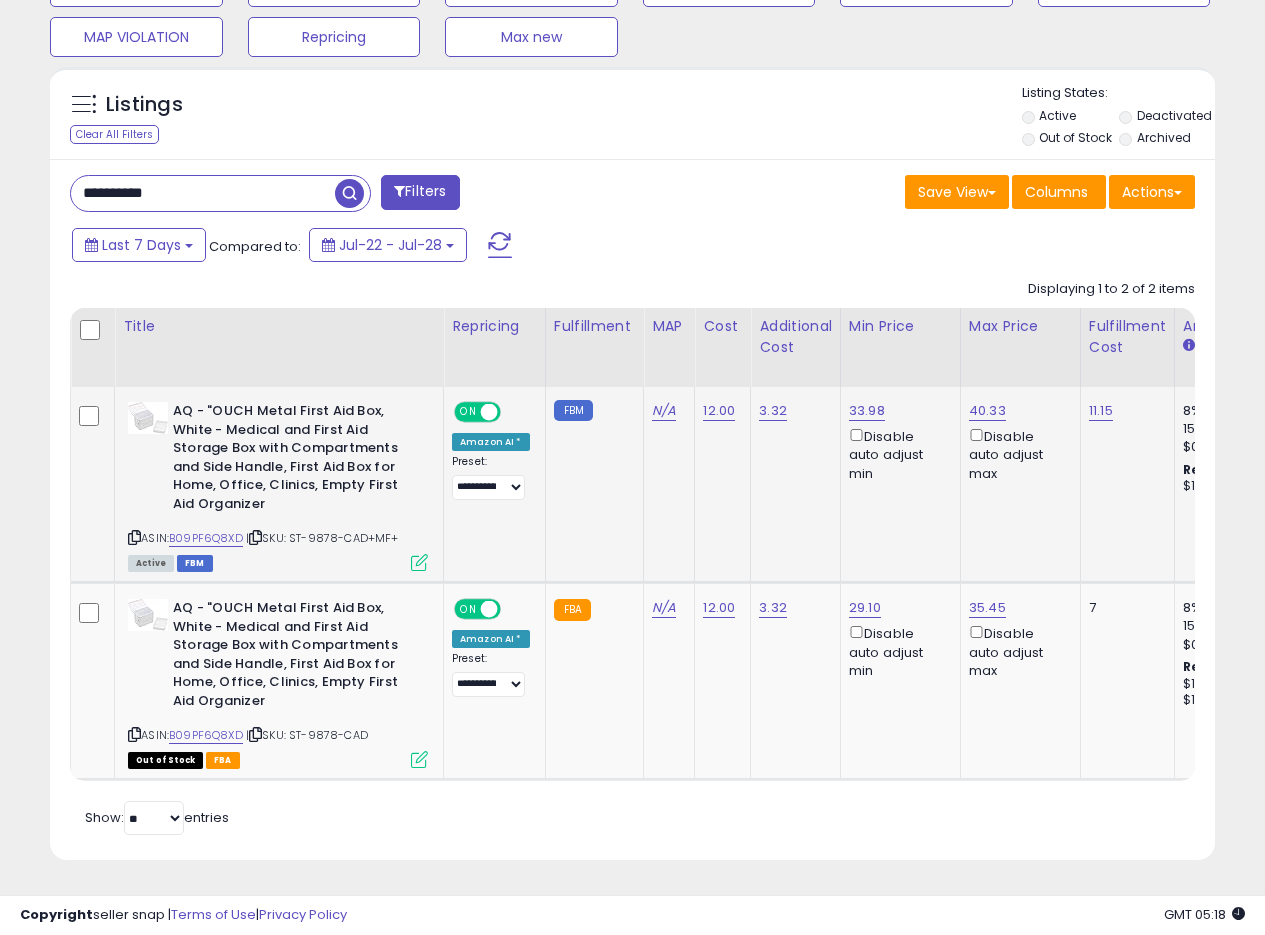 click at bounding box center (419, 562) 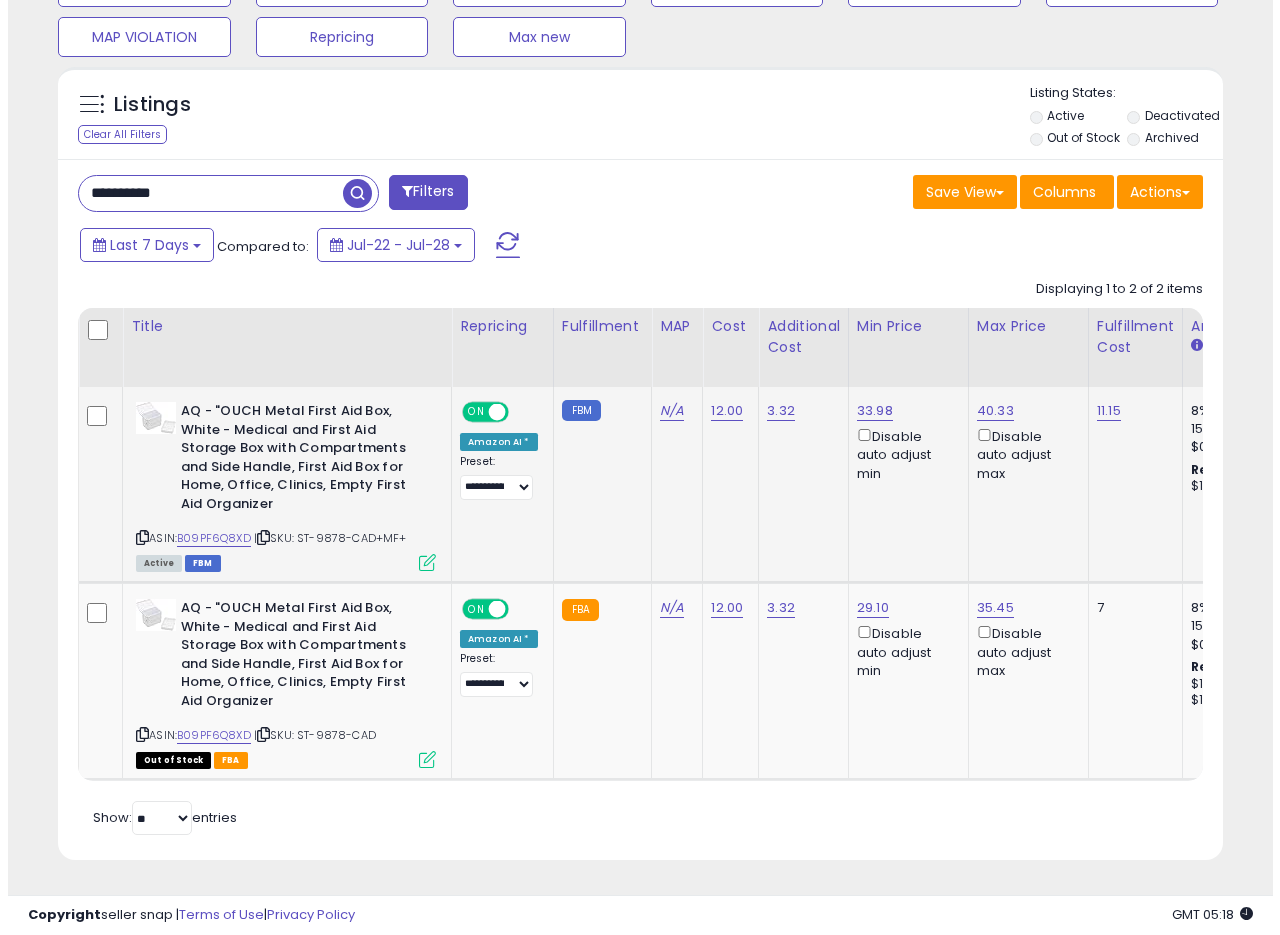 scroll, scrollTop: 999590, scrollLeft: 999317, axis: both 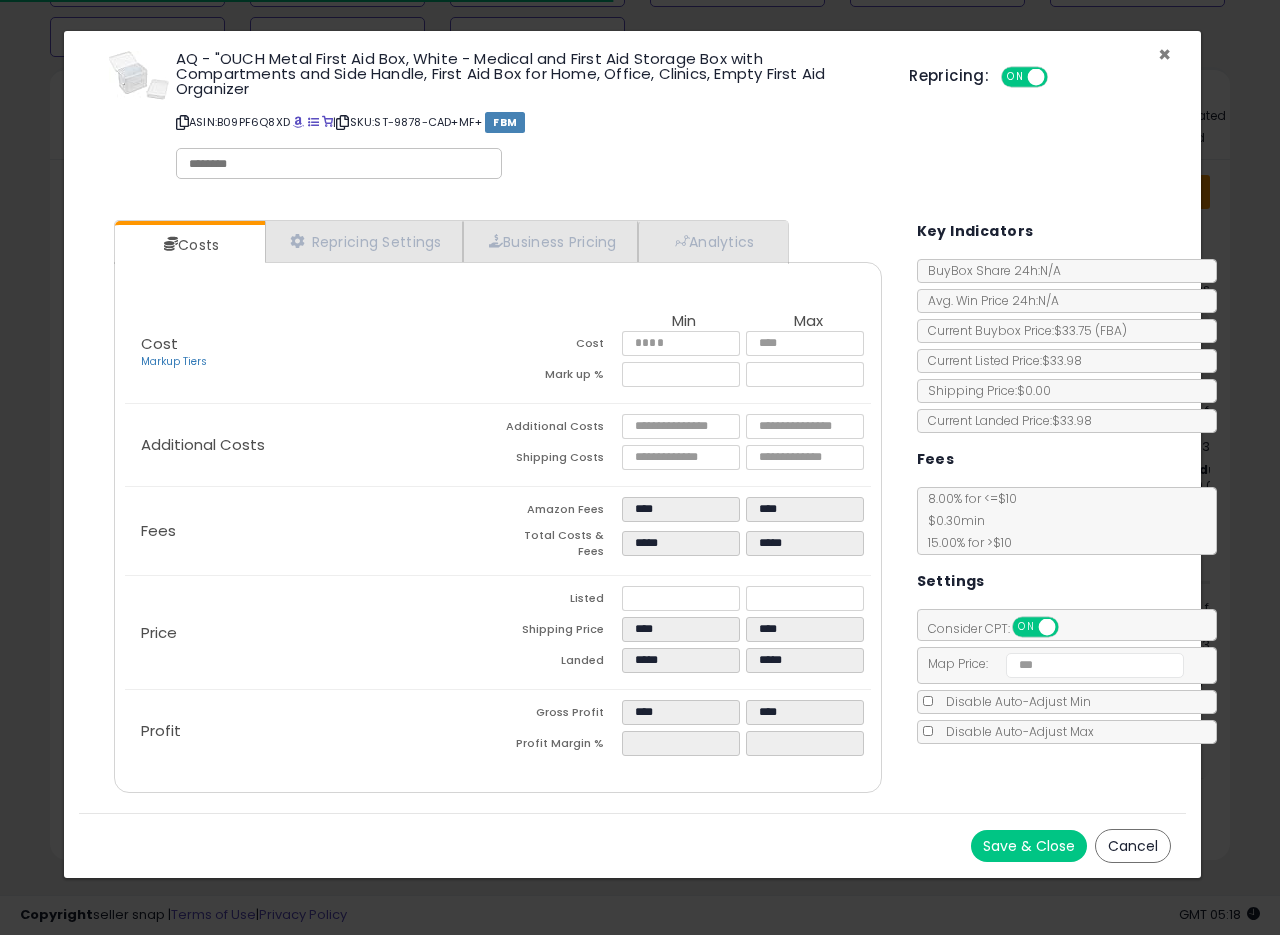 click on "×" at bounding box center (1164, 54) 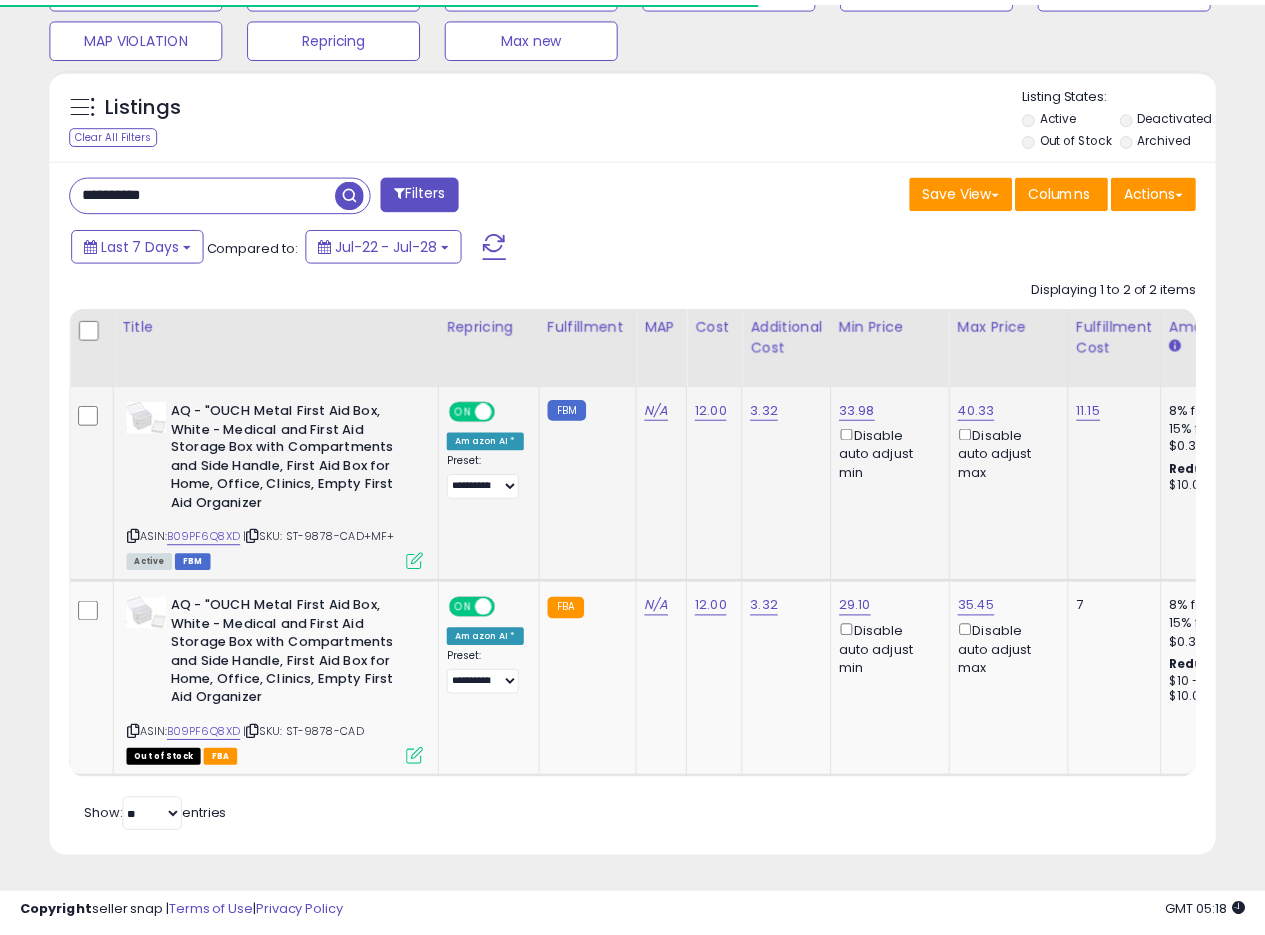 scroll, scrollTop: 410, scrollLeft: 674, axis: both 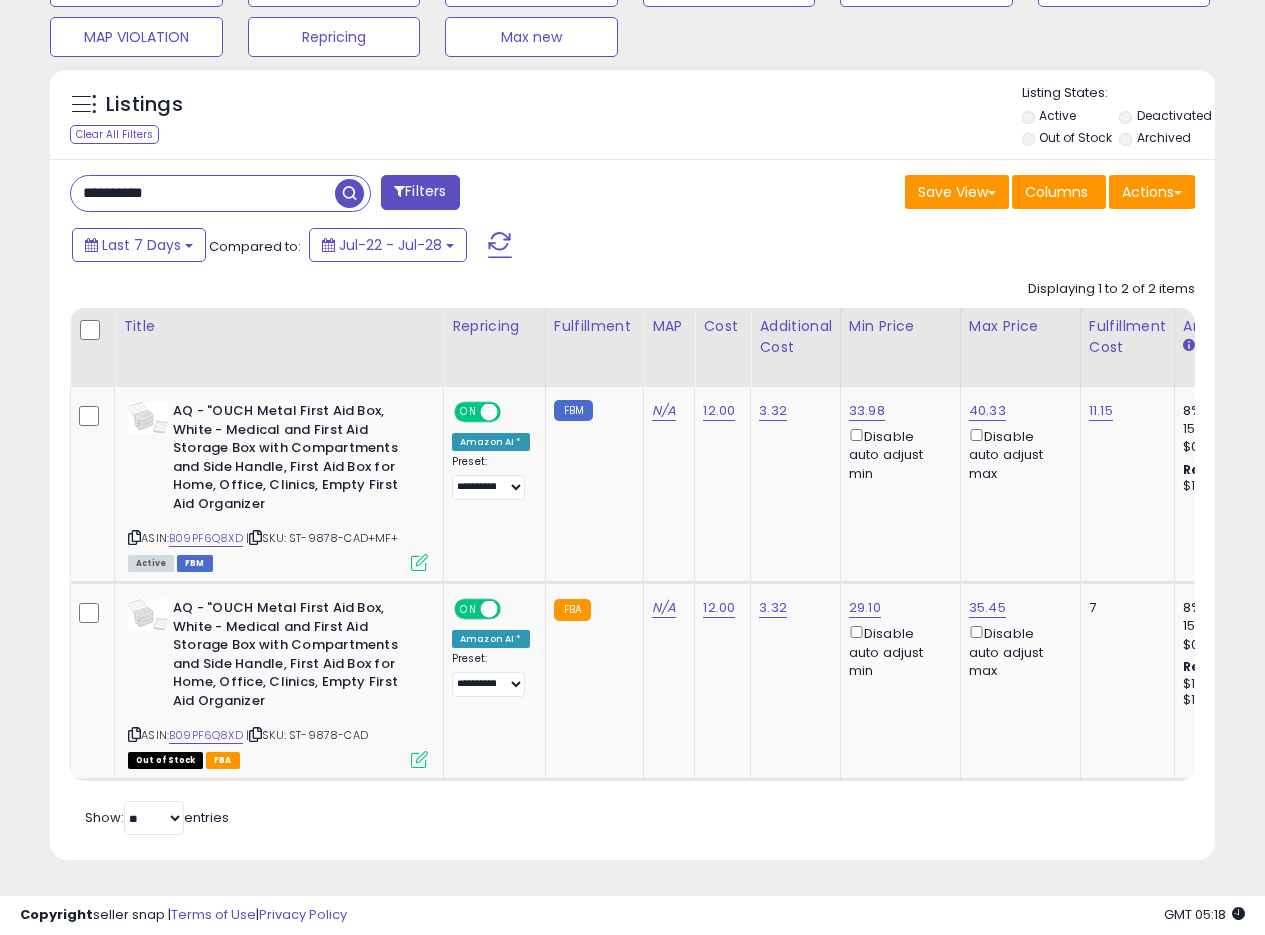 drag, startPoint x: 737, startPoint y: 492, endPoint x: 1115, endPoint y: 54, distance: 578.5568 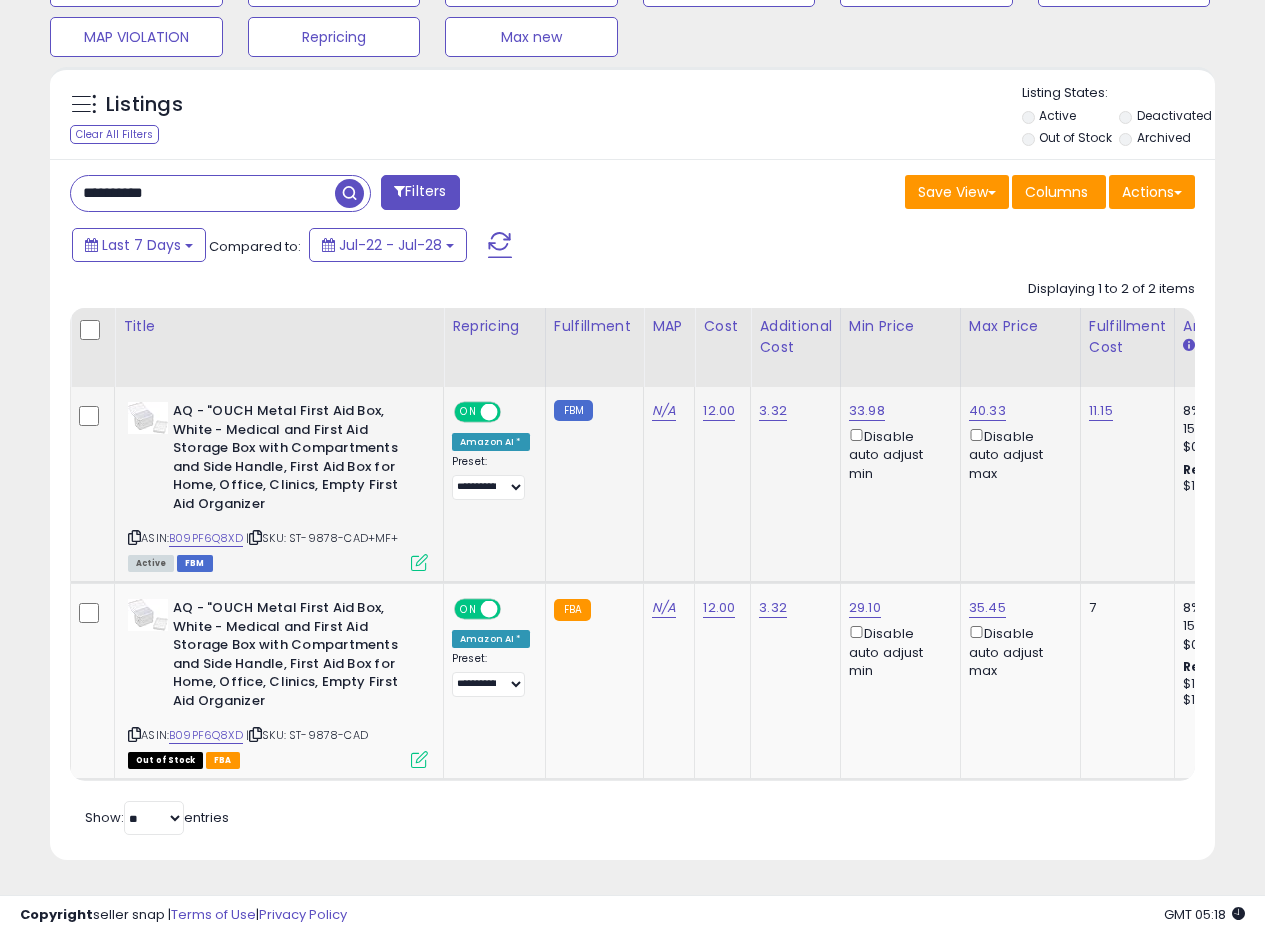 click at bounding box center (419, 562) 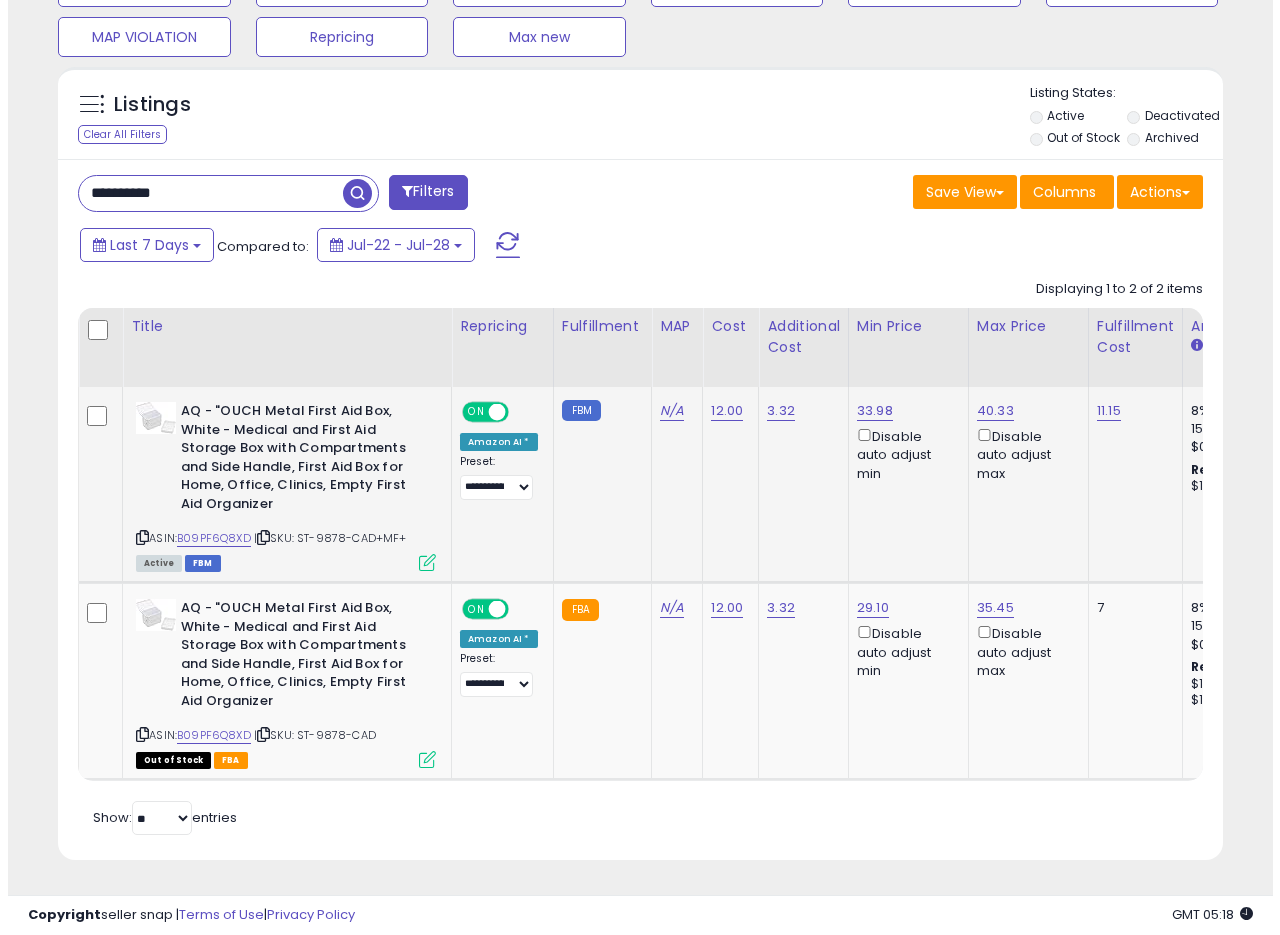 scroll, scrollTop: 999590, scrollLeft: 999317, axis: both 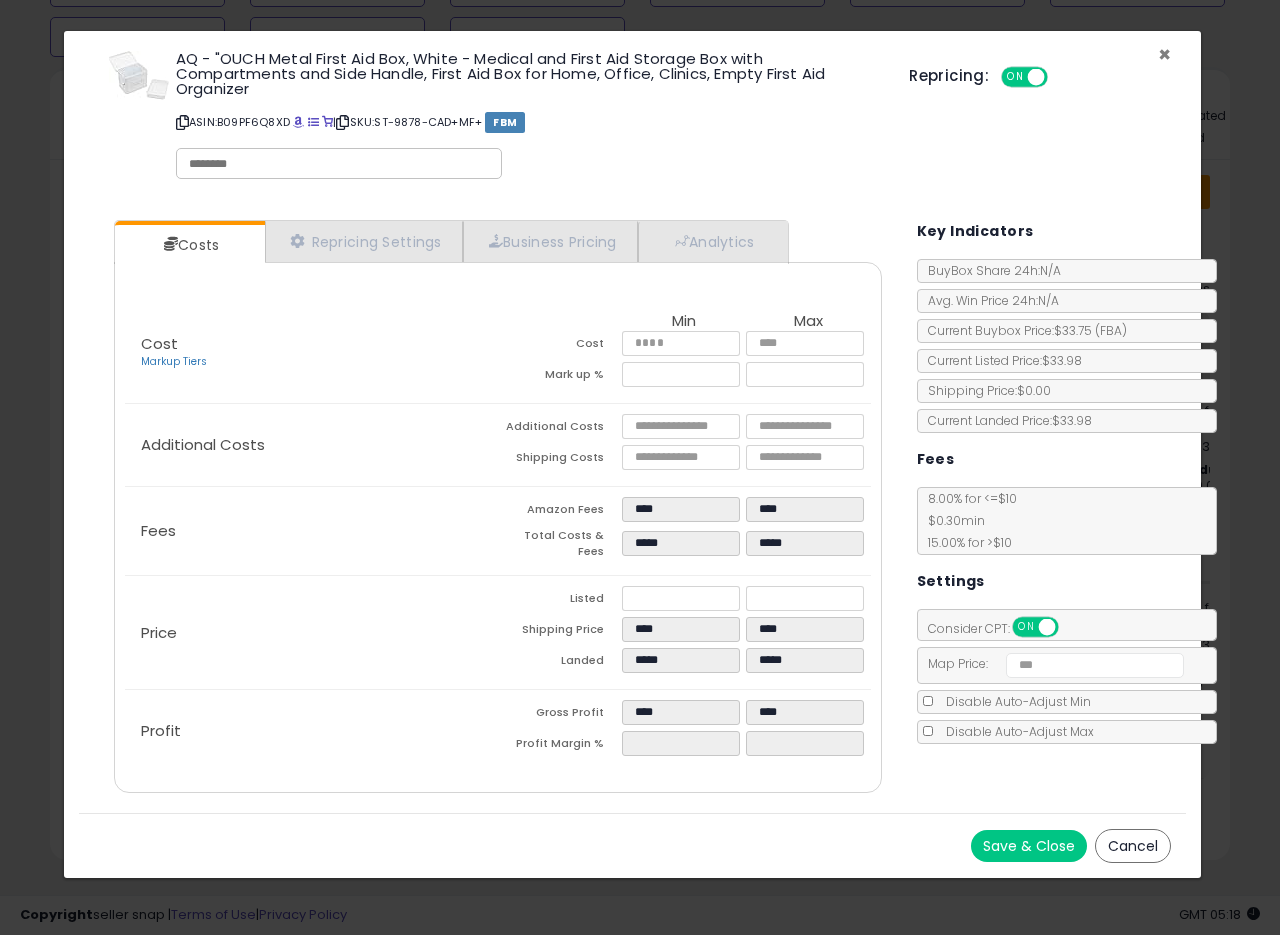 click on "×" at bounding box center [1164, 54] 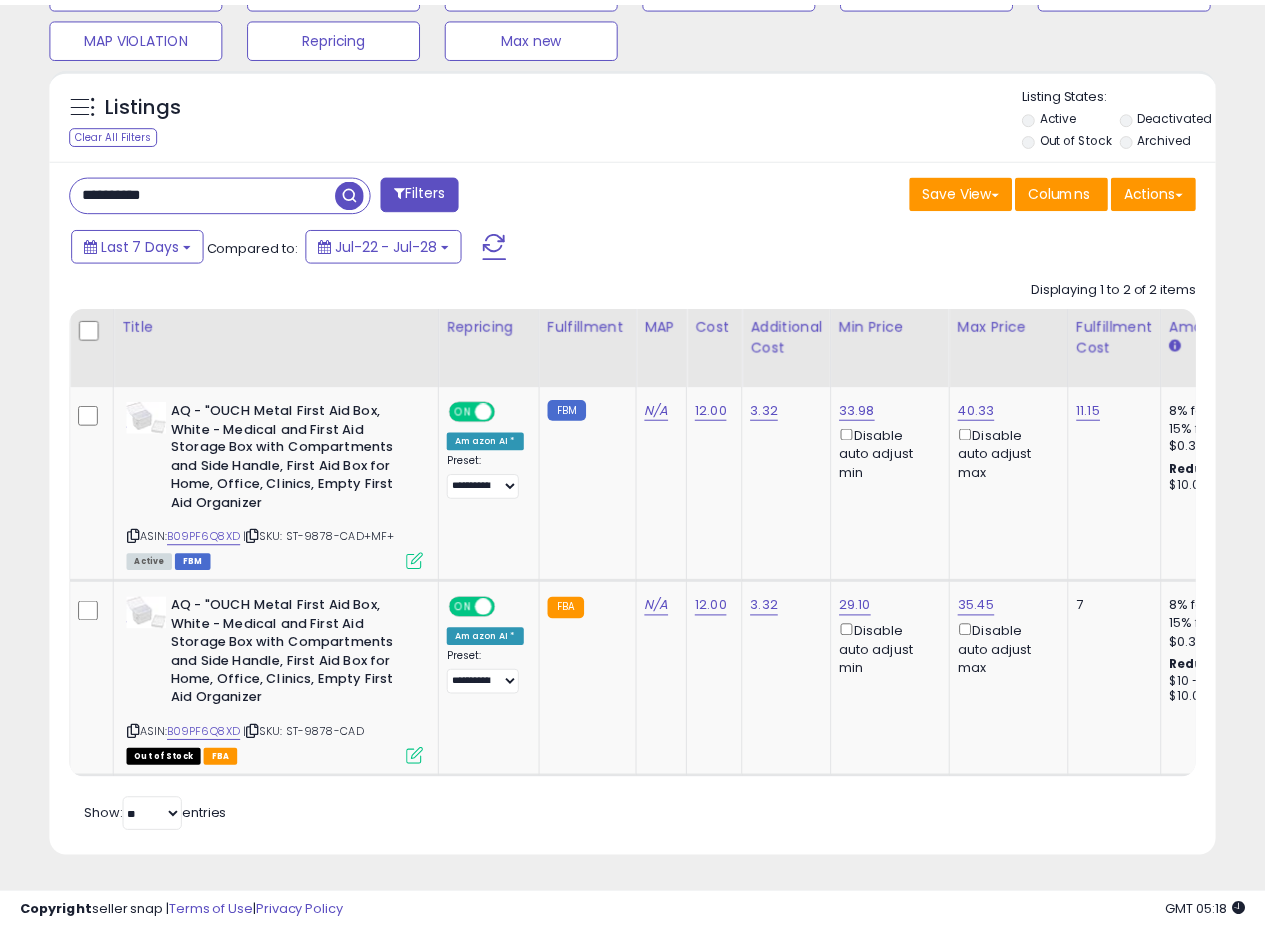 scroll, scrollTop: 410, scrollLeft: 674, axis: both 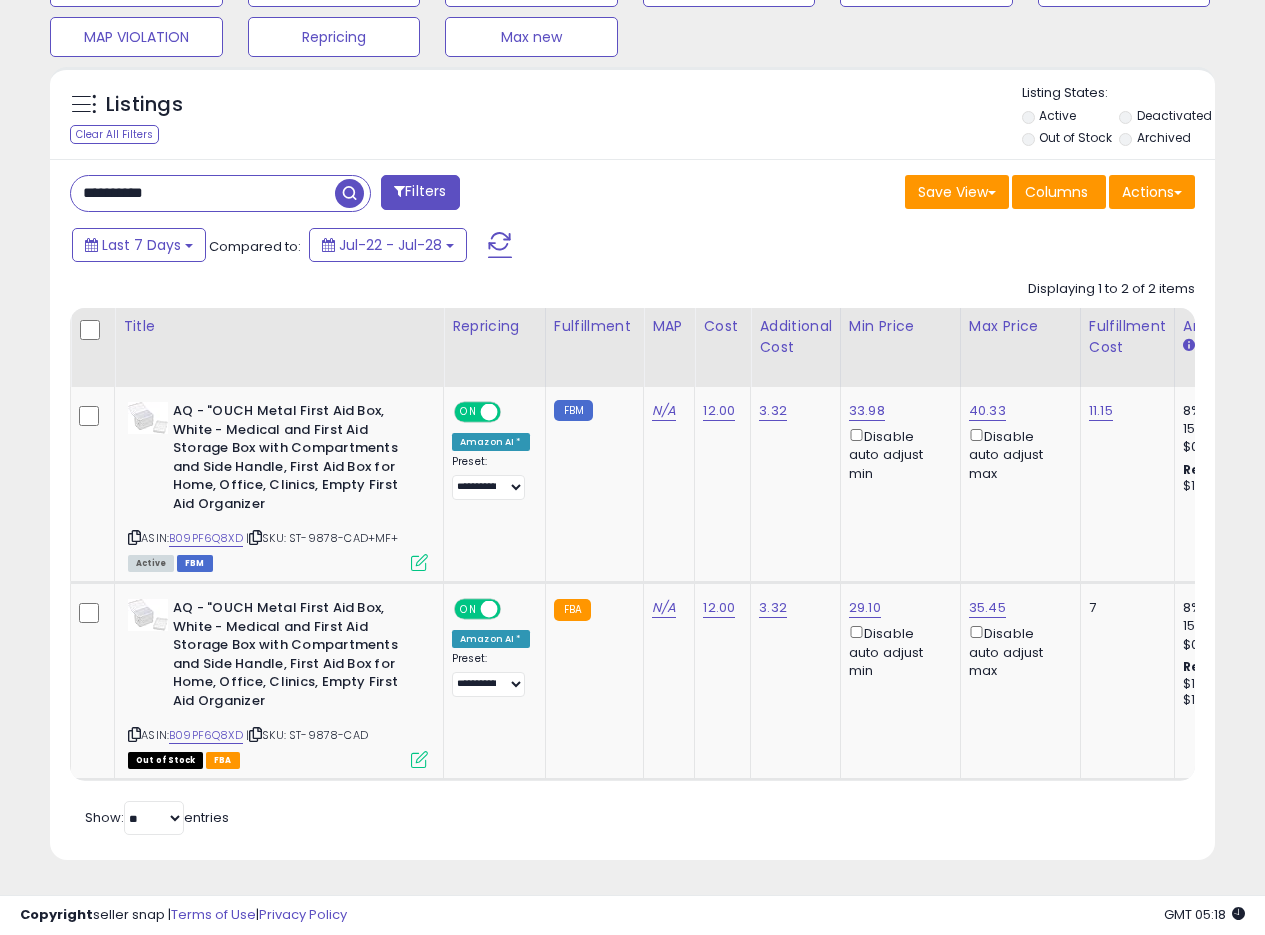 drag, startPoint x: 197, startPoint y: 183, endPoint x: 0, endPoint y: 154, distance: 199.12308 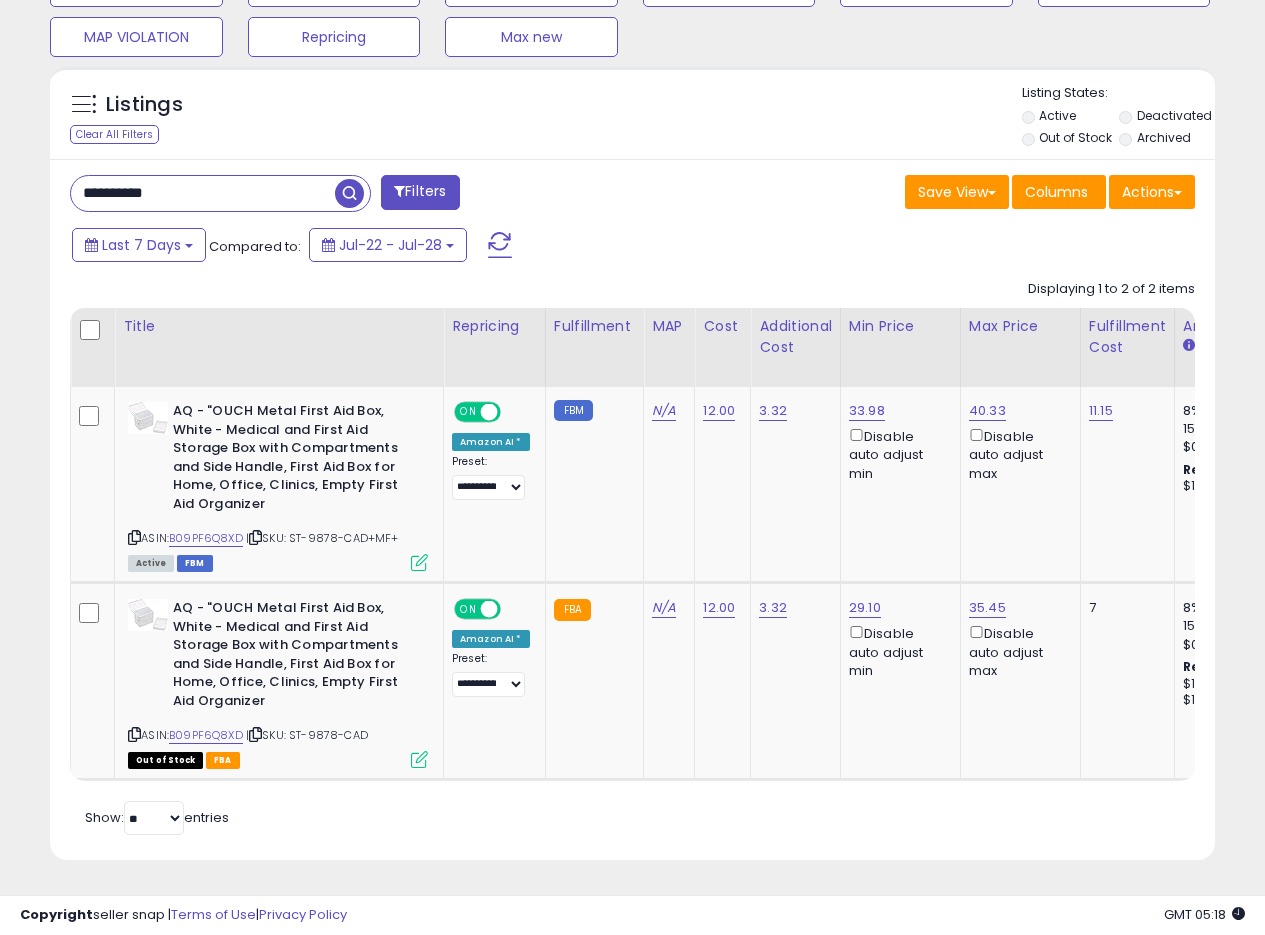 paste 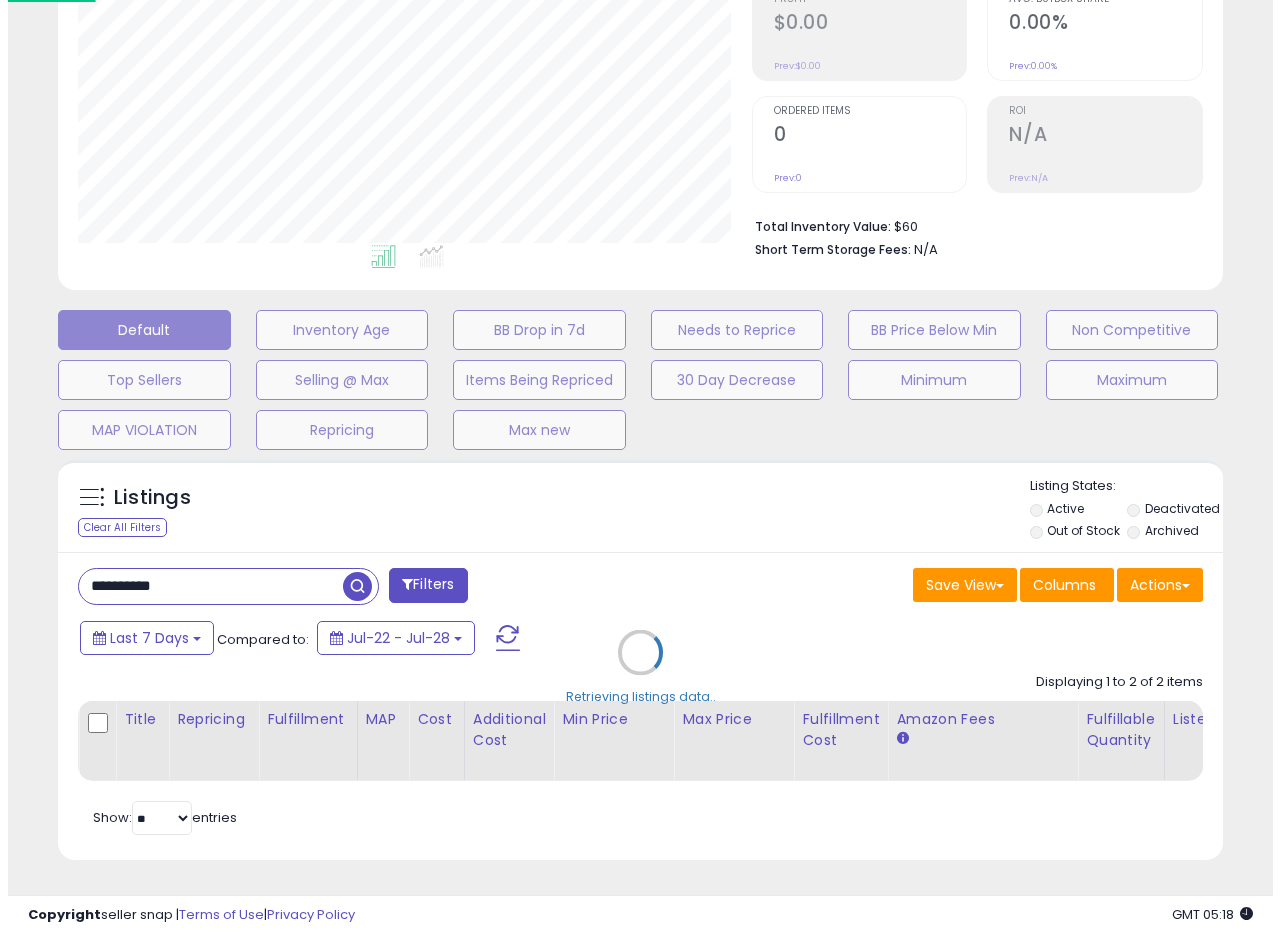scroll, scrollTop: 335, scrollLeft: 0, axis: vertical 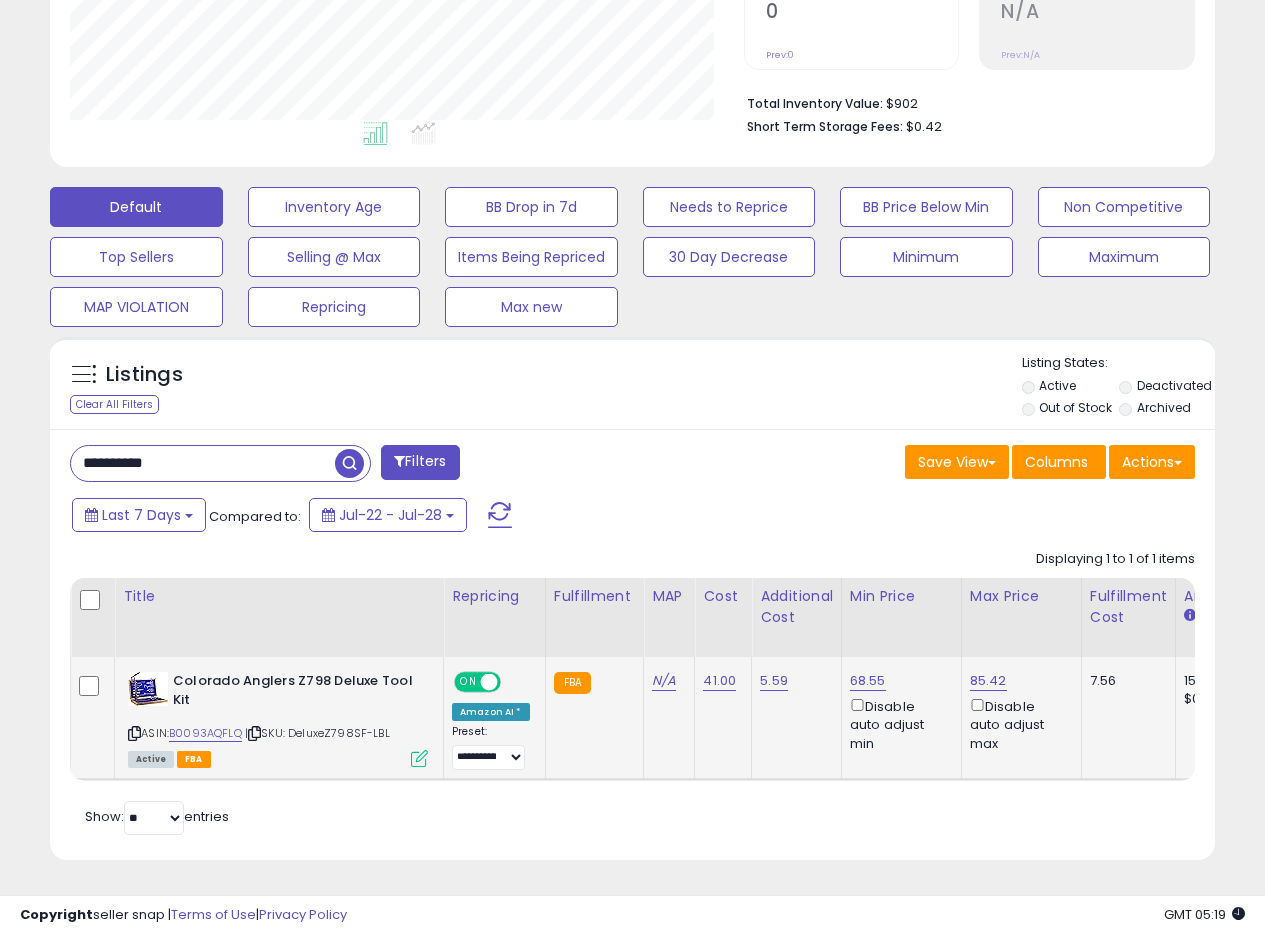 click at bounding box center (419, 758) 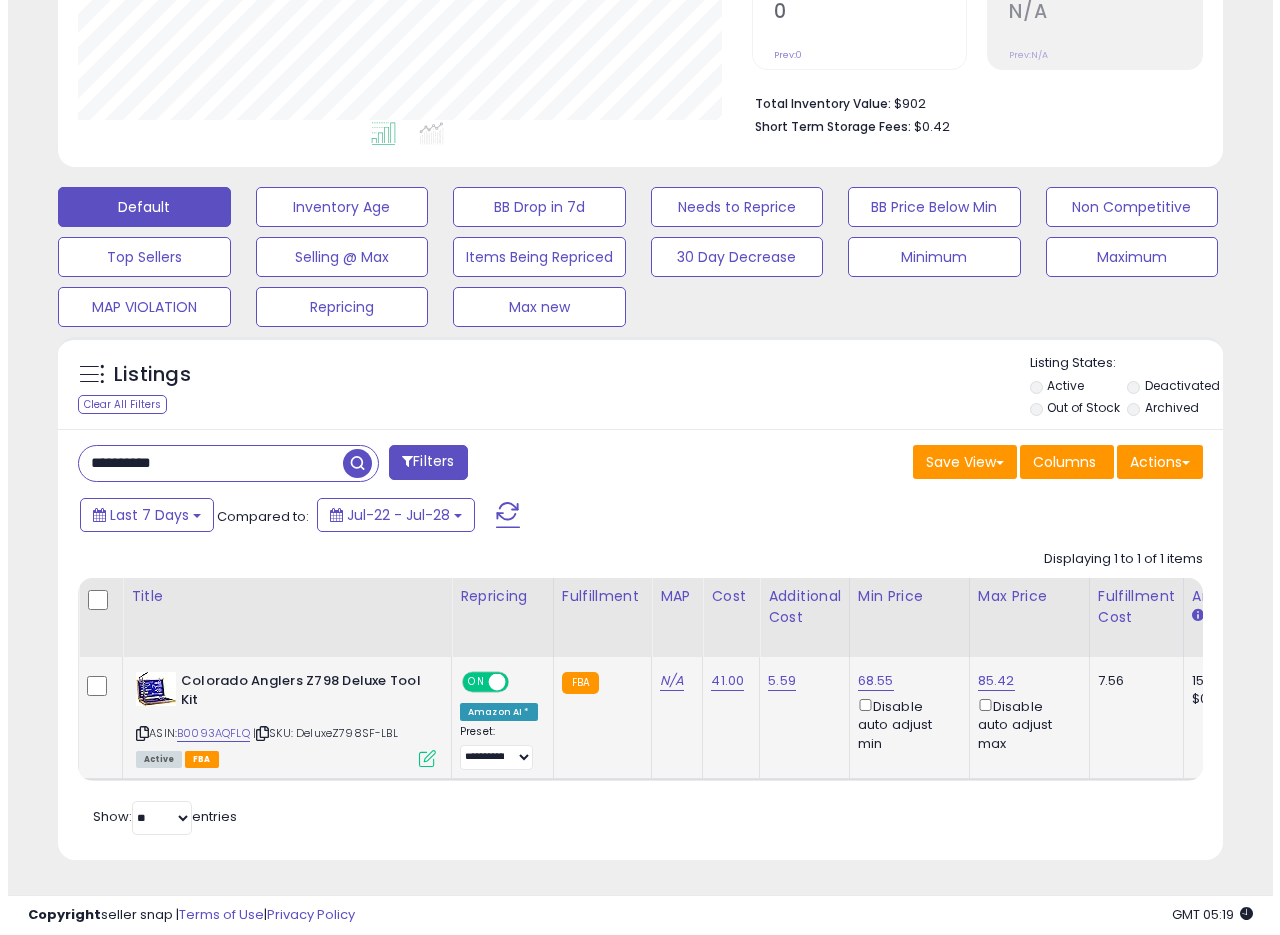 scroll, scrollTop: 999590, scrollLeft: 999317, axis: both 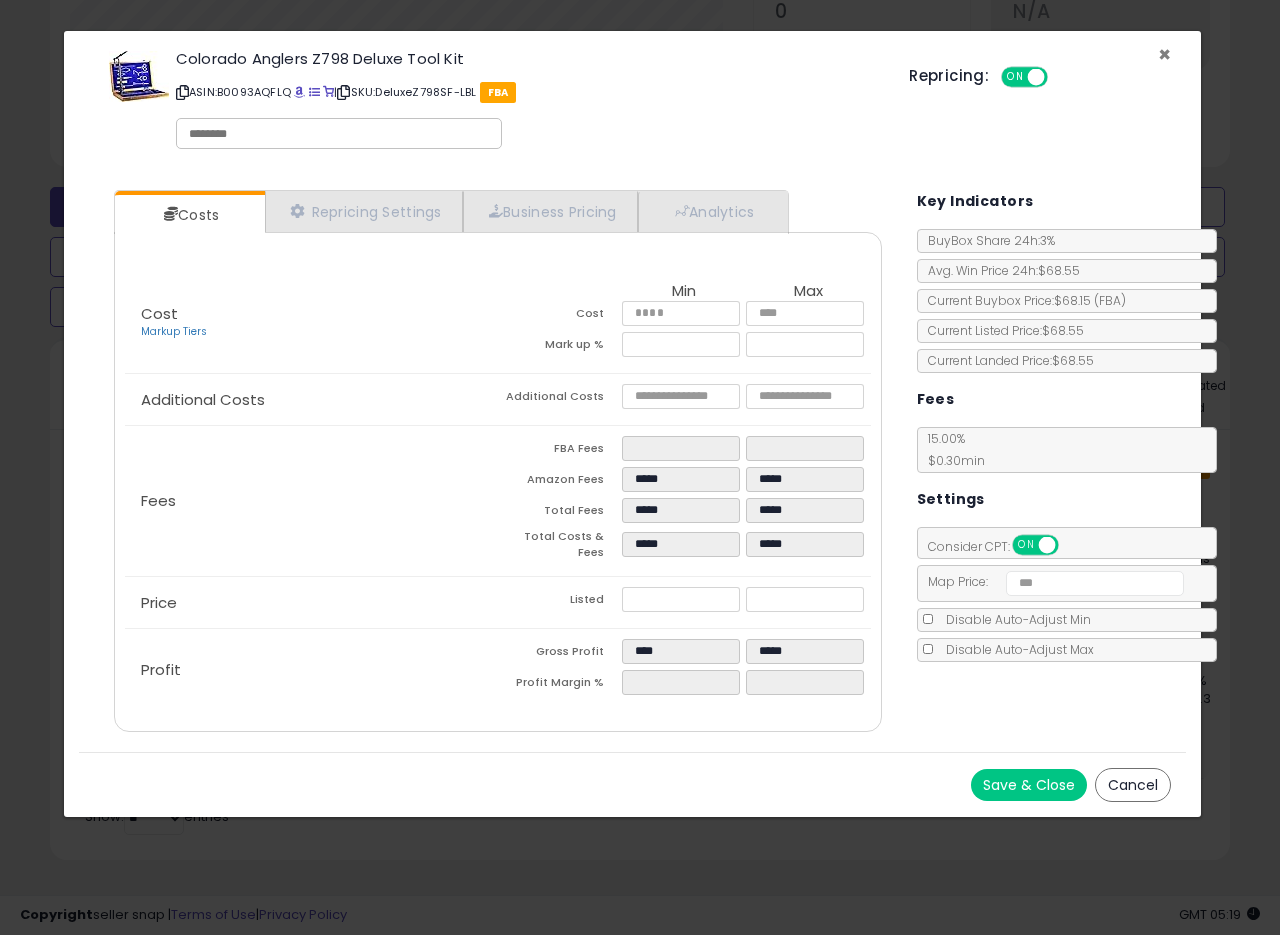 click on "×" at bounding box center [1164, 54] 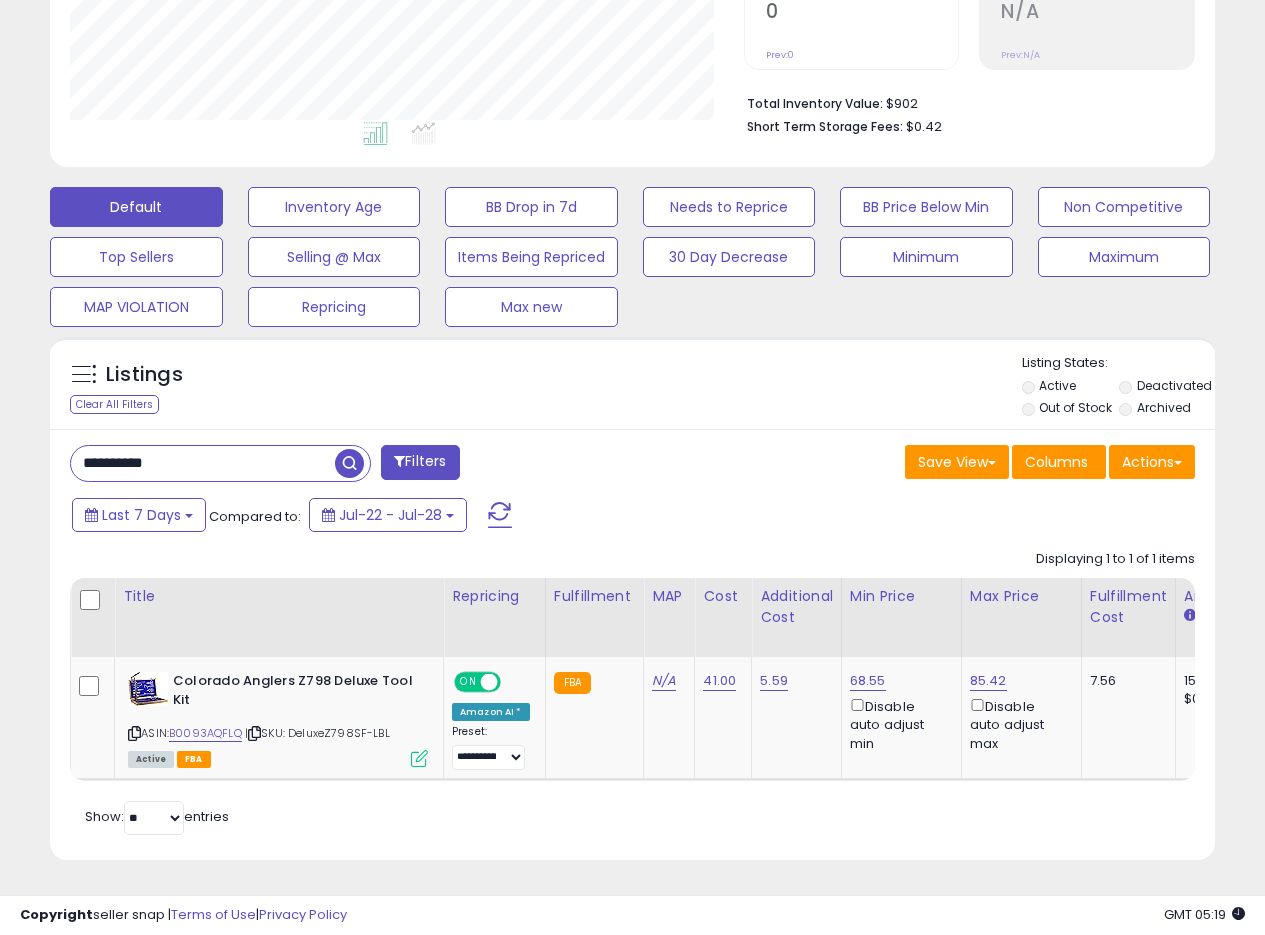 scroll, scrollTop: 410, scrollLeft: 674, axis: both 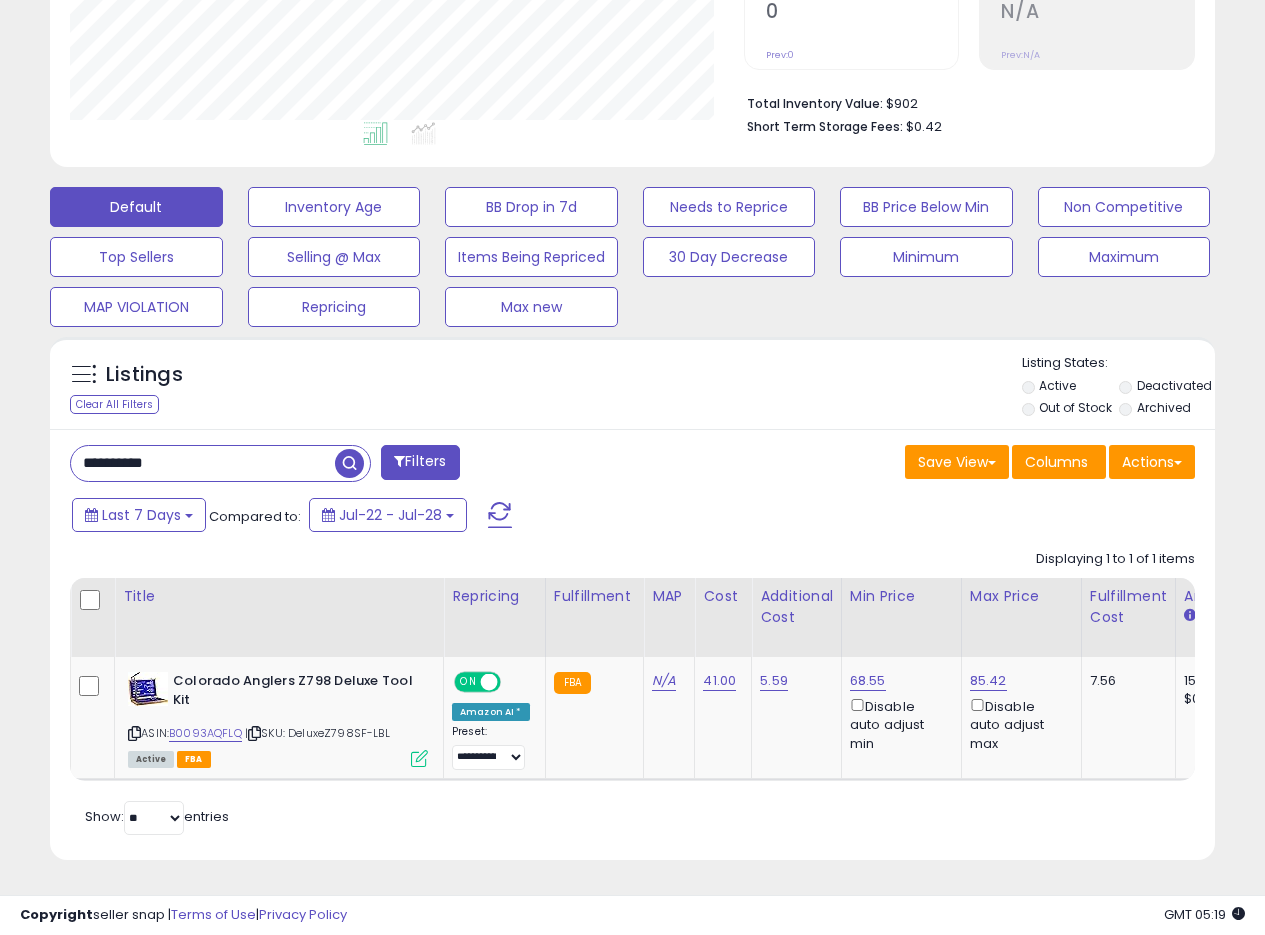 drag, startPoint x: 209, startPoint y: 462, endPoint x: 0, endPoint y: 430, distance: 211.43556 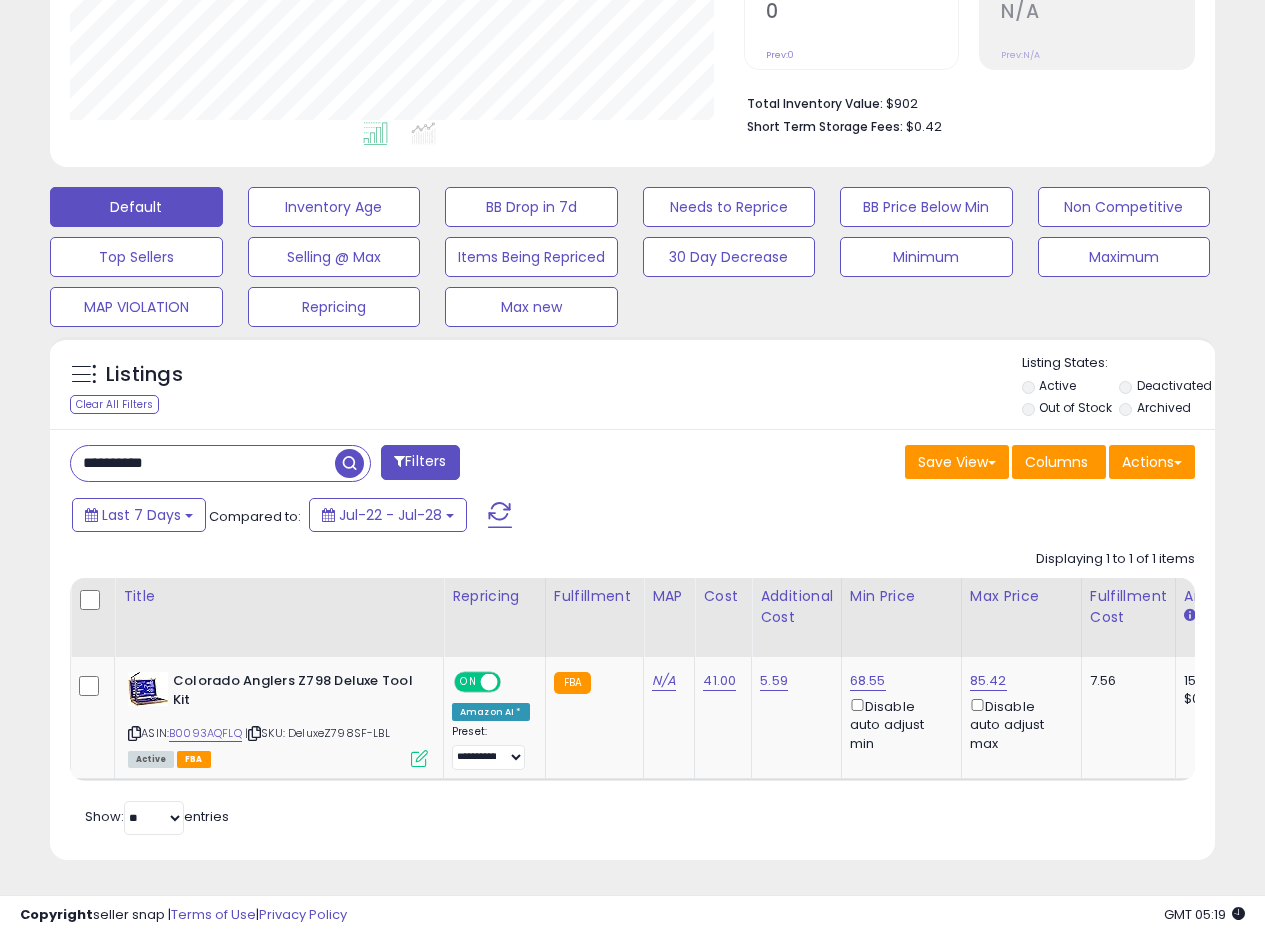 paste 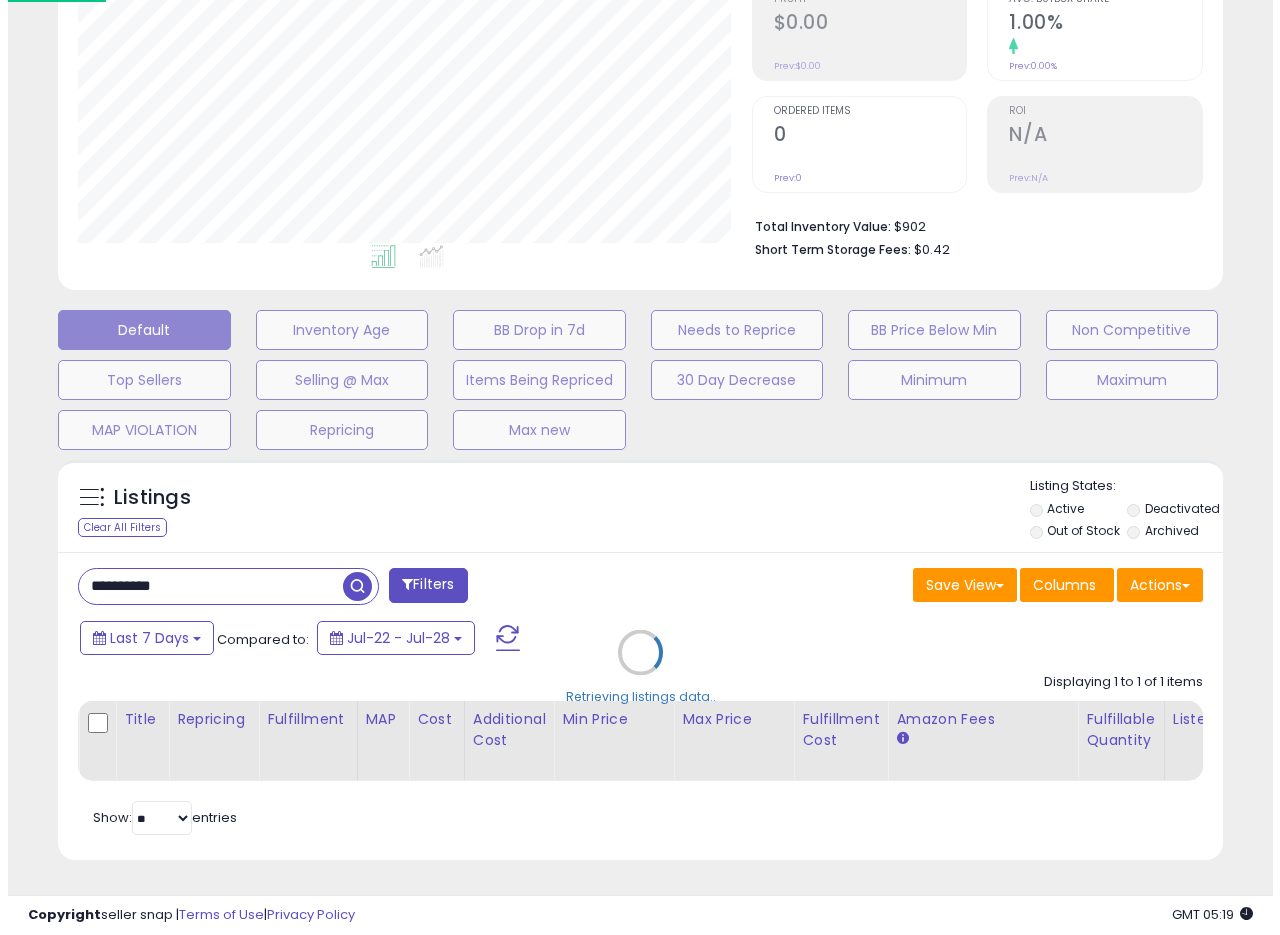 scroll, scrollTop: 335, scrollLeft: 0, axis: vertical 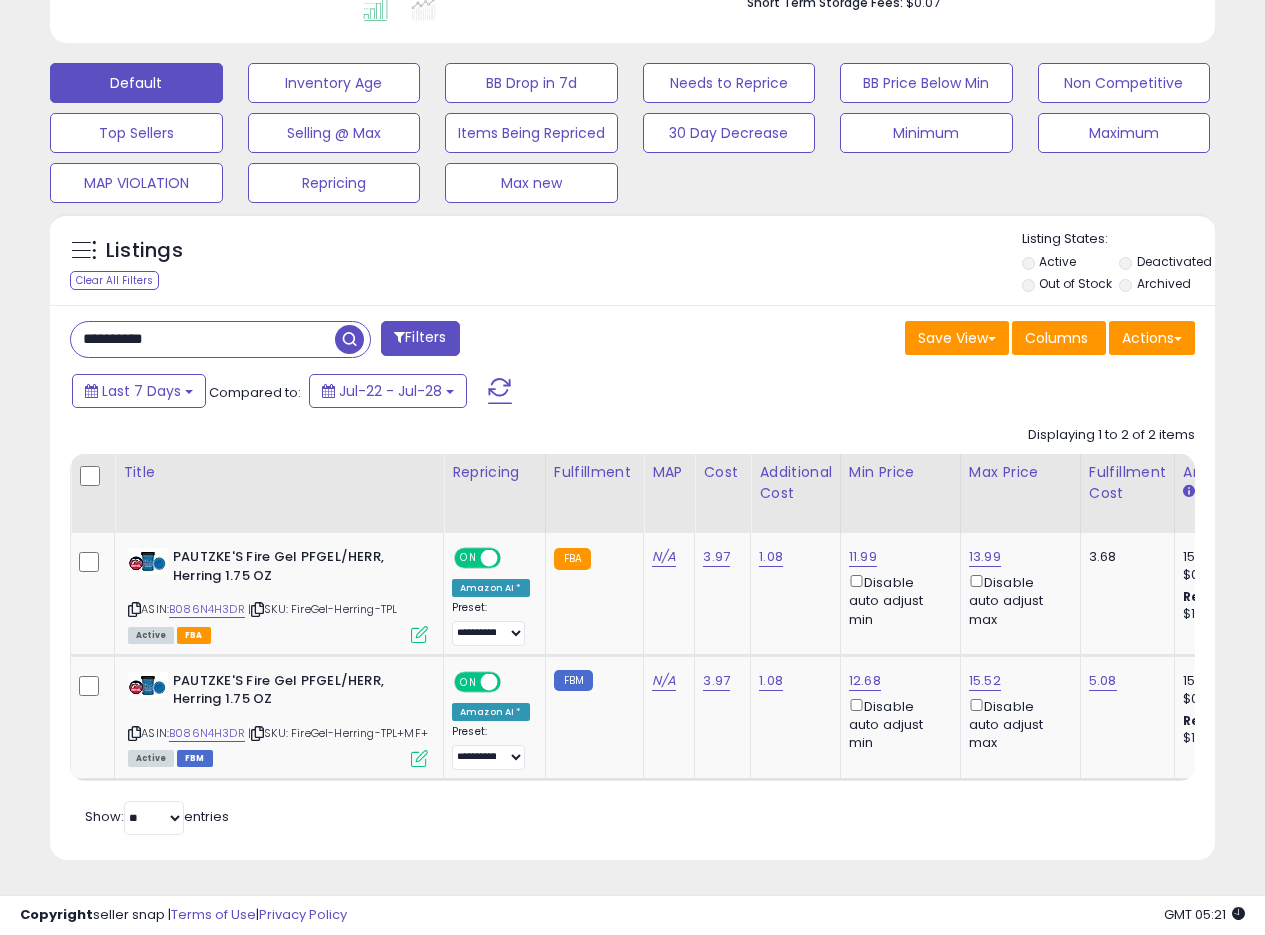 drag, startPoint x: 263, startPoint y: 294, endPoint x: 0, endPoint y: 287, distance: 263.09314 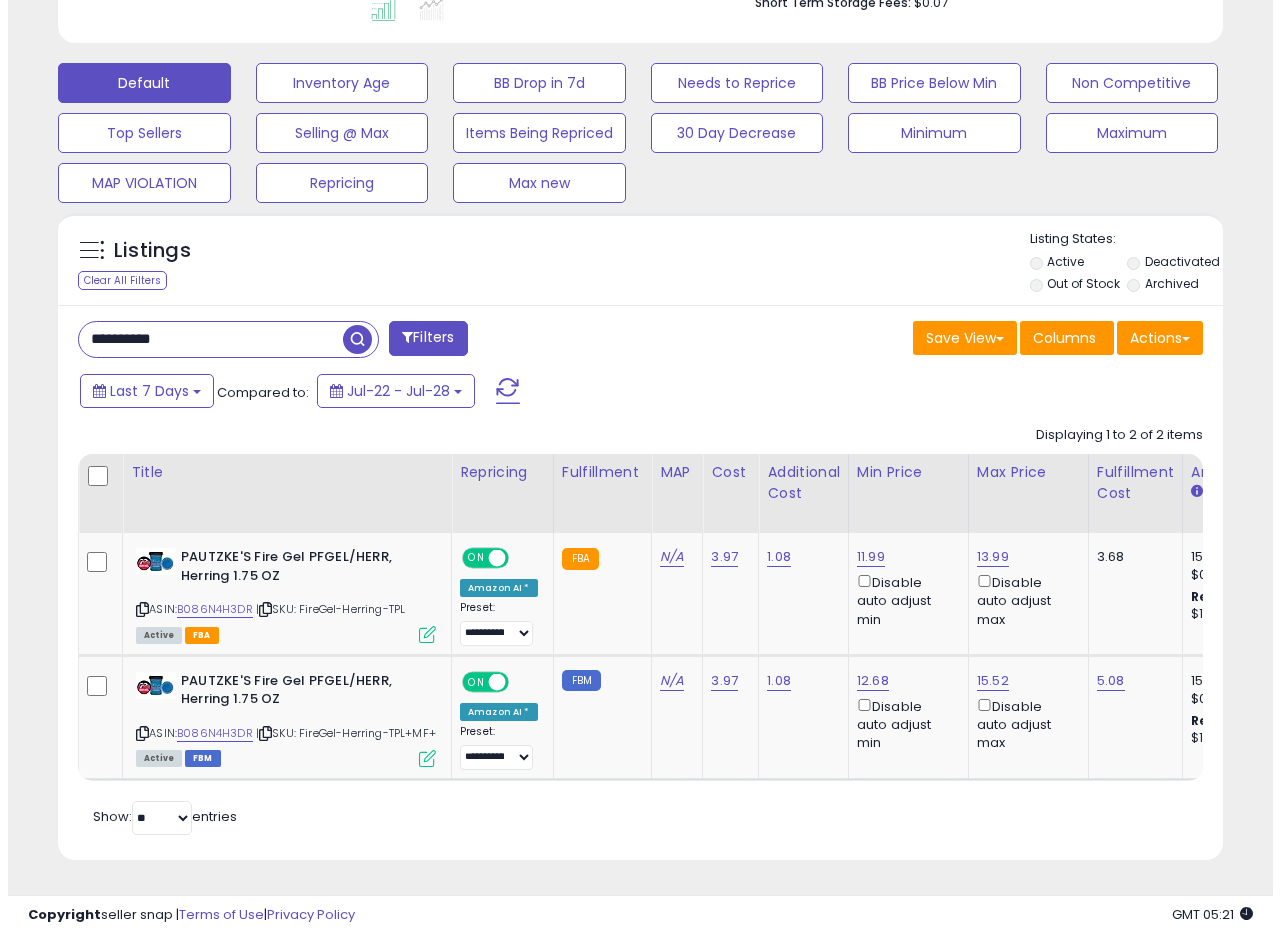 scroll, scrollTop: 335, scrollLeft: 0, axis: vertical 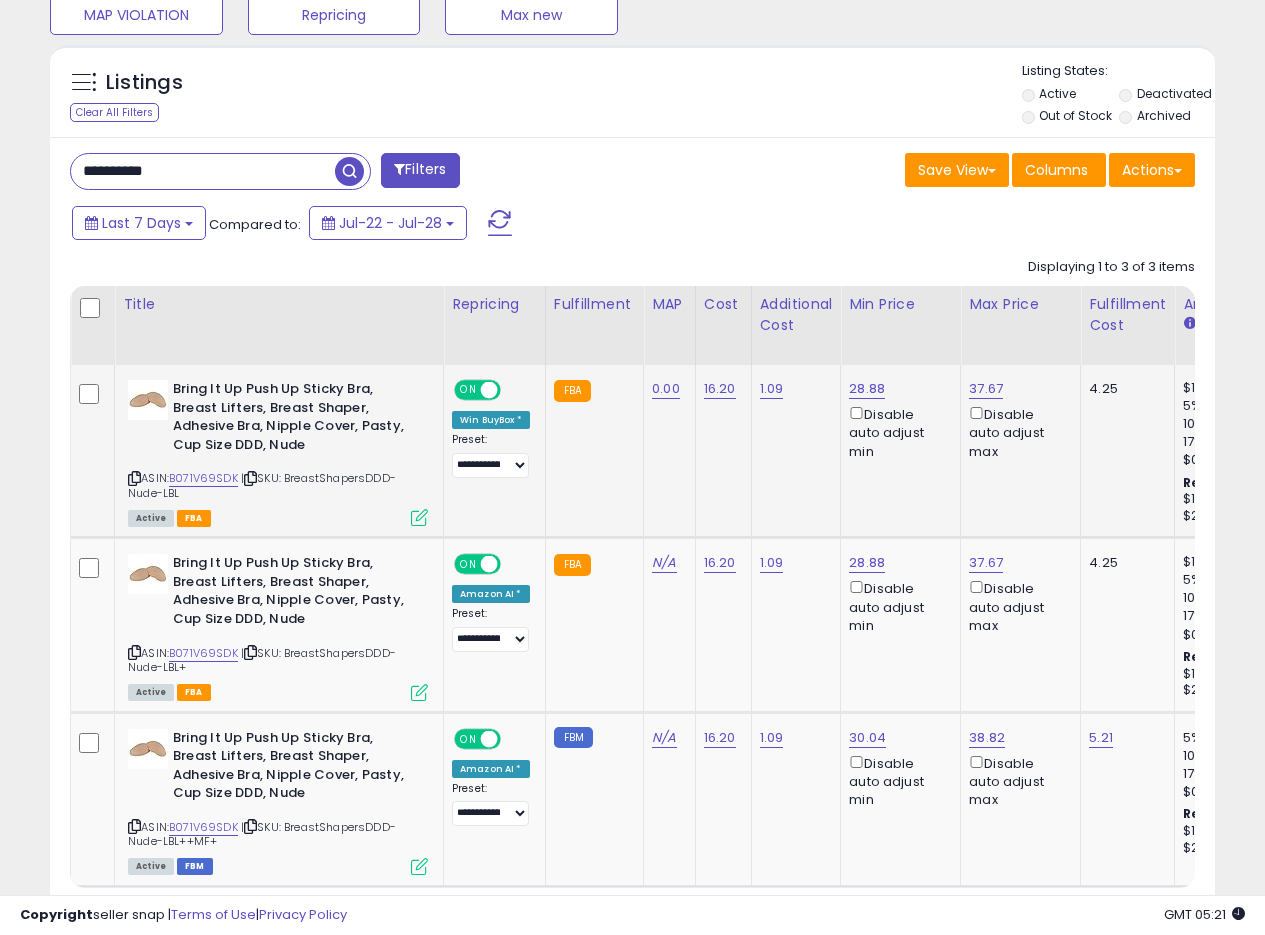click on "FBA" 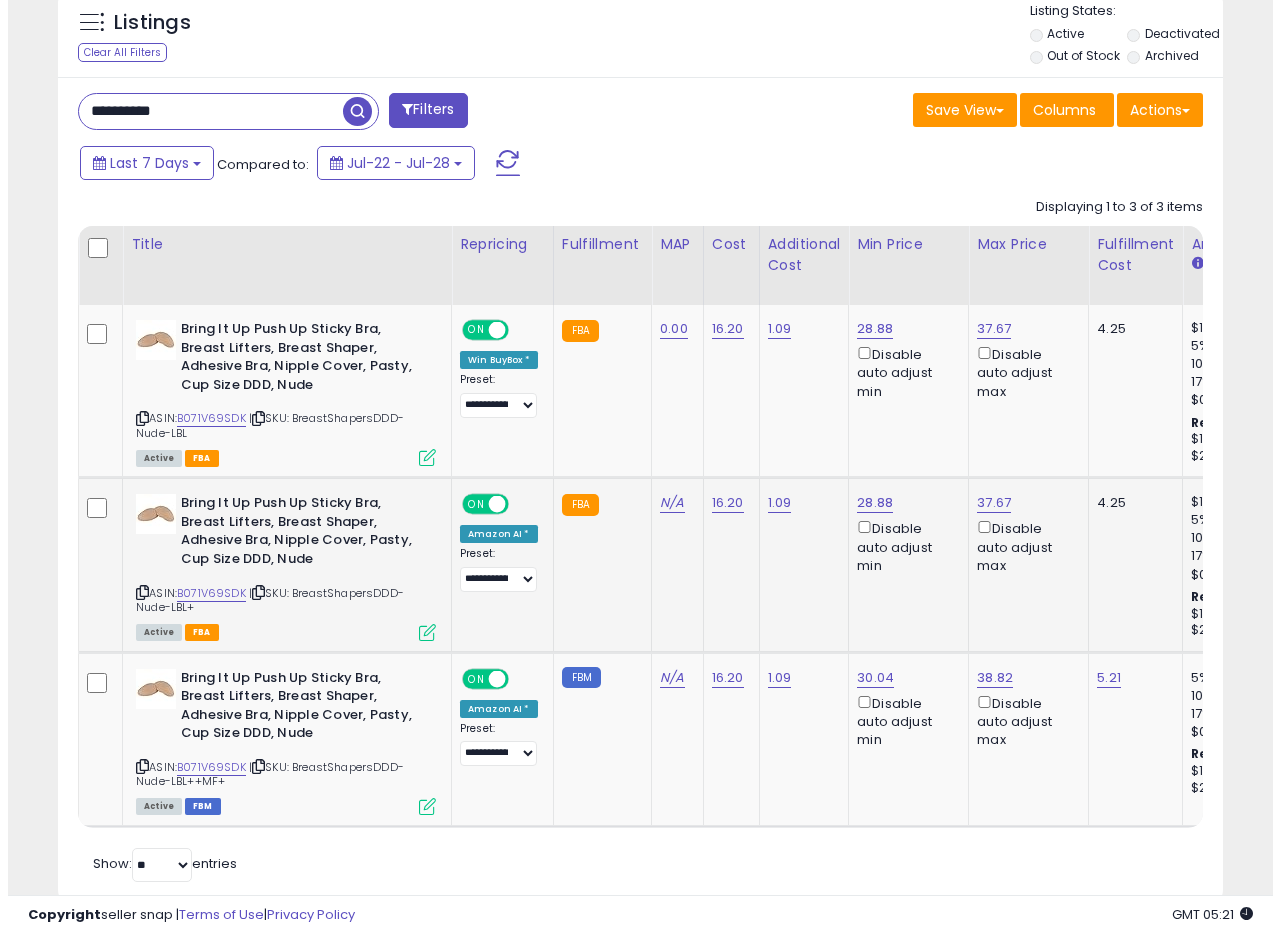 scroll, scrollTop: 857, scrollLeft: 0, axis: vertical 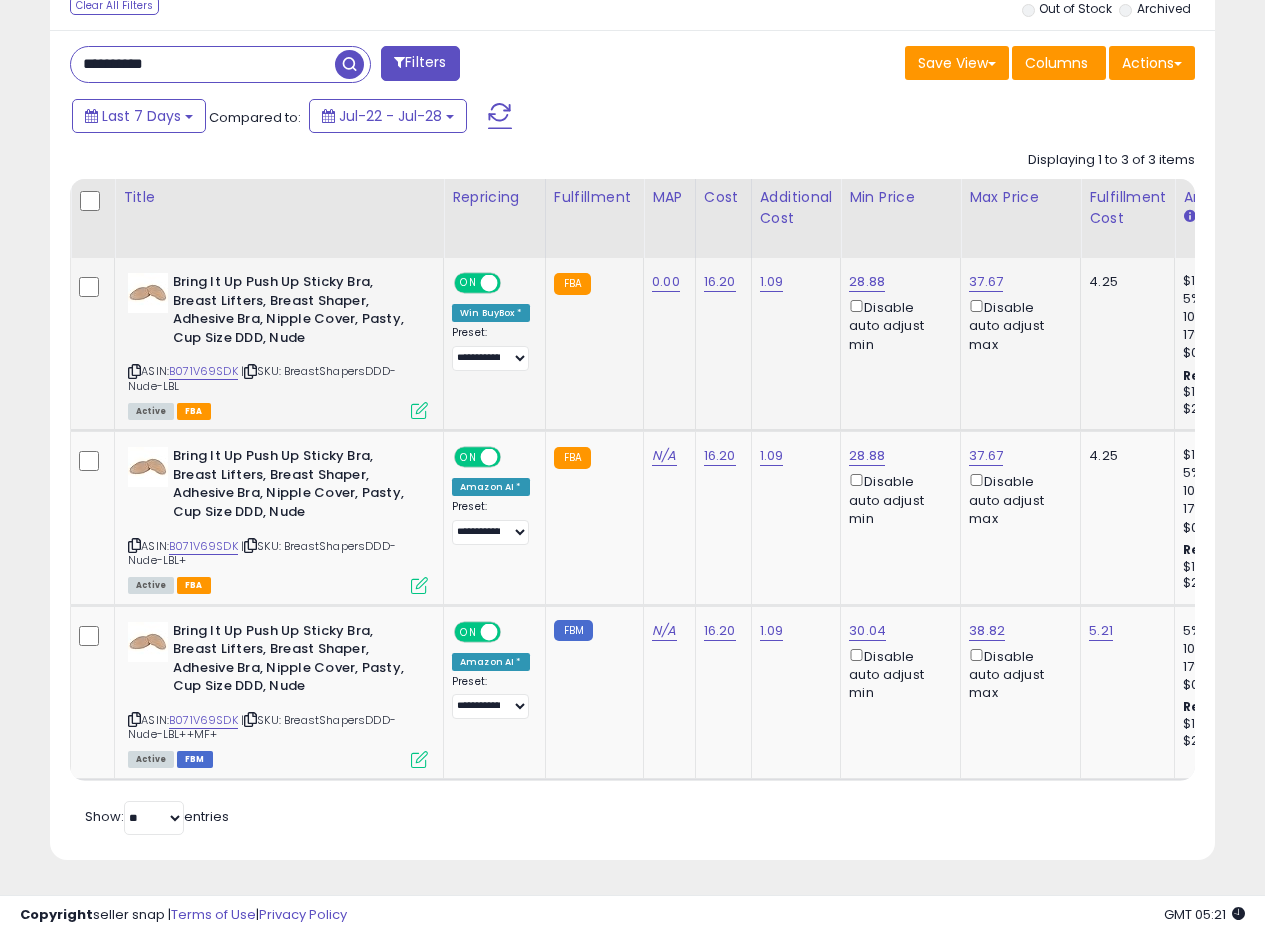 click at bounding box center [419, 410] 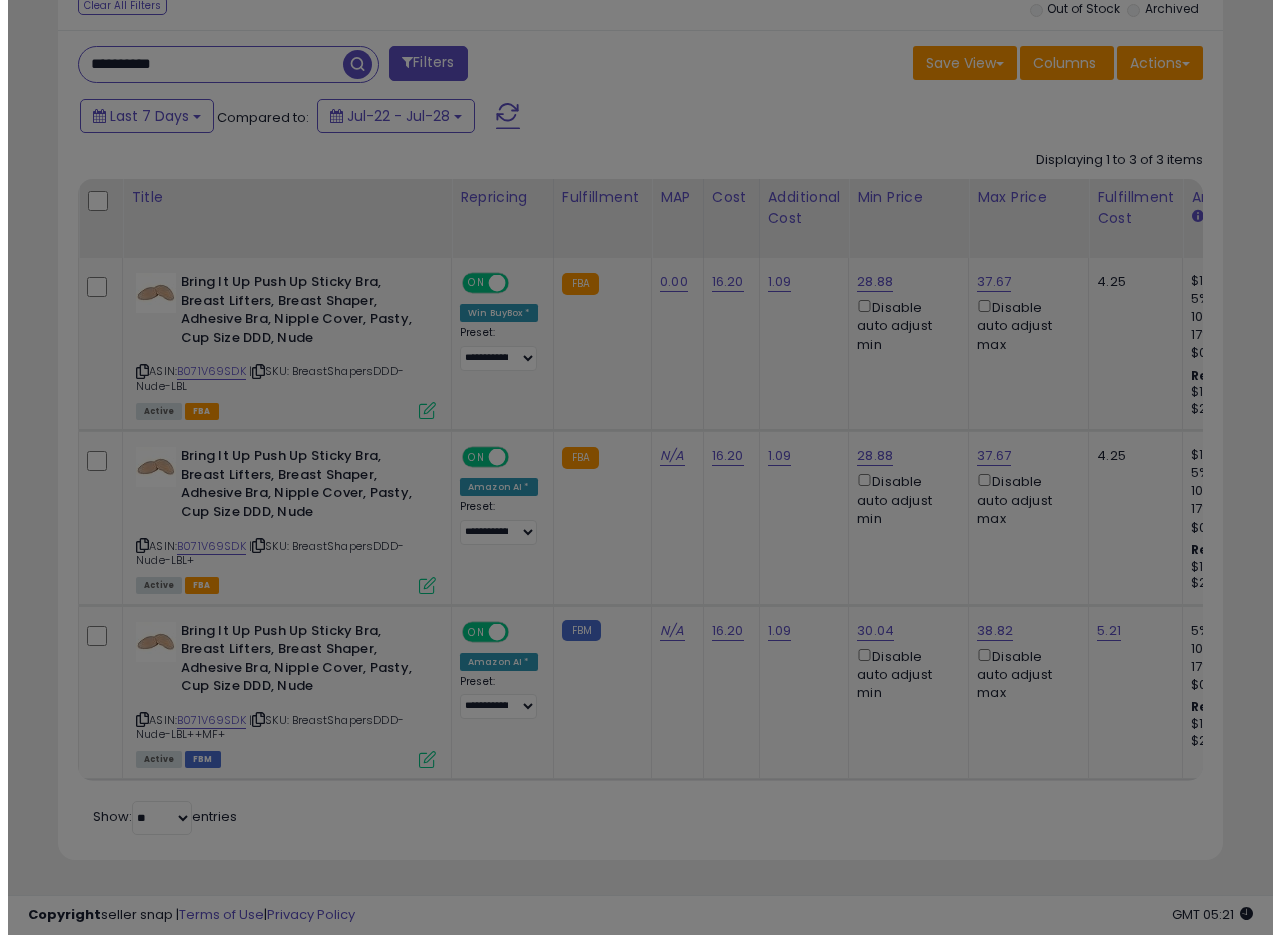 scroll, scrollTop: 999590, scrollLeft: 999317, axis: both 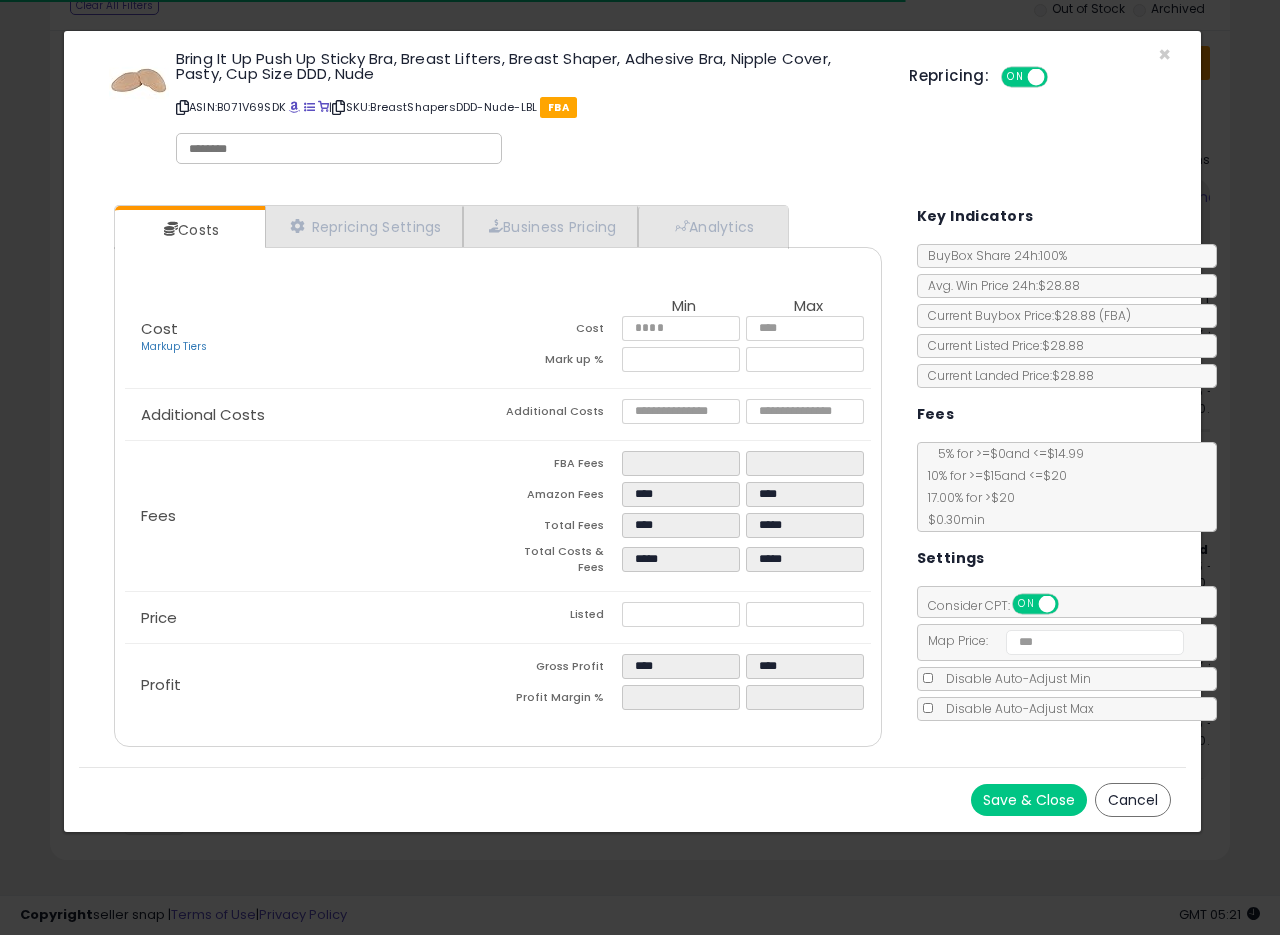 click on "Bring It Up Push Up Sticky Bra, Breast Lifters, Breast Shaper, Adhesive Bra, Nipple Cover, Pasty, Cup Size DDD, Nude
ASIN:  B071V69SDK
|
SKU:  BreastShapersDDD-Nude-LBL
FBA
Repricing:
ON  OFF" at bounding box center (632, 110) 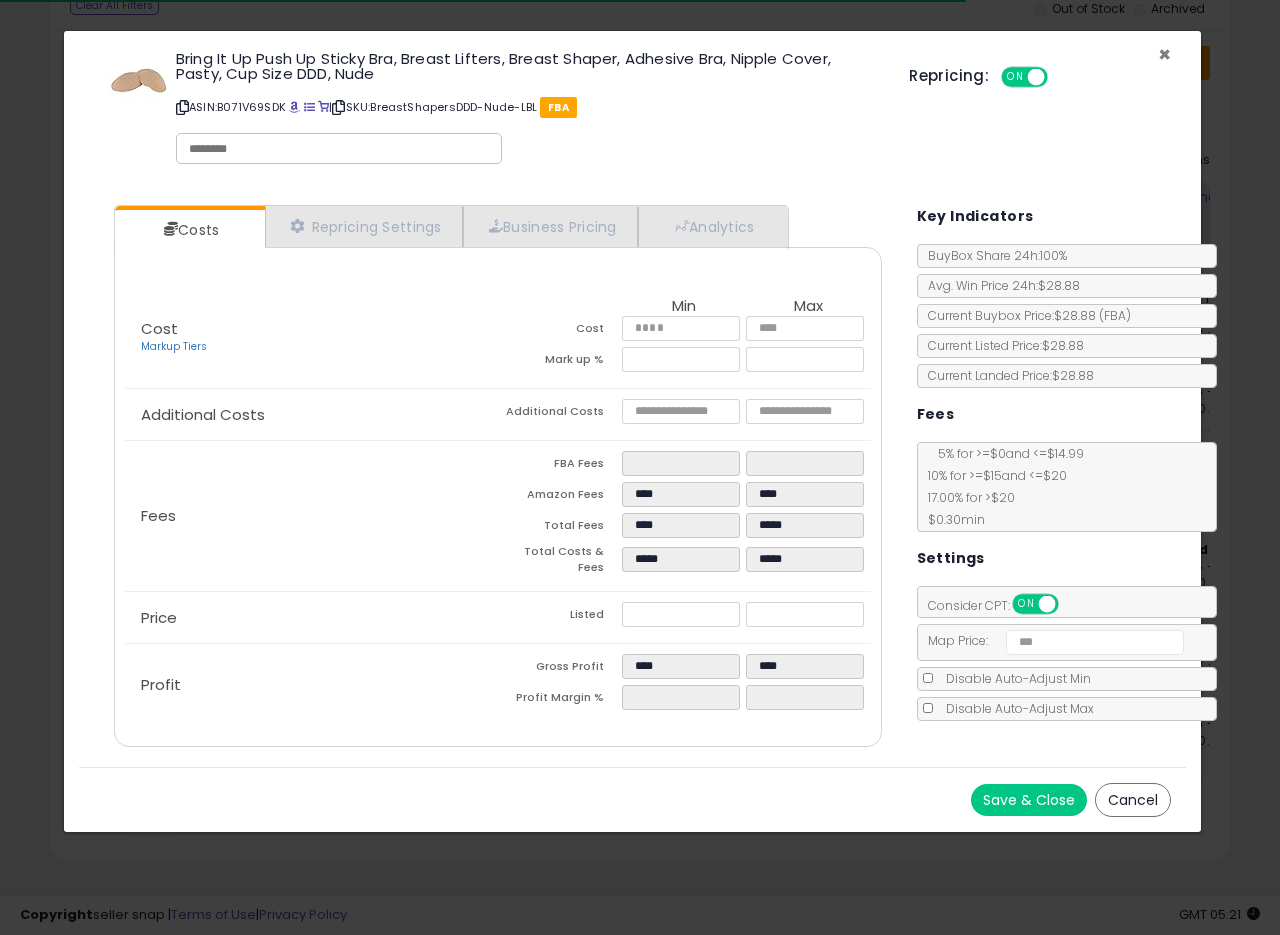 click on "×" at bounding box center (1164, 54) 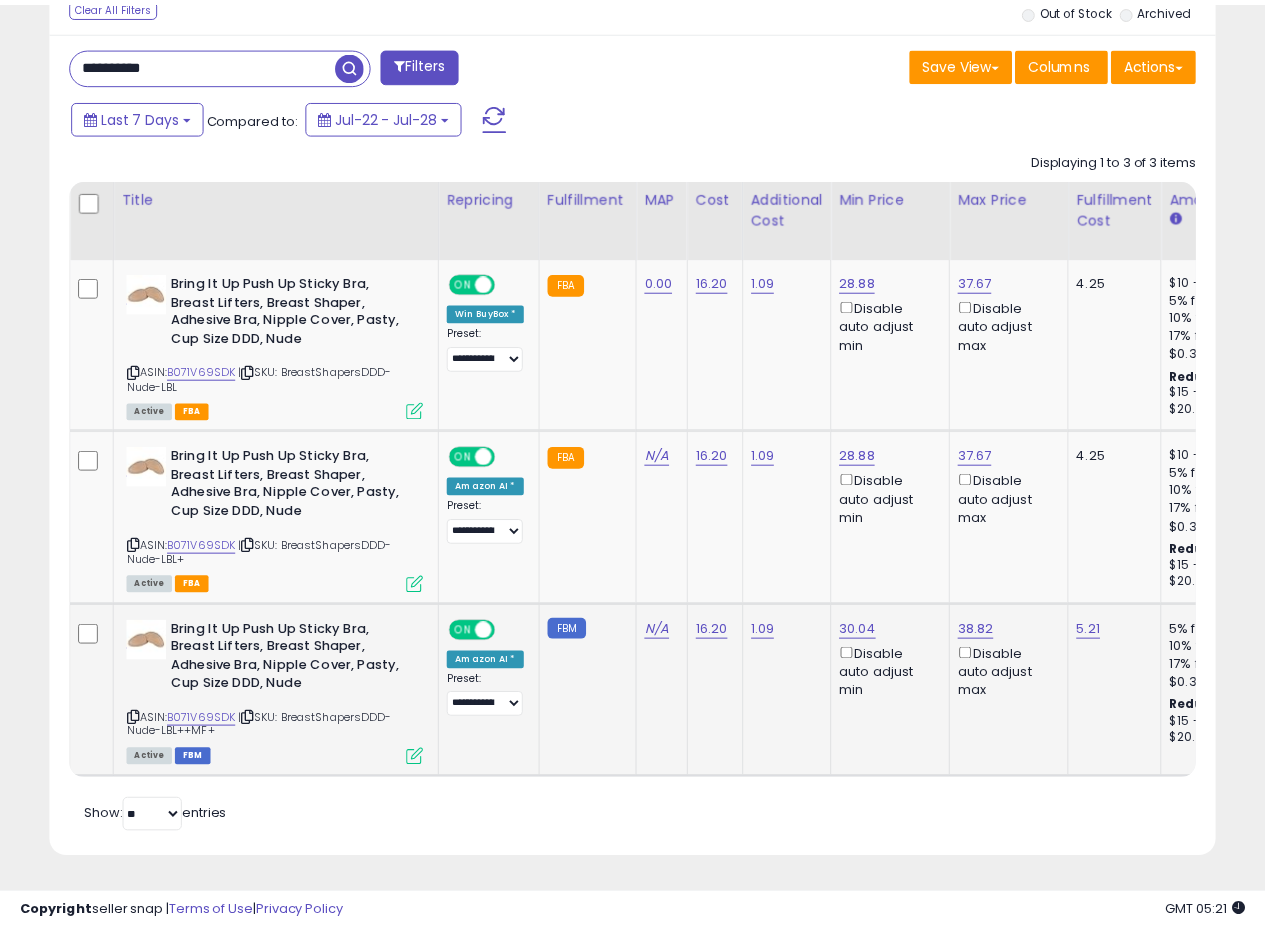 scroll, scrollTop: 410, scrollLeft: 674, axis: both 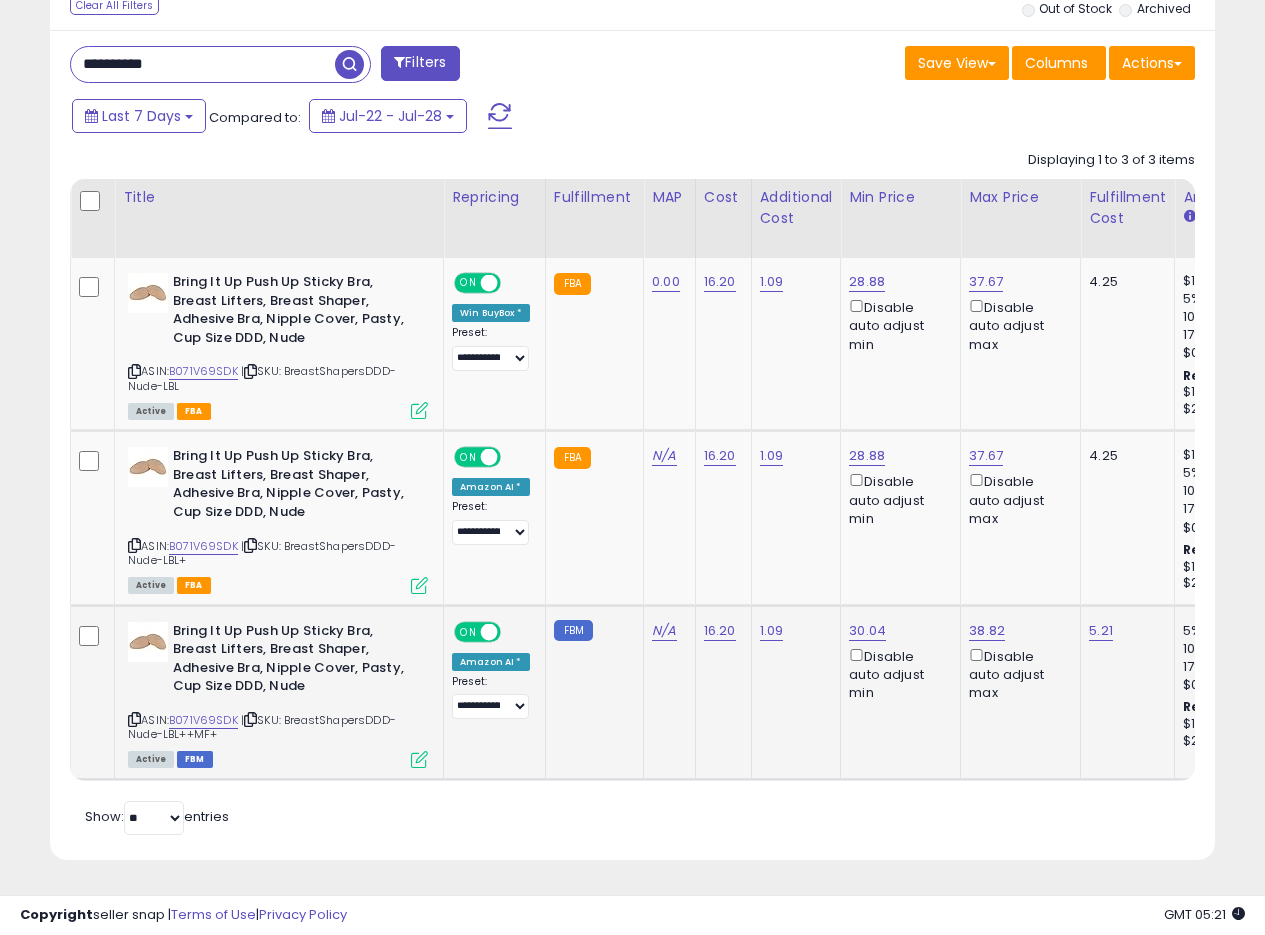 click at bounding box center (419, 759) 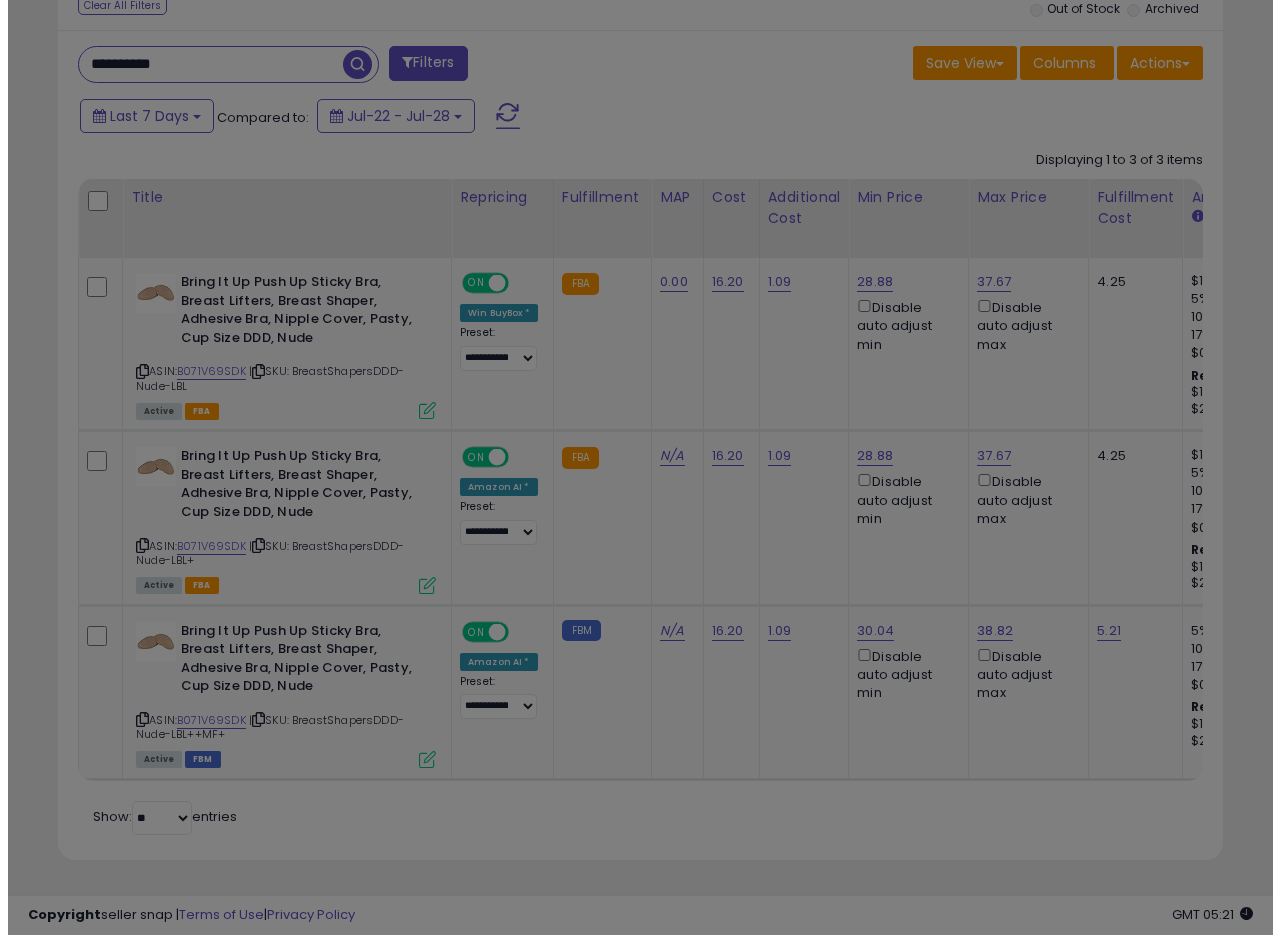 scroll, scrollTop: 999590, scrollLeft: 999317, axis: both 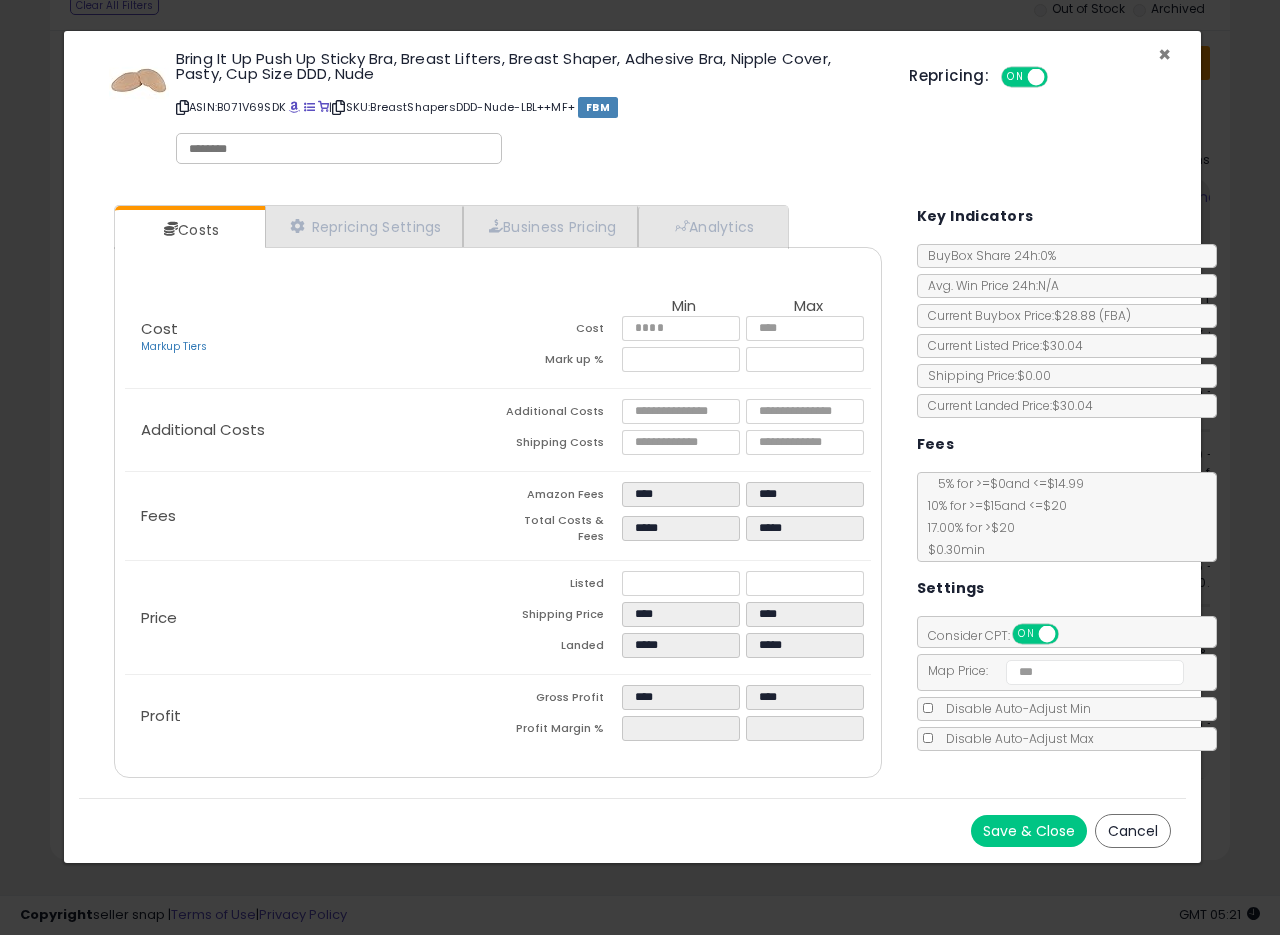 click on "×" at bounding box center (1164, 54) 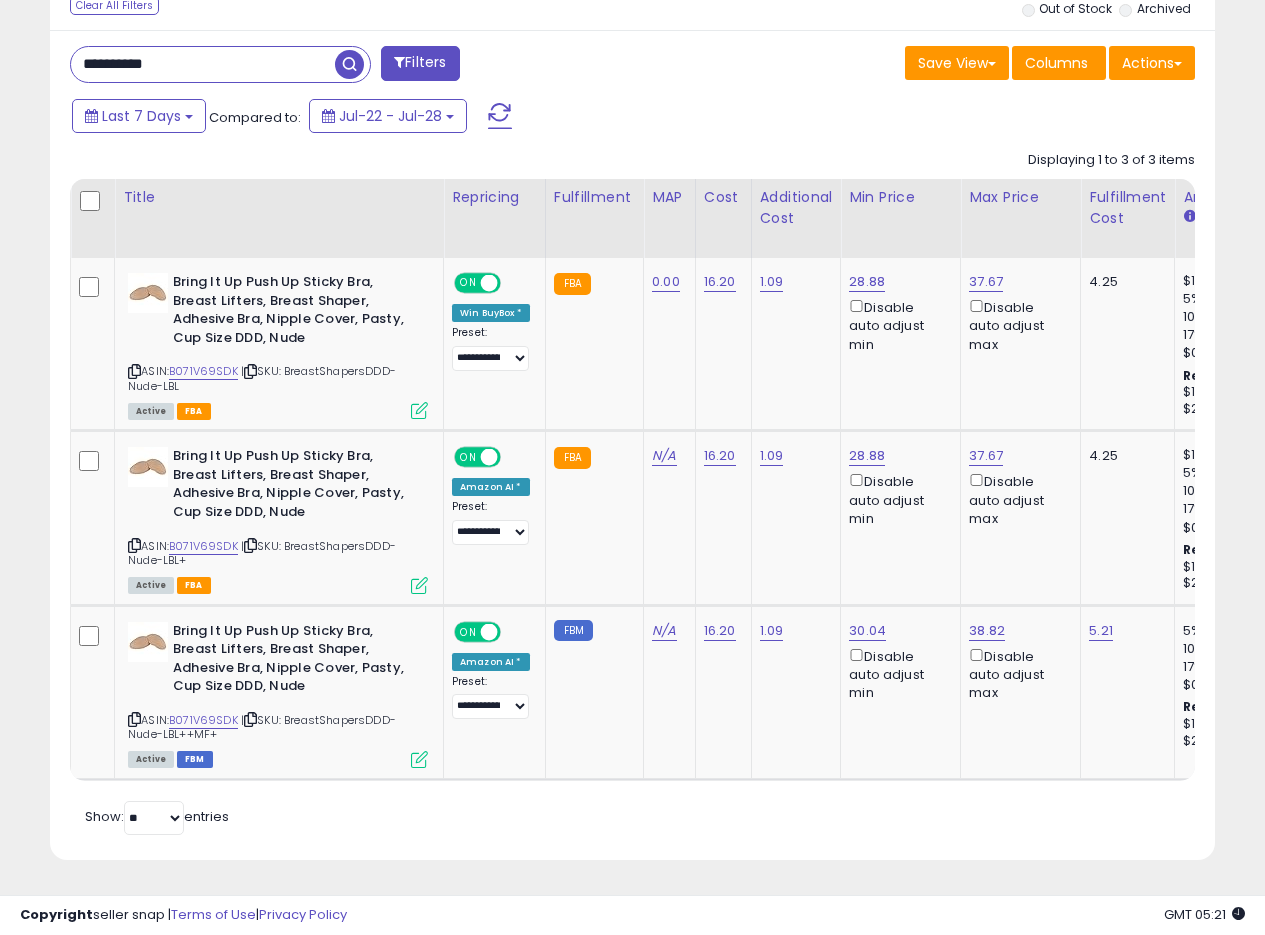 scroll, scrollTop: 410, scrollLeft: 674, axis: both 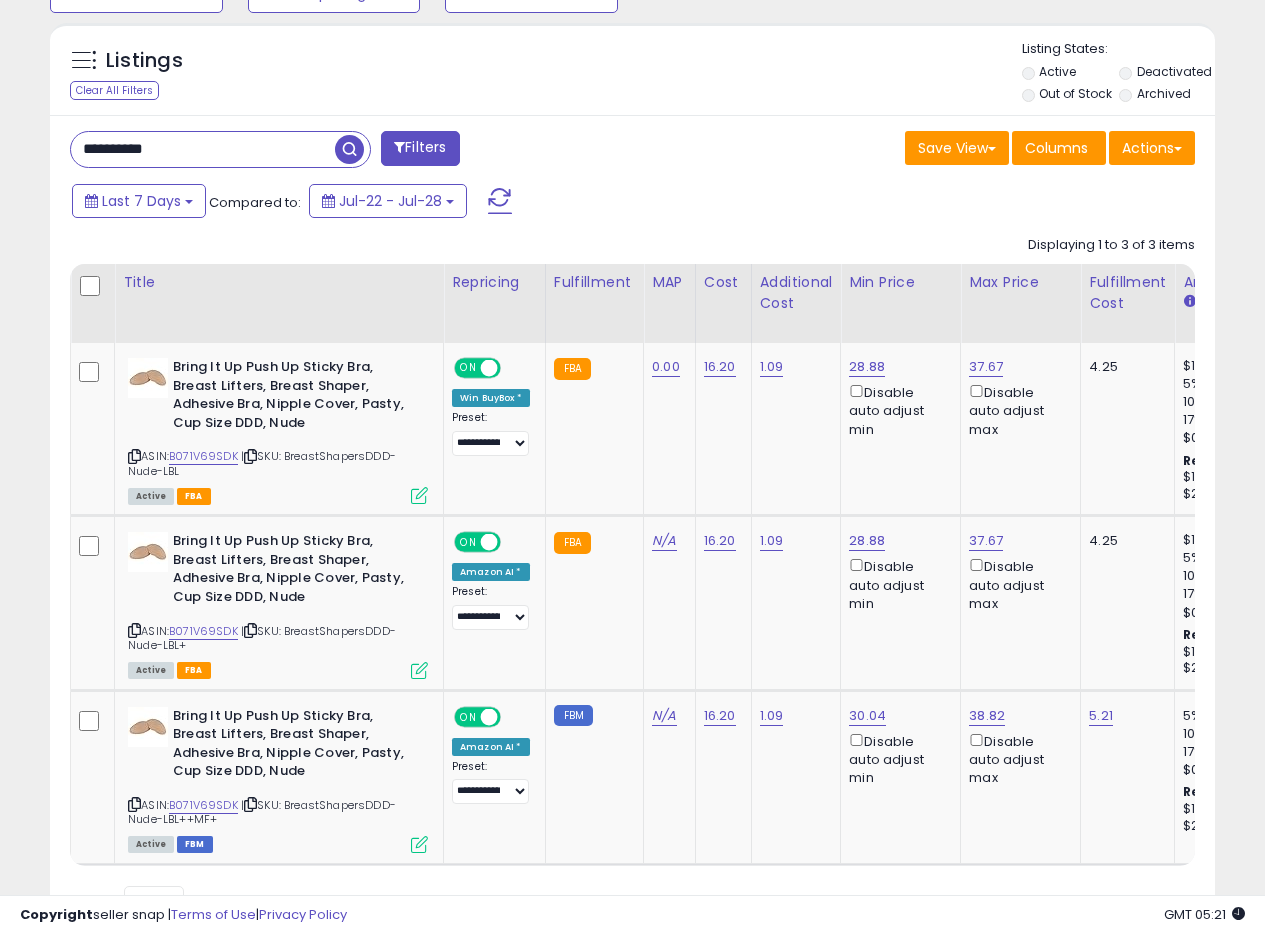 drag, startPoint x: 202, startPoint y: 137, endPoint x: 0, endPoint y: 97, distance: 205.92232 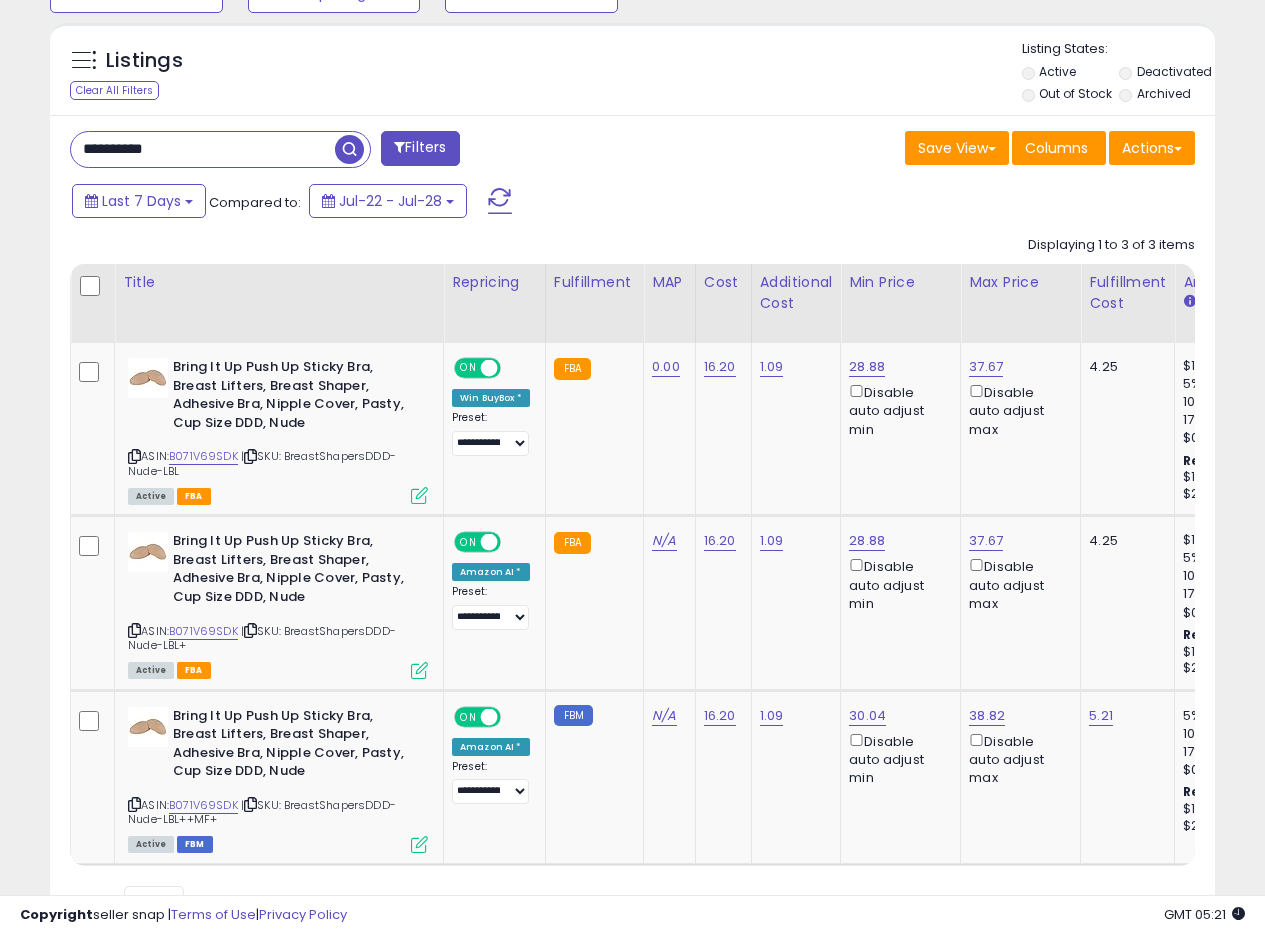 paste 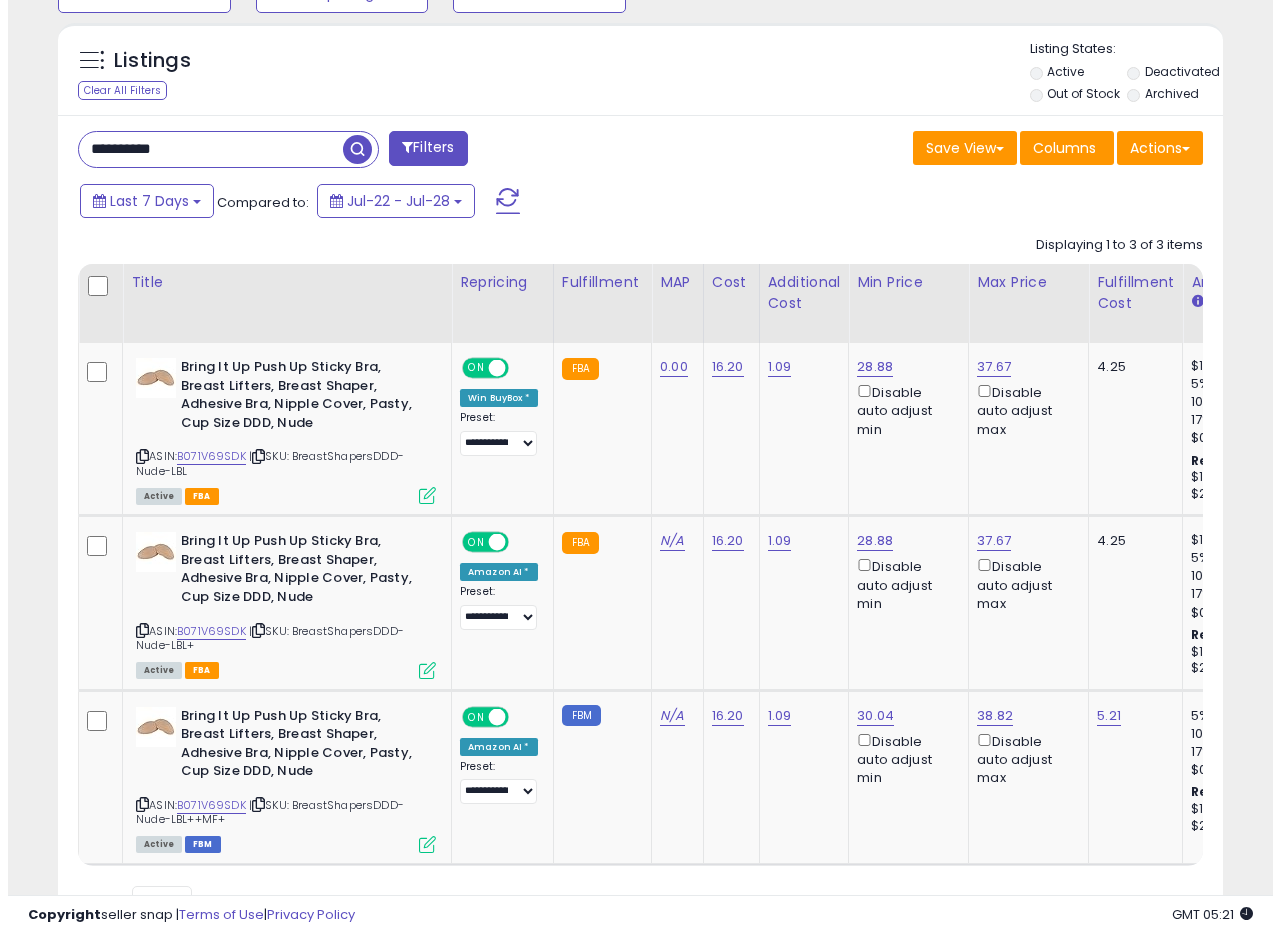 scroll, scrollTop: 335, scrollLeft: 0, axis: vertical 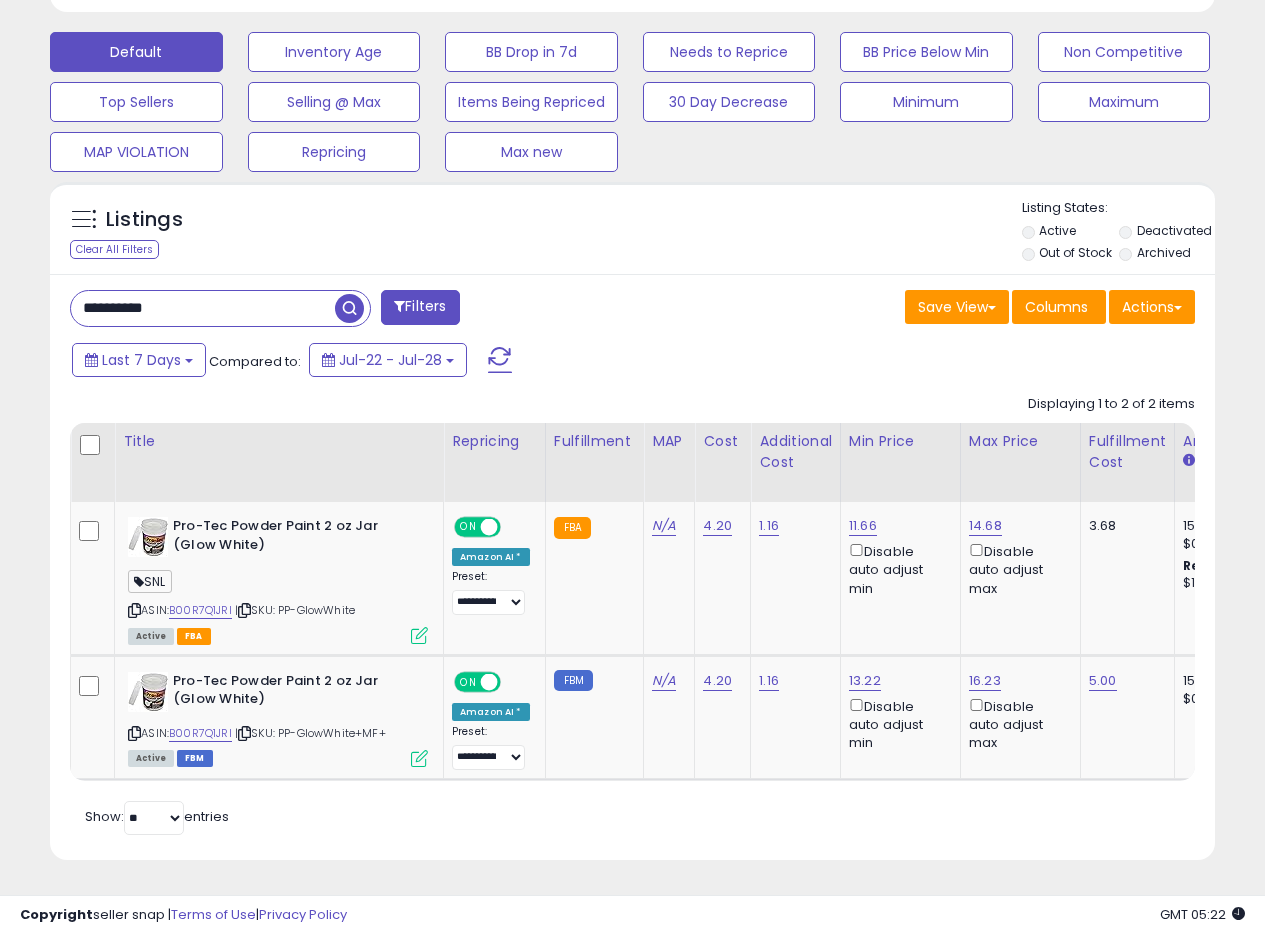 click on "Listings
Clear All Filters
Listing States:" at bounding box center [632, 233] 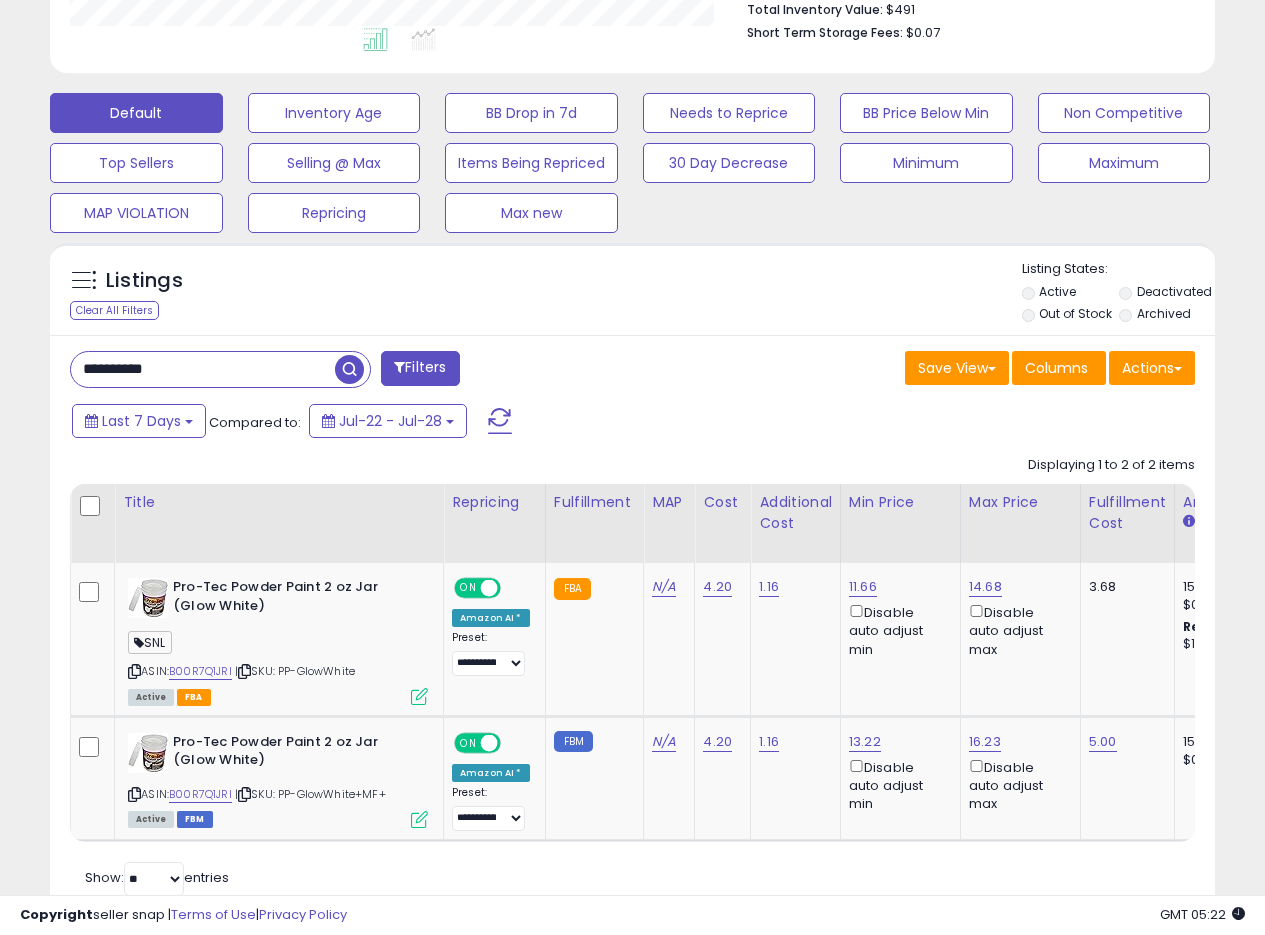 scroll, scrollTop: 599, scrollLeft: 0, axis: vertical 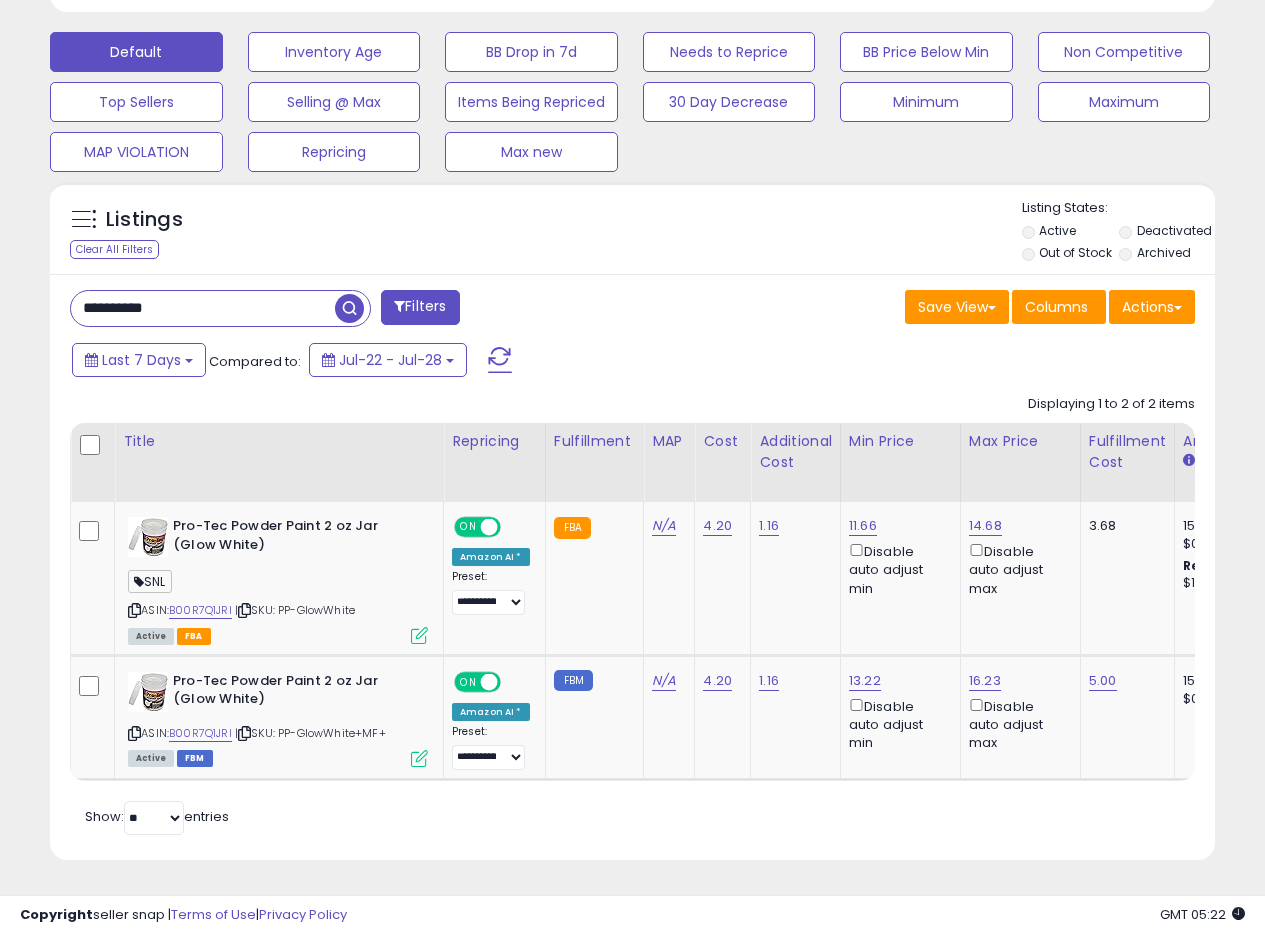 click on "Save View
Save As New View
Update Current View
Columns
Actions
Import  Export Visible Columns" at bounding box center (922, 309) 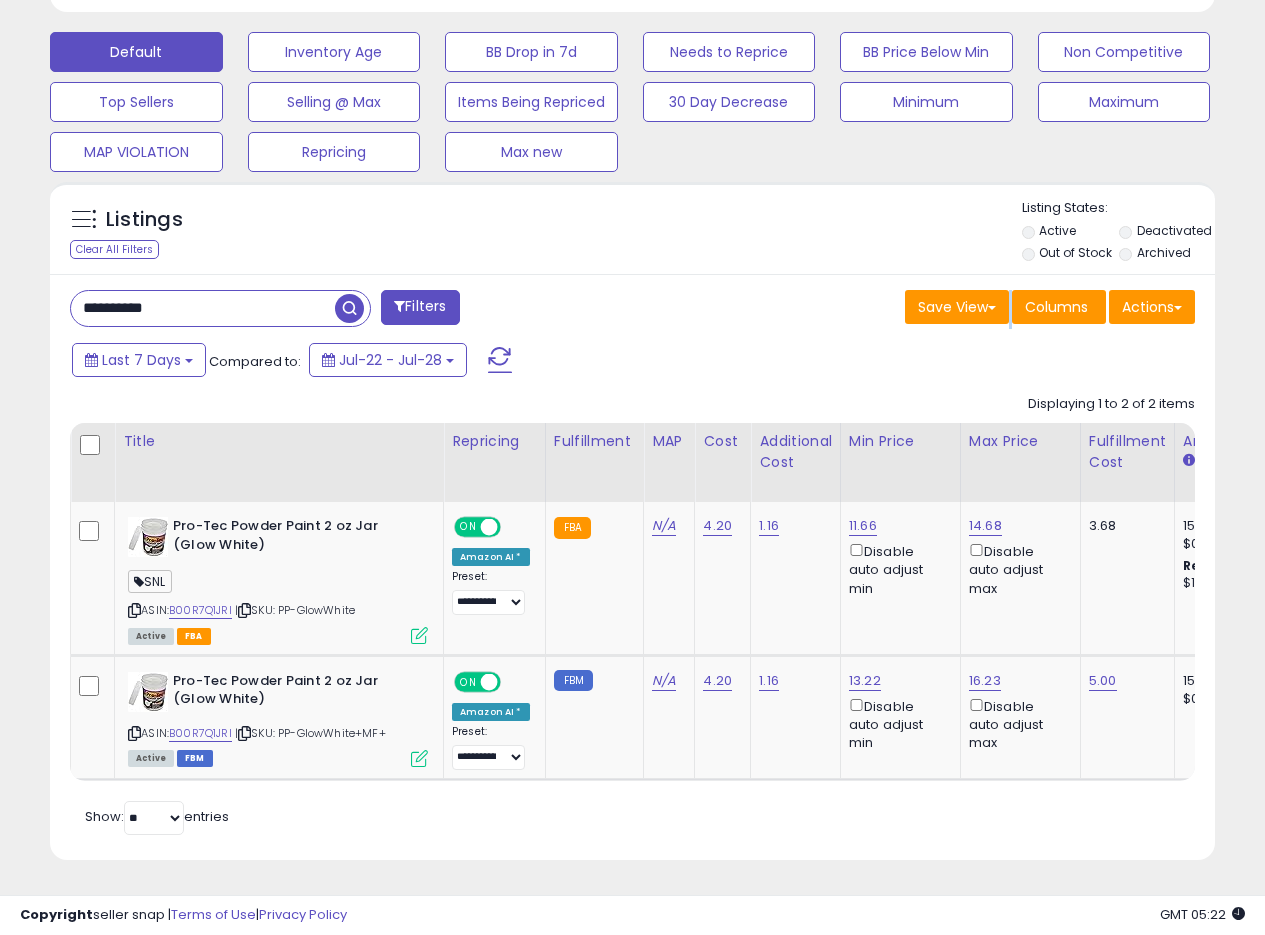 drag, startPoint x: 724, startPoint y: 299, endPoint x: 735, endPoint y: 298, distance: 11.045361 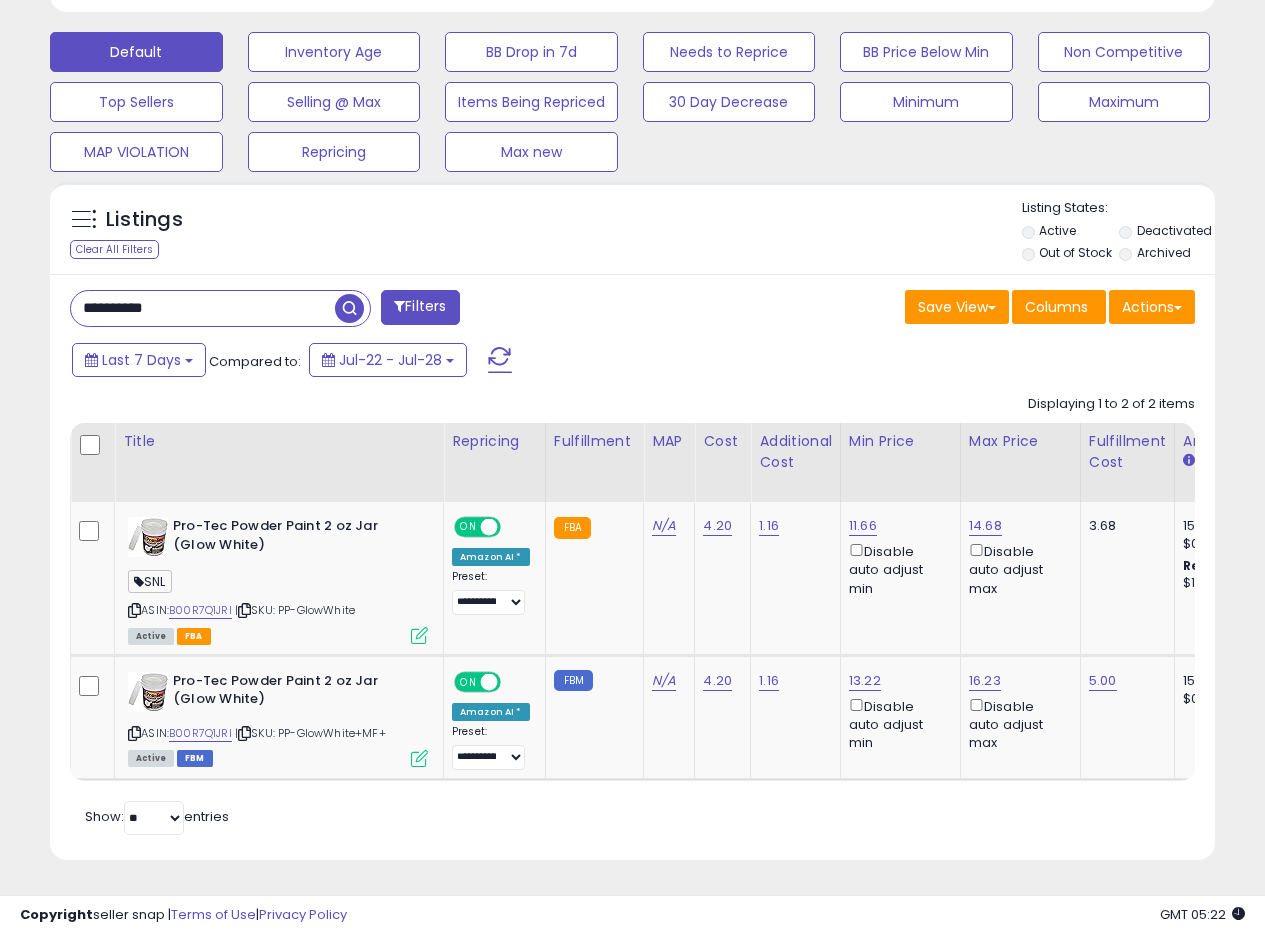 click on "Save View
Save As New View
Update Current View
Columns
Actions
Import  Export Visible Columns" at bounding box center [922, 309] 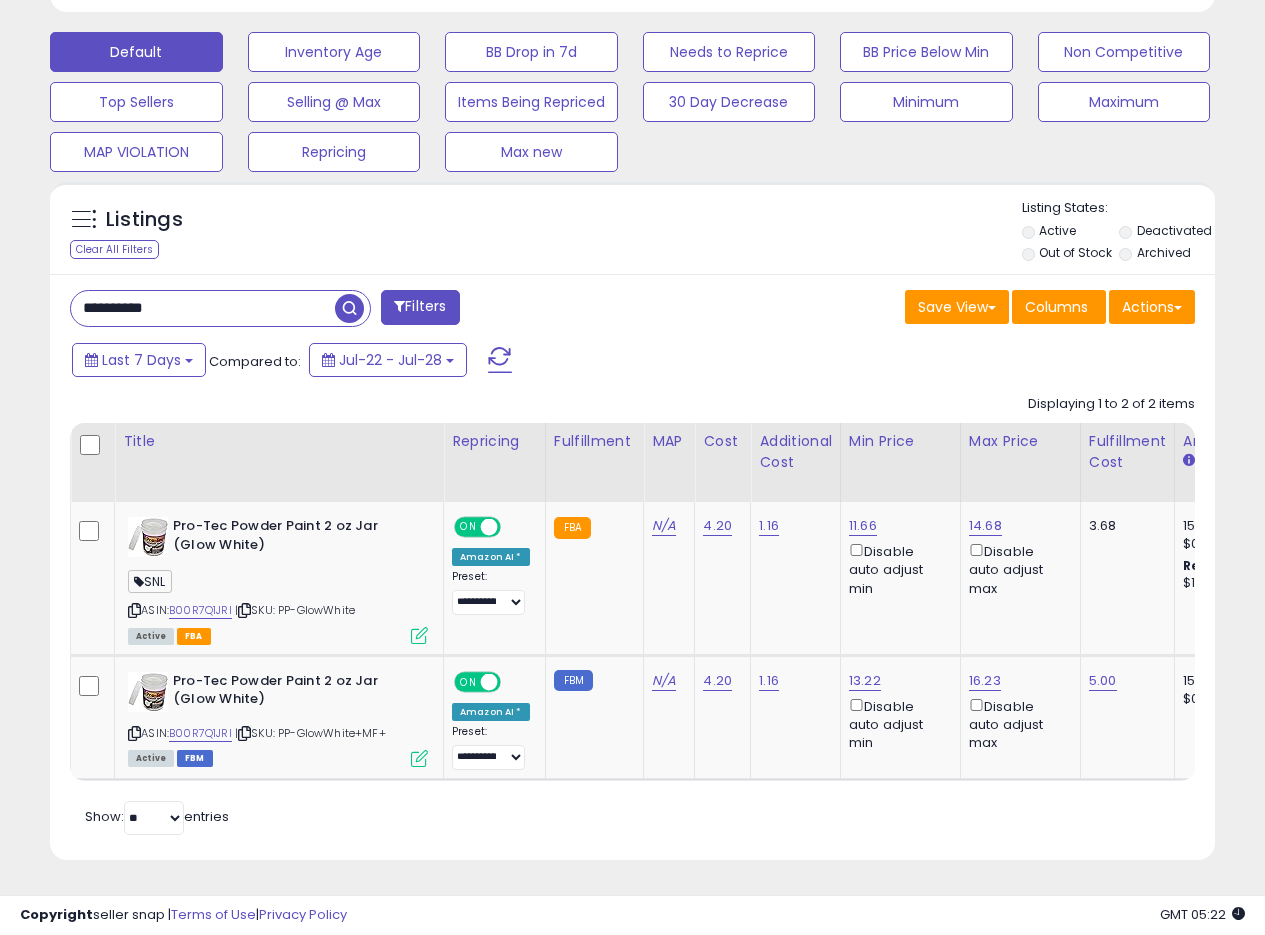 drag, startPoint x: 199, startPoint y: 317, endPoint x: 0, endPoint y: 296, distance: 200.10497 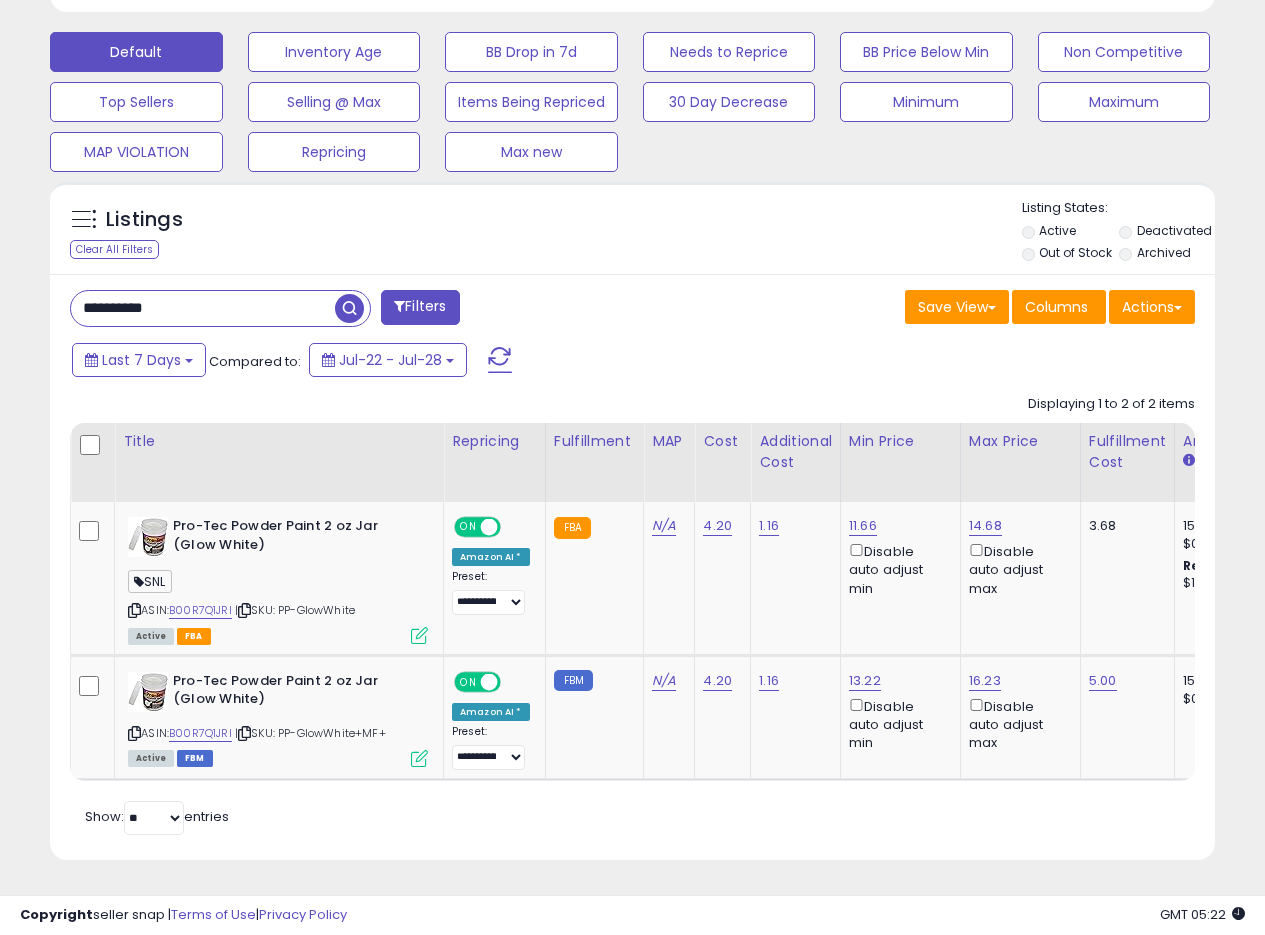 paste 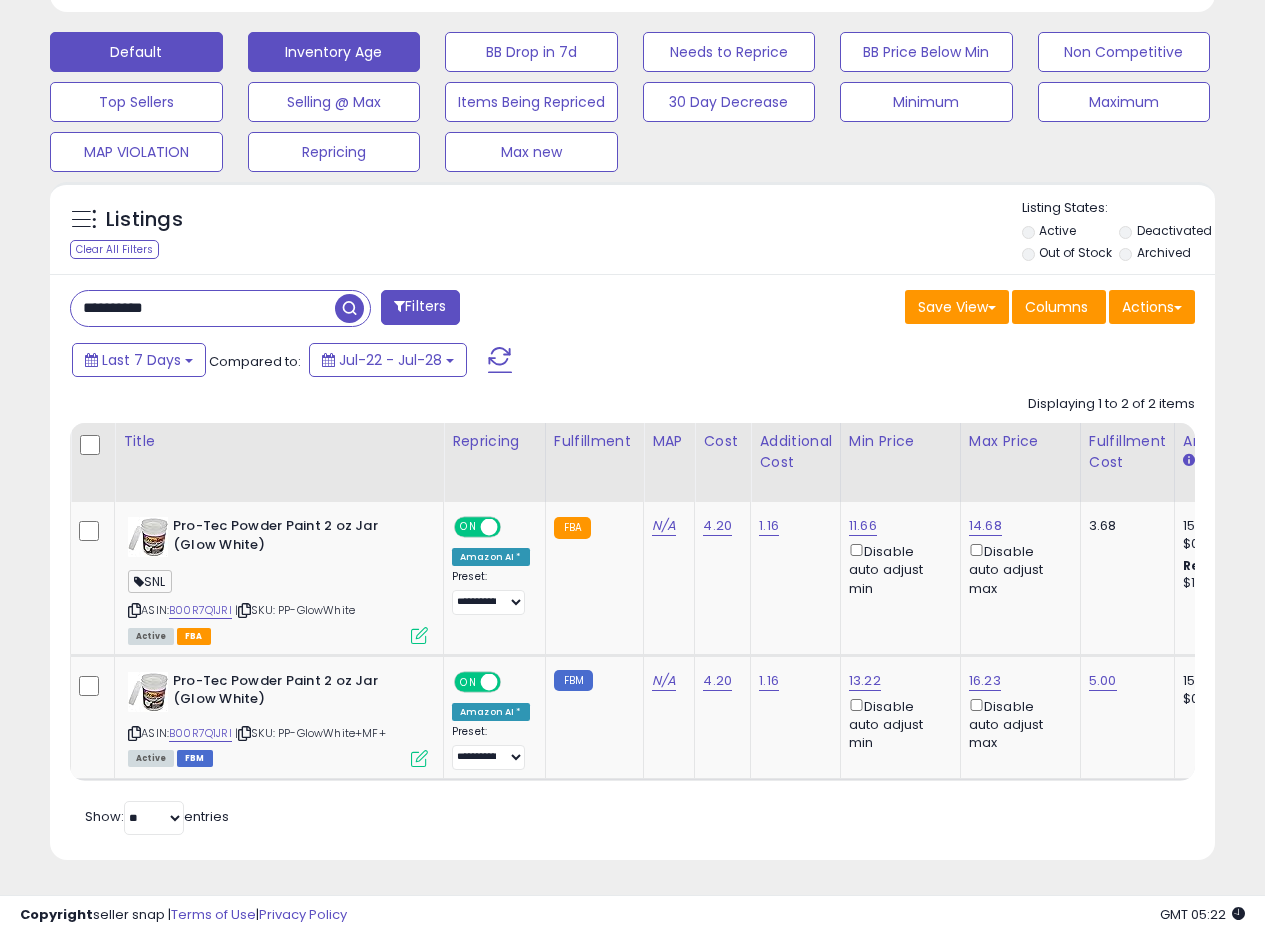 click at bounding box center [349, 308] 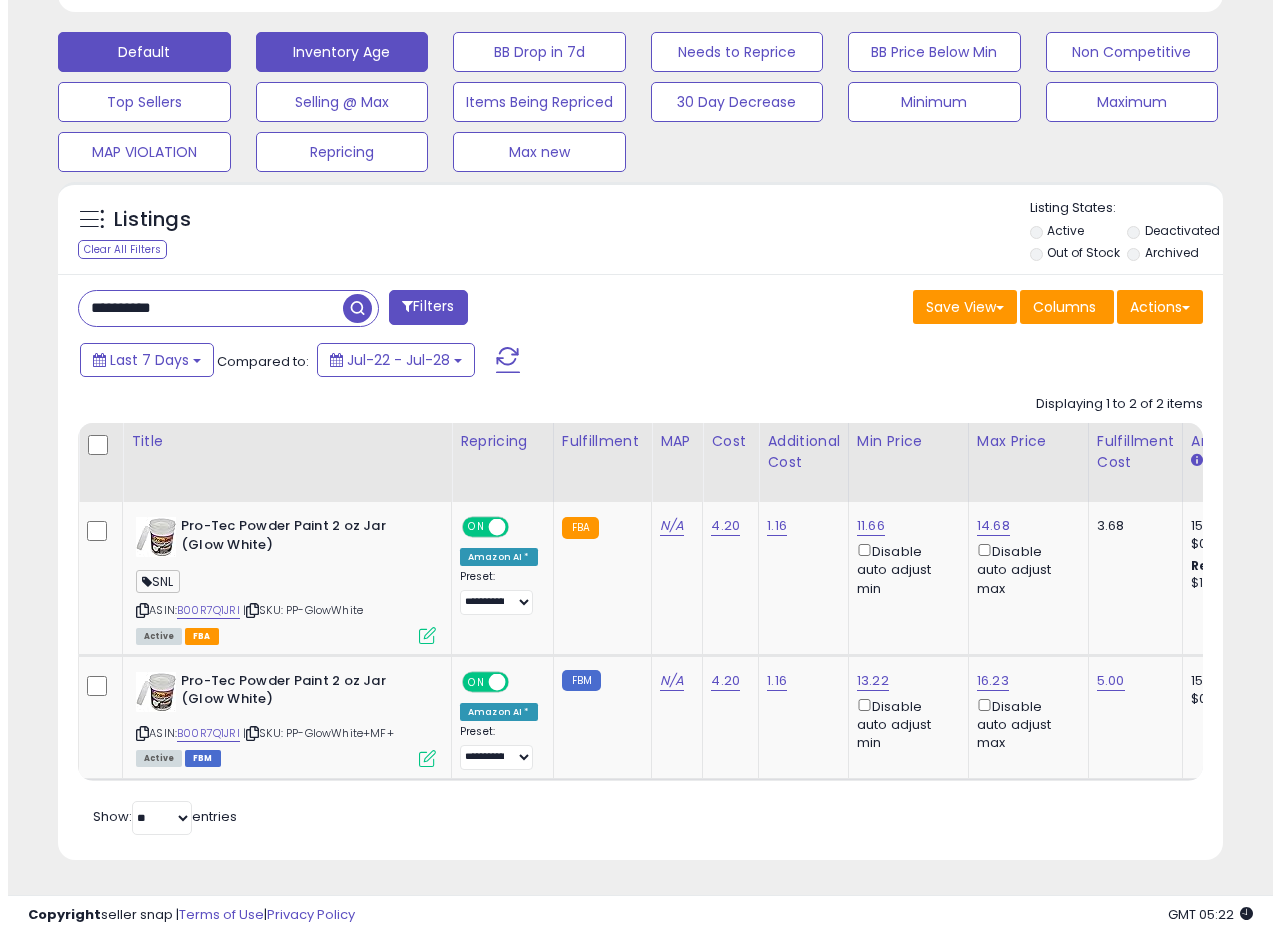 scroll, scrollTop: 335, scrollLeft: 0, axis: vertical 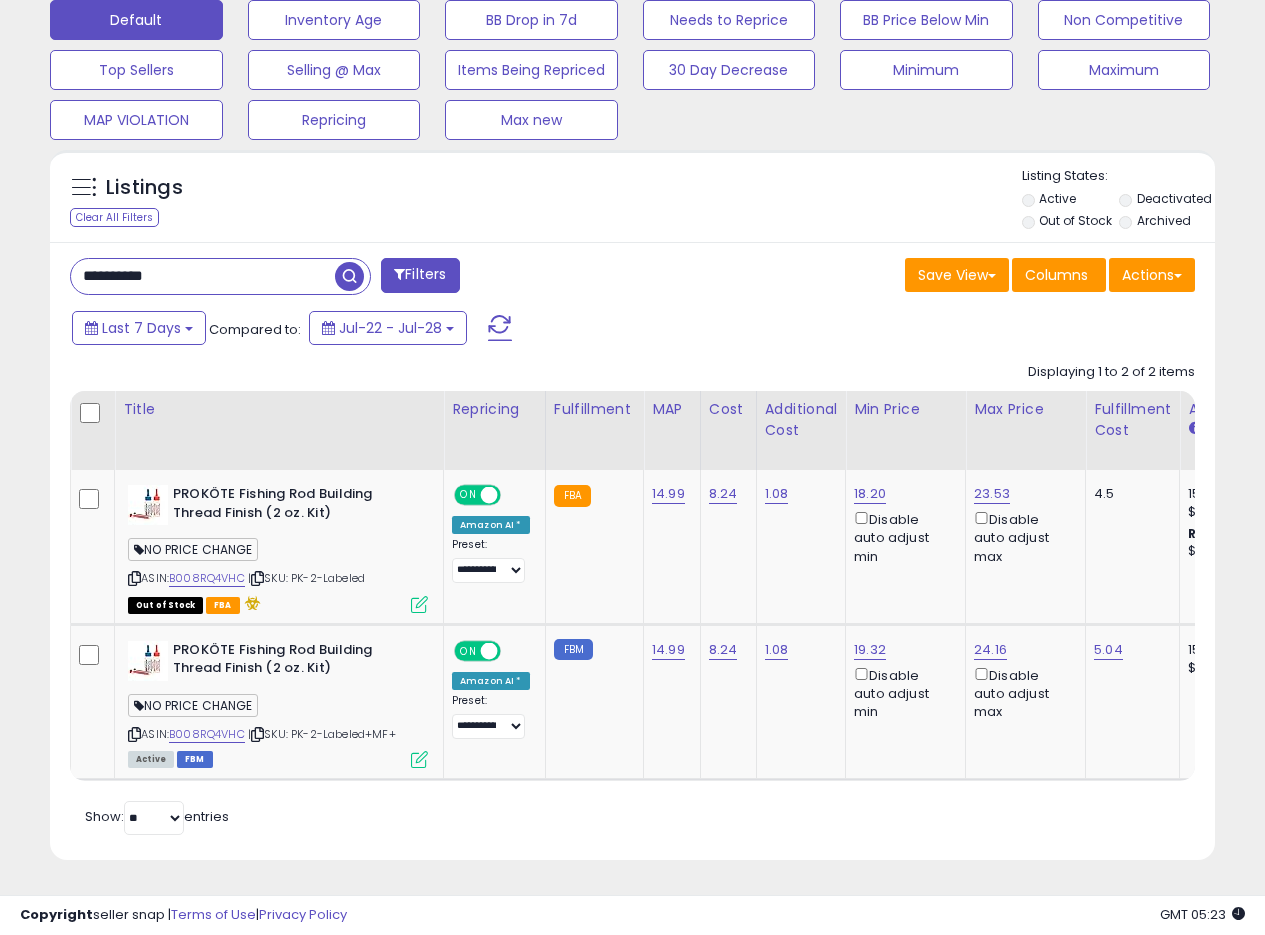drag, startPoint x: 70, startPoint y: 258, endPoint x: 0, endPoint y: 237, distance: 73.082146 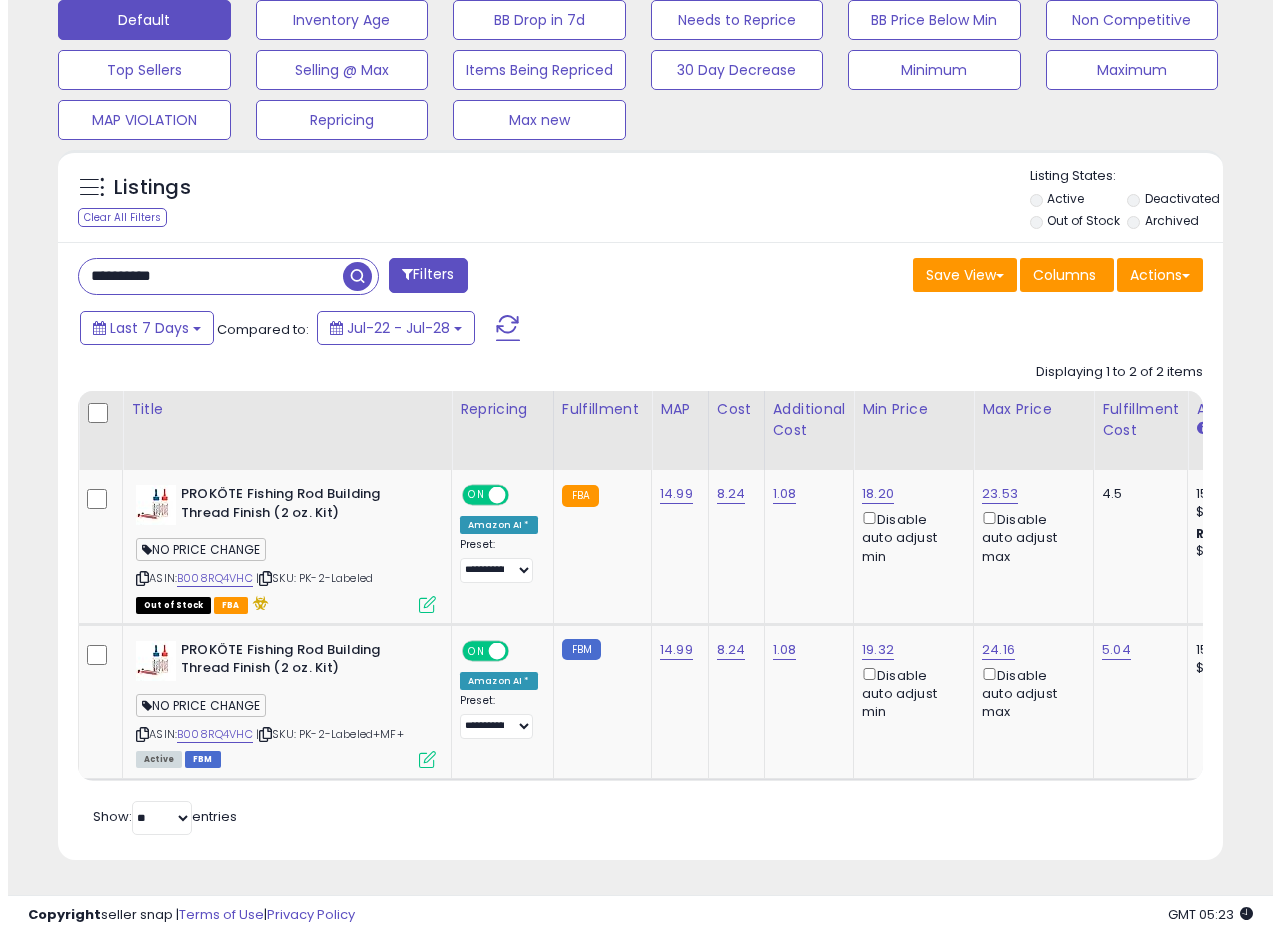 scroll, scrollTop: 335, scrollLeft: 0, axis: vertical 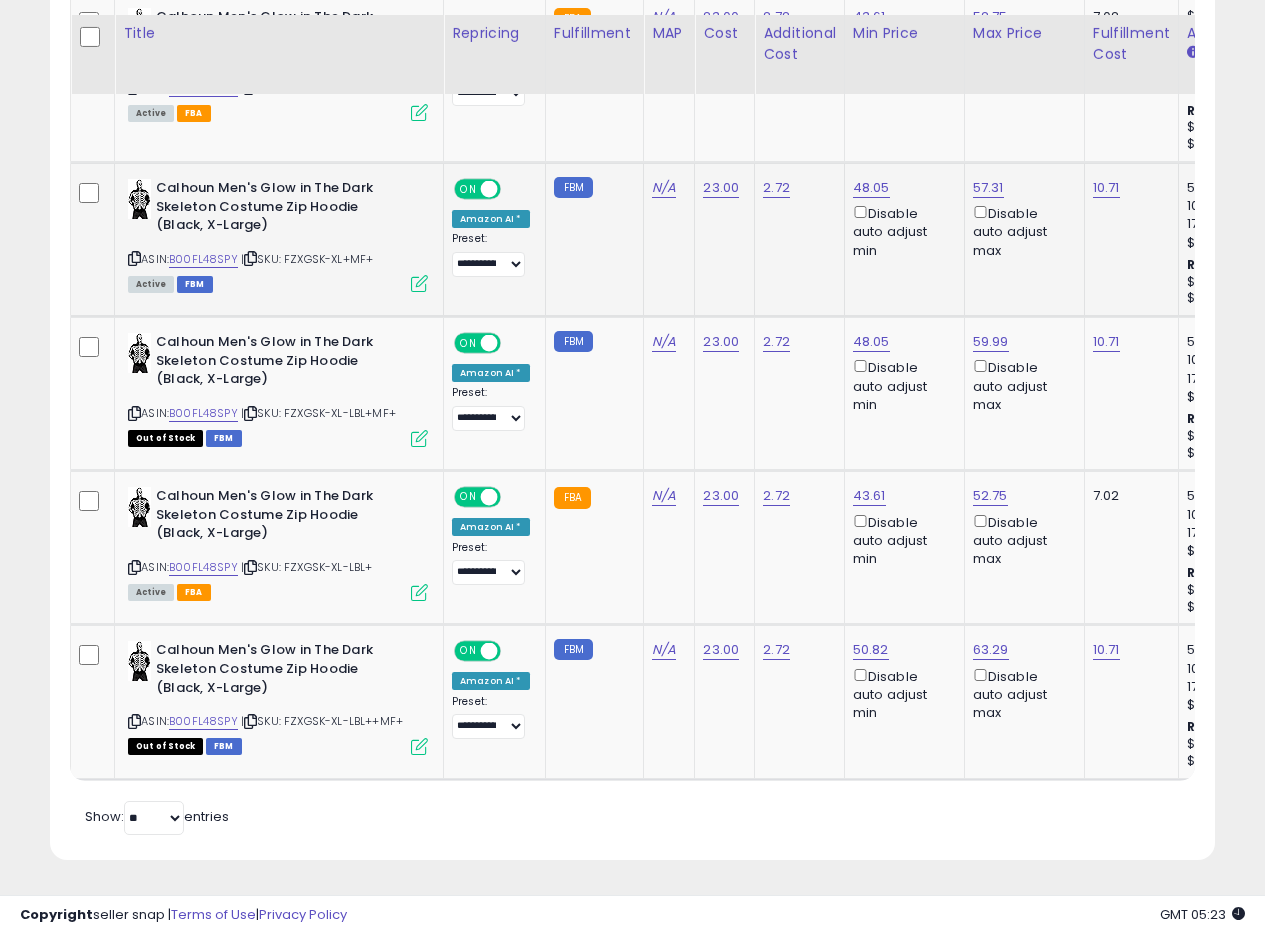 click at bounding box center [419, 283] 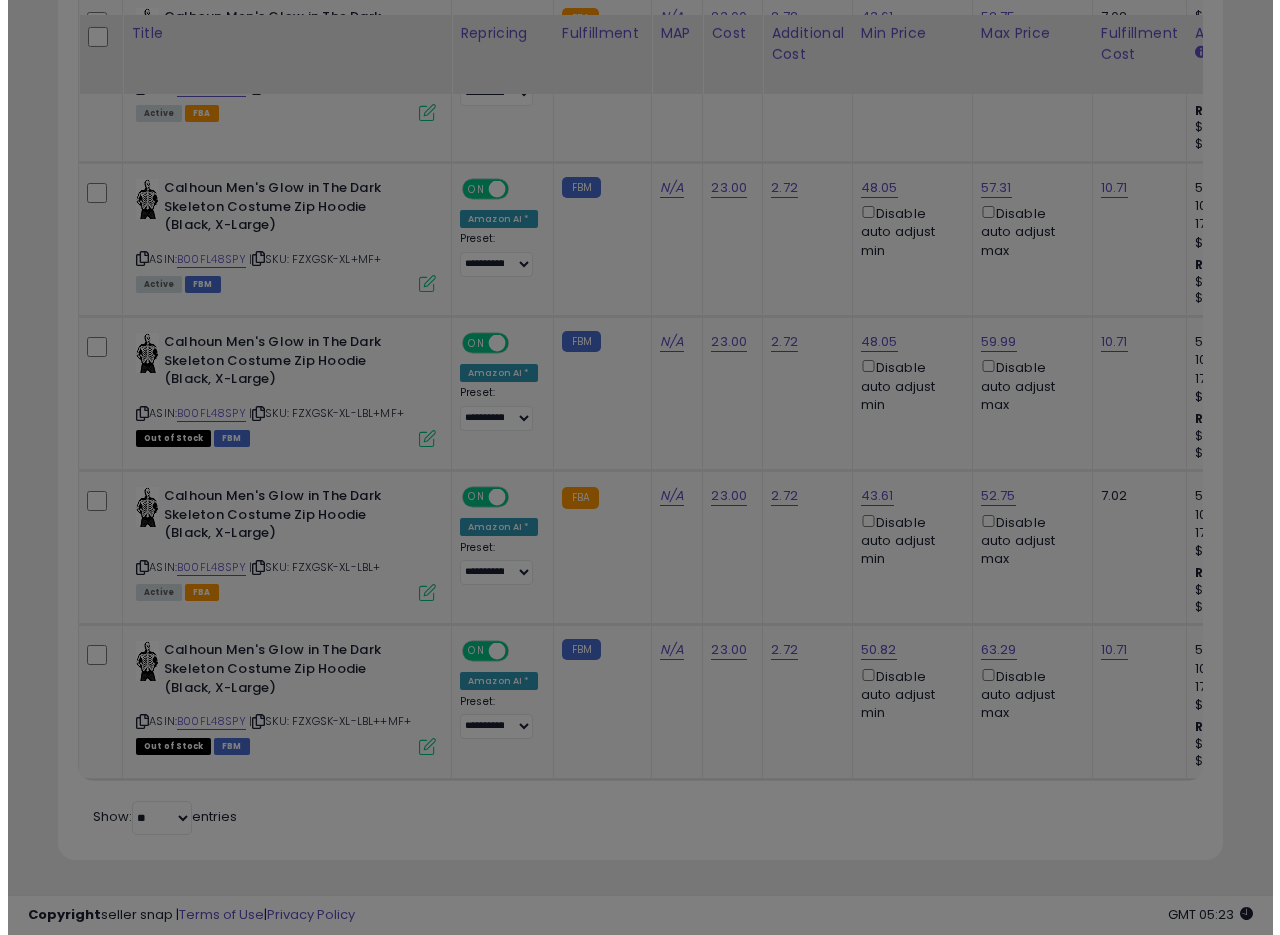 scroll, scrollTop: 999590, scrollLeft: 999317, axis: both 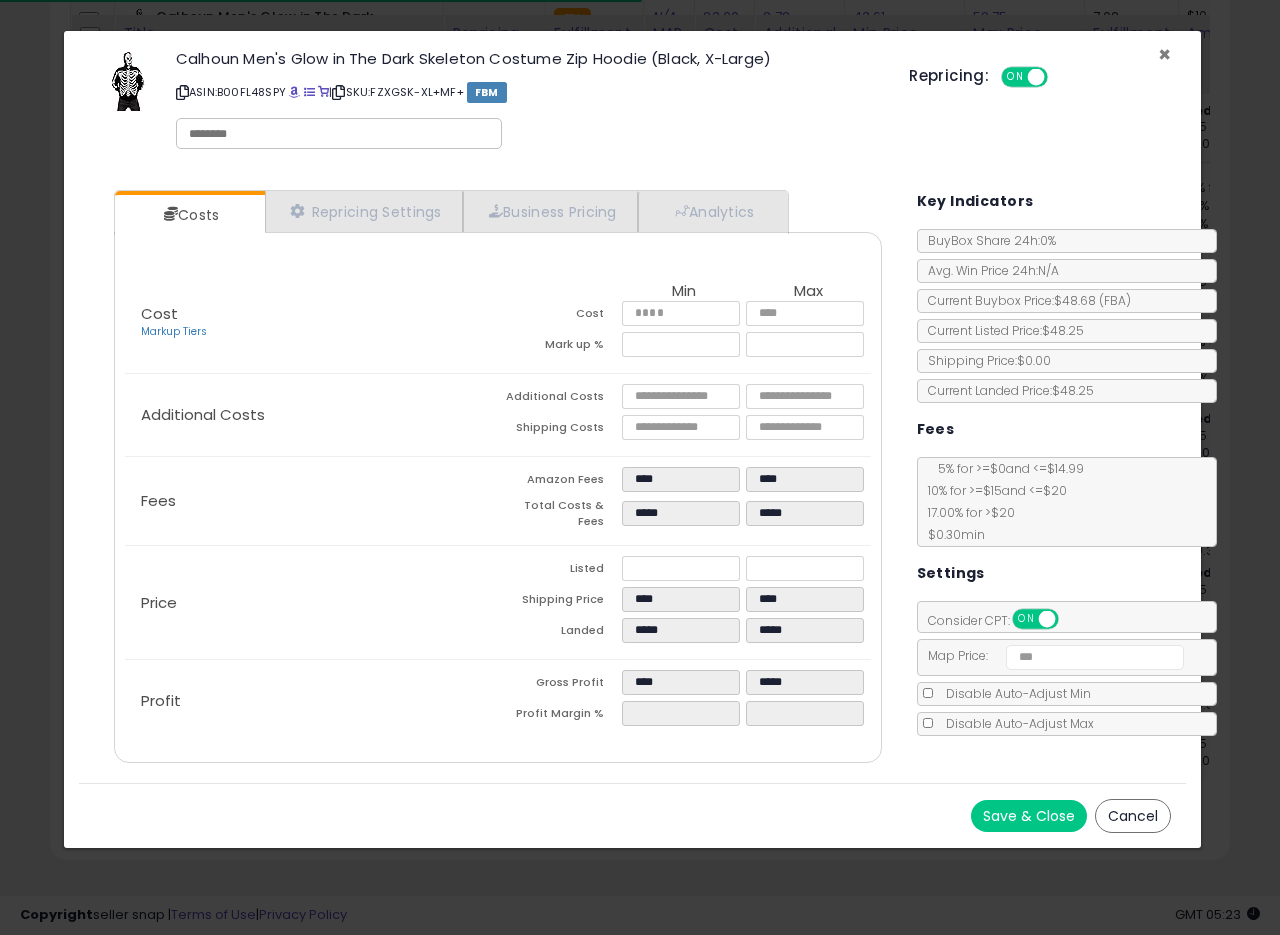 click on "×" at bounding box center [1164, 54] 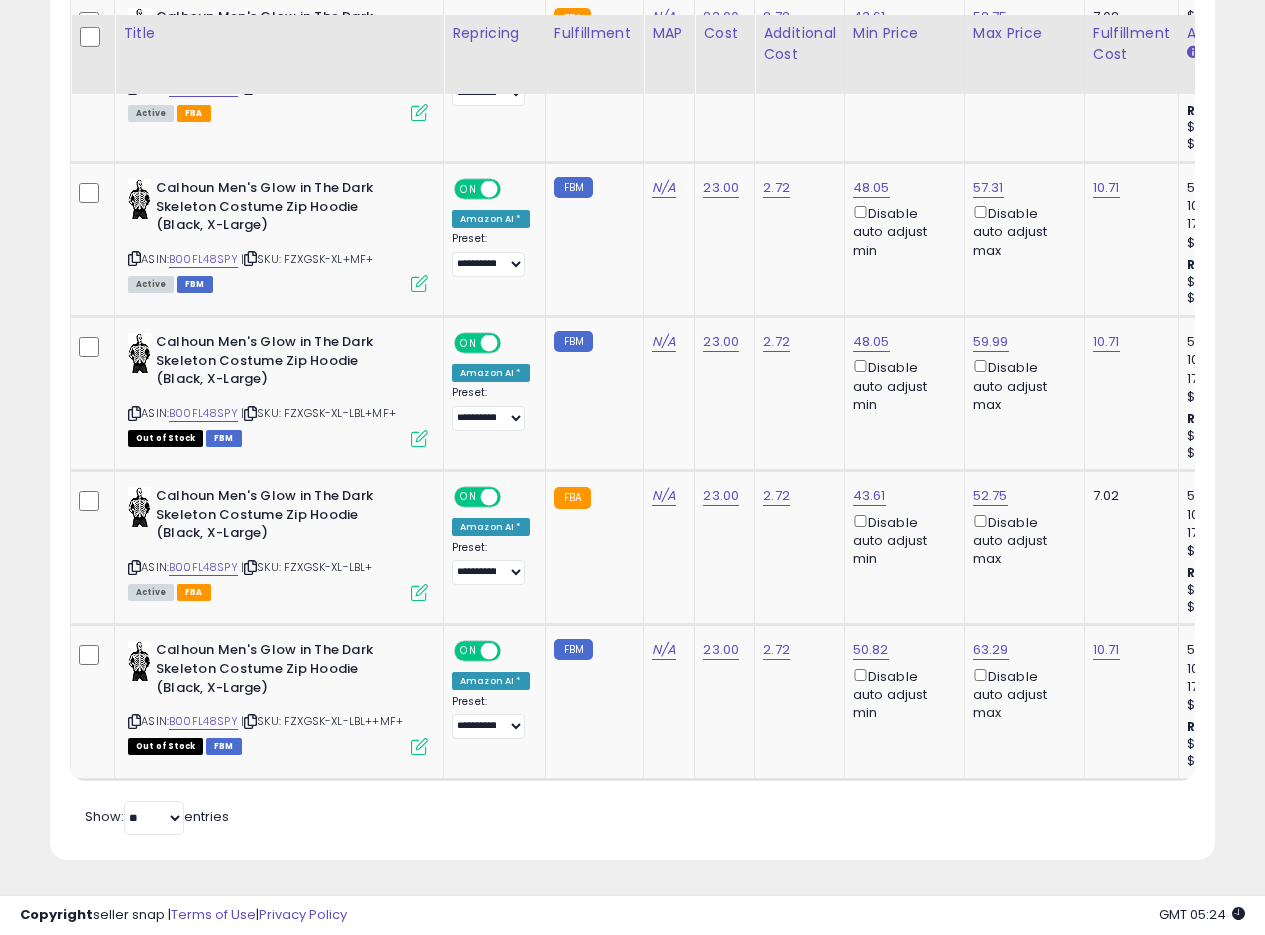 scroll, scrollTop: 410, scrollLeft: 674, axis: both 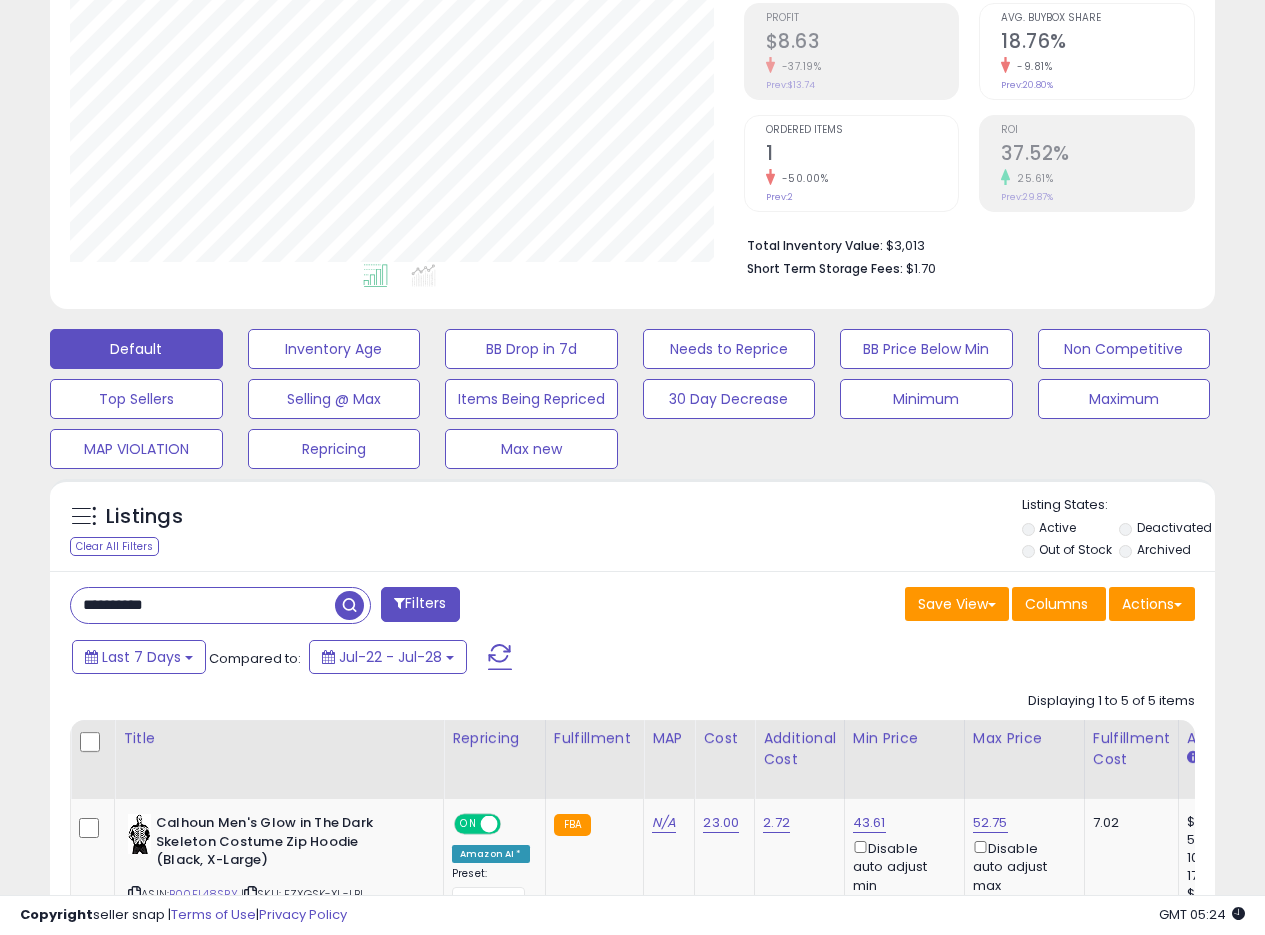 drag, startPoint x: 219, startPoint y: 612, endPoint x: 4, endPoint y: 570, distance: 219.06392 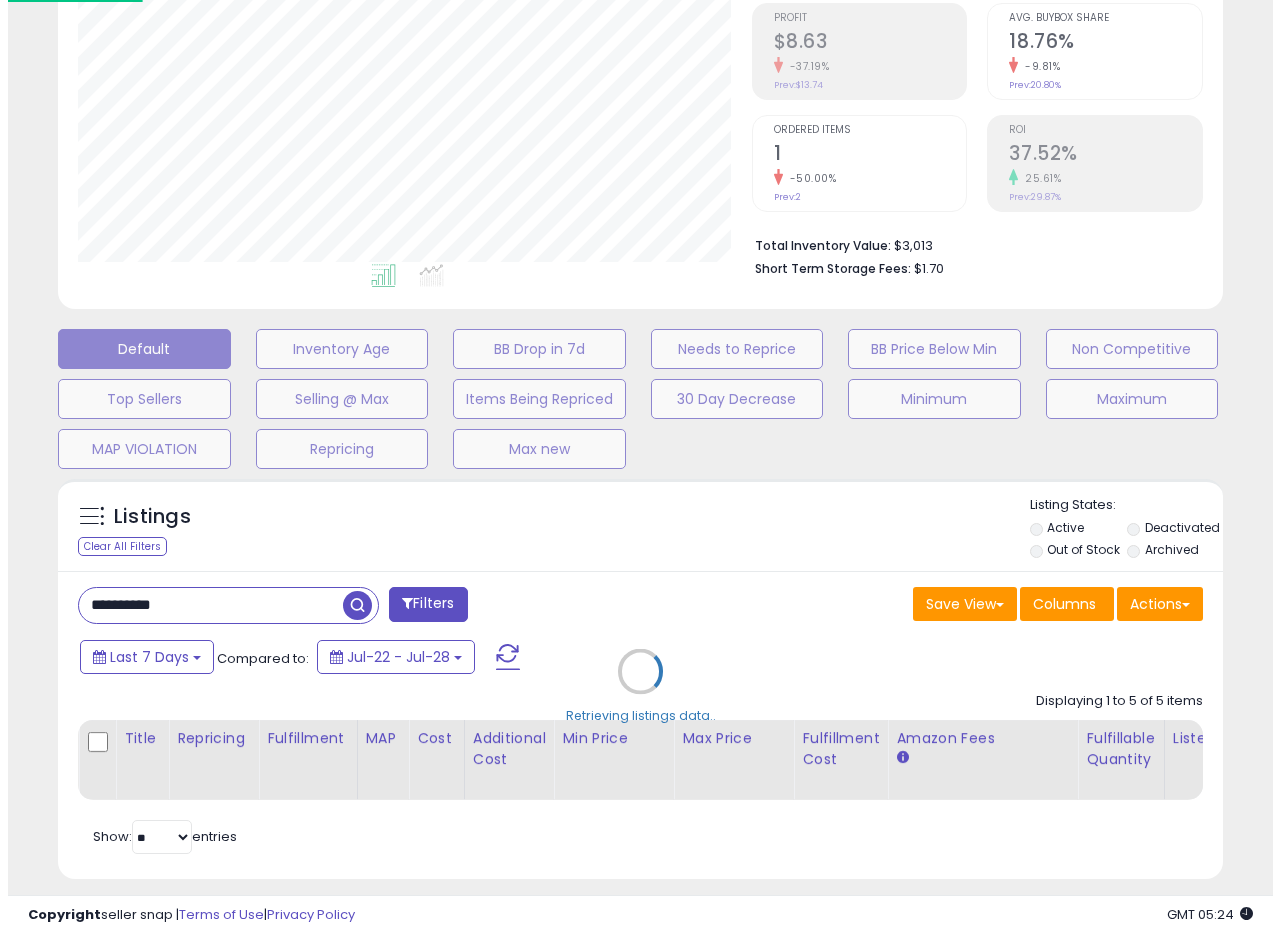 scroll, scrollTop: 999590, scrollLeft: 999317, axis: both 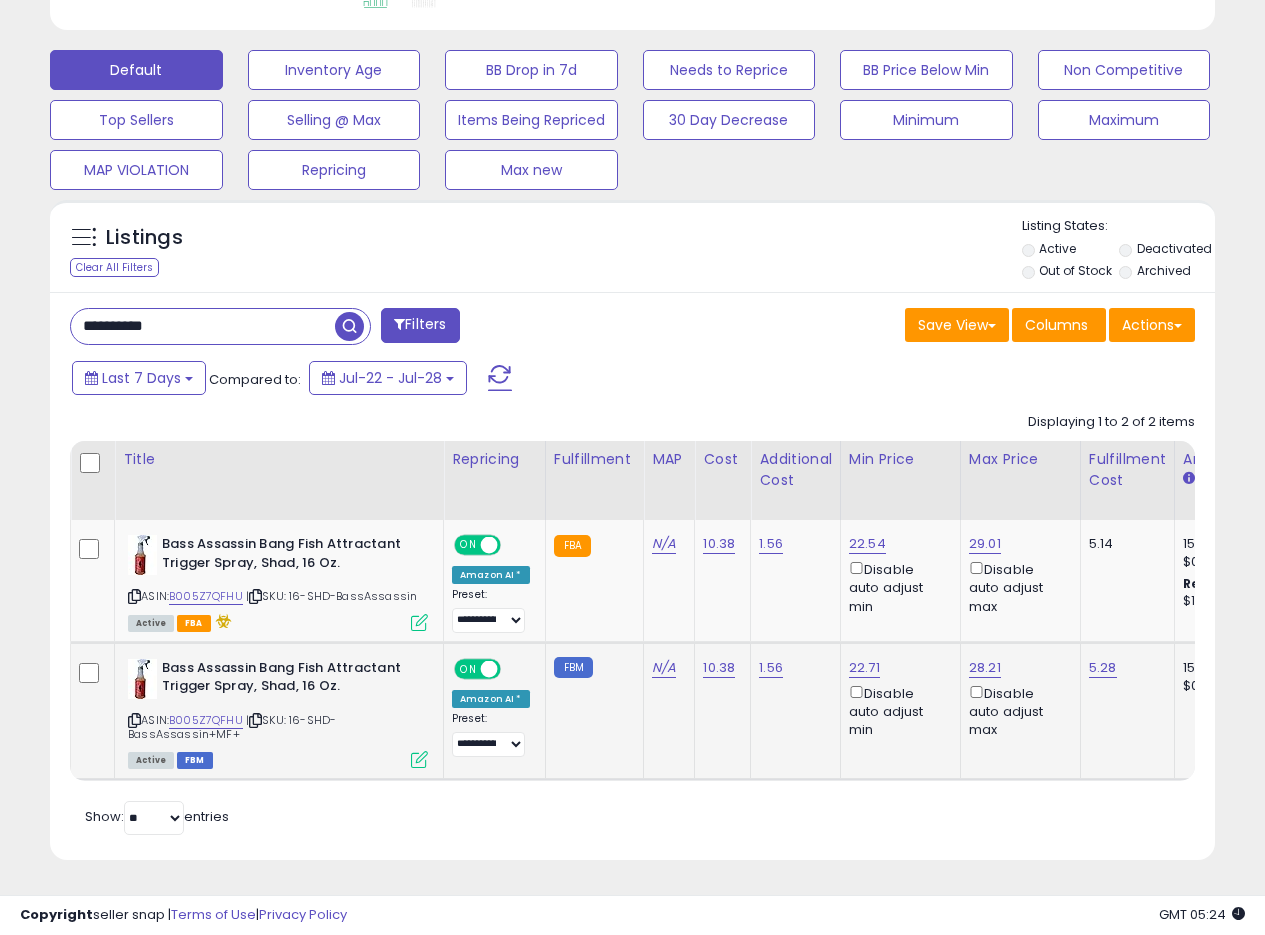click at bounding box center [419, 759] 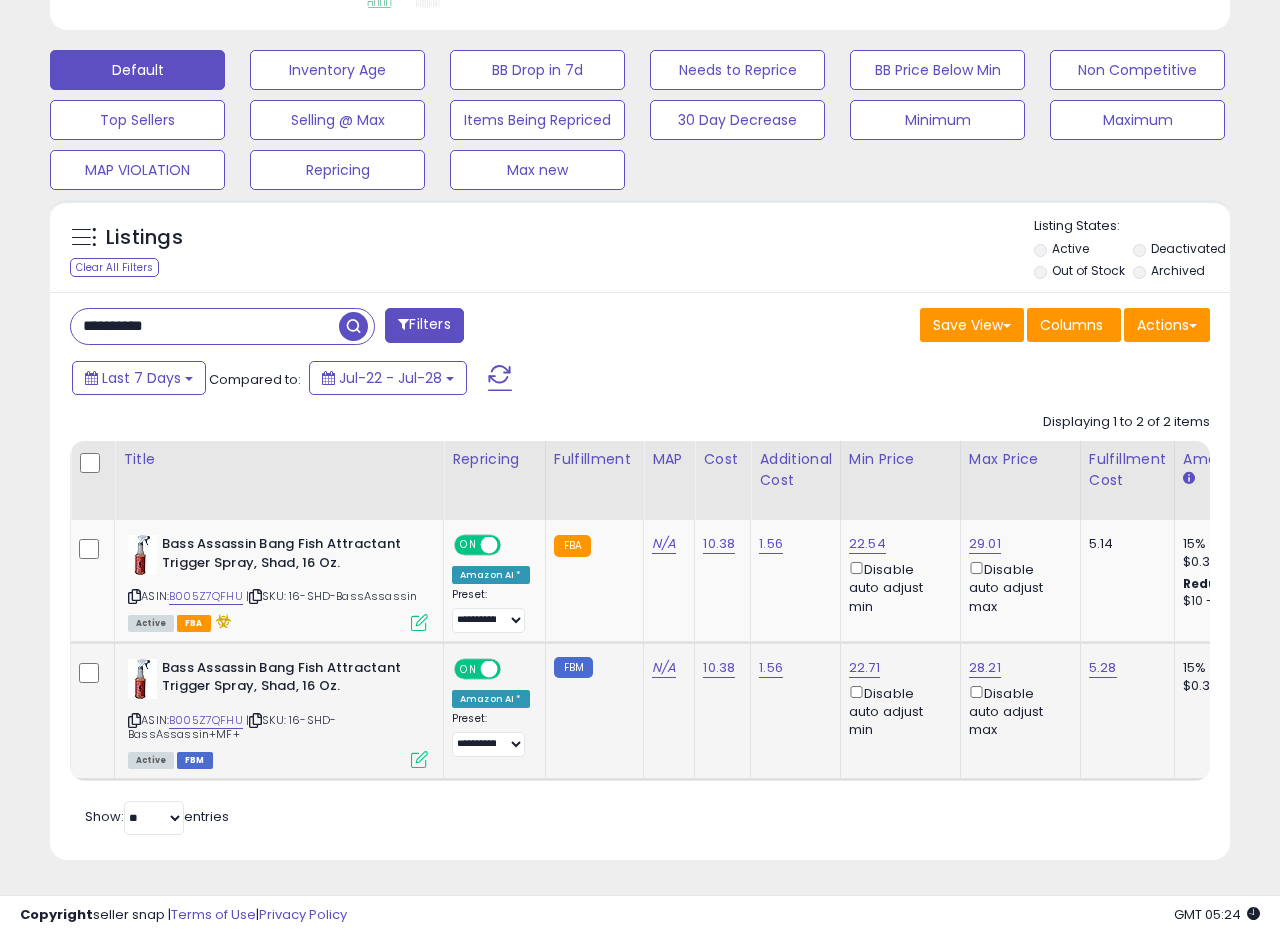 scroll, scrollTop: 999590, scrollLeft: 999317, axis: both 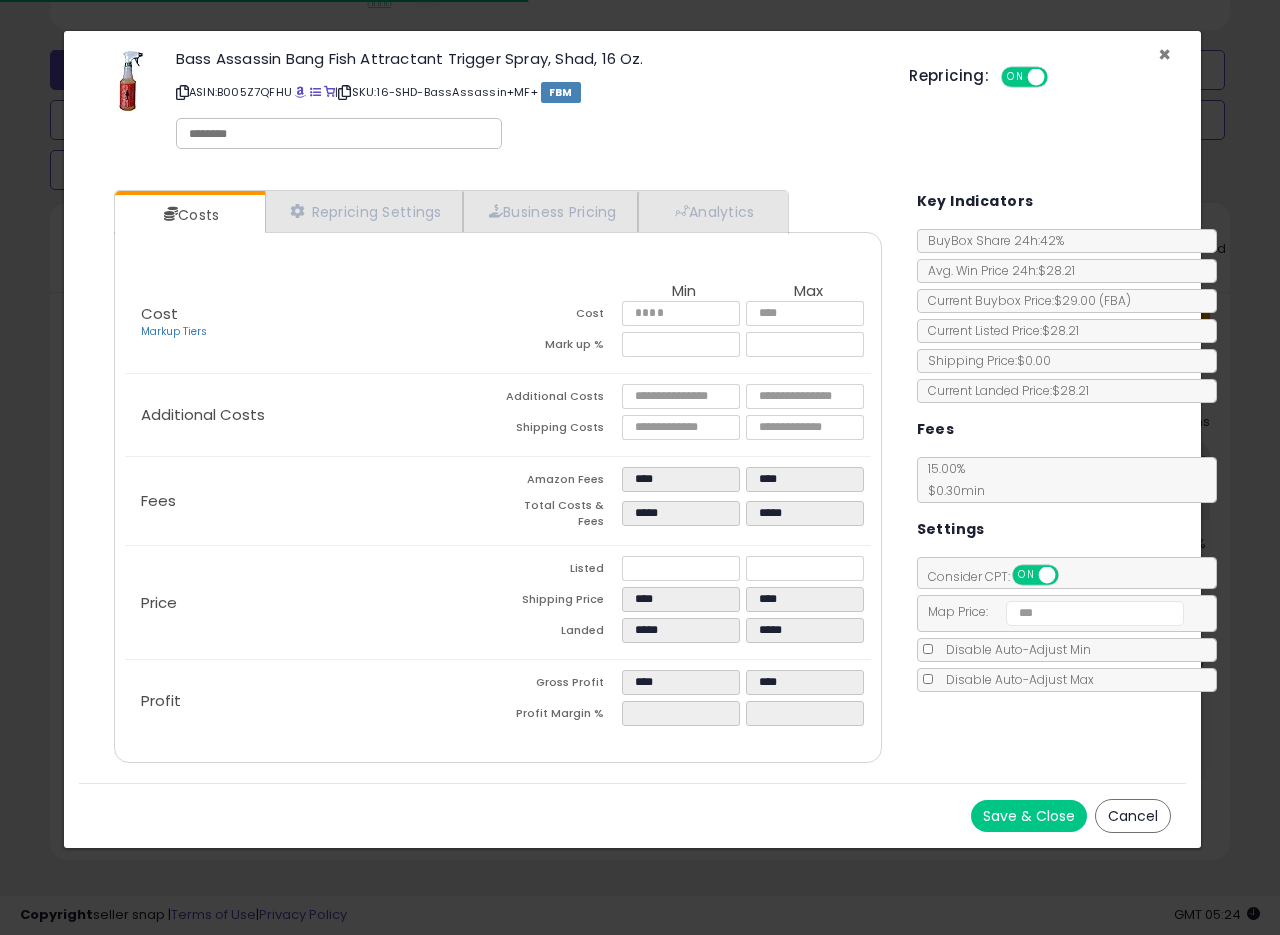 click on "×" at bounding box center [1164, 54] 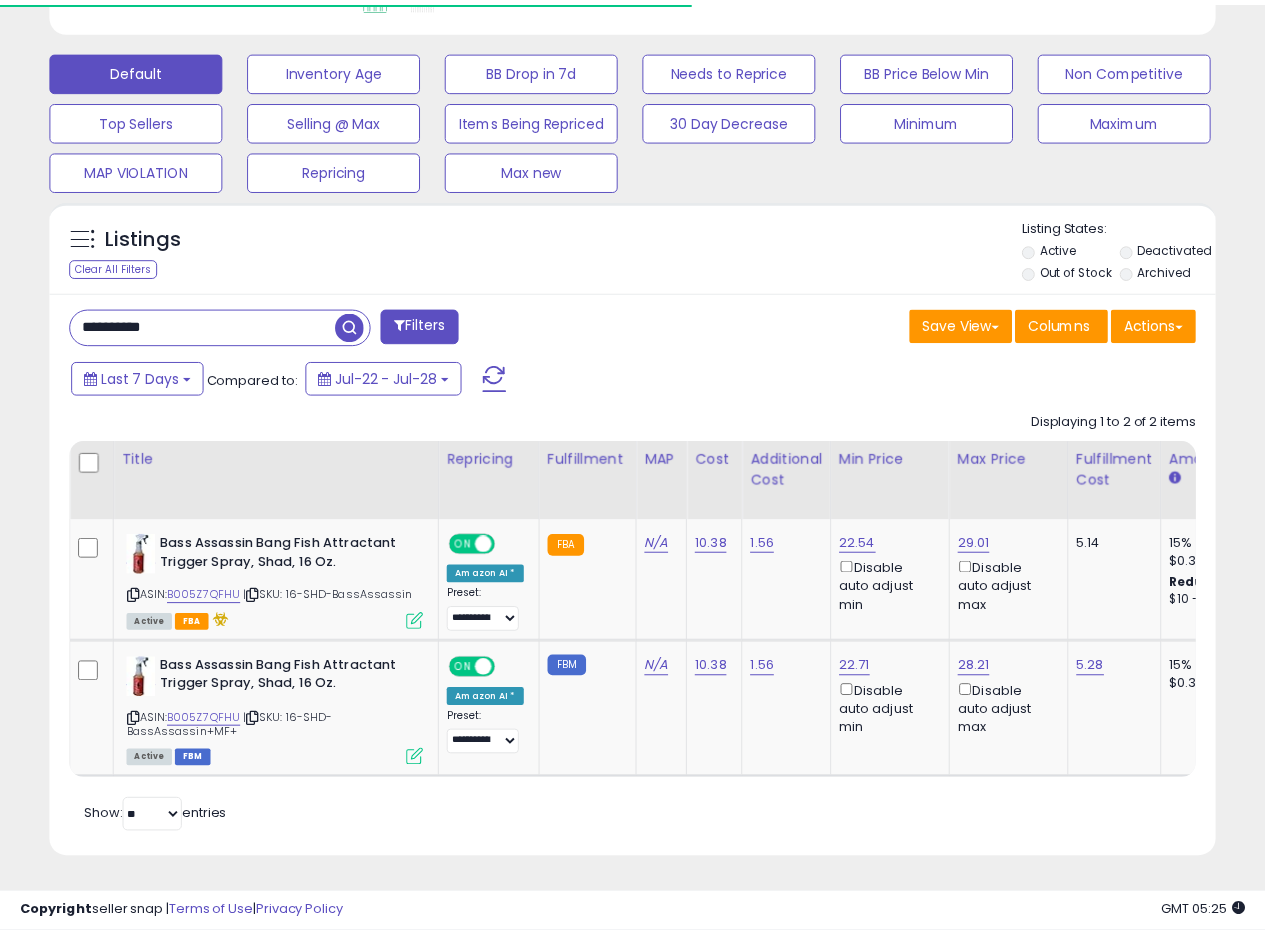 scroll, scrollTop: 410, scrollLeft: 674, axis: both 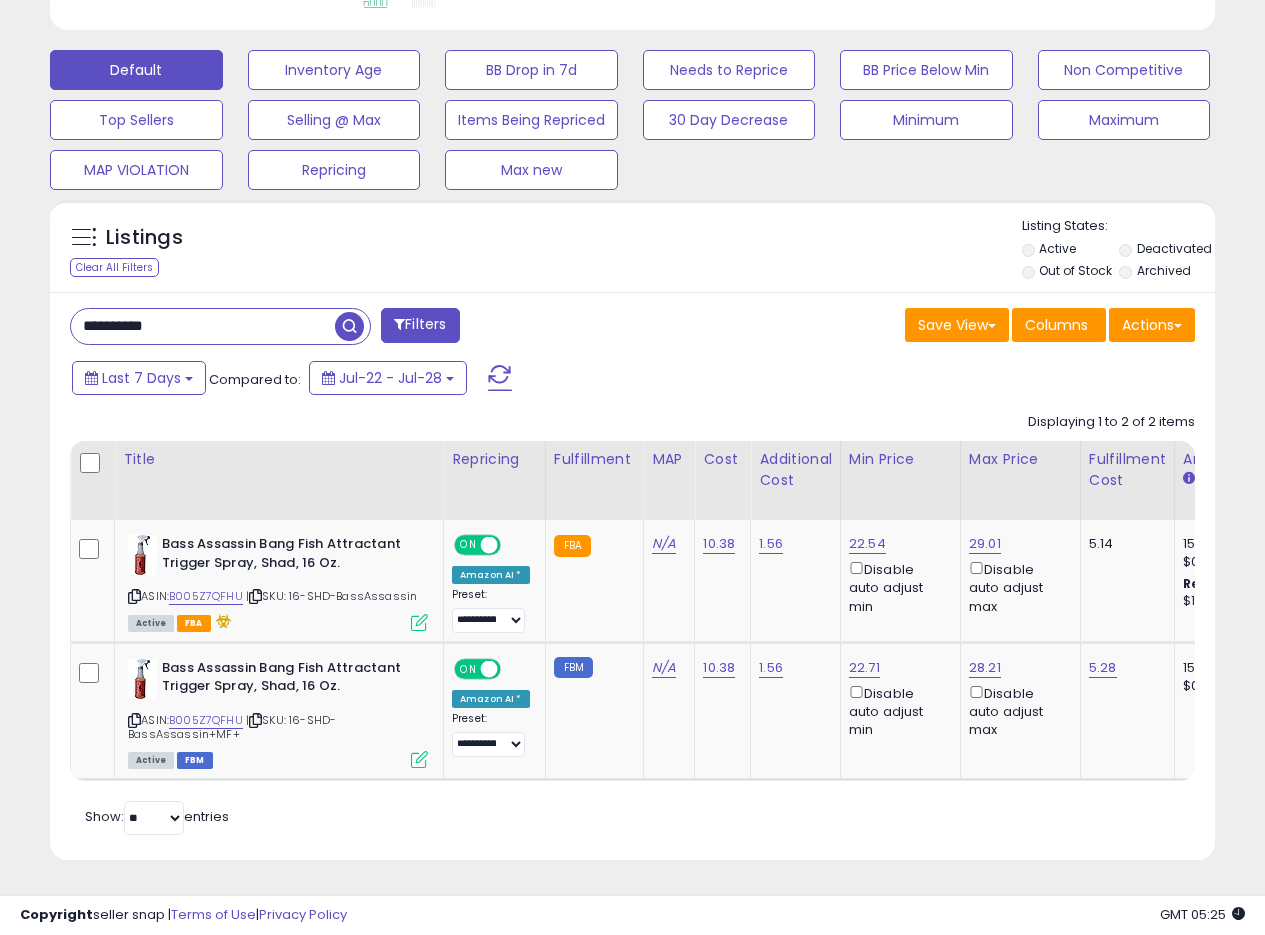drag, startPoint x: 182, startPoint y: 319, endPoint x: 0, endPoint y: 306, distance: 182.4637 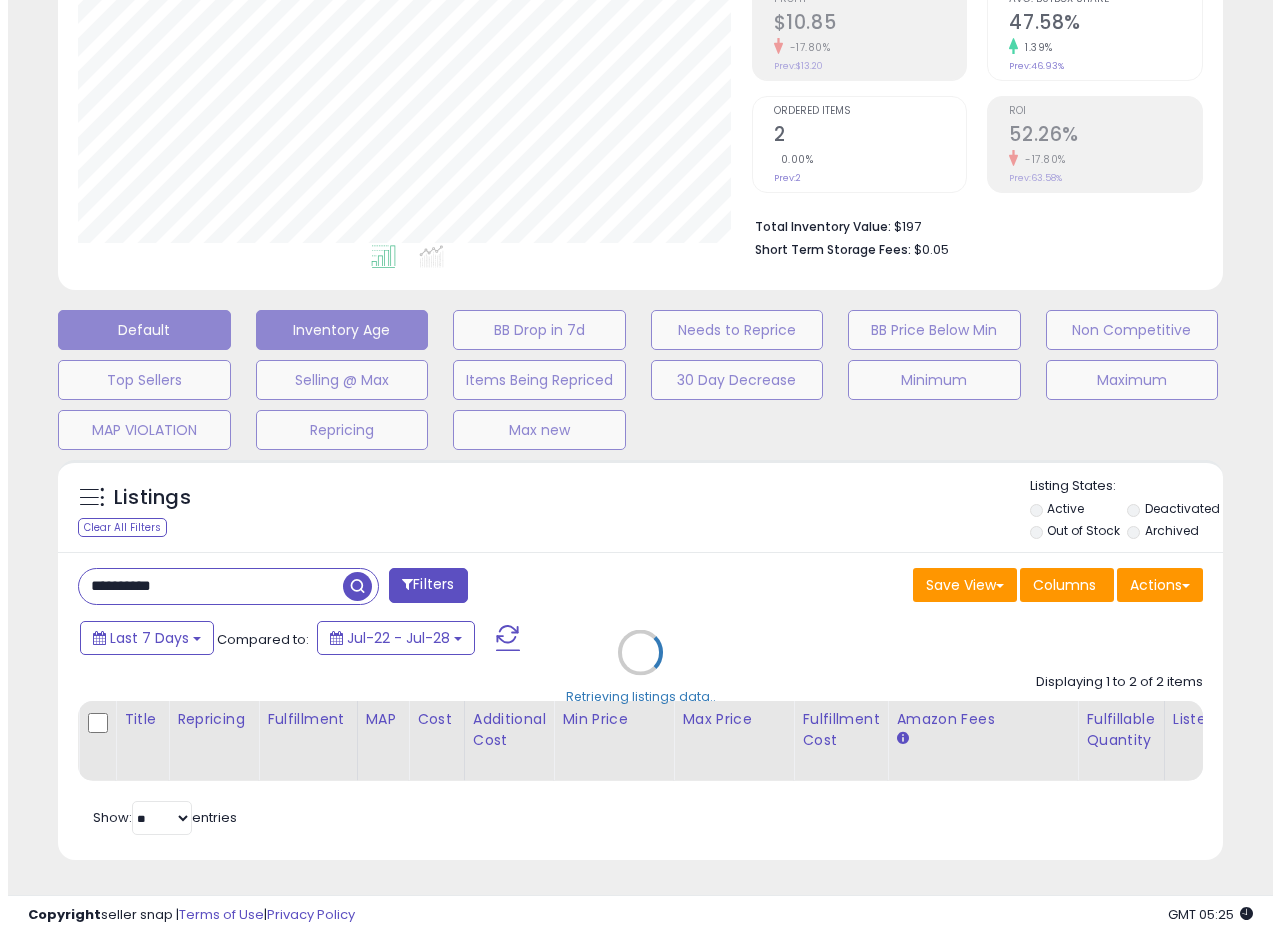 scroll, scrollTop: 335, scrollLeft: 0, axis: vertical 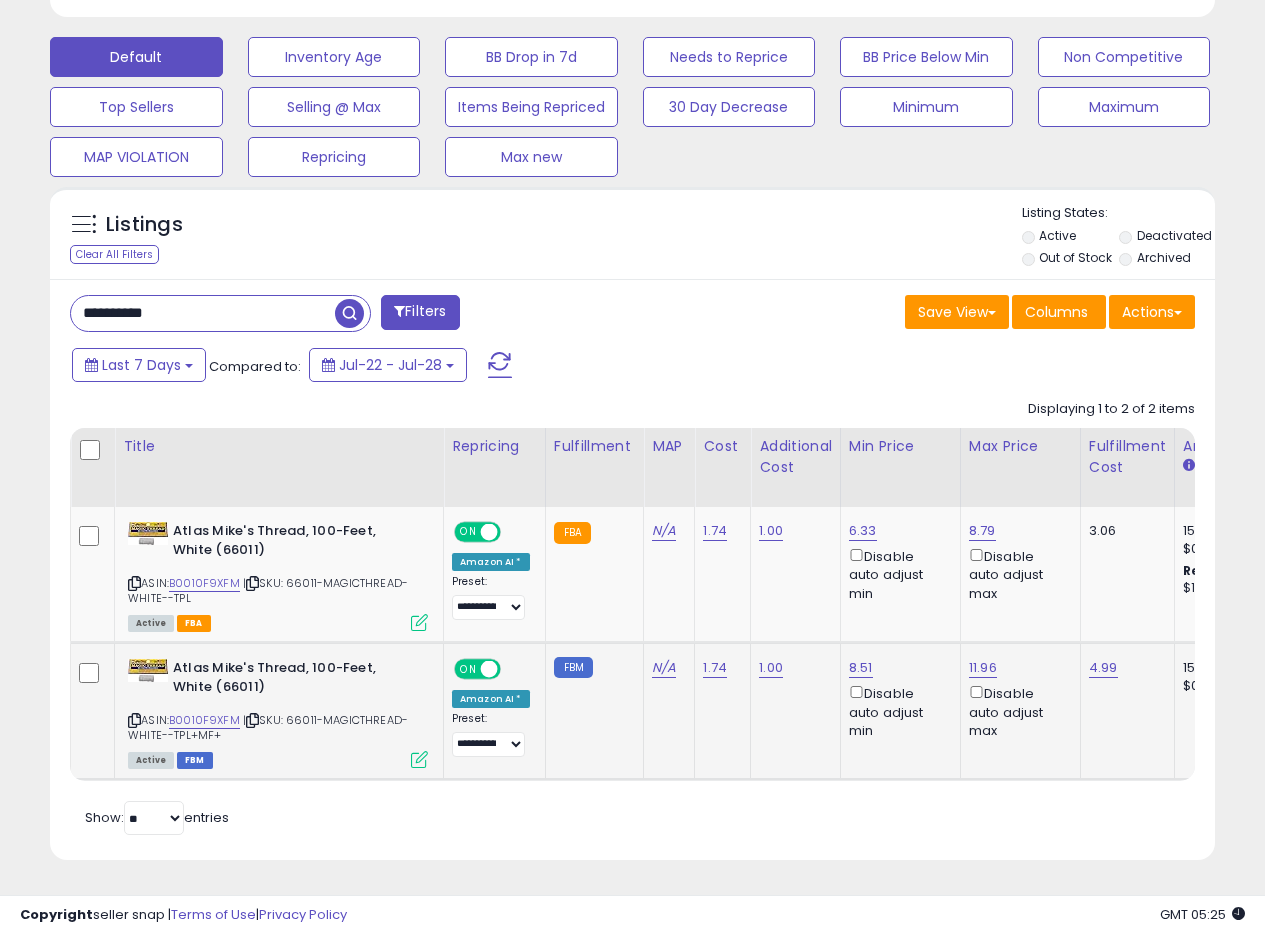 click at bounding box center (419, 759) 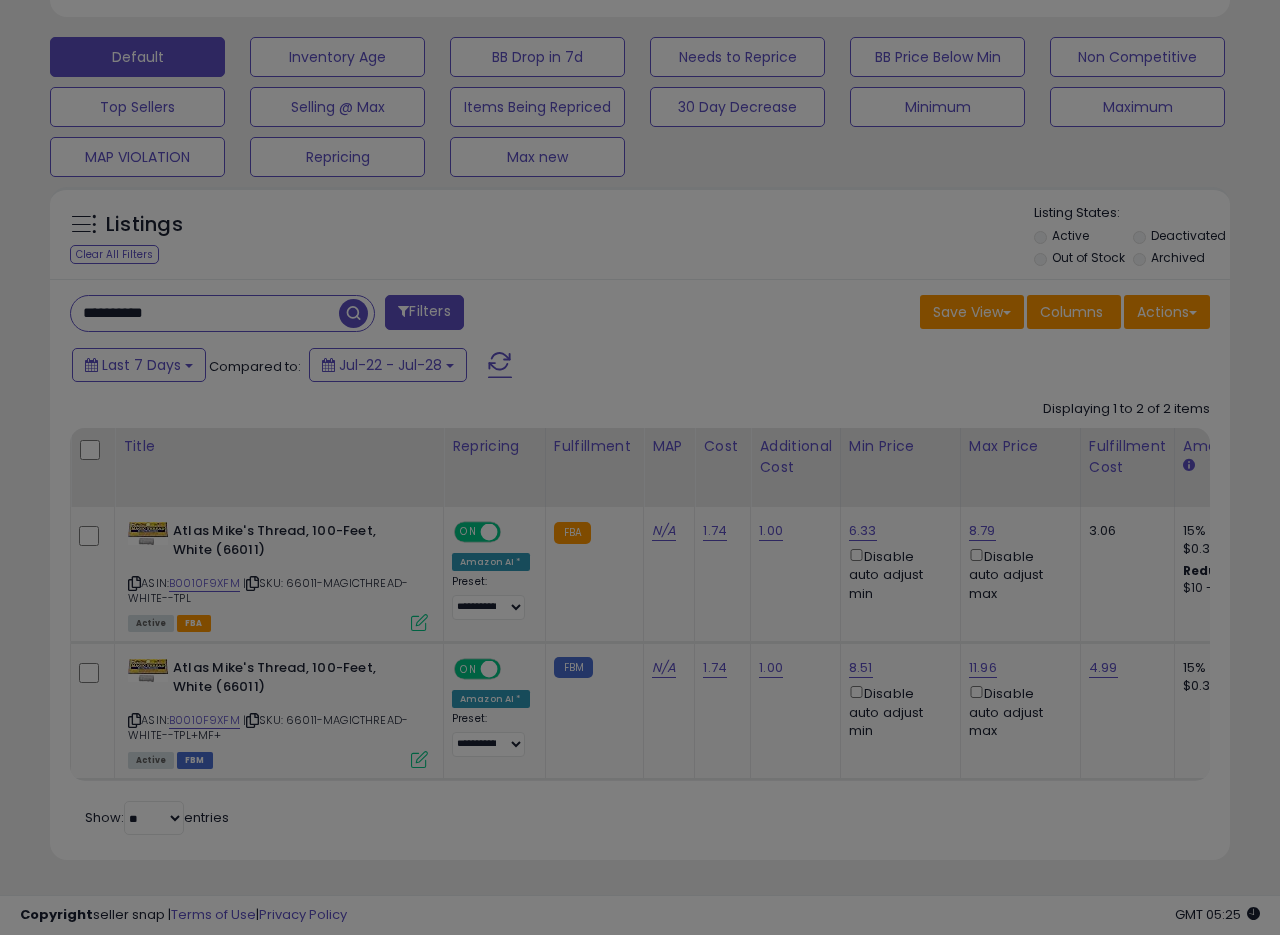 scroll, scrollTop: 999590, scrollLeft: 999317, axis: both 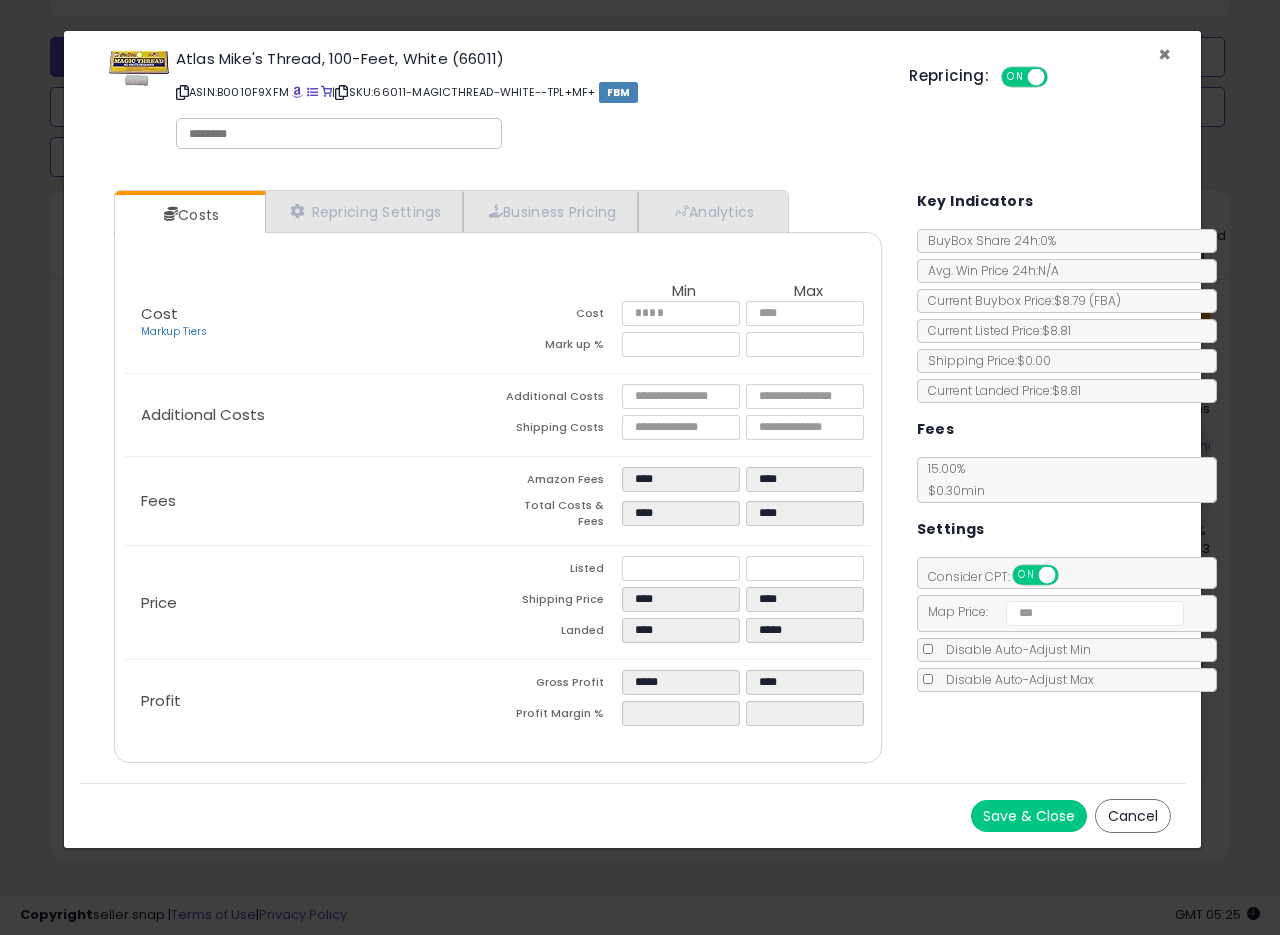 click on "×" at bounding box center (1164, 54) 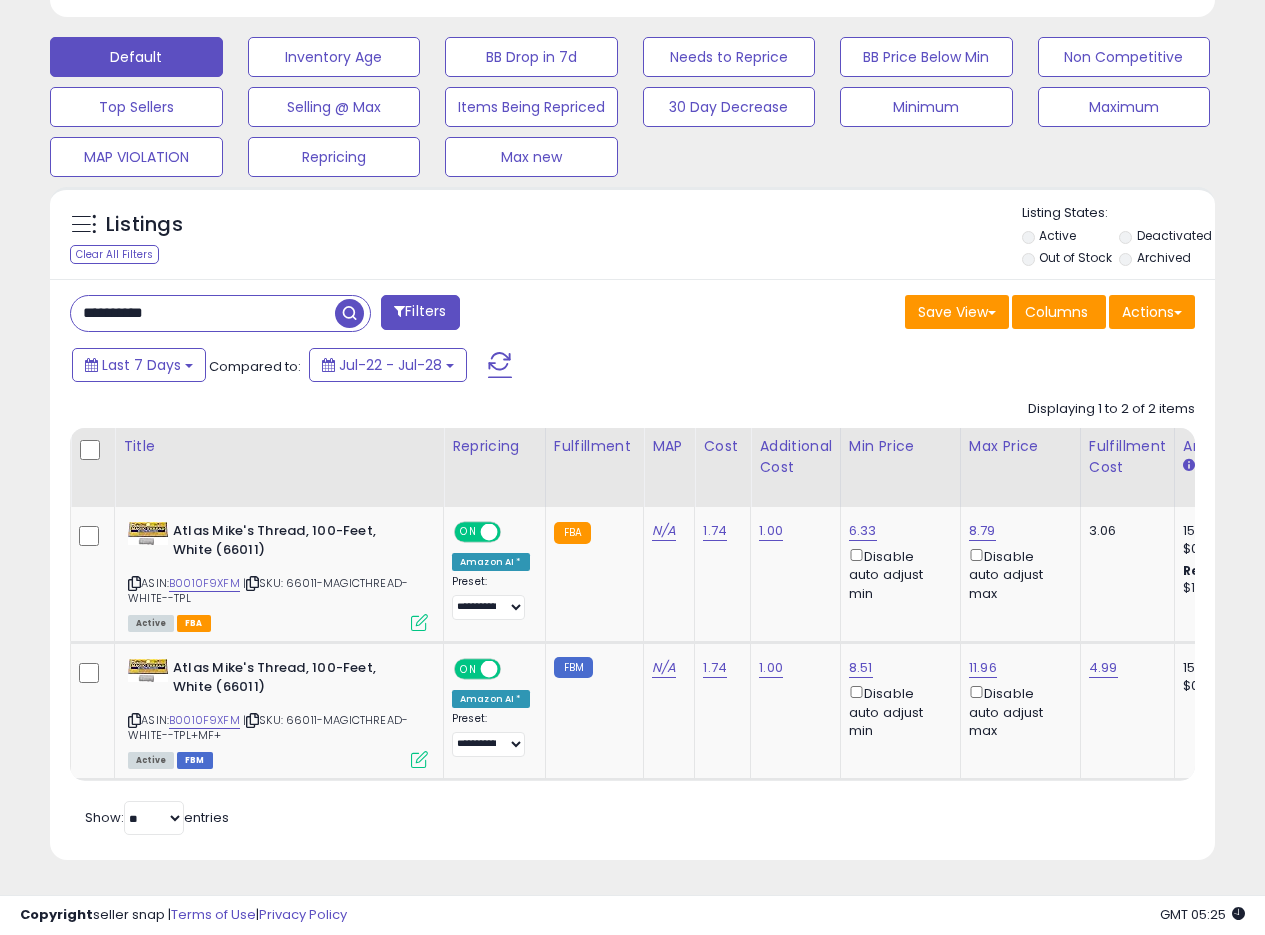 scroll, scrollTop: 410, scrollLeft: 674, axis: both 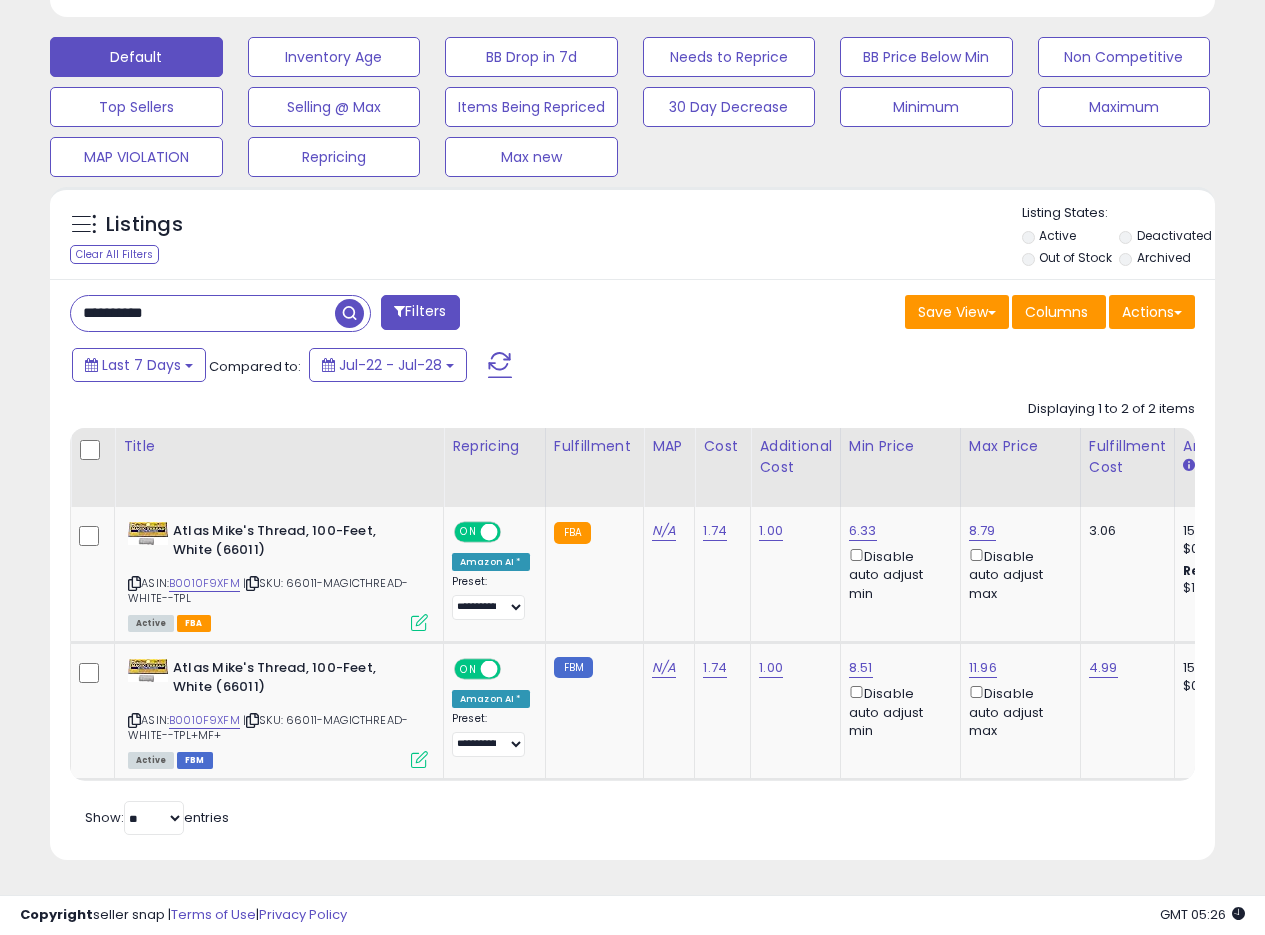 drag, startPoint x: 209, startPoint y: 307, endPoint x: 4, endPoint y: 295, distance: 205.35092 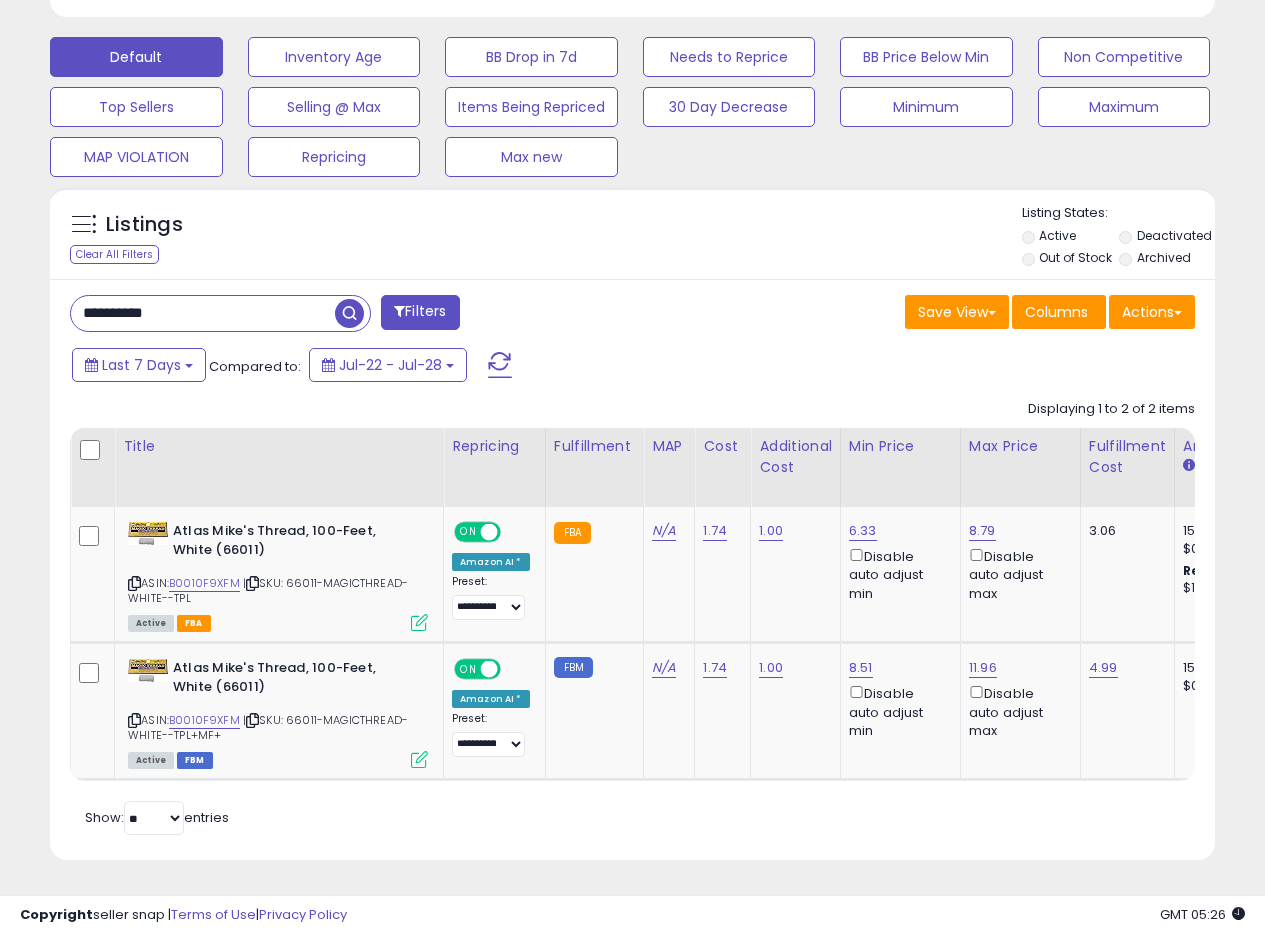 paste 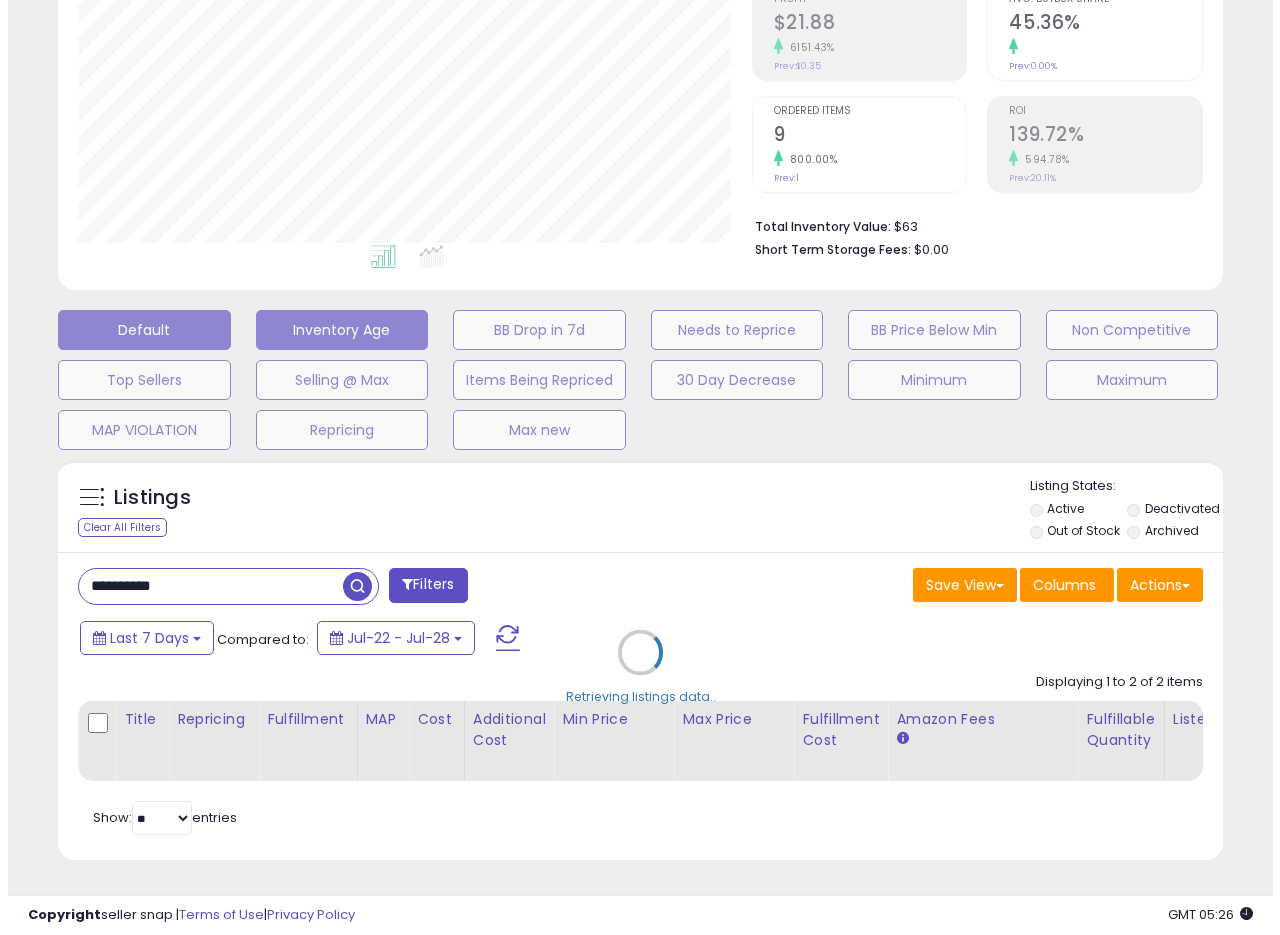 scroll, scrollTop: 335, scrollLeft: 0, axis: vertical 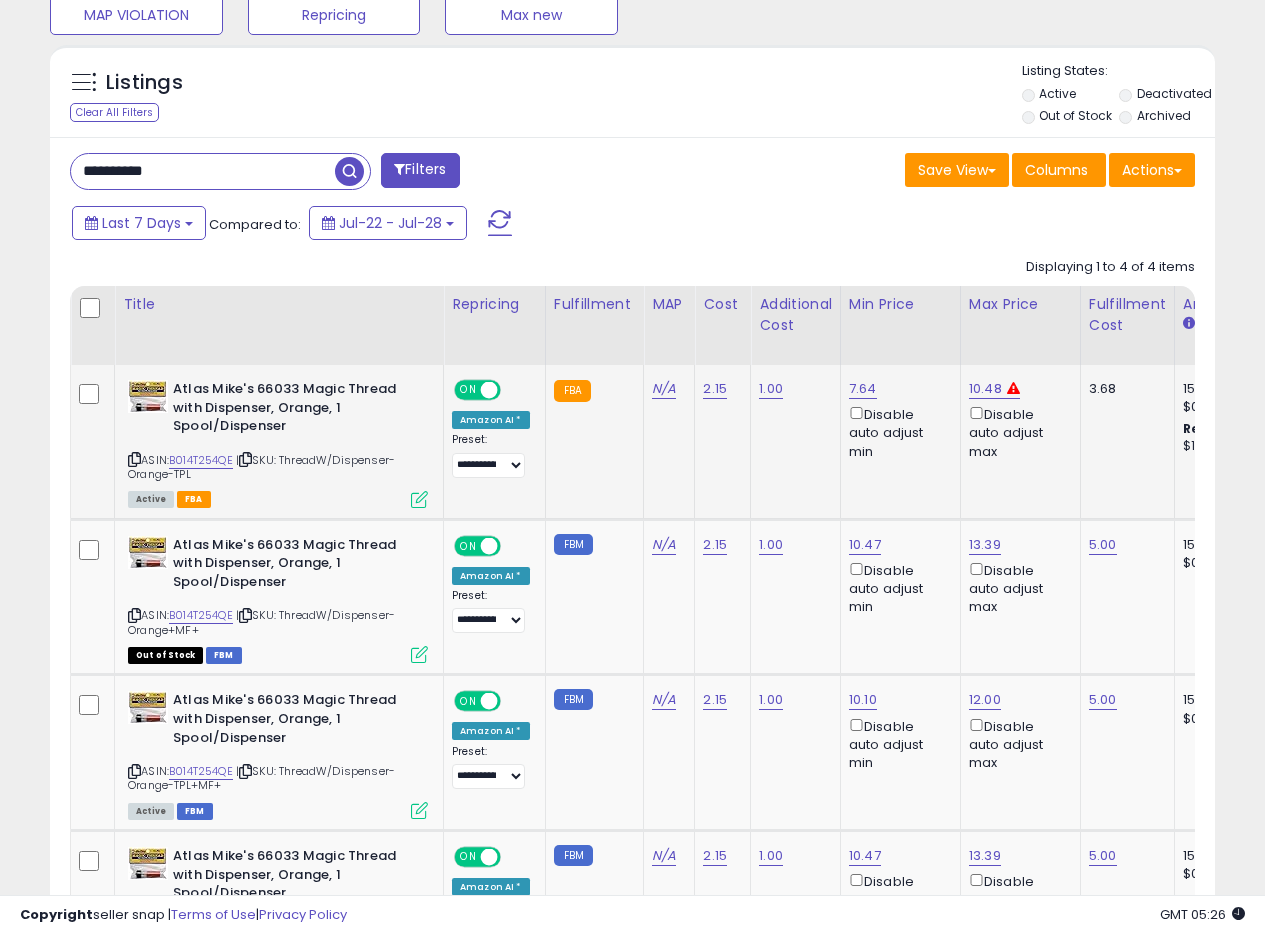 click at bounding box center [419, 499] 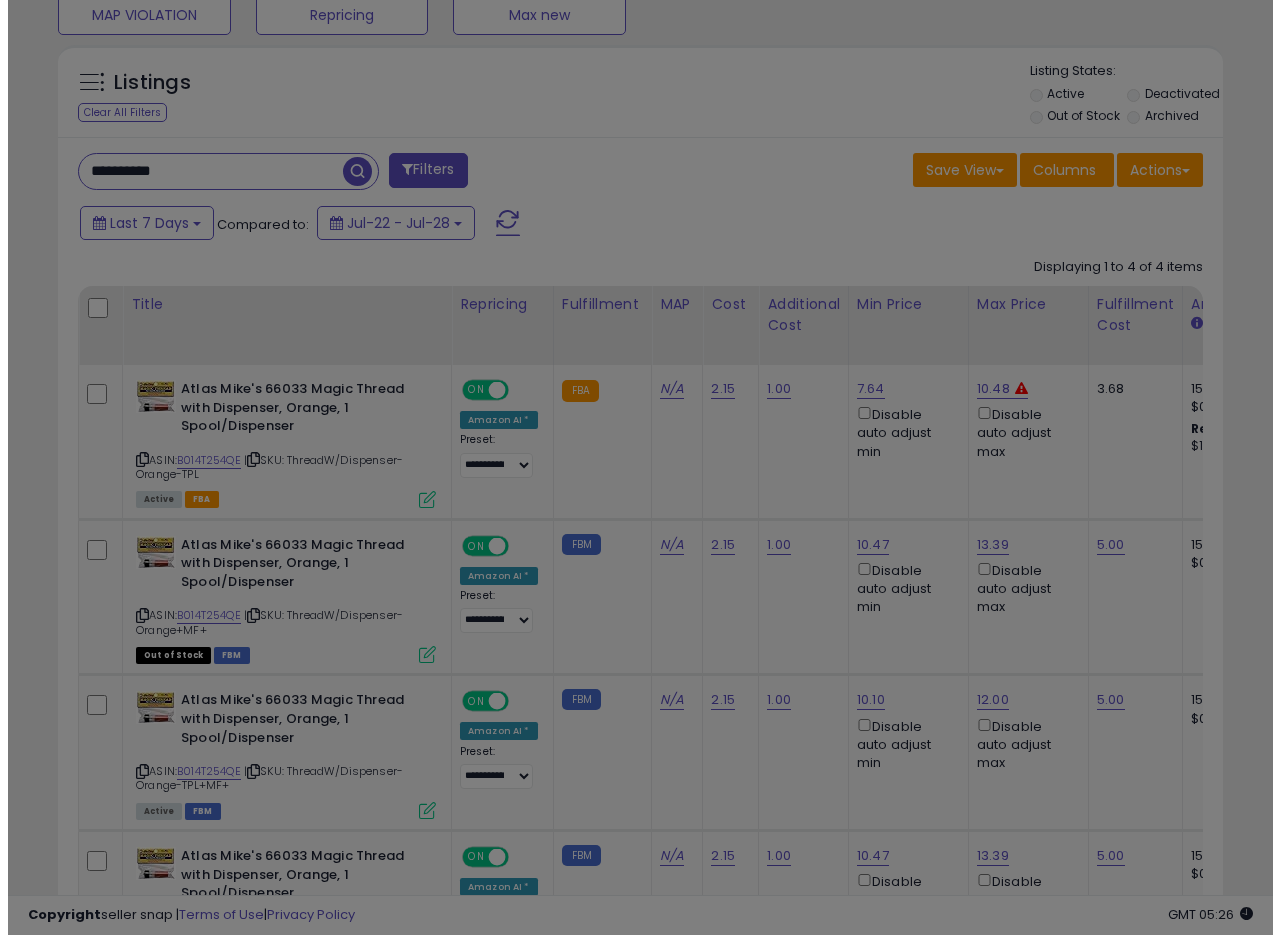 scroll, scrollTop: 999590, scrollLeft: 999317, axis: both 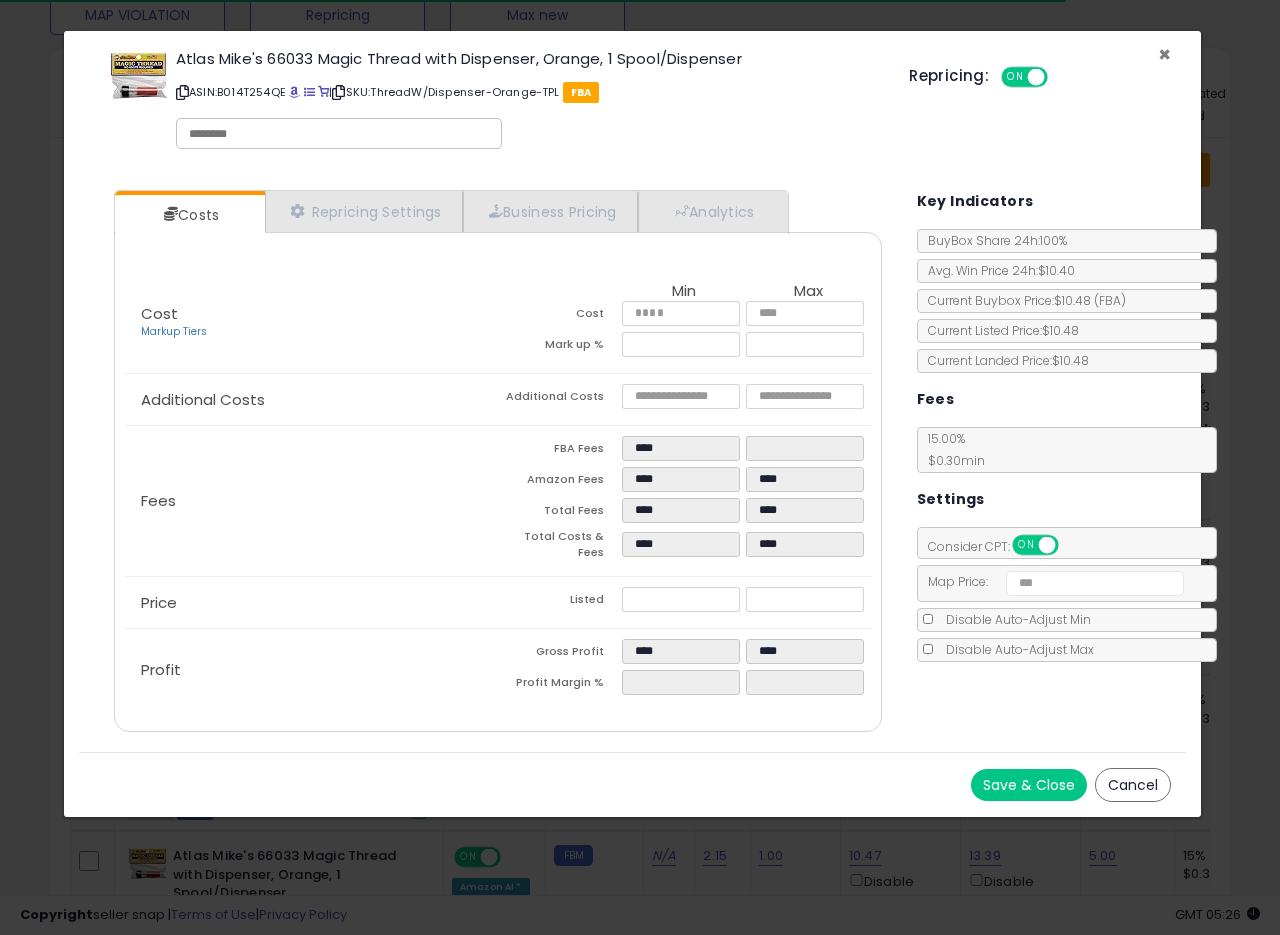 click on "×" at bounding box center (1164, 54) 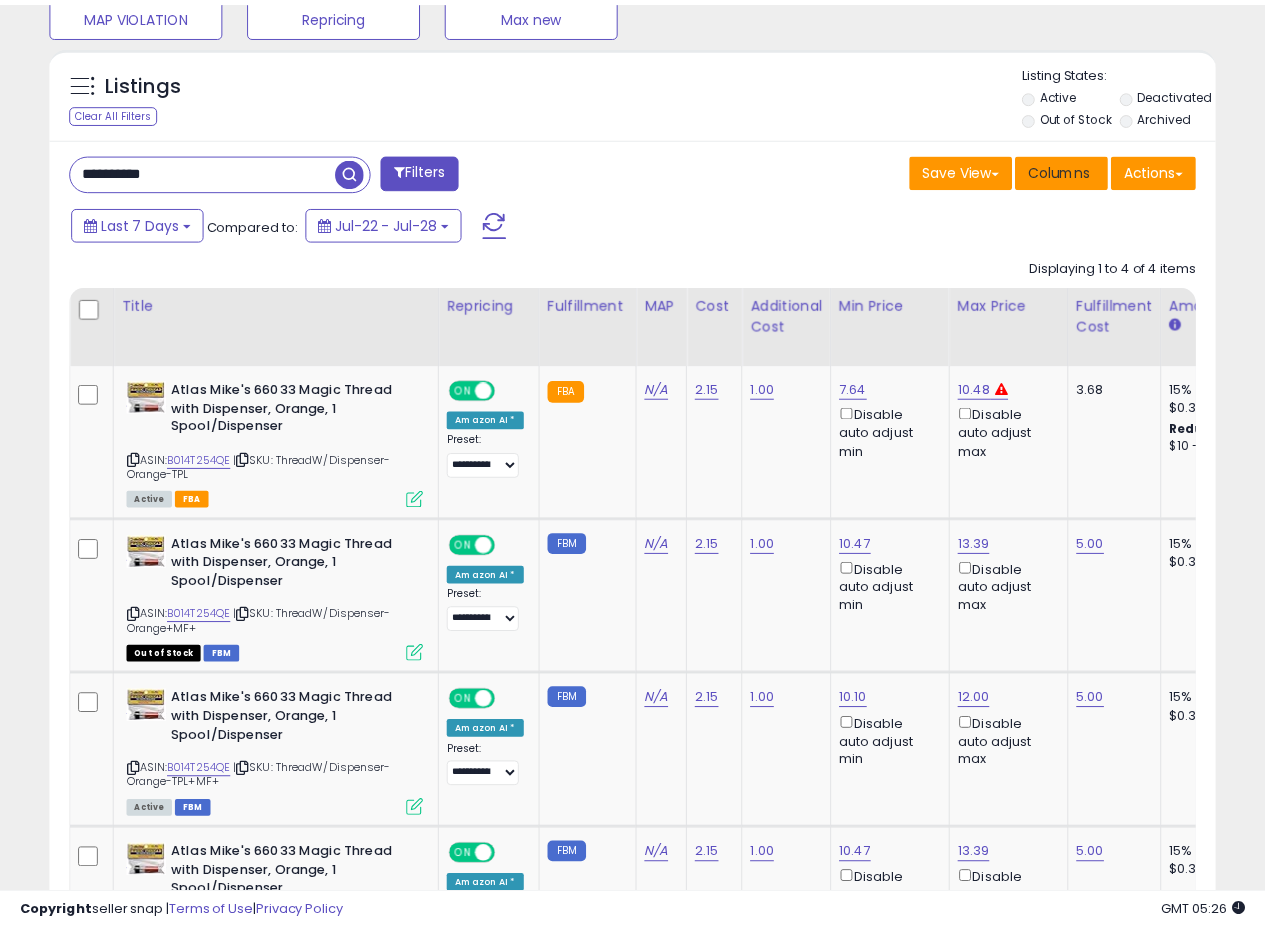 scroll, scrollTop: 410, scrollLeft: 674, axis: both 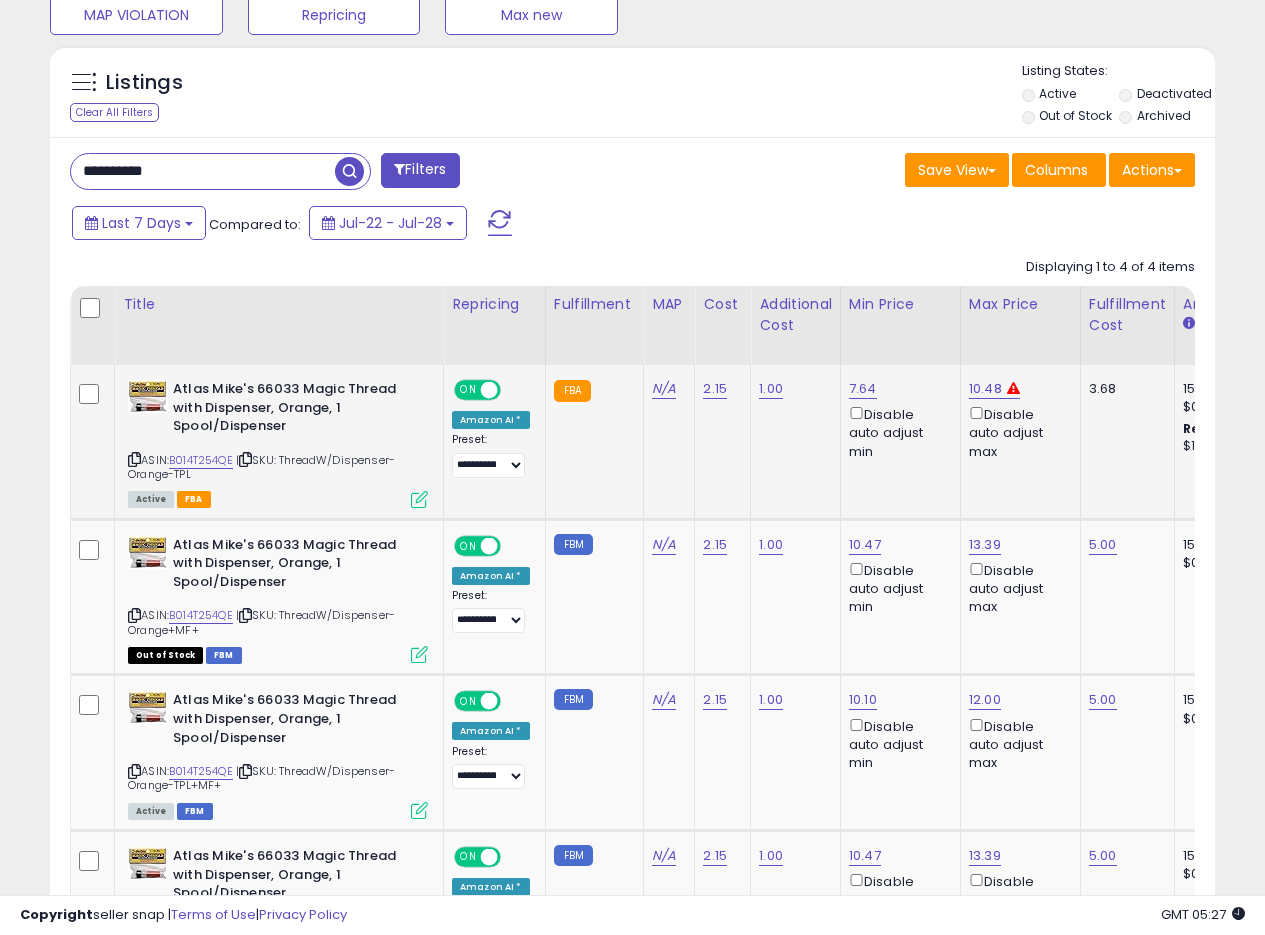 click at bounding box center (419, 499) 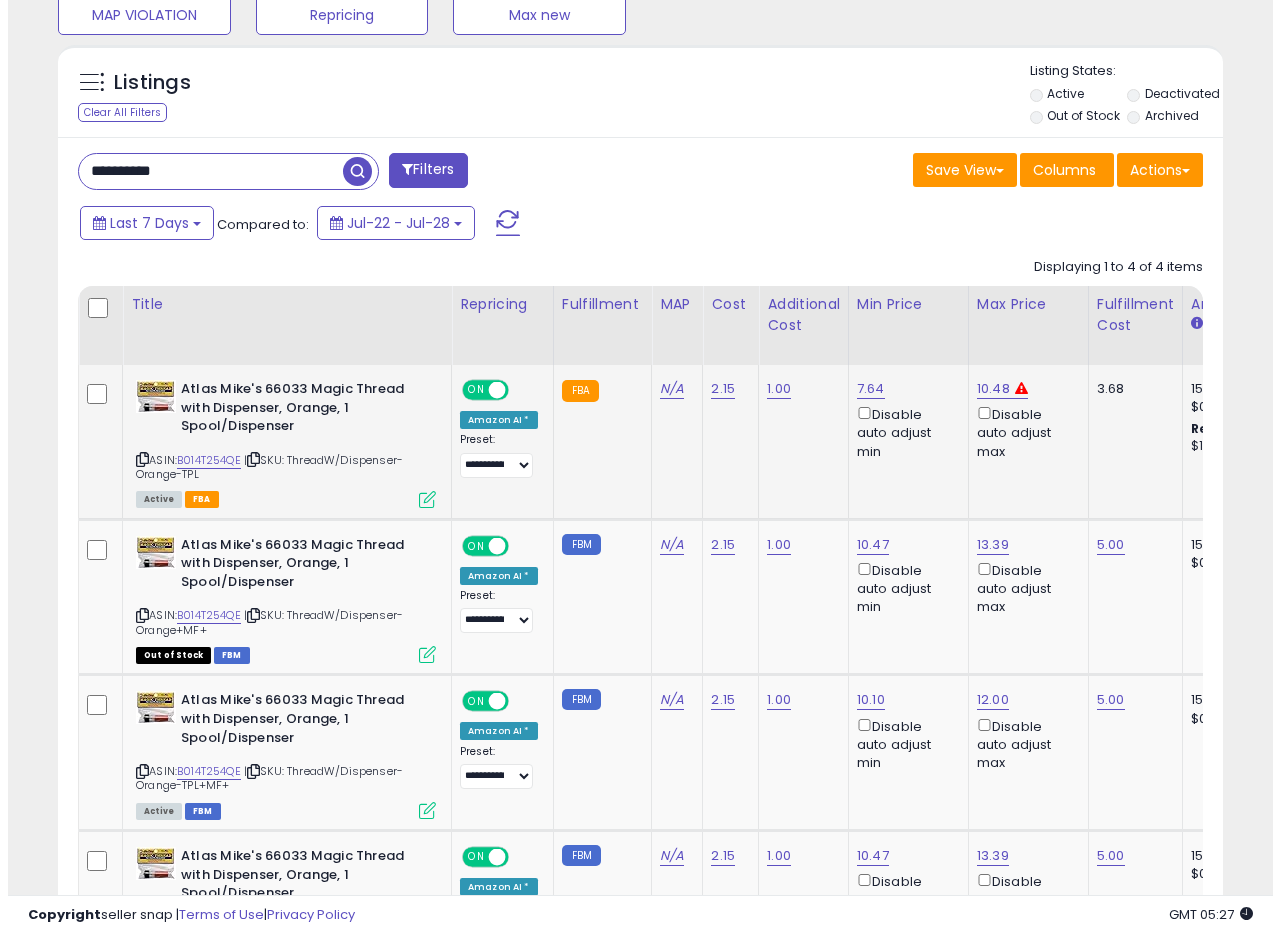 scroll, scrollTop: 999590, scrollLeft: 999317, axis: both 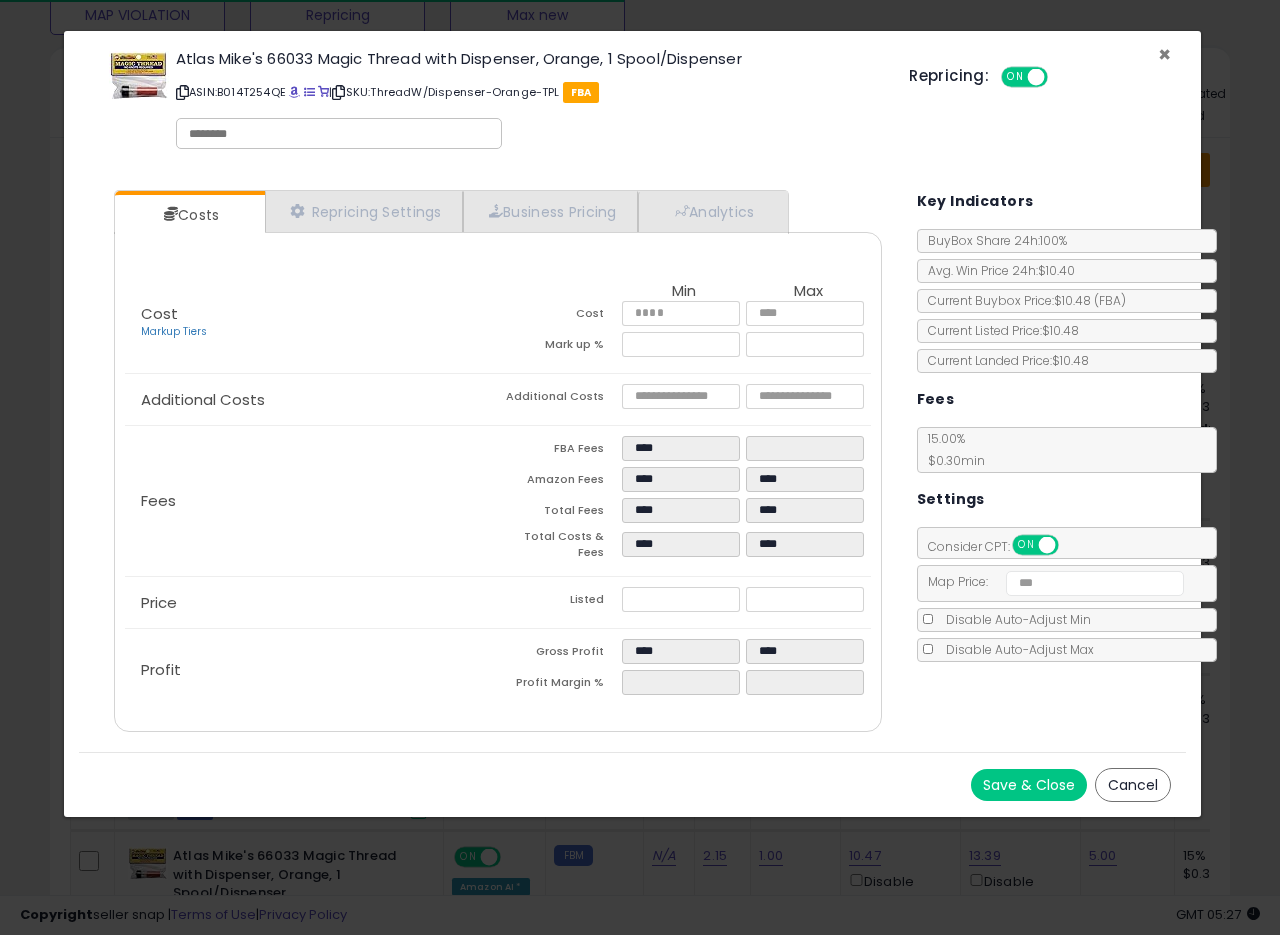 click on "×" at bounding box center (1164, 54) 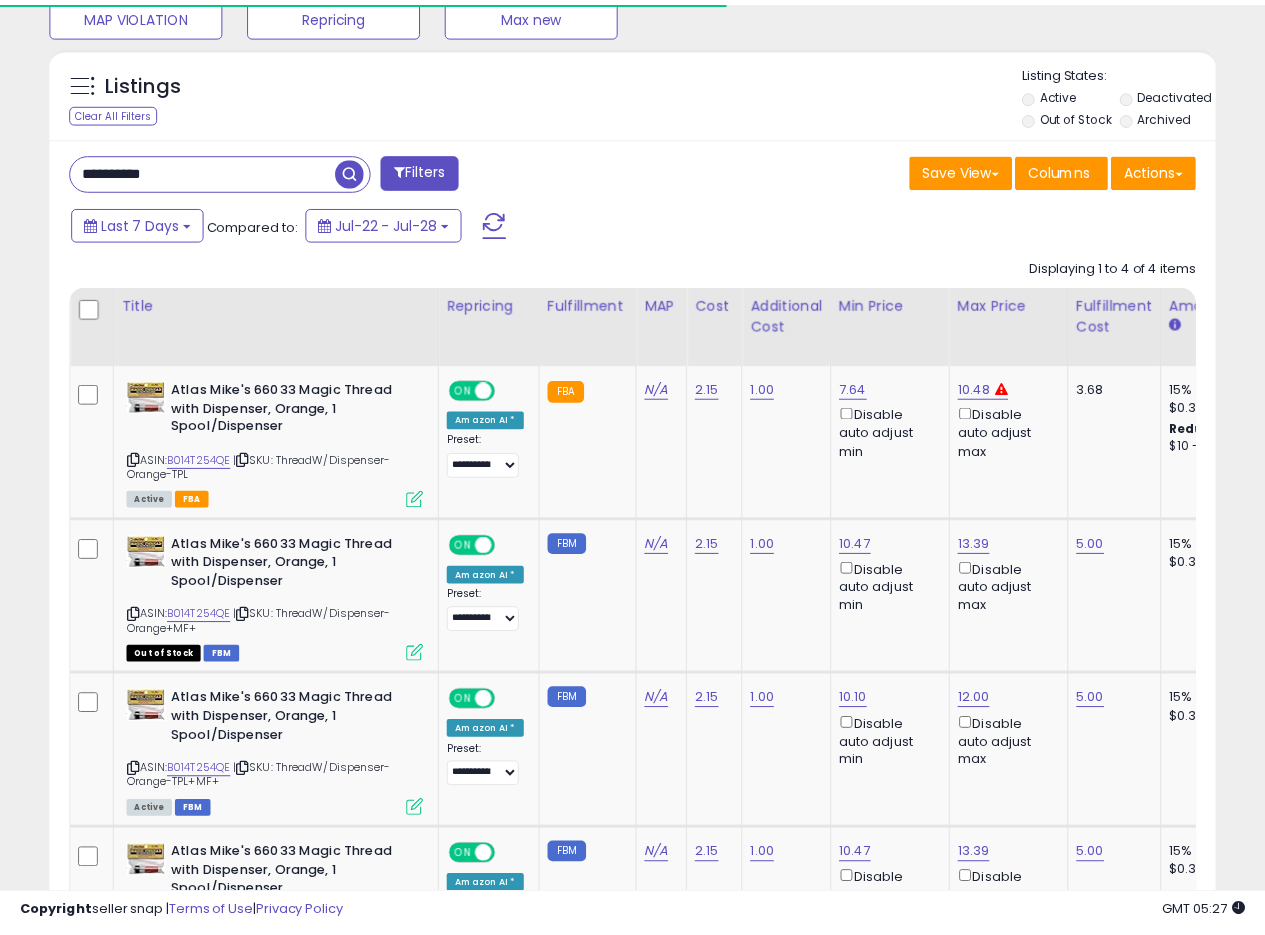 scroll, scrollTop: 410, scrollLeft: 674, axis: both 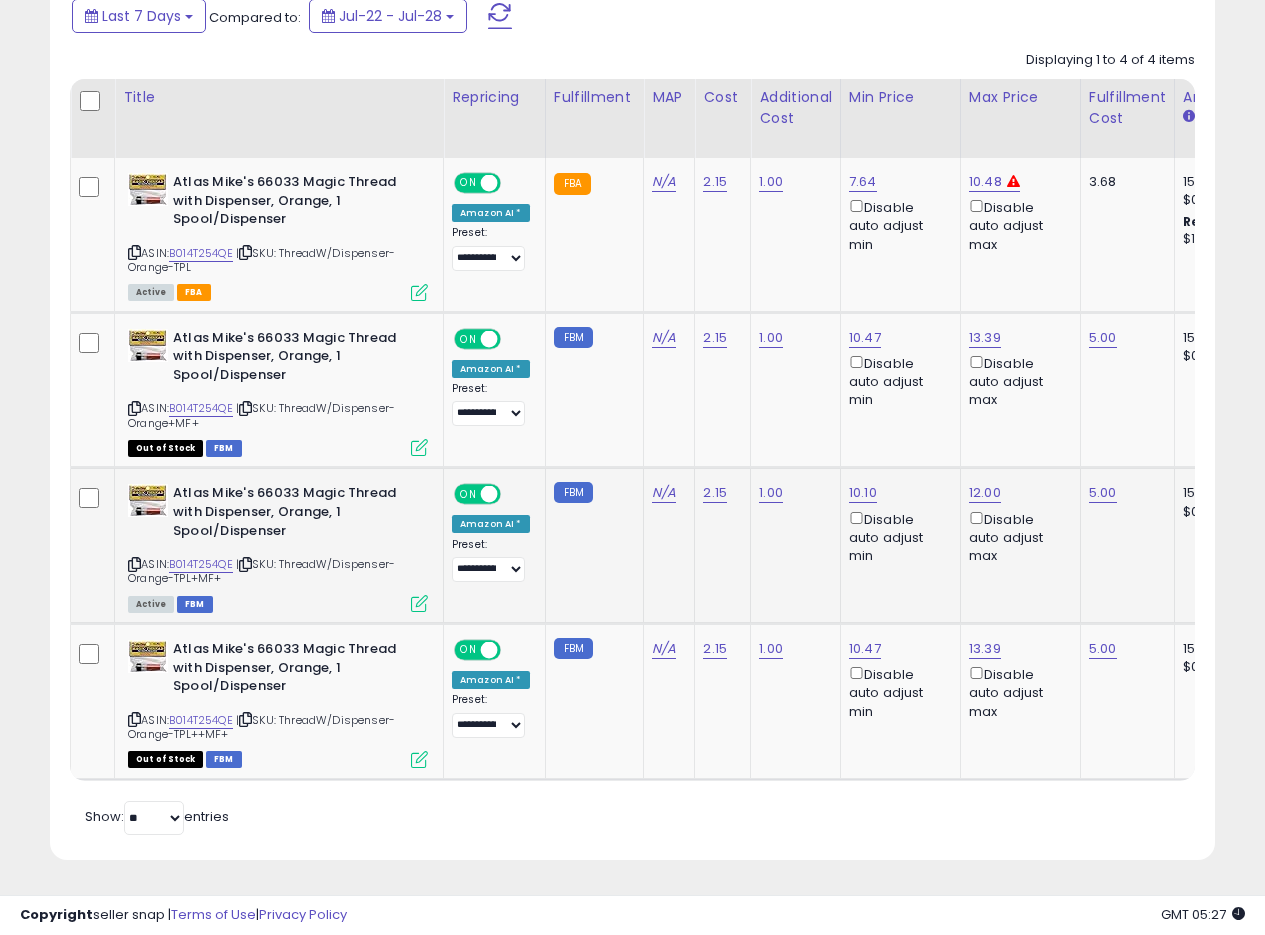 click at bounding box center (419, 603) 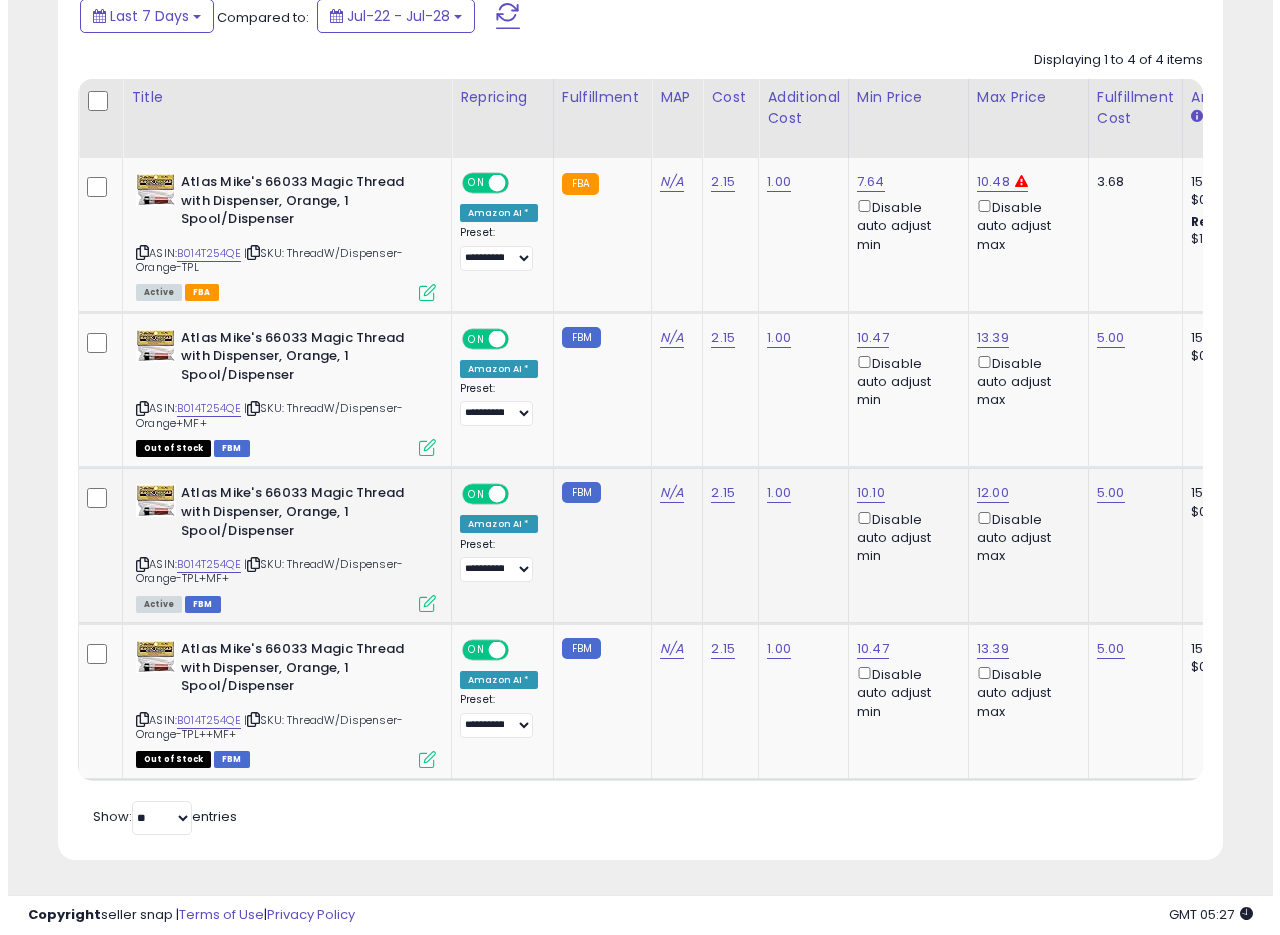 scroll, scrollTop: 999590, scrollLeft: 999317, axis: both 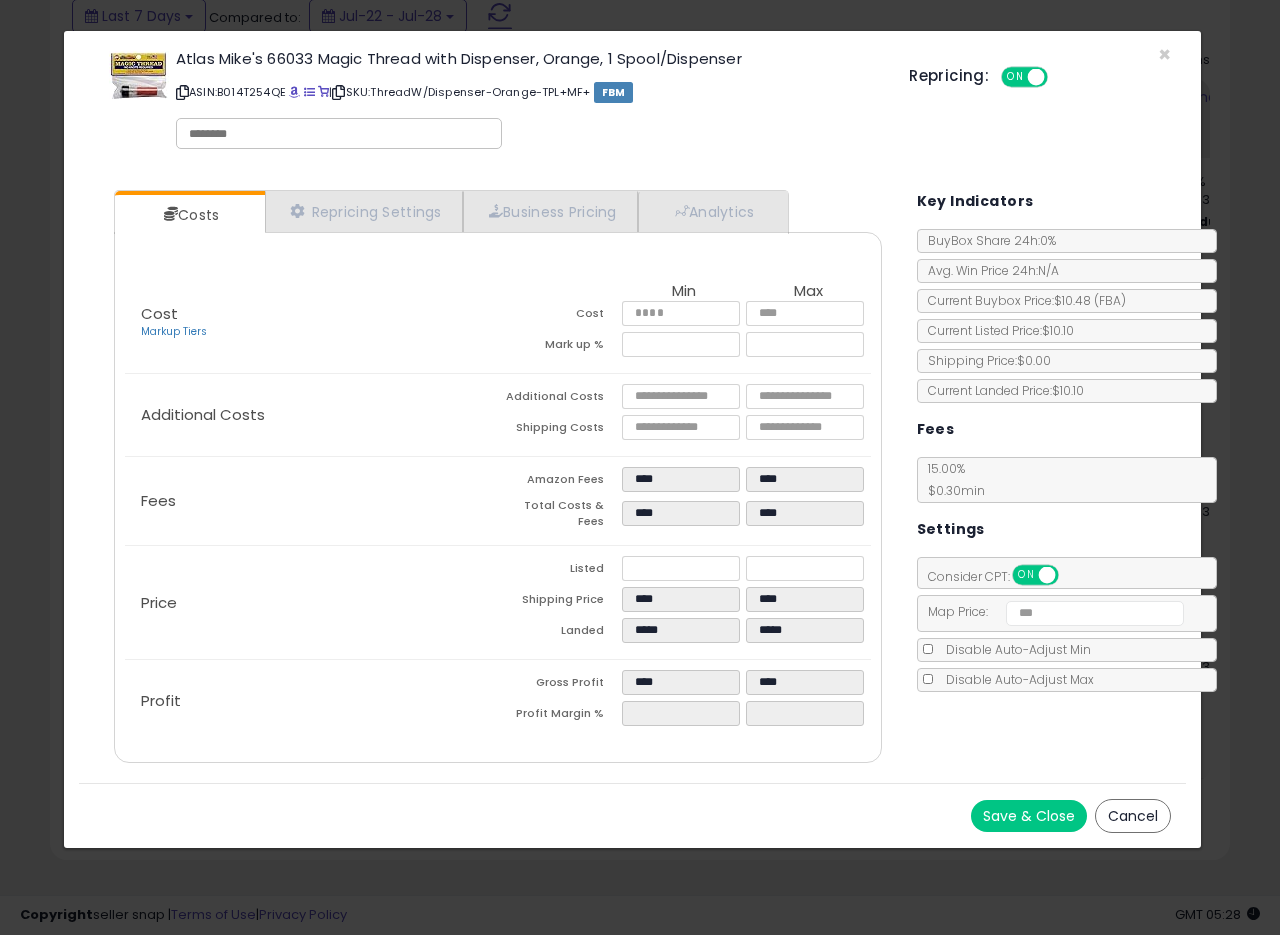 click on "Atlas Mike's 66033 Magic Thread with Dispenser, Orange, 1 Spool/Dispenser
ASIN:  B014T254QE
|
SKU:  ThreadW/Dispenser-Orange-TPL+MF+
FBM
Repricing:
ON   OFF" at bounding box center [632, 103] 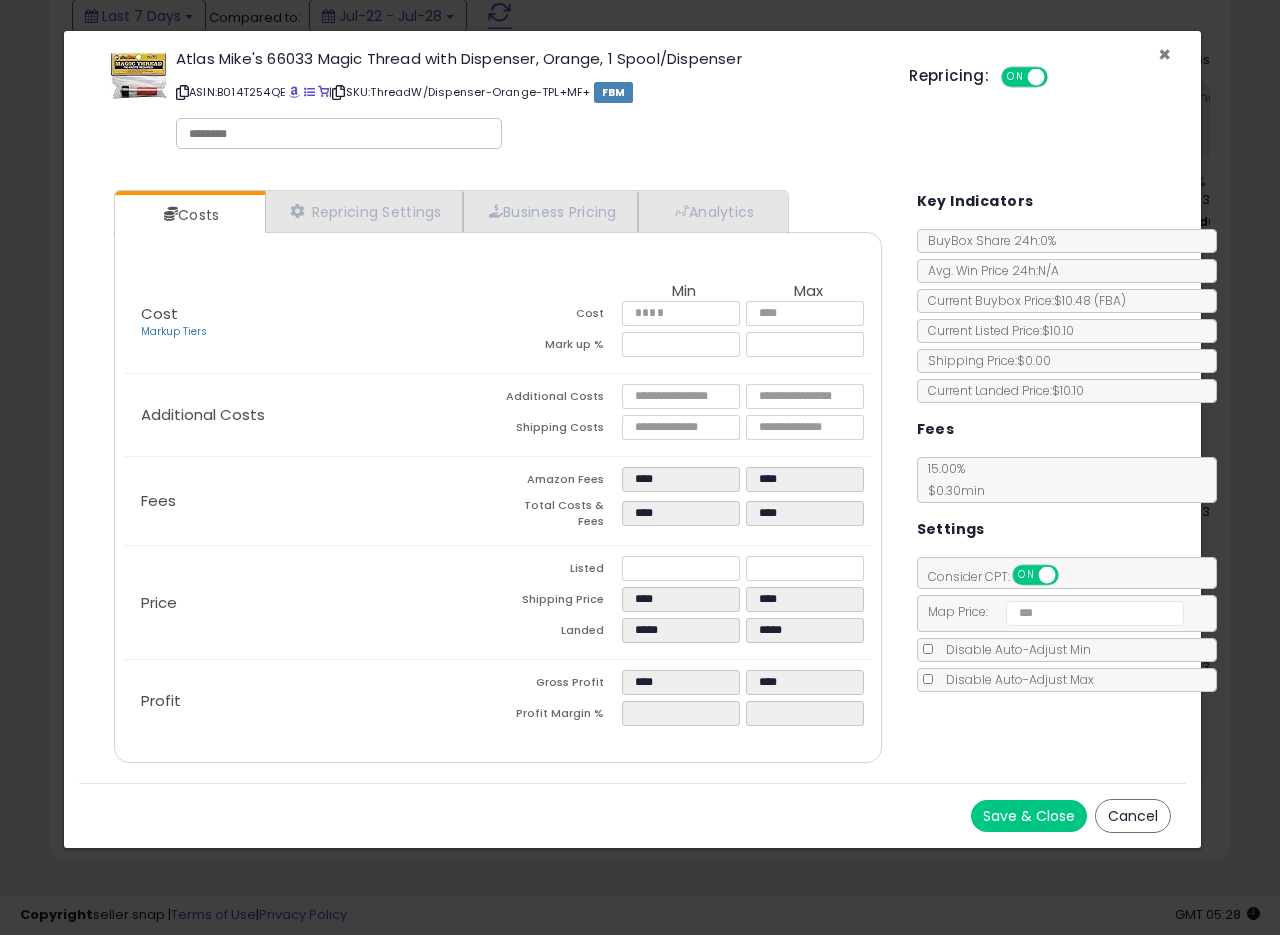 drag, startPoint x: 1165, startPoint y: 54, endPoint x: 1132, endPoint y: 9, distance: 55.803226 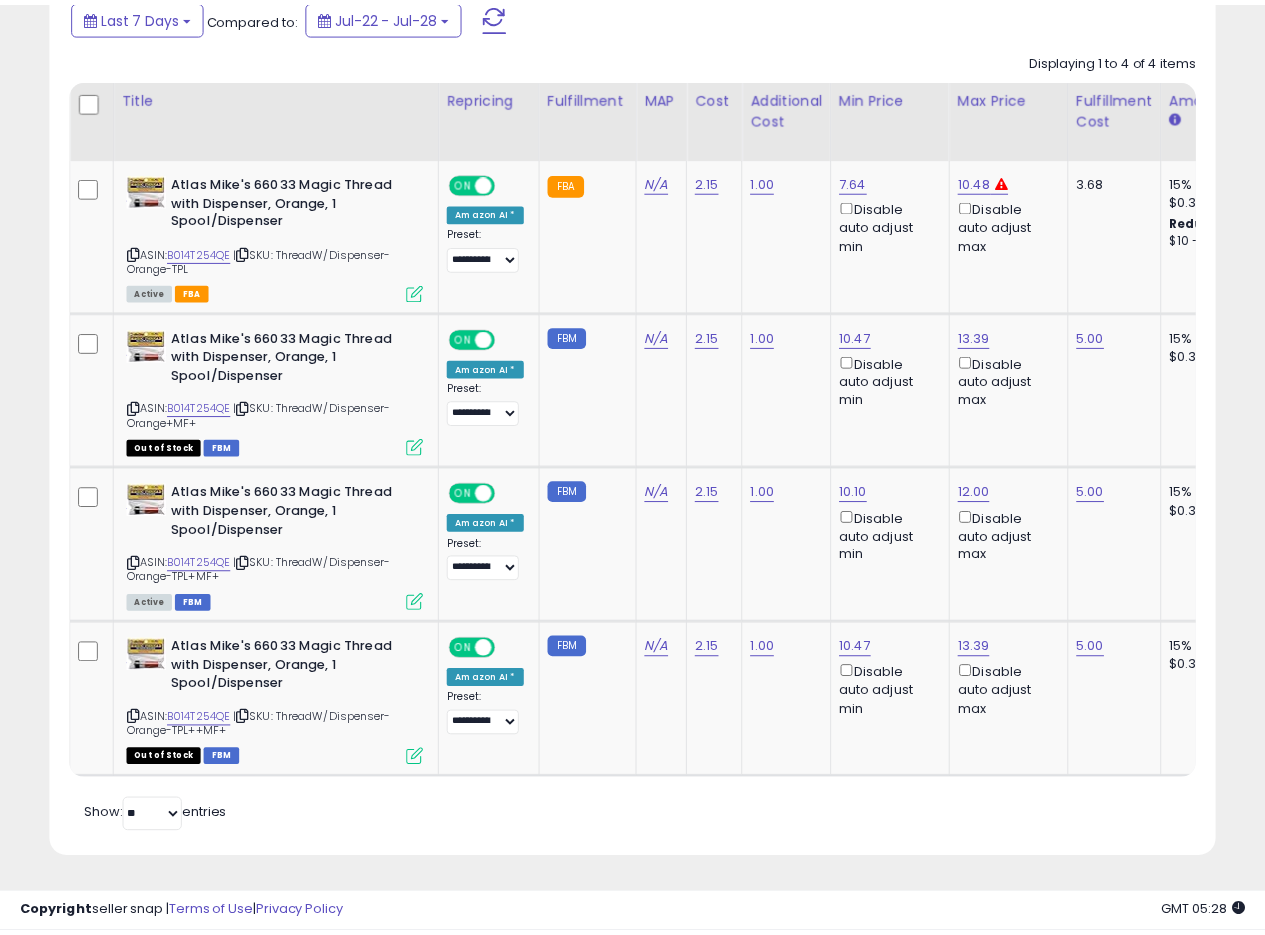 scroll, scrollTop: 410, scrollLeft: 674, axis: both 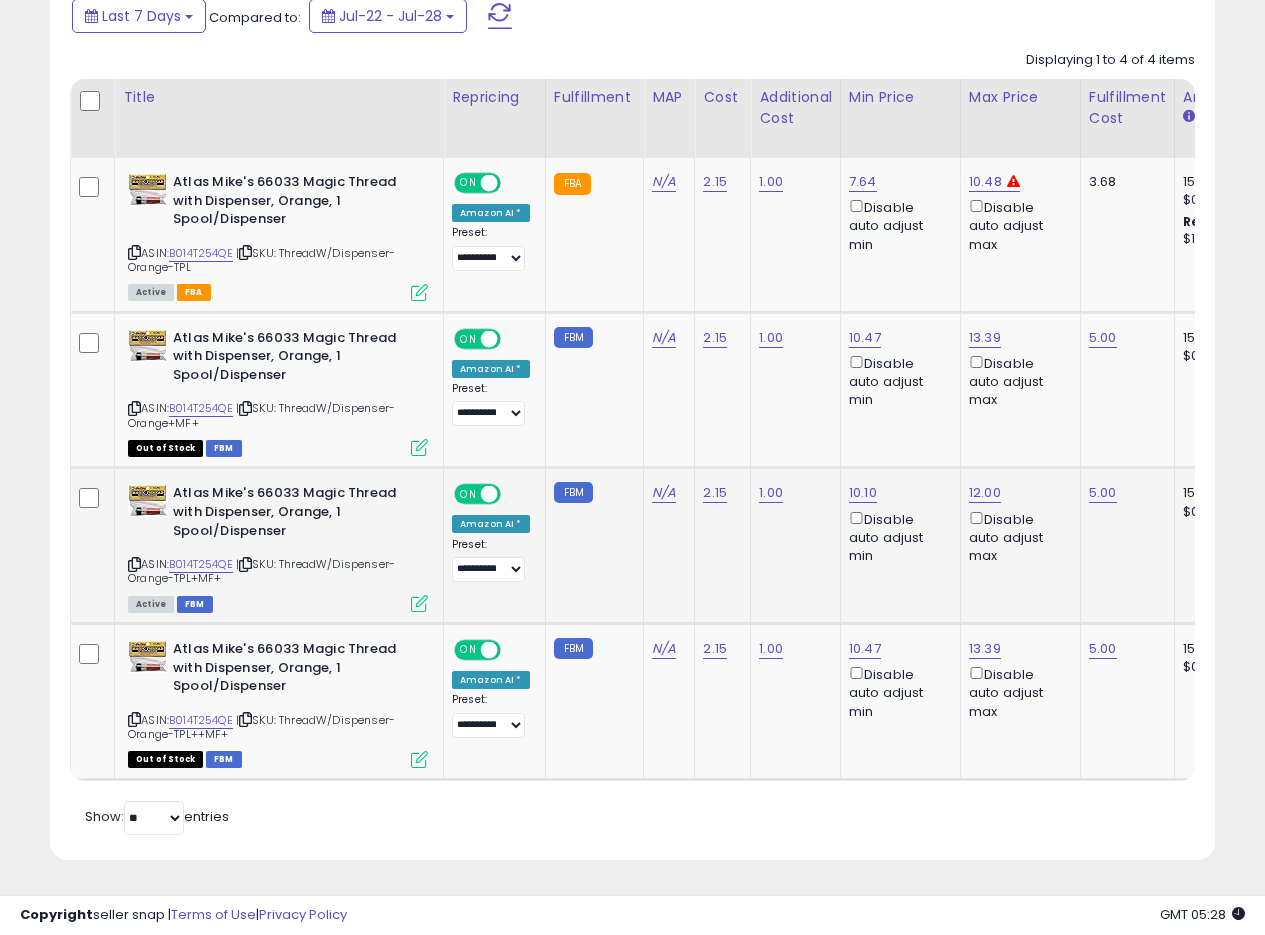 click at bounding box center [419, 603] 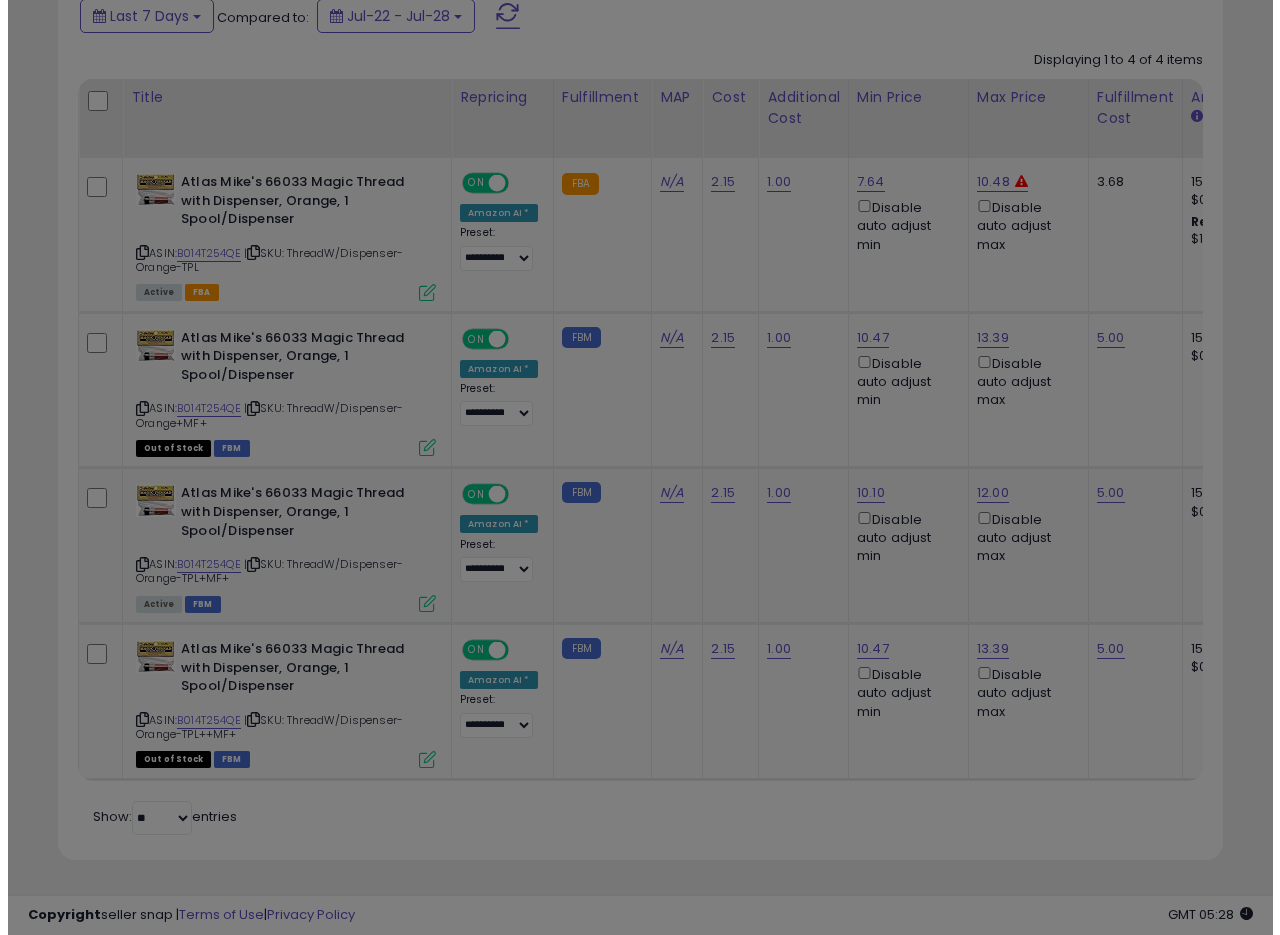 scroll, scrollTop: 999590, scrollLeft: 999317, axis: both 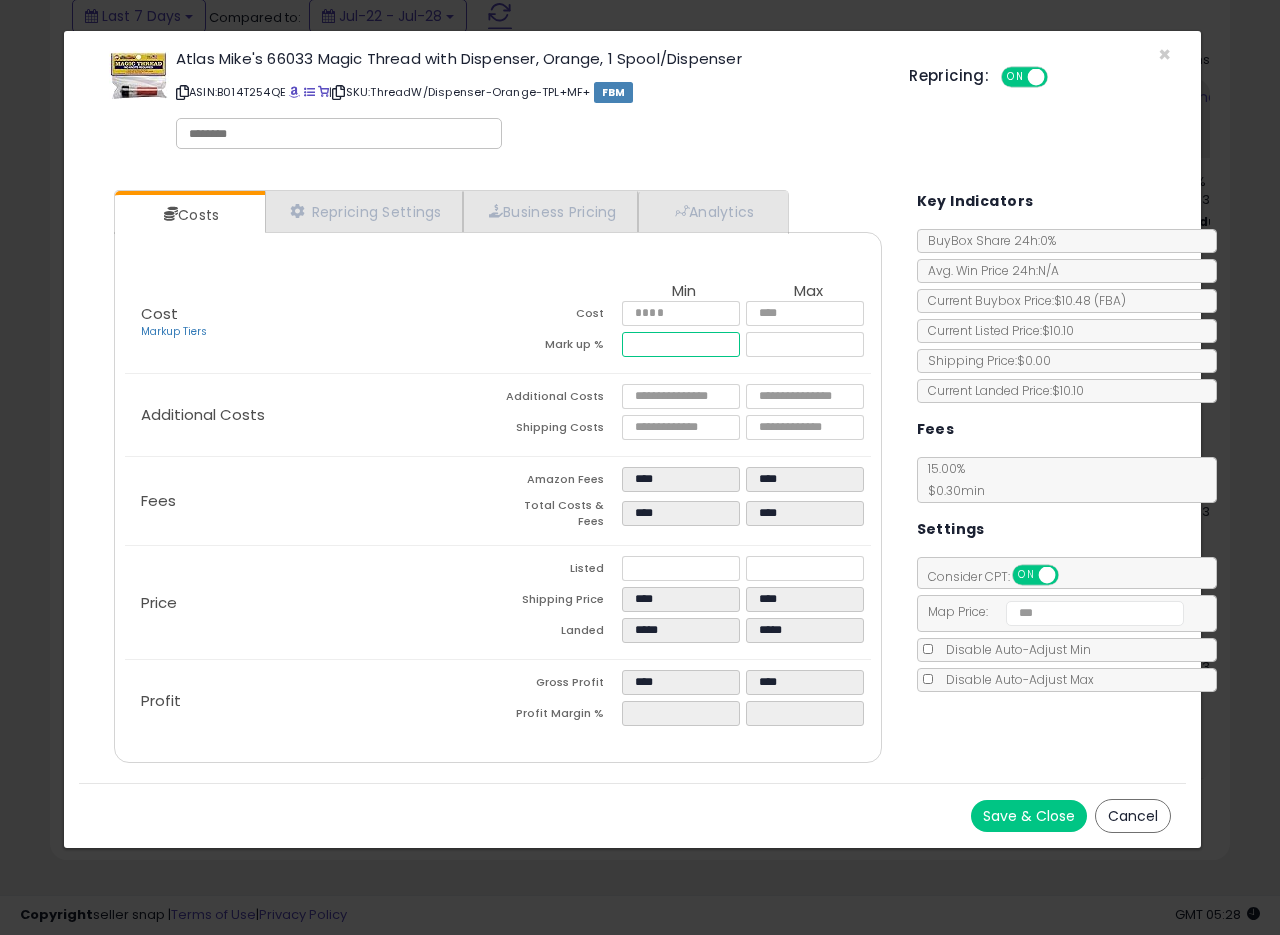 drag, startPoint x: 647, startPoint y: 338, endPoint x: 695, endPoint y: 342, distance: 48.166378 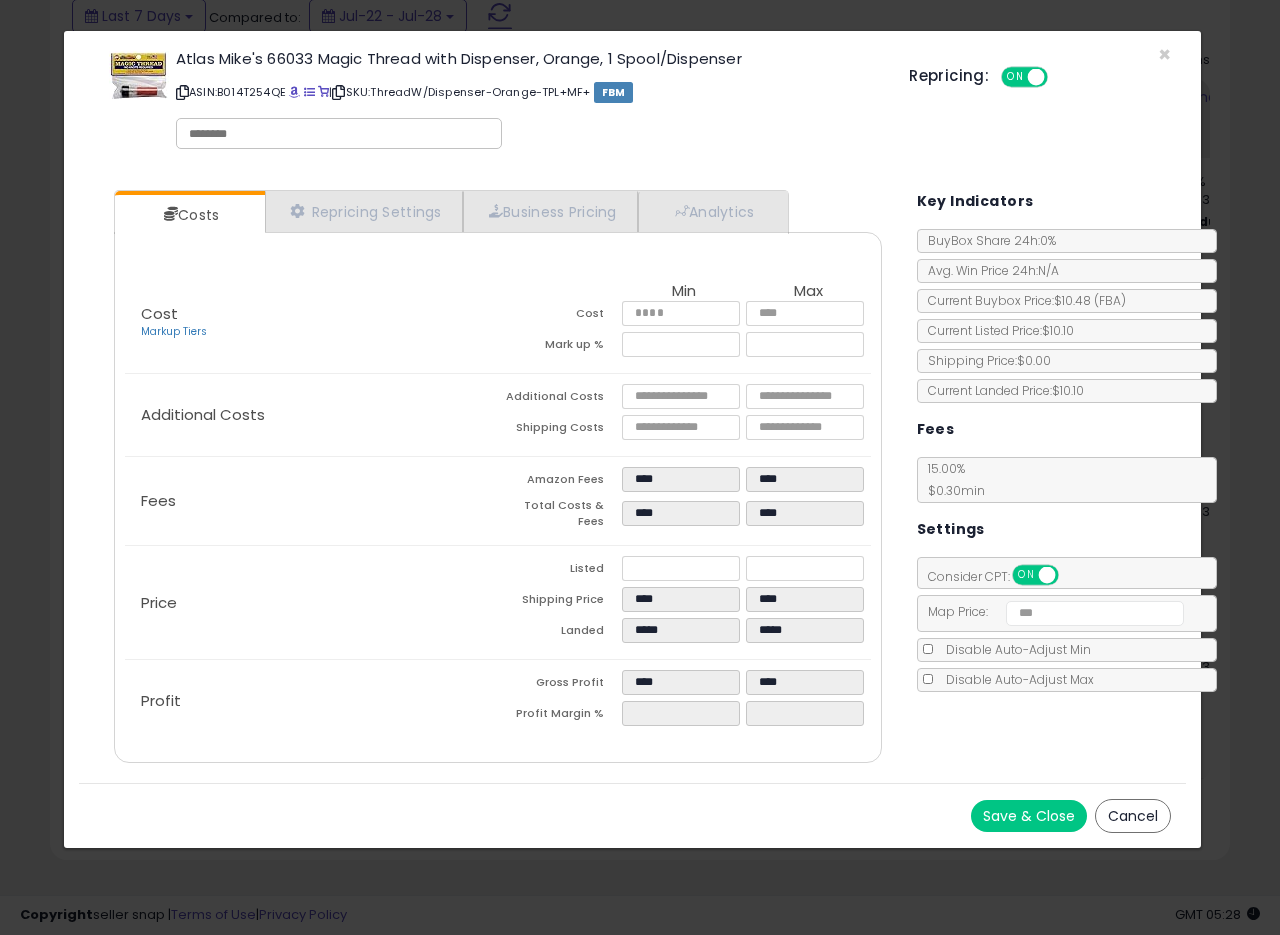 type on "*****" 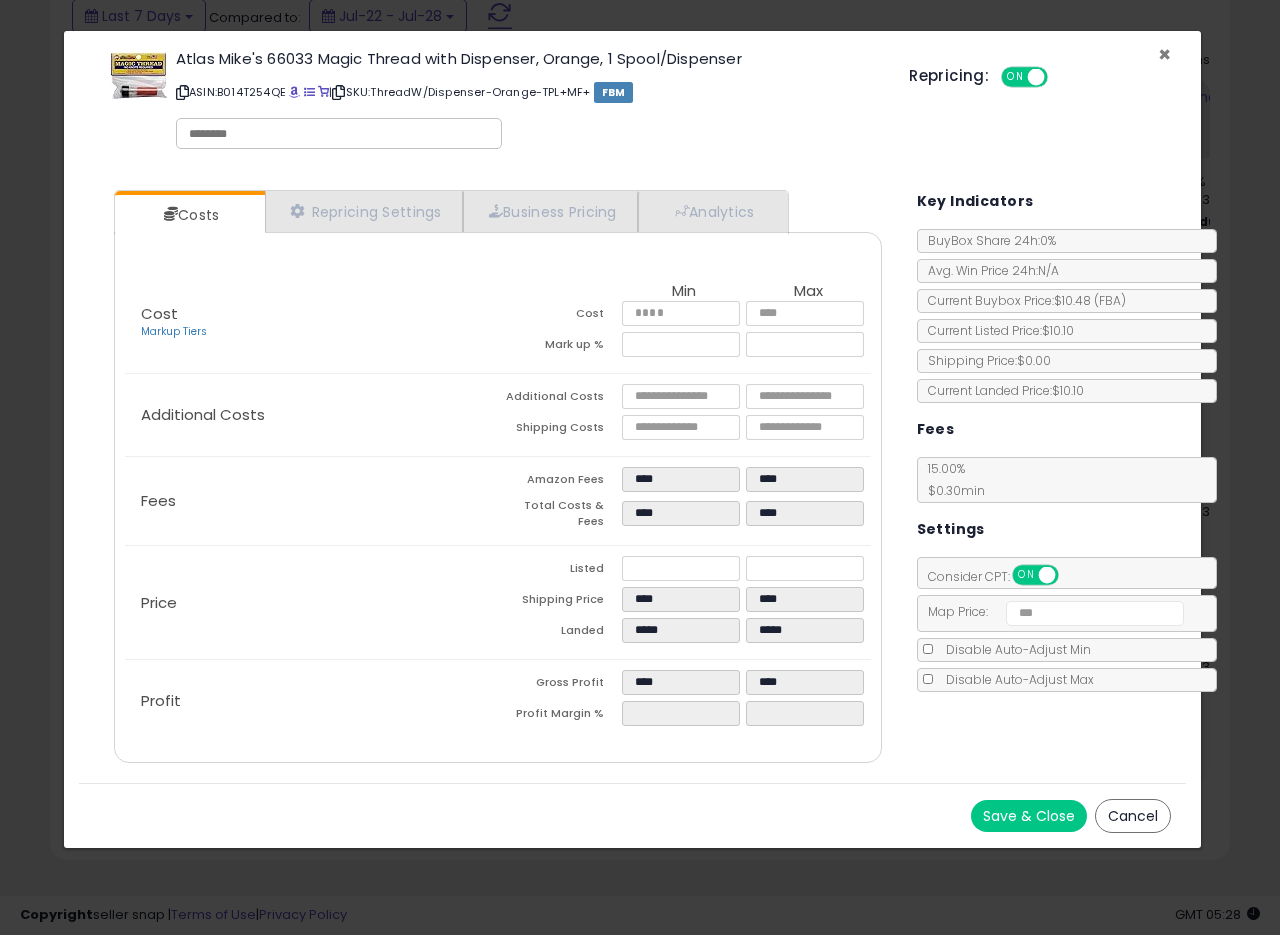 click on "×" at bounding box center (1164, 54) 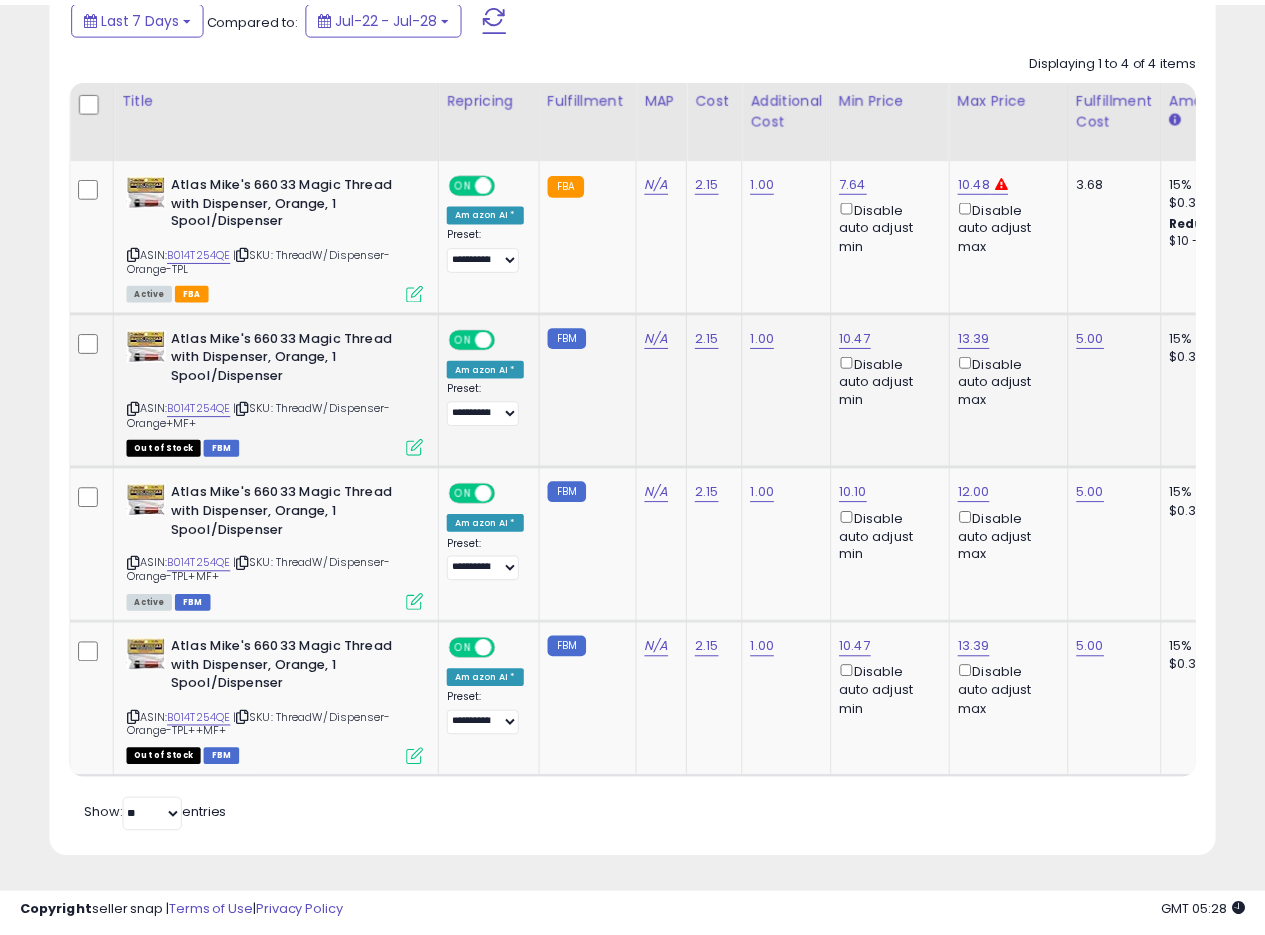 scroll, scrollTop: 410, scrollLeft: 674, axis: both 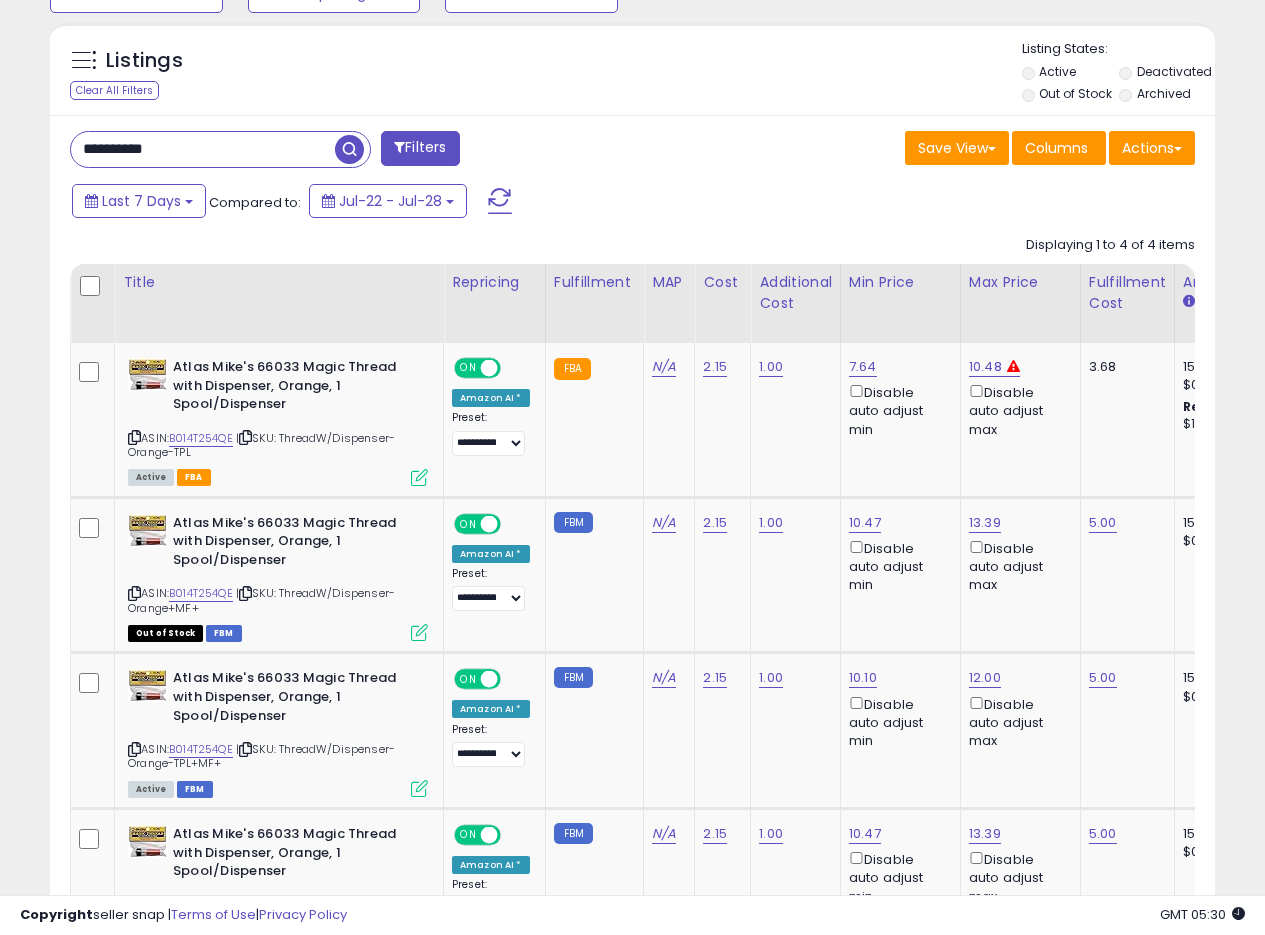 drag, startPoint x: 195, startPoint y: 157, endPoint x: 0, endPoint y: 134, distance: 196.35173 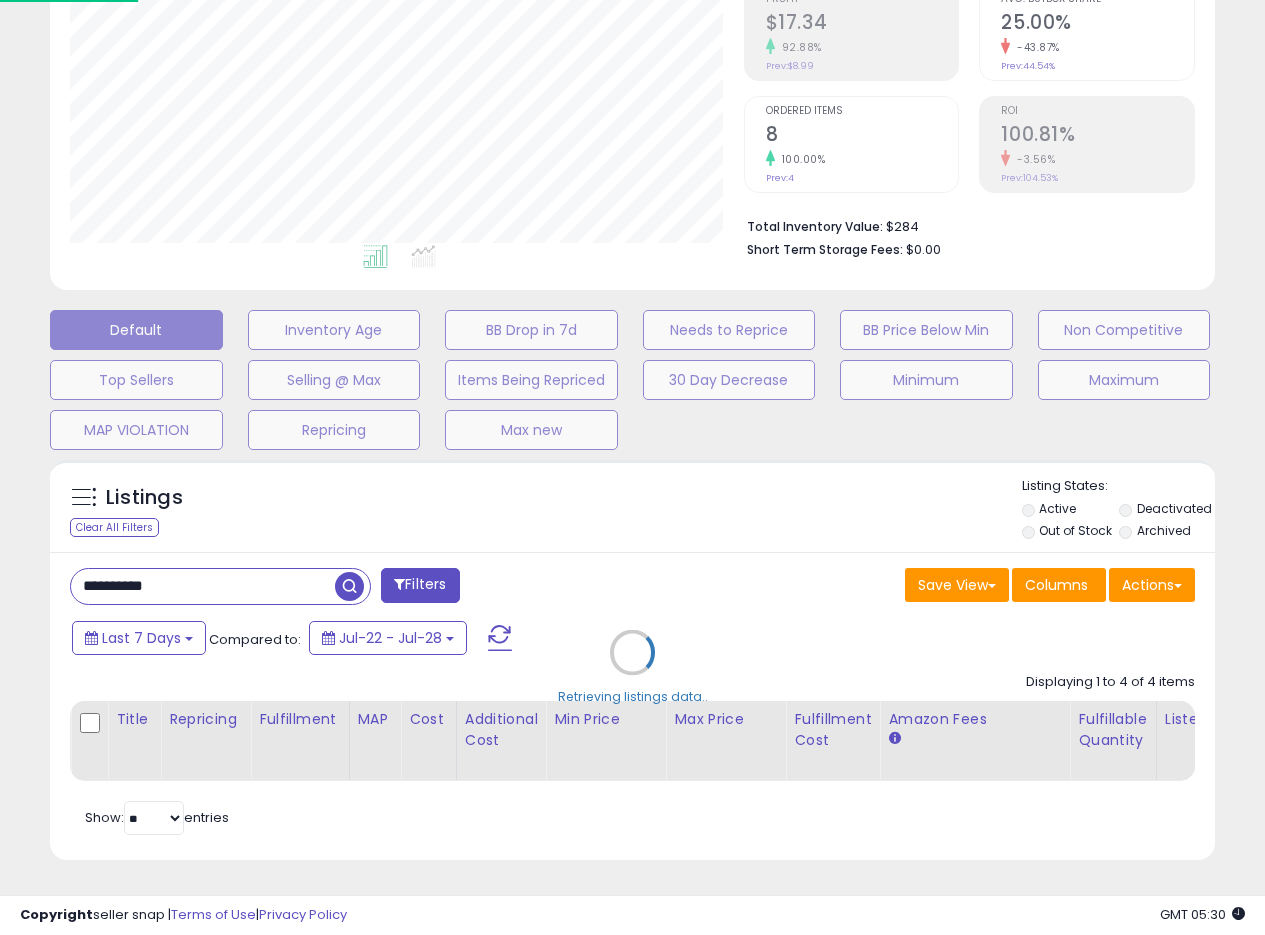 scroll, scrollTop: 999590, scrollLeft: 999317, axis: both 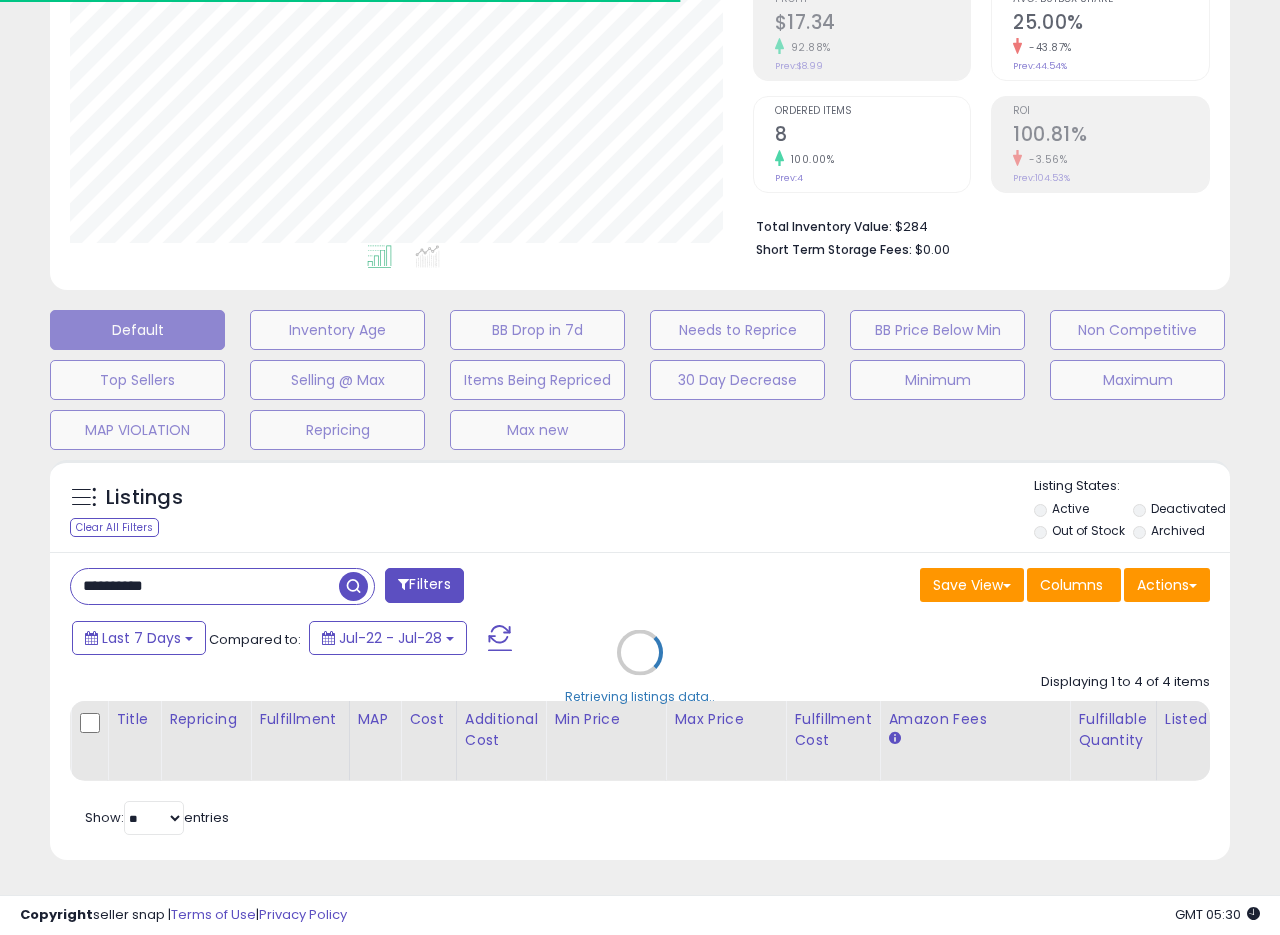 drag, startPoint x: 590, startPoint y: 523, endPoint x: 605, endPoint y: 520, distance: 15.297058 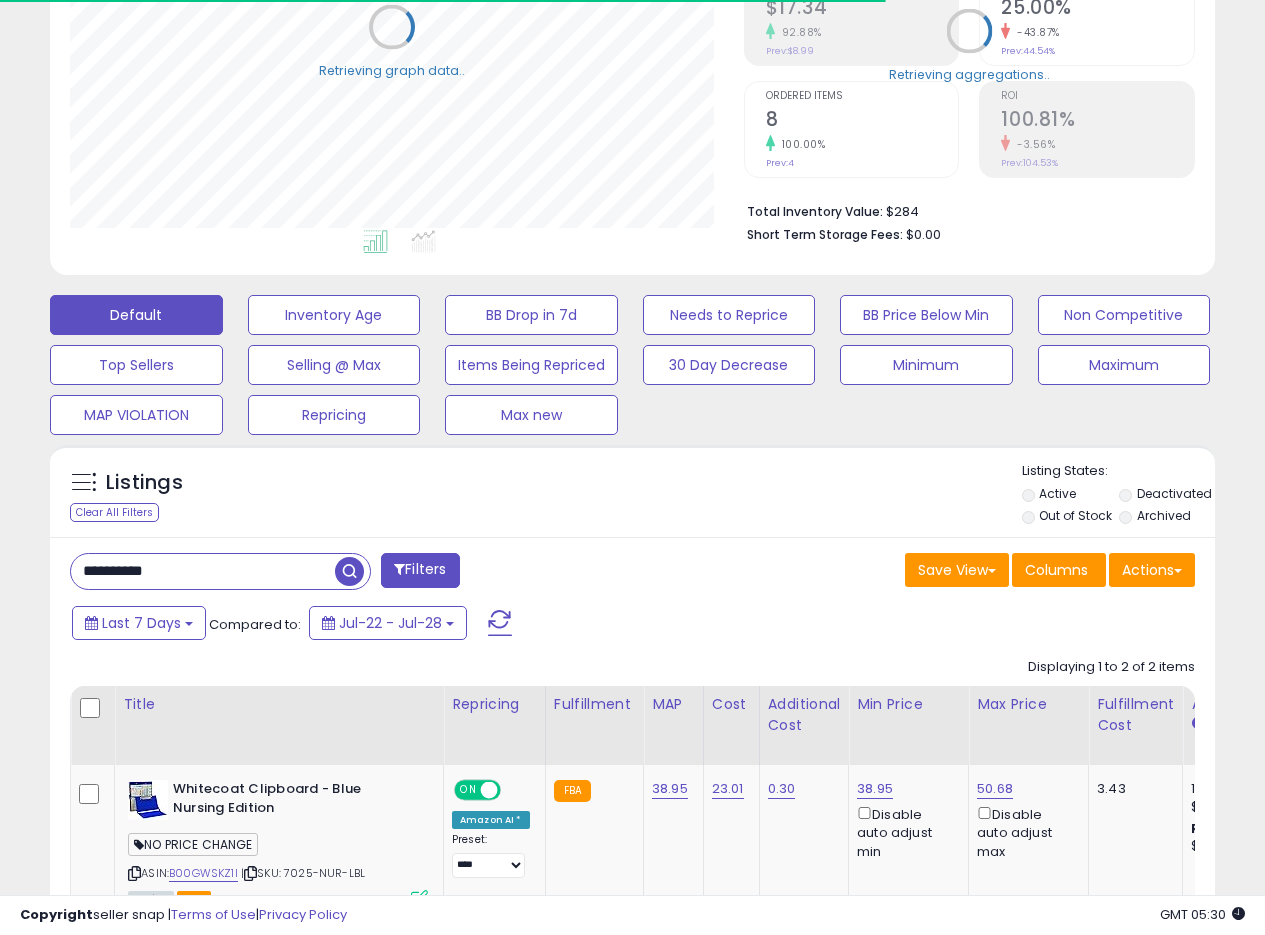 scroll, scrollTop: 410, scrollLeft: 674, axis: both 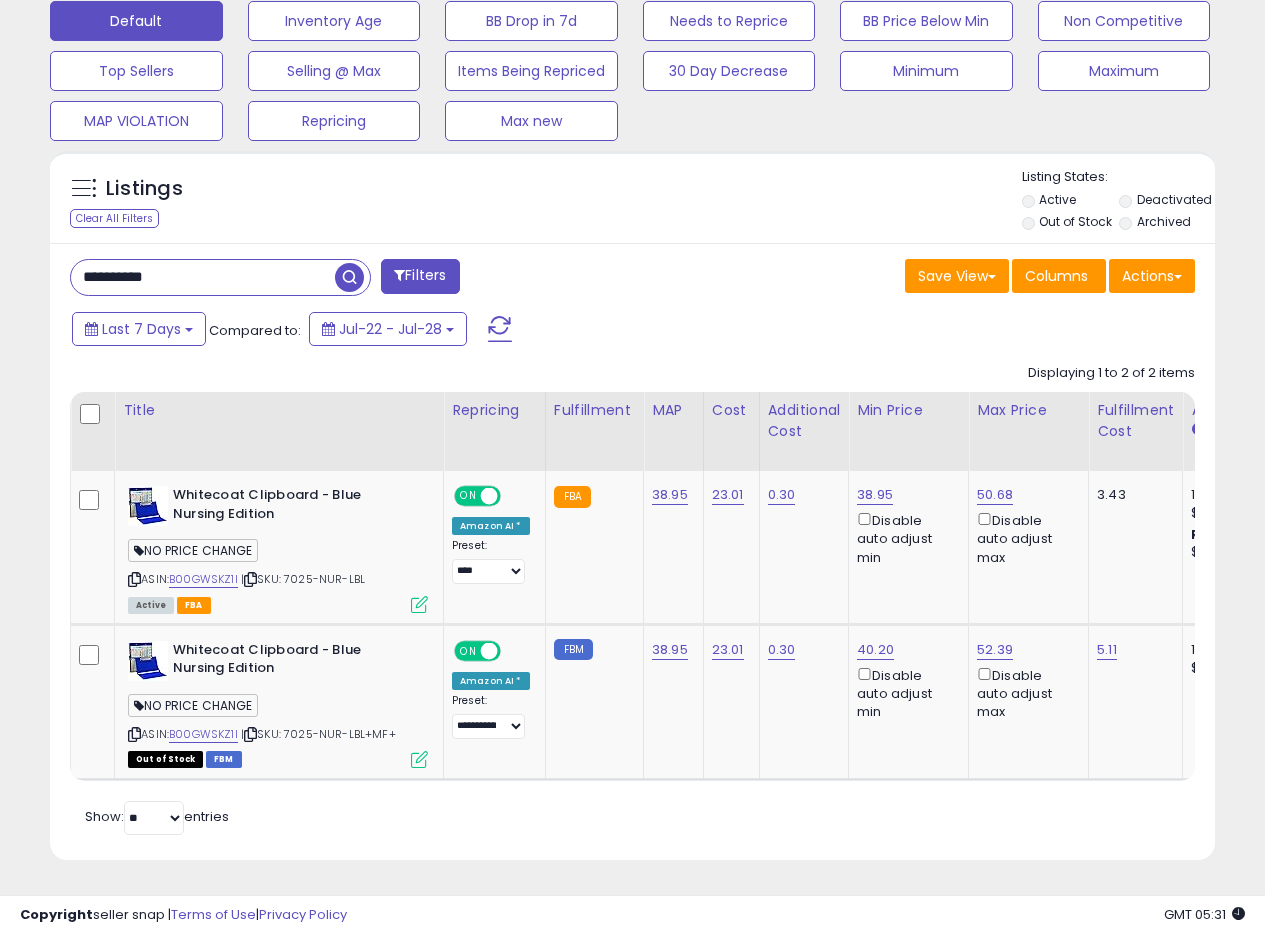 drag, startPoint x: 204, startPoint y: 264, endPoint x: 0, endPoint y: 245, distance: 204.88289 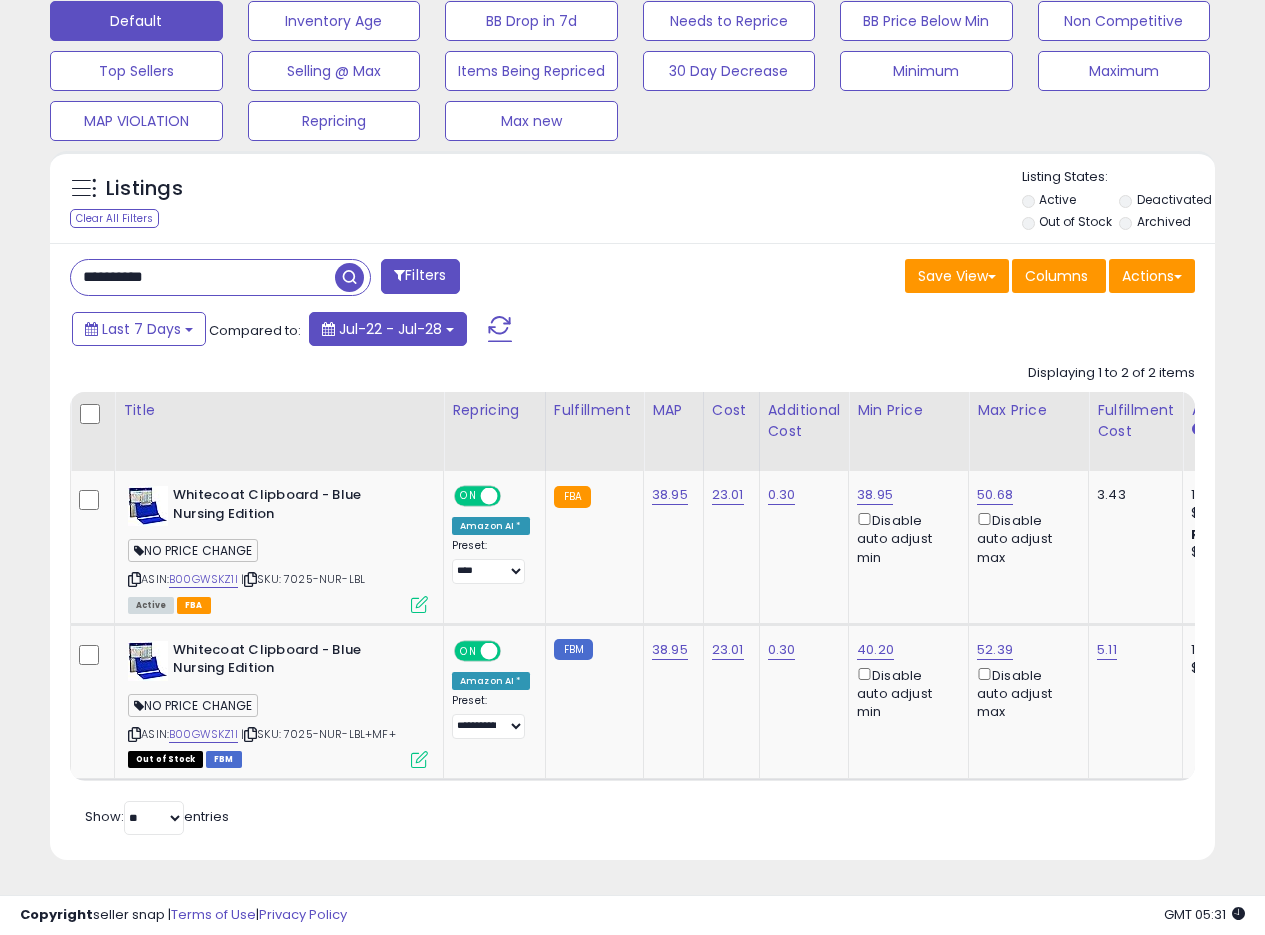 paste 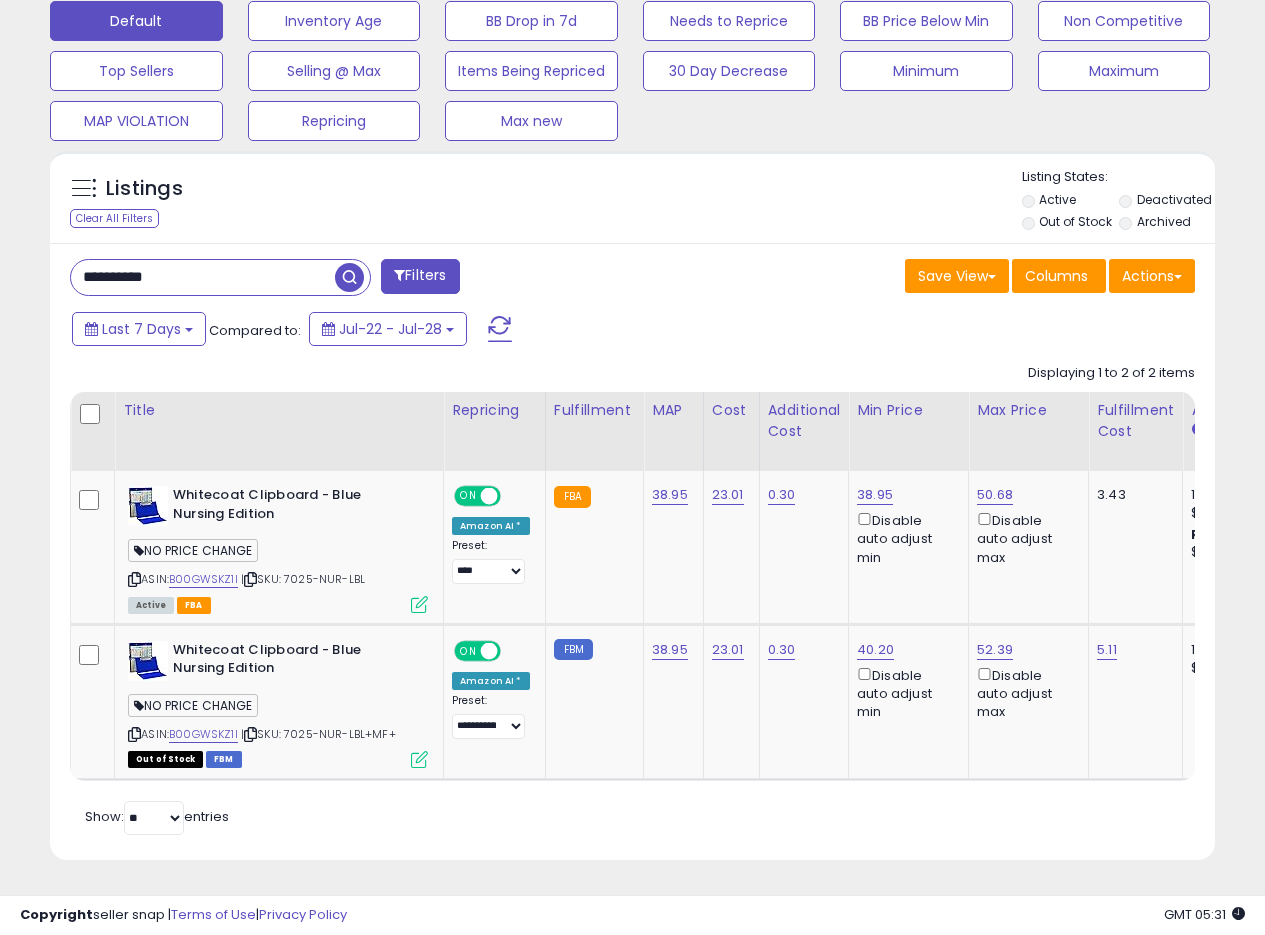 click at bounding box center [349, 277] 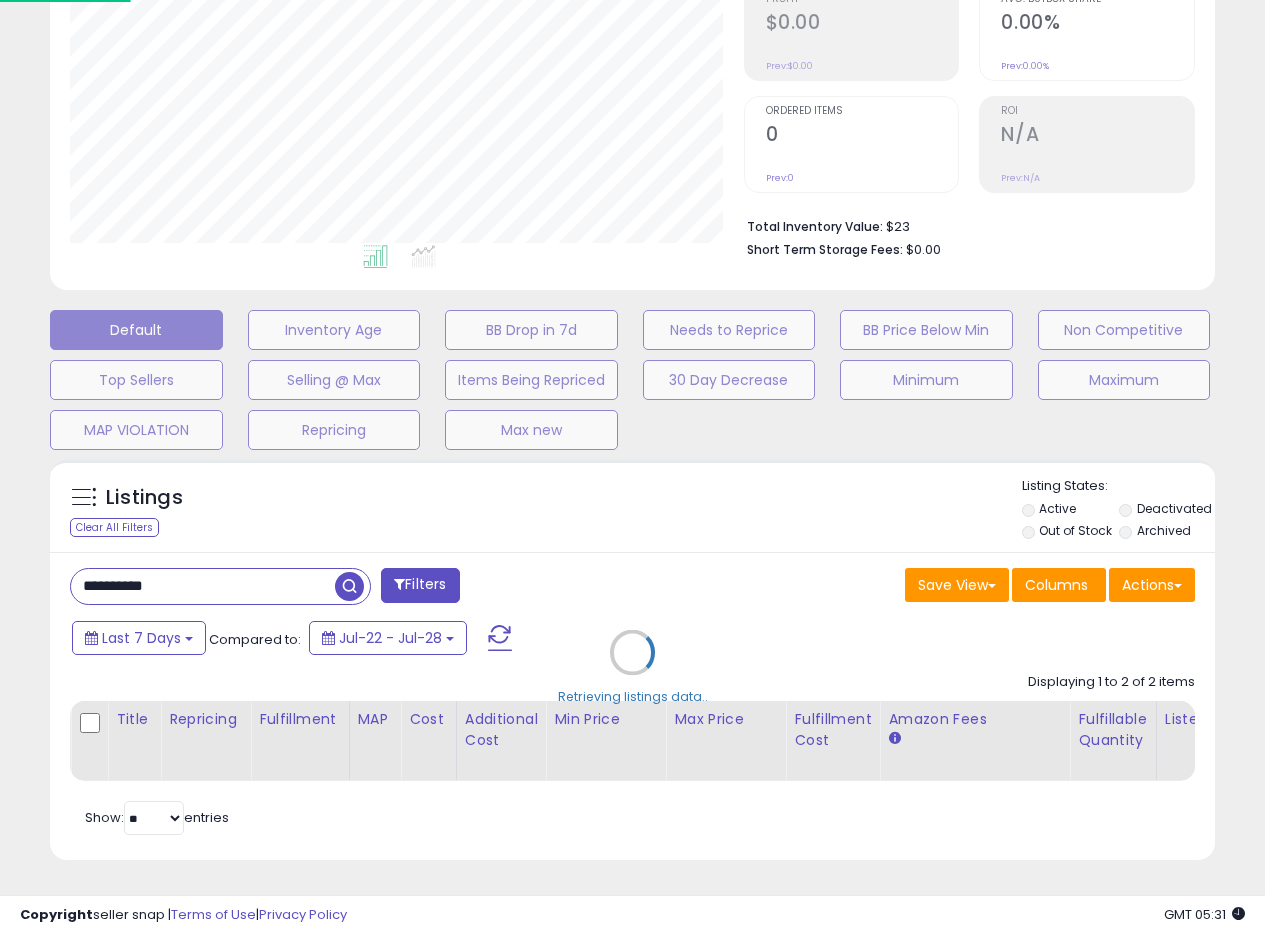 scroll, scrollTop: 999590, scrollLeft: 999317, axis: both 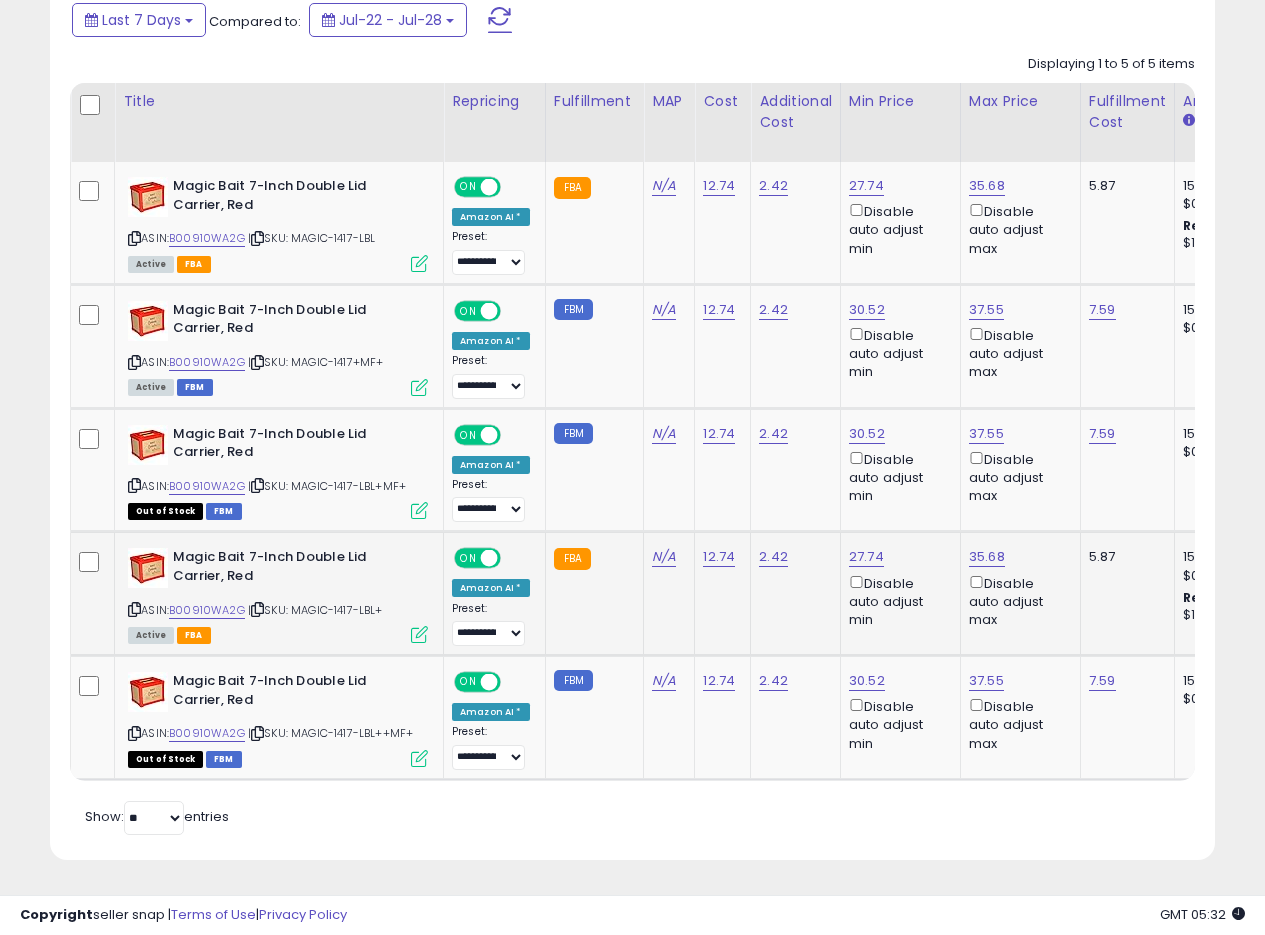 click at bounding box center [419, 634] 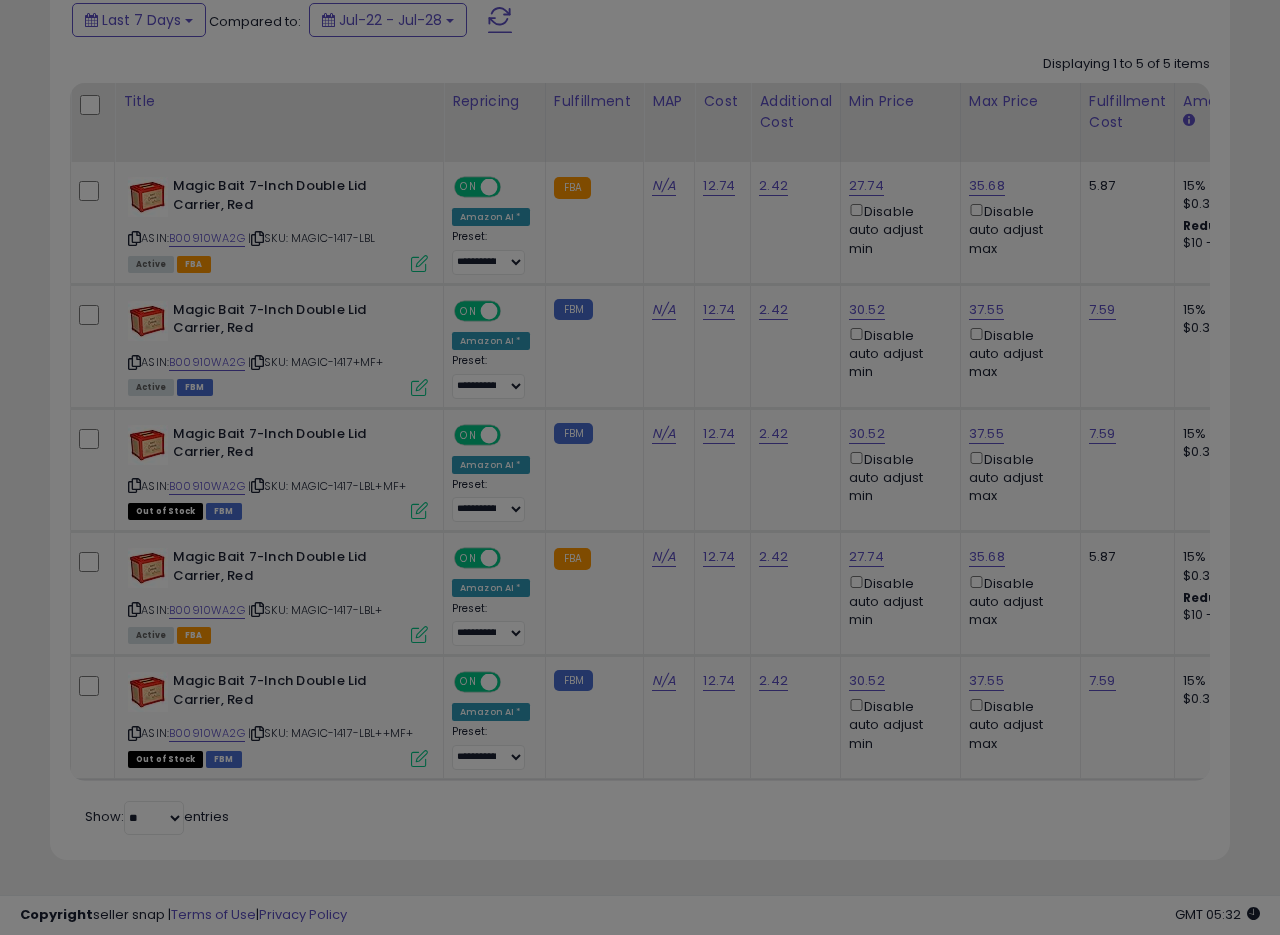 scroll, scrollTop: 999590, scrollLeft: 999317, axis: both 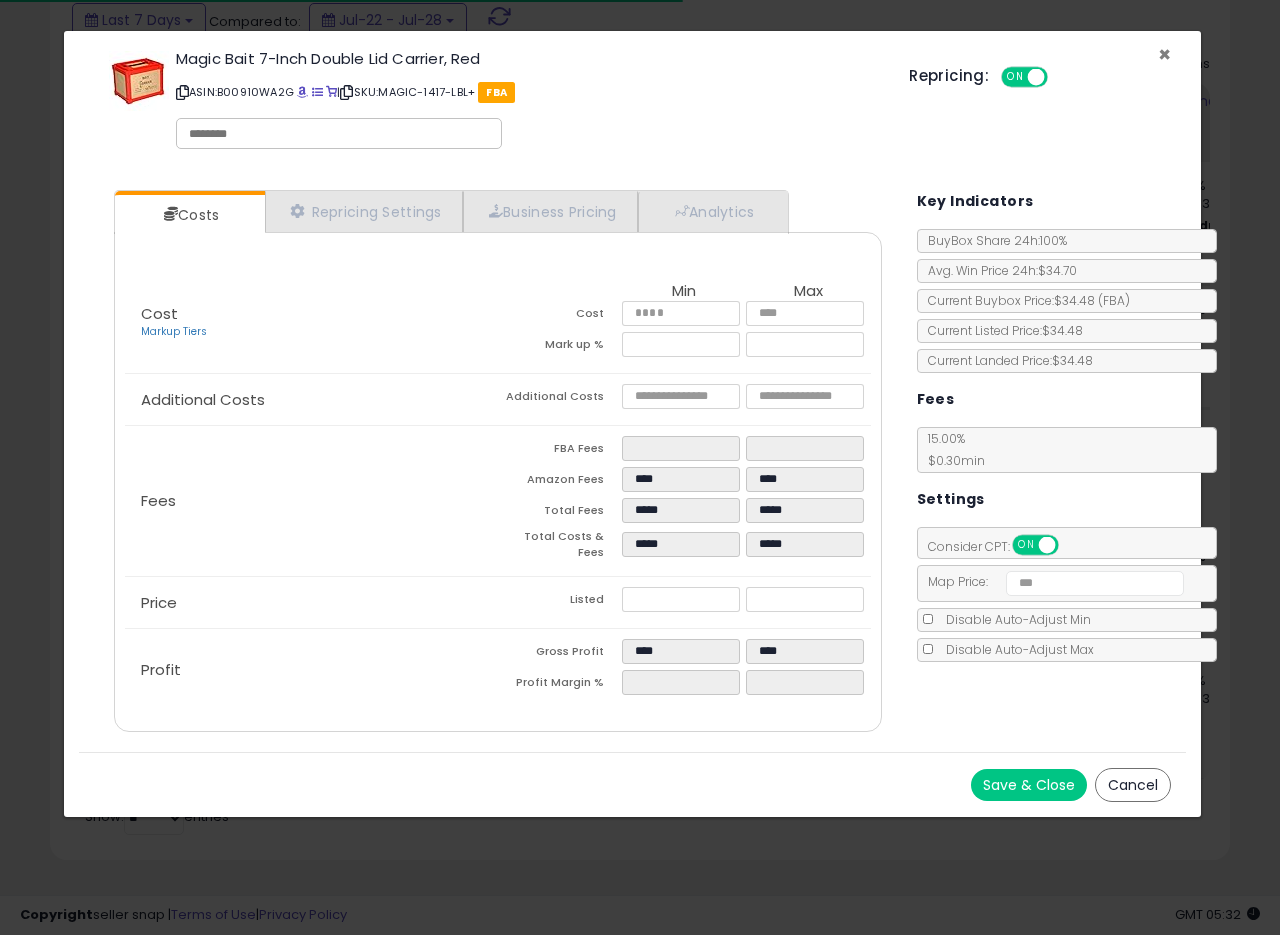 click on "×" at bounding box center [1164, 54] 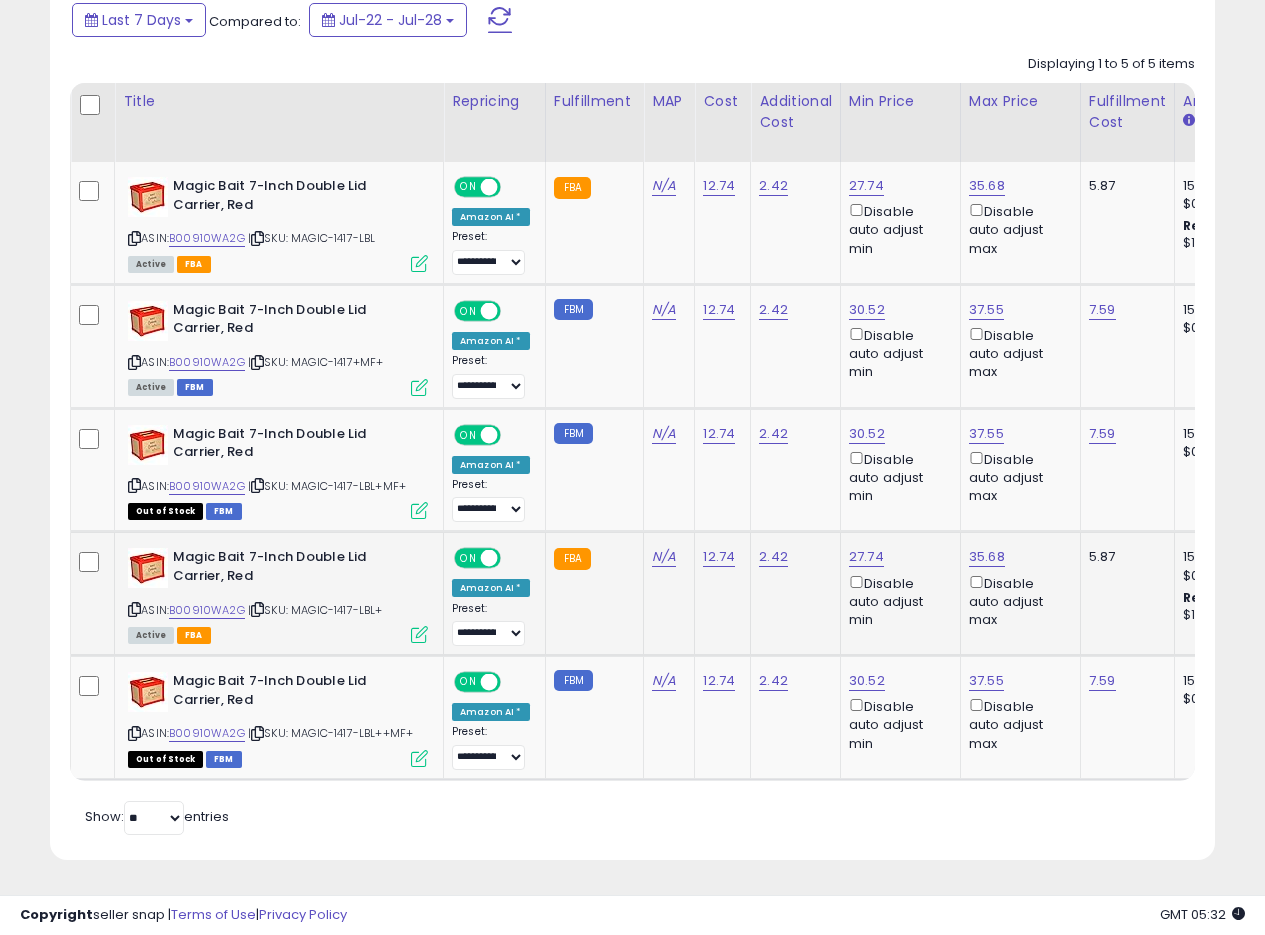 scroll, scrollTop: 410, scrollLeft: 674, axis: both 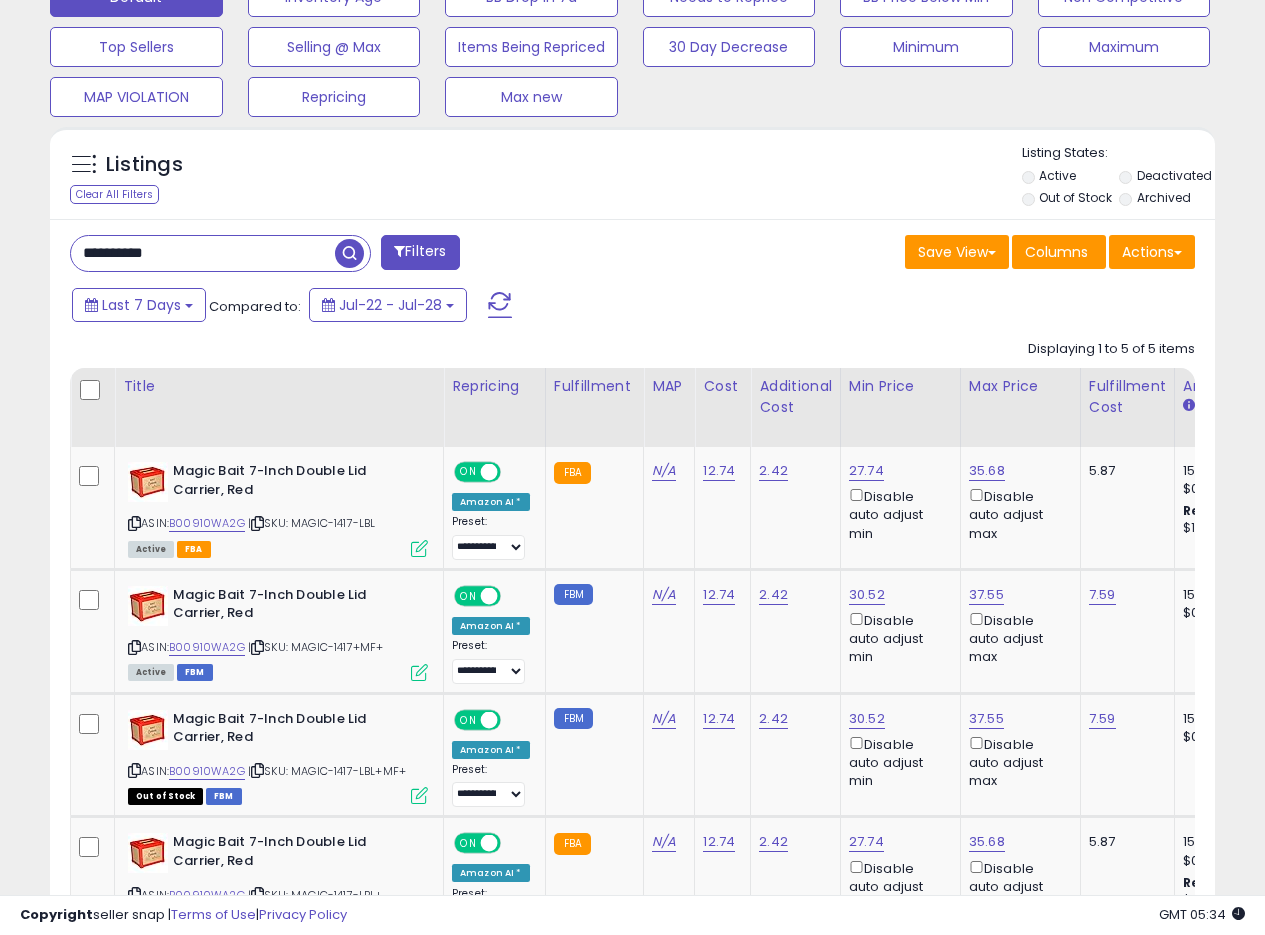 drag, startPoint x: 215, startPoint y: 255, endPoint x: 0, endPoint y: 236, distance: 215.8379 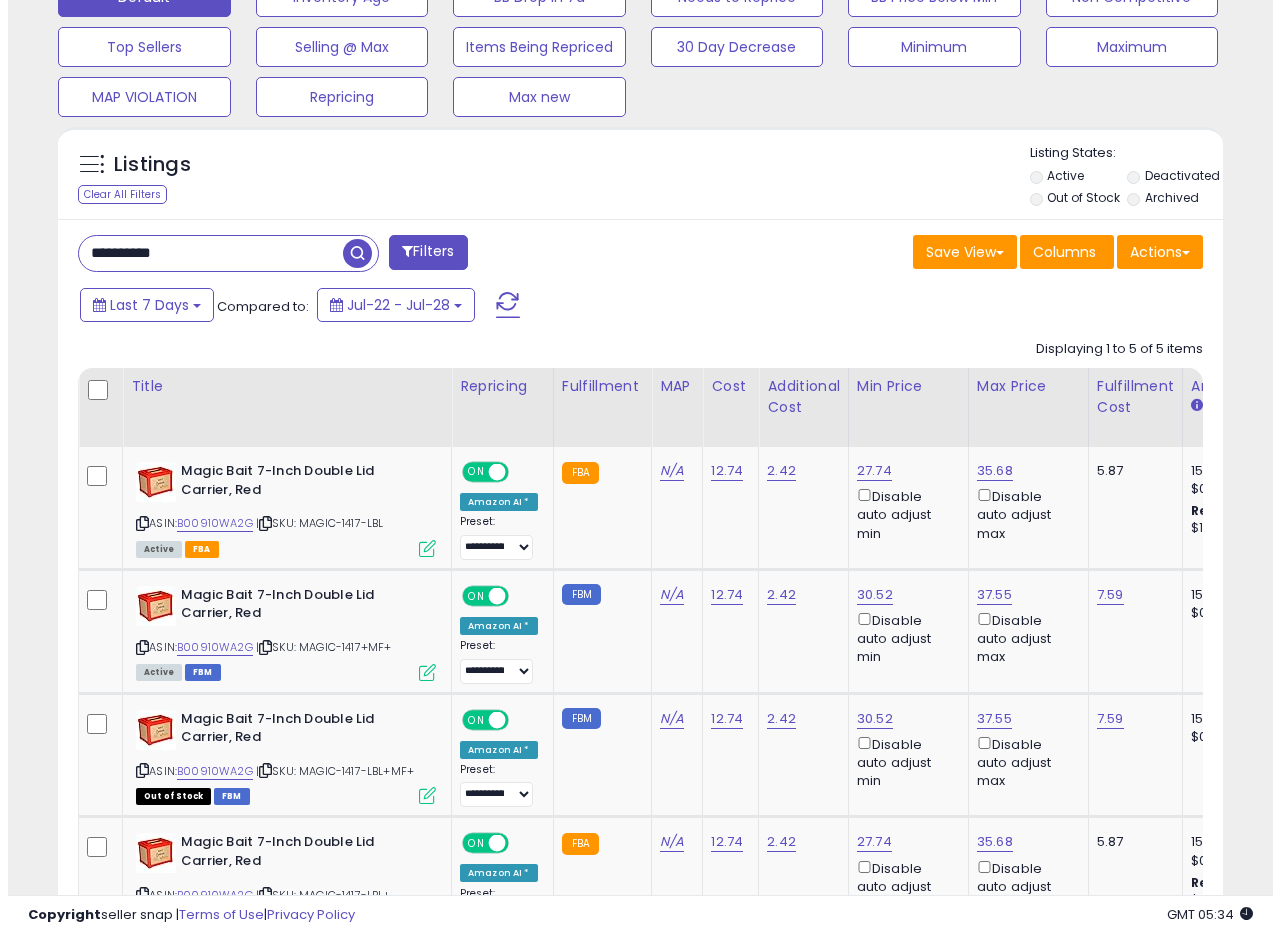 scroll, scrollTop: 335, scrollLeft: 0, axis: vertical 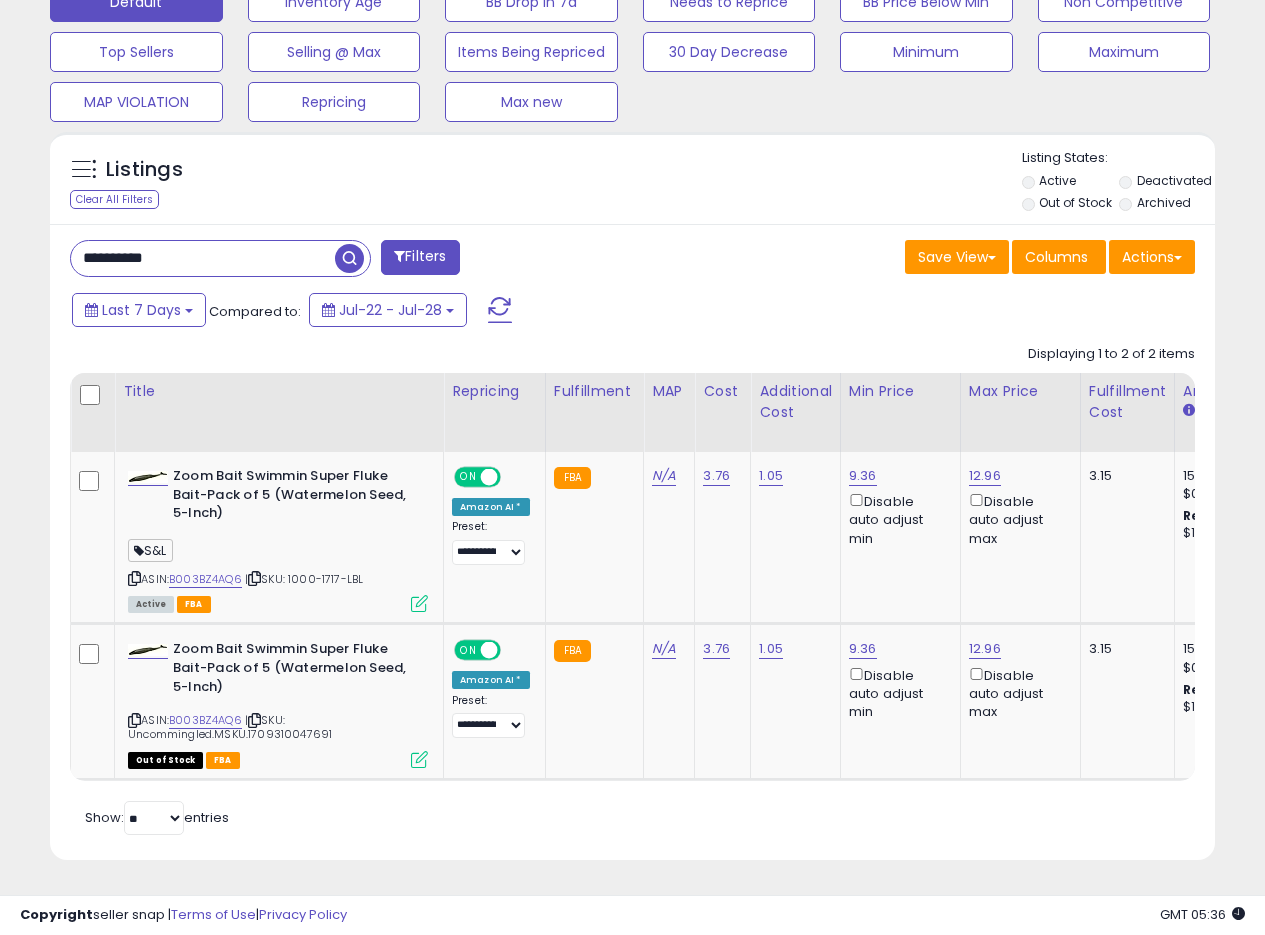 drag, startPoint x: 210, startPoint y: 230, endPoint x: 0, endPoint y: 231, distance: 210.00238 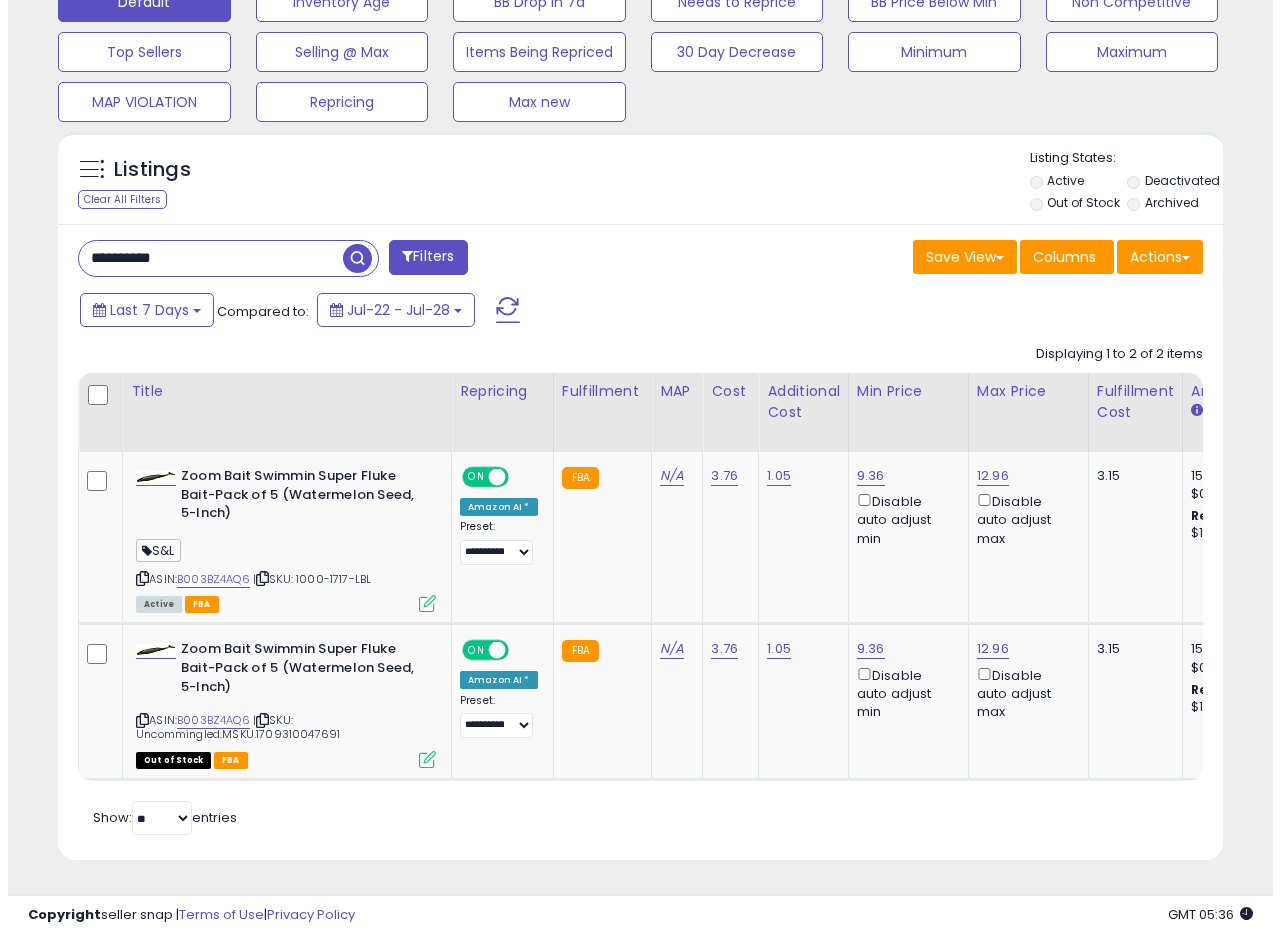 scroll, scrollTop: 335, scrollLeft: 0, axis: vertical 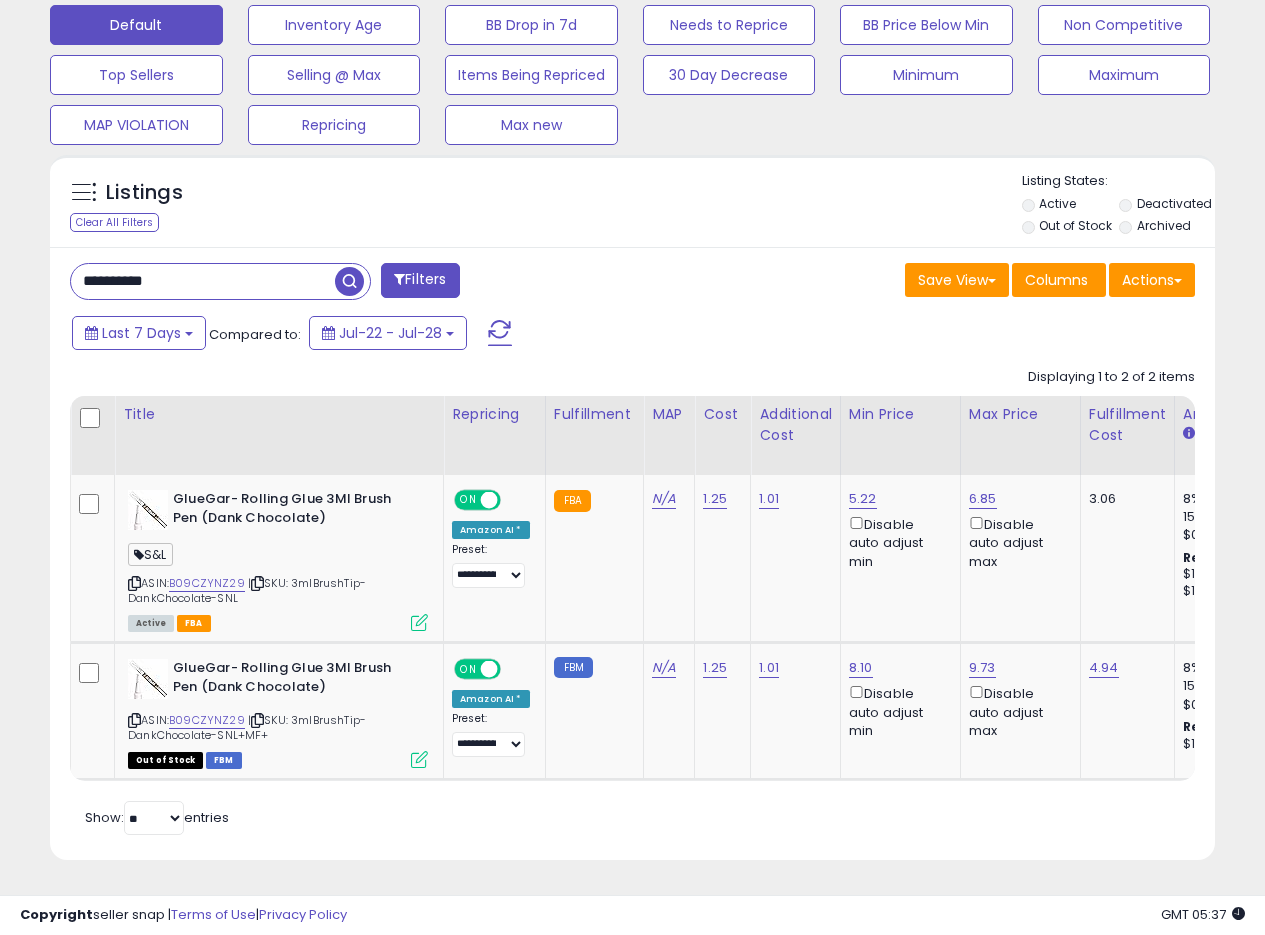 drag, startPoint x: 203, startPoint y: 269, endPoint x: 0, endPoint y: 274, distance: 203.06157 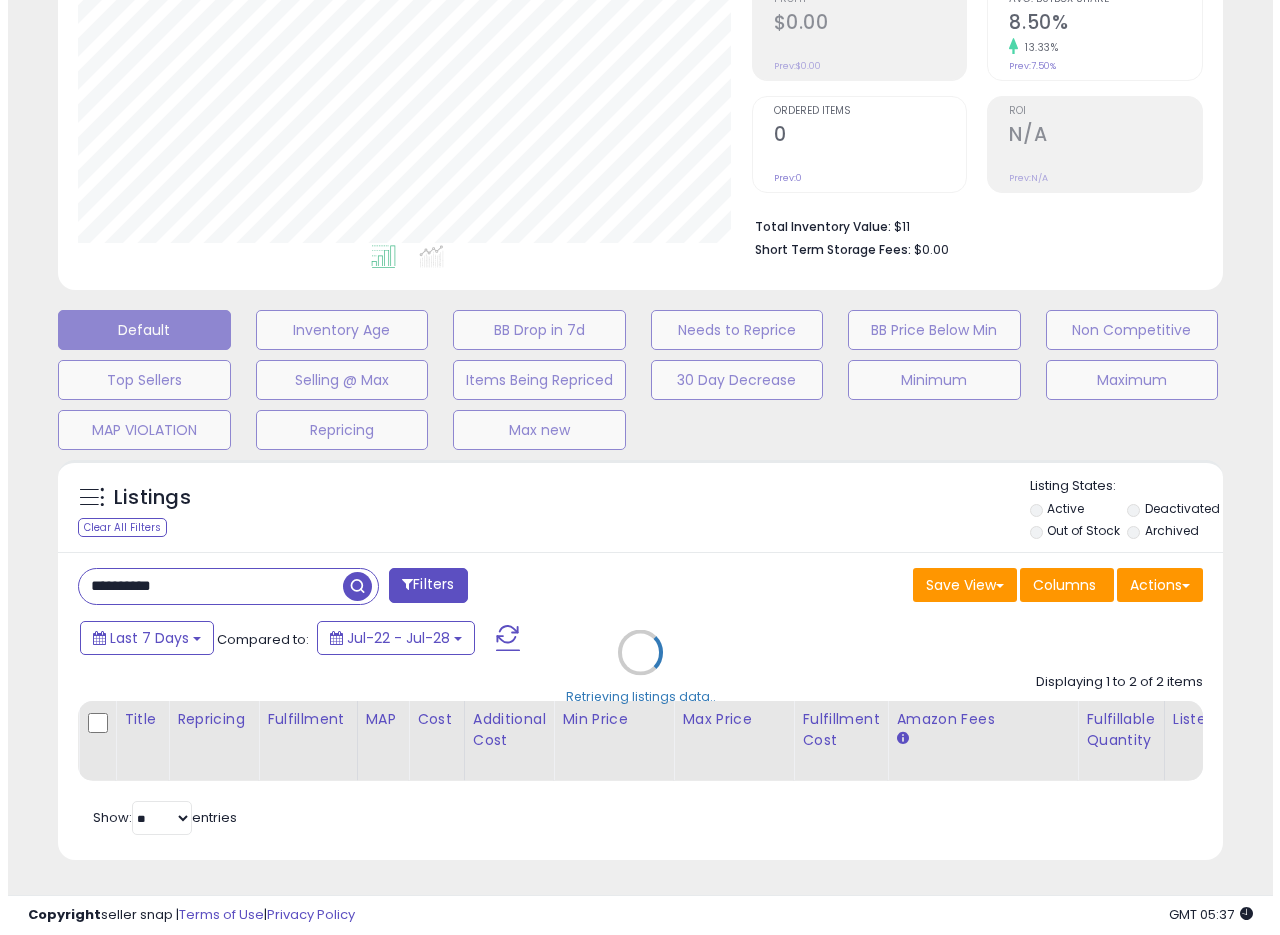 scroll, scrollTop: 335, scrollLeft: 0, axis: vertical 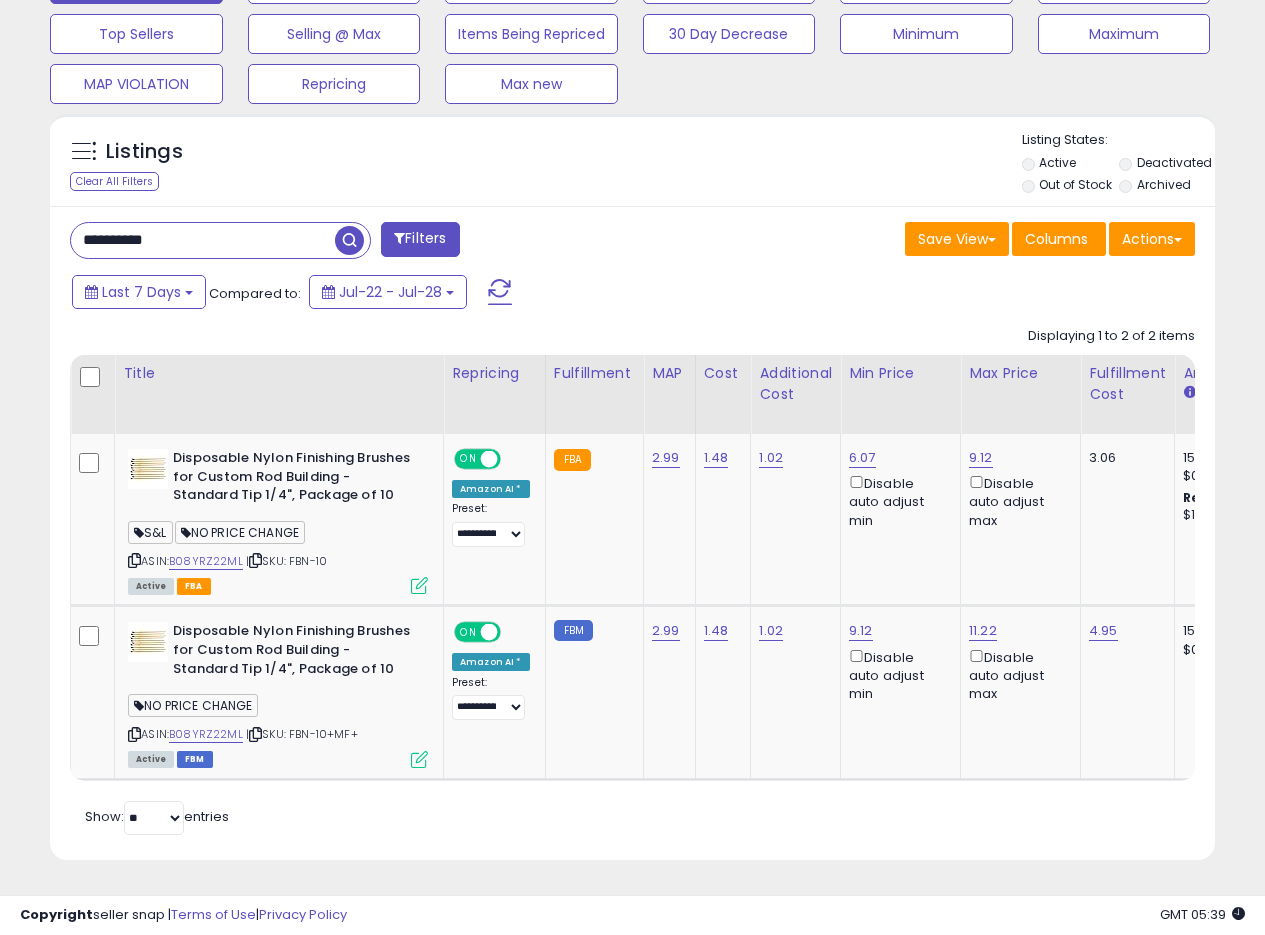 drag, startPoint x: 213, startPoint y: 219, endPoint x: 0, endPoint y: 205, distance: 213.4596 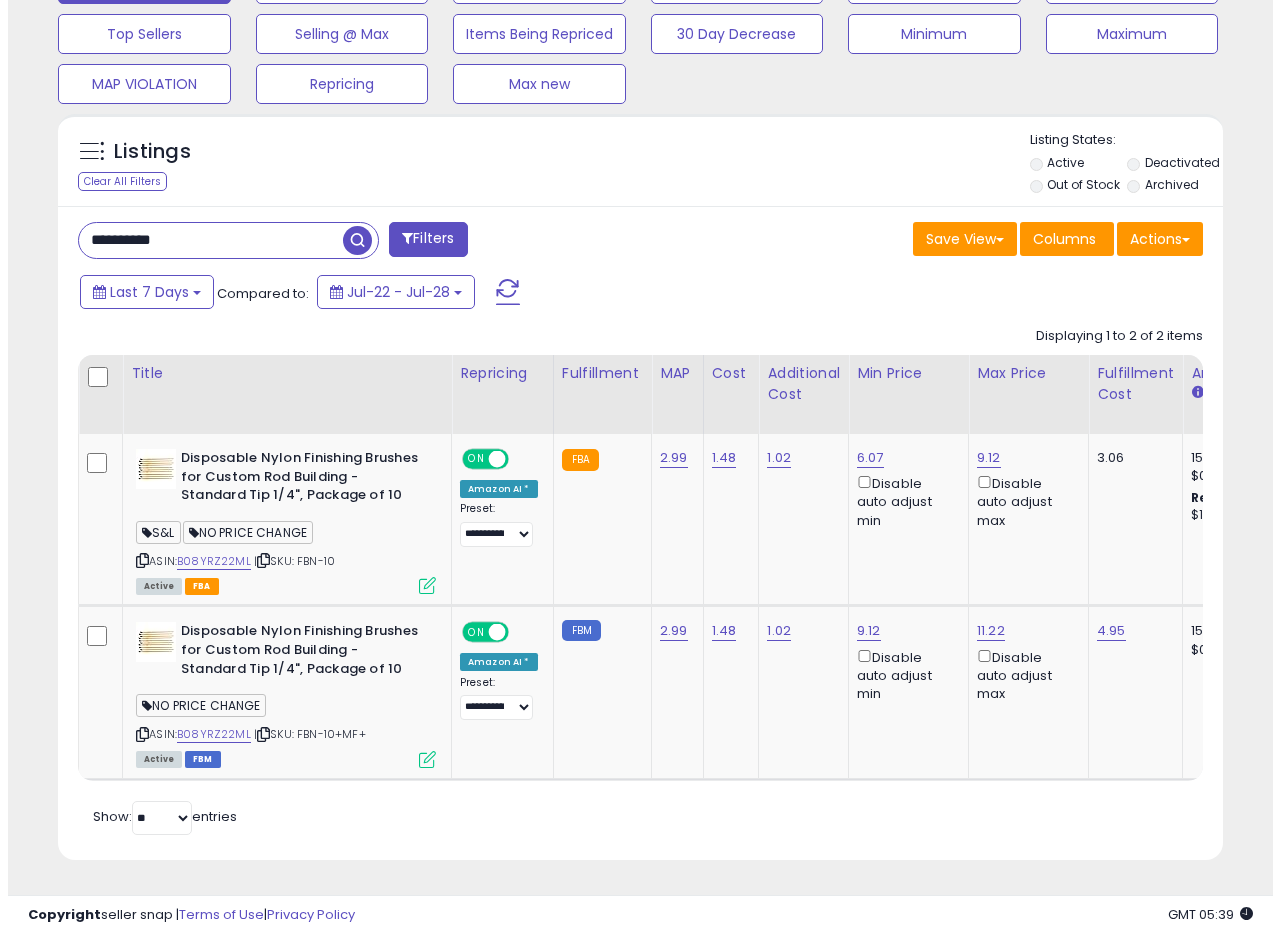 scroll, scrollTop: 335, scrollLeft: 0, axis: vertical 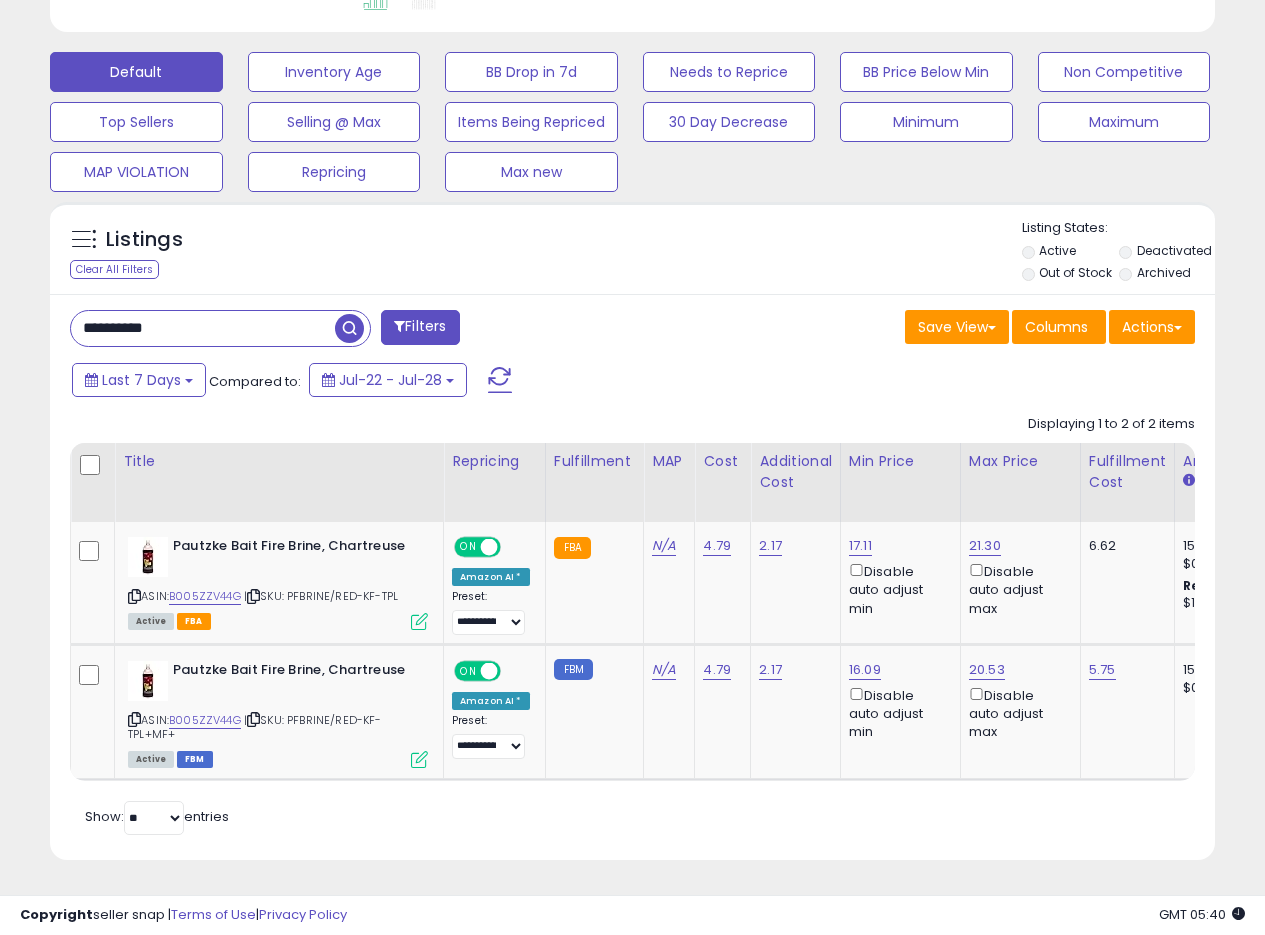 drag, startPoint x: 241, startPoint y: 323, endPoint x: 0, endPoint y: 316, distance: 241.10164 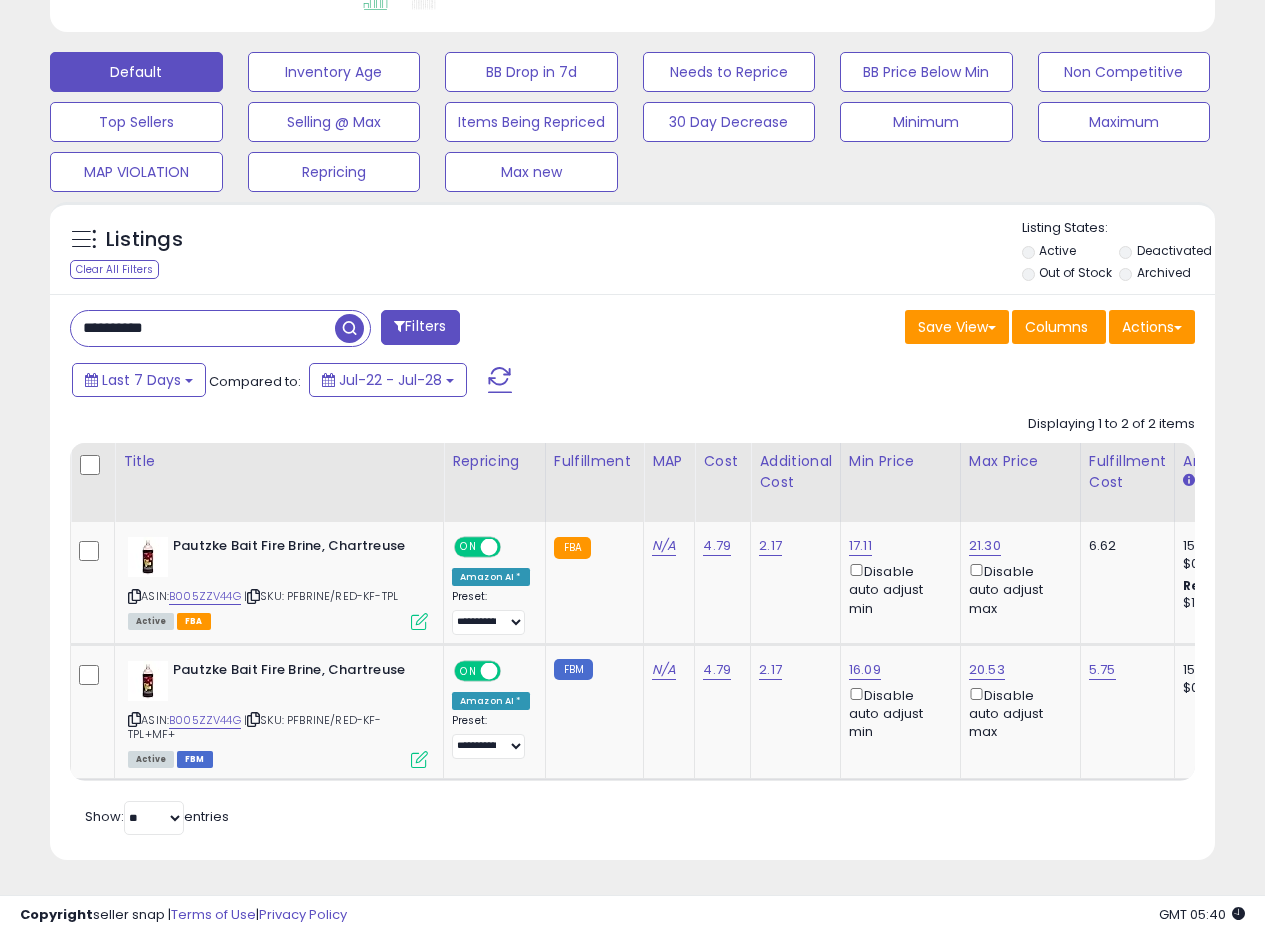paste 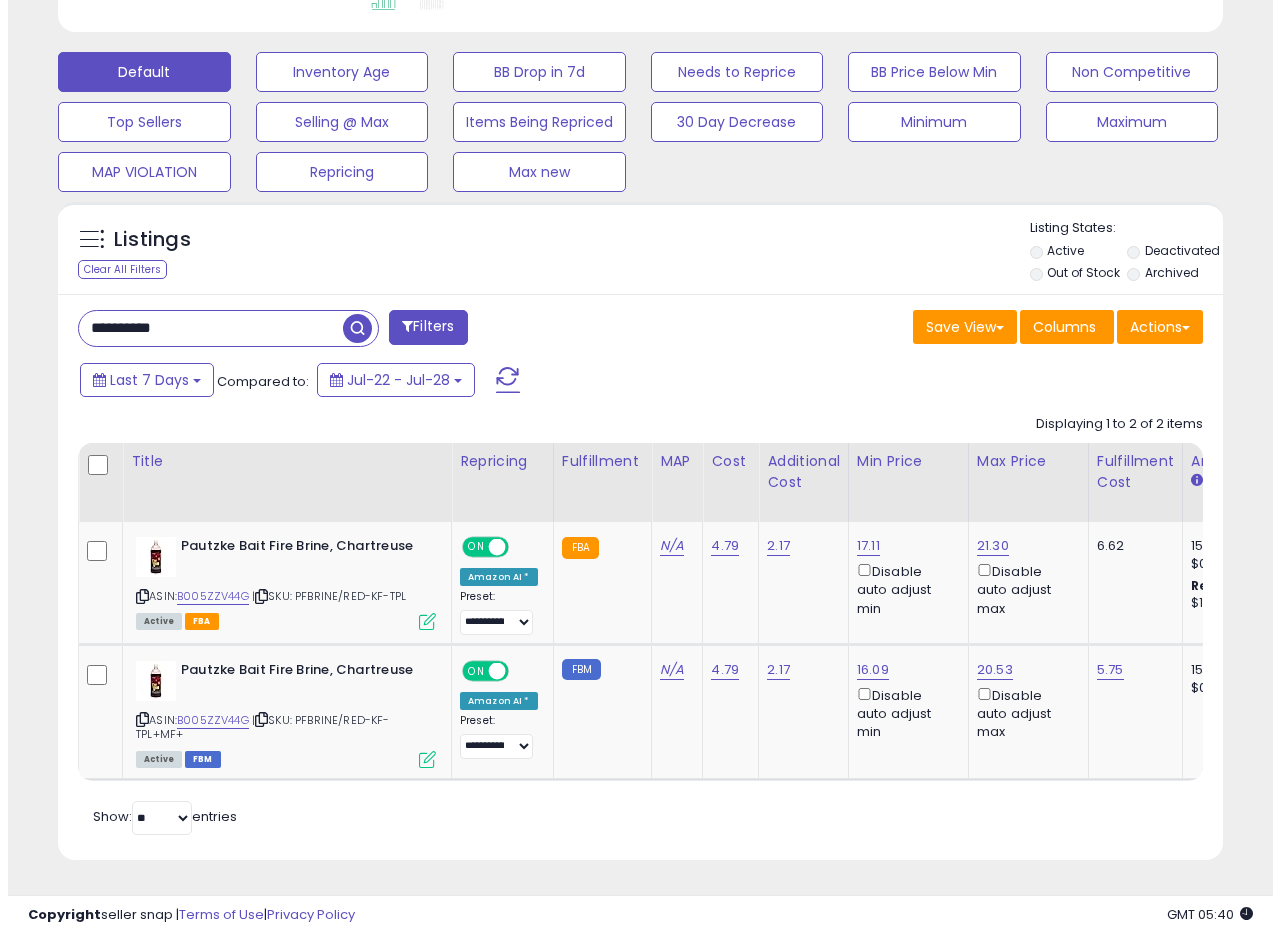scroll, scrollTop: 335, scrollLeft: 0, axis: vertical 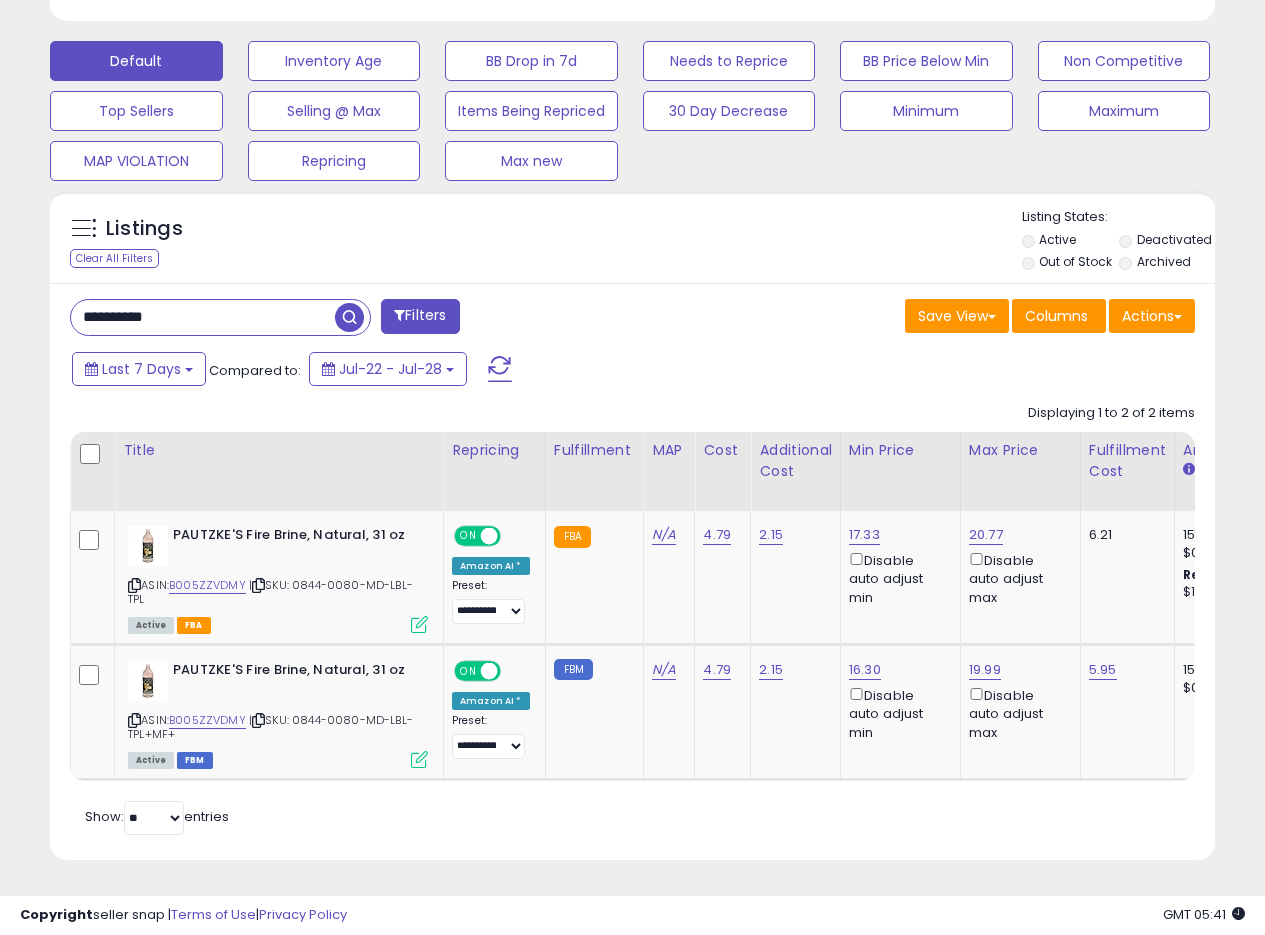 drag, startPoint x: 200, startPoint y: 316, endPoint x: 0, endPoint y: 306, distance: 200.24985 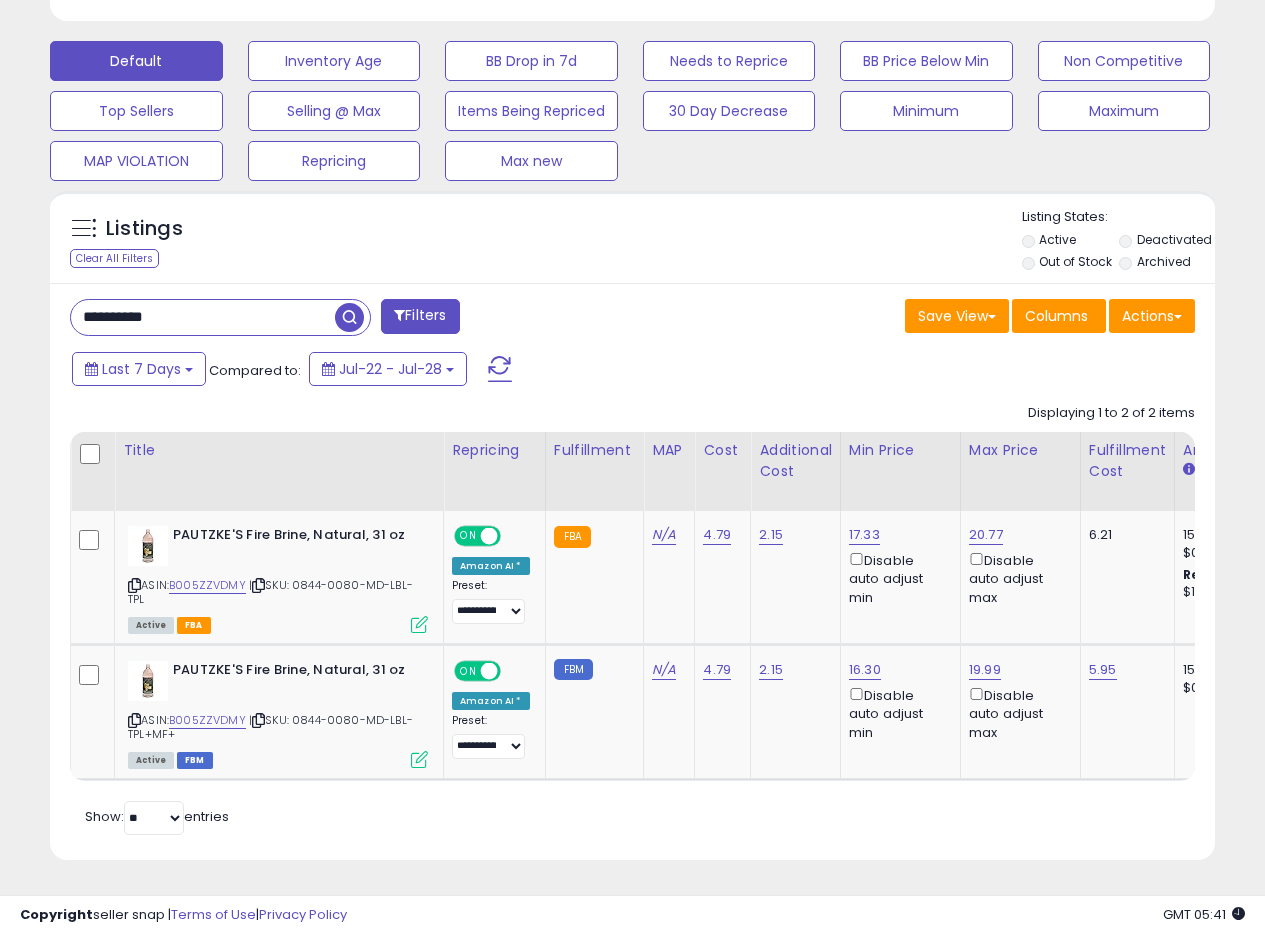 paste 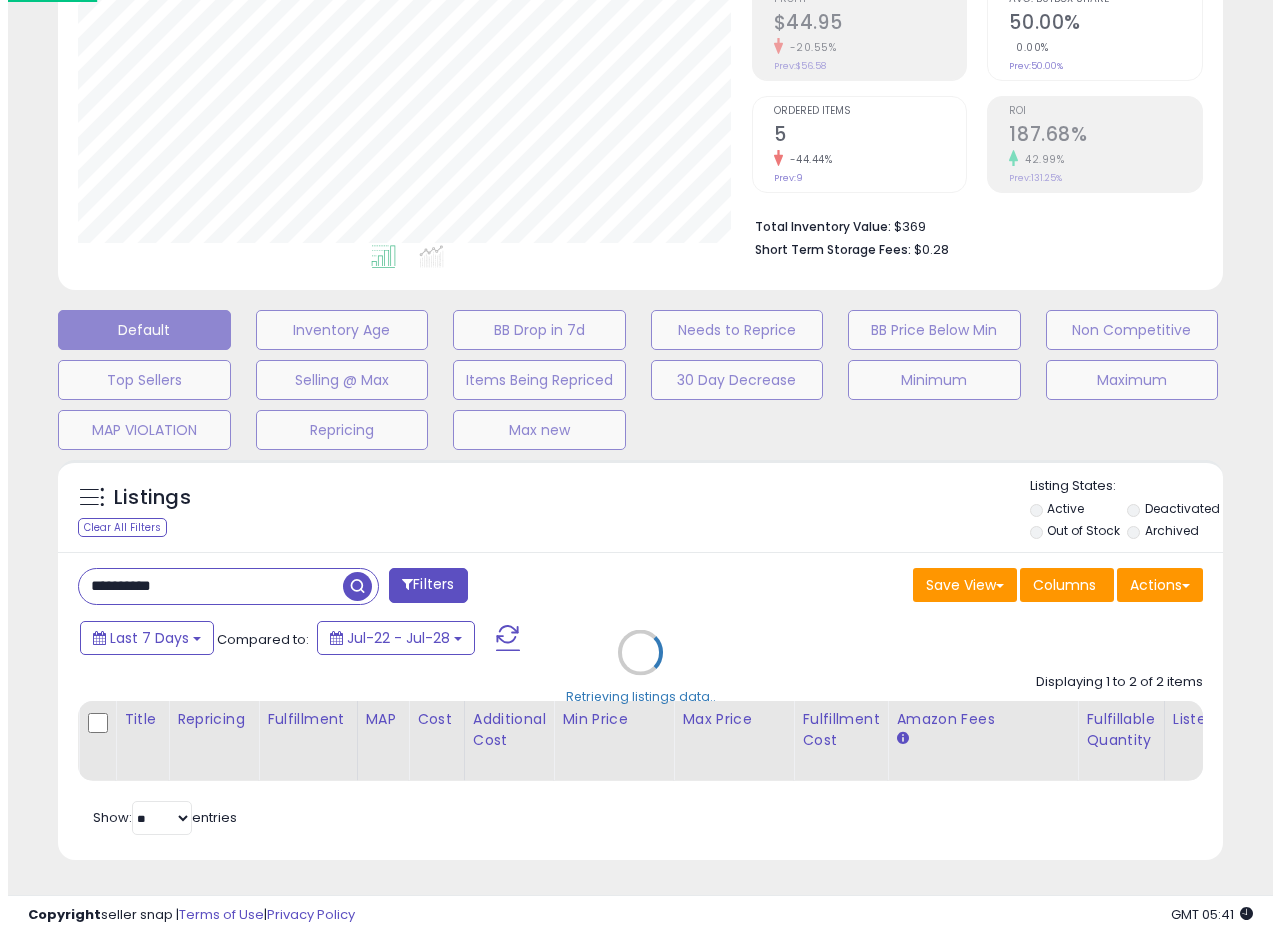 scroll, scrollTop: 335, scrollLeft: 0, axis: vertical 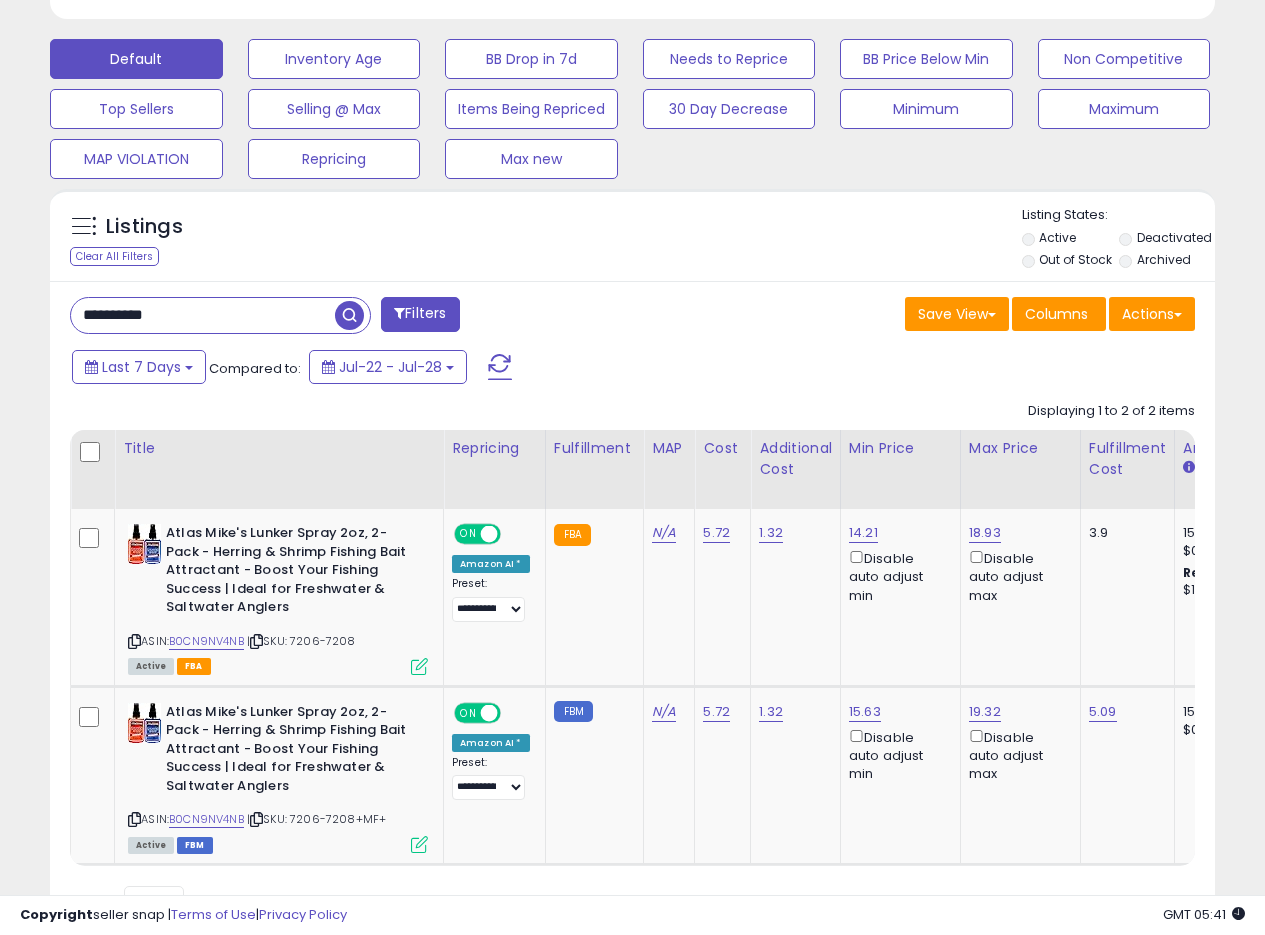 drag, startPoint x: 223, startPoint y: 324, endPoint x: 39, endPoint y: 314, distance: 184.27155 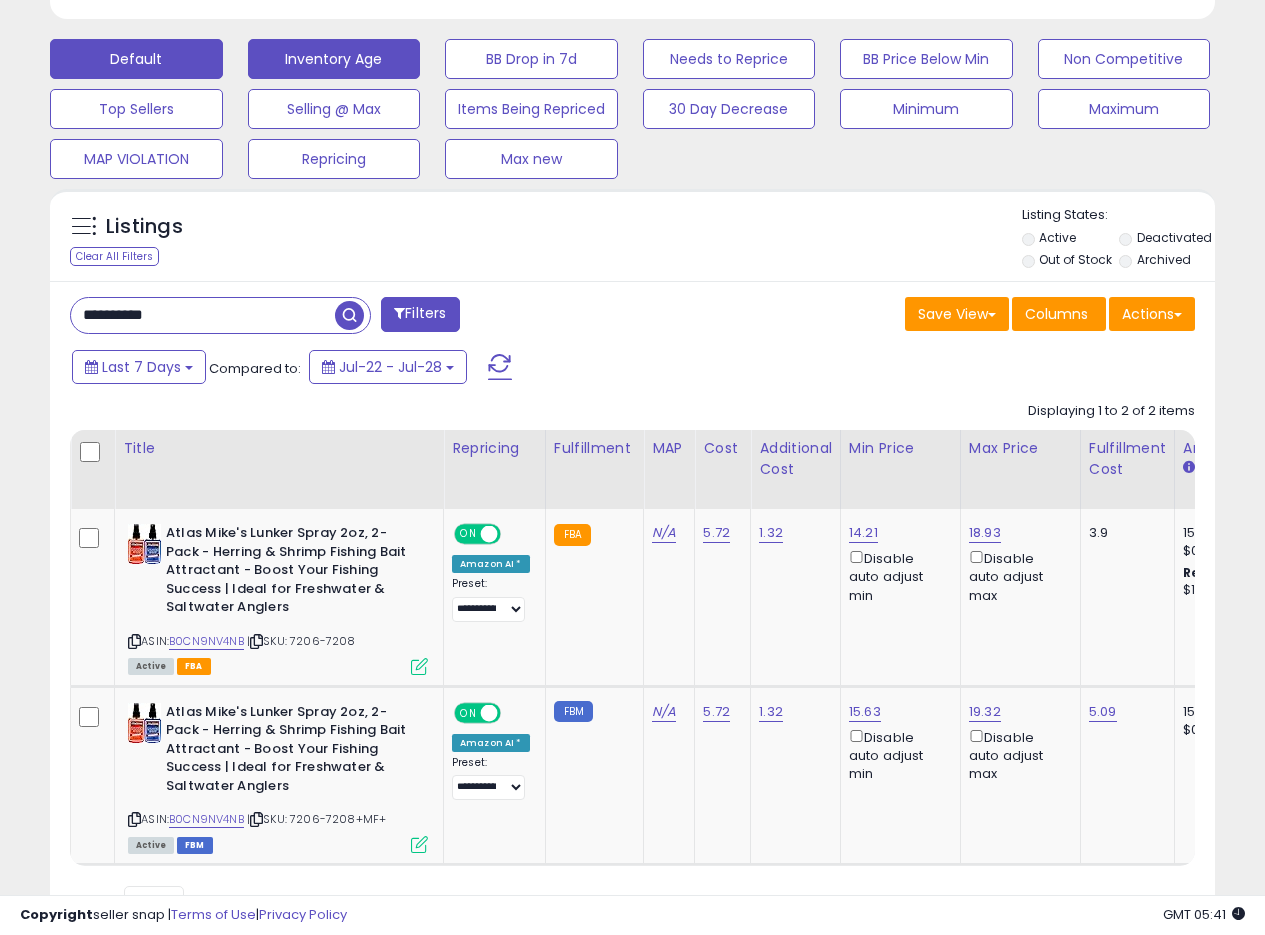 click at bounding box center [349, 315] 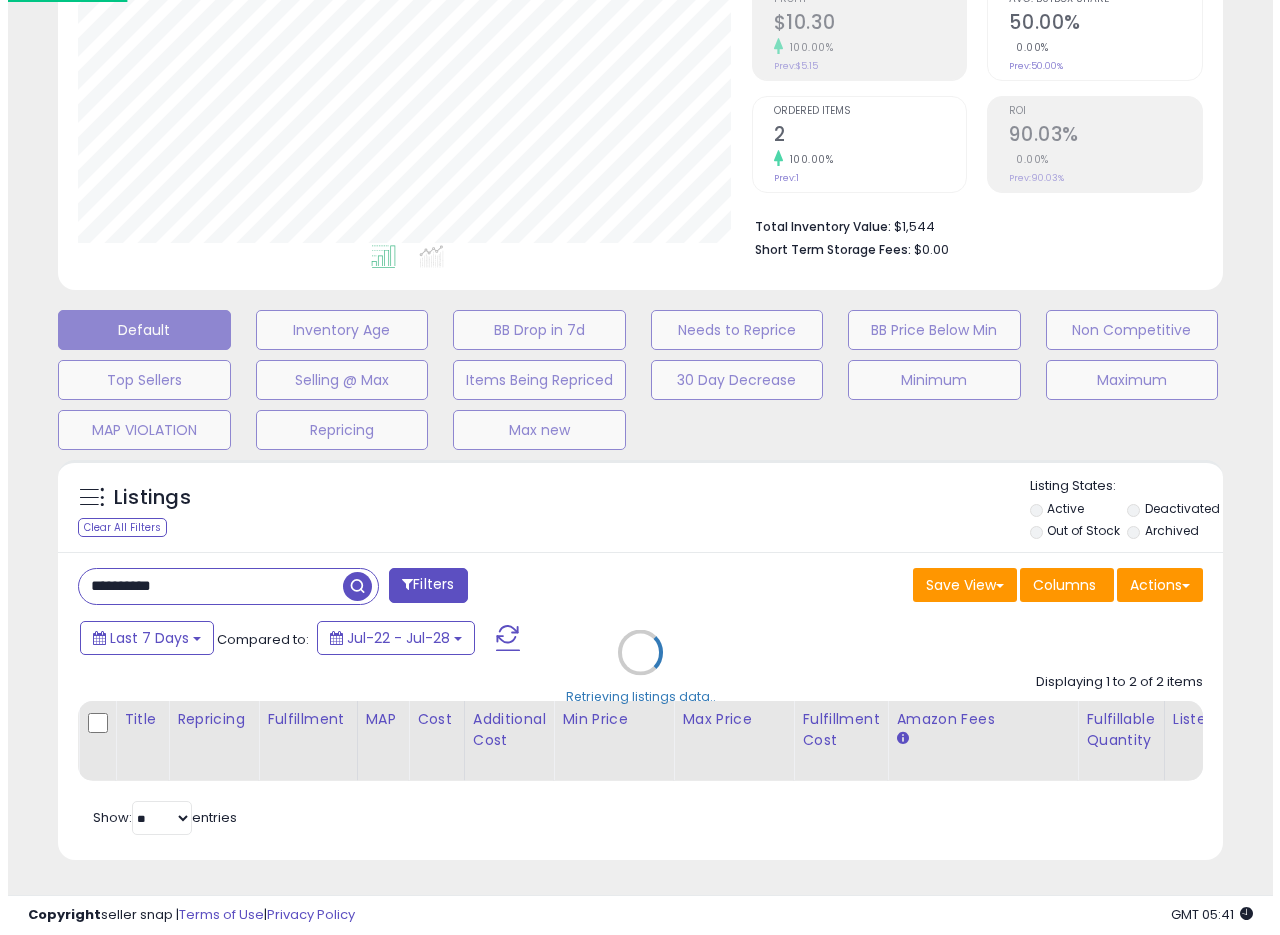 scroll, scrollTop: 335, scrollLeft: 0, axis: vertical 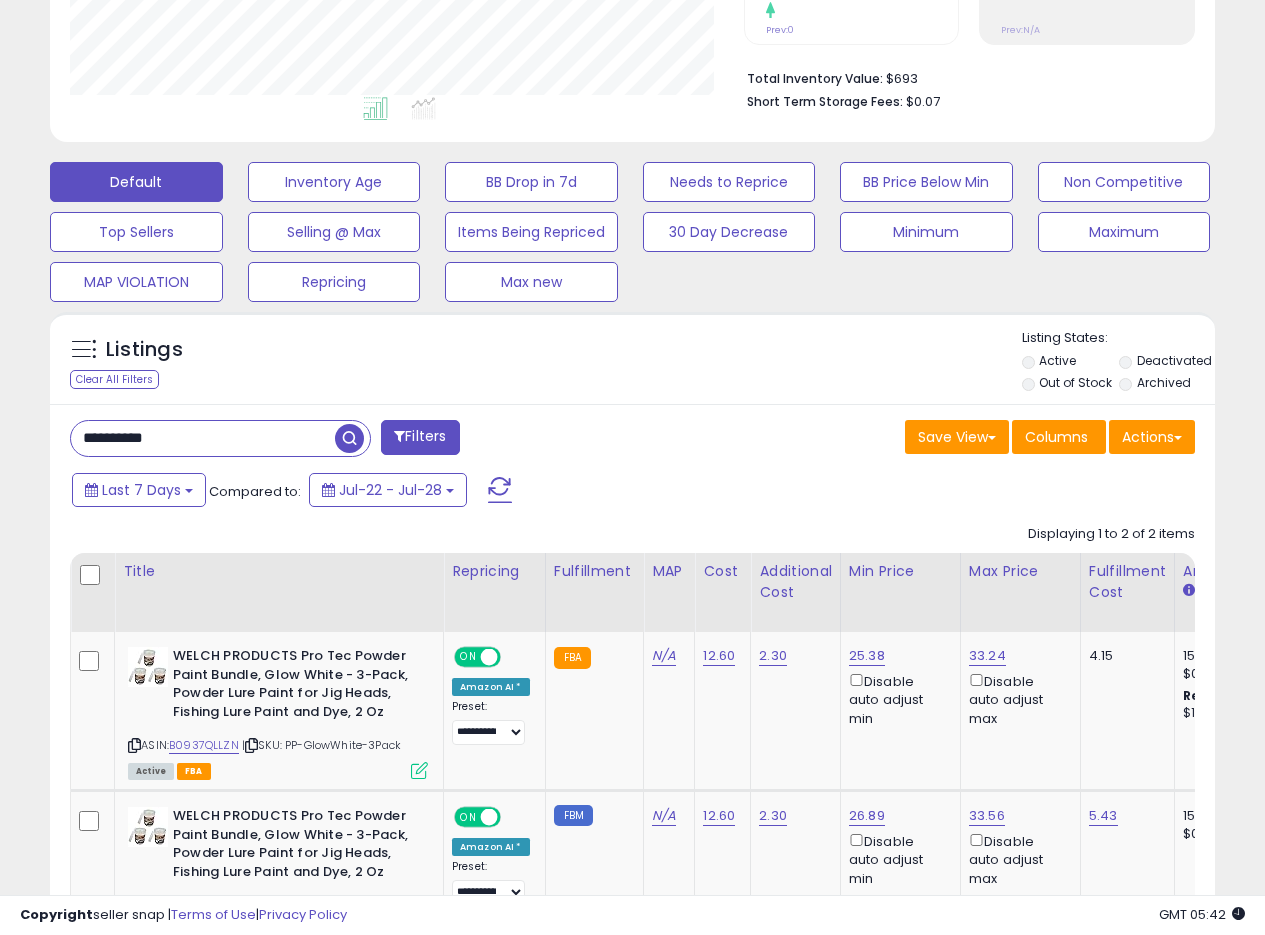 drag, startPoint x: 133, startPoint y: 442, endPoint x: 21, endPoint y: 422, distance: 113.7717 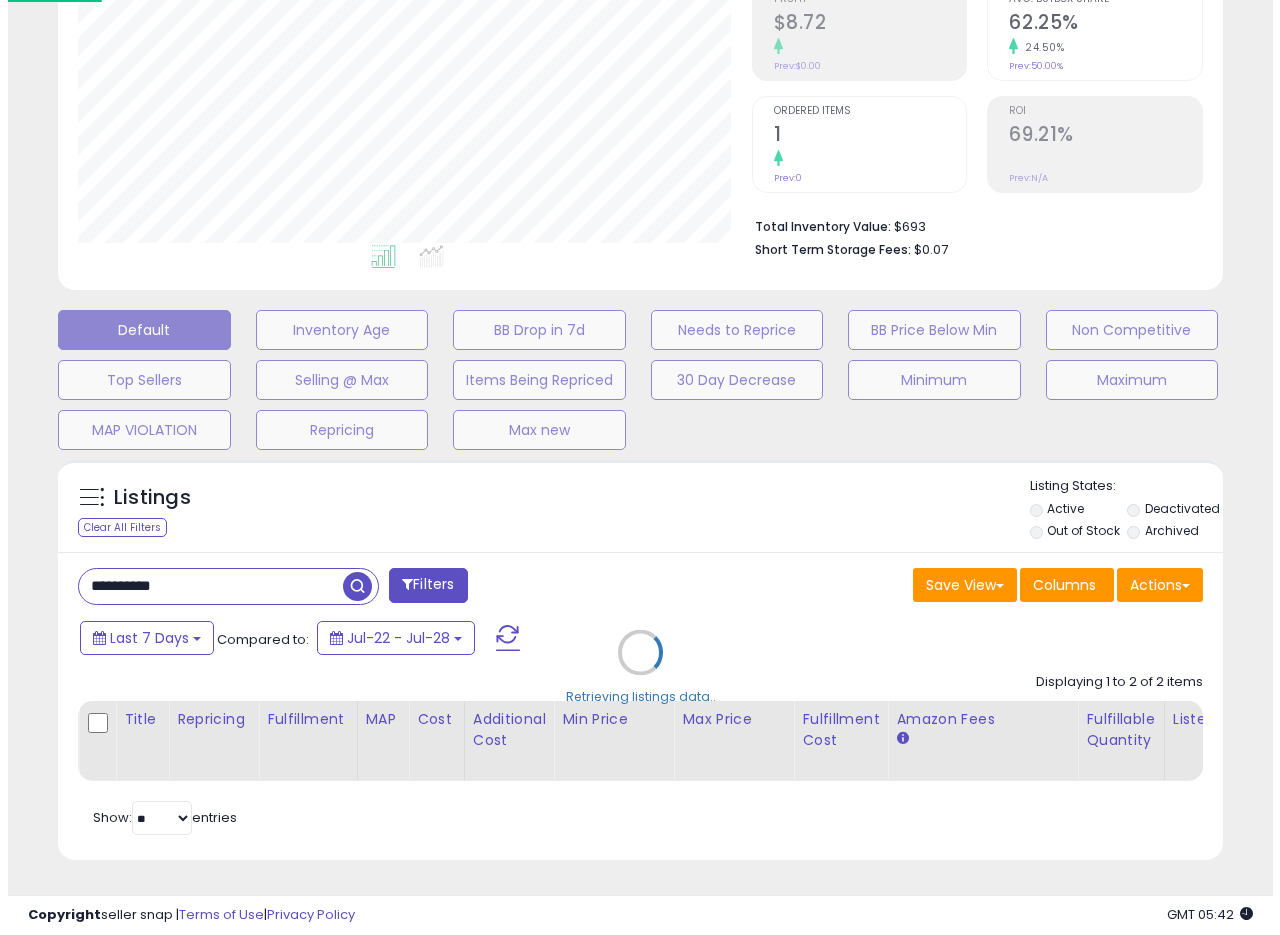 scroll, scrollTop: 335, scrollLeft: 0, axis: vertical 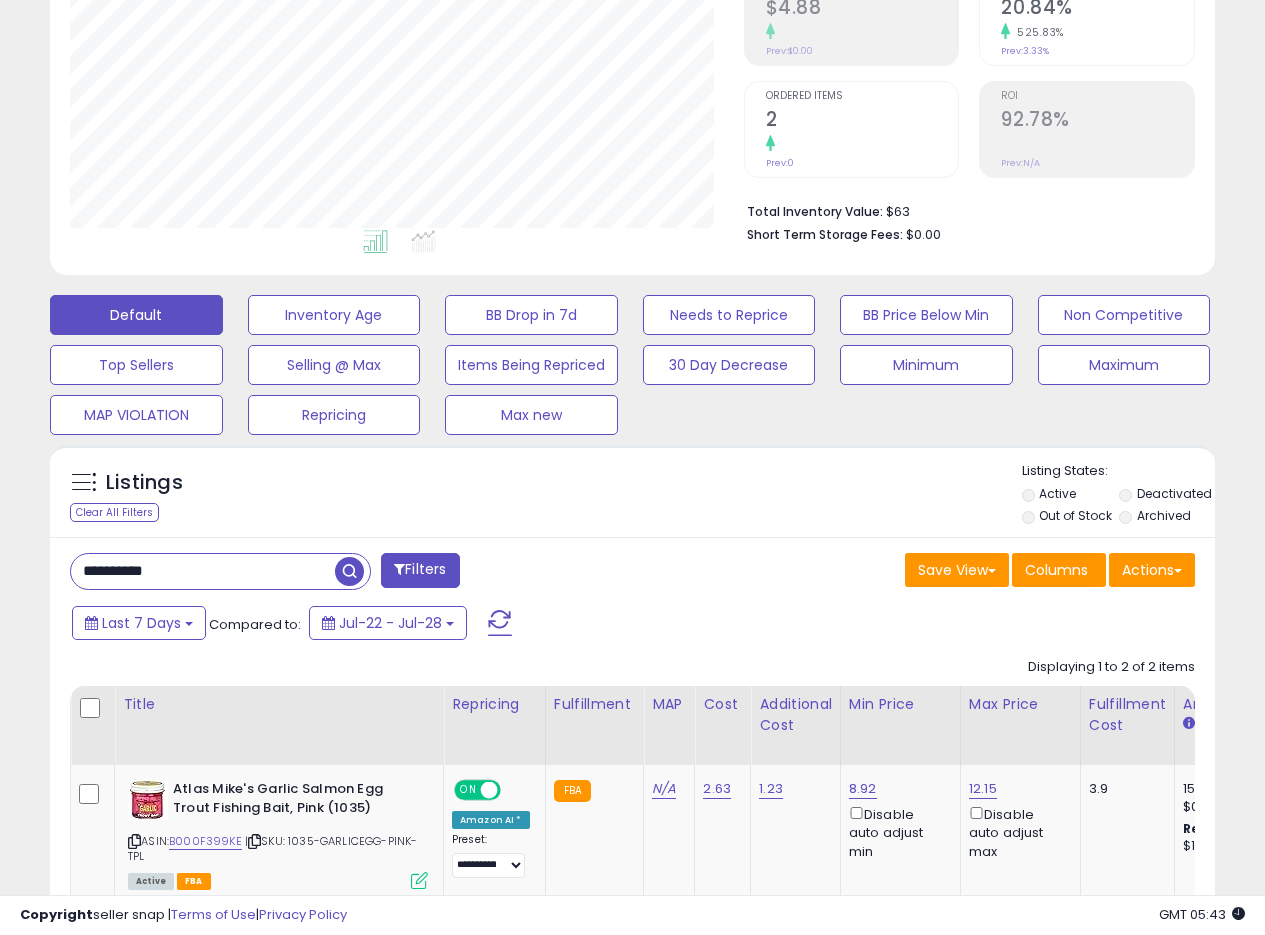 drag, startPoint x: 214, startPoint y: 572, endPoint x: 0, endPoint y: 561, distance: 214.28252 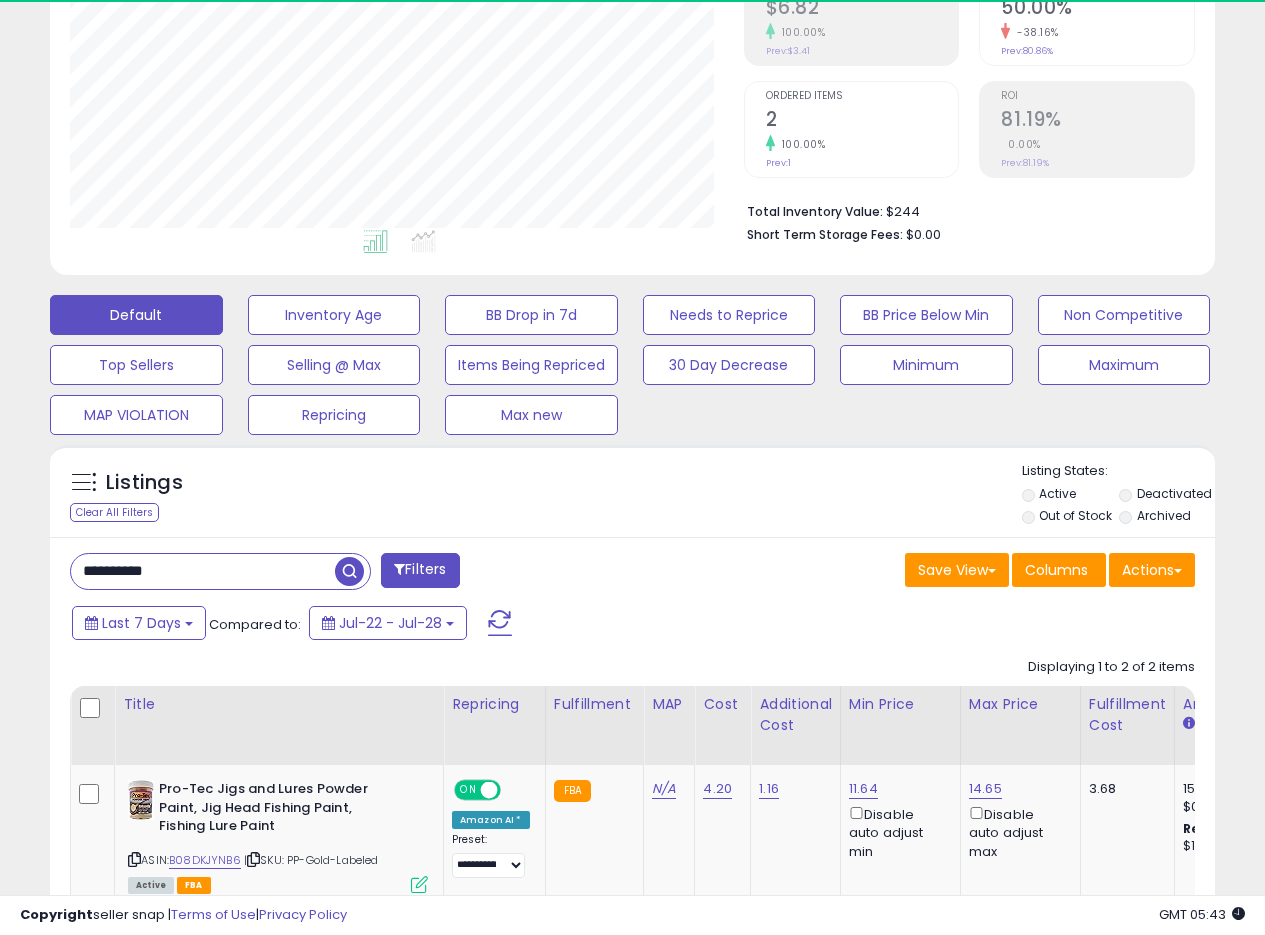 scroll, scrollTop: 999590, scrollLeft: 999326, axis: both 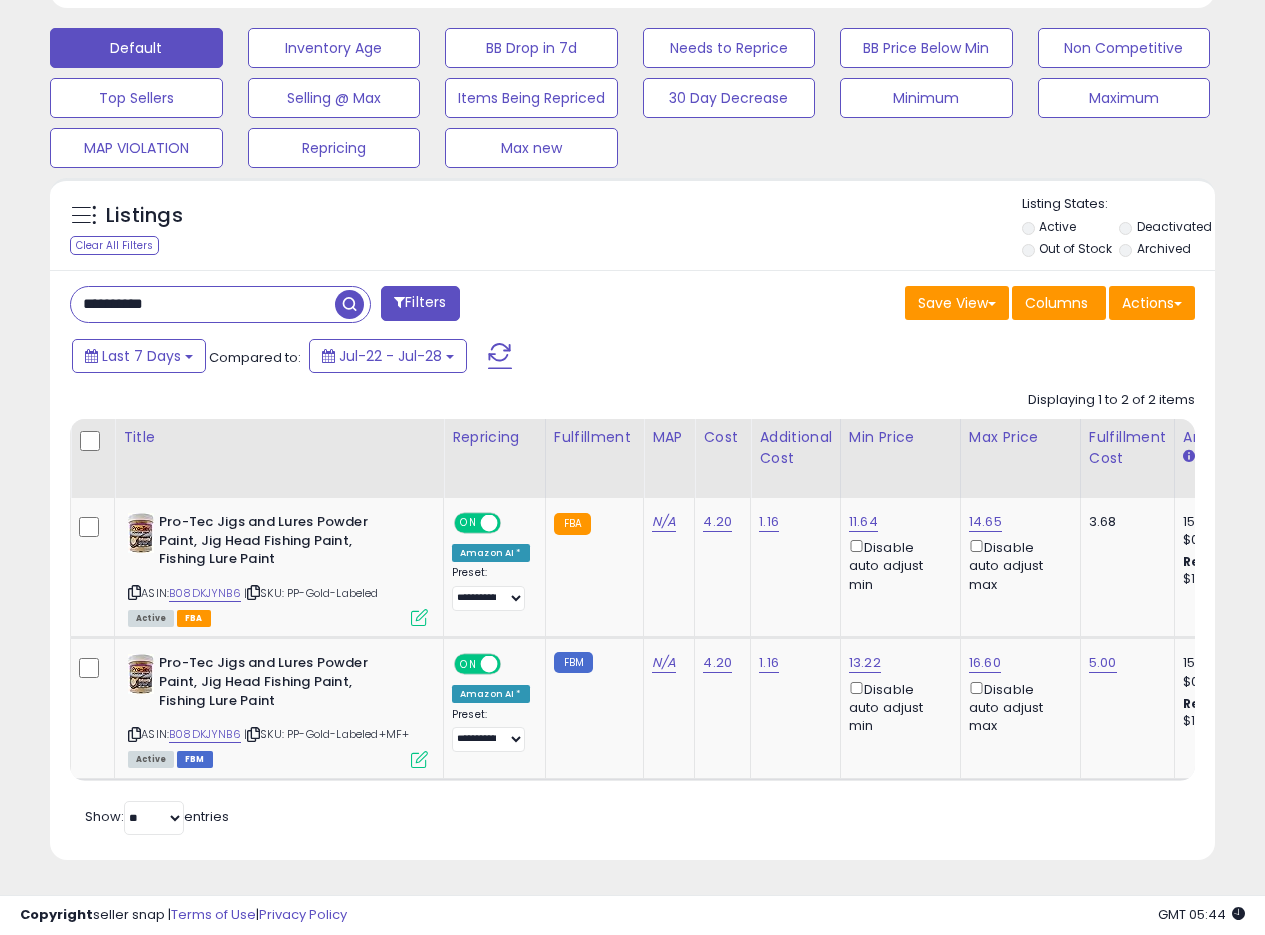 drag, startPoint x: 209, startPoint y: 287, endPoint x: 0, endPoint y: 280, distance: 209.11719 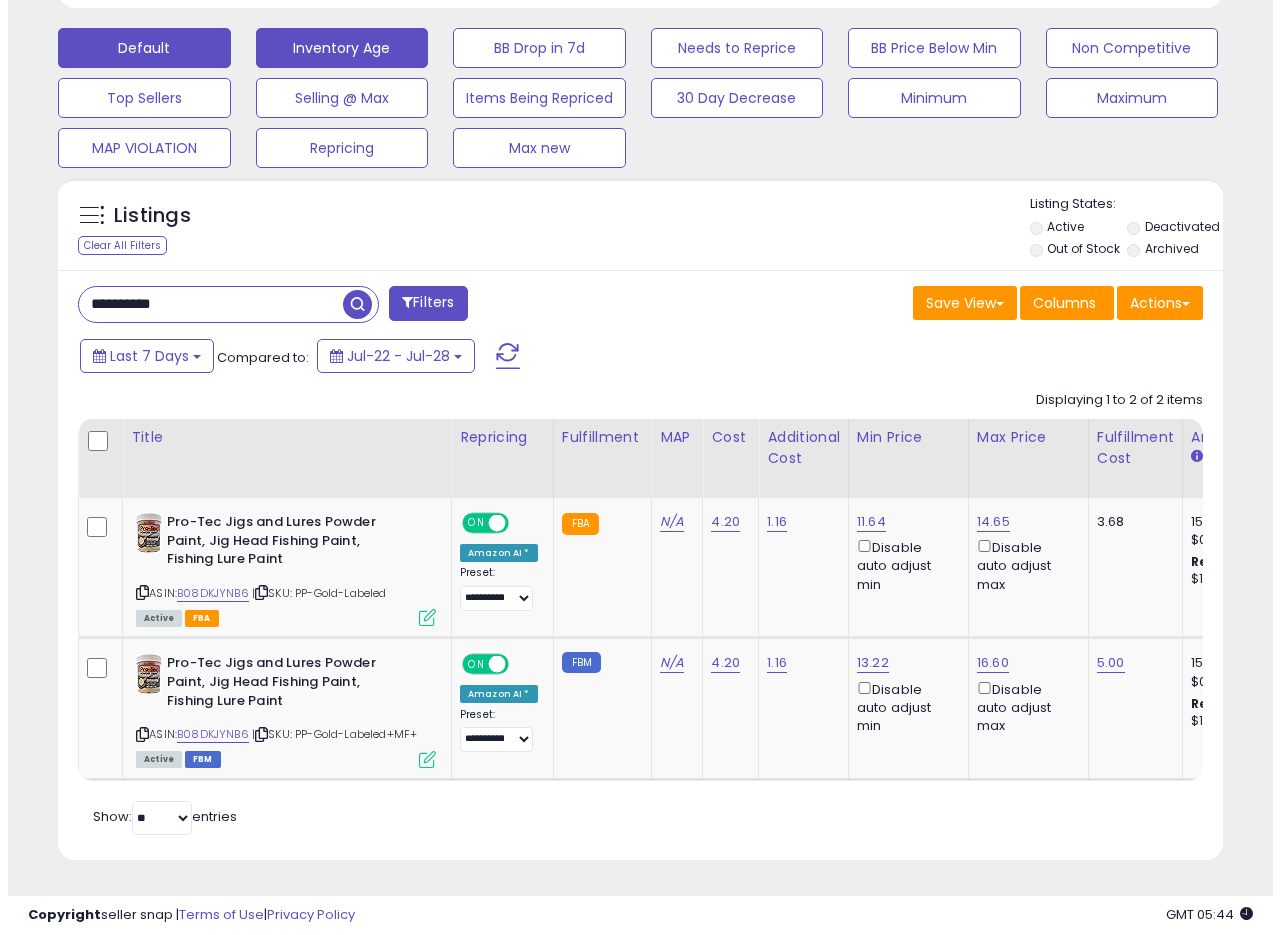 scroll, scrollTop: 335, scrollLeft: 0, axis: vertical 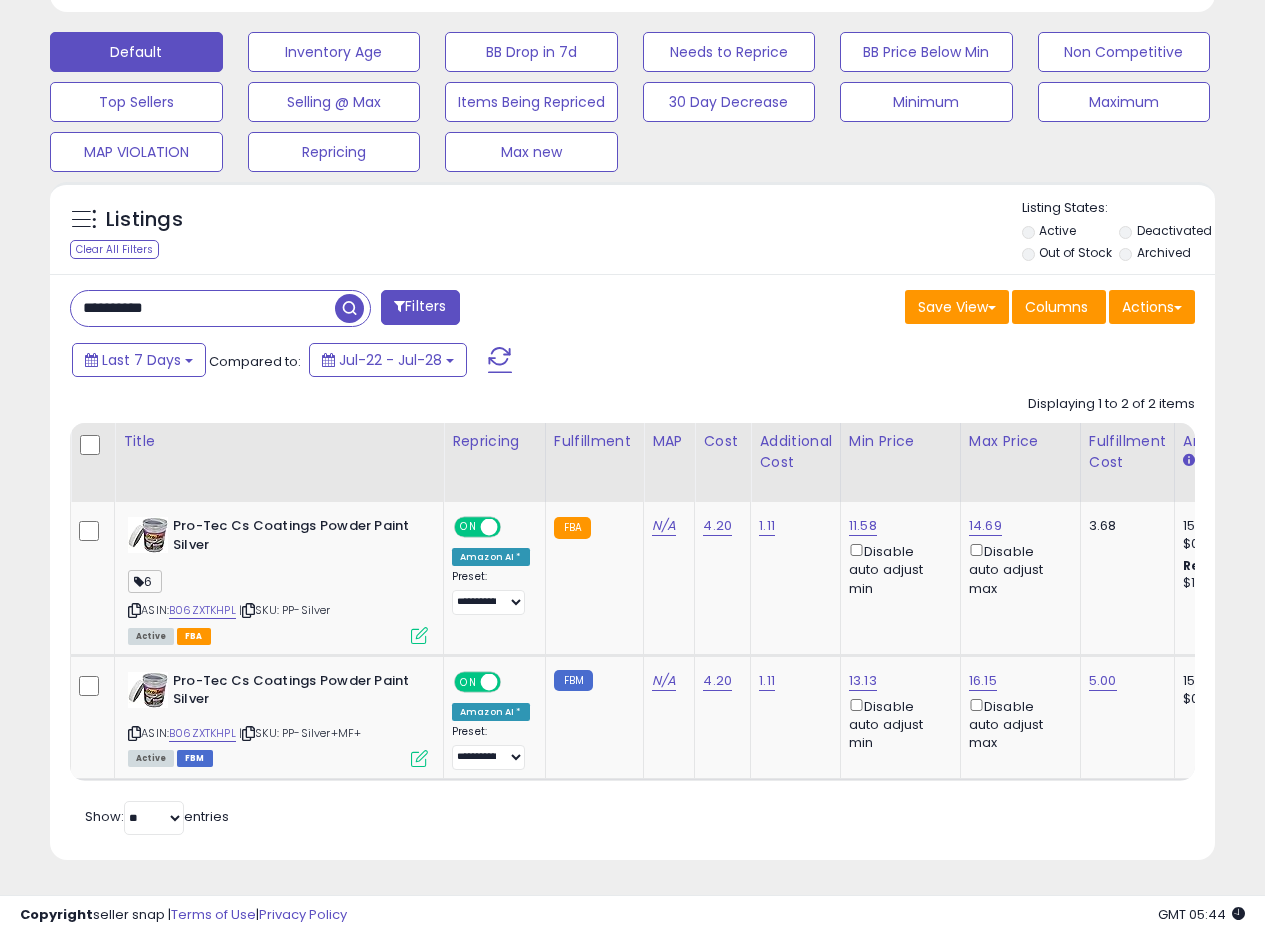 drag, startPoint x: 206, startPoint y: 300, endPoint x: 0, endPoint y: 292, distance: 206.15529 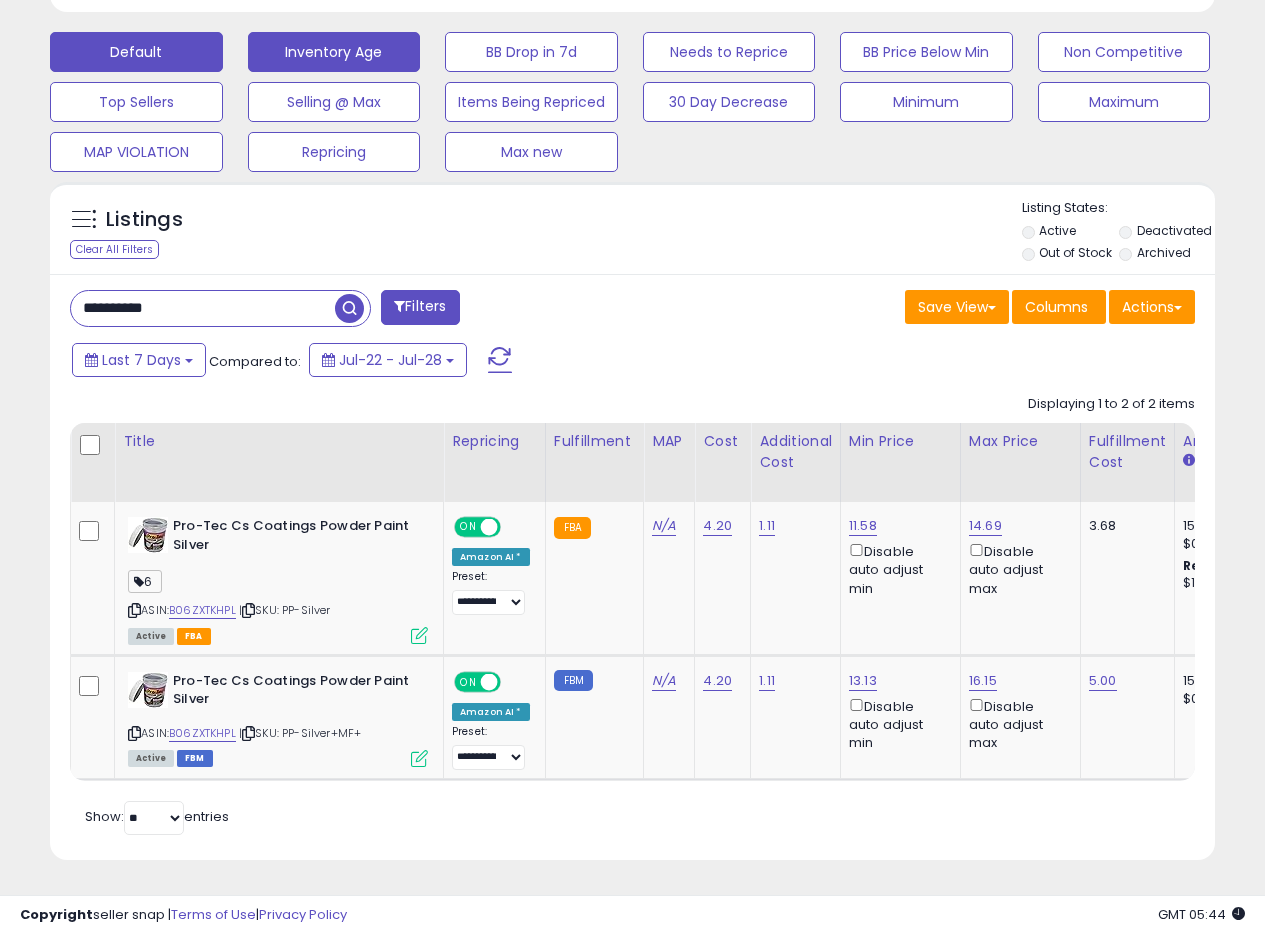 scroll, scrollTop: 999590, scrollLeft: 999317, axis: both 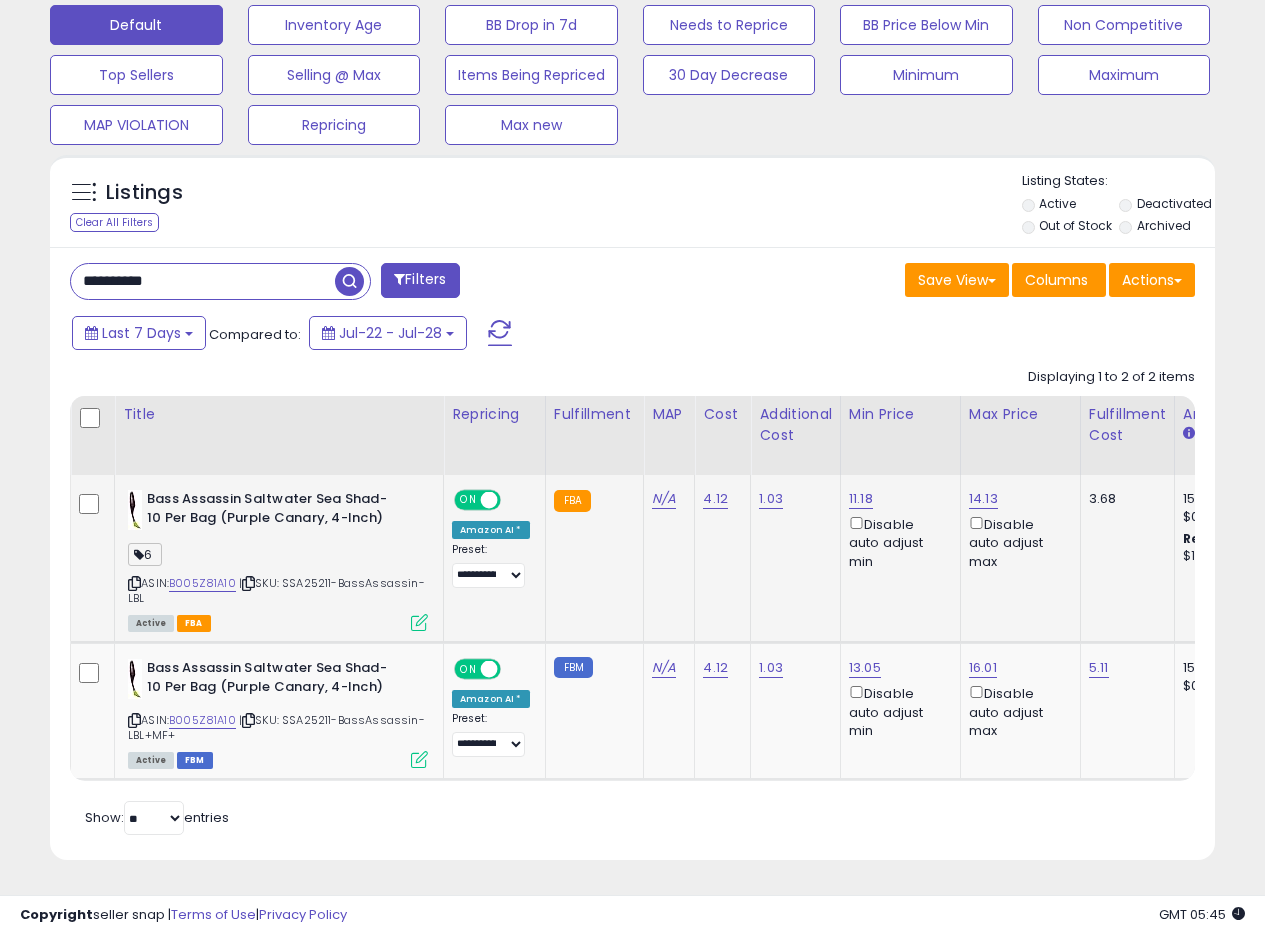 click on "N/A" 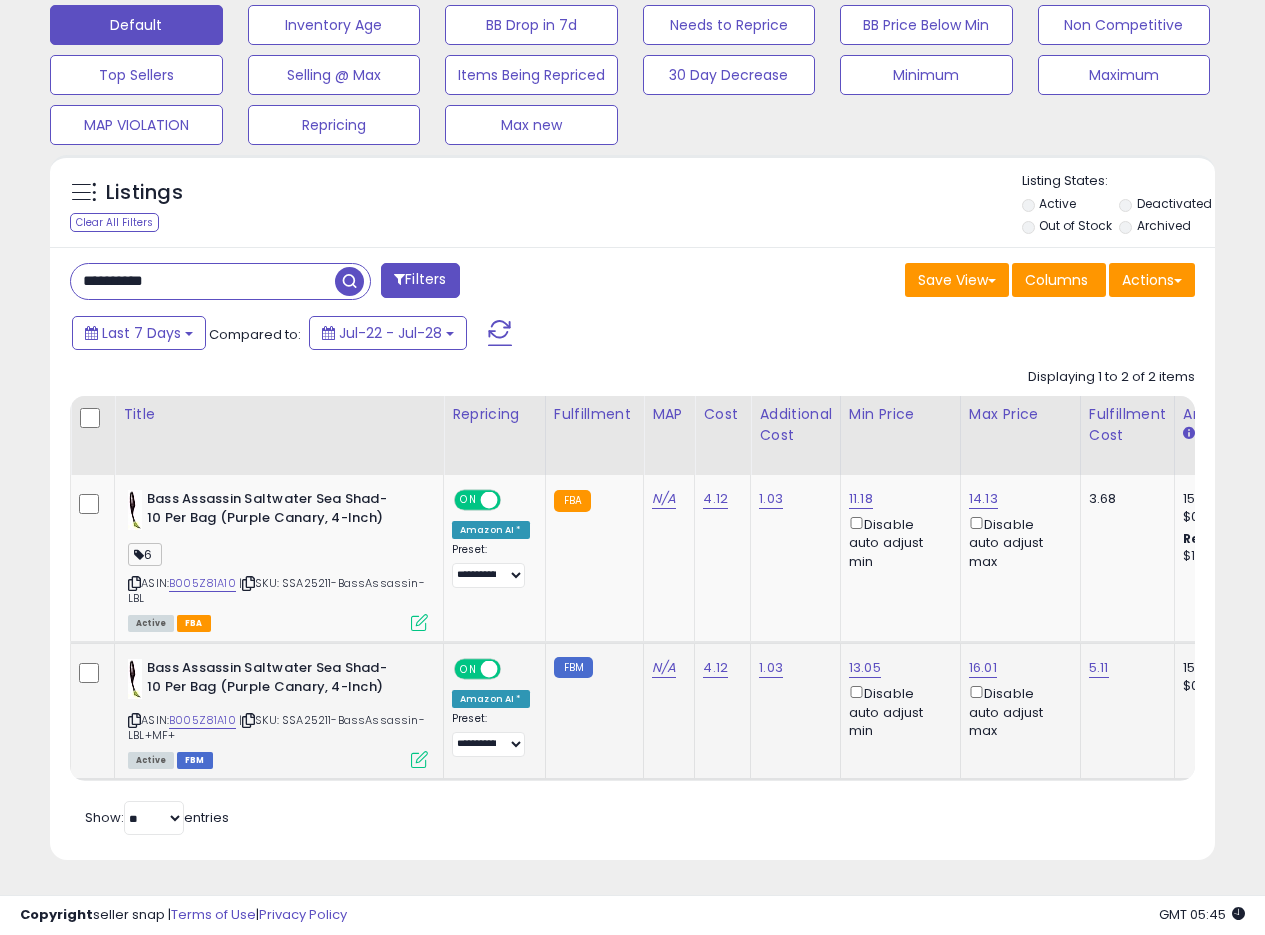 click at bounding box center (419, 759) 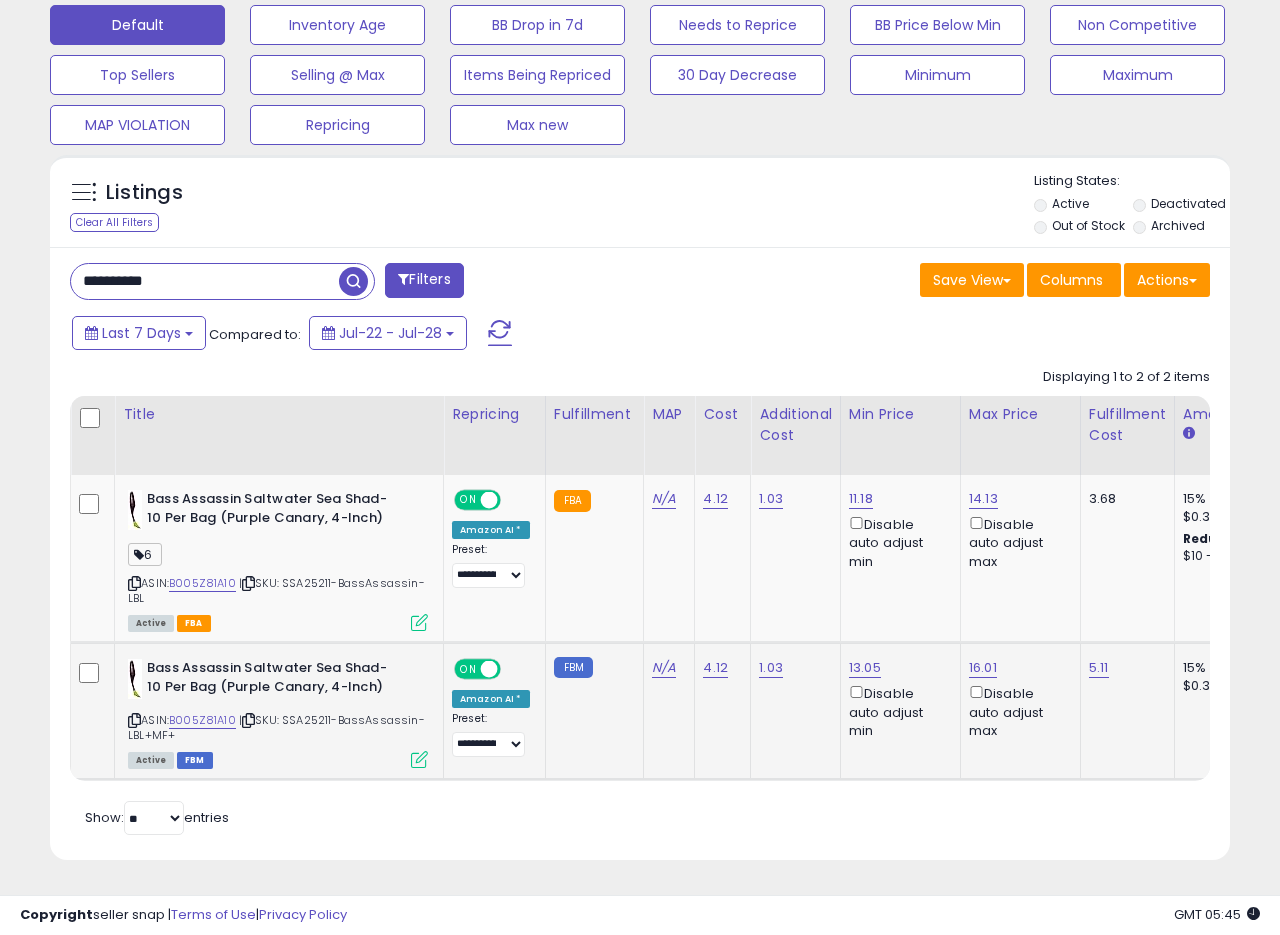 scroll, scrollTop: 999590, scrollLeft: 999317, axis: both 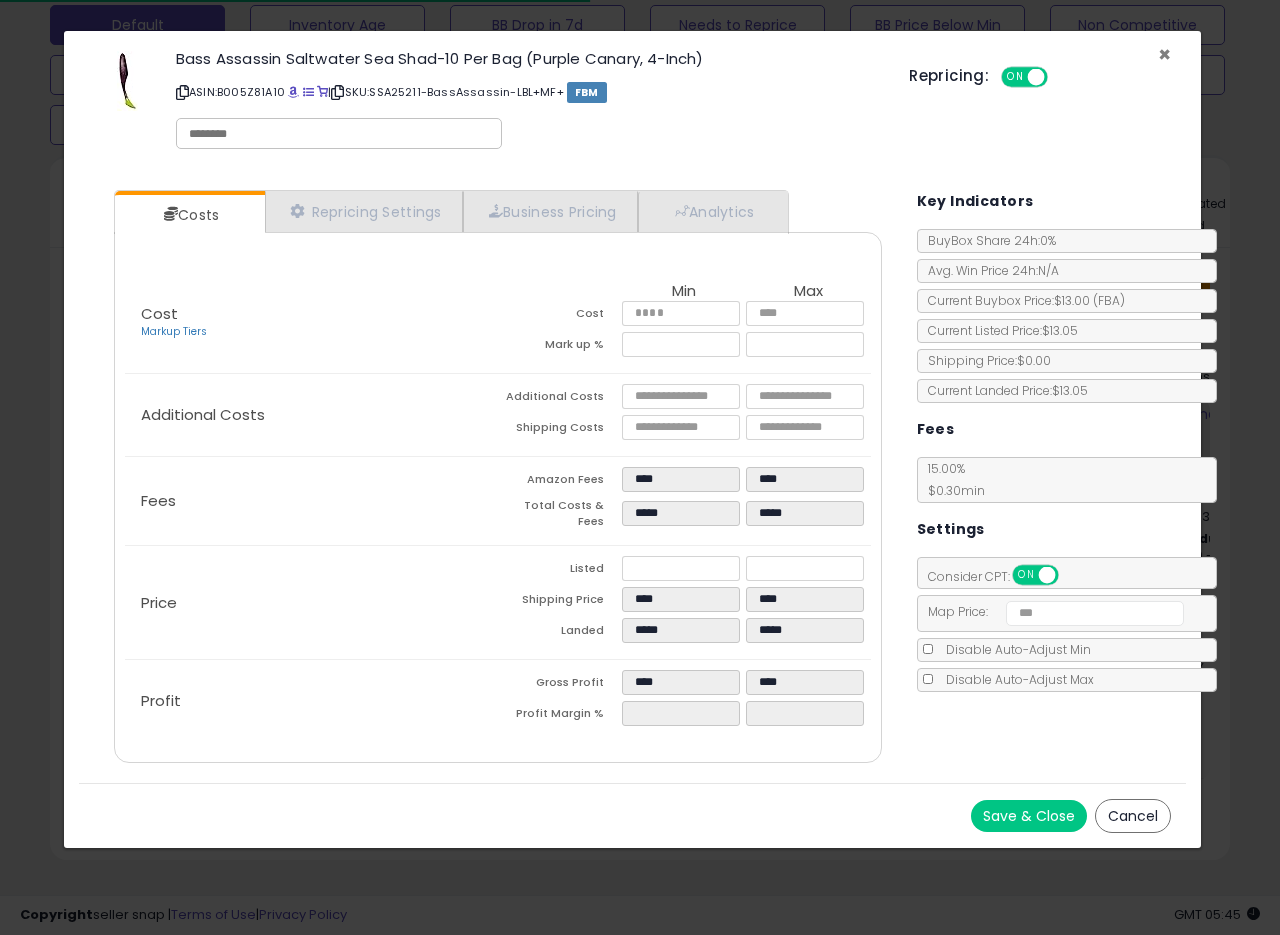 click on "×" at bounding box center [1164, 54] 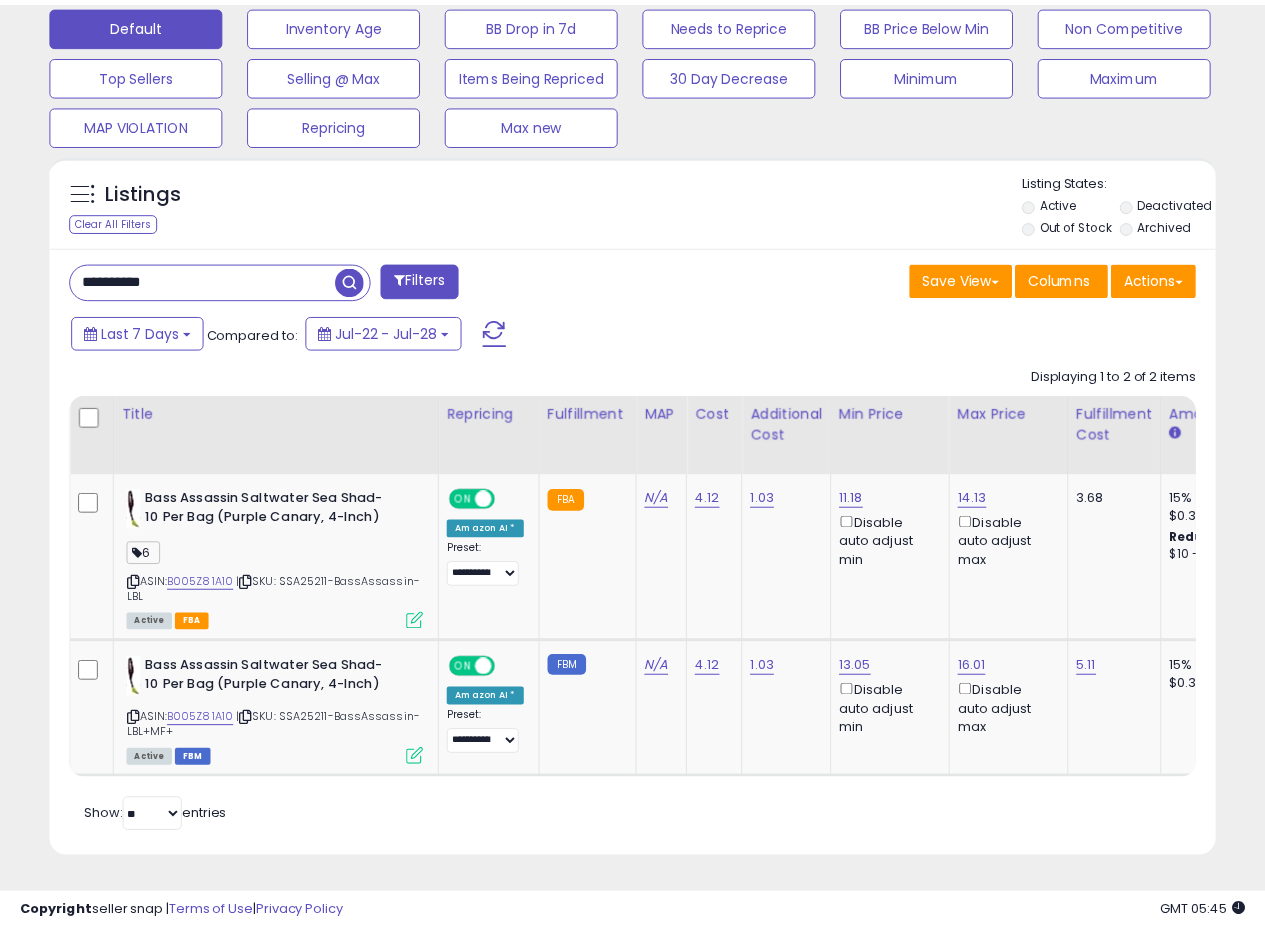scroll, scrollTop: 410, scrollLeft: 674, axis: both 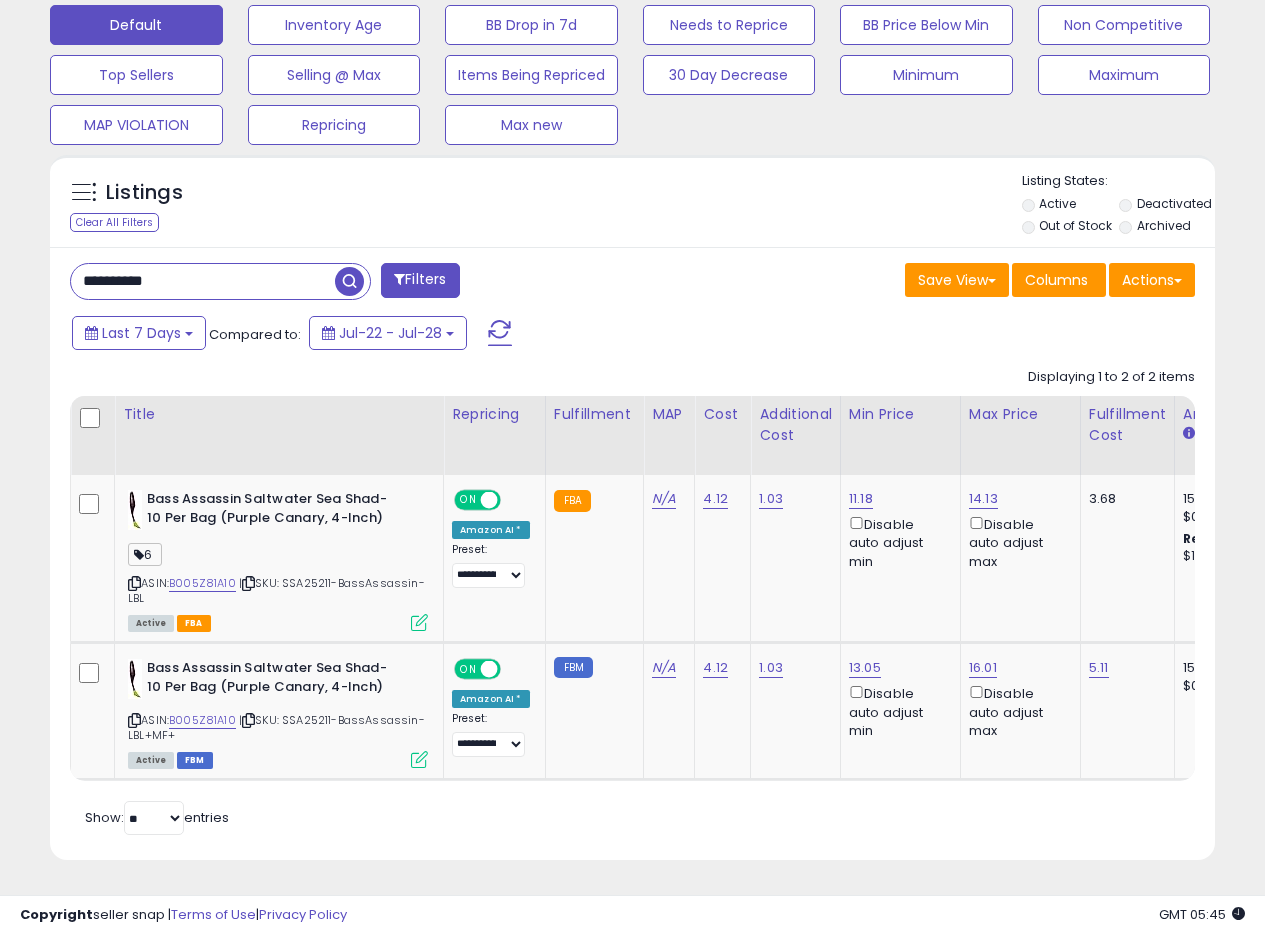 drag, startPoint x: 186, startPoint y: 270, endPoint x: 0, endPoint y: 239, distance: 188.56564 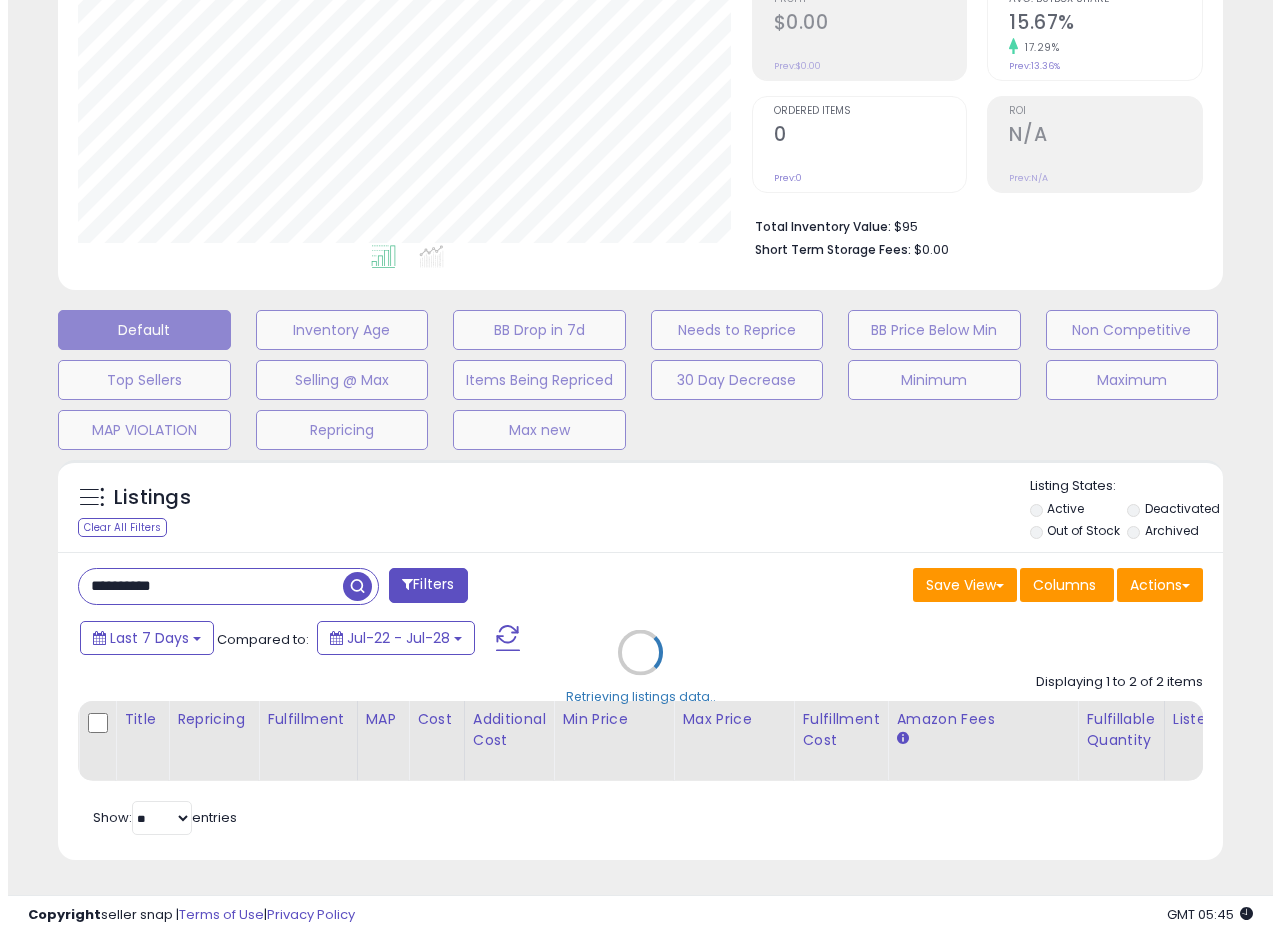 scroll, scrollTop: 335, scrollLeft: 0, axis: vertical 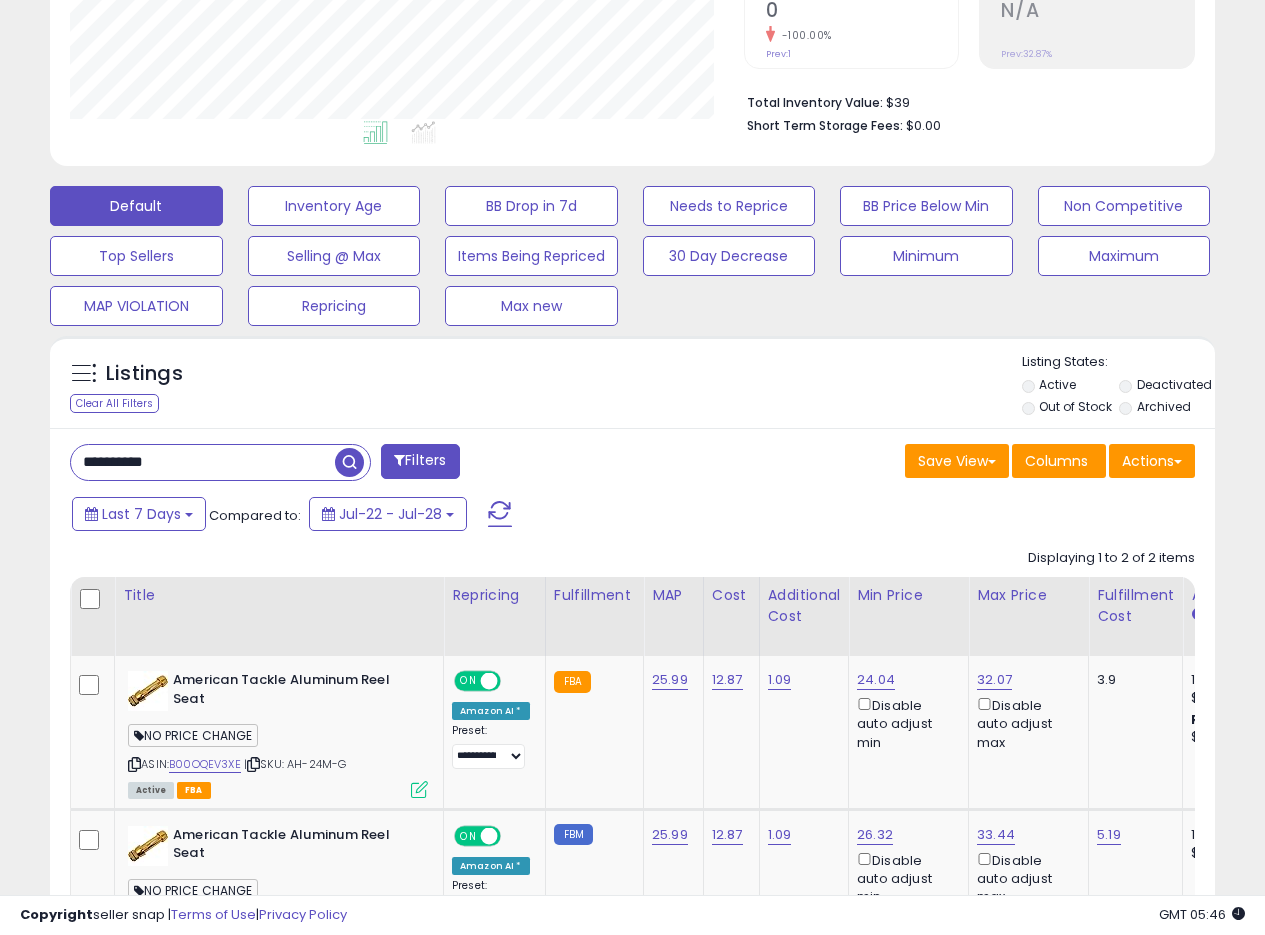 drag, startPoint x: 230, startPoint y: 469, endPoint x: 0, endPoint y: 452, distance: 230.62741 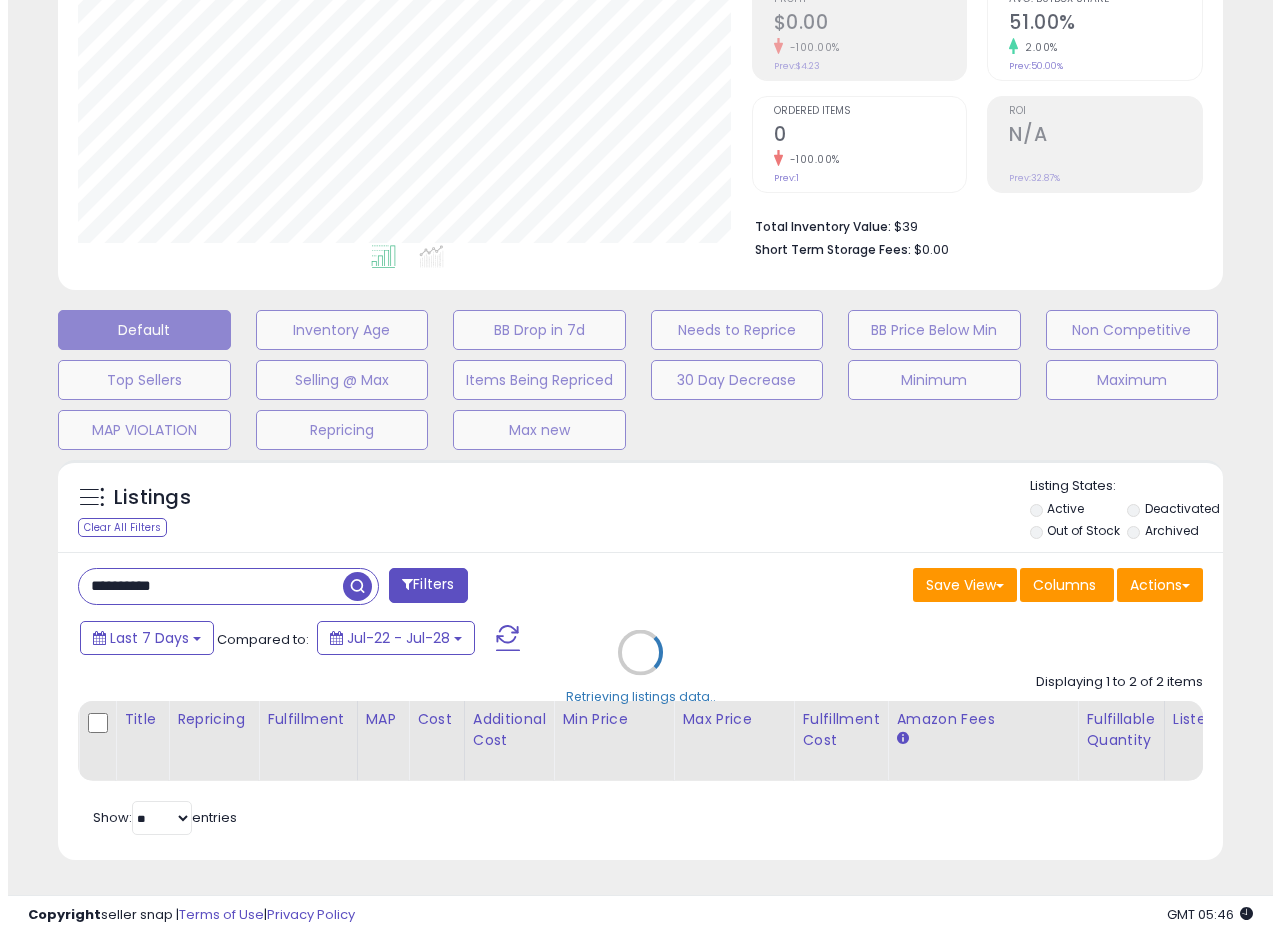 scroll, scrollTop: 335, scrollLeft: 0, axis: vertical 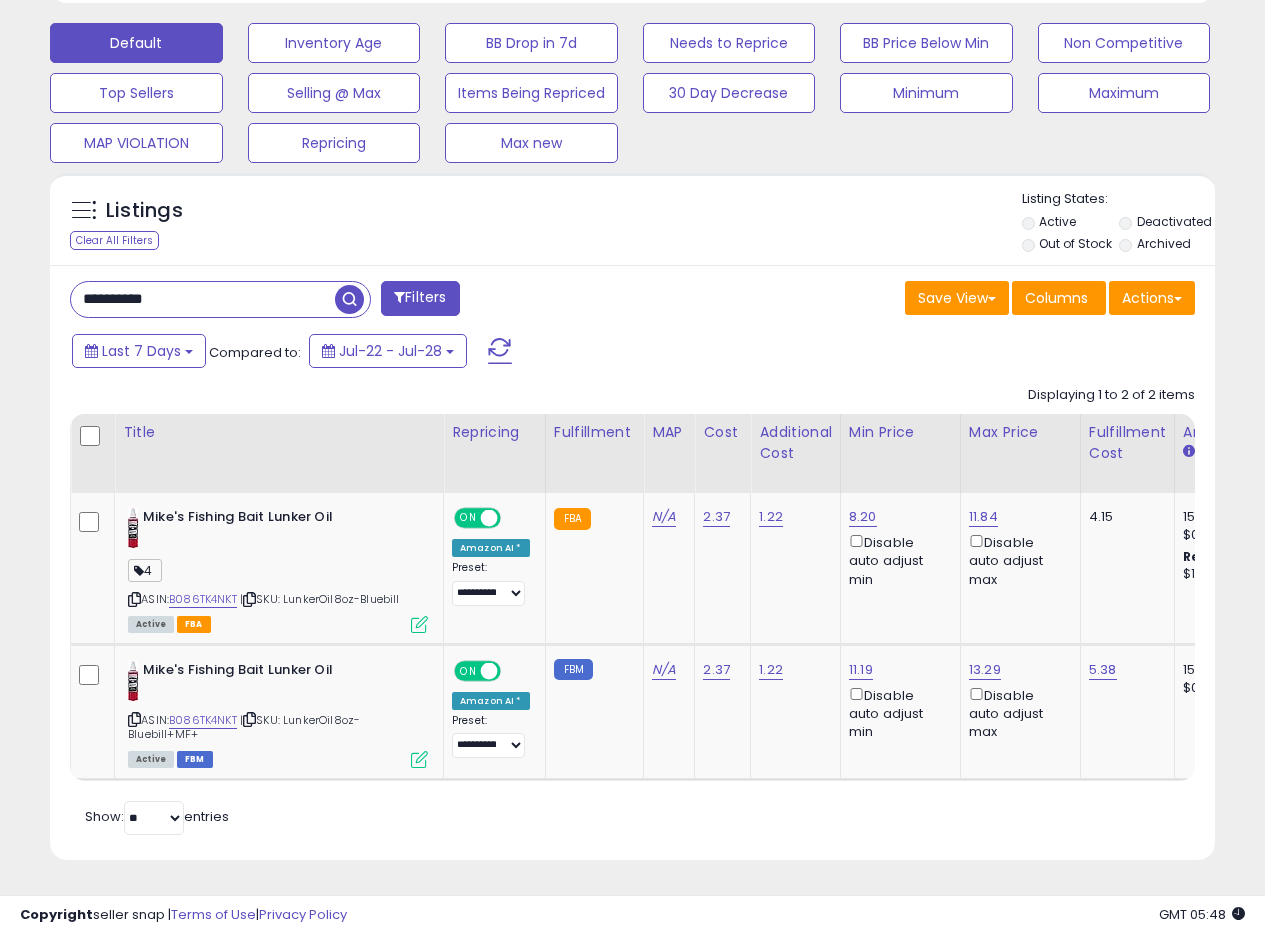 drag, startPoint x: 214, startPoint y: 282, endPoint x: 0, endPoint y: 273, distance: 214.18916 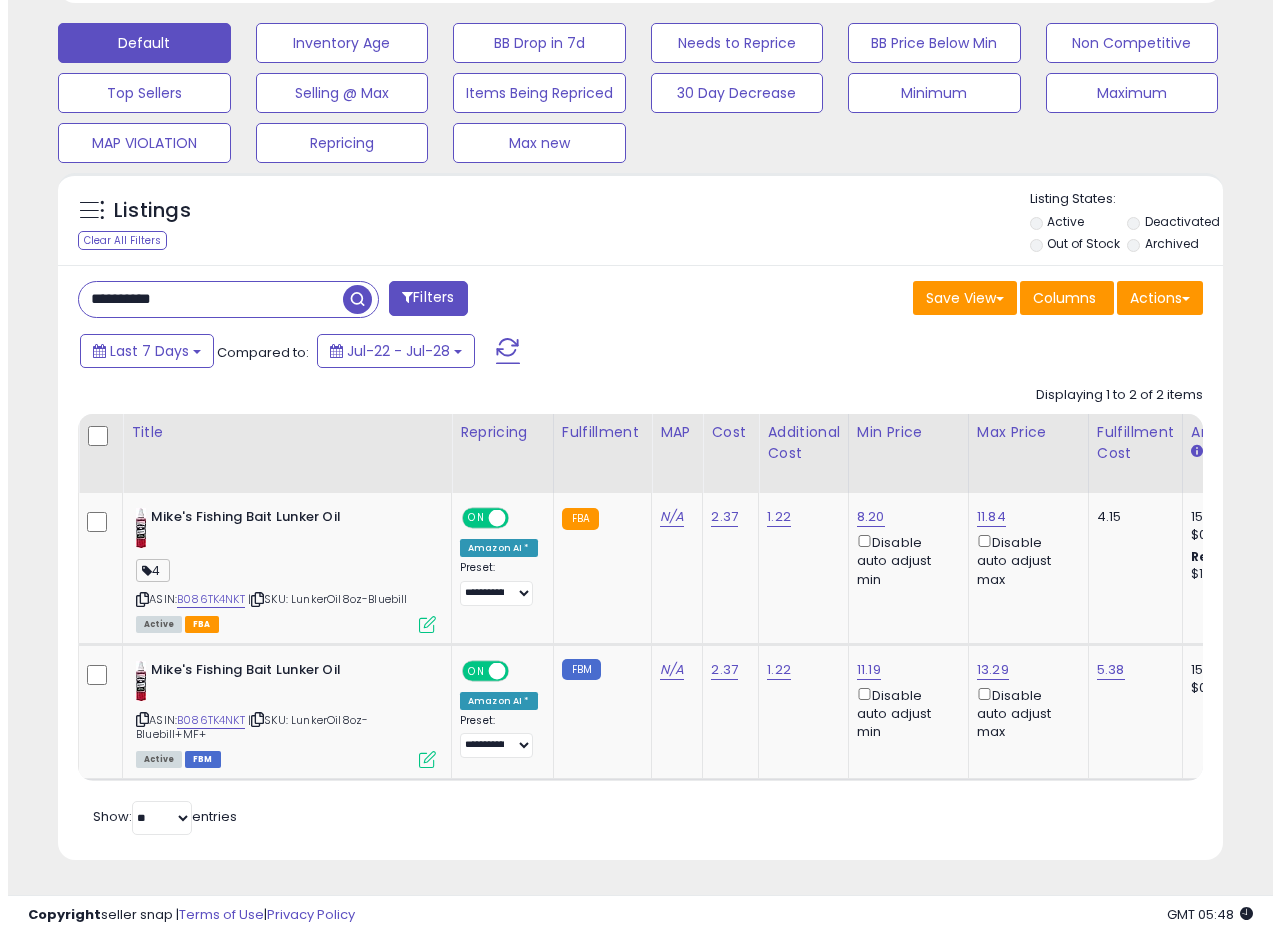 scroll, scrollTop: 335, scrollLeft: 0, axis: vertical 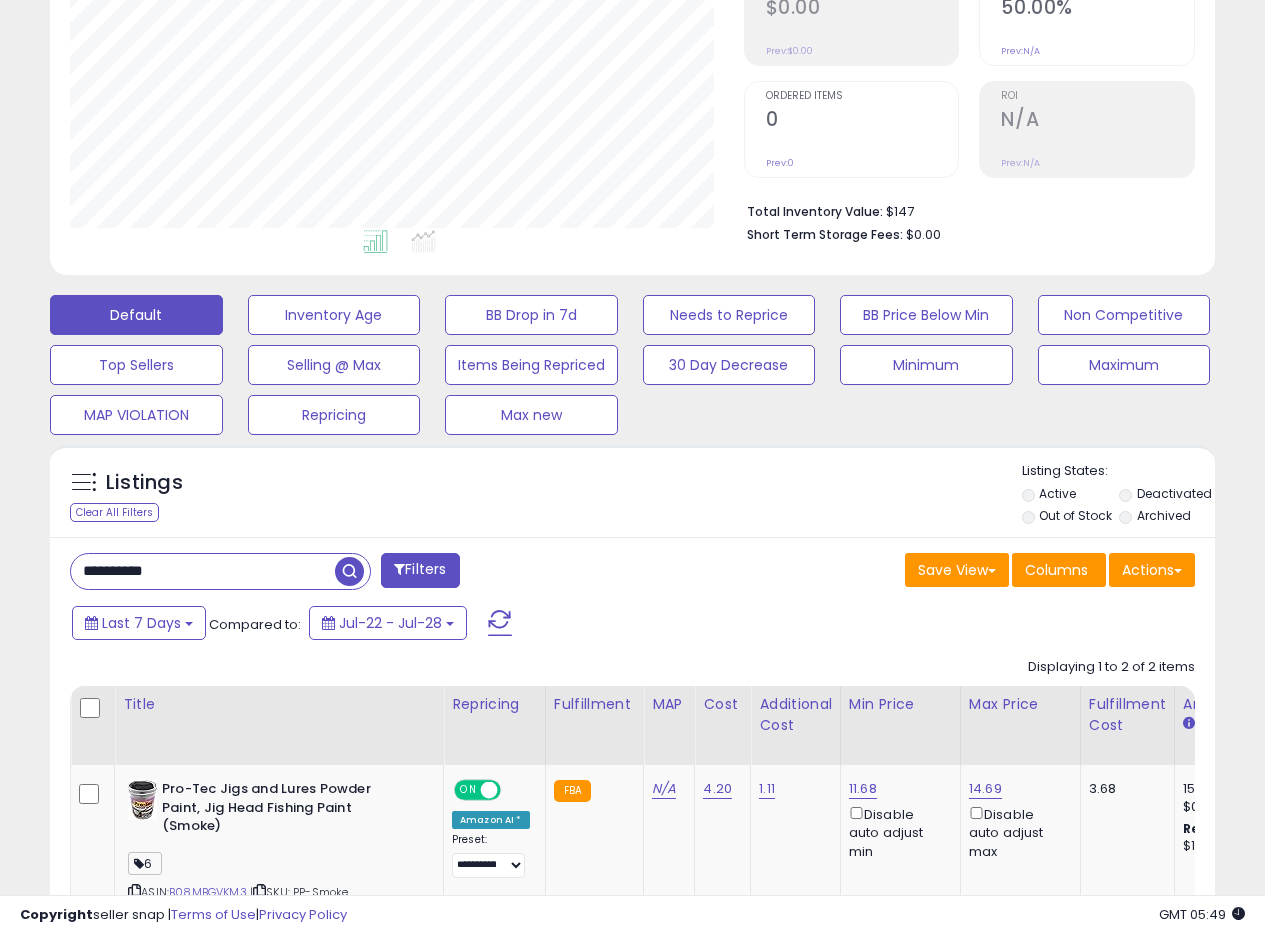 drag, startPoint x: 217, startPoint y: 581, endPoint x: 0, endPoint y: 568, distance: 217.38905 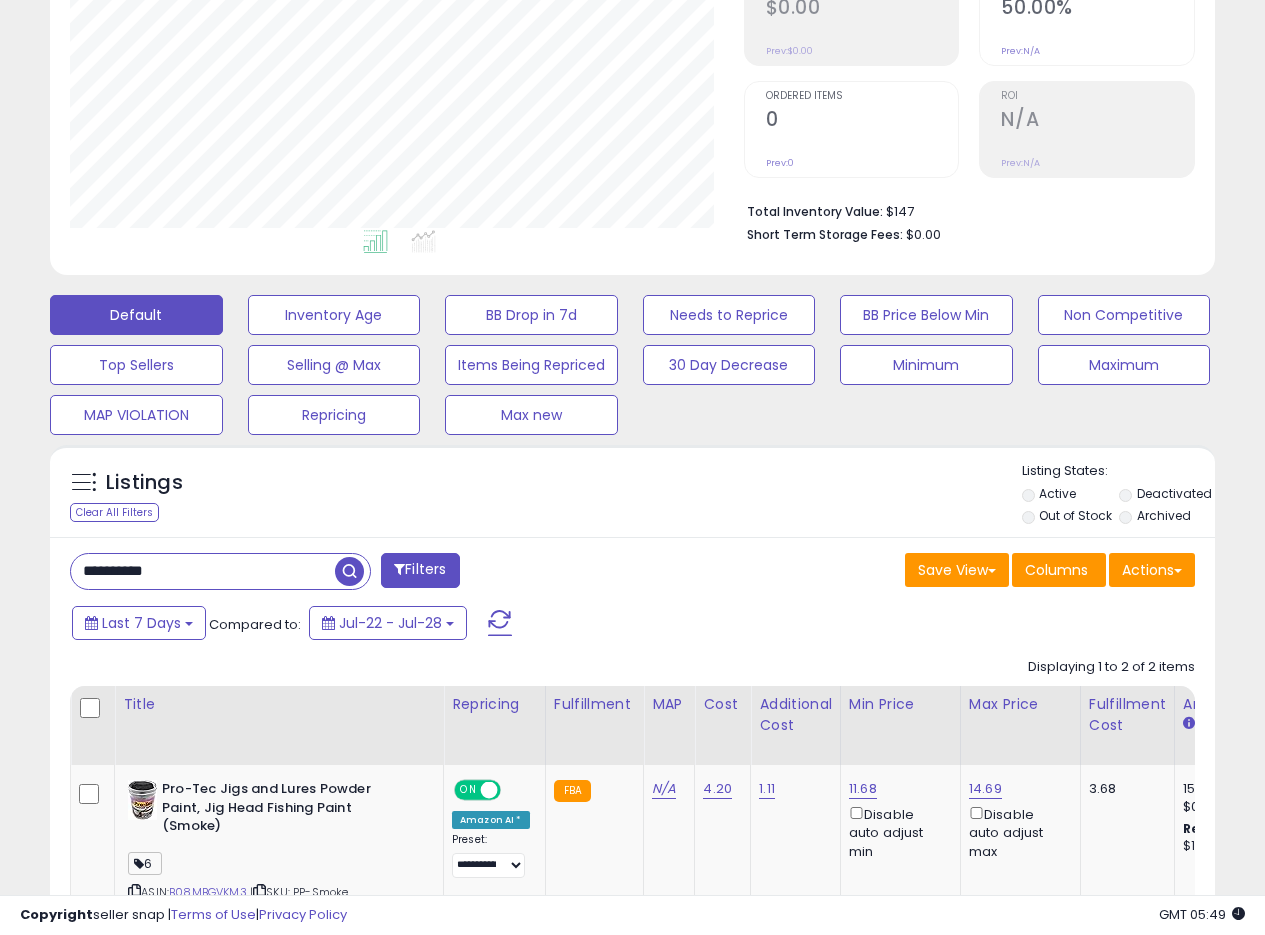 paste 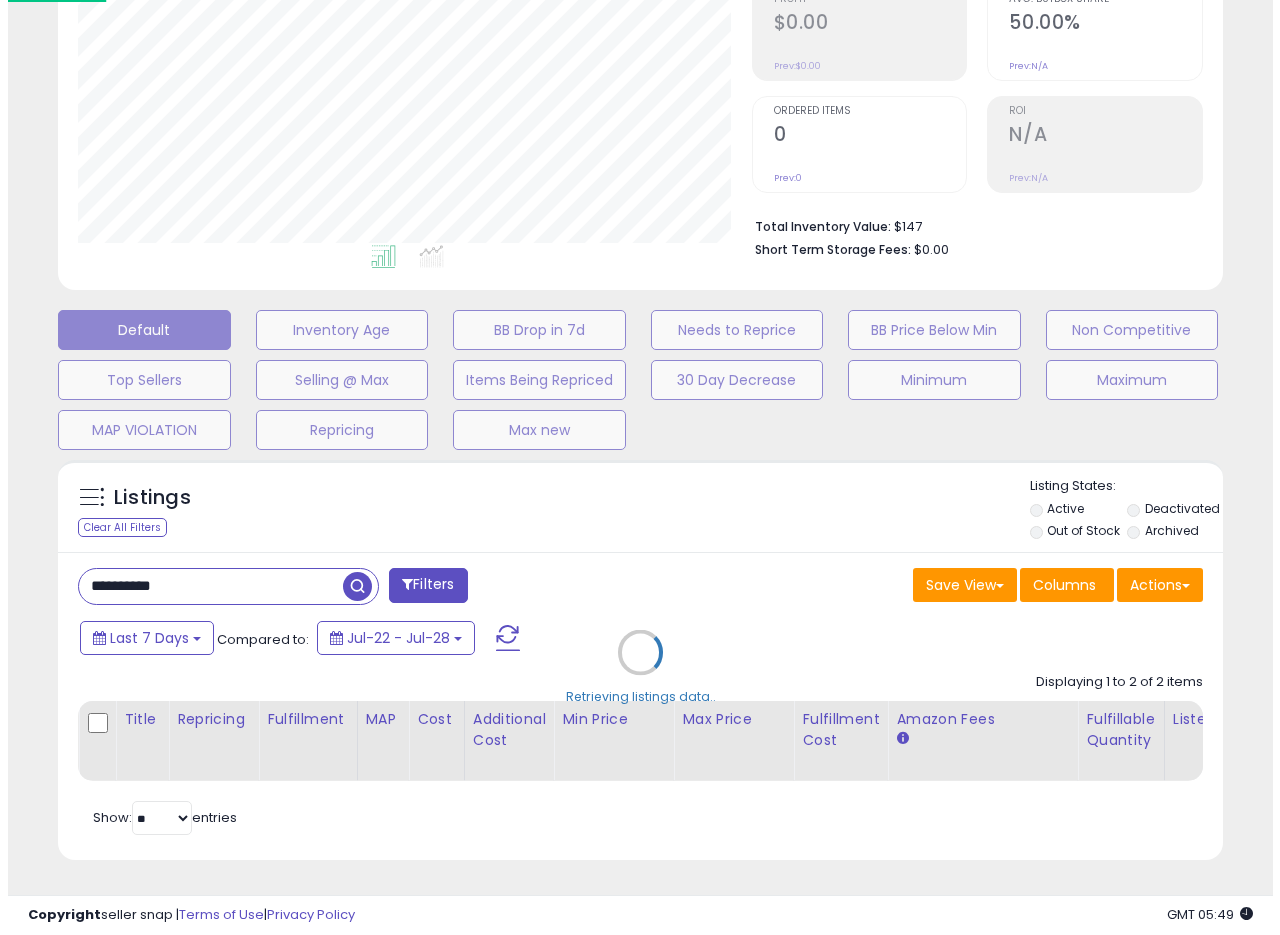 scroll, scrollTop: 999590, scrollLeft: 999317, axis: both 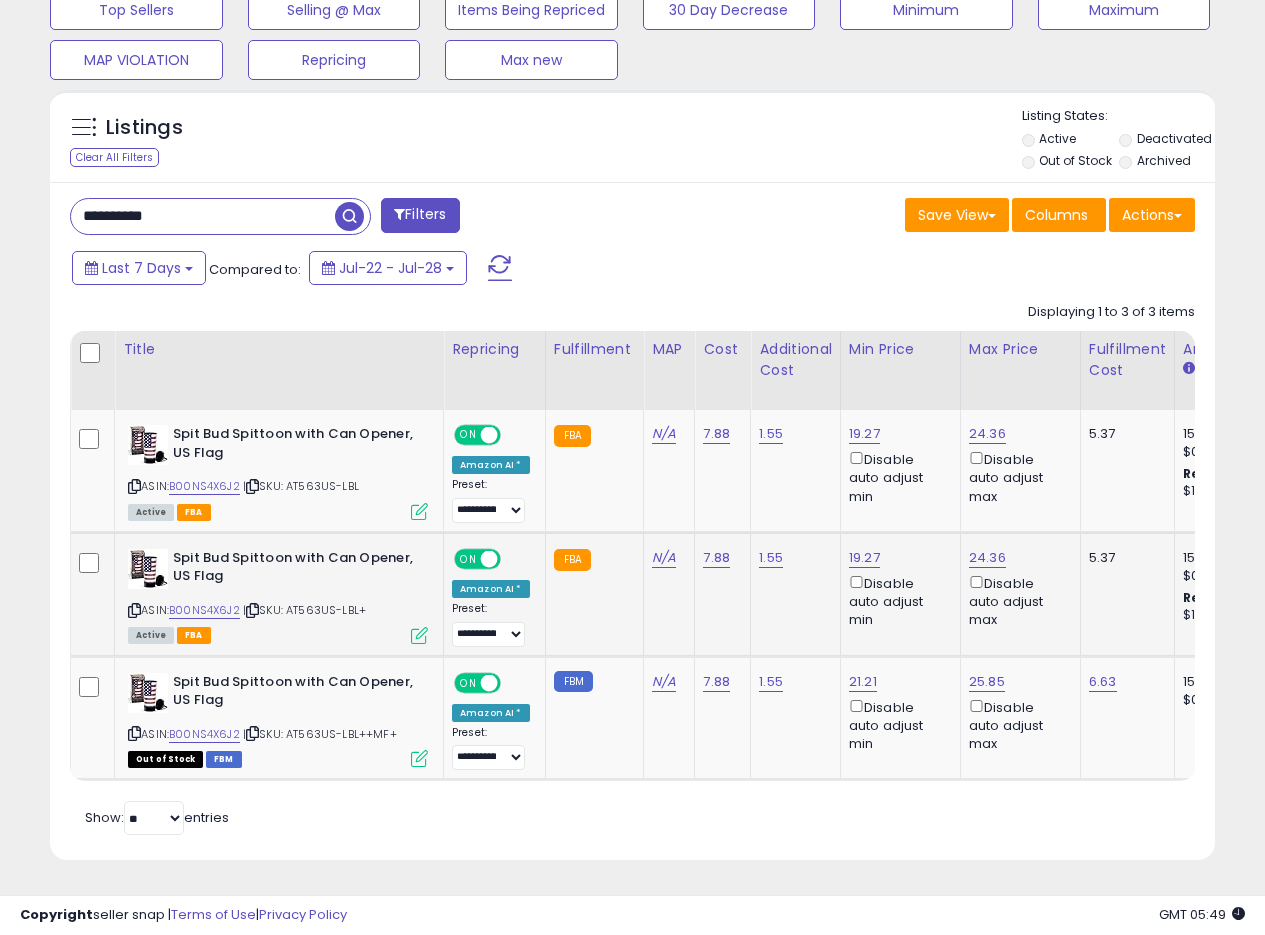 click on "FBA" 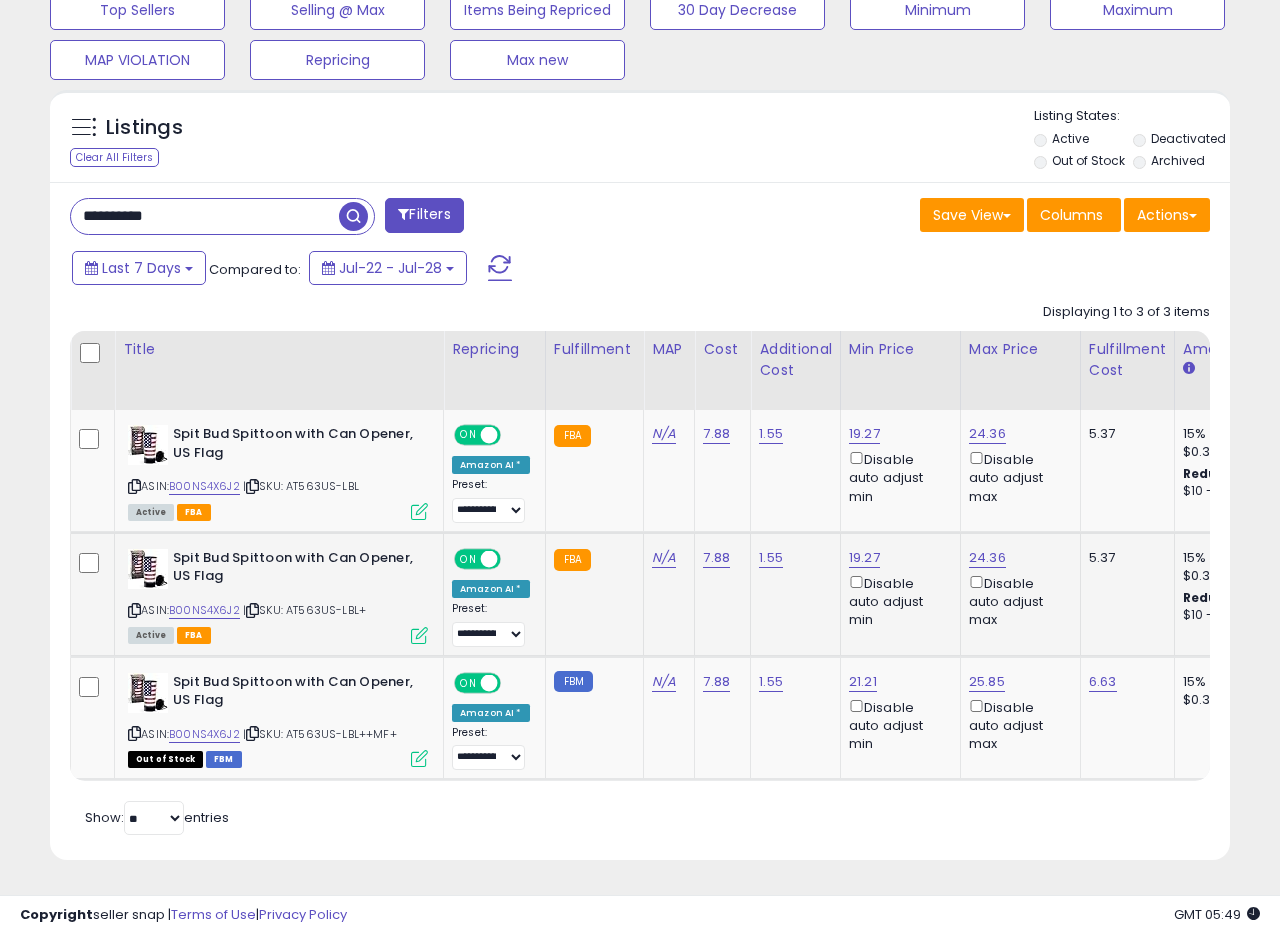 scroll, scrollTop: 999590, scrollLeft: 999317, axis: both 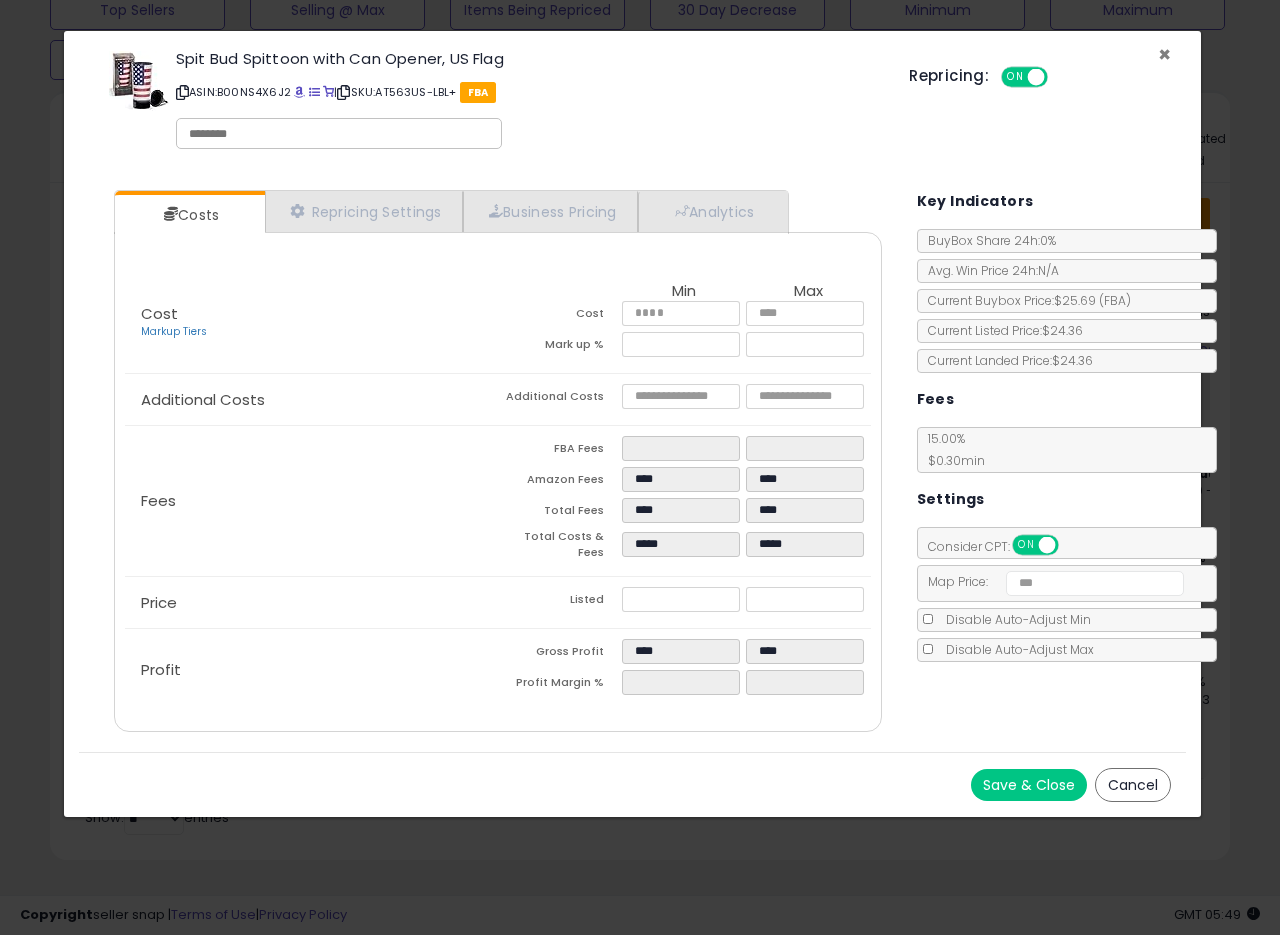 drag, startPoint x: 1168, startPoint y: 57, endPoint x: 1133, endPoint y: 1, distance: 66.037865 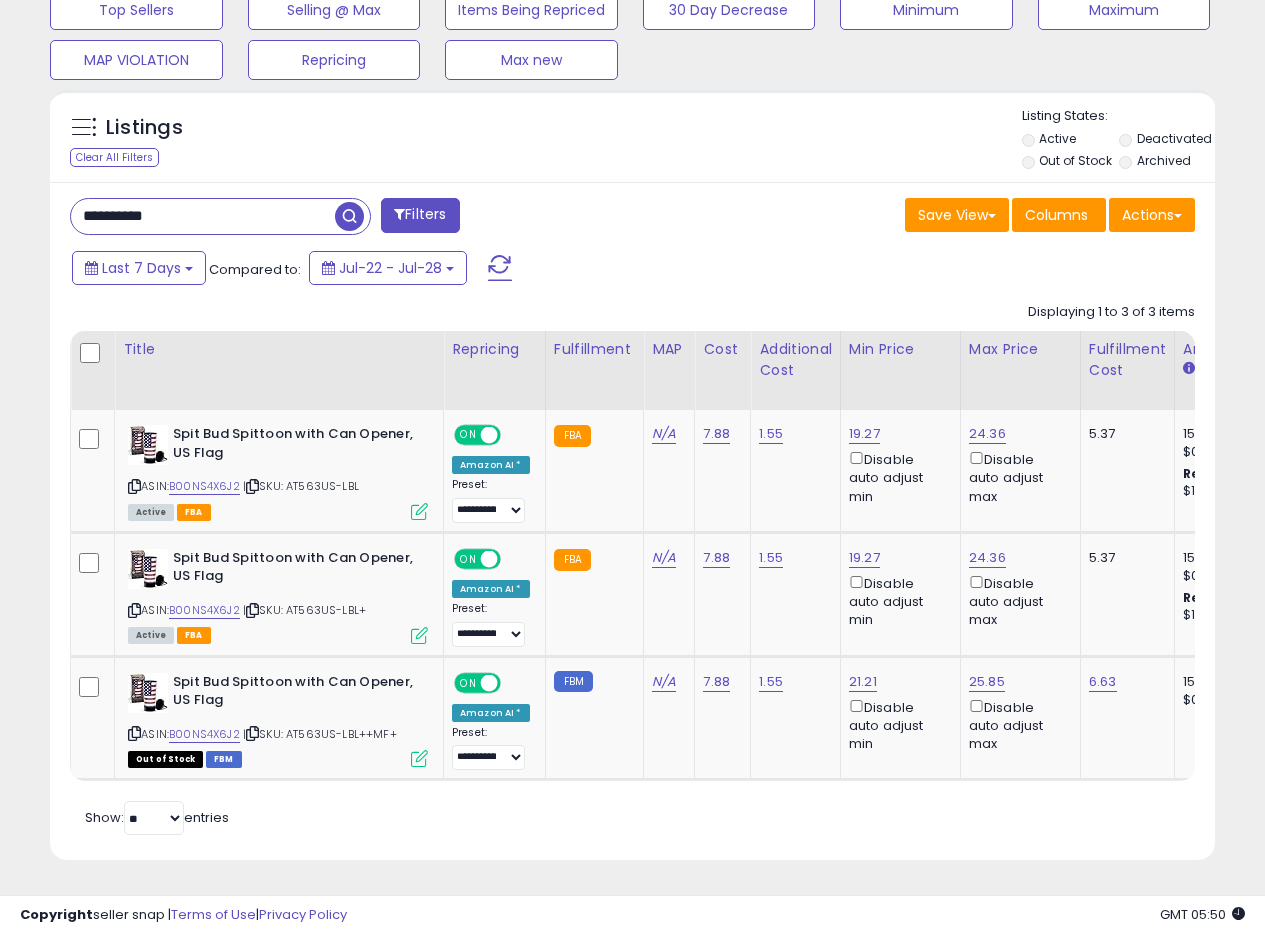 scroll, scrollTop: 410, scrollLeft: 674, axis: both 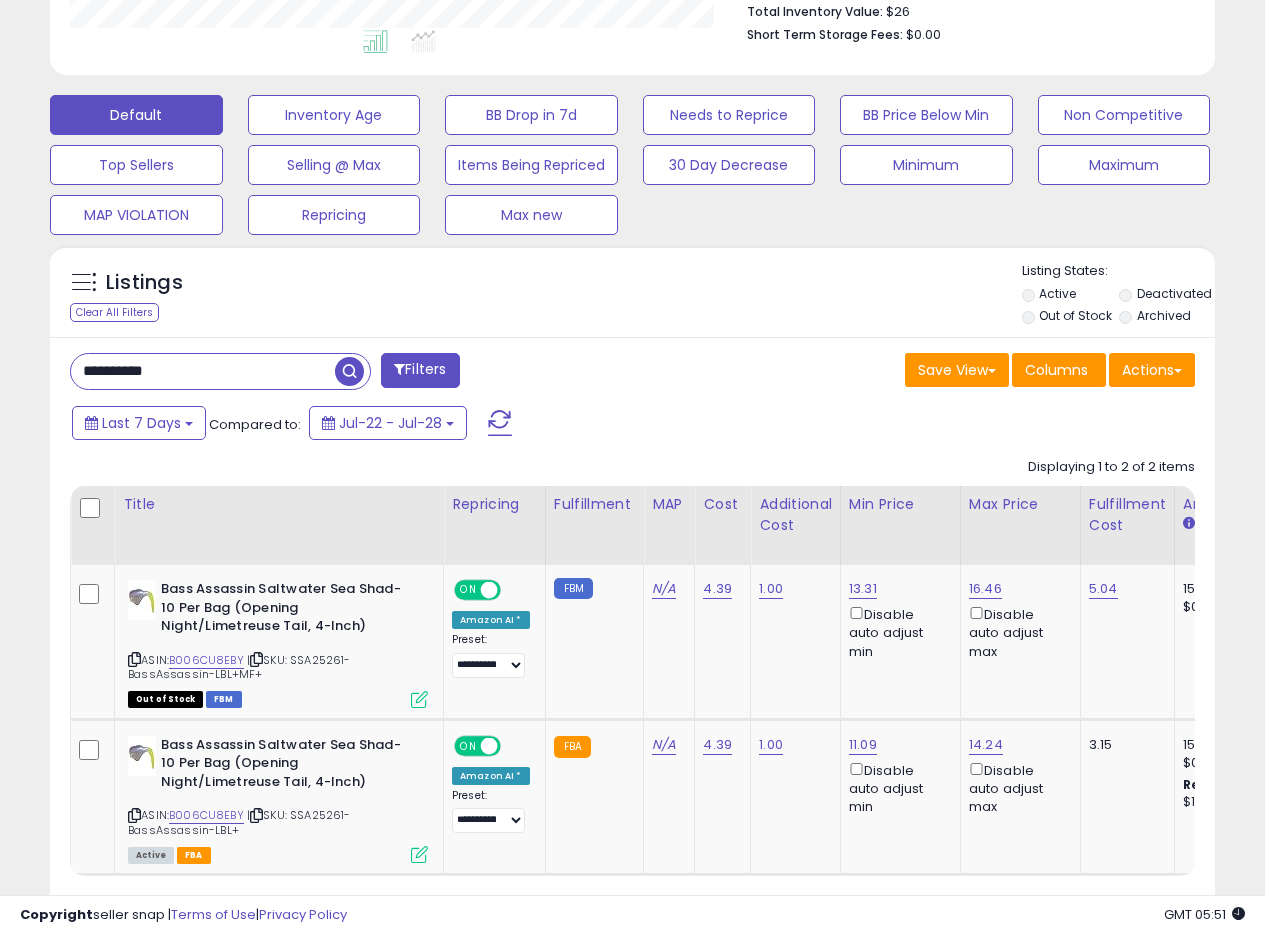 drag, startPoint x: 209, startPoint y: 369, endPoint x: 0, endPoint y: 365, distance: 209.03827 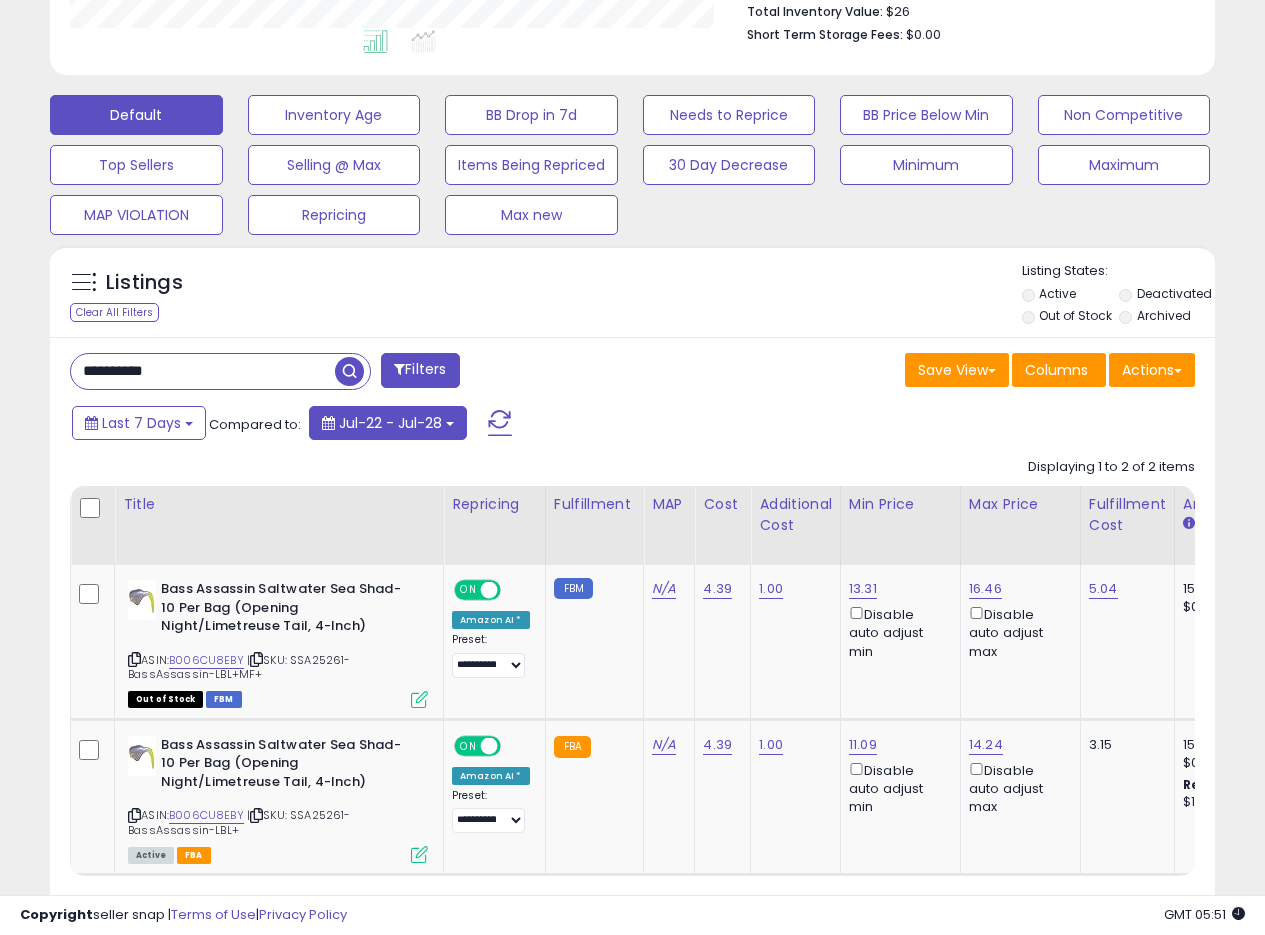 paste 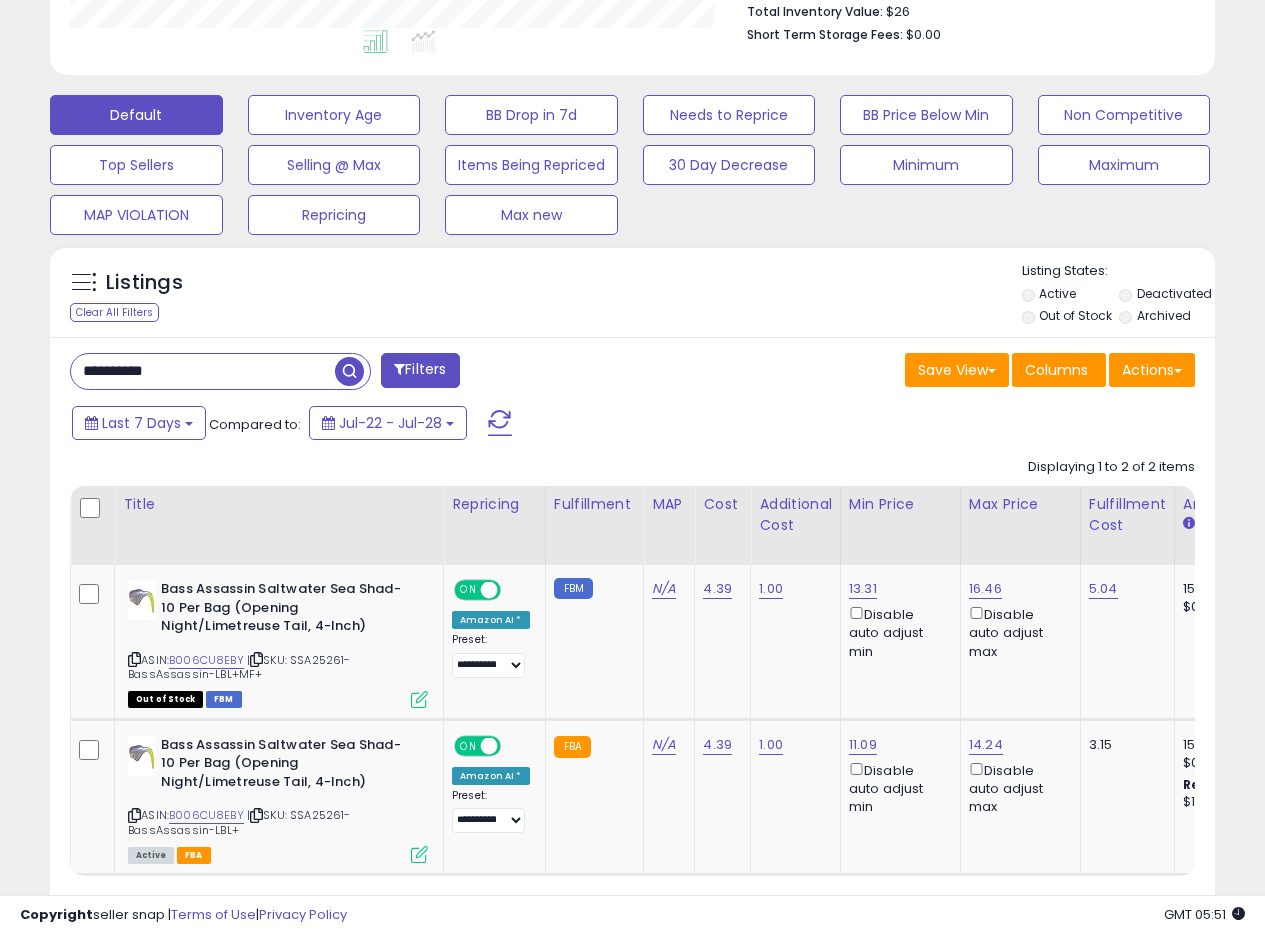 click at bounding box center (349, 371) 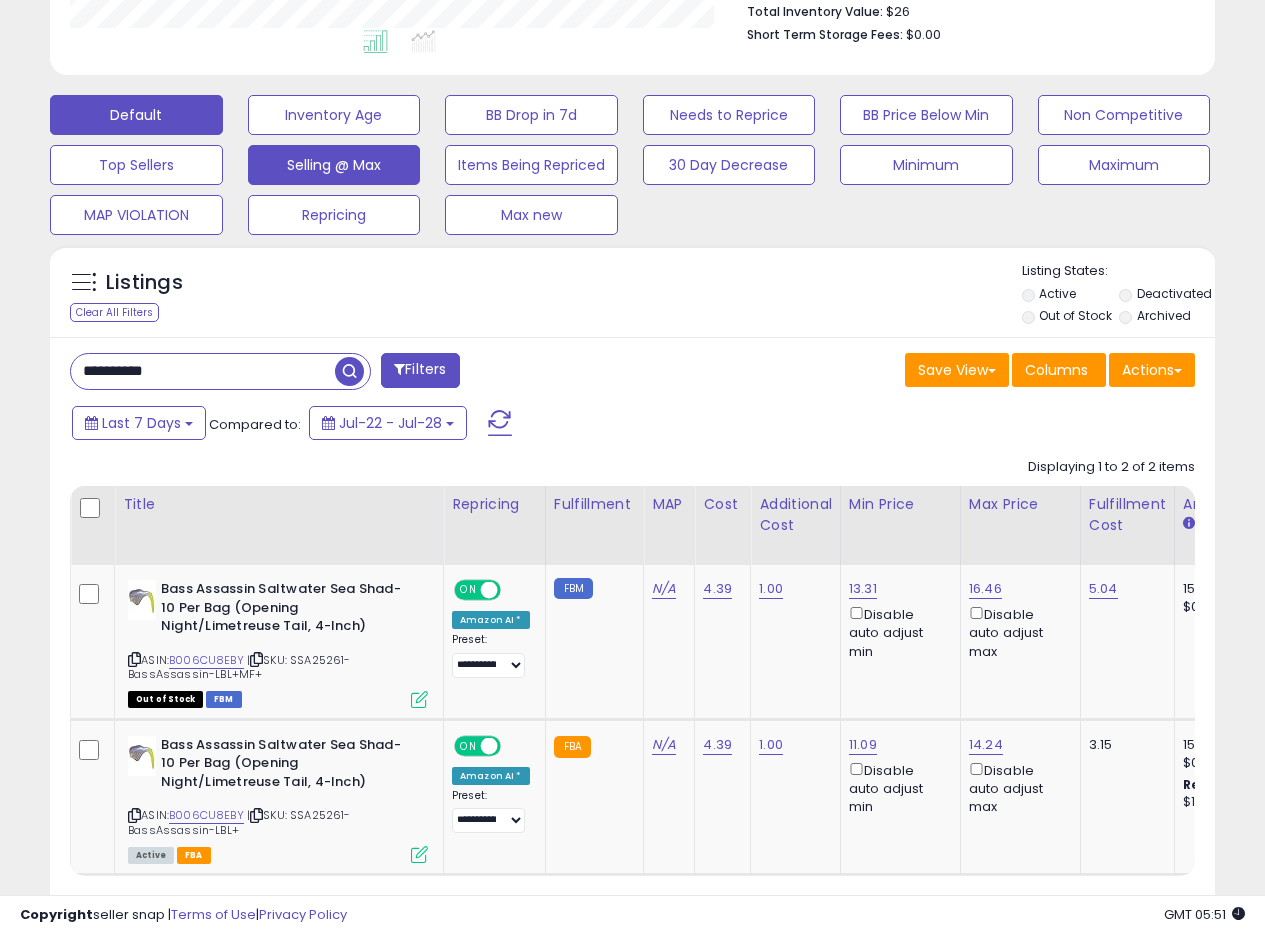 scroll, scrollTop: 999590, scrollLeft: 999317, axis: both 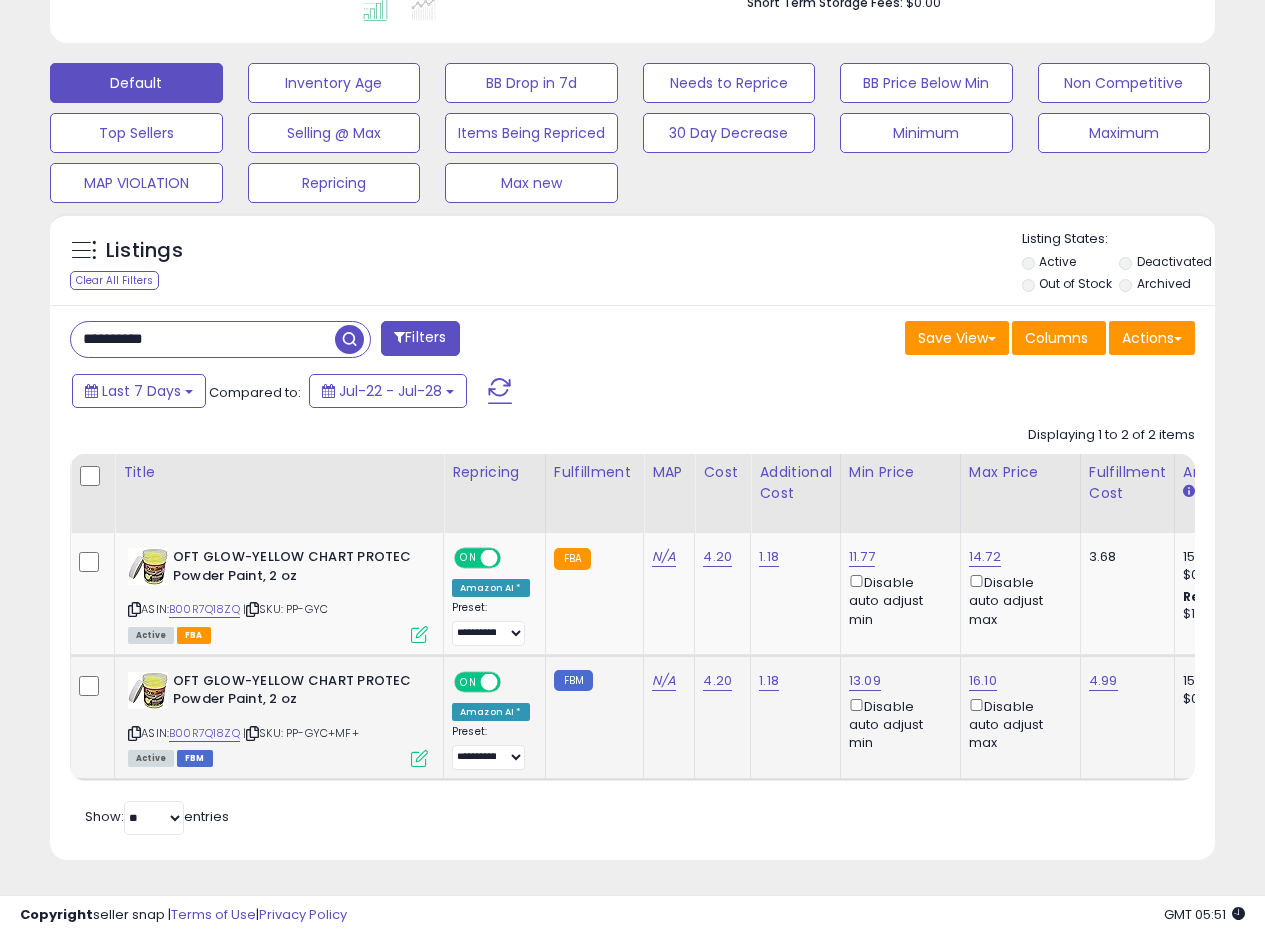 click at bounding box center (419, 758) 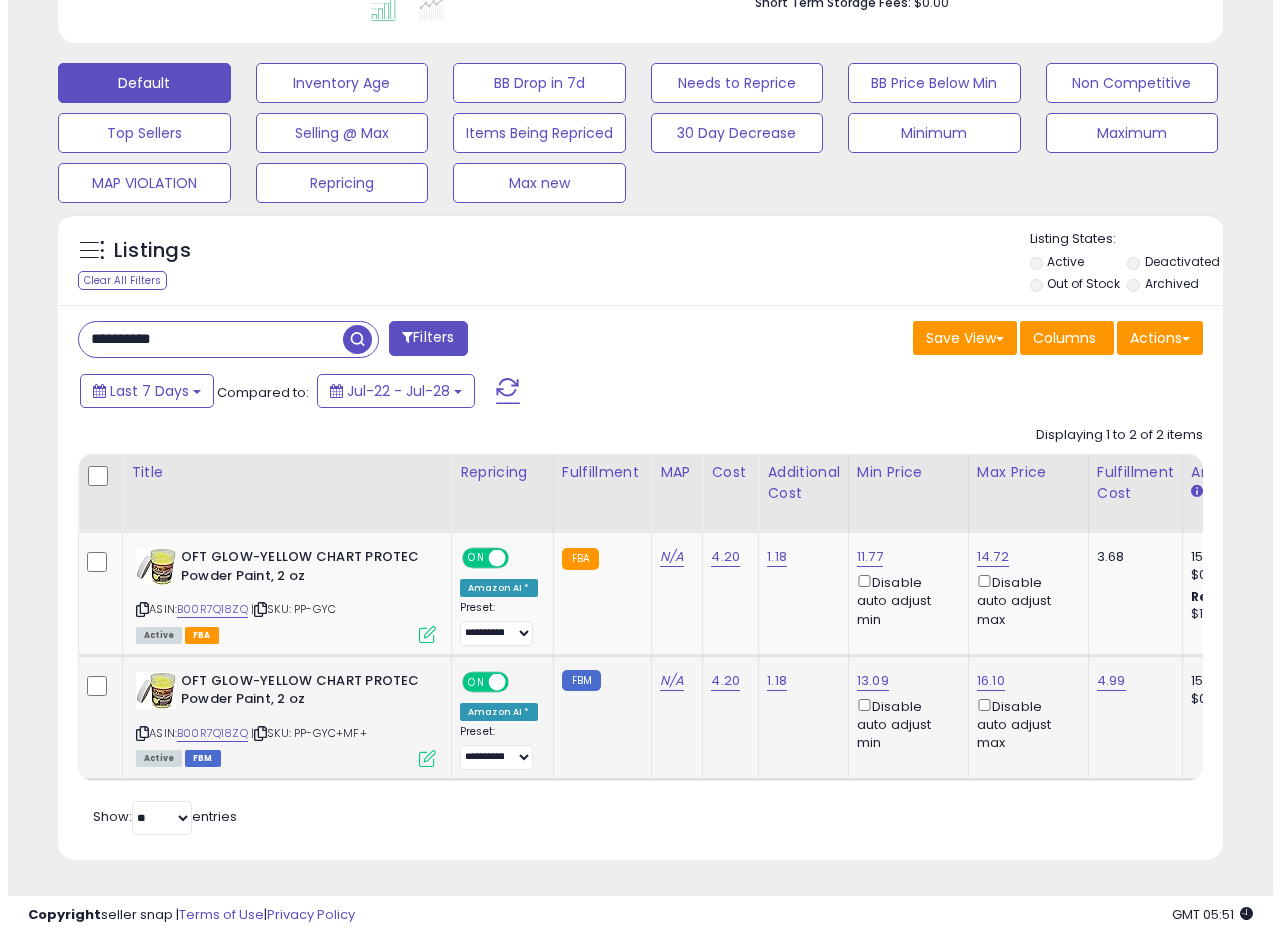scroll, scrollTop: 999590, scrollLeft: 999317, axis: both 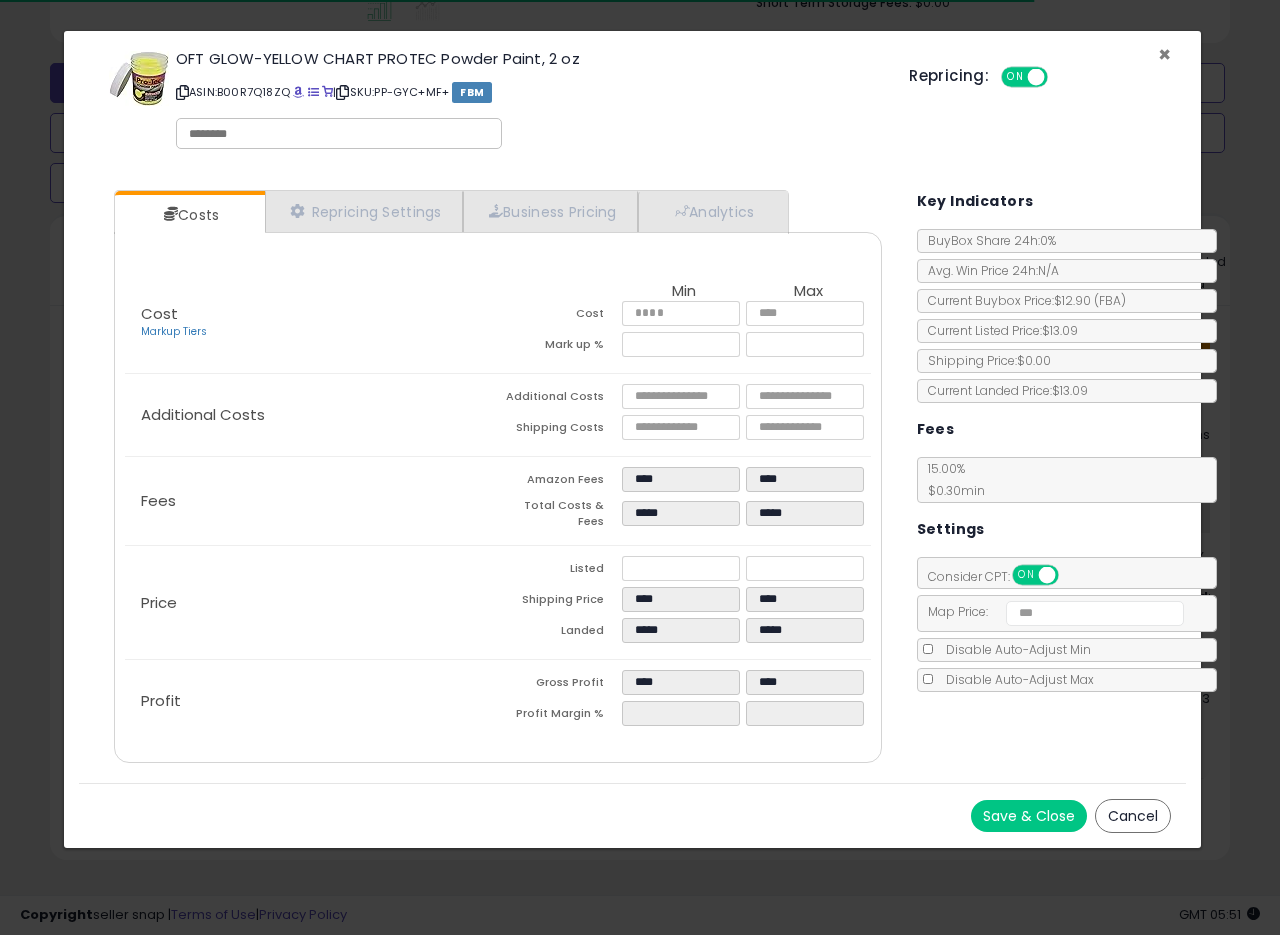 click on "×" at bounding box center [1164, 54] 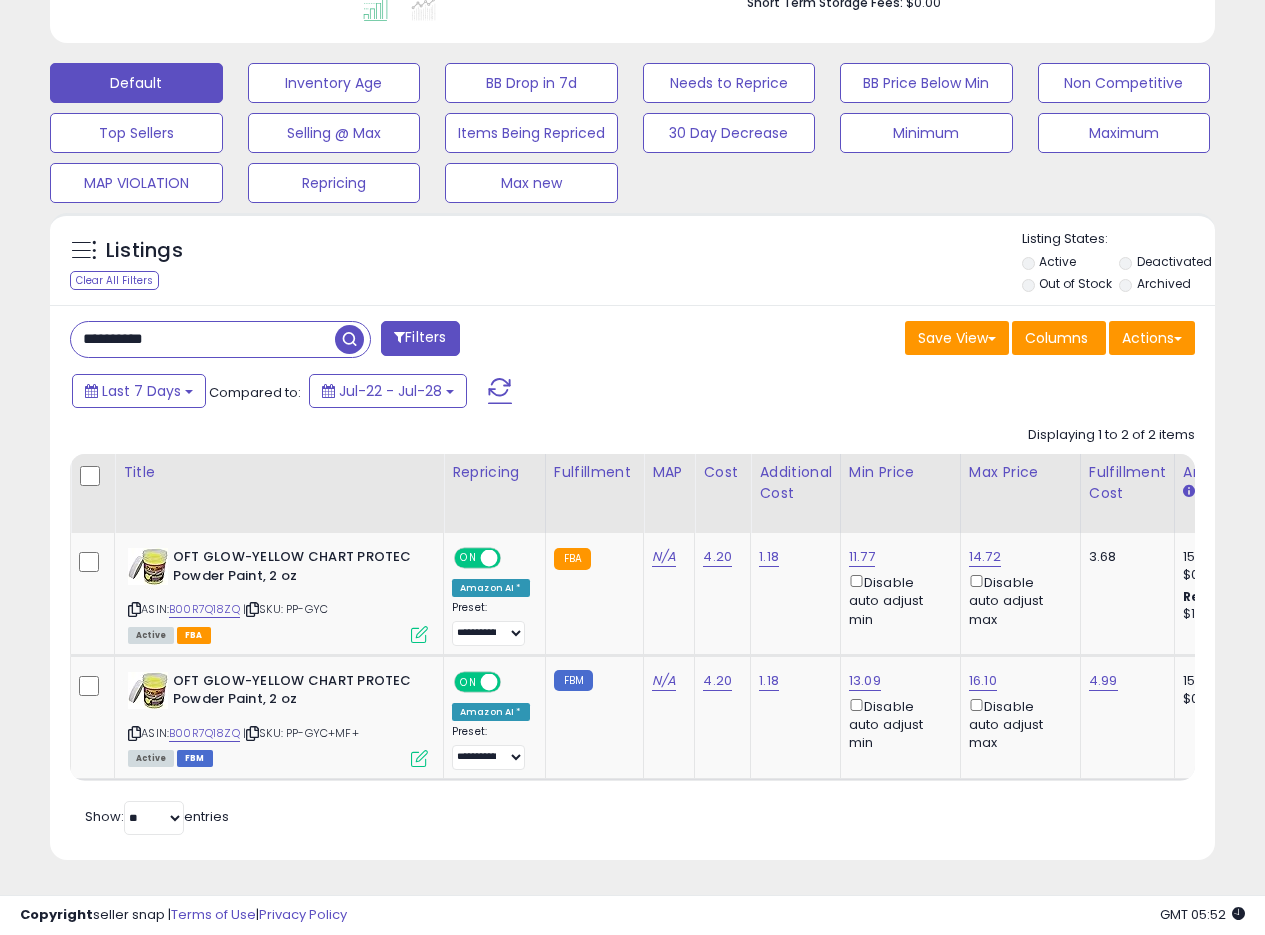 scroll, scrollTop: 410, scrollLeft: 674, axis: both 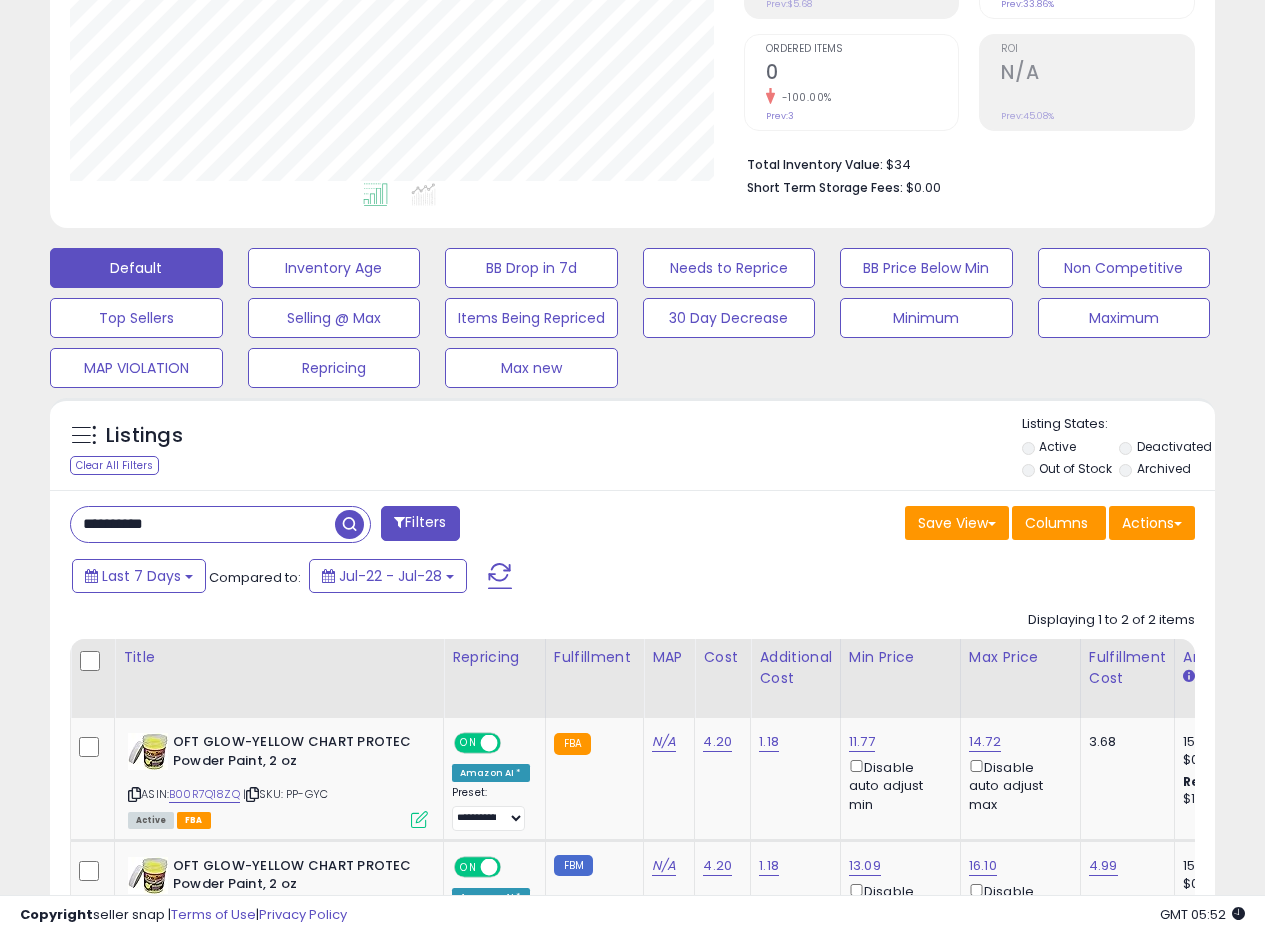 drag, startPoint x: 200, startPoint y: 536, endPoint x: 0, endPoint y: 513, distance: 201.31816 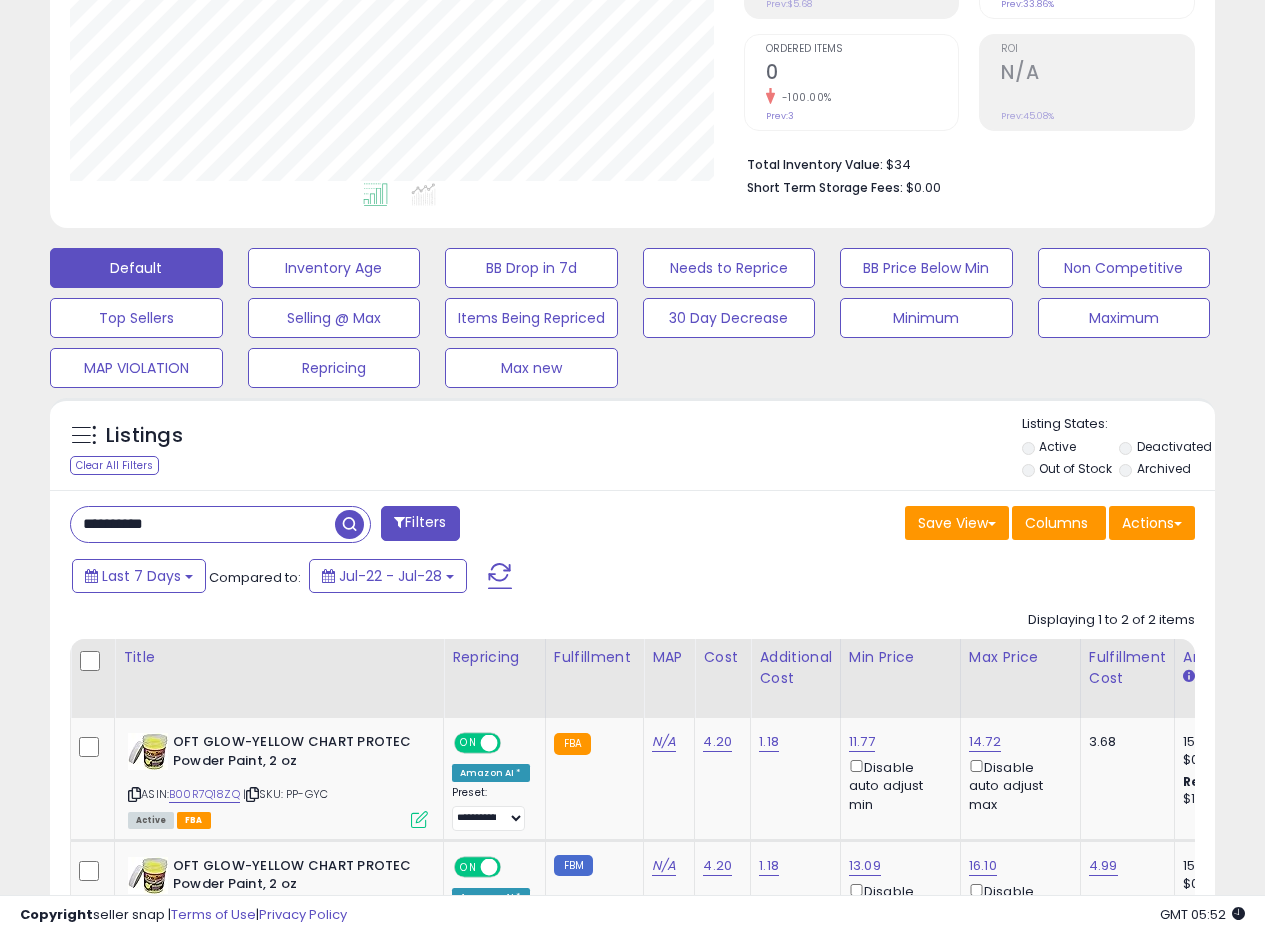 paste 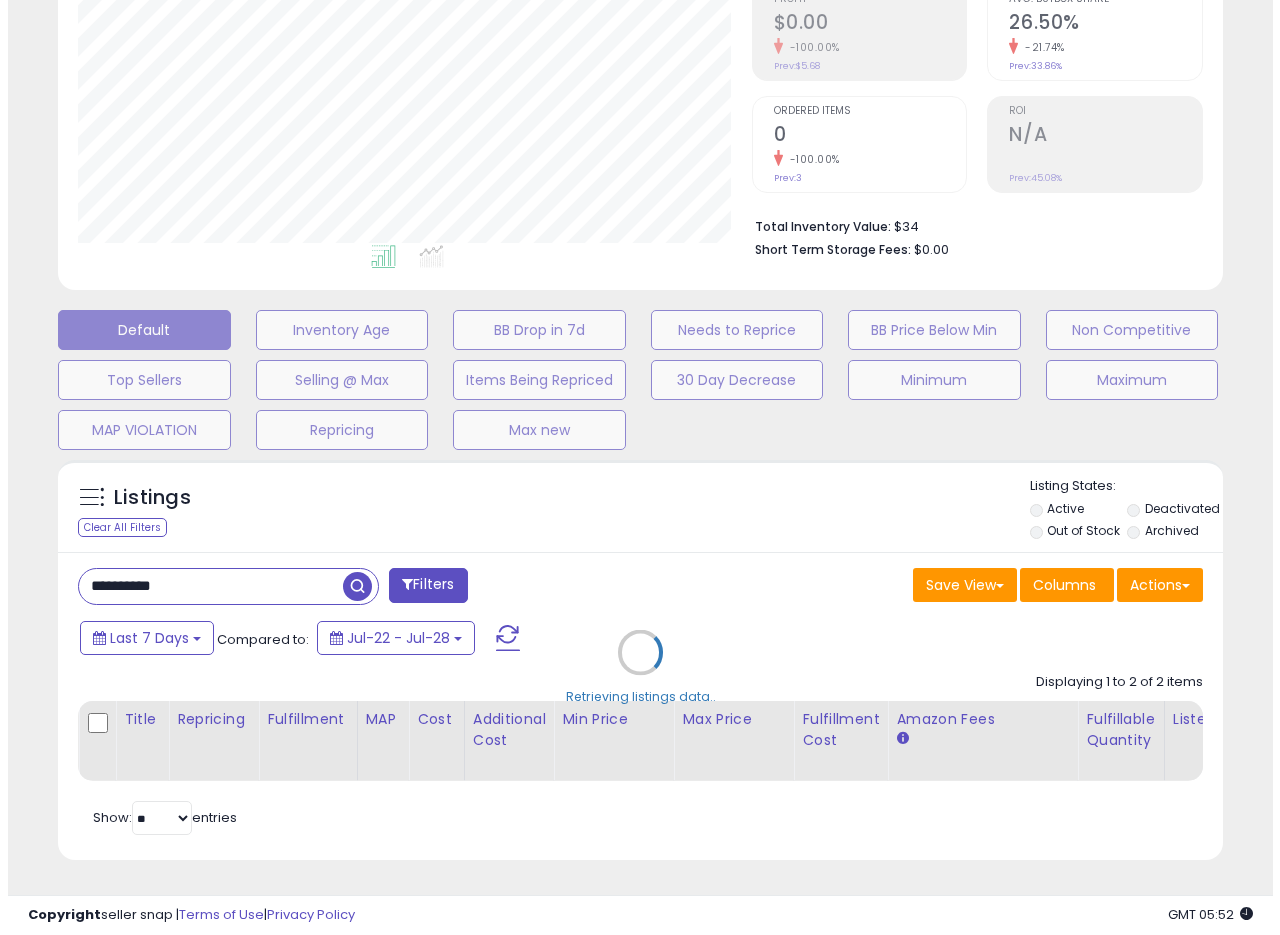 scroll, scrollTop: 335, scrollLeft: 0, axis: vertical 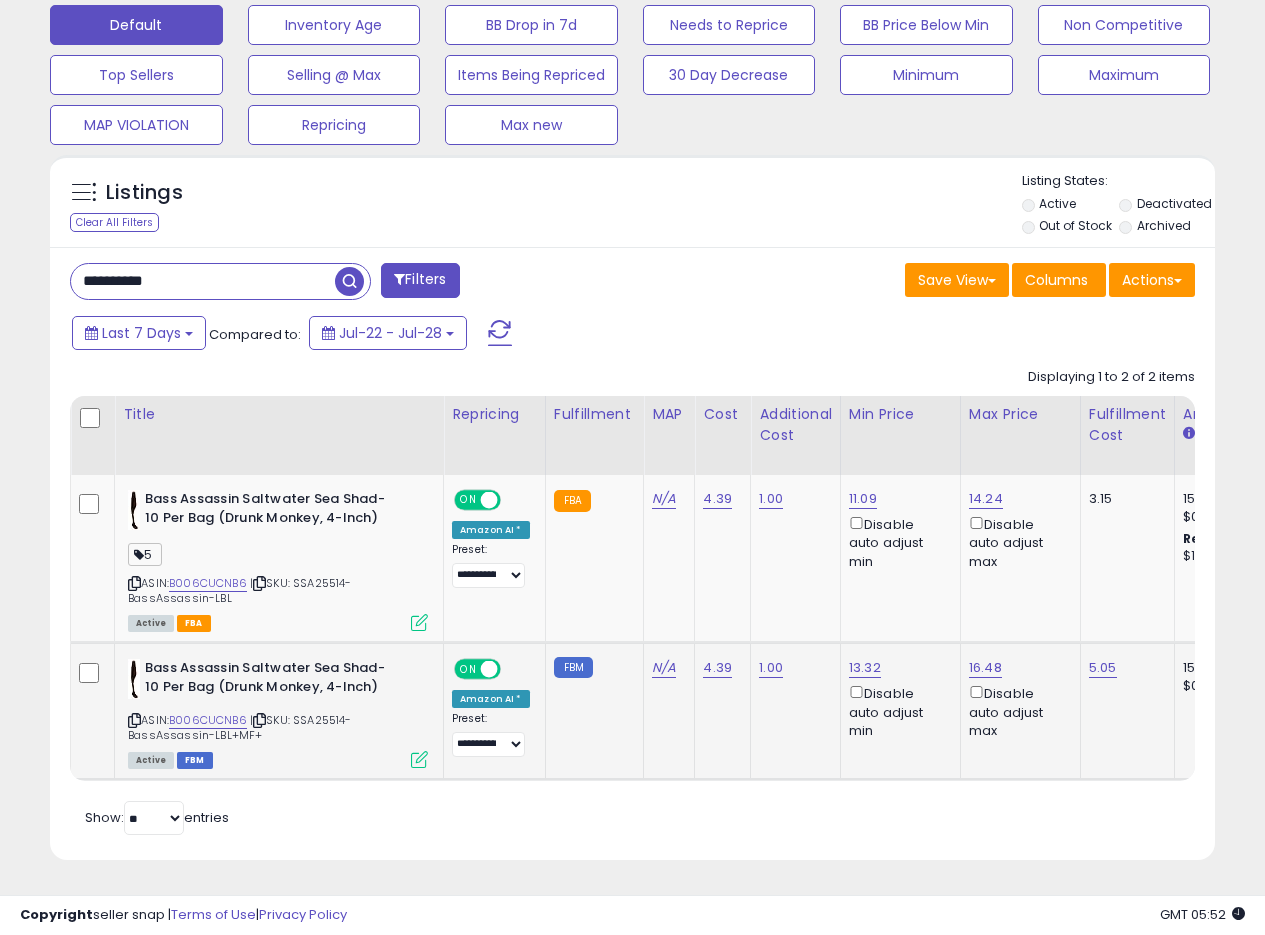 click at bounding box center (419, 759) 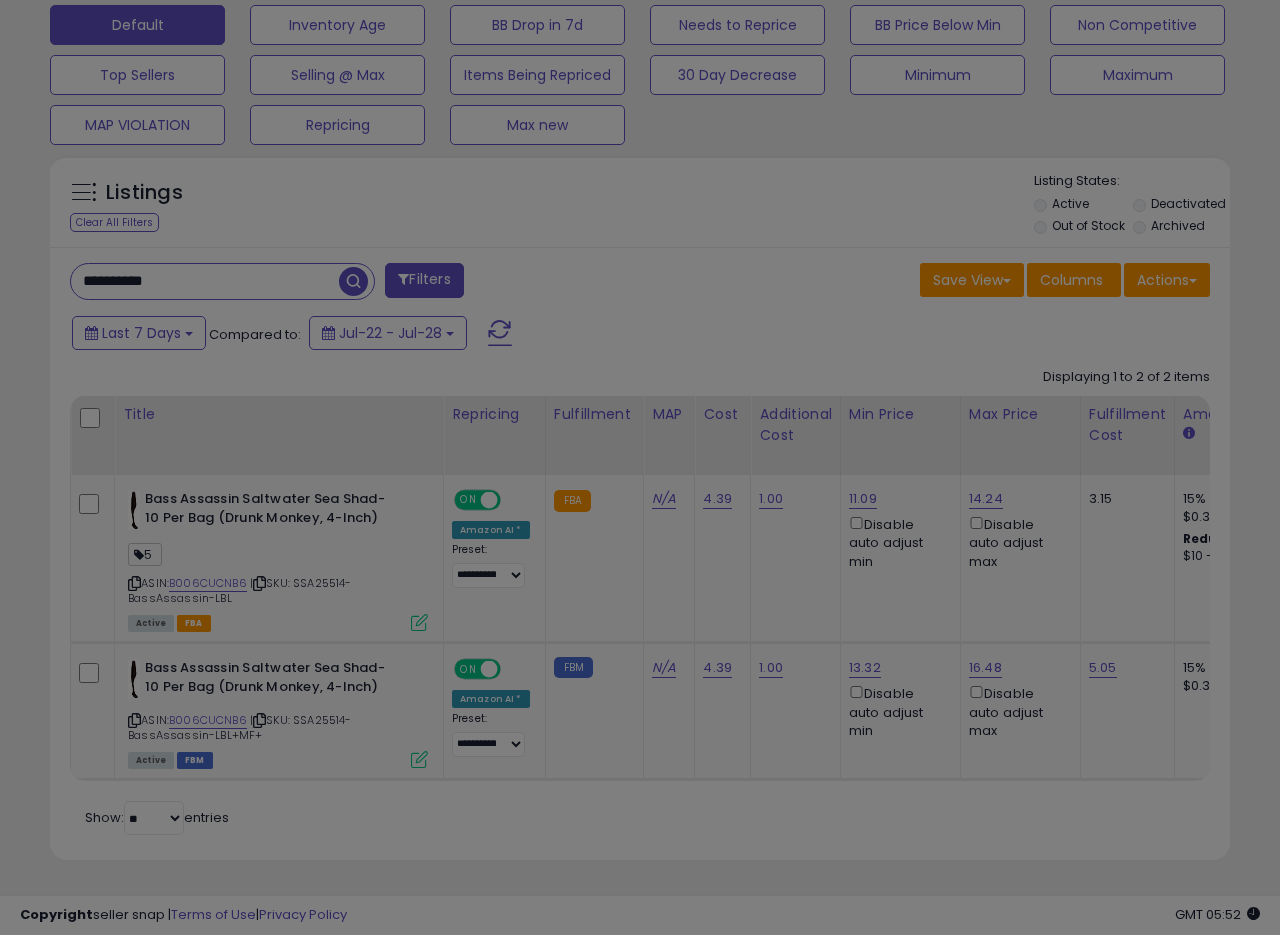 scroll, scrollTop: 999590, scrollLeft: 999317, axis: both 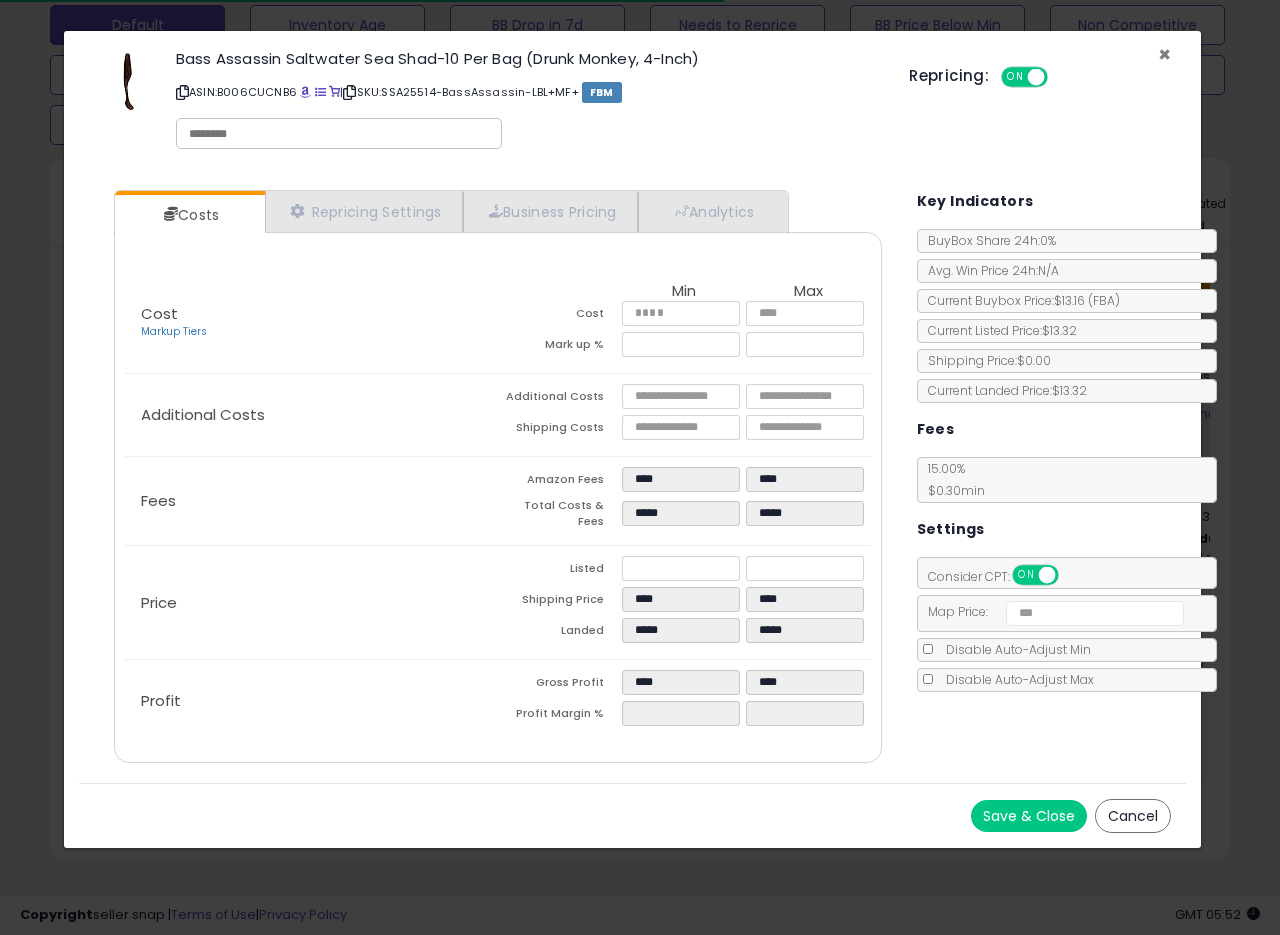 click on "×" at bounding box center [1164, 54] 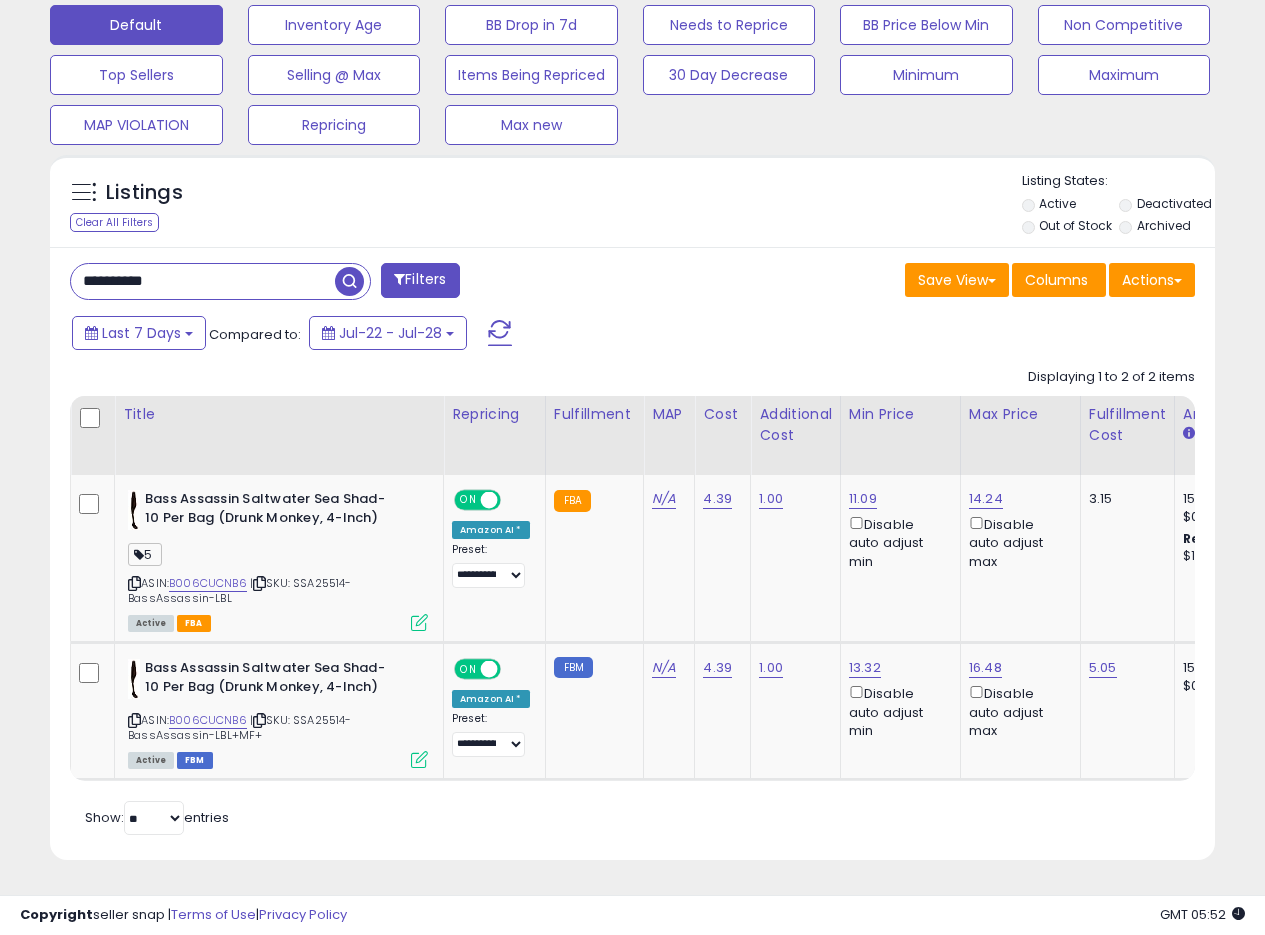 scroll, scrollTop: 410, scrollLeft: 674, axis: both 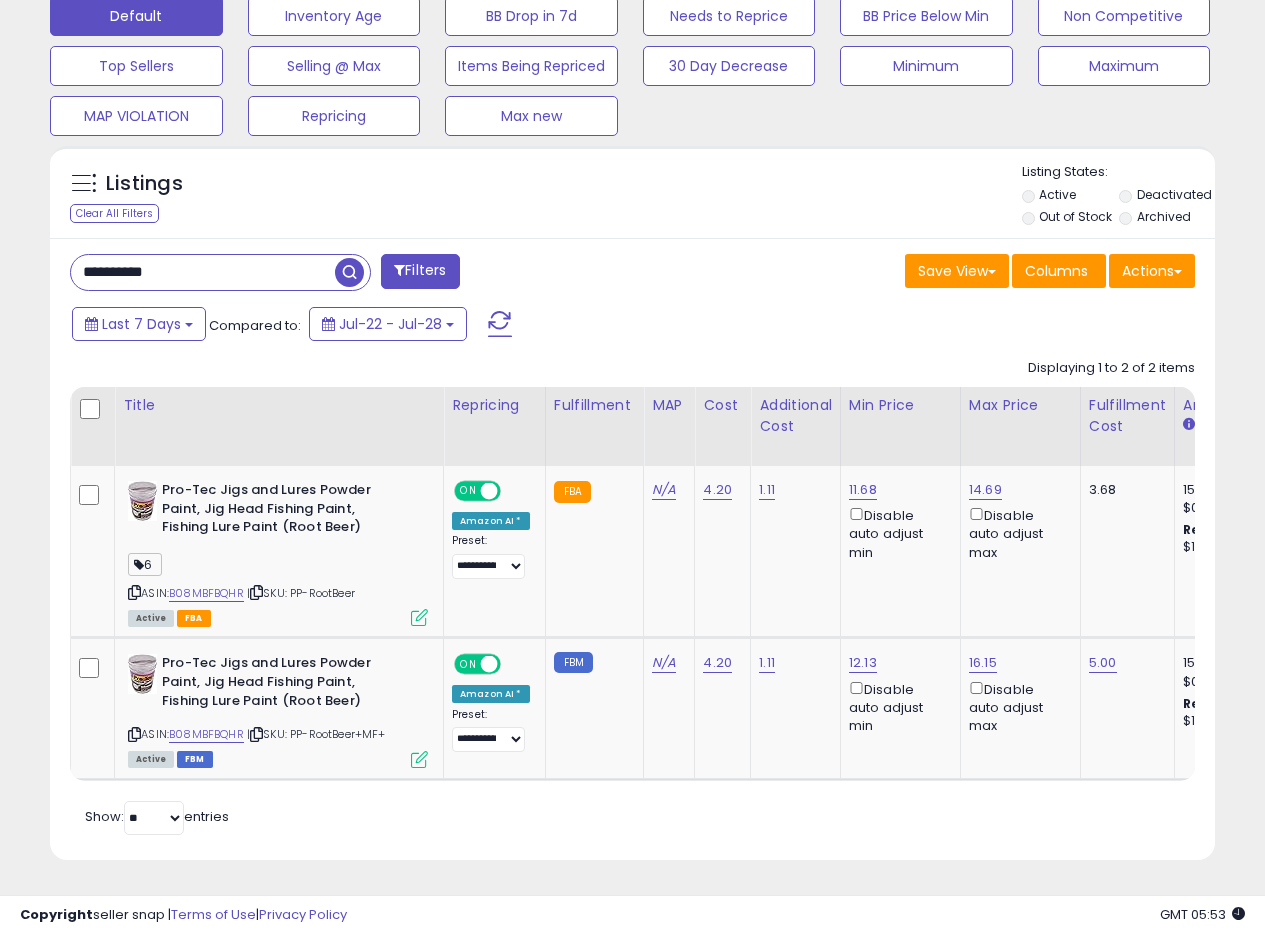 drag, startPoint x: 207, startPoint y: 276, endPoint x: 0, endPoint y: 256, distance: 207.96394 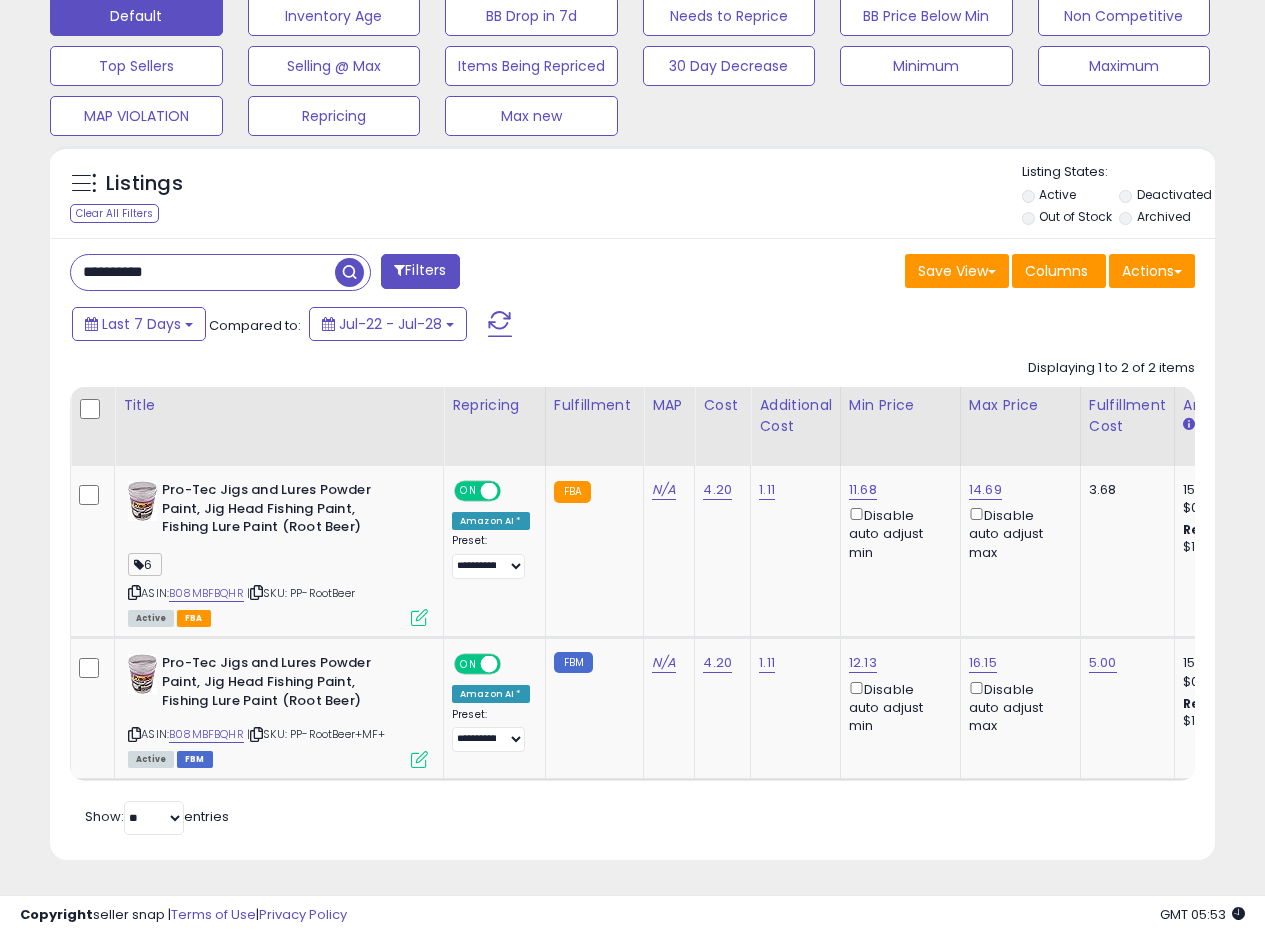 paste 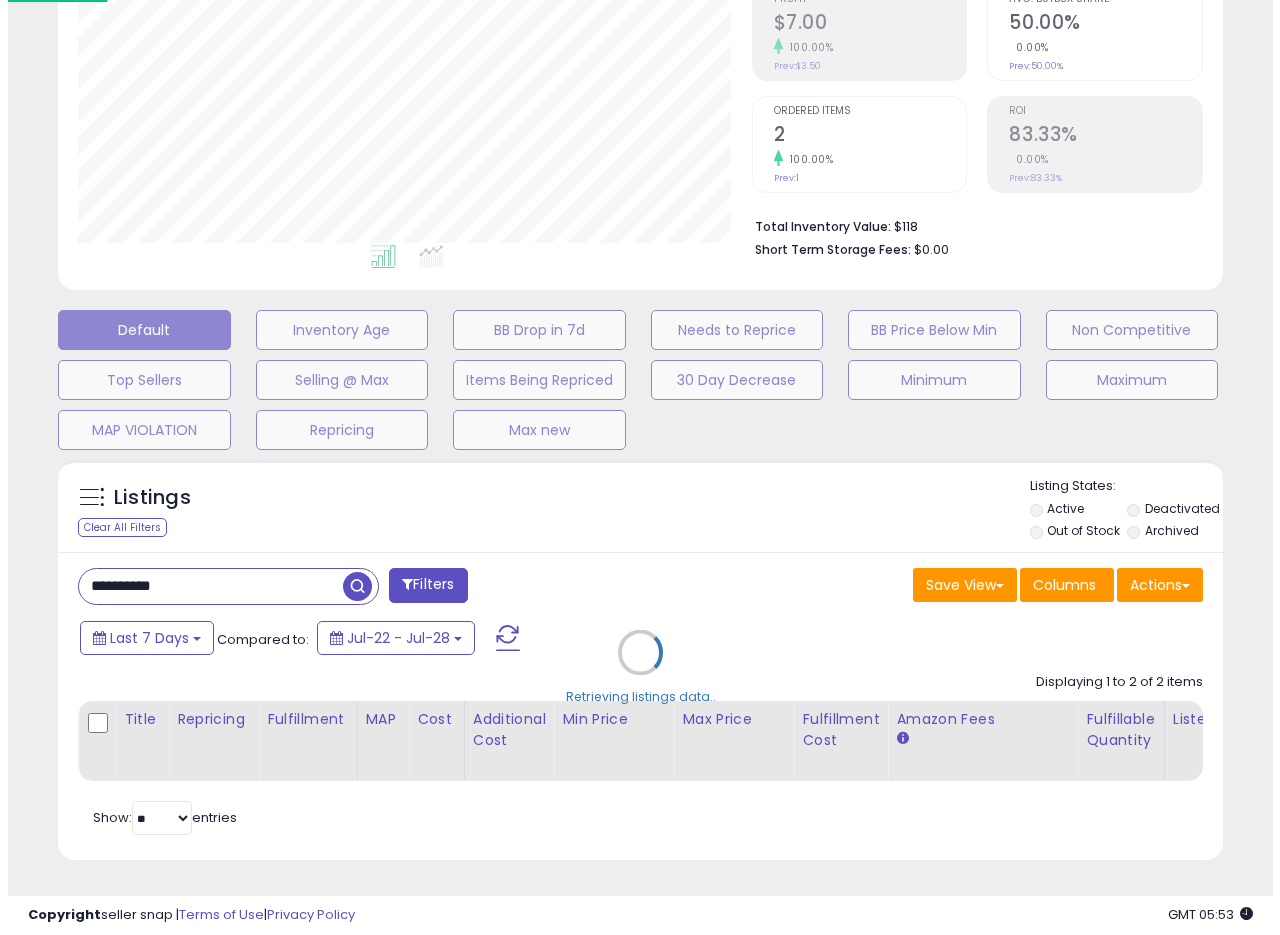 scroll, scrollTop: 335, scrollLeft: 0, axis: vertical 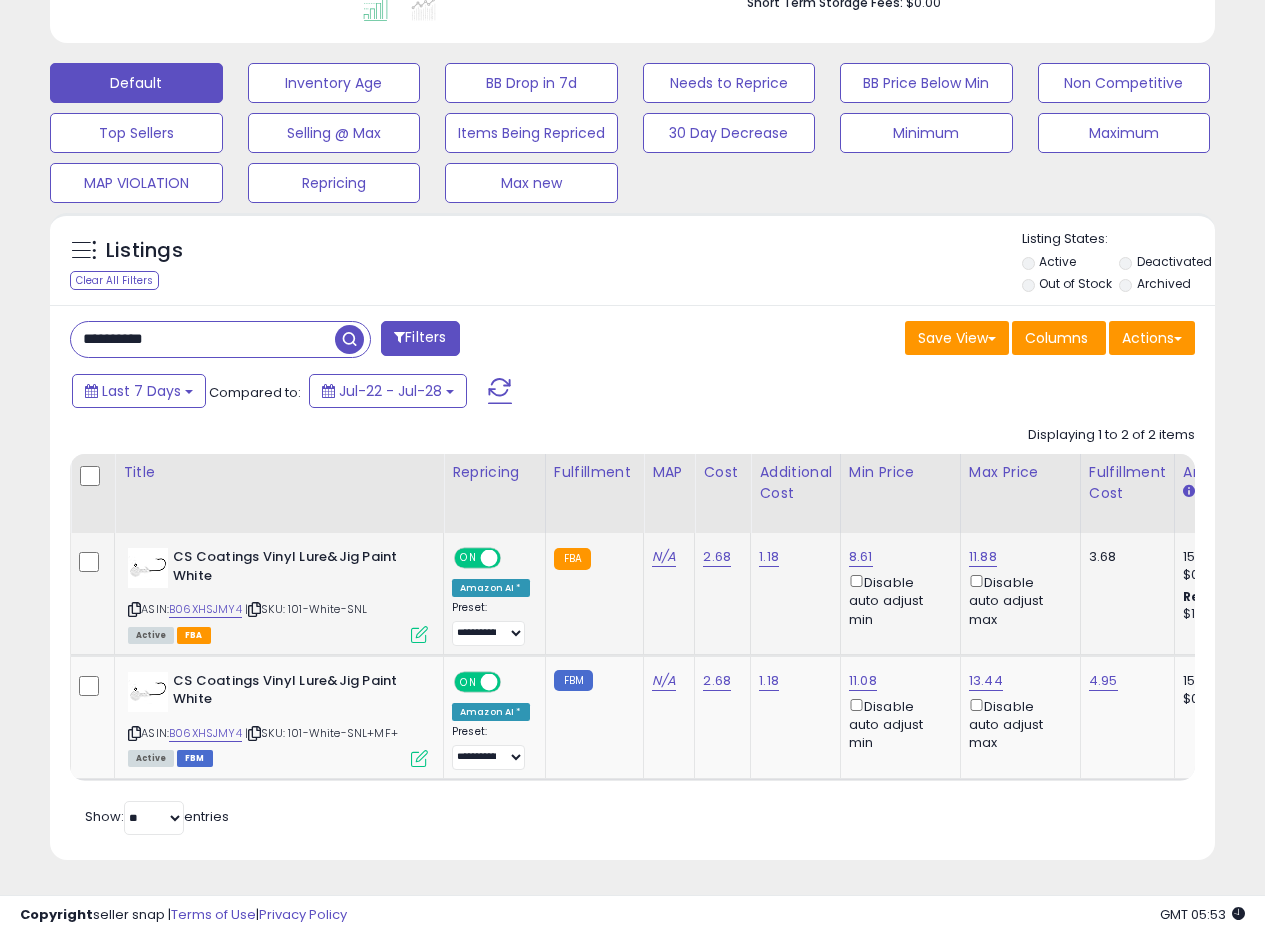 click on "CS Coatings Vinyl Lure&Jig Paint White  ASIN:  B06XHSJMY4    |   SKU: 101-White-SNL Active FBA" 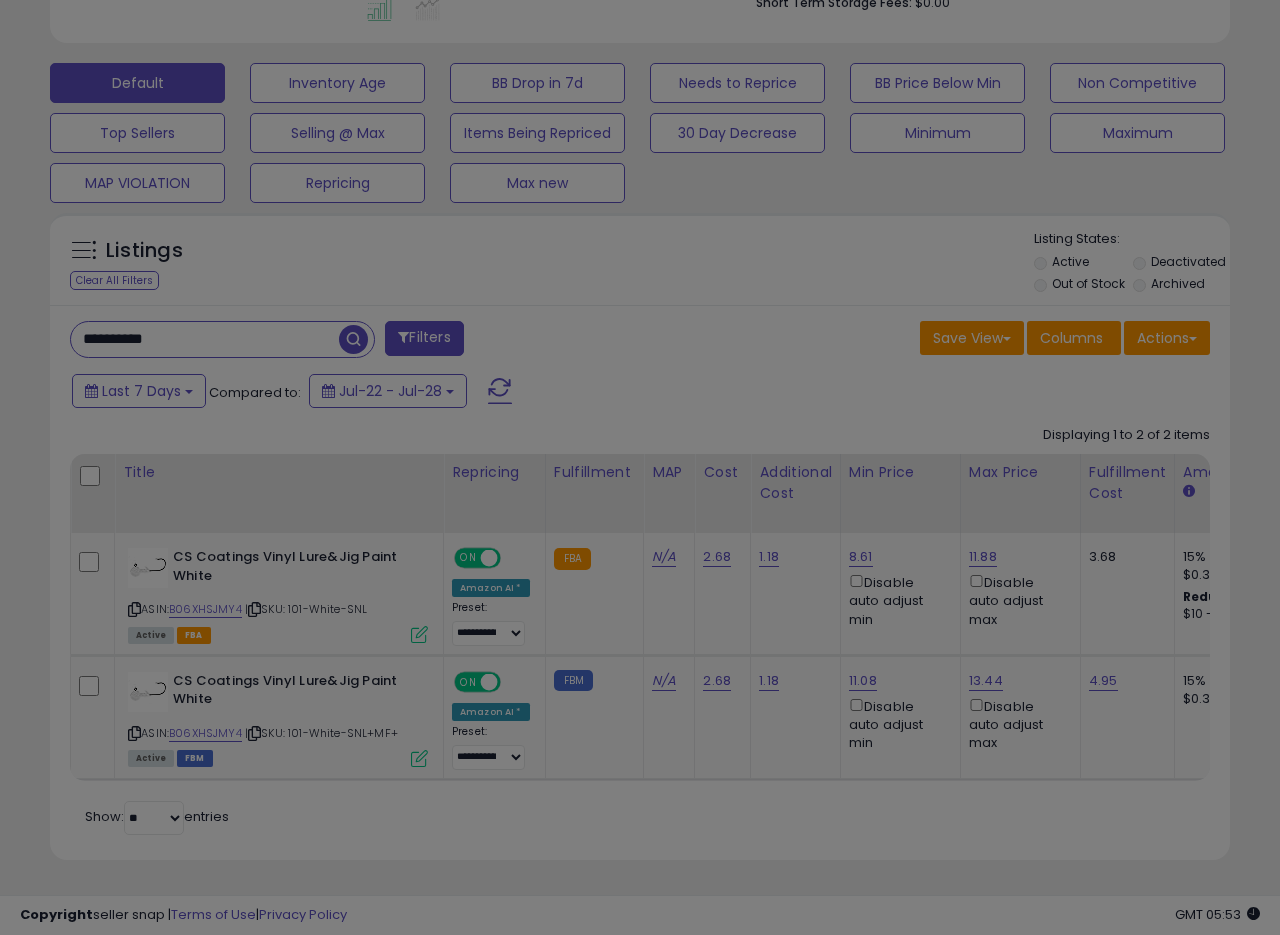 scroll, scrollTop: 999590, scrollLeft: 999317, axis: both 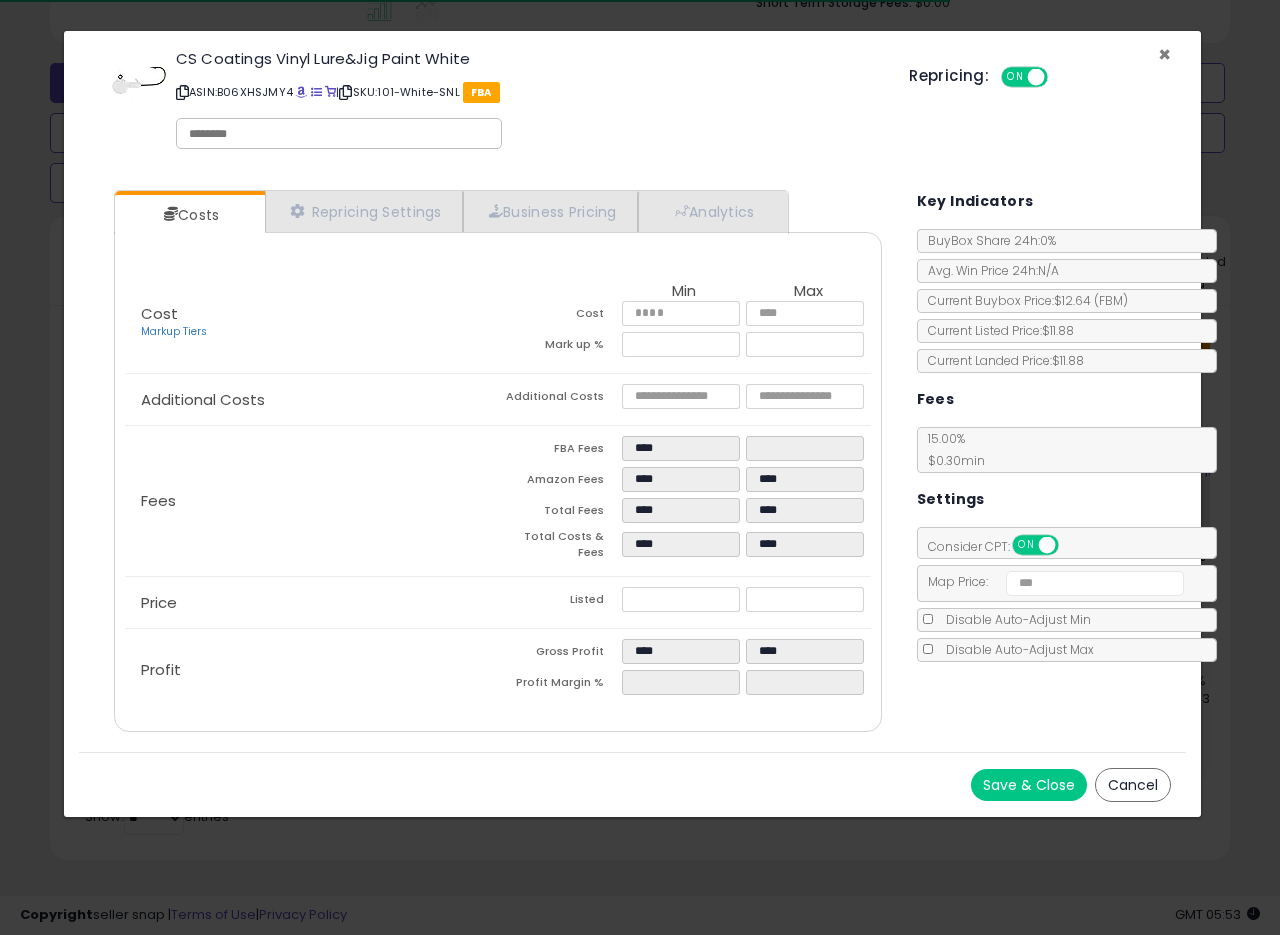 click on "×" at bounding box center [1164, 54] 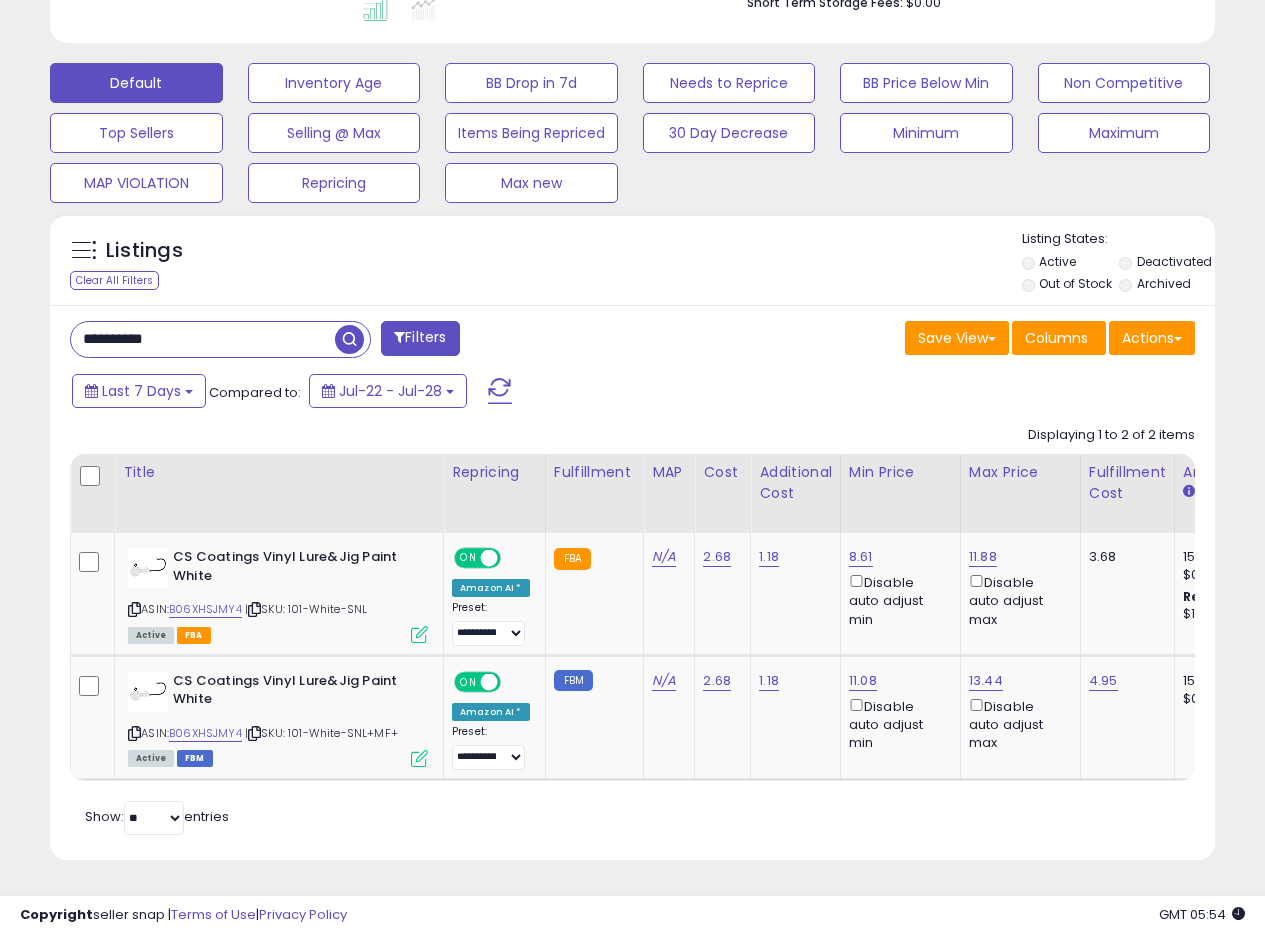 scroll, scrollTop: 410, scrollLeft: 674, axis: both 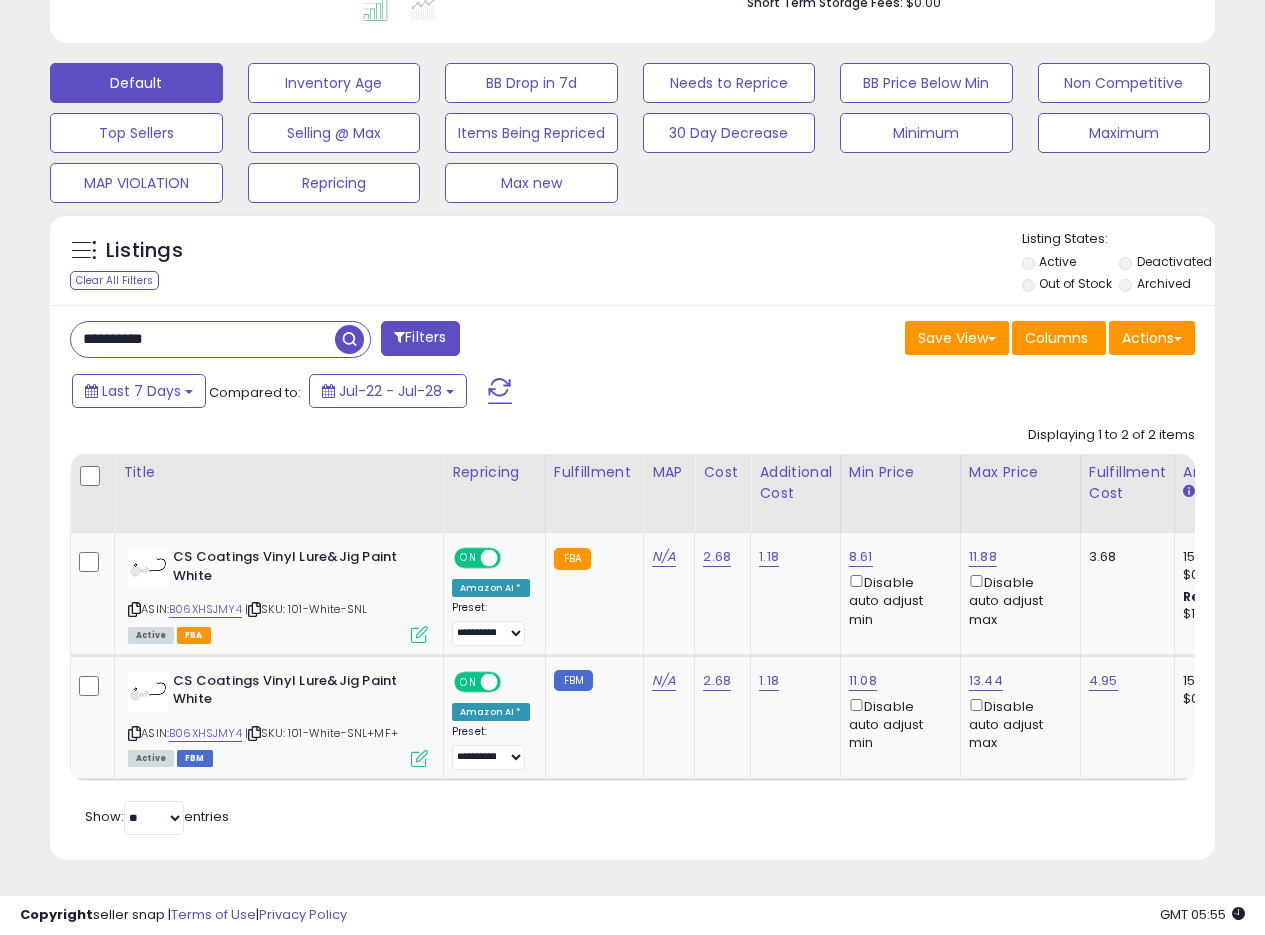 drag, startPoint x: 203, startPoint y: 336, endPoint x: 0, endPoint y: 328, distance: 203.15758 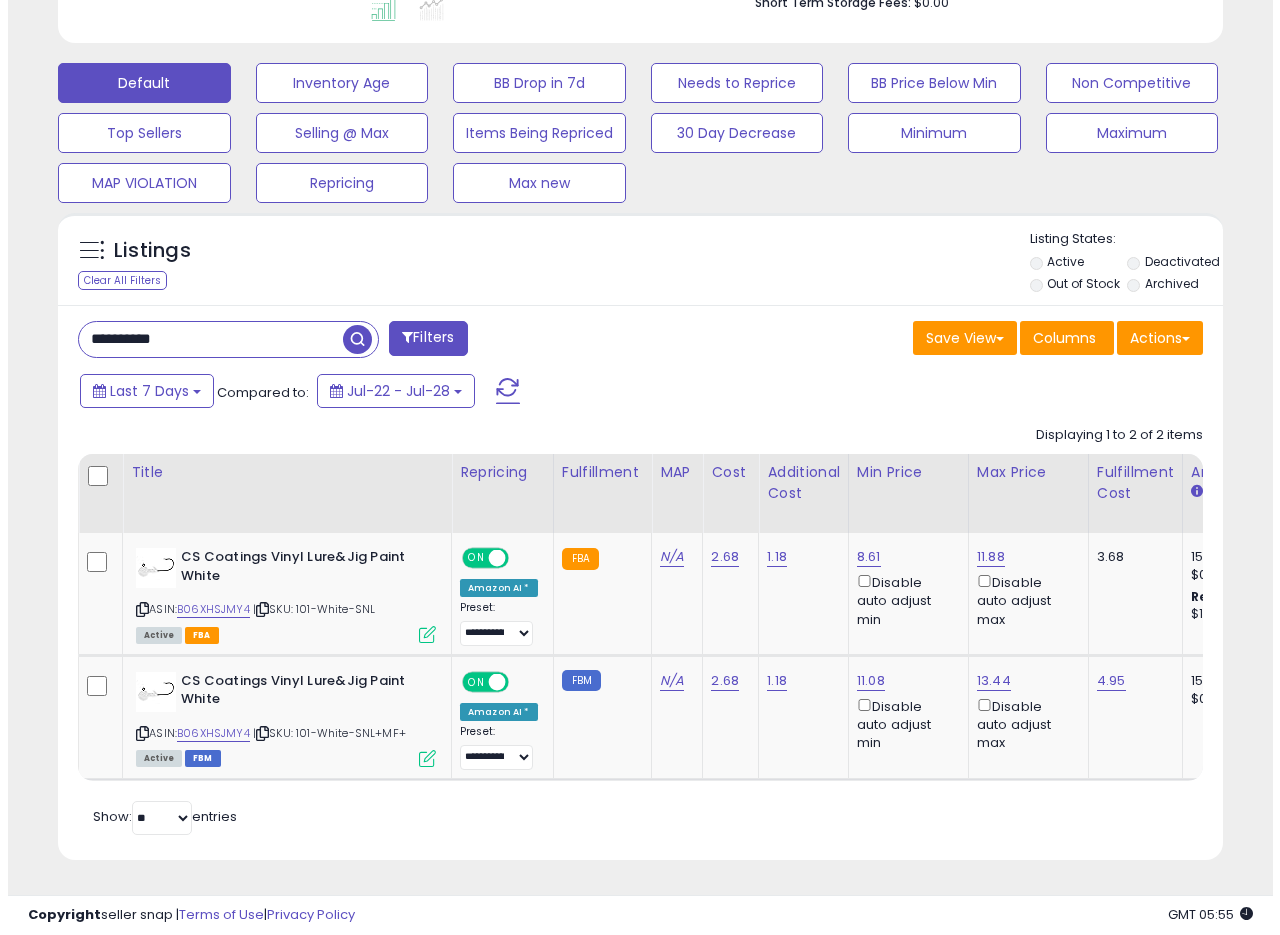 scroll, scrollTop: 335, scrollLeft: 0, axis: vertical 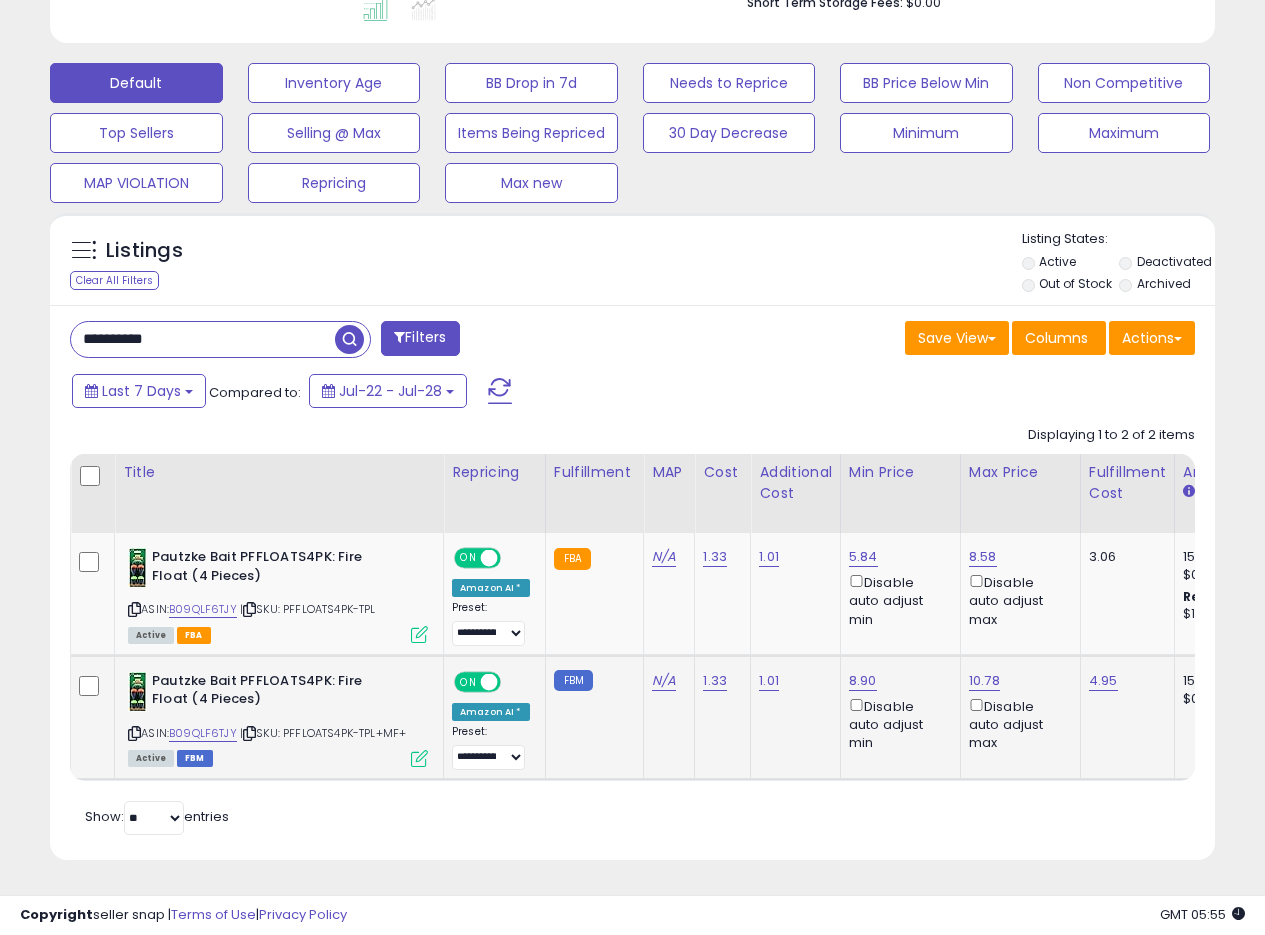 click at bounding box center [419, 758] 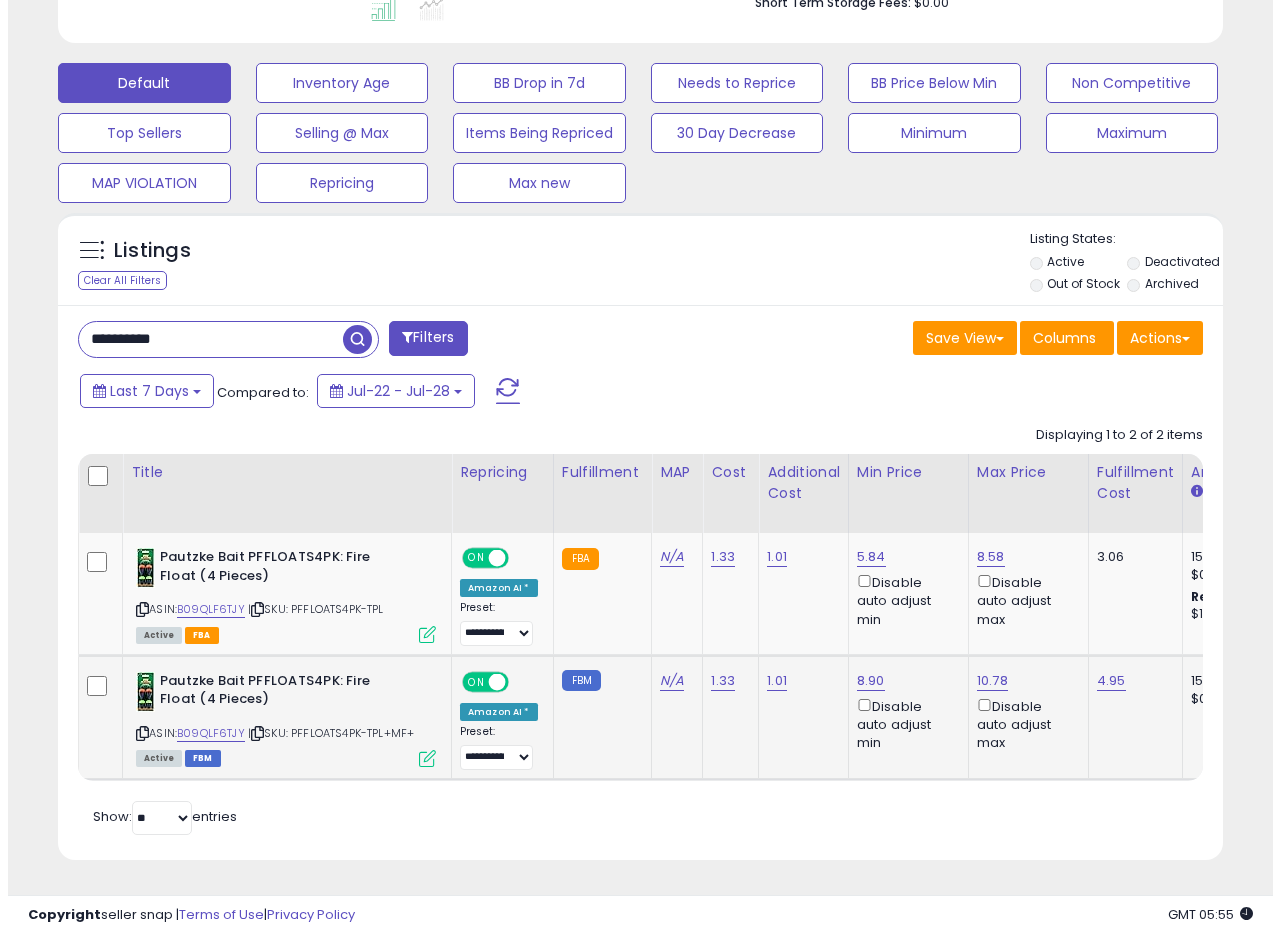 scroll, scrollTop: 999590, scrollLeft: 999317, axis: both 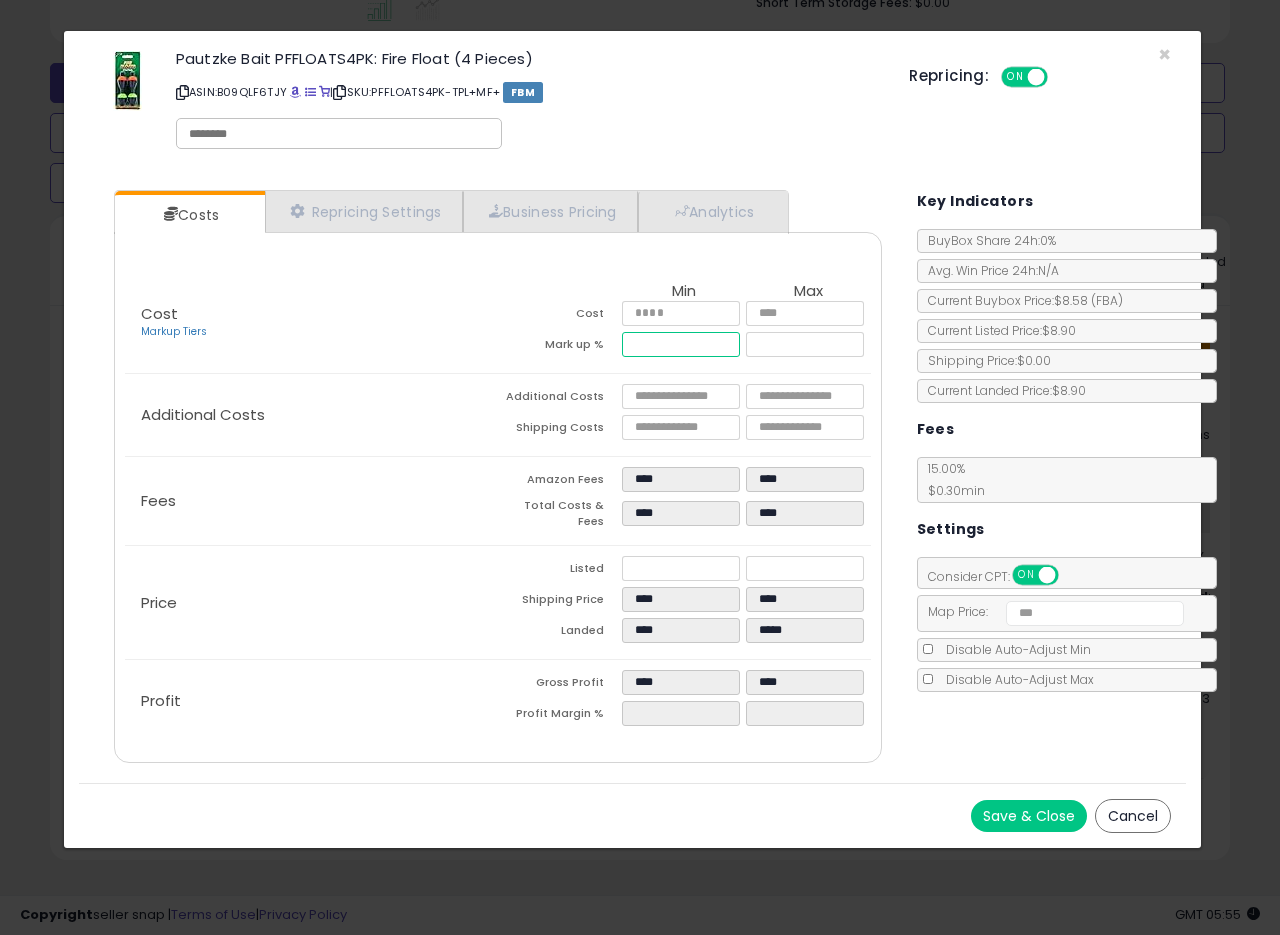drag, startPoint x: 645, startPoint y: 341, endPoint x: 694, endPoint y: 341, distance: 49 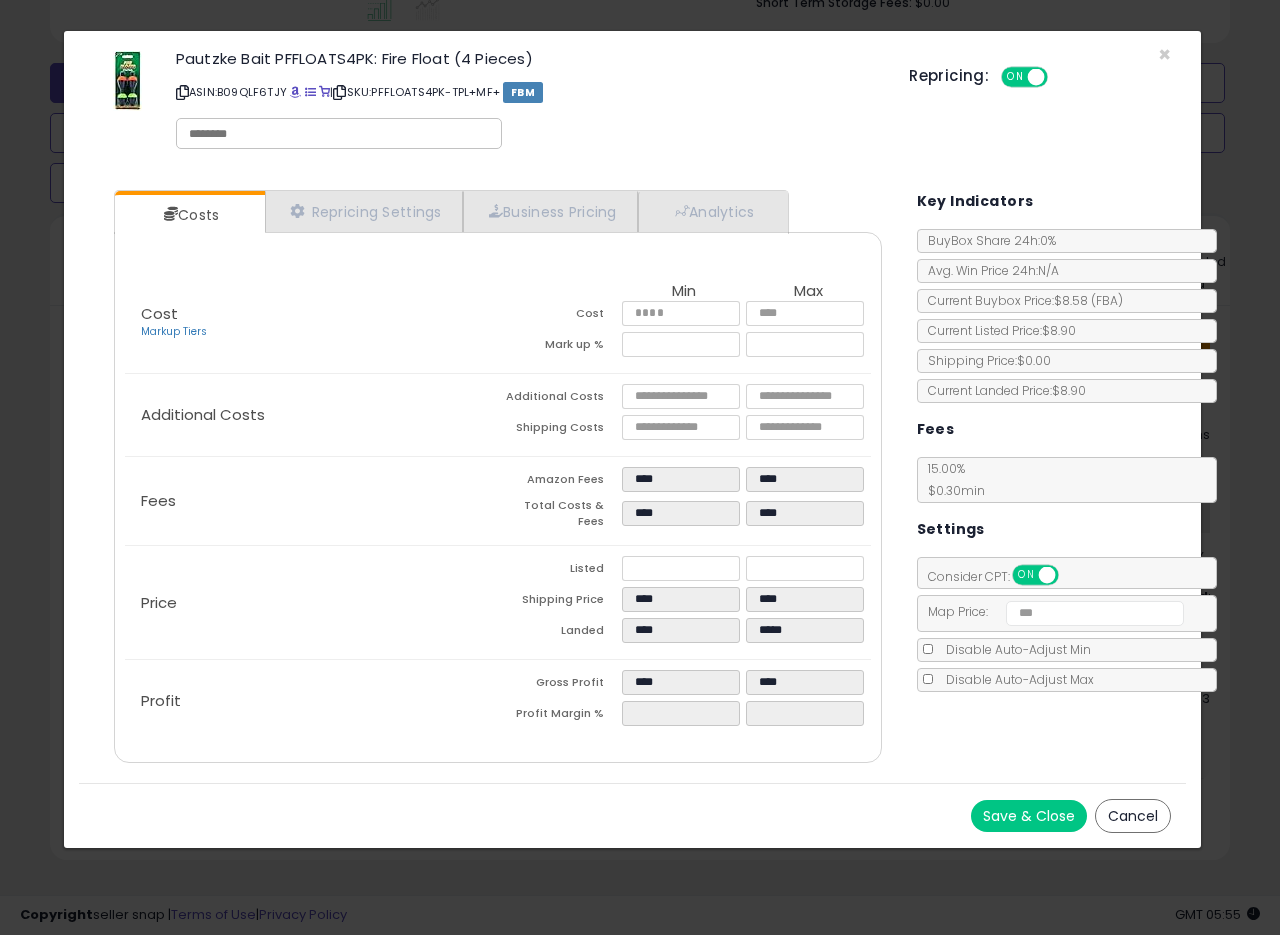 type on "*****" 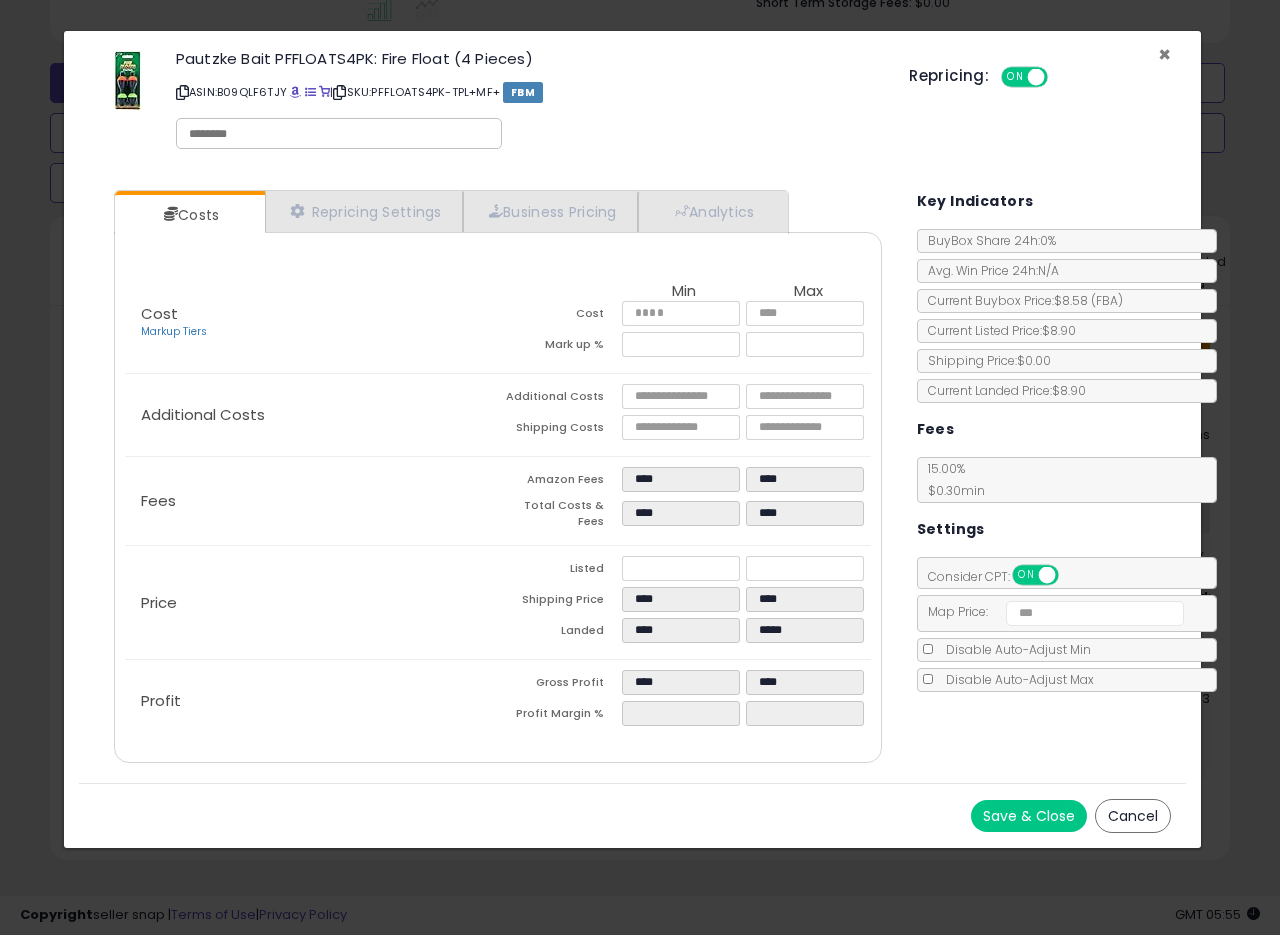 click on "×" at bounding box center (1164, 54) 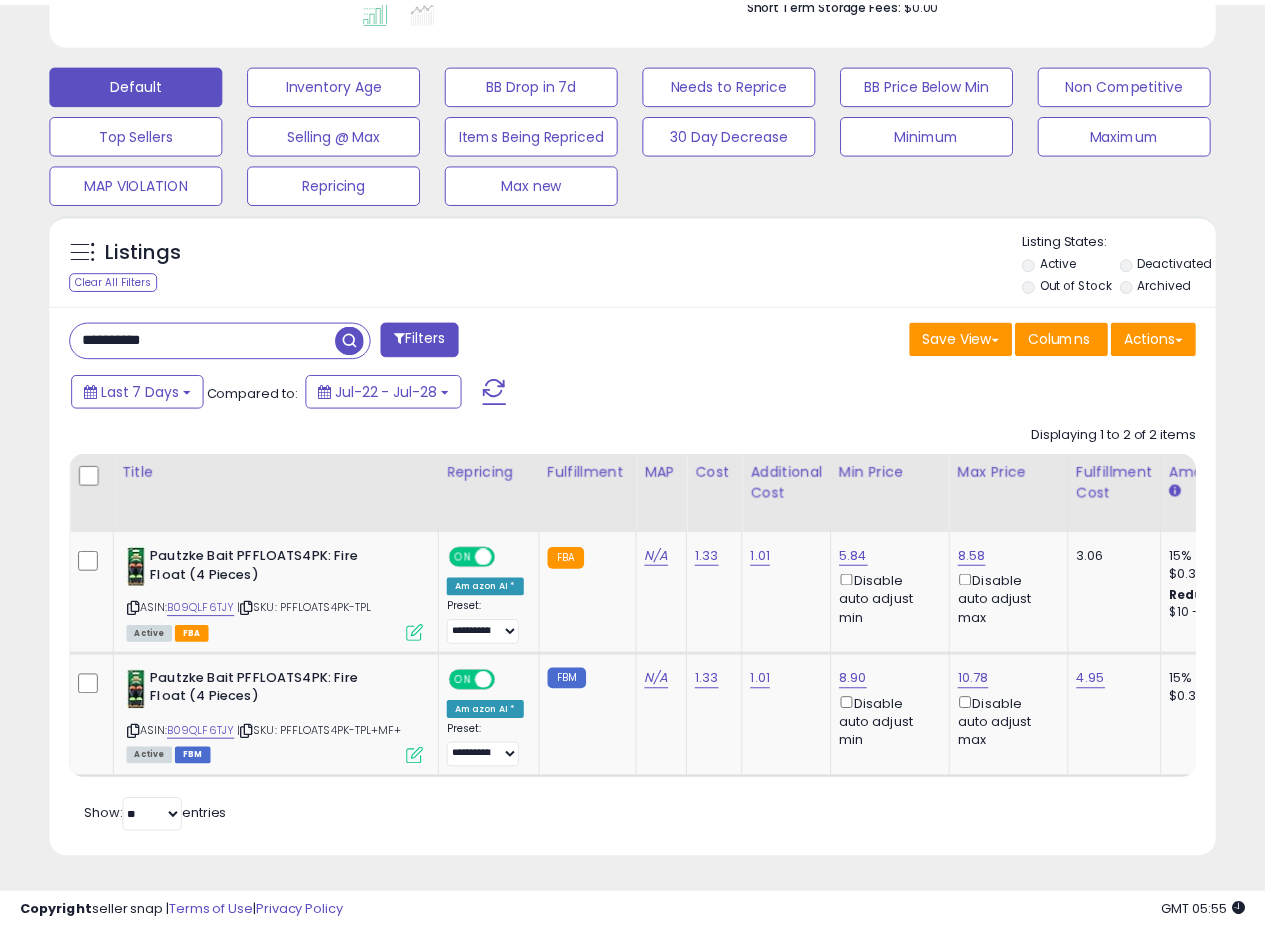 scroll, scrollTop: 410, scrollLeft: 674, axis: both 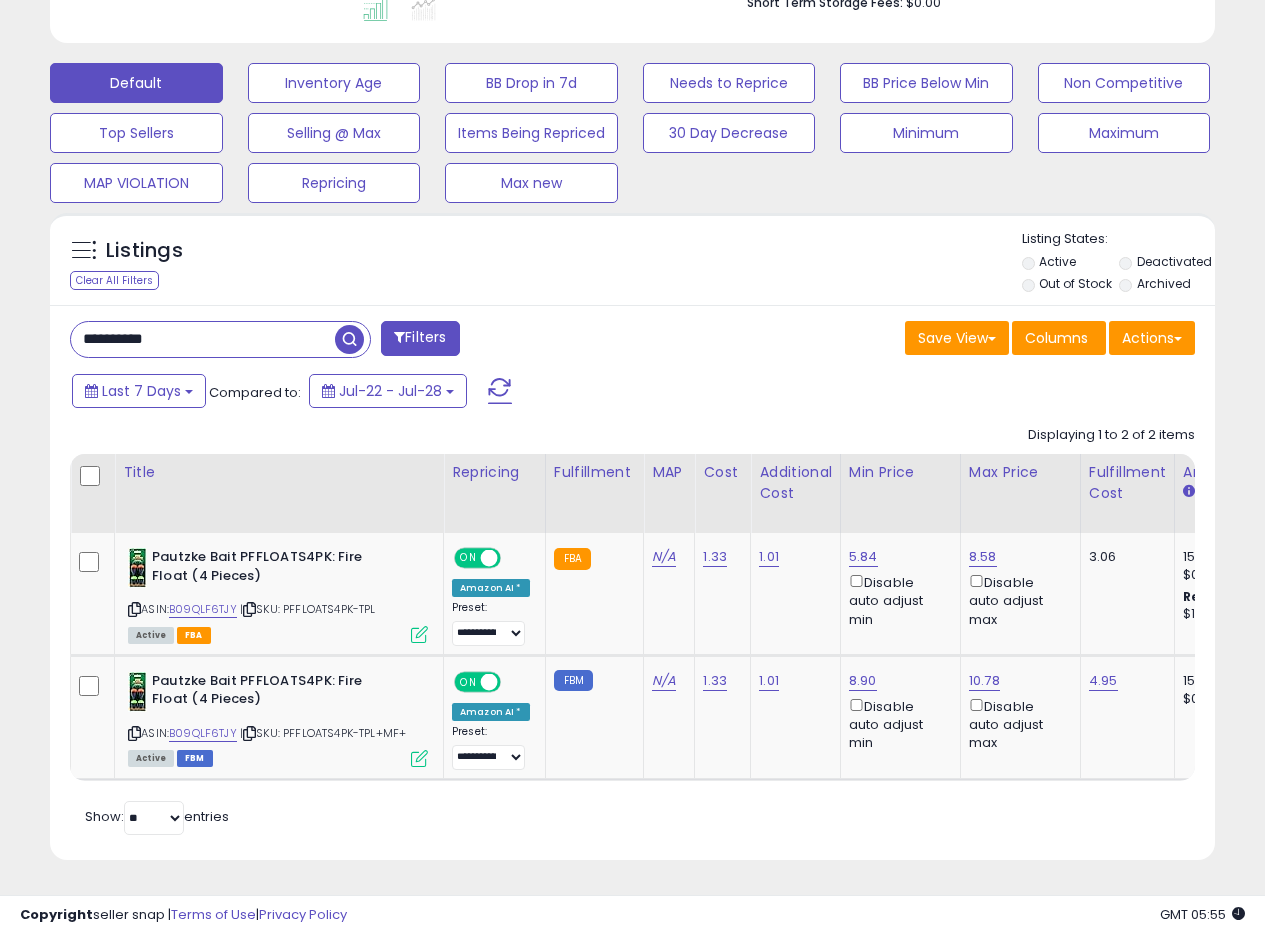 drag, startPoint x: 100, startPoint y: 339, endPoint x: 24, endPoint y: 323, distance: 77.665955 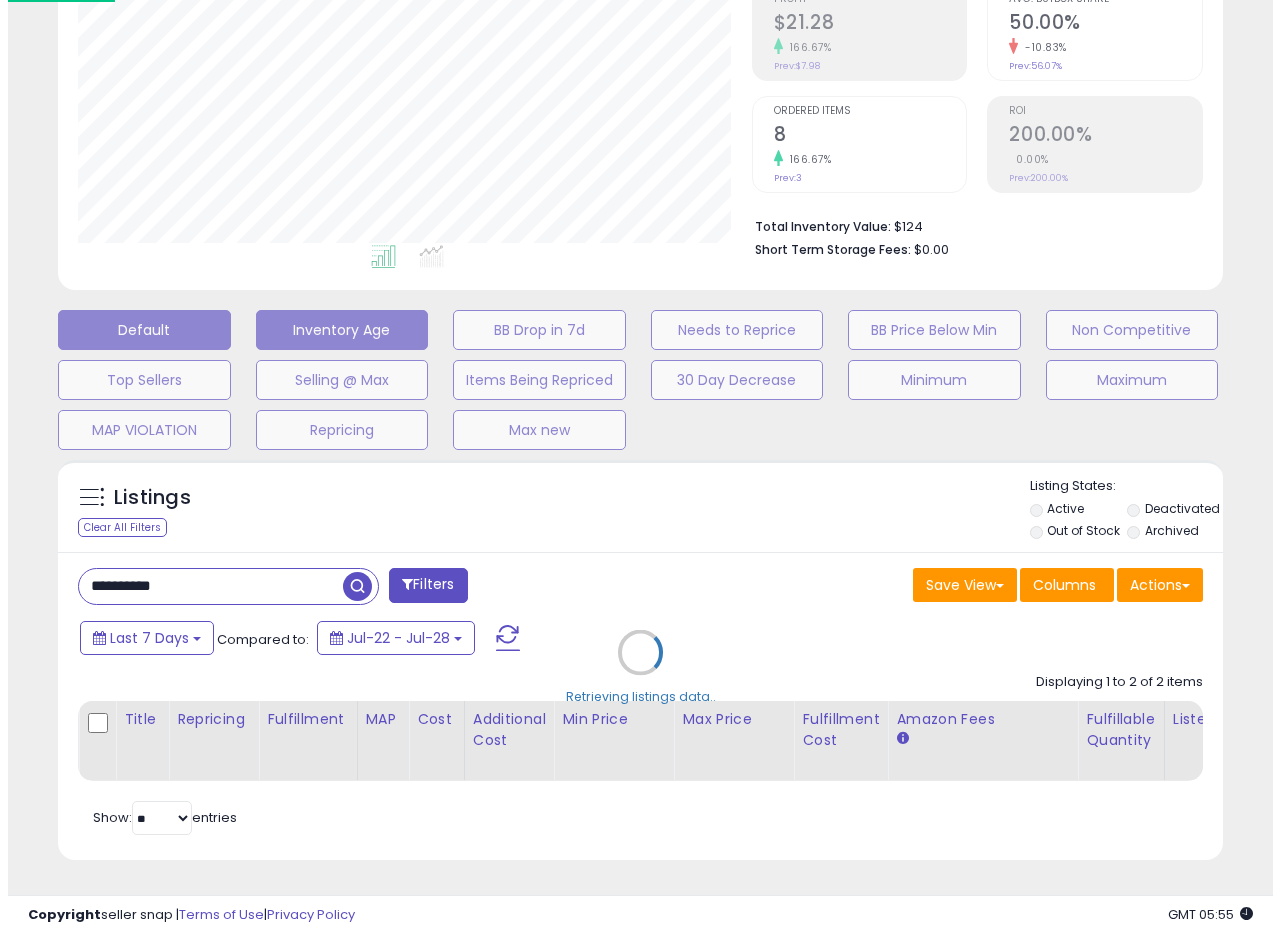 scroll, scrollTop: 335, scrollLeft: 0, axis: vertical 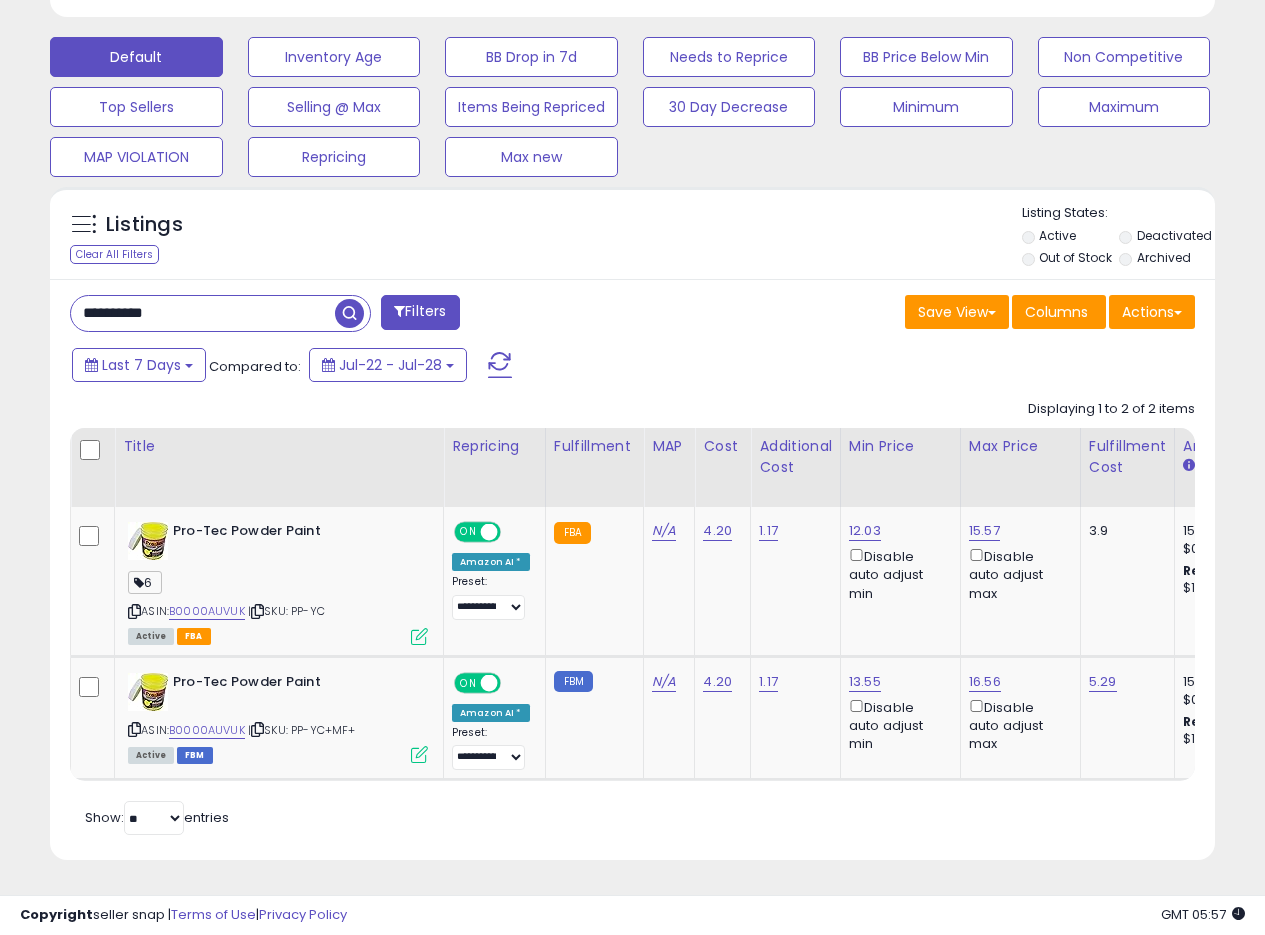 drag, startPoint x: 208, startPoint y: 301, endPoint x: 0, endPoint y: 285, distance: 208.61447 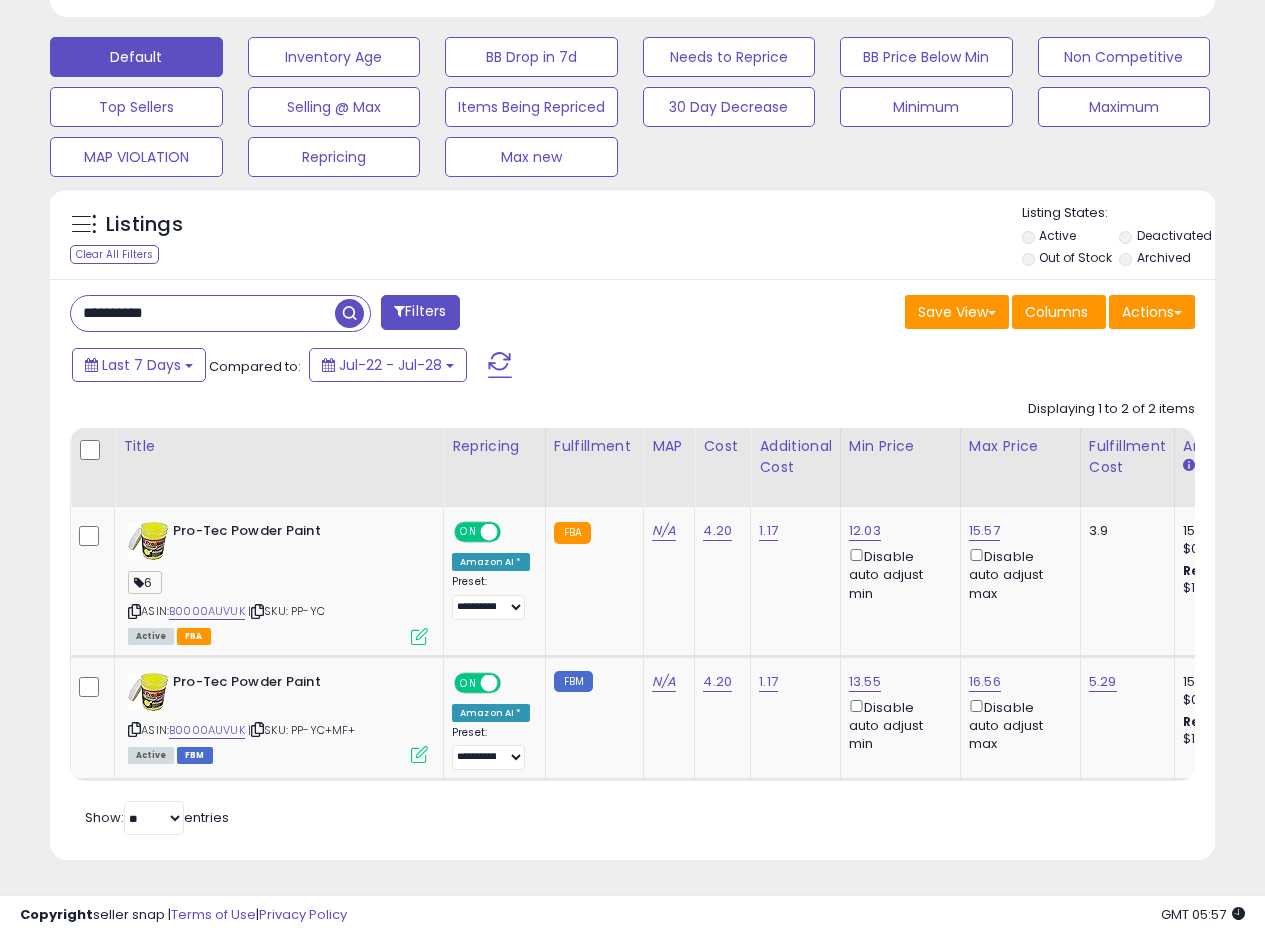 paste 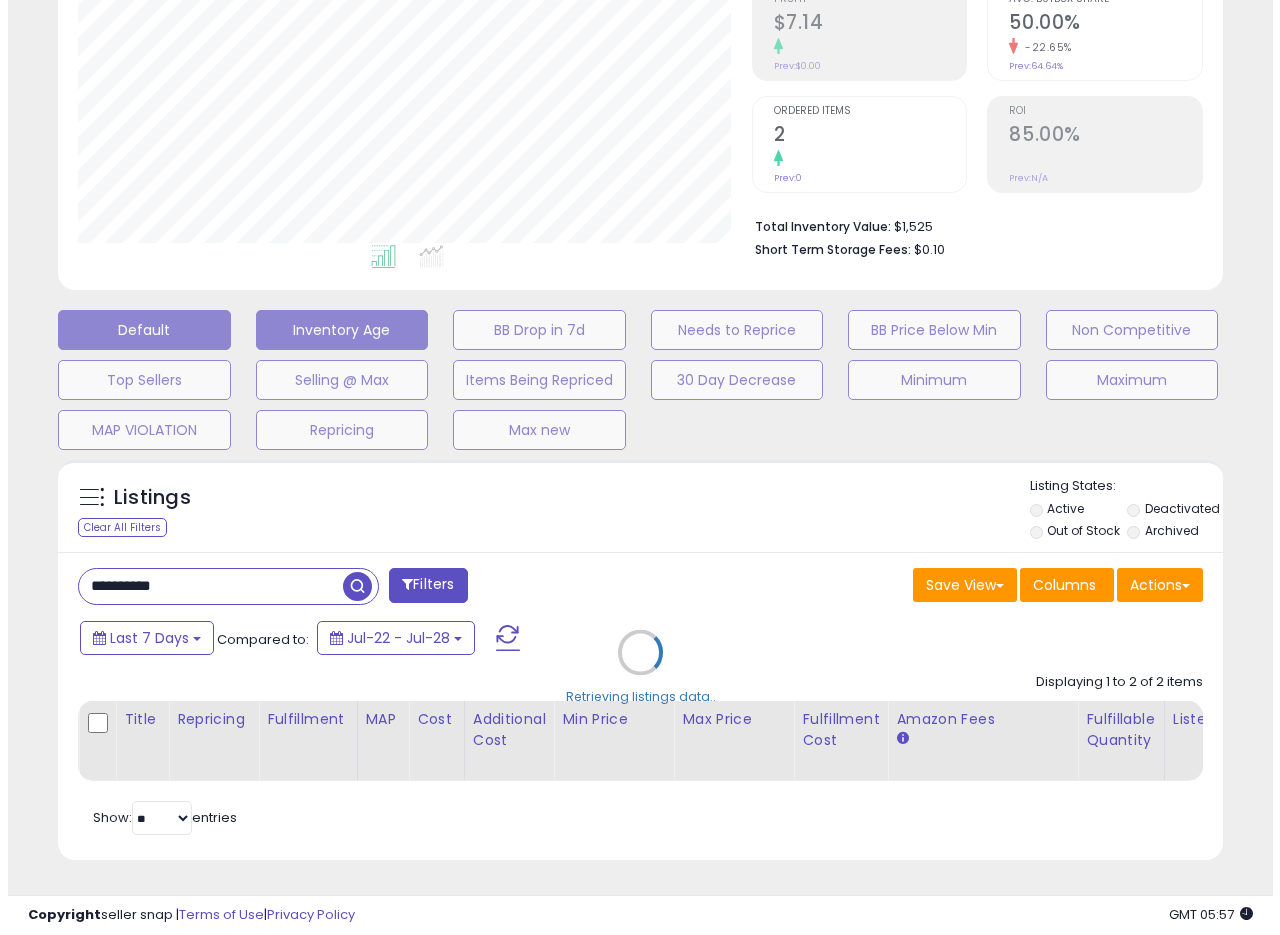 scroll, scrollTop: 335, scrollLeft: 0, axis: vertical 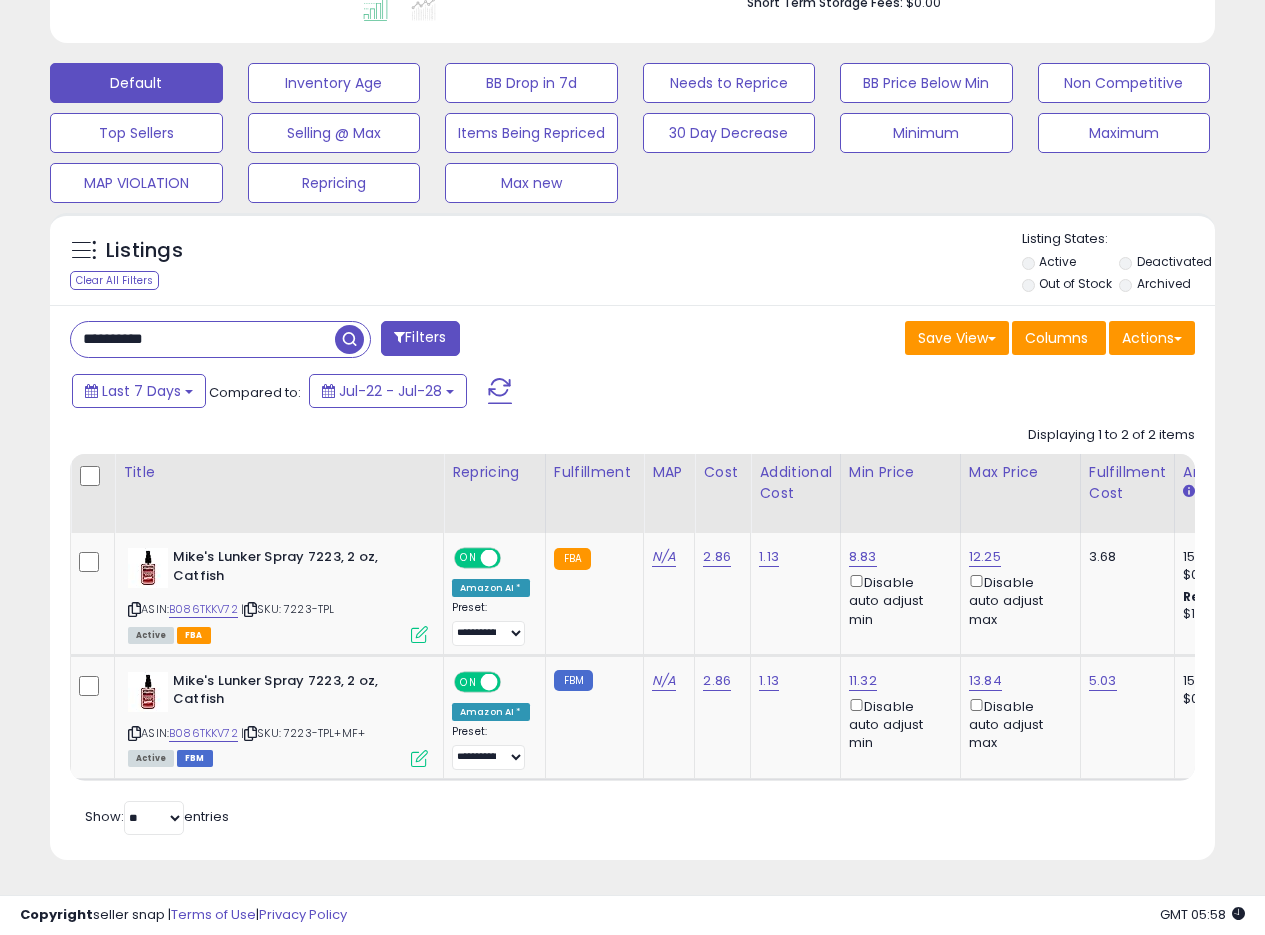 drag, startPoint x: 201, startPoint y: 326, endPoint x: 1, endPoint y: 318, distance: 200.15994 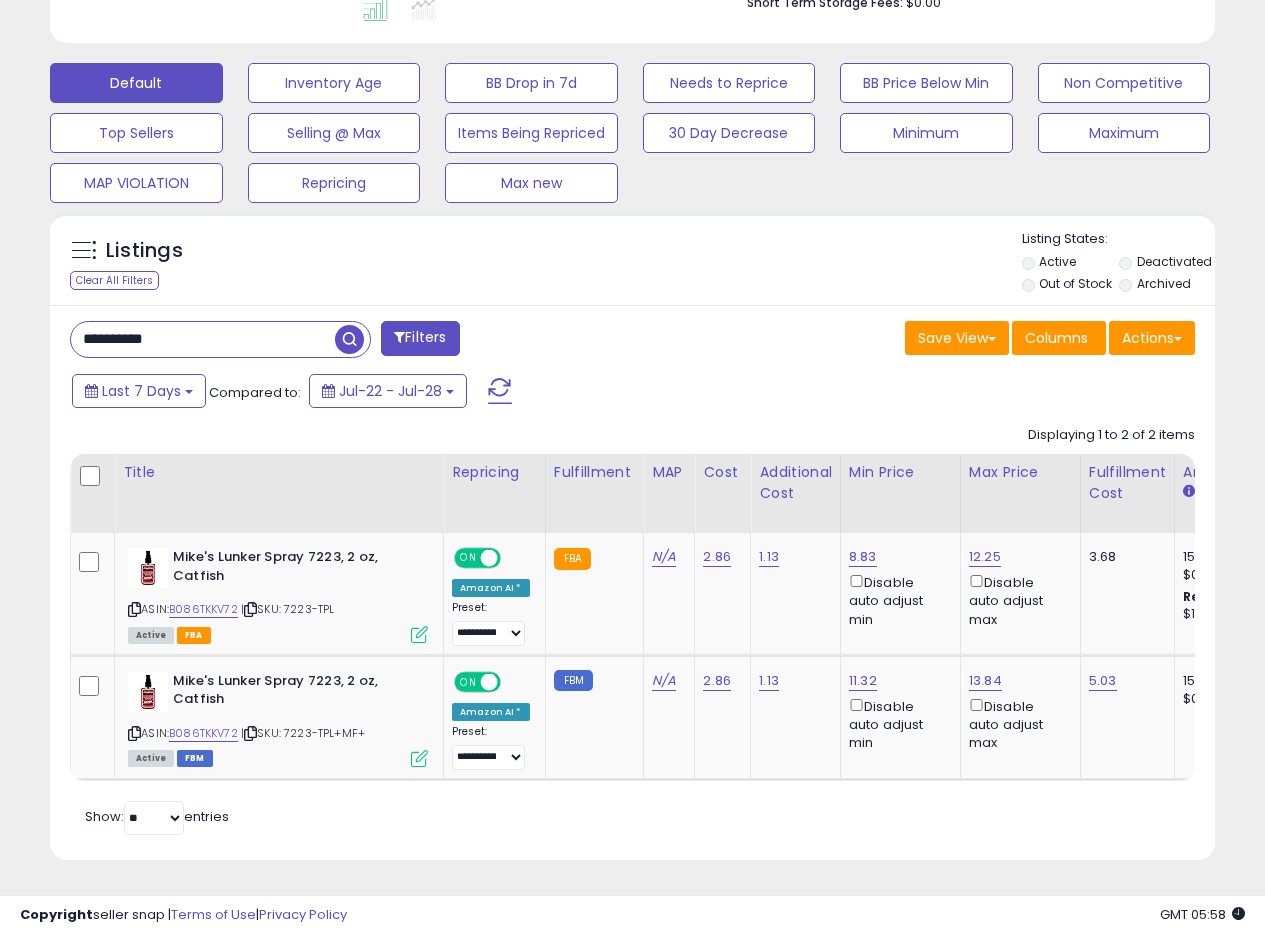 paste 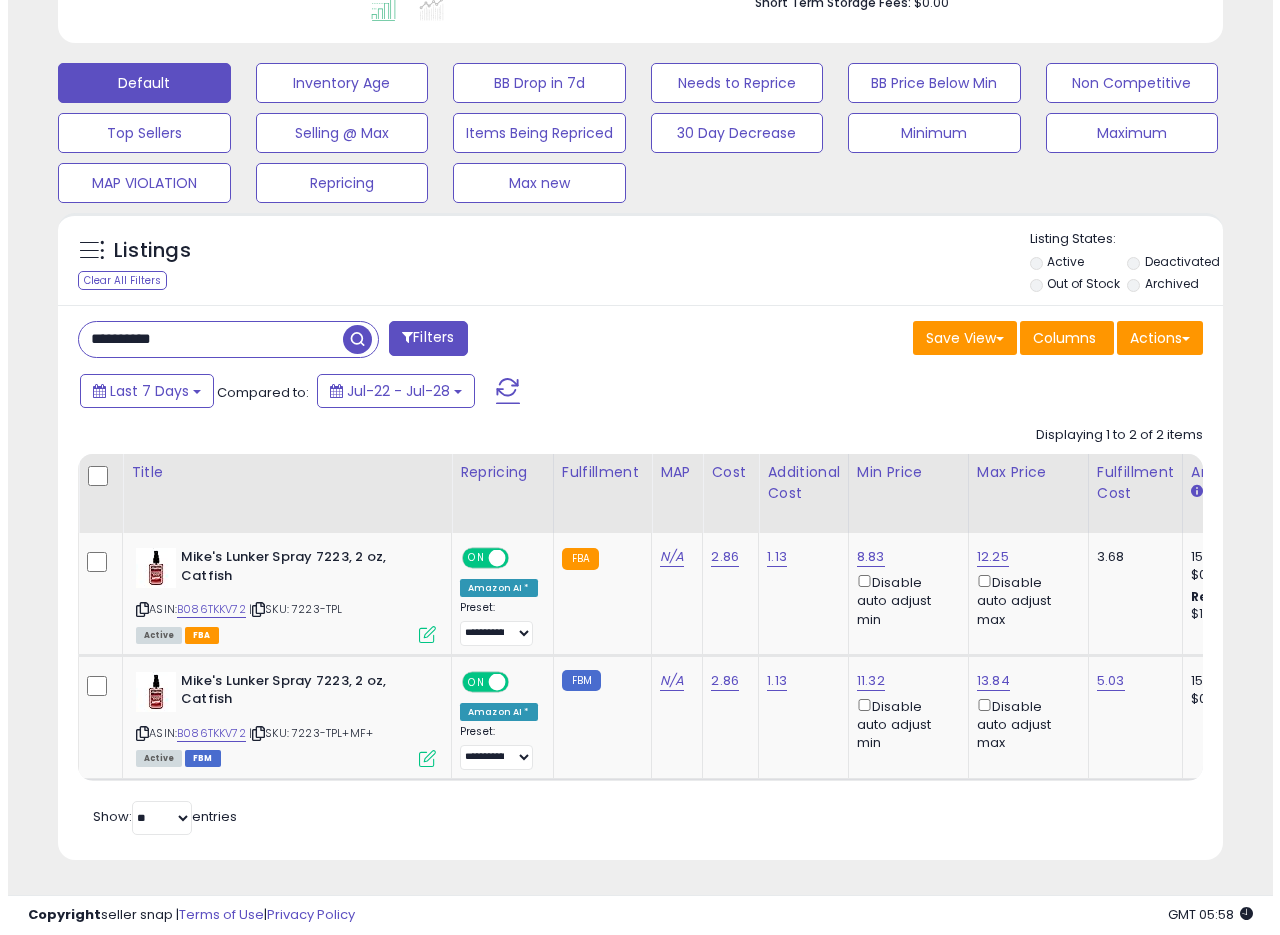 scroll, scrollTop: 335, scrollLeft: 0, axis: vertical 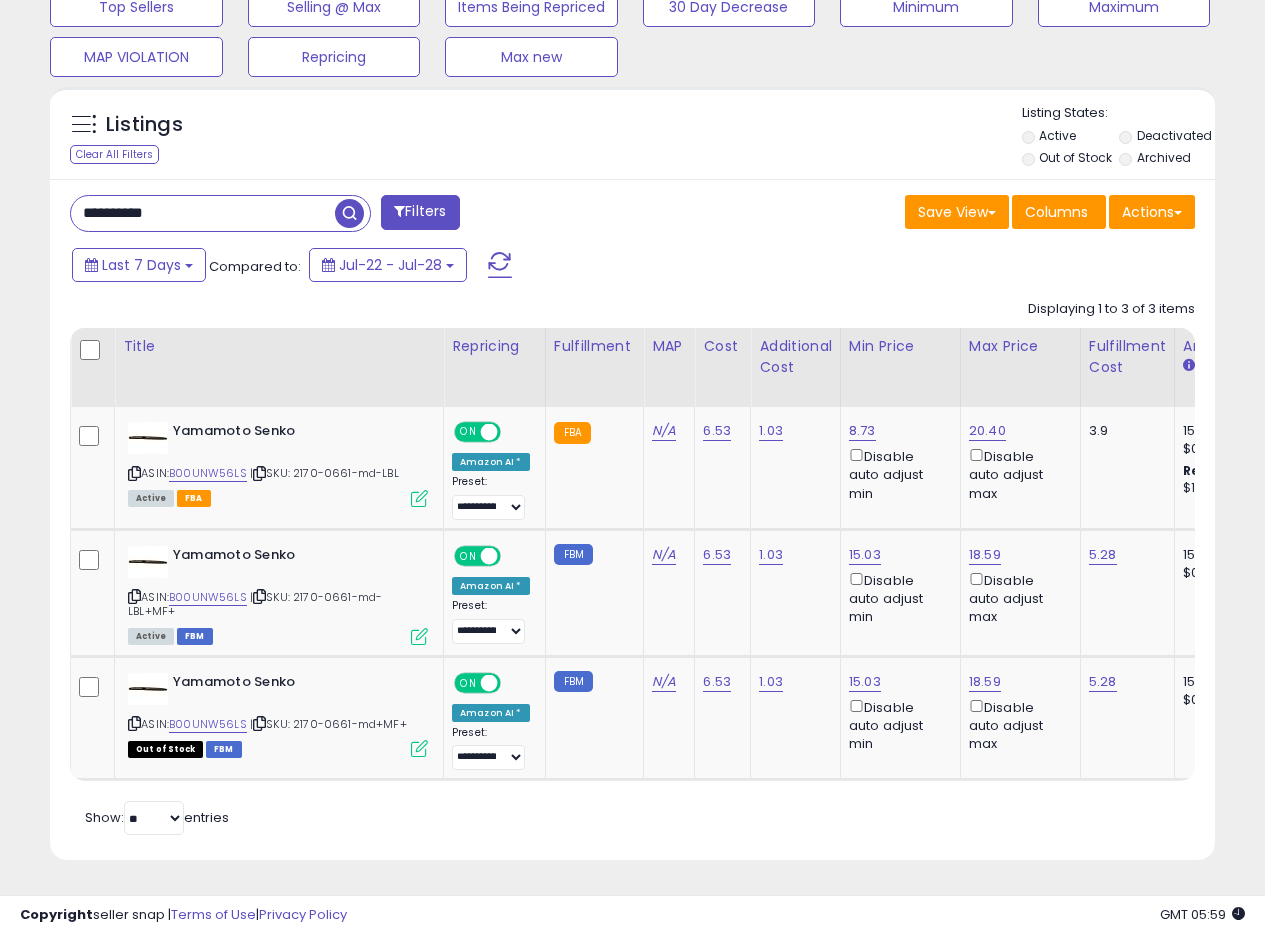 click on "**********" at bounding box center [632, 153] 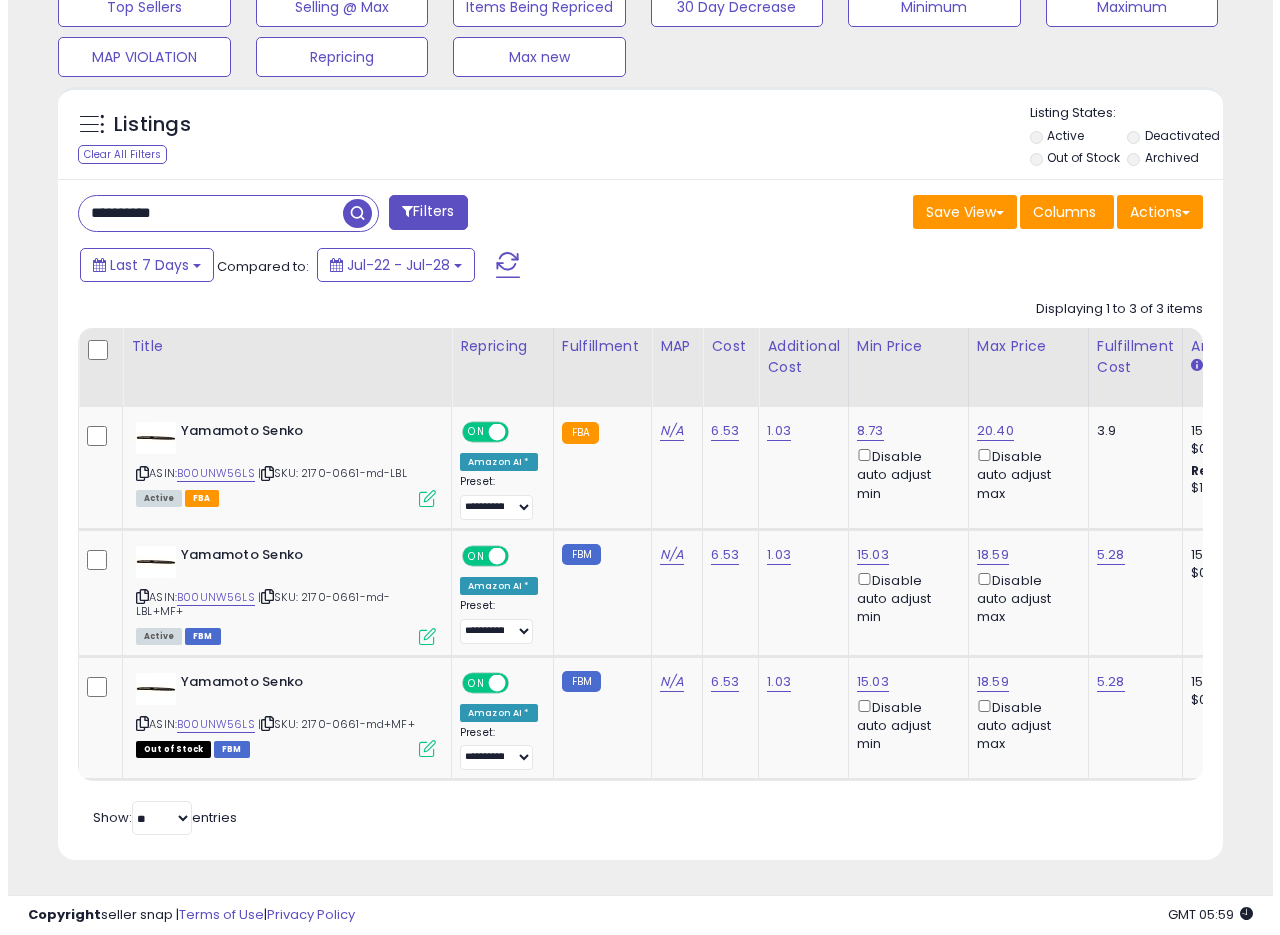 scroll, scrollTop: 335, scrollLeft: 0, axis: vertical 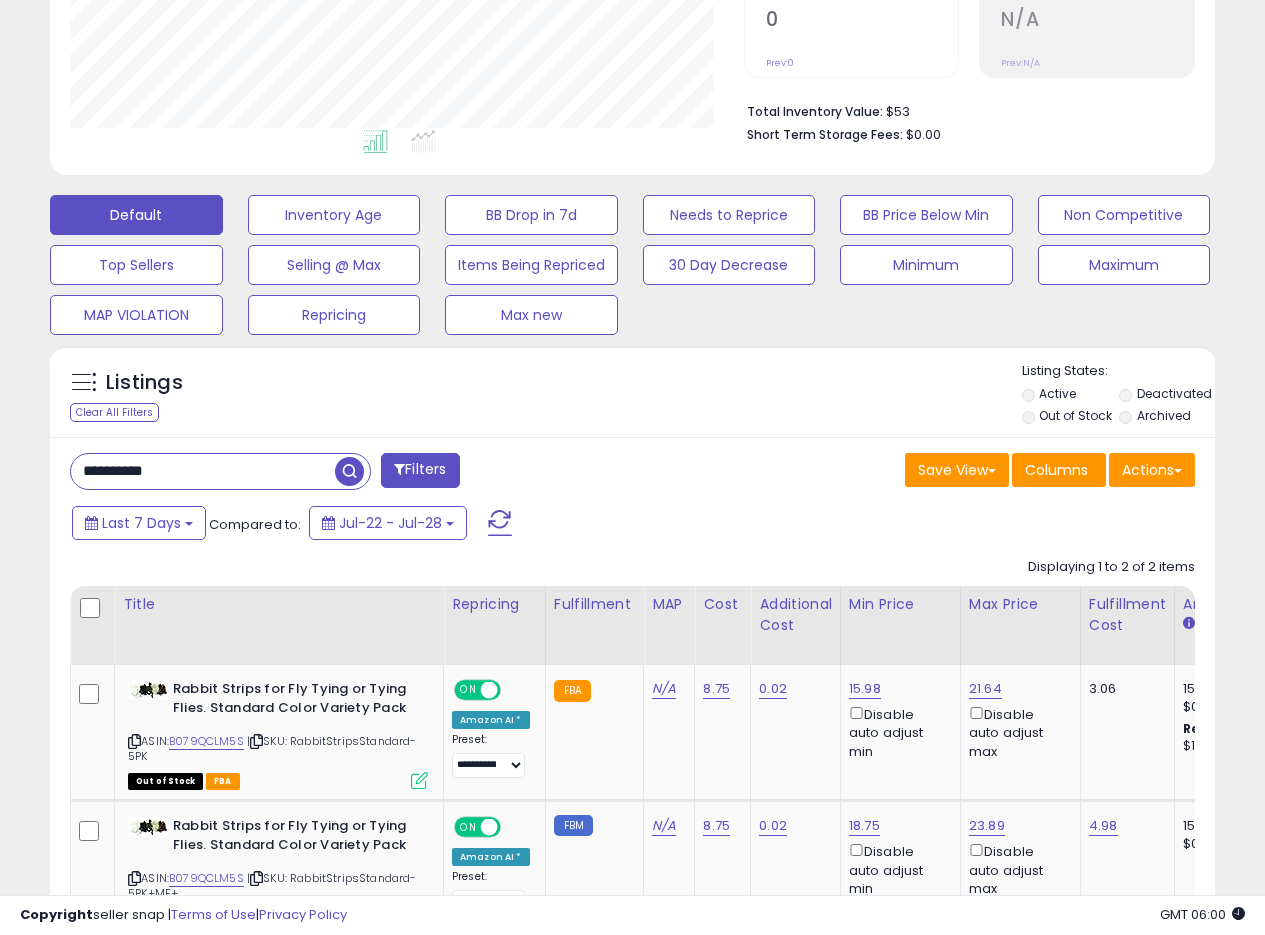 drag, startPoint x: 203, startPoint y: 484, endPoint x: 0, endPoint y: 459, distance: 204.53362 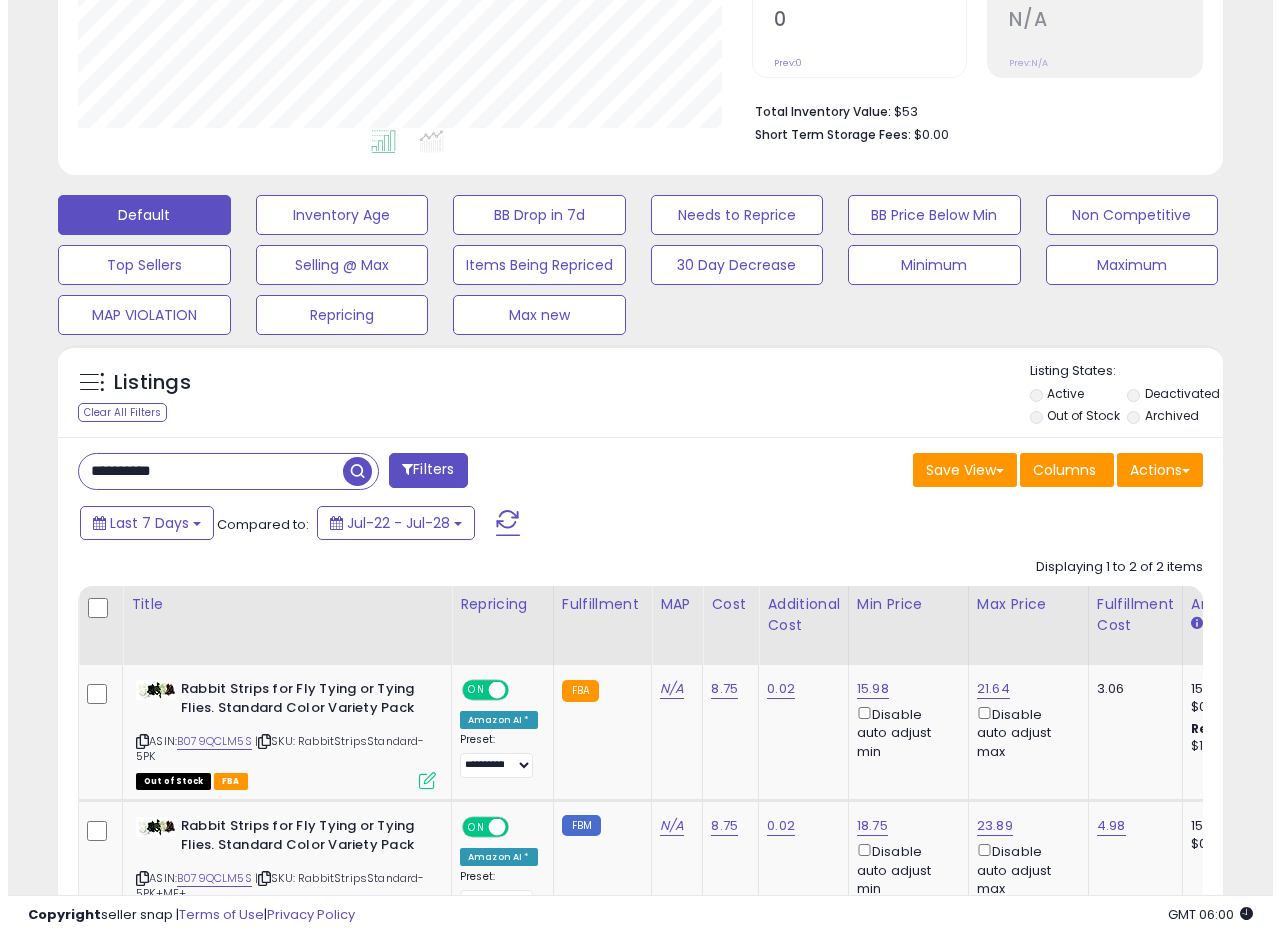 scroll, scrollTop: 335, scrollLeft: 0, axis: vertical 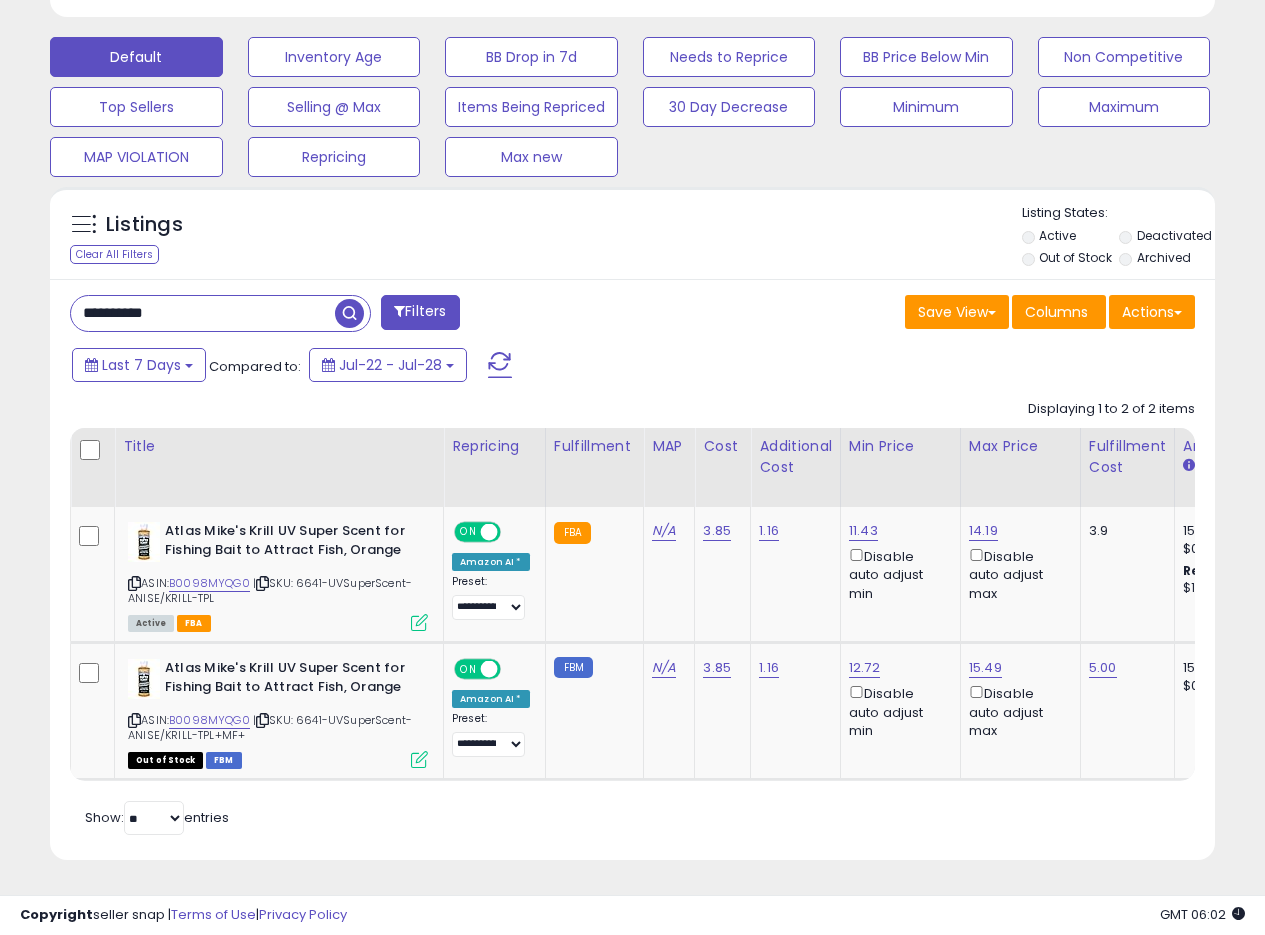 drag, startPoint x: 212, startPoint y: 304, endPoint x: 0, endPoint y: 283, distance: 213.03755 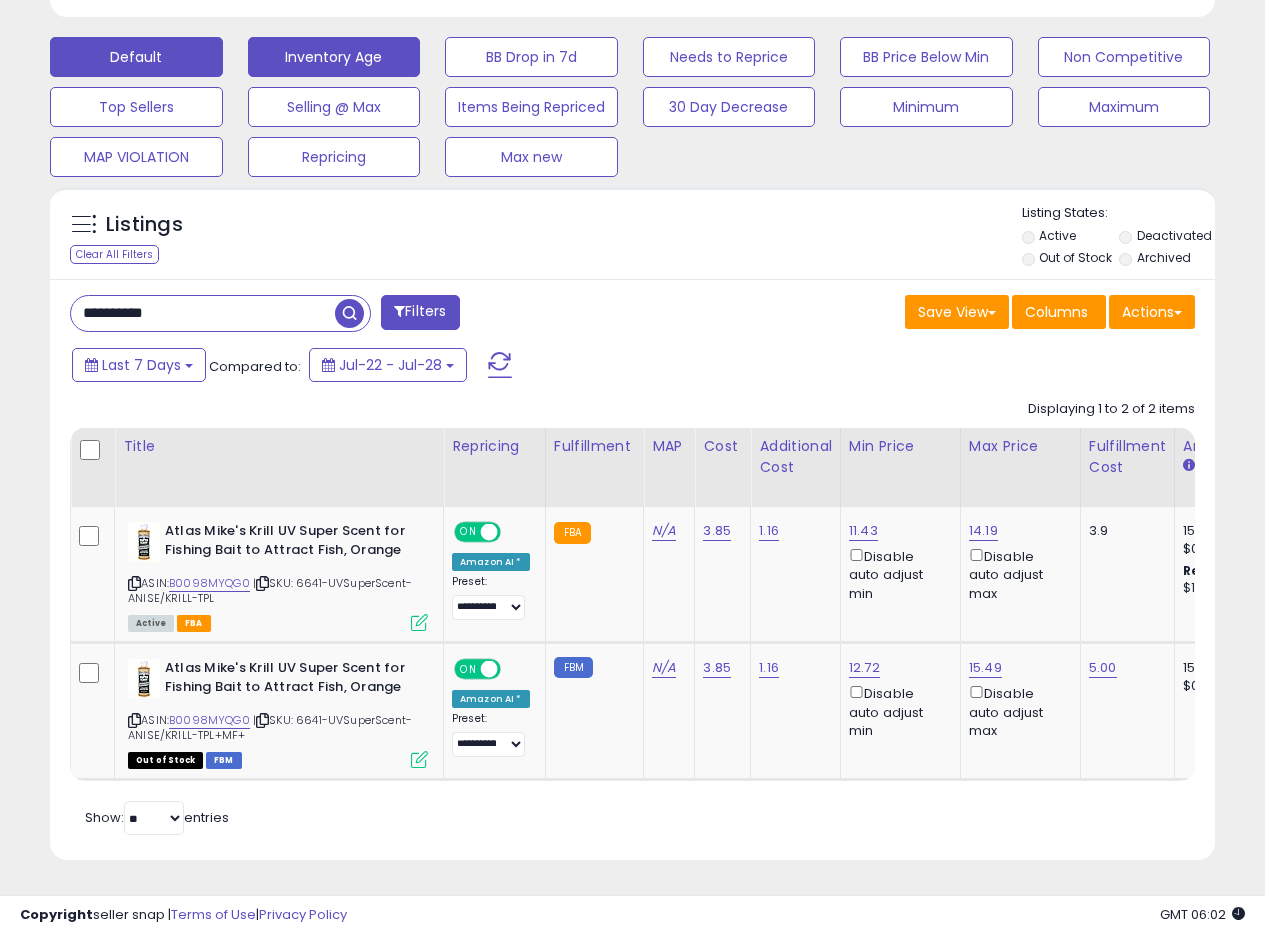 click at bounding box center (349, 313) 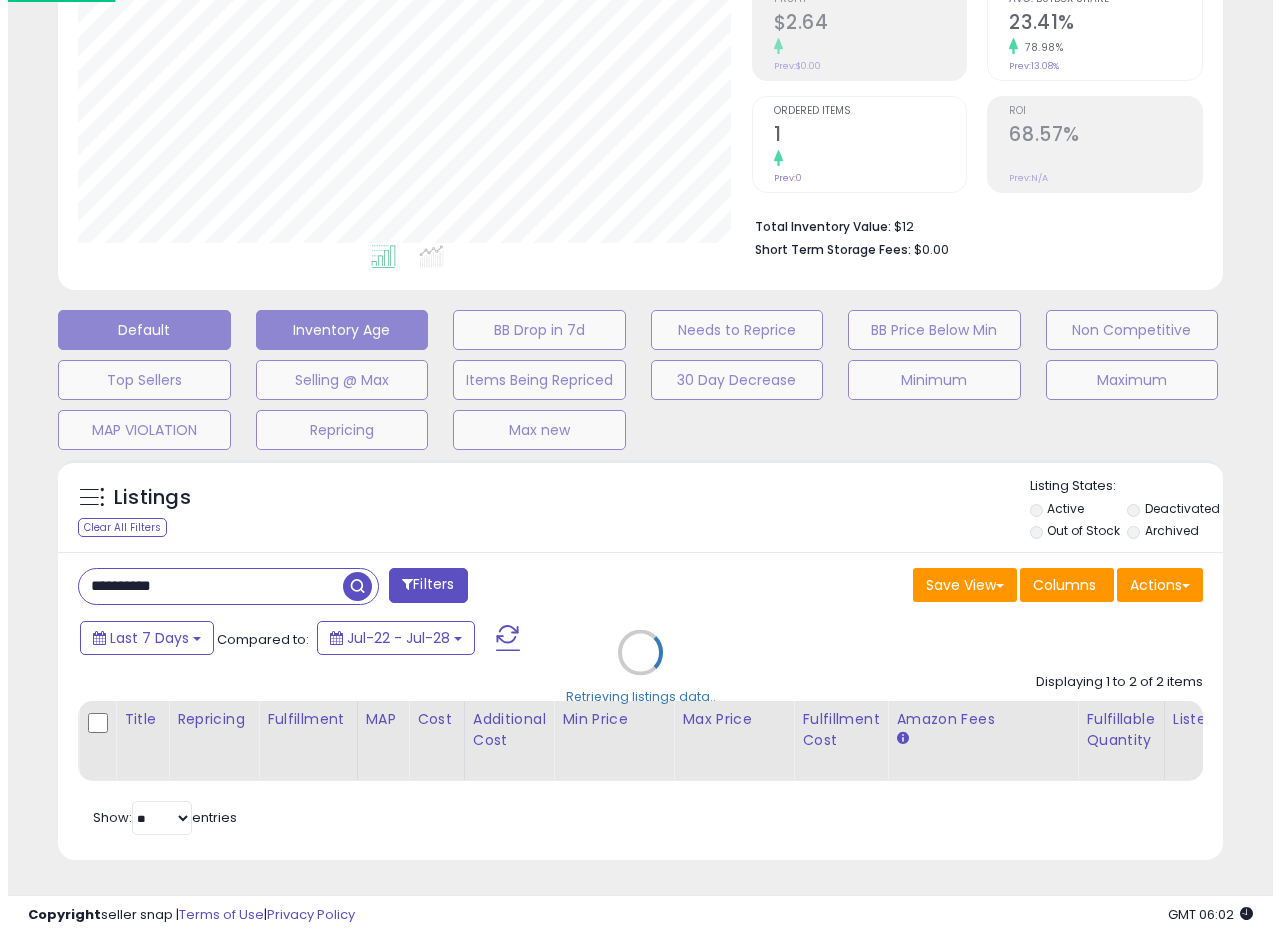 scroll, scrollTop: 335, scrollLeft: 0, axis: vertical 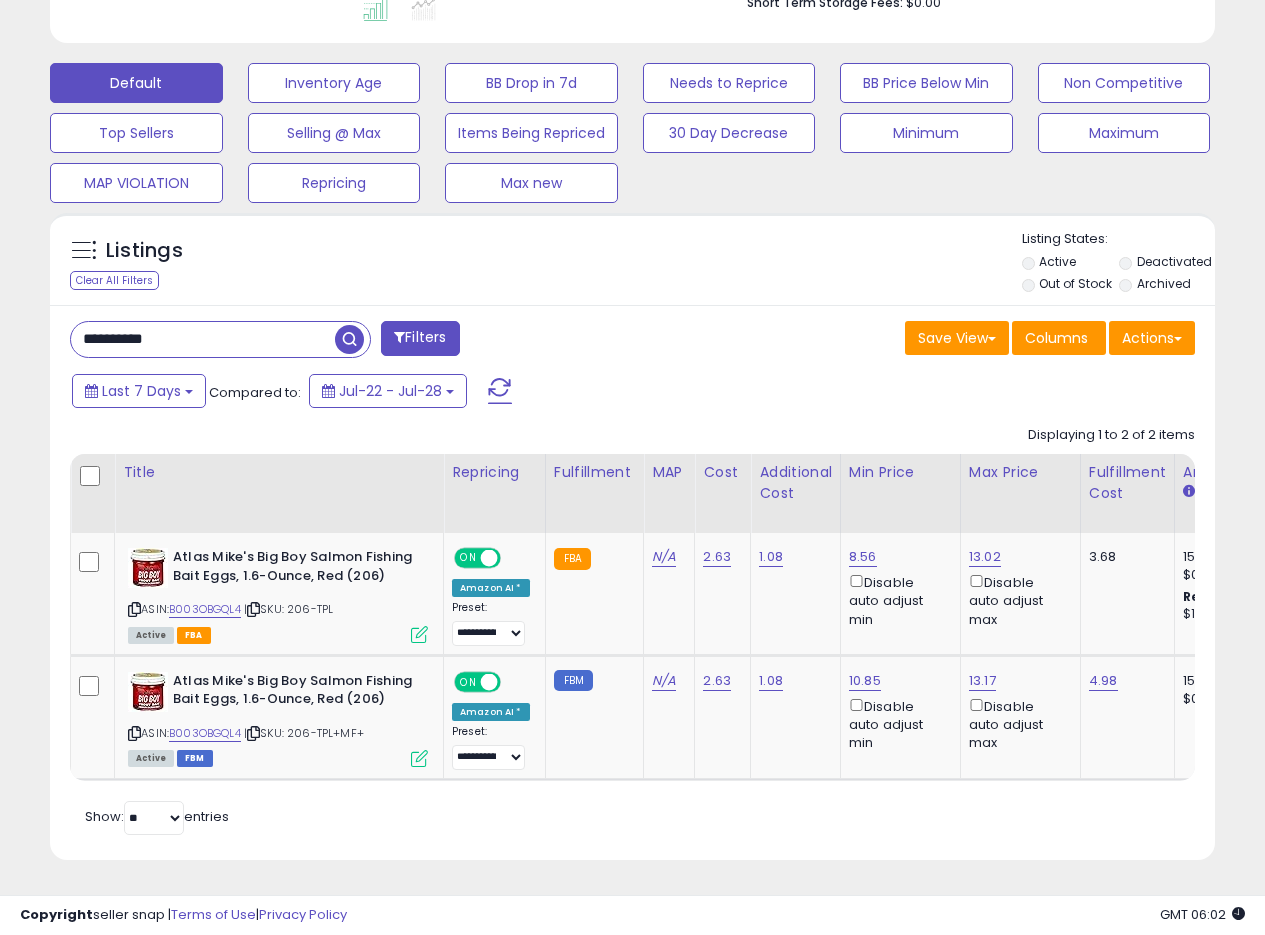 click on "Save View
Save As New View
Update Current View
Columns
Actions
Import  Export Visible Columns" at bounding box center (922, 340) 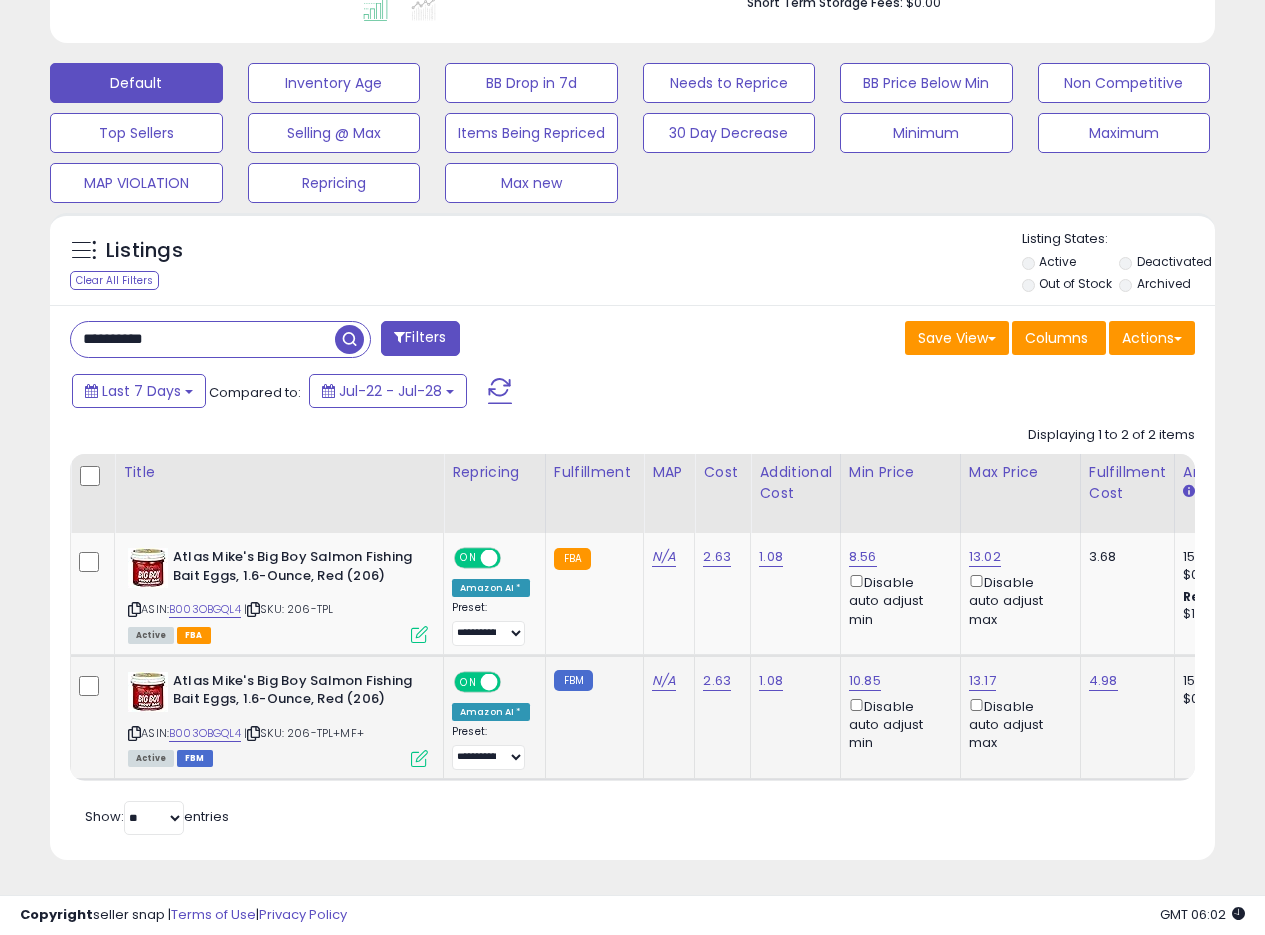 click at bounding box center [419, 758] 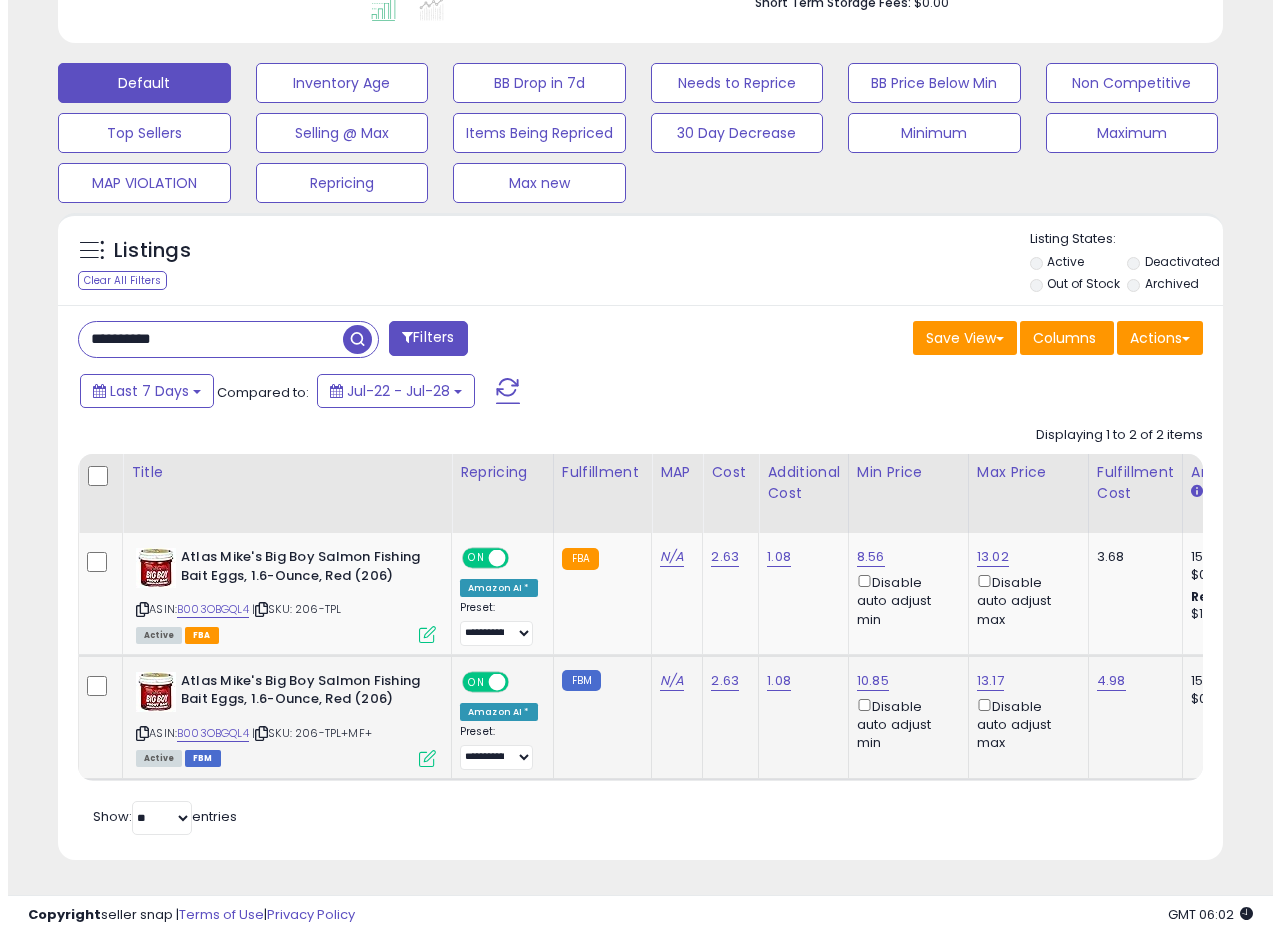 scroll, scrollTop: 999590, scrollLeft: 999317, axis: both 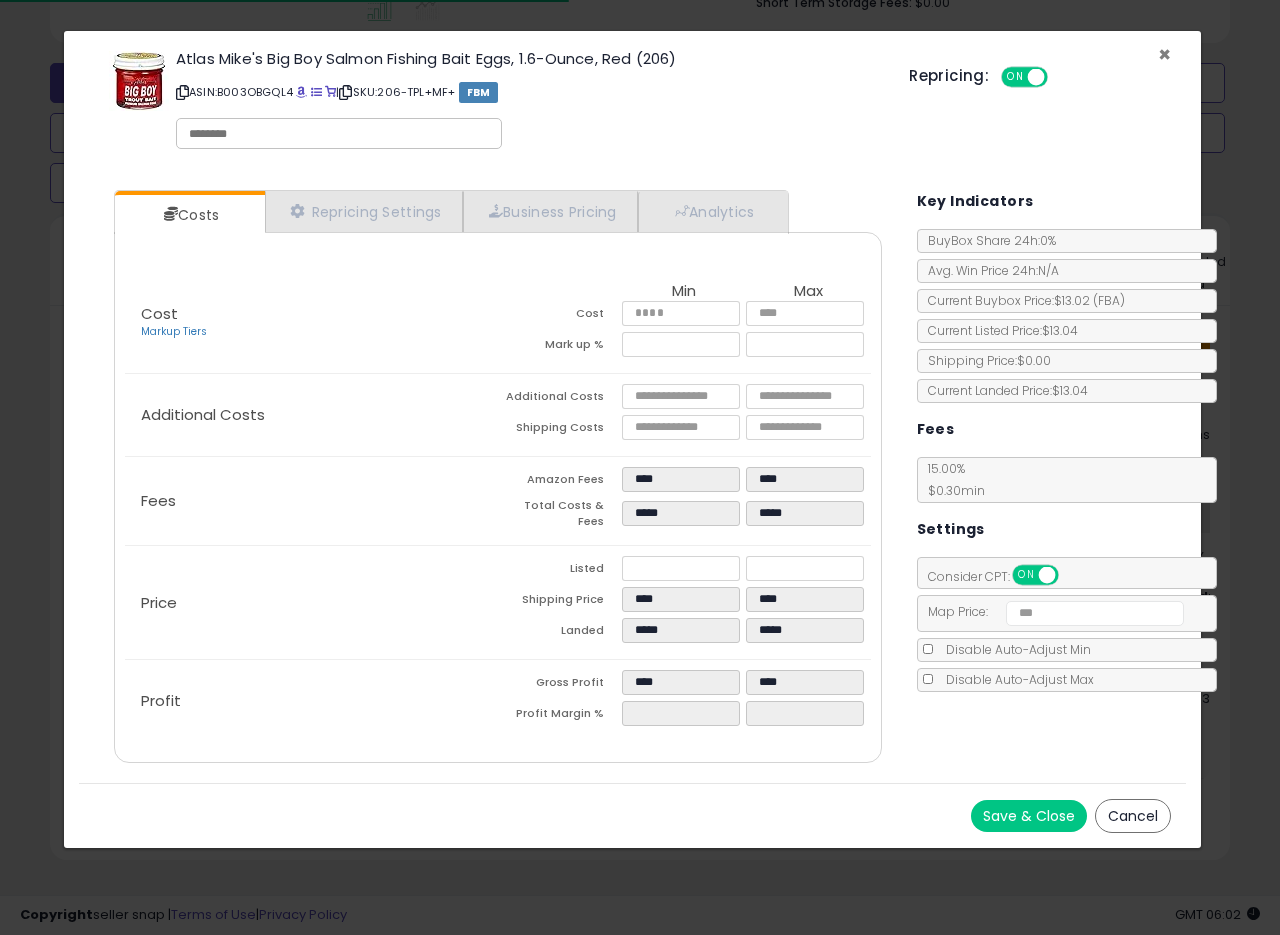 click on "×" at bounding box center [1164, 54] 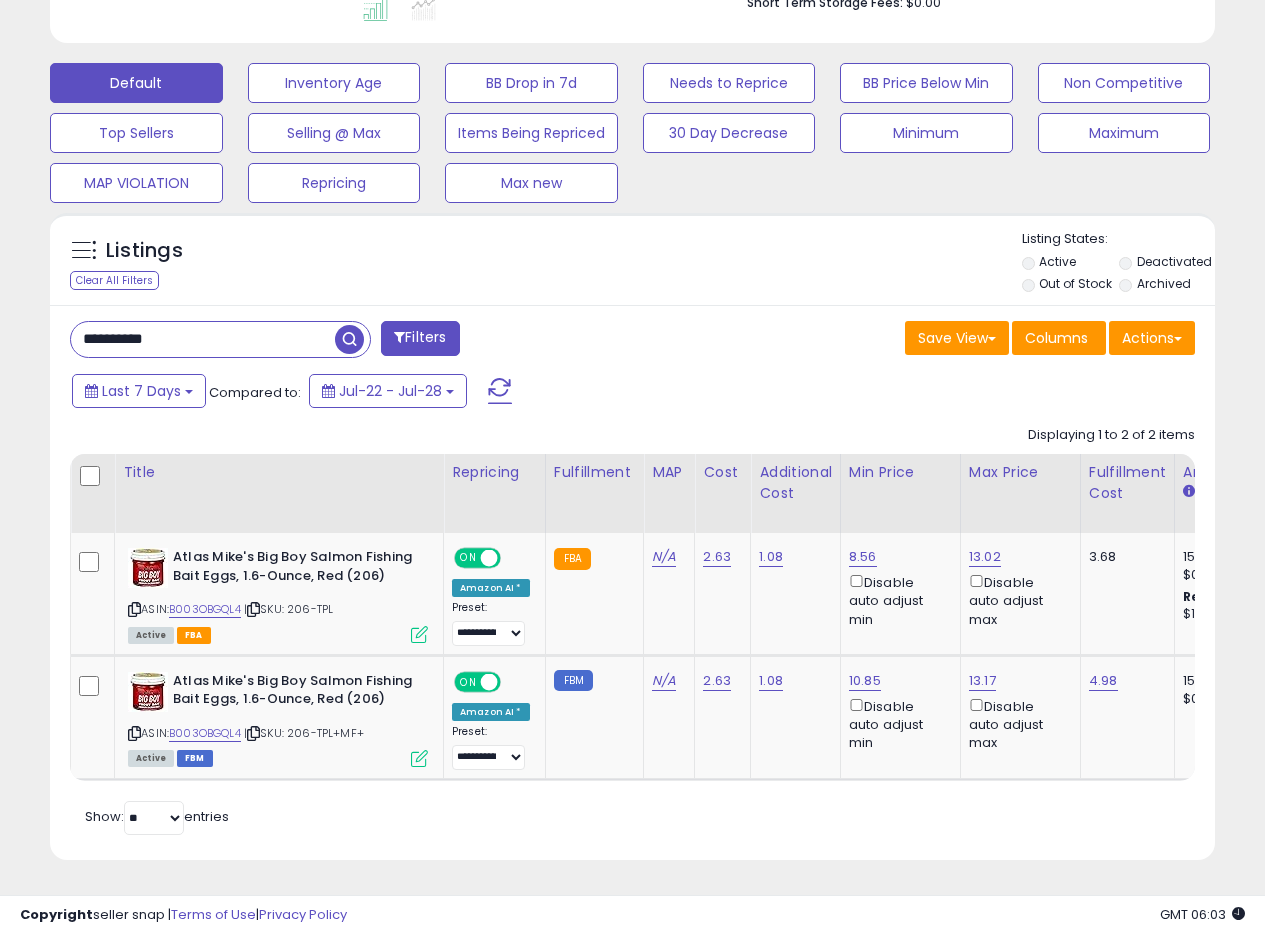 scroll, scrollTop: 410, scrollLeft: 674, axis: both 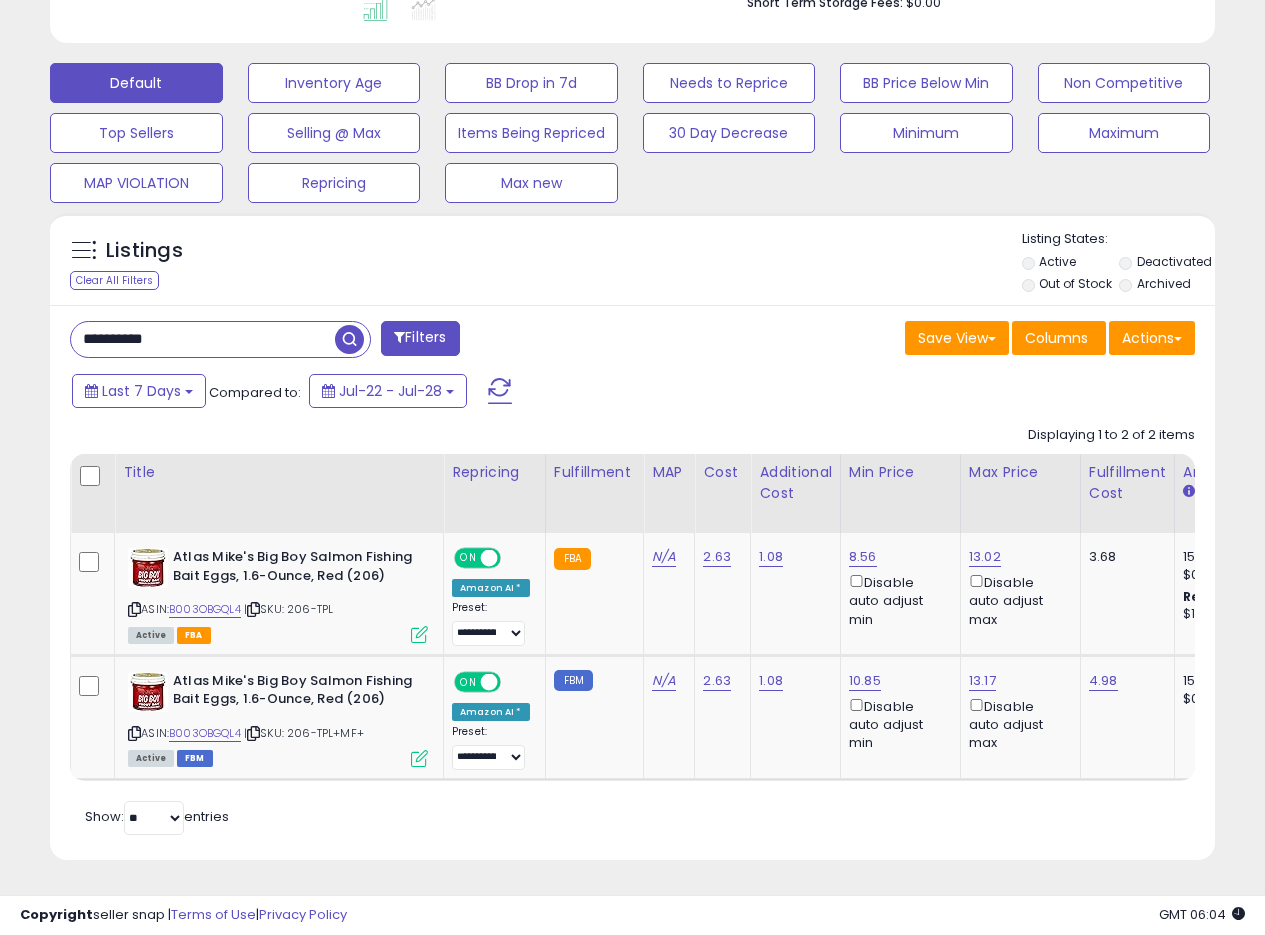 drag, startPoint x: 93, startPoint y: 320, endPoint x: 1, endPoint y: 313, distance: 92.26592 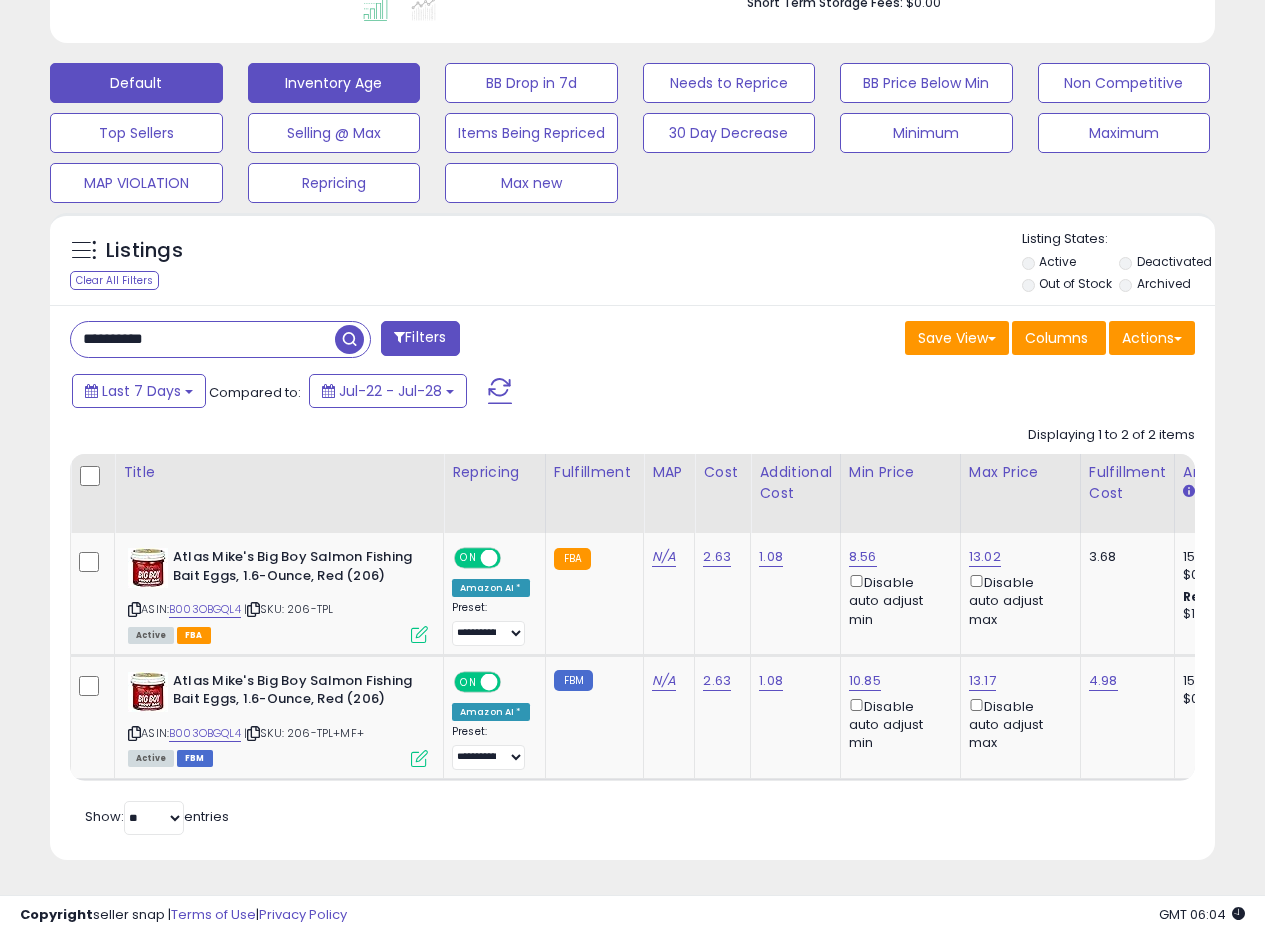 scroll, scrollTop: 999590, scrollLeft: 999317, axis: both 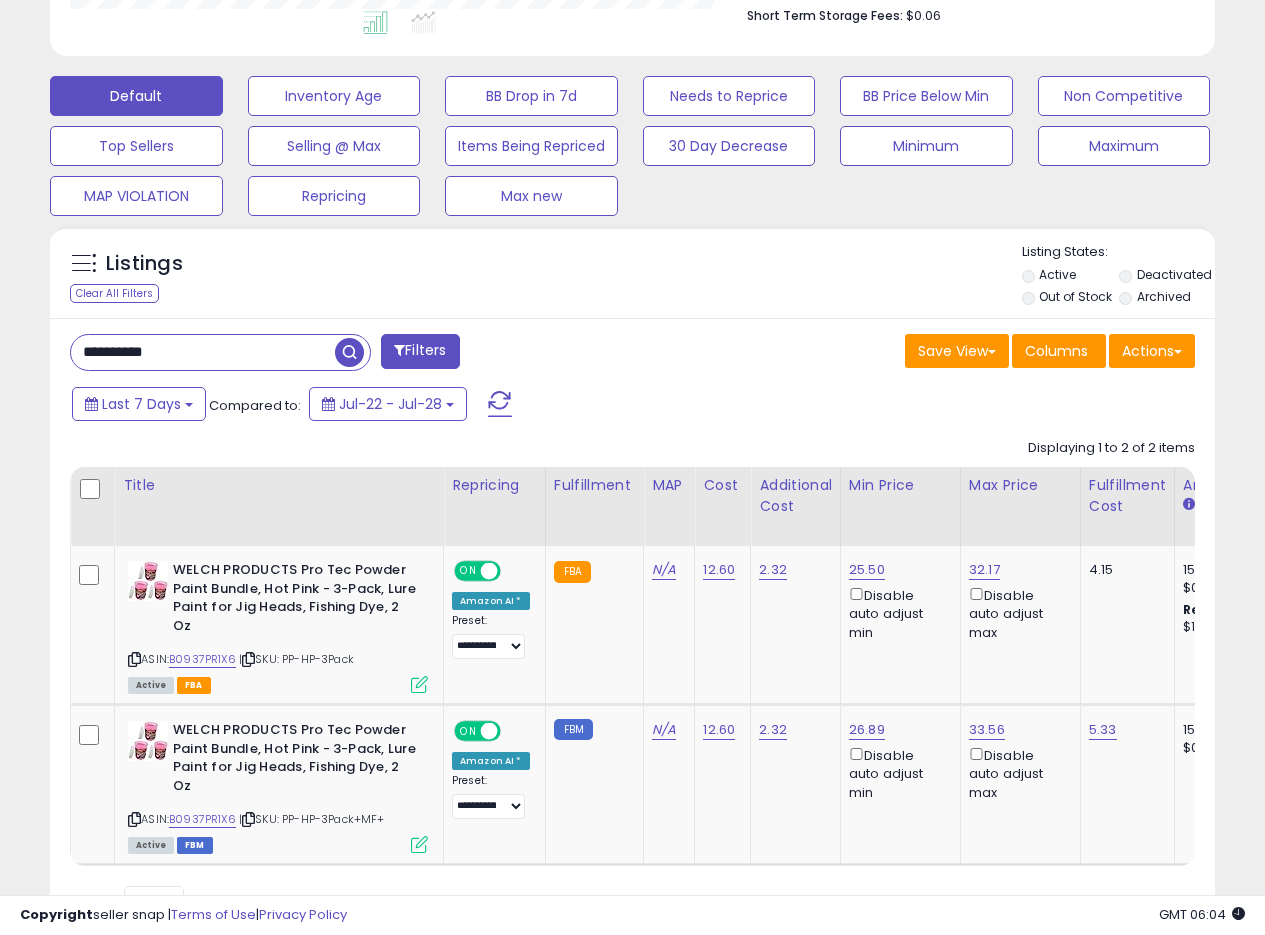 drag, startPoint x: 198, startPoint y: 361, endPoint x: 0, endPoint y: 355, distance: 198.09088 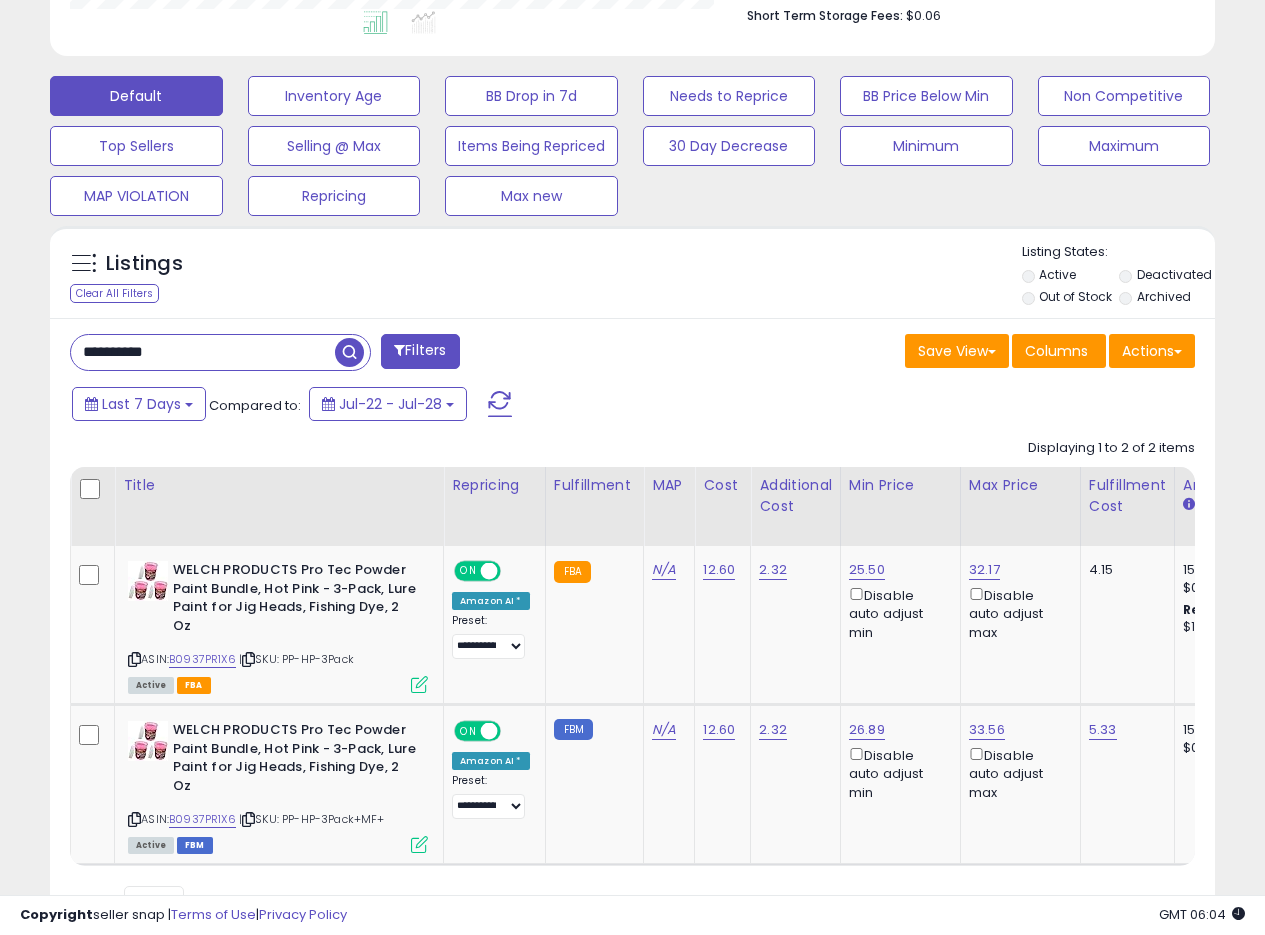 paste 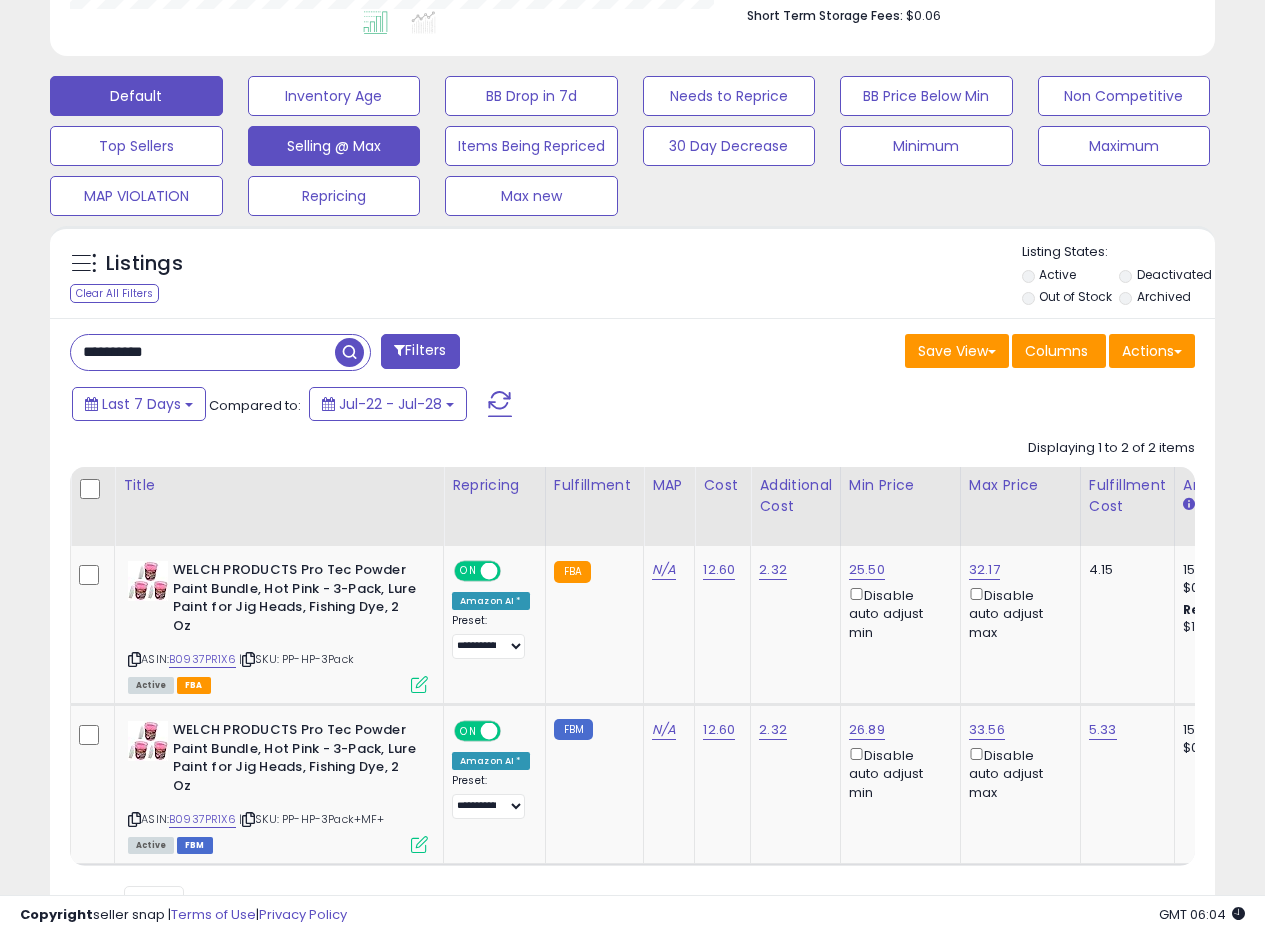 scroll, scrollTop: 999590, scrollLeft: 999317, axis: both 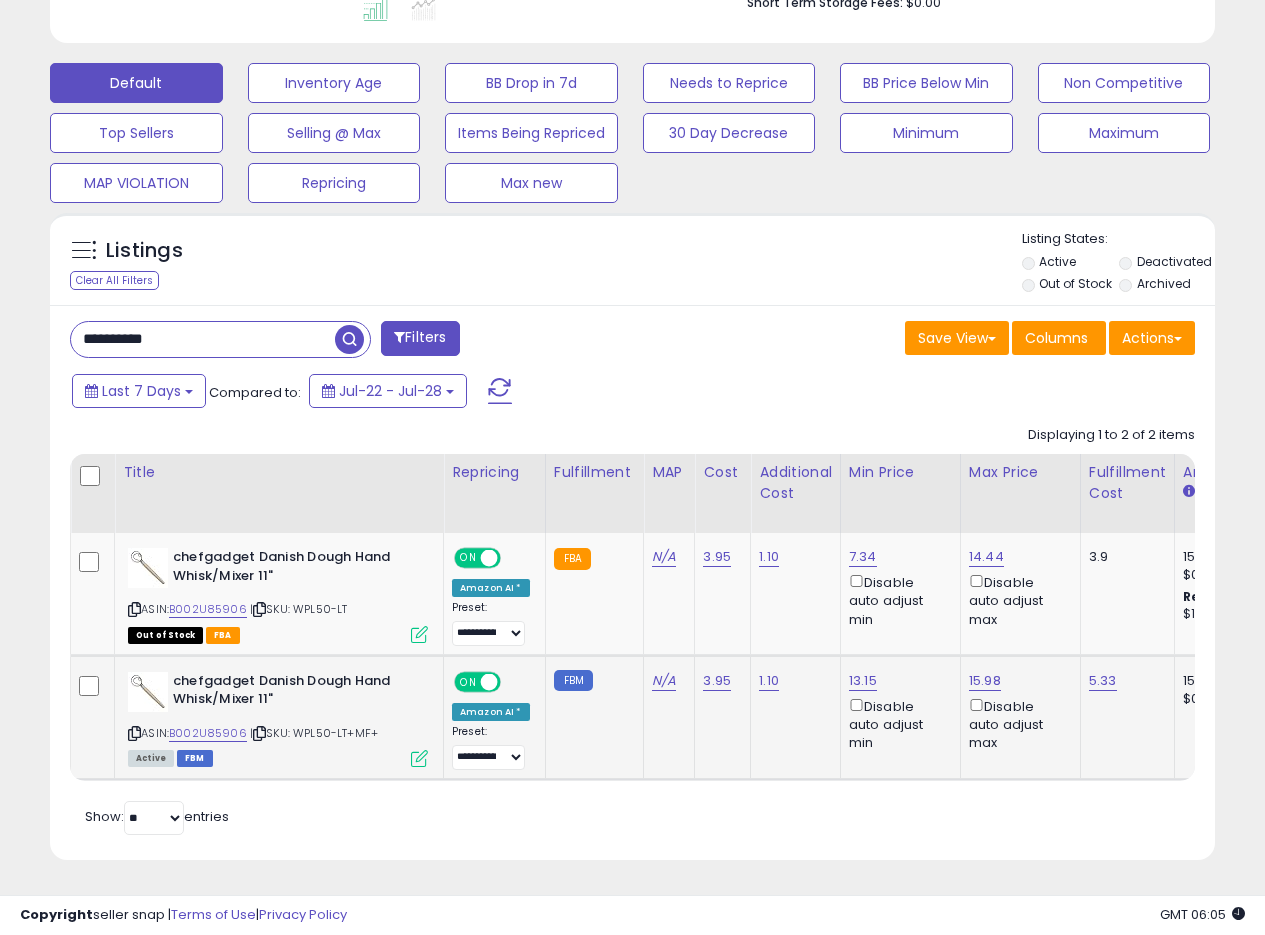click at bounding box center (419, 758) 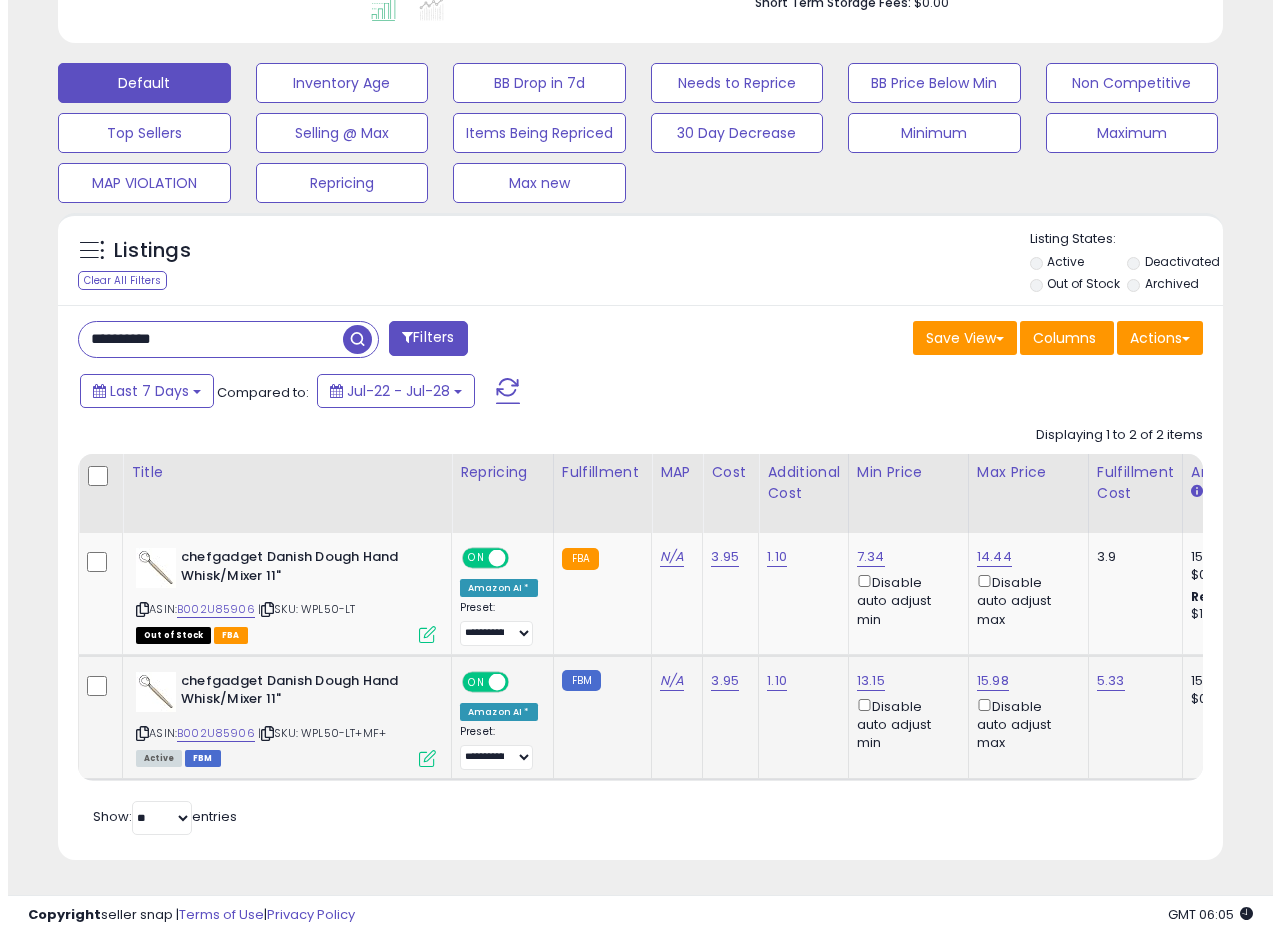 scroll, scrollTop: 999590, scrollLeft: 999317, axis: both 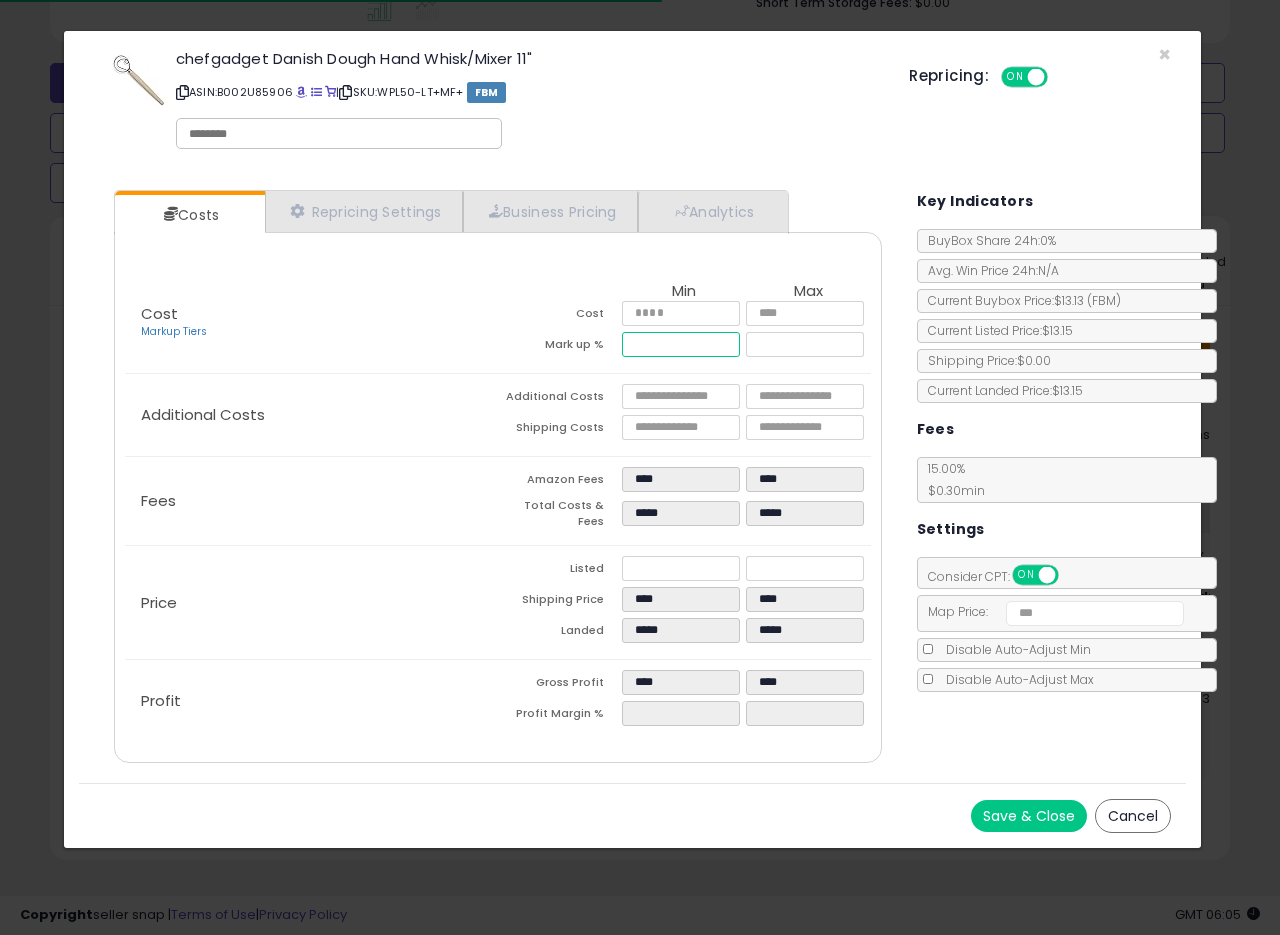 drag, startPoint x: 651, startPoint y: 343, endPoint x: 711, endPoint y: 342, distance: 60.00833 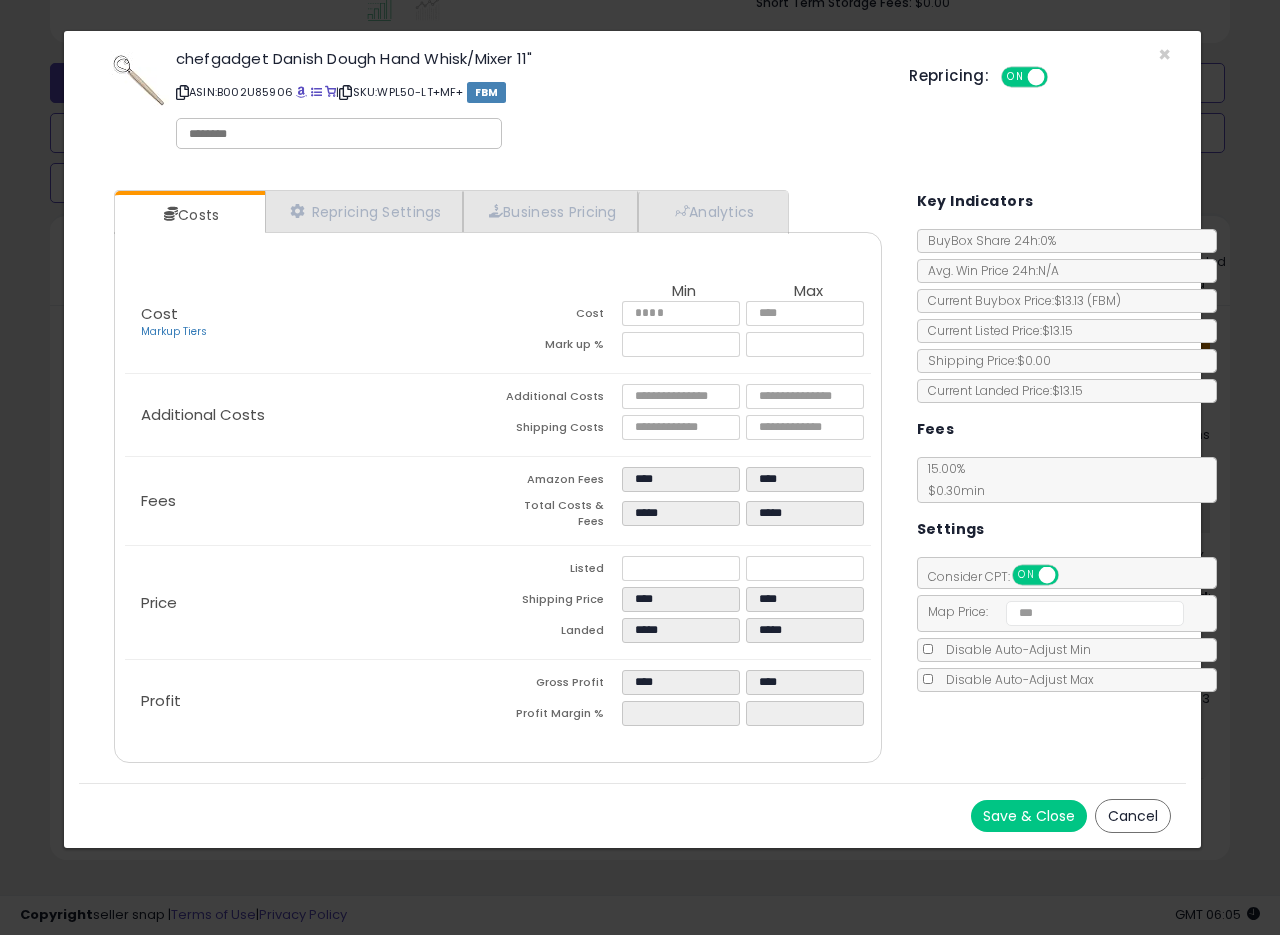 type on "*****" 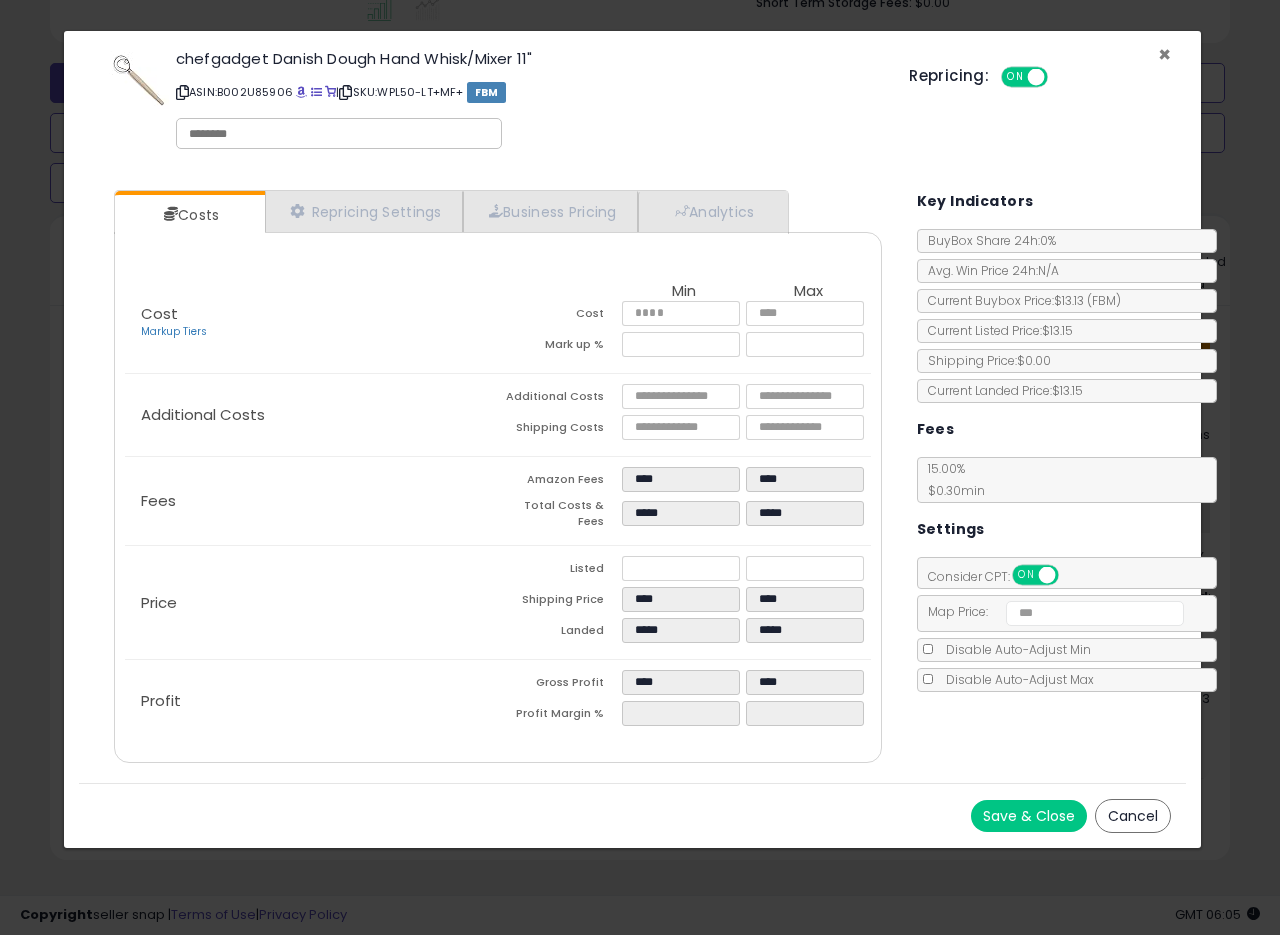 click on "×" at bounding box center [1164, 54] 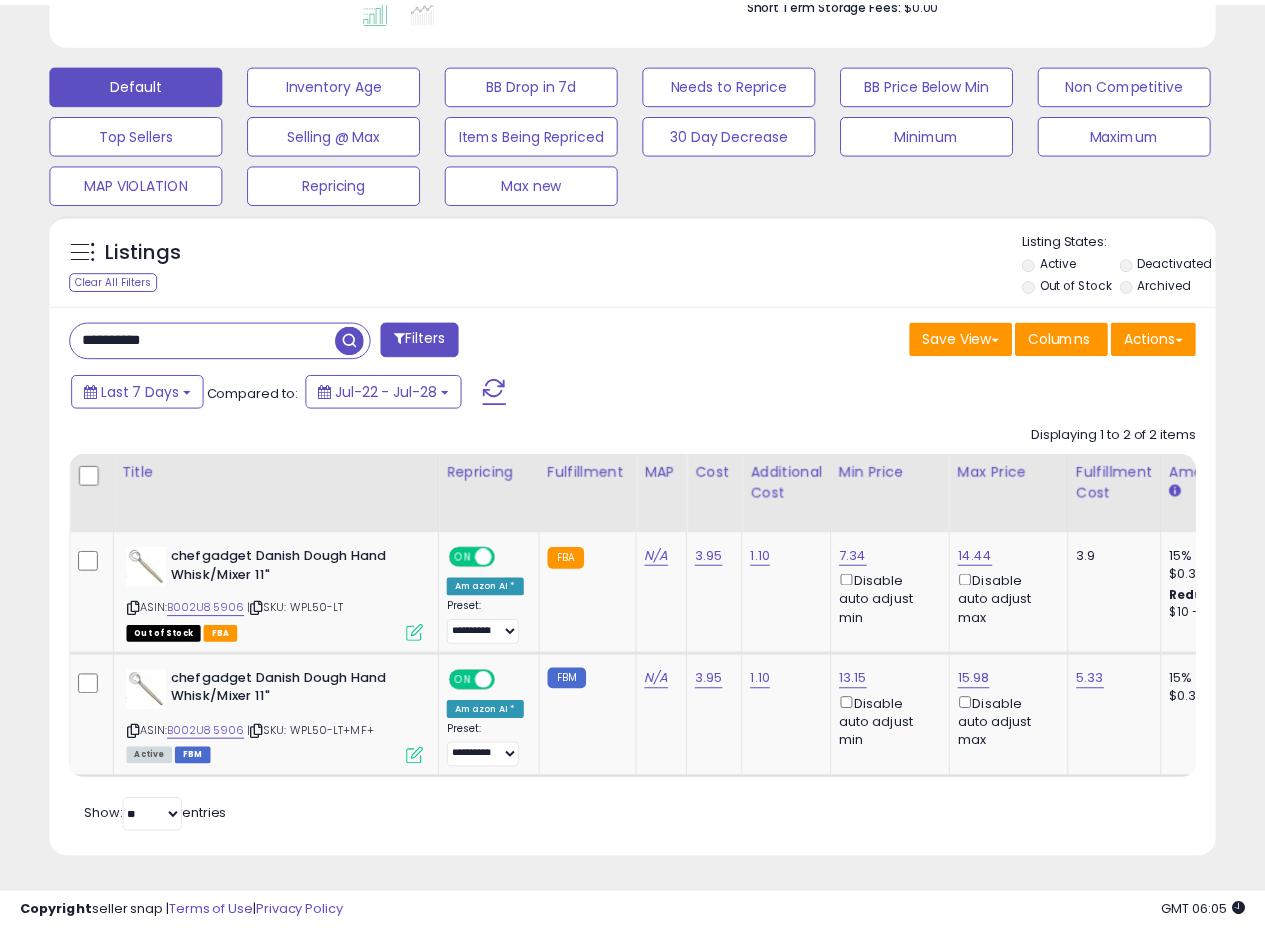 scroll, scrollTop: 410, scrollLeft: 674, axis: both 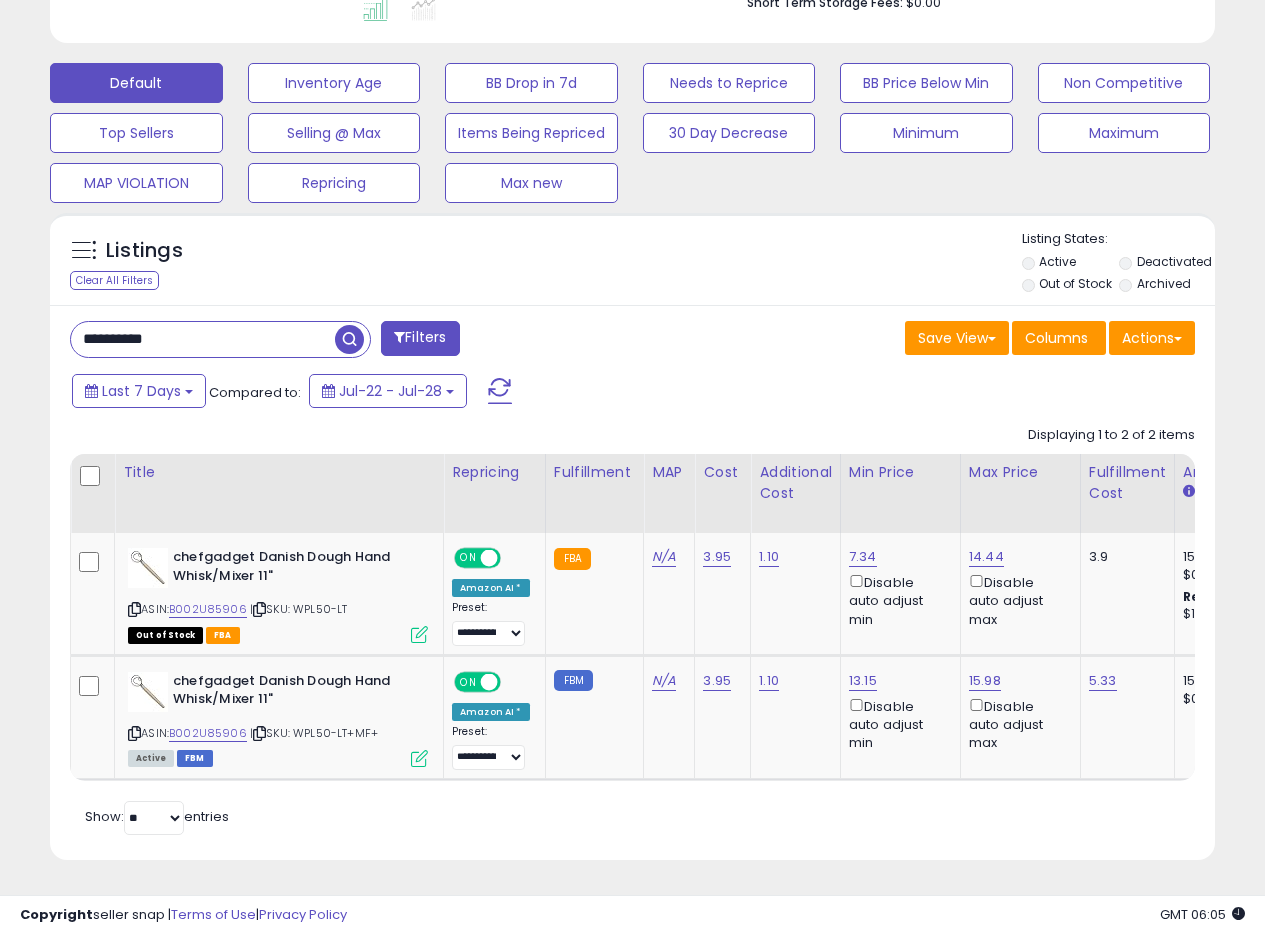 drag, startPoint x: 222, startPoint y: 328, endPoint x: 0, endPoint y: 303, distance: 223.40323 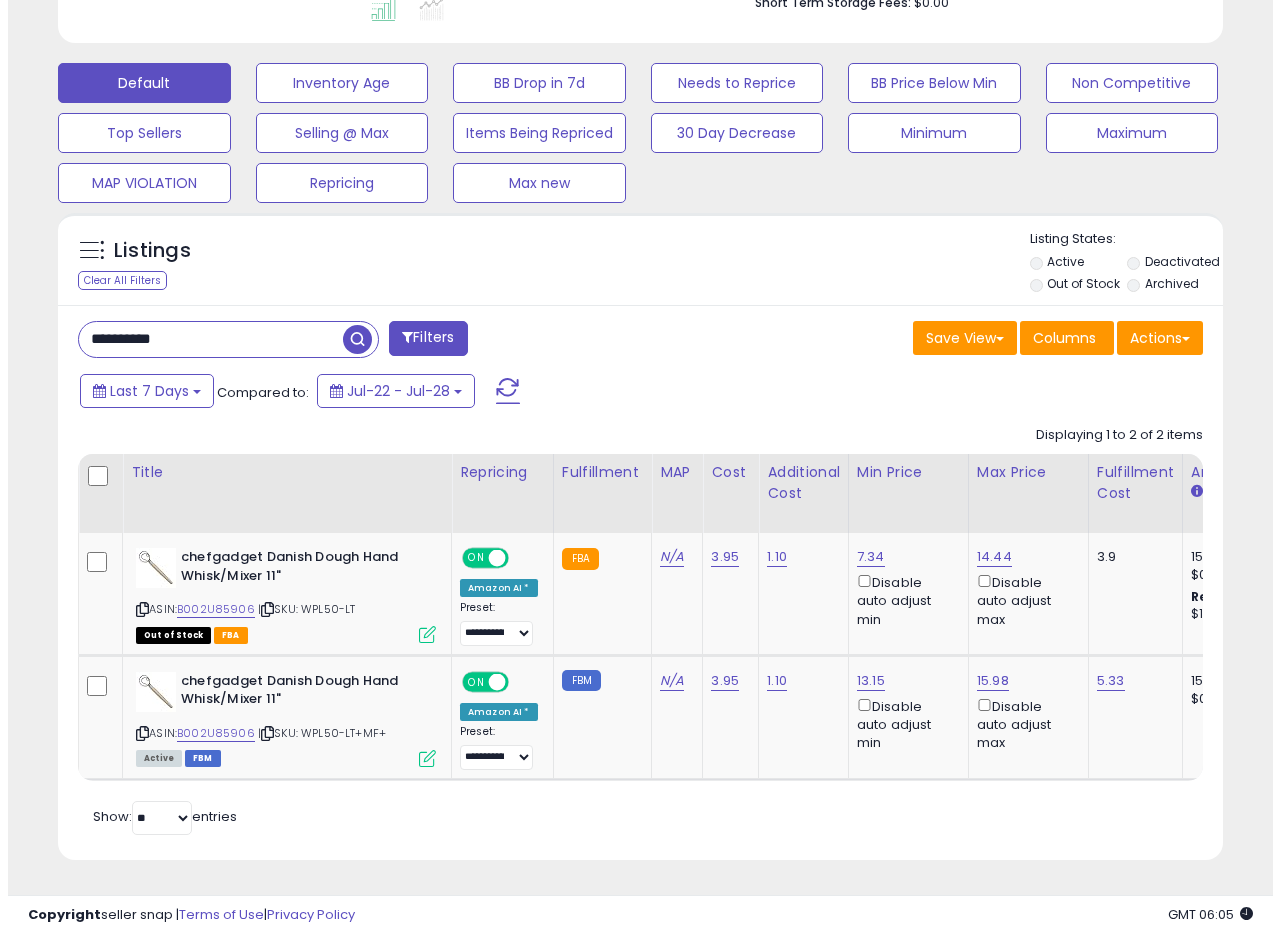 scroll, scrollTop: 335, scrollLeft: 0, axis: vertical 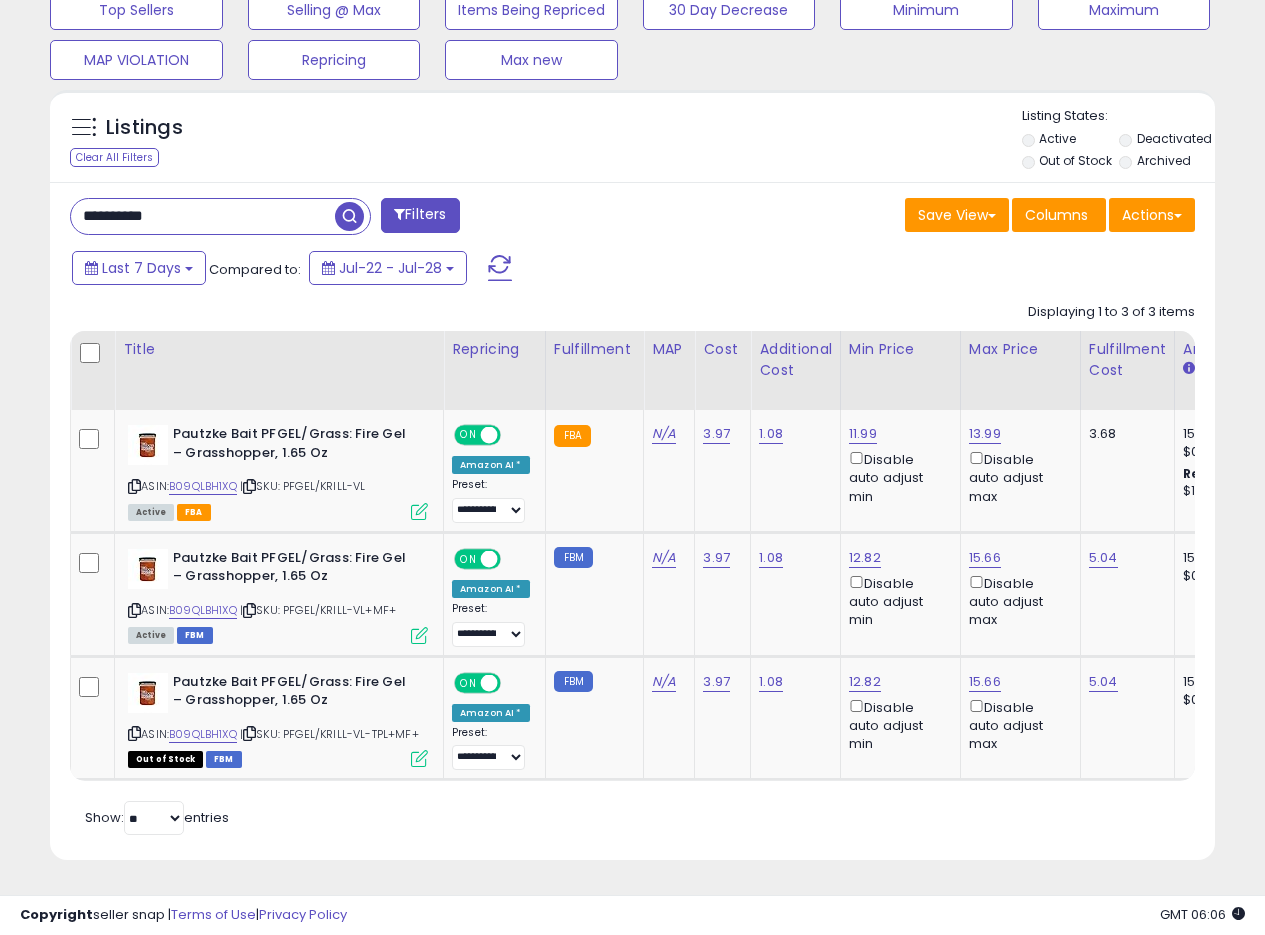 drag, startPoint x: 206, startPoint y: 201, endPoint x: 37, endPoint y: 196, distance: 169.07394 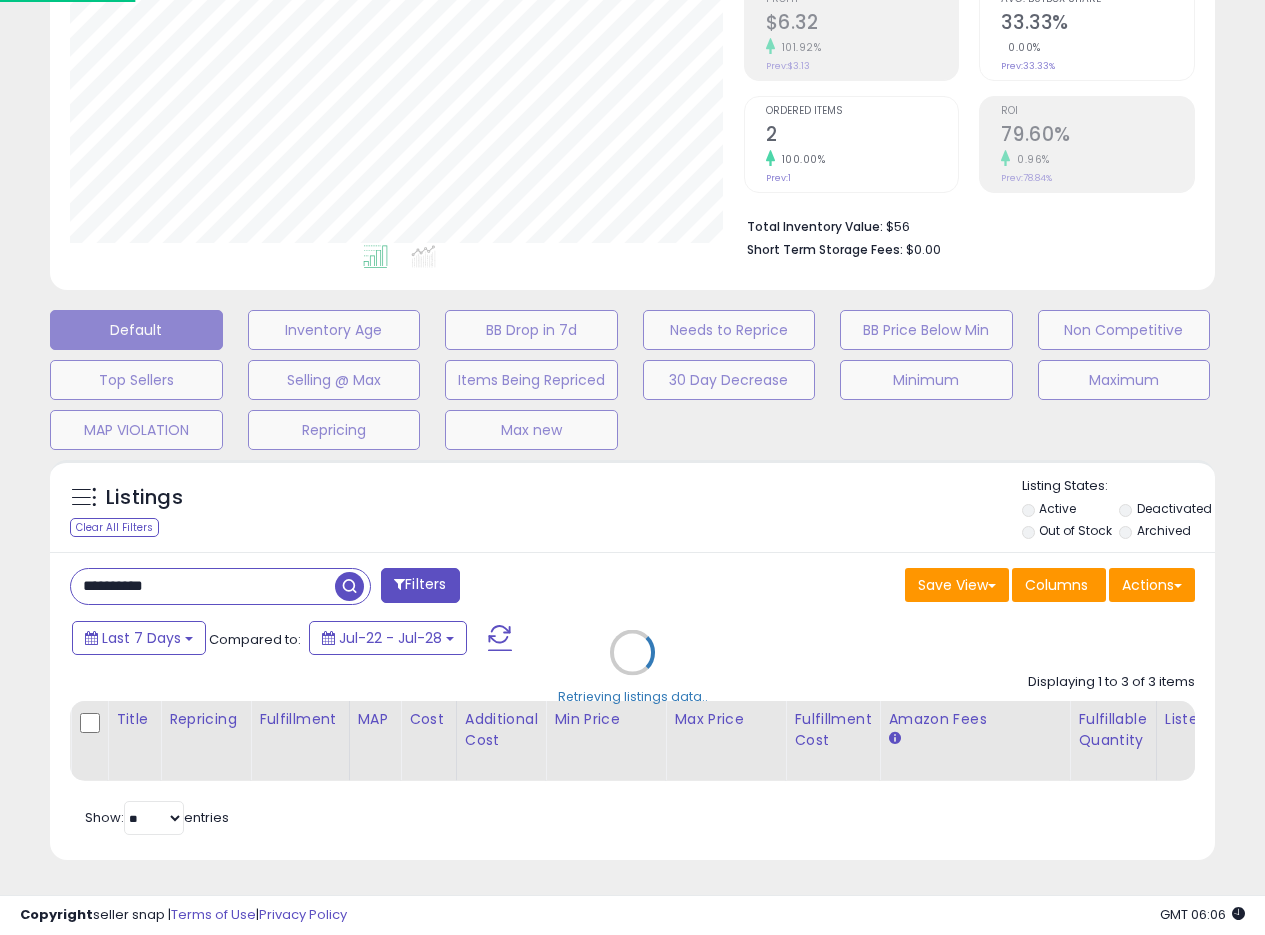 scroll, scrollTop: 999590, scrollLeft: 999317, axis: both 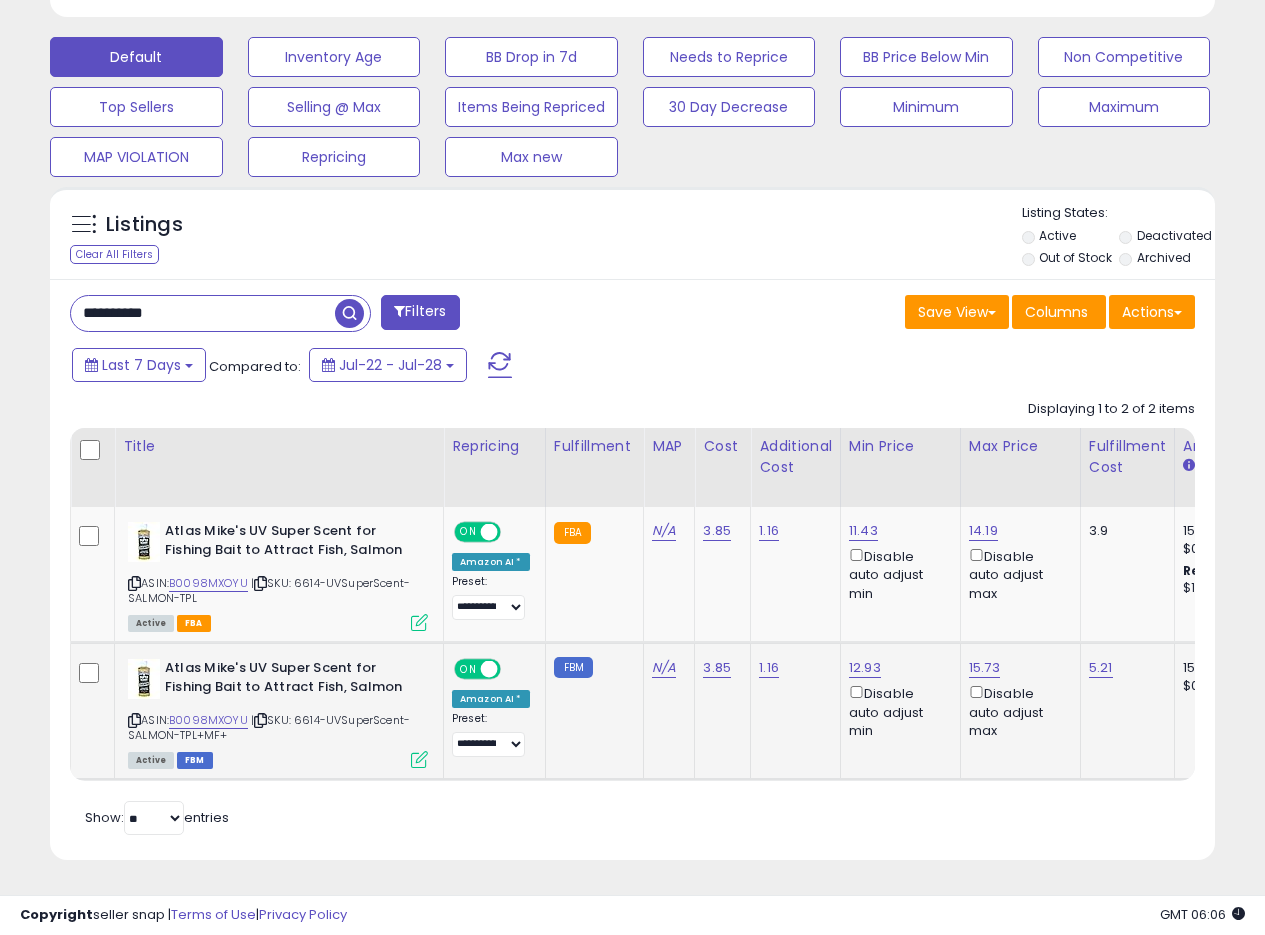 click at bounding box center [419, 759] 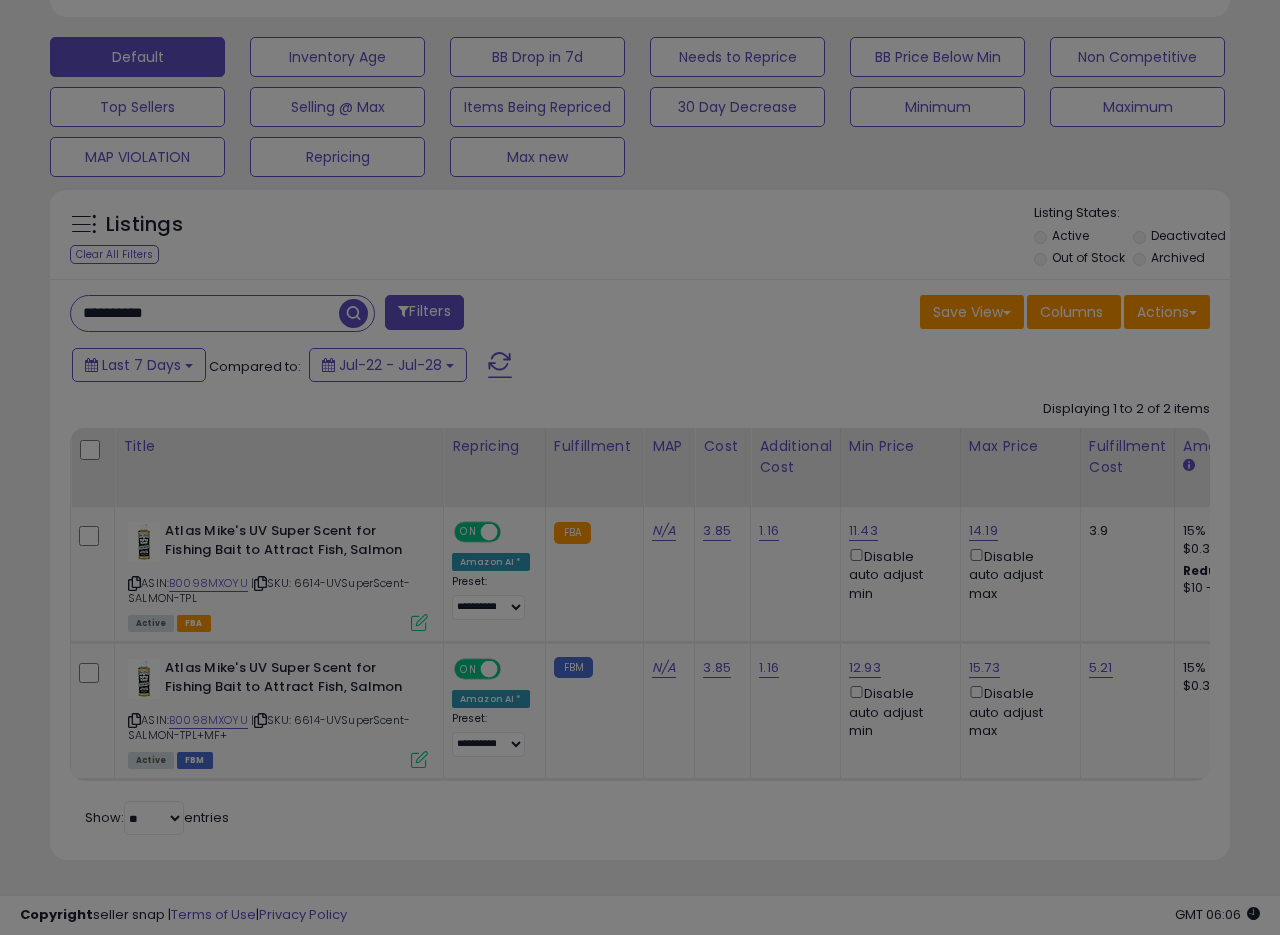 scroll, scrollTop: 999590, scrollLeft: 999317, axis: both 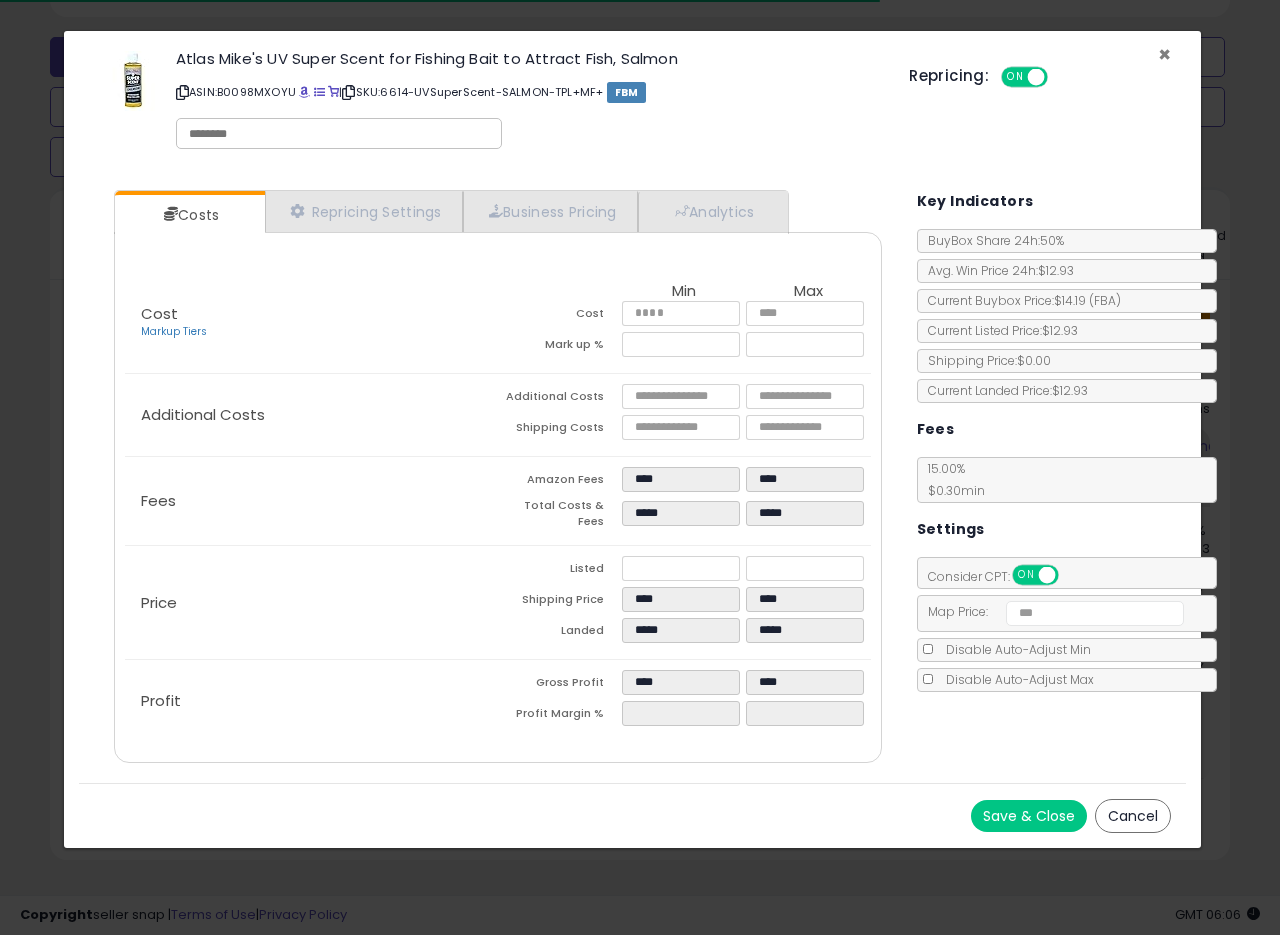 click on "×" at bounding box center [1164, 54] 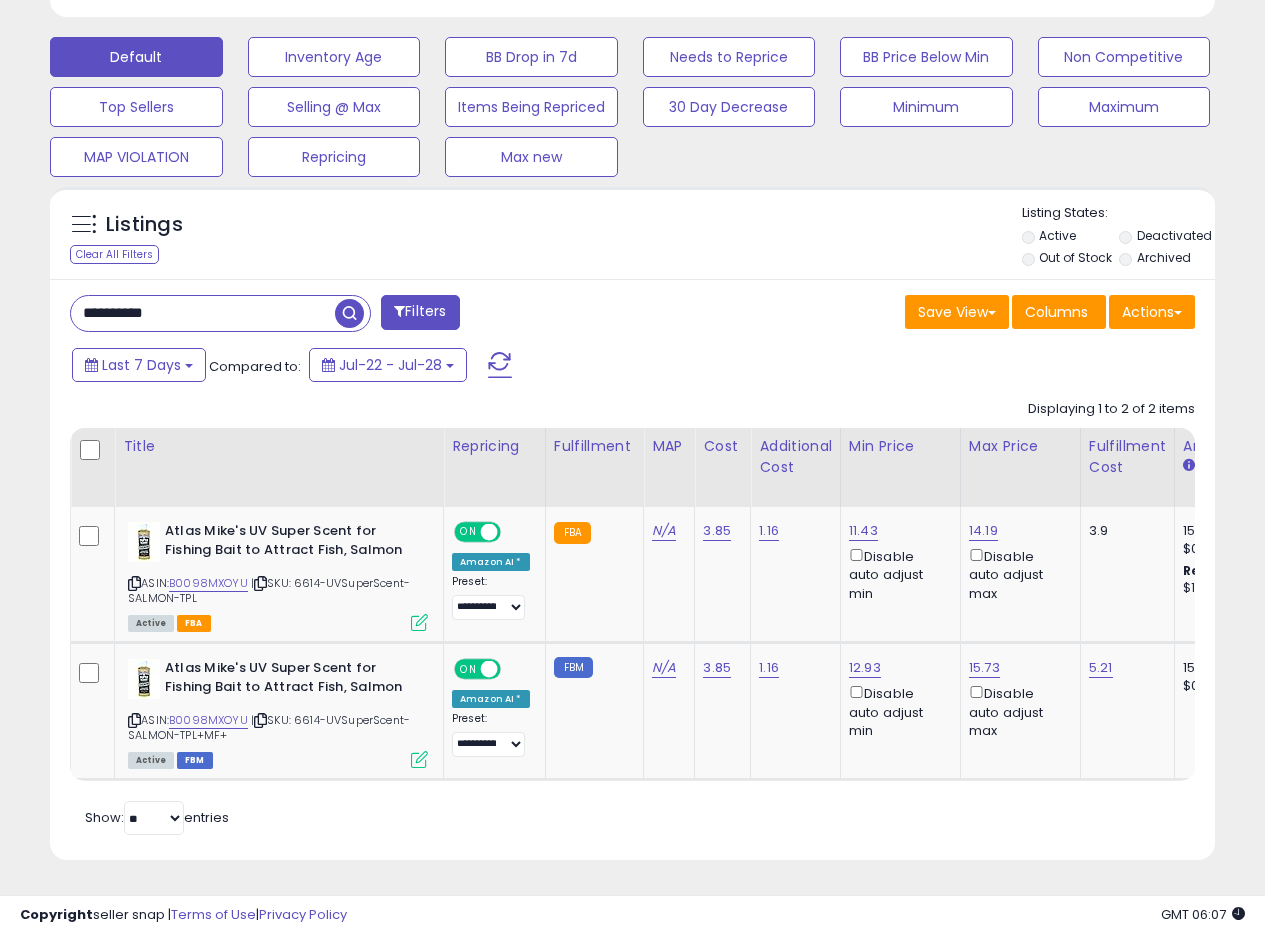 scroll, scrollTop: 410, scrollLeft: 674, axis: both 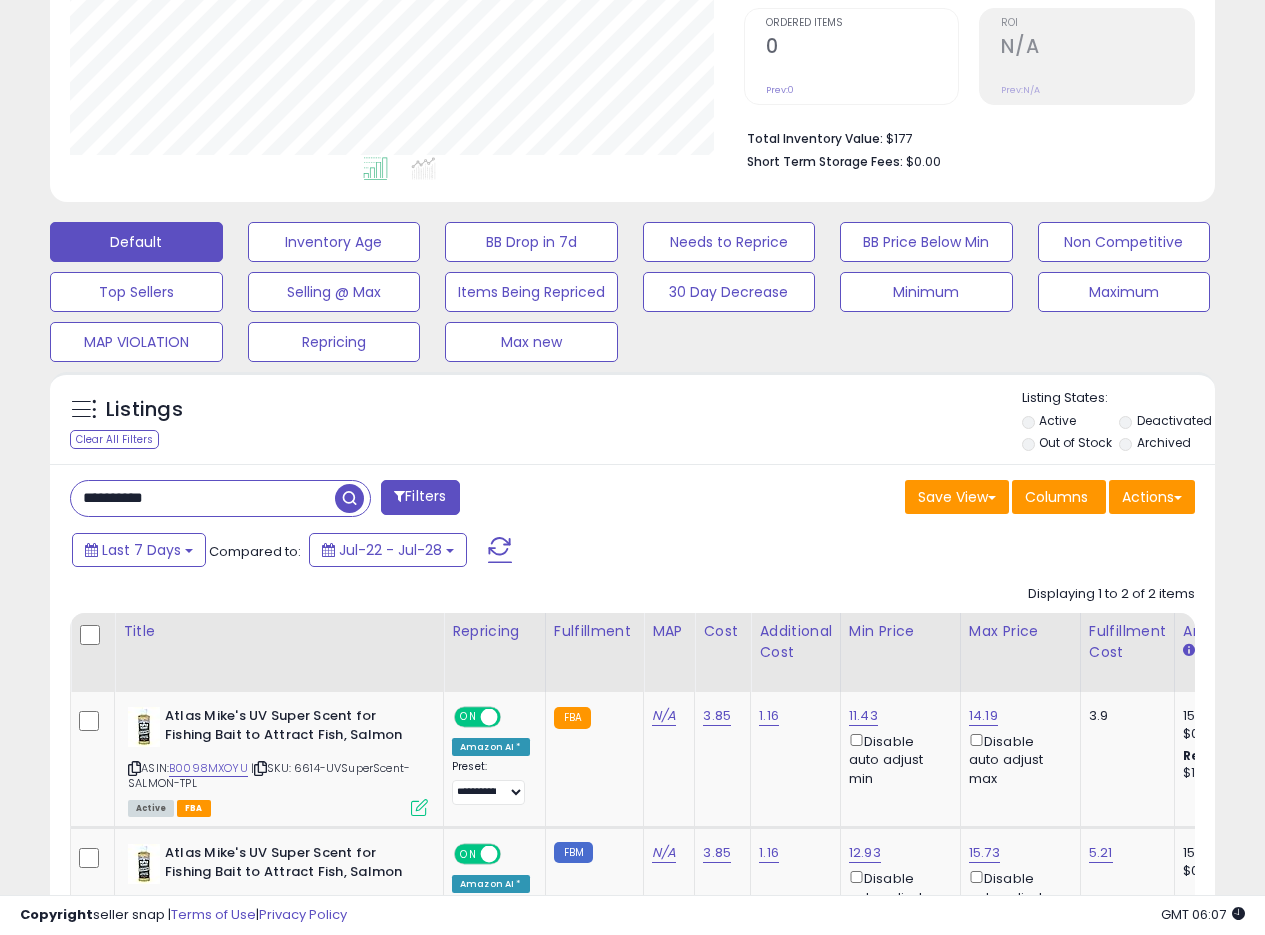 drag, startPoint x: 216, startPoint y: 503, endPoint x: 0, endPoint y: 476, distance: 217.68095 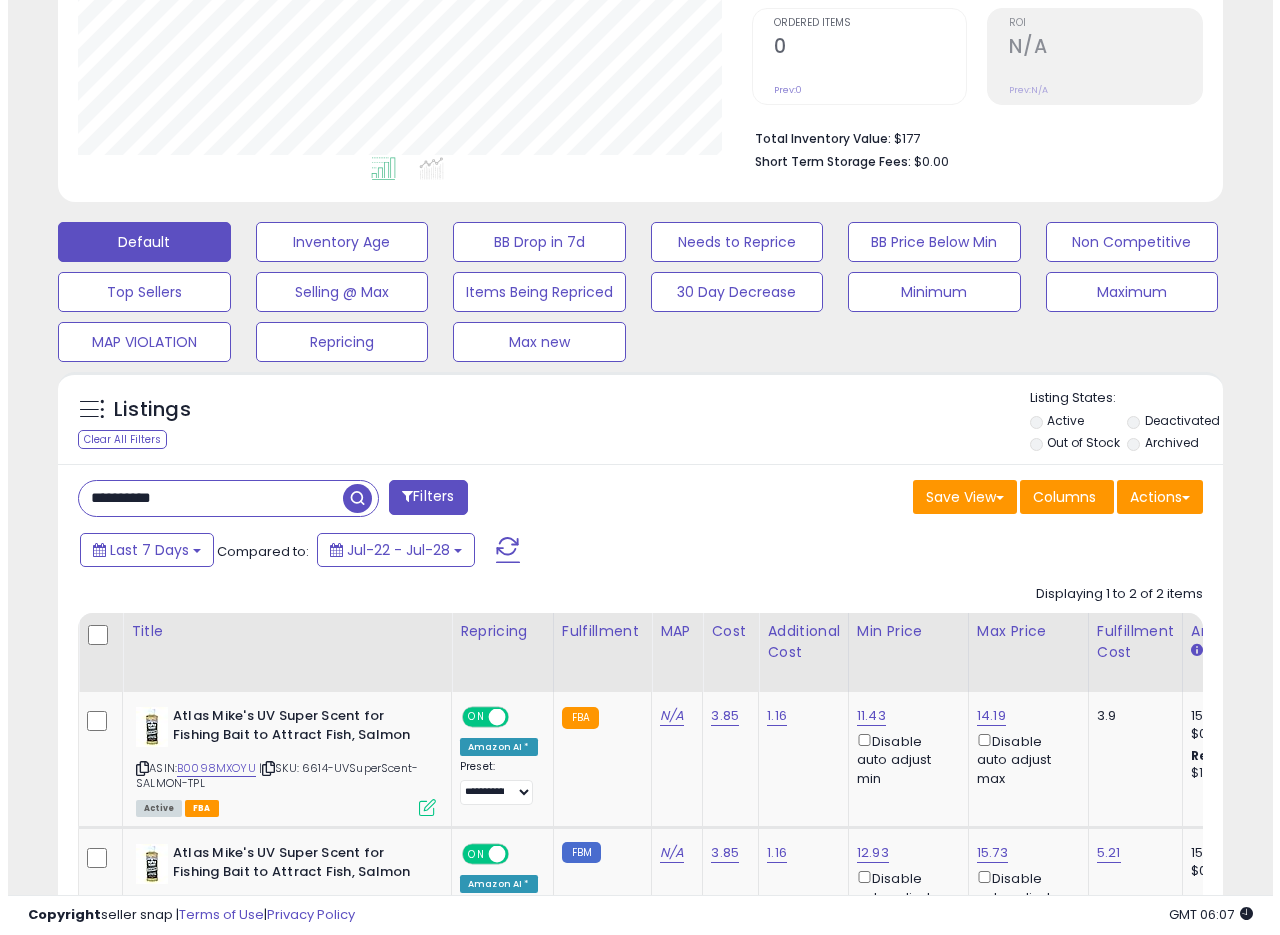 scroll, scrollTop: 335, scrollLeft: 0, axis: vertical 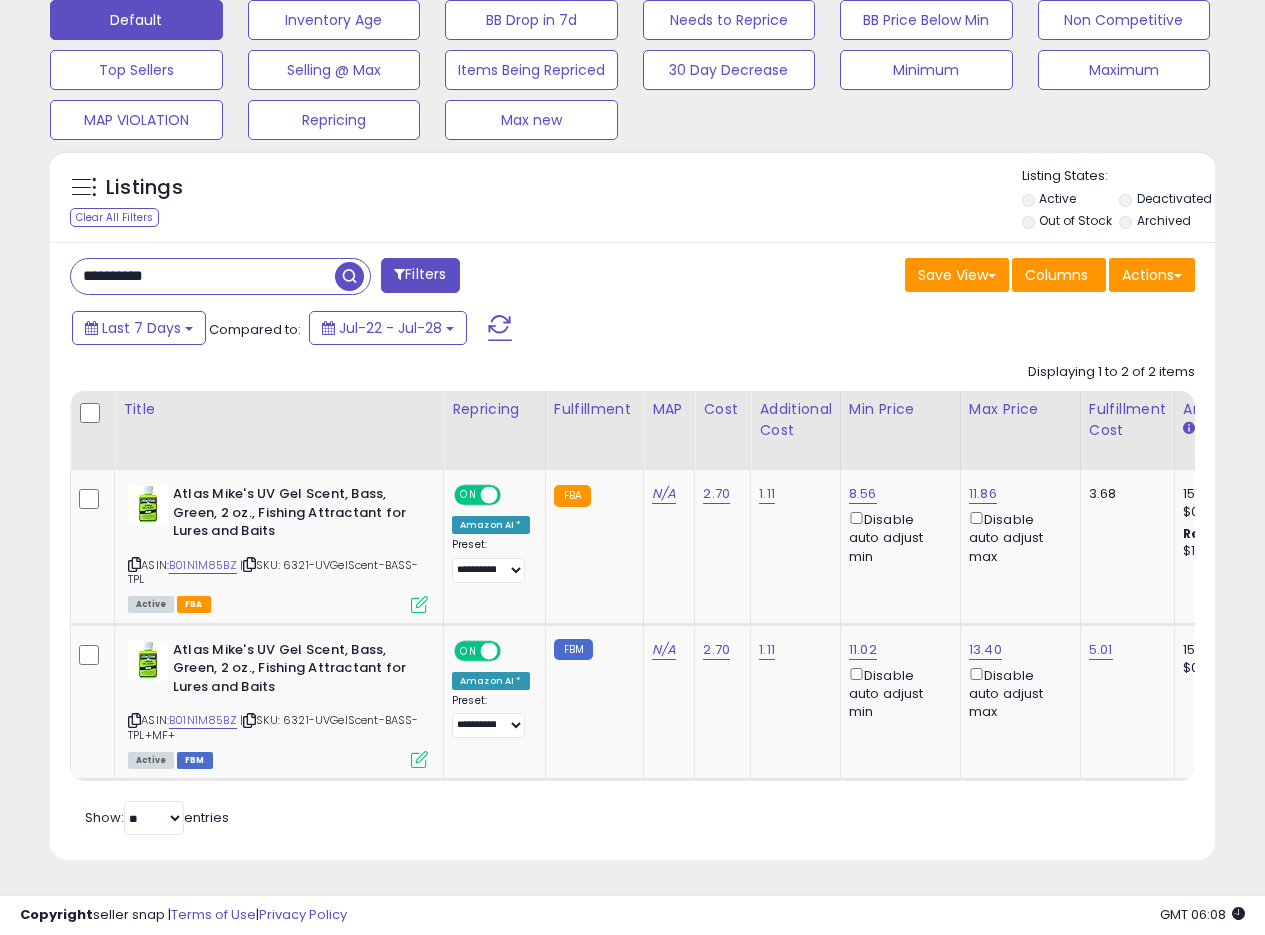 drag, startPoint x: 197, startPoint y: 249, endPoint x: 0, endPoint y: 244, distance: 197.06345 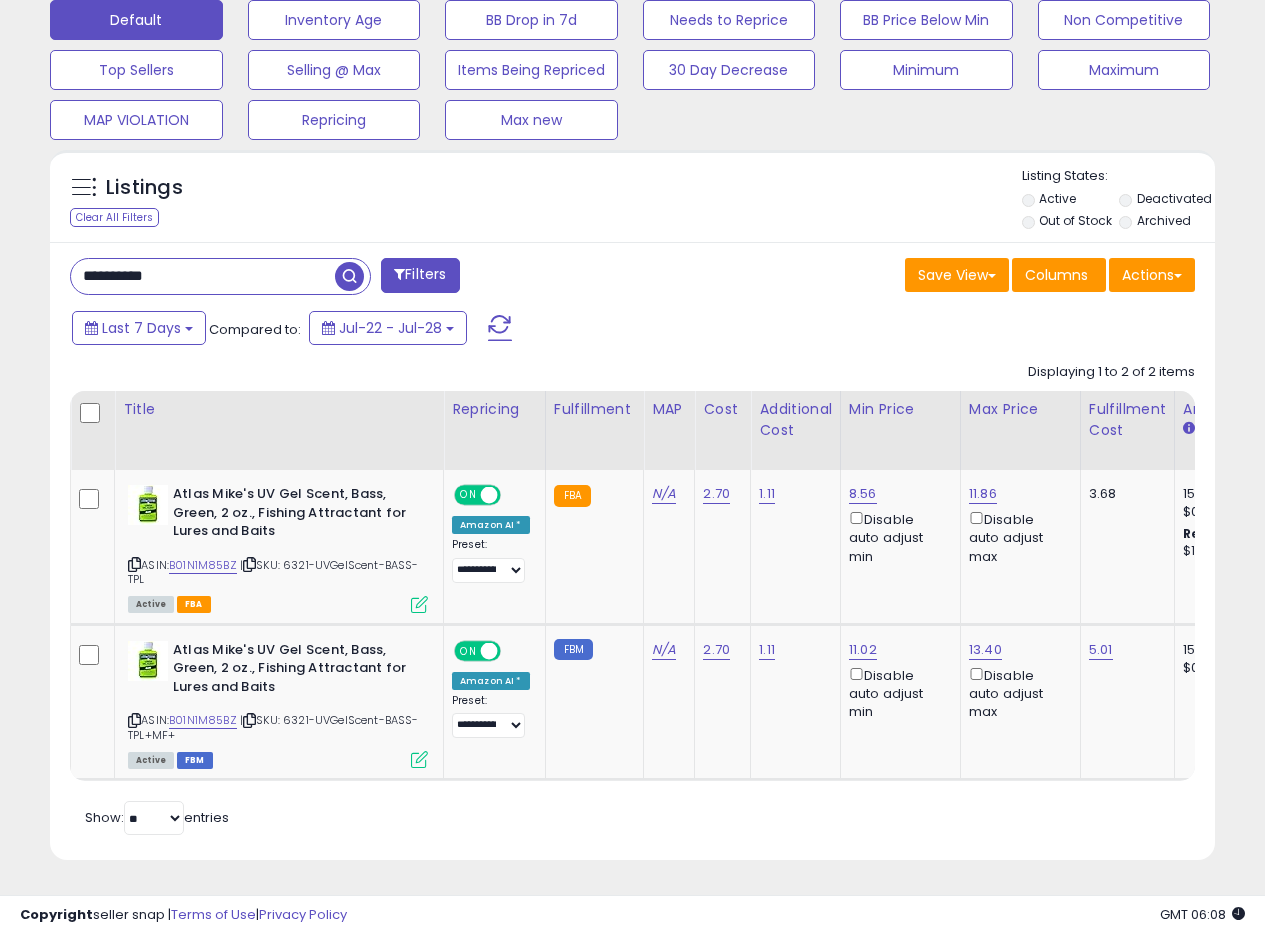 click at bounding box center (349, 276) 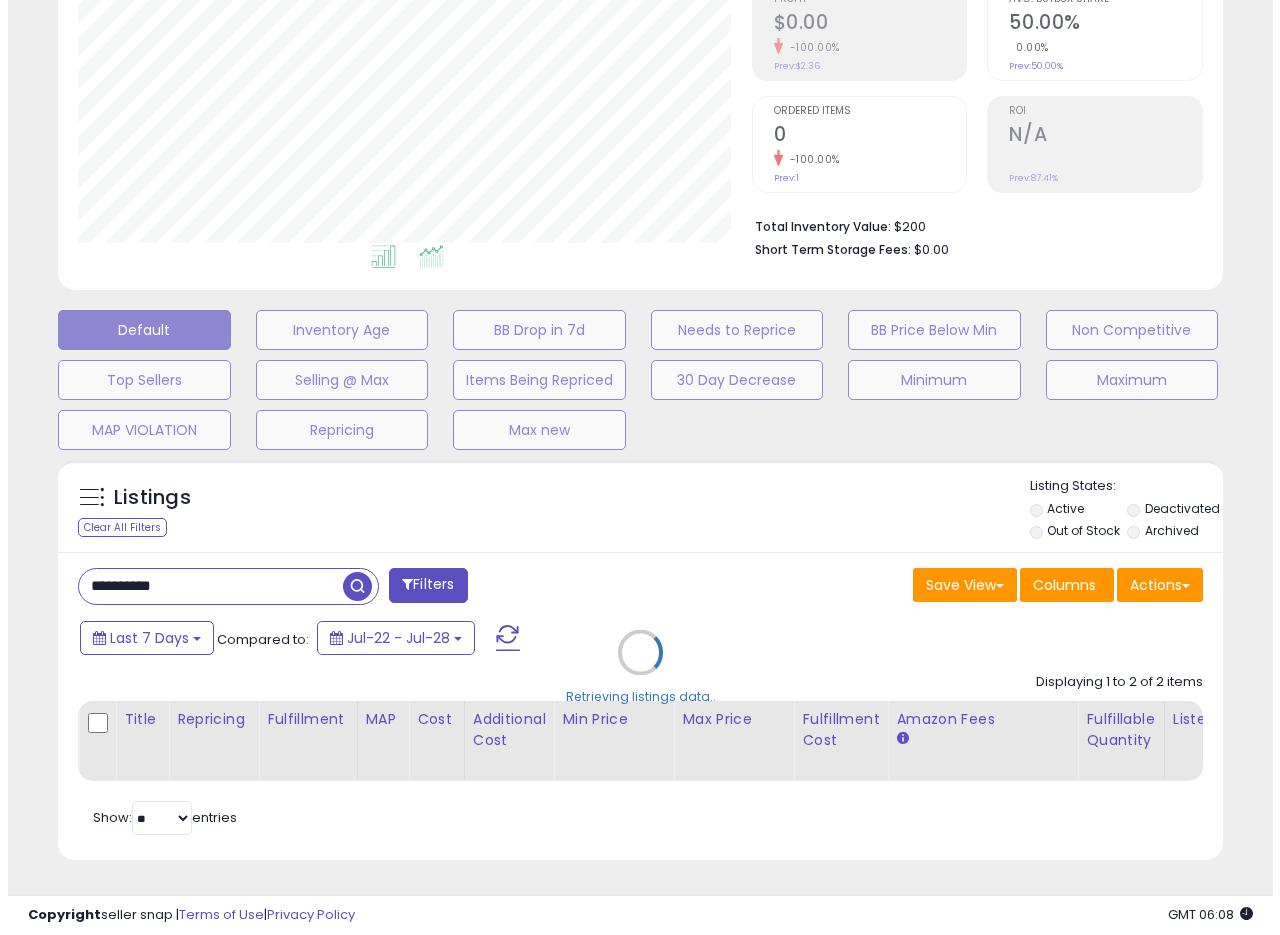 scroll, scrollTop: 335, scrollLeft: 0, axis: vertical 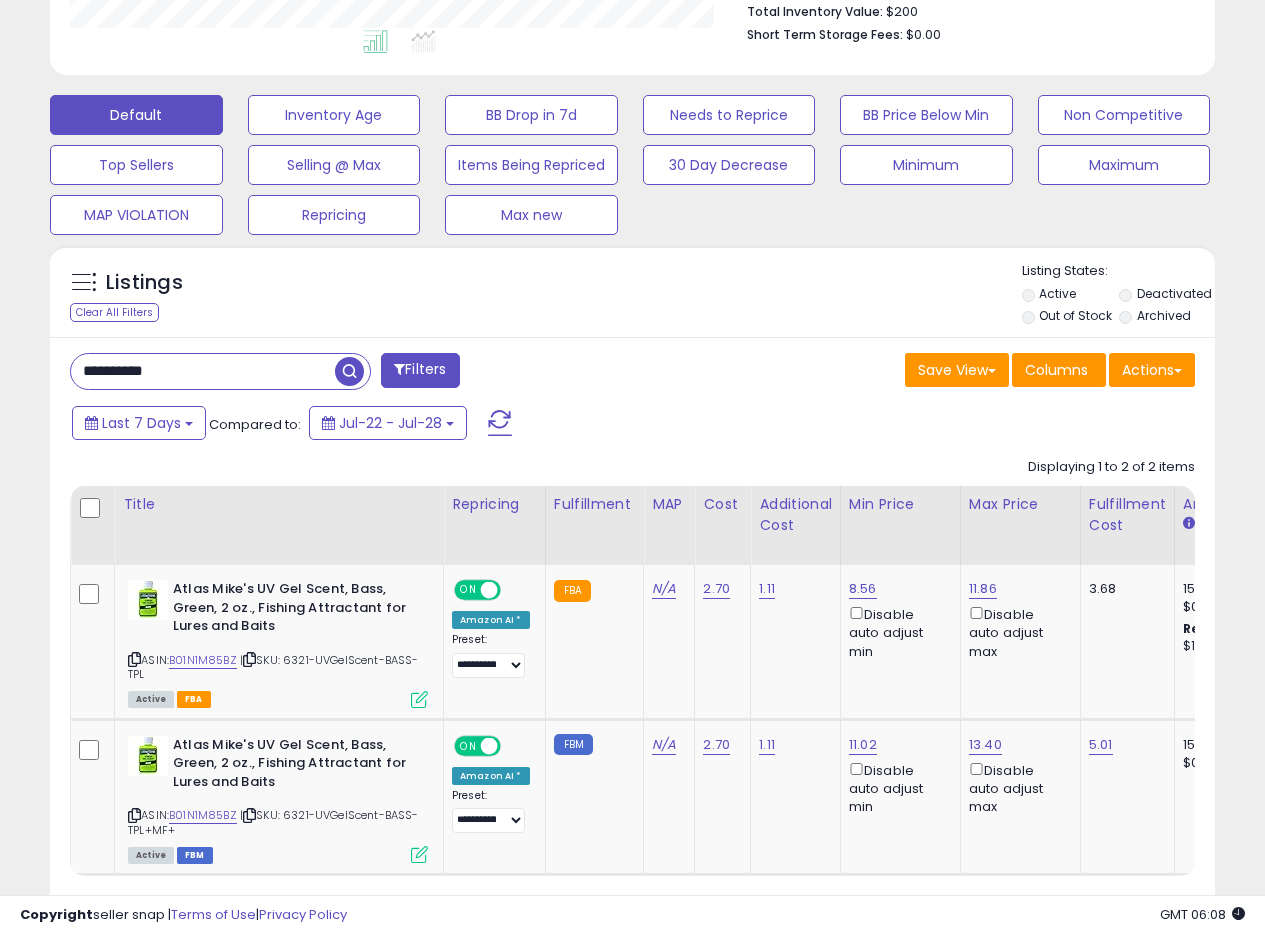 click at bounding box center [349, 371] 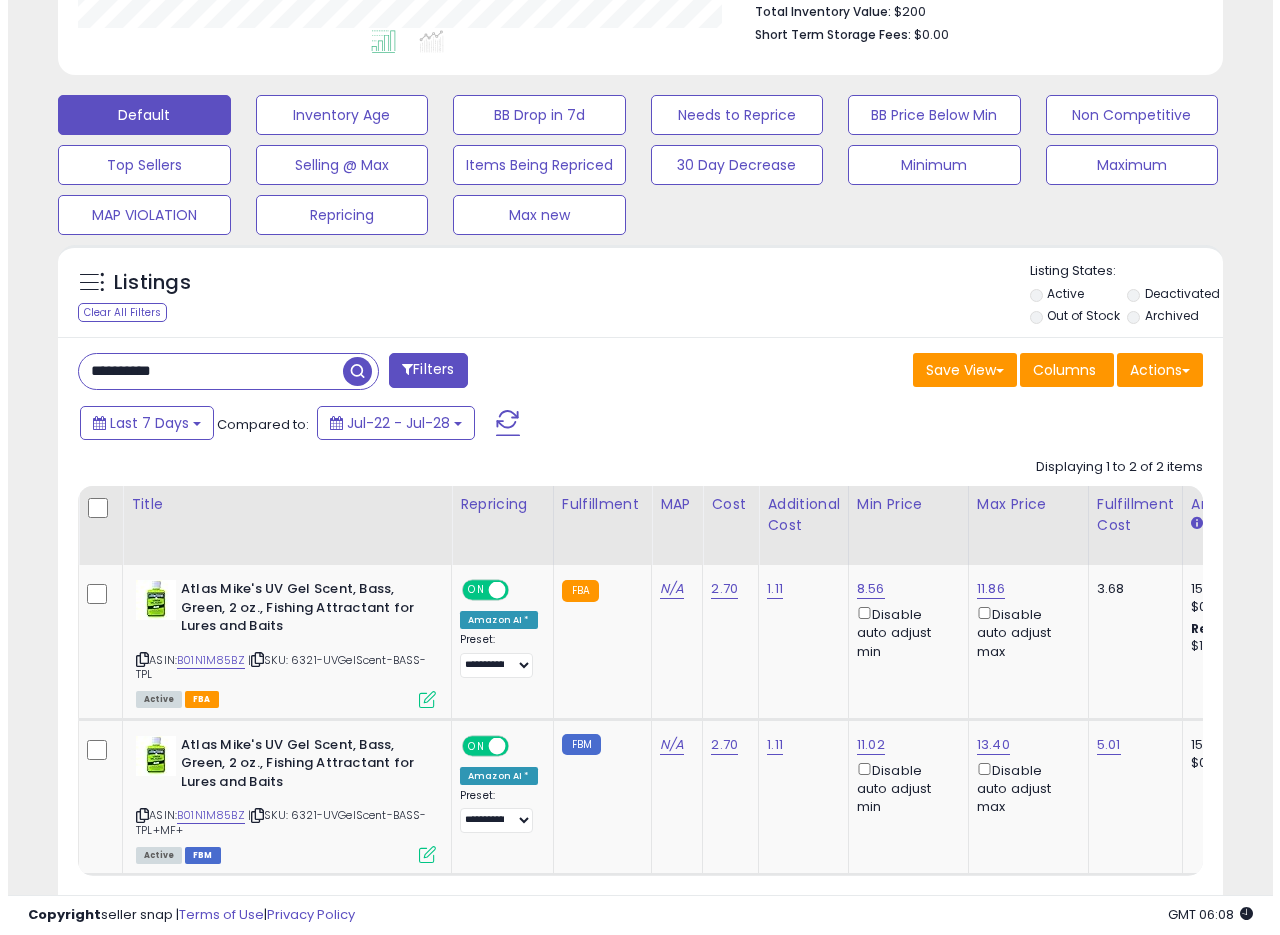 scroll, scrollTop: 335, scrollLeft: 0, axis: vertical 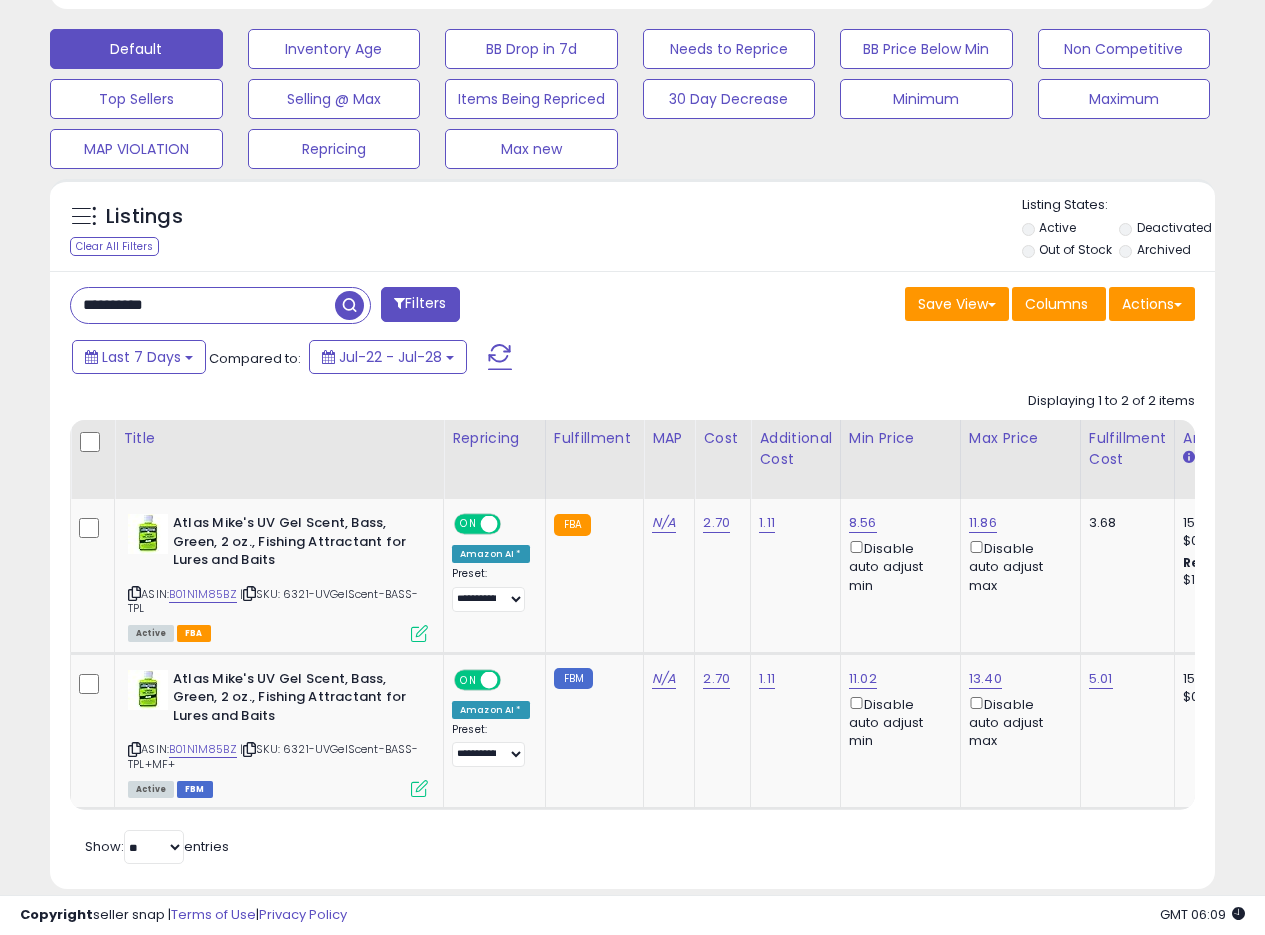 drag, startPoint x: 214, startPoint y: 308, endPoint x: 0, endPoint y: 293, distance: 214.52505 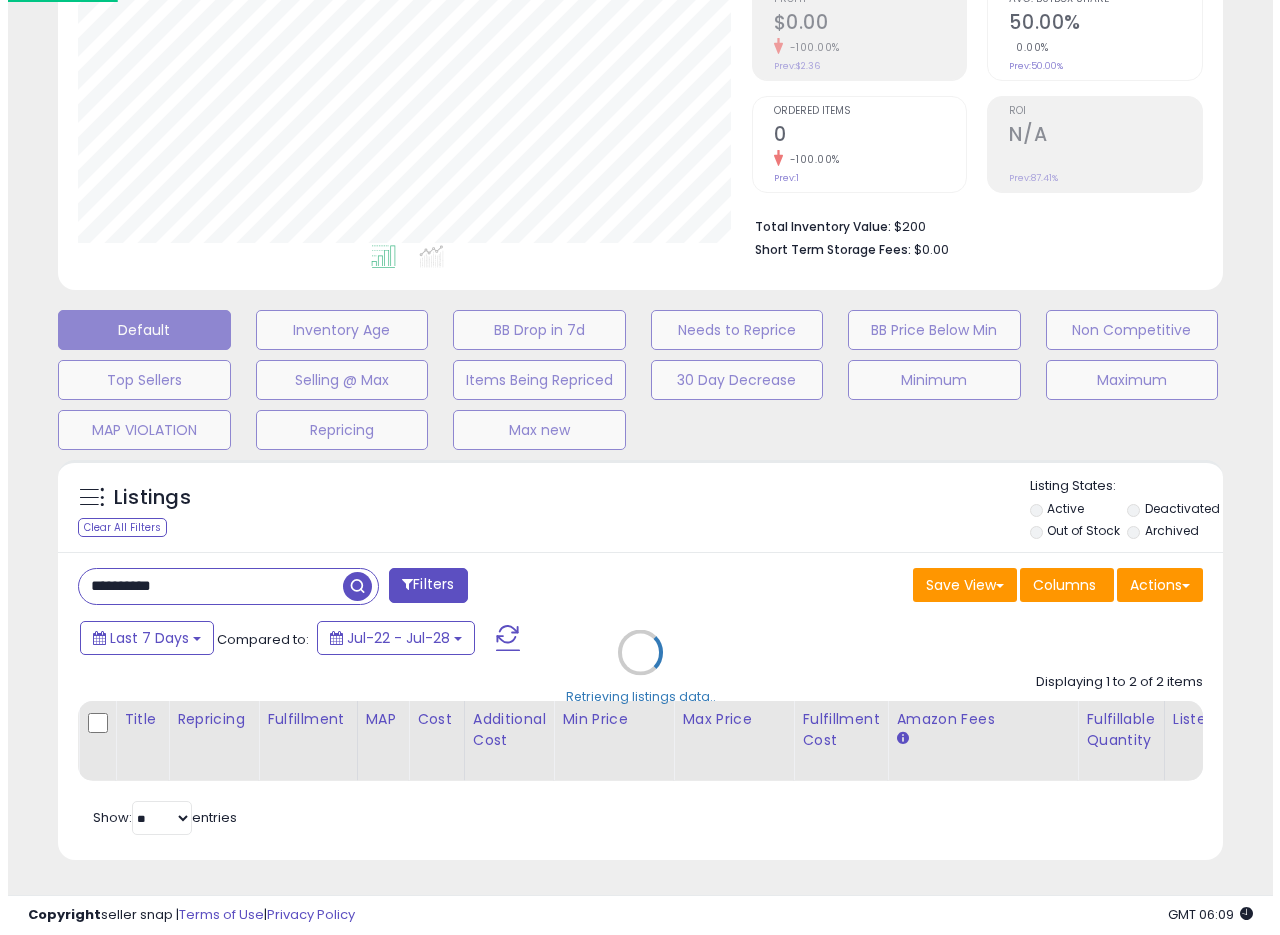 scroll, scrollTop: 335, scrollLeft: 0, axis: vertical 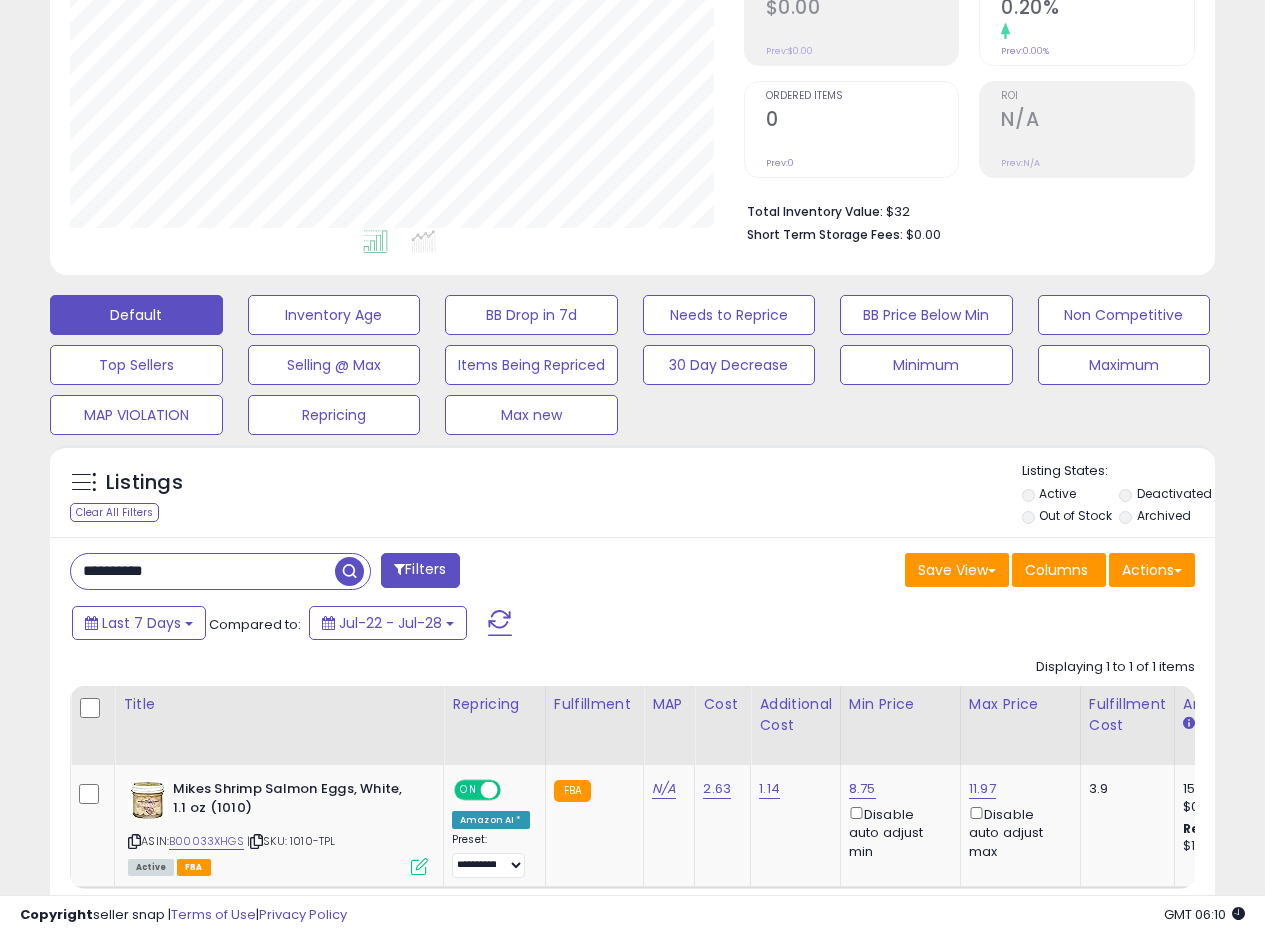 drag, startPoint x: 207, startPoint y: 560, endPoint x: 0, endPoint y: 559, distance: 207.00241 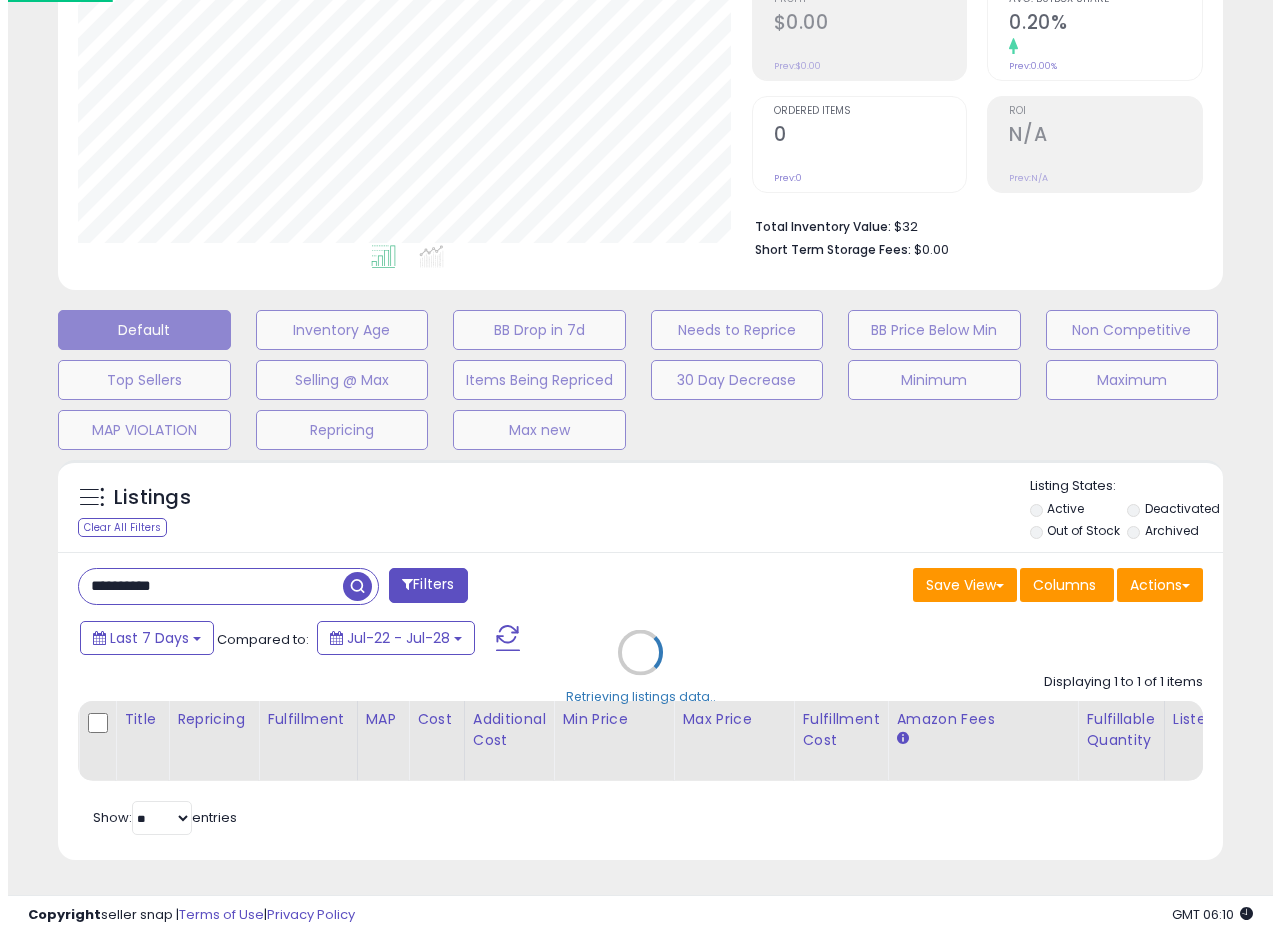 scroll, scrollTop: 999590, scrollLeft: 999317, axis: both 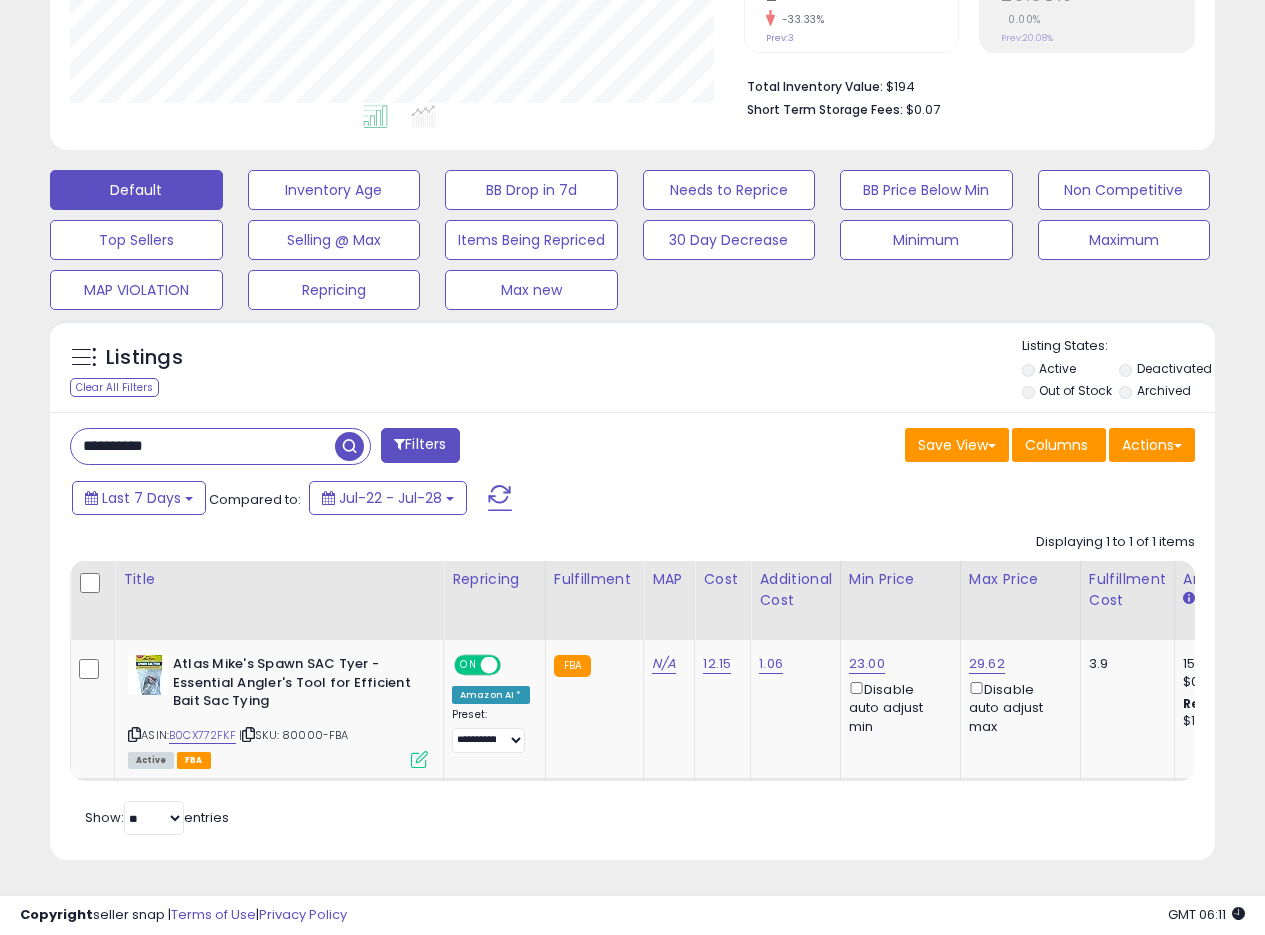 drag, startPoint x: 201, startPoint y: 420, endPoint x: 0, endPoint y: 401, distance: 201.89601 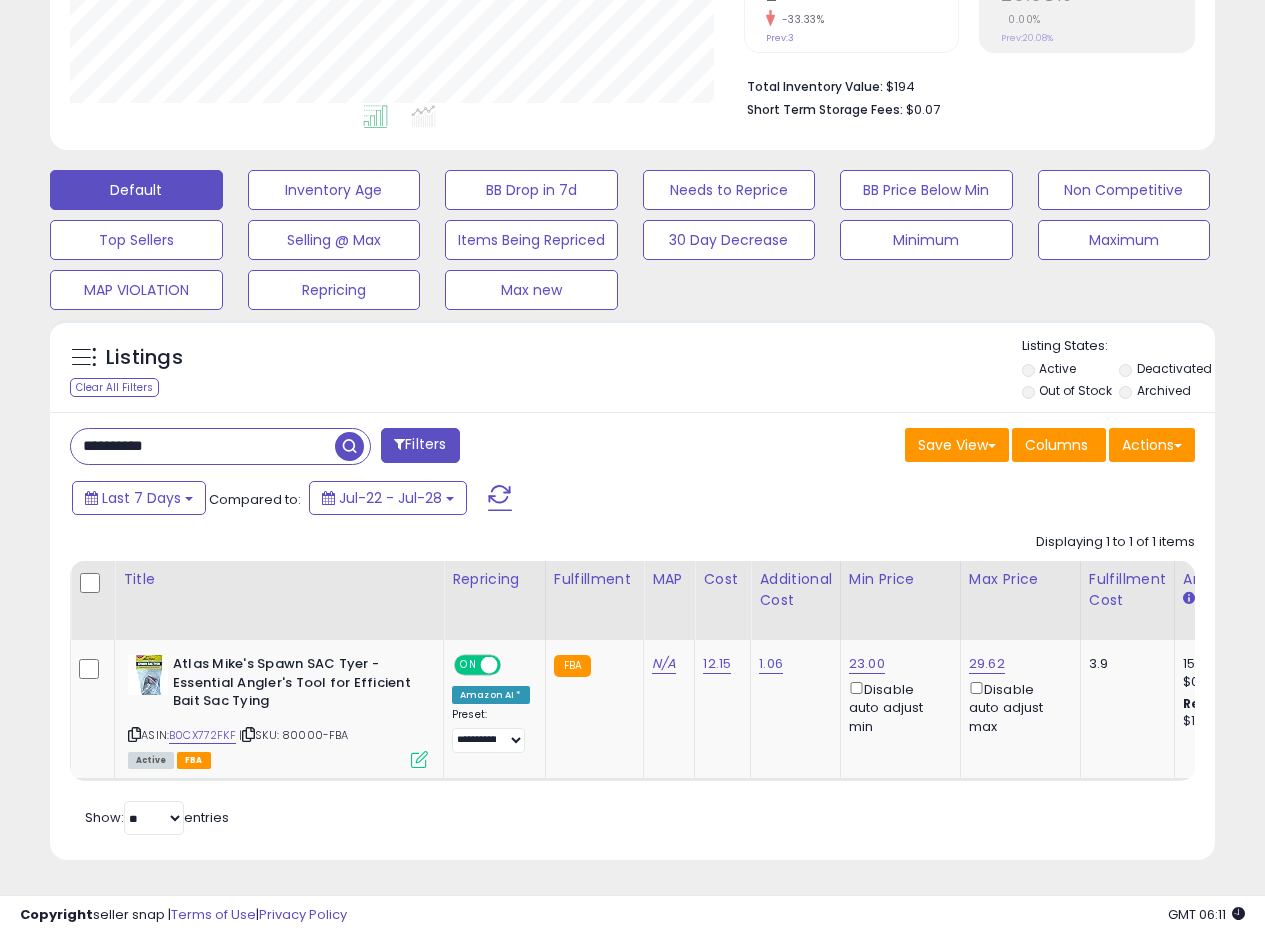 paste 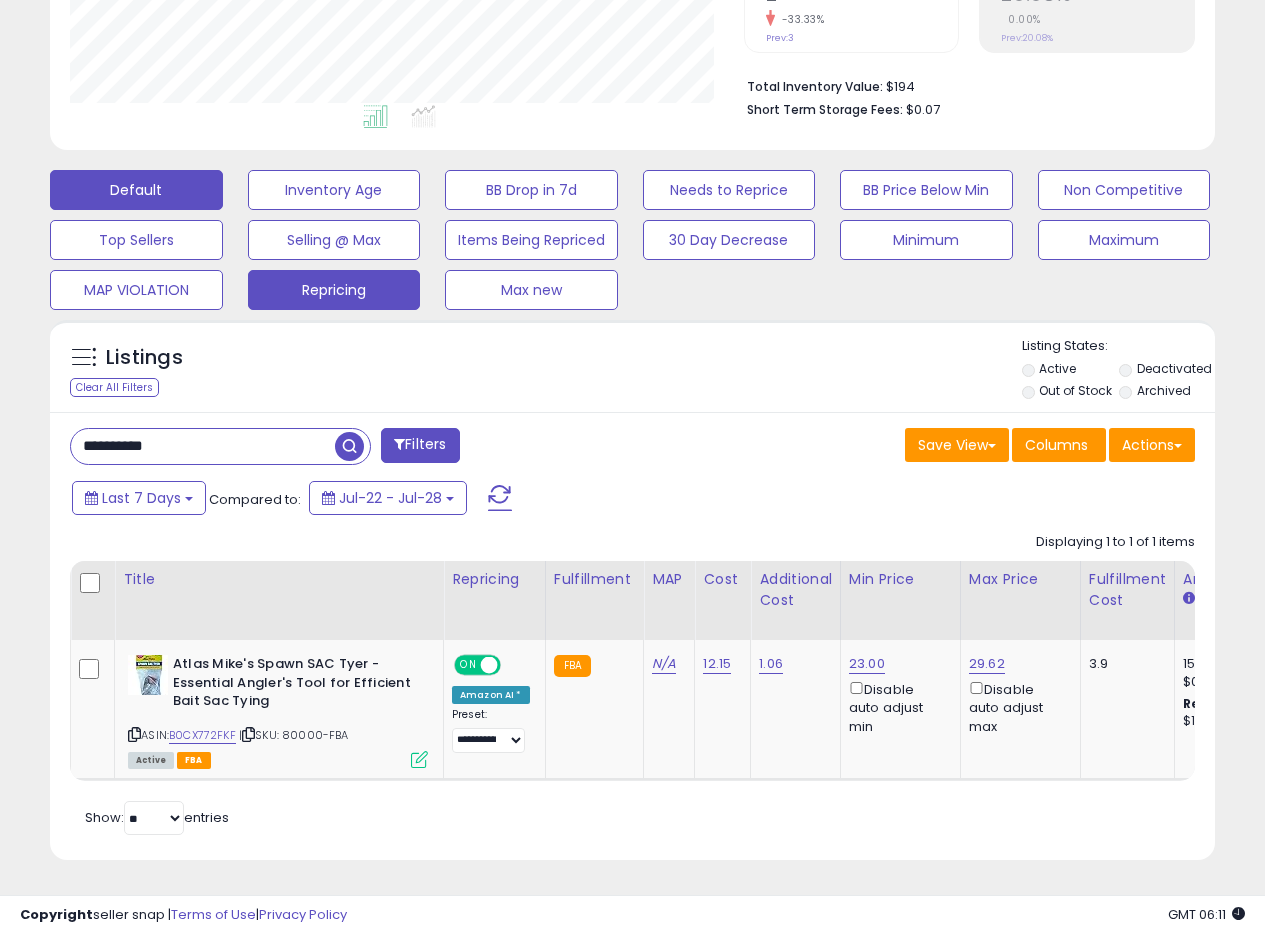 scroll, scrollTop: 999590, scrollLeft: 999317, axis: both 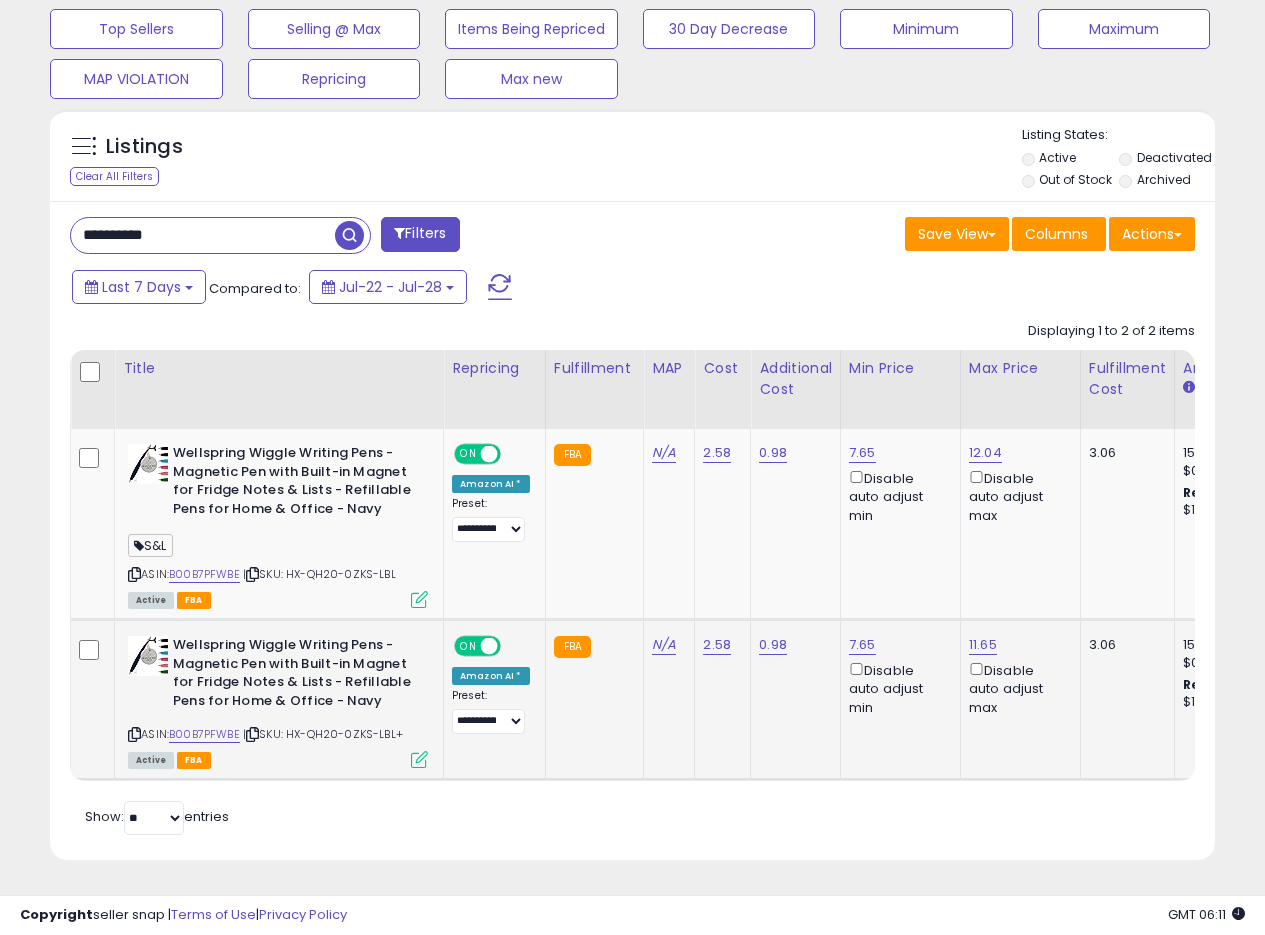 click at bounding box center [419, 759] 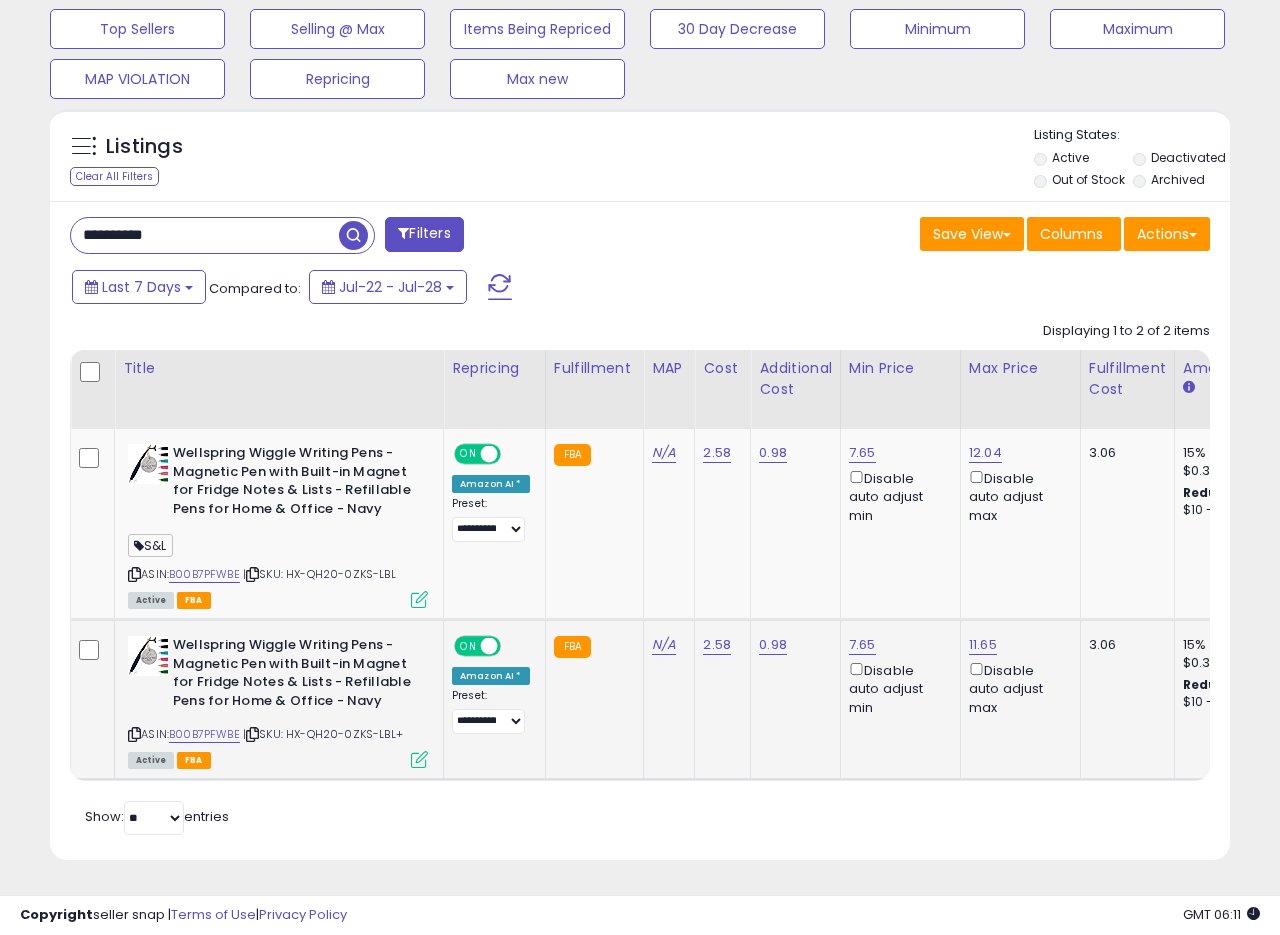 scroll, scrollTop: 999590, scrollLeft: 999317, axis: both 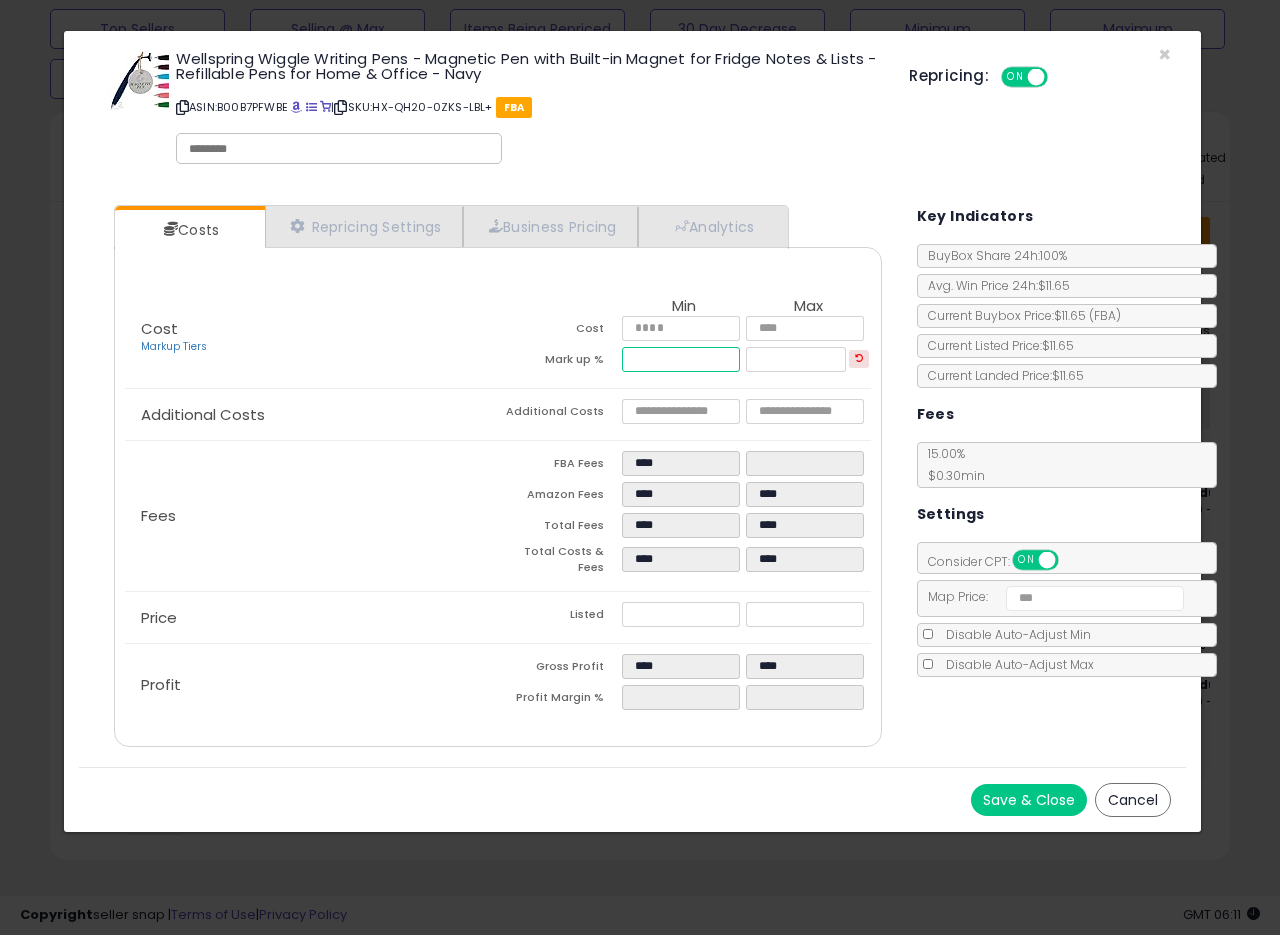 drag, startPoint x: 688, startPoint y: 356, endPoint x: 585, endPoint y: 369, distance: 103.81715 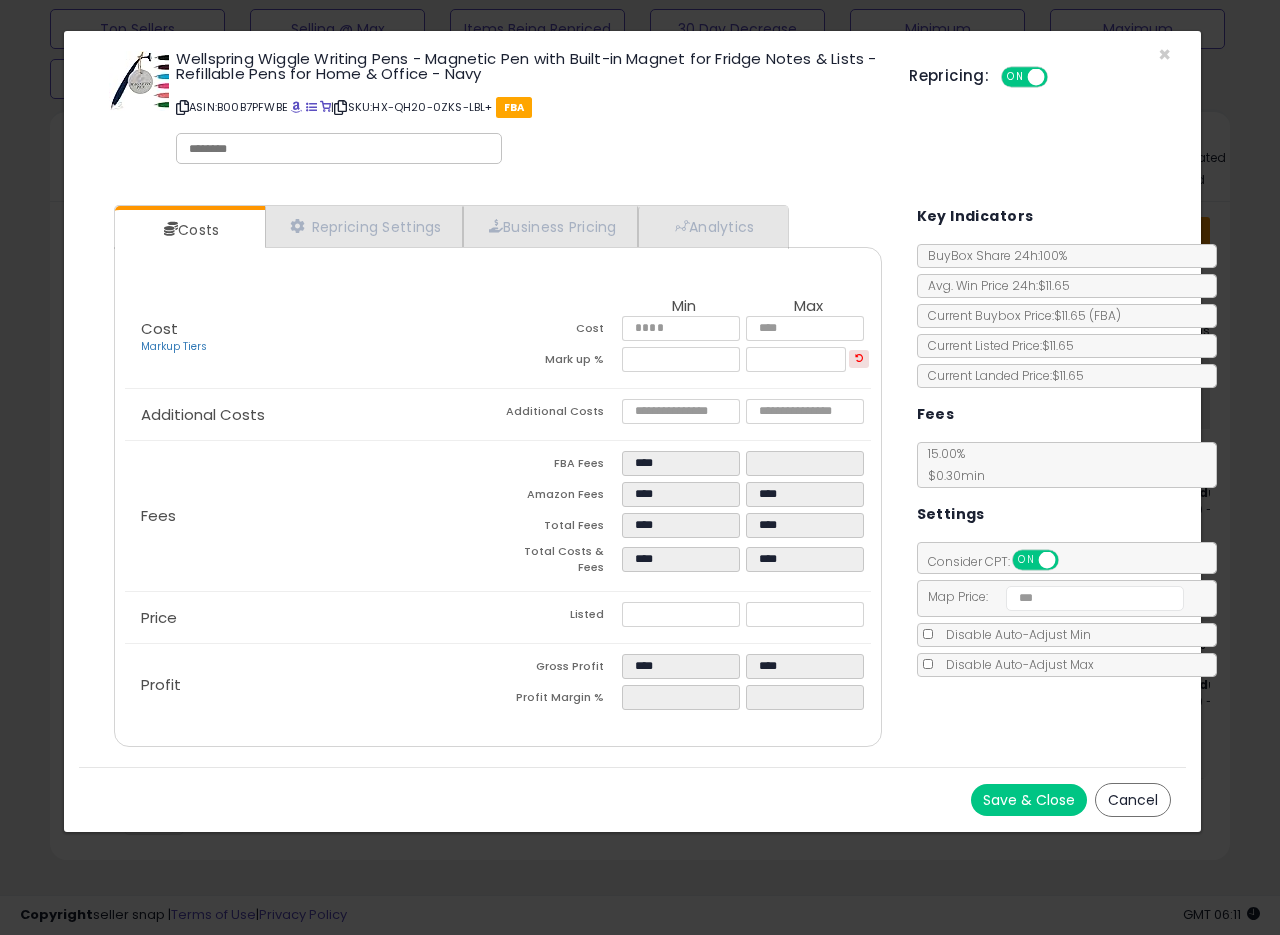type on "*****" 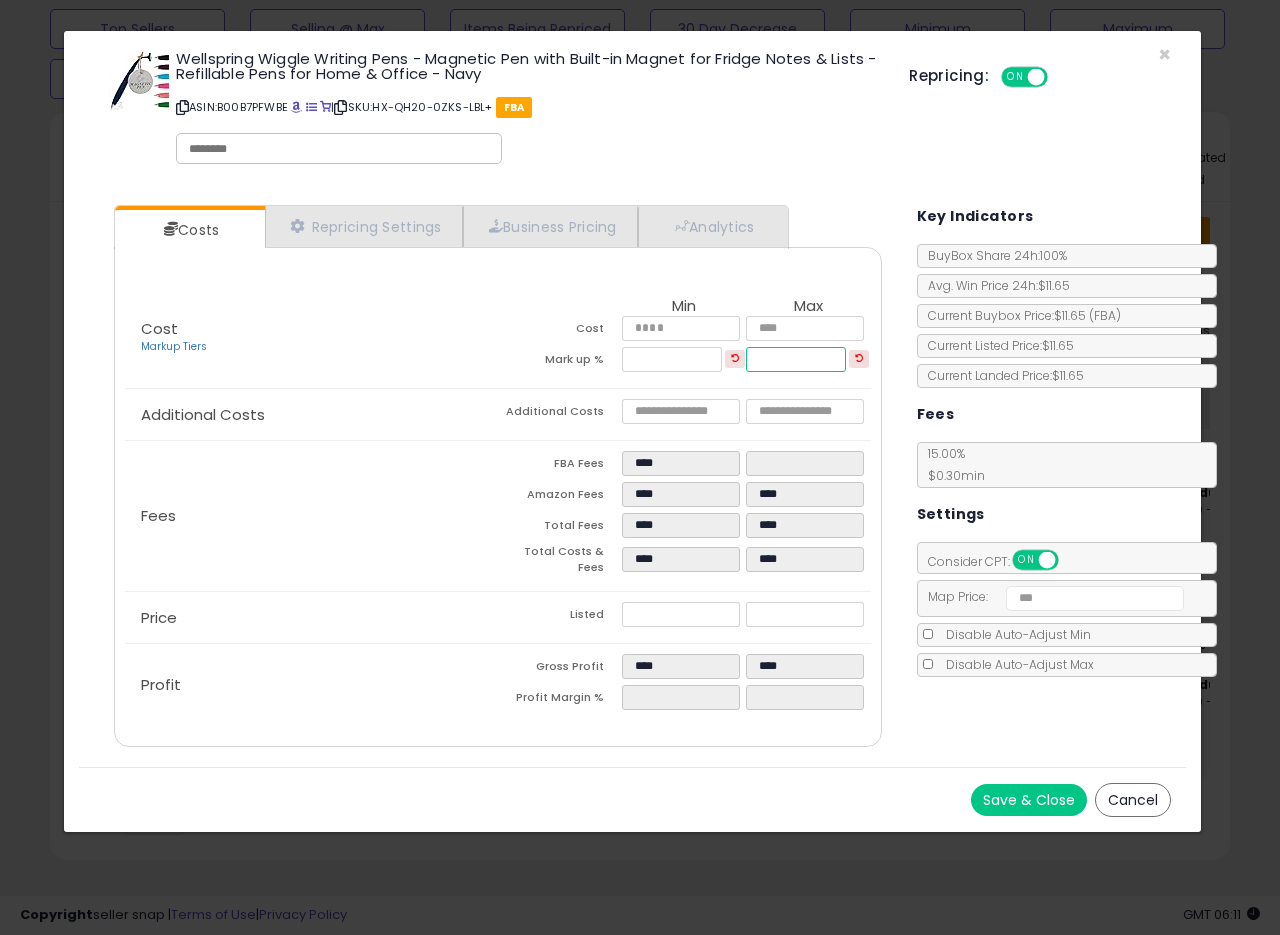 drag, startPoint x: 804, startPoint y: 356, endPoint x: 717, endPoint y: 368, distance: 87.823685 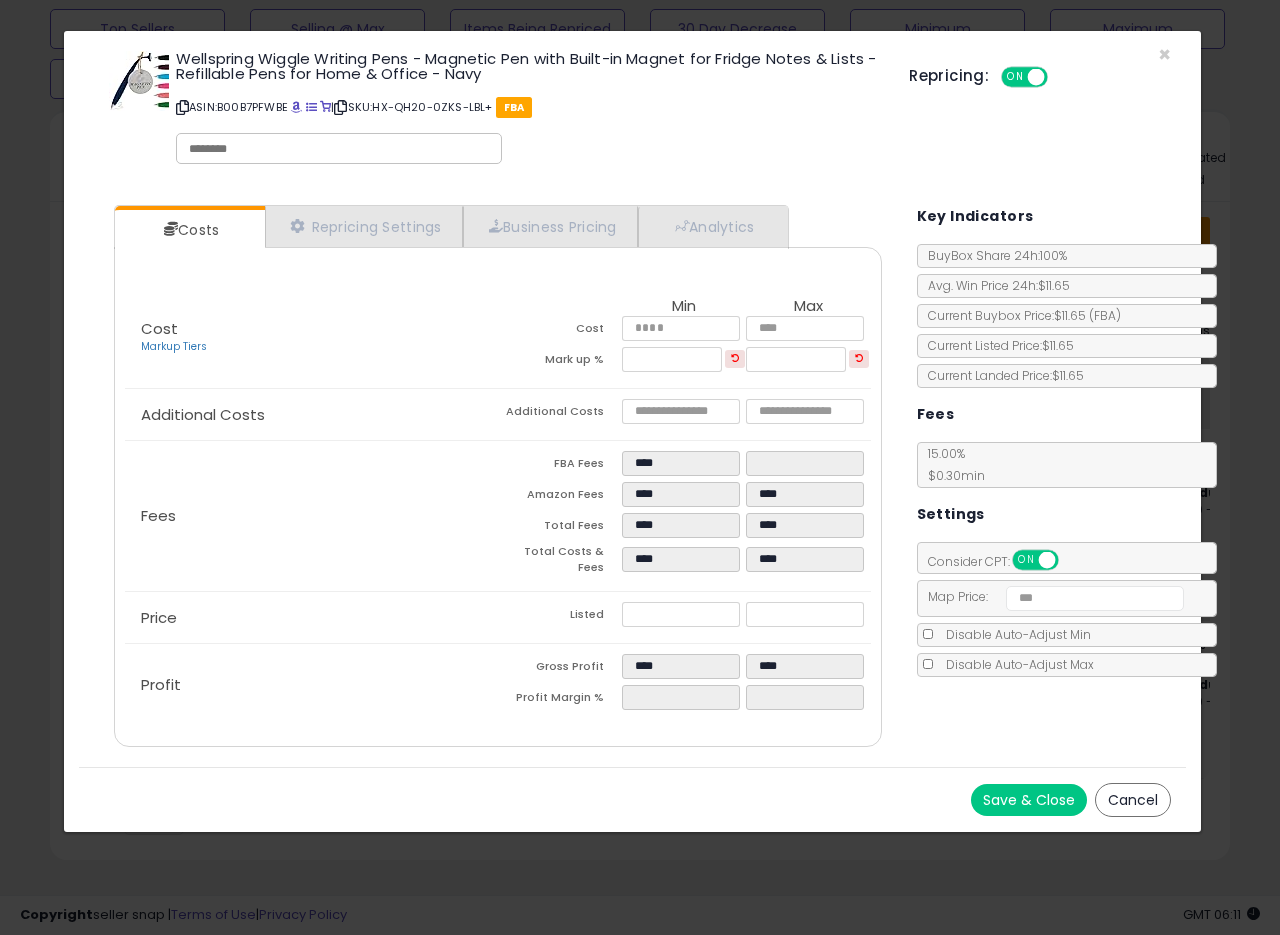 type on "*****" 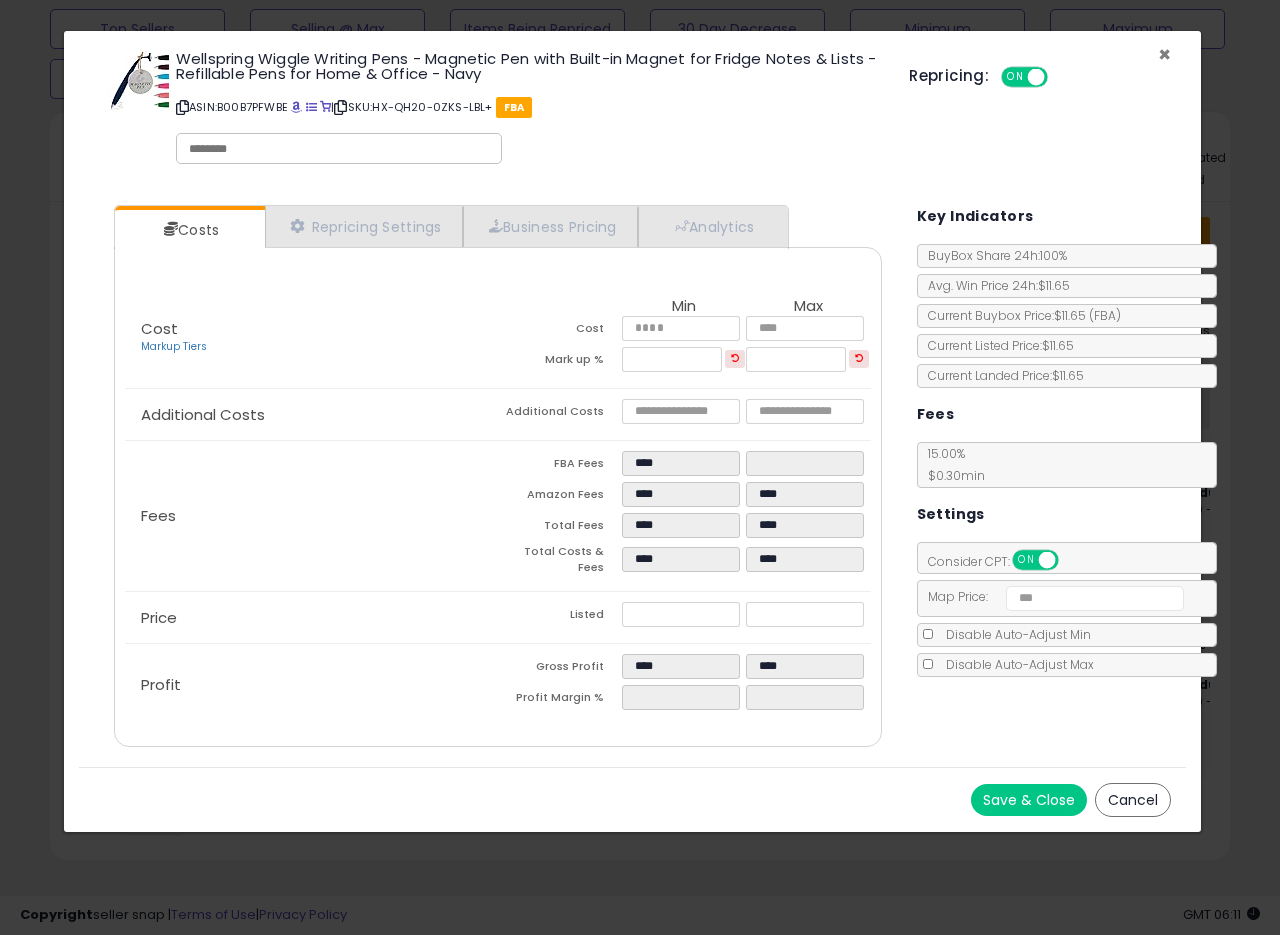 click on "×" at bounding box center (1164, 54) 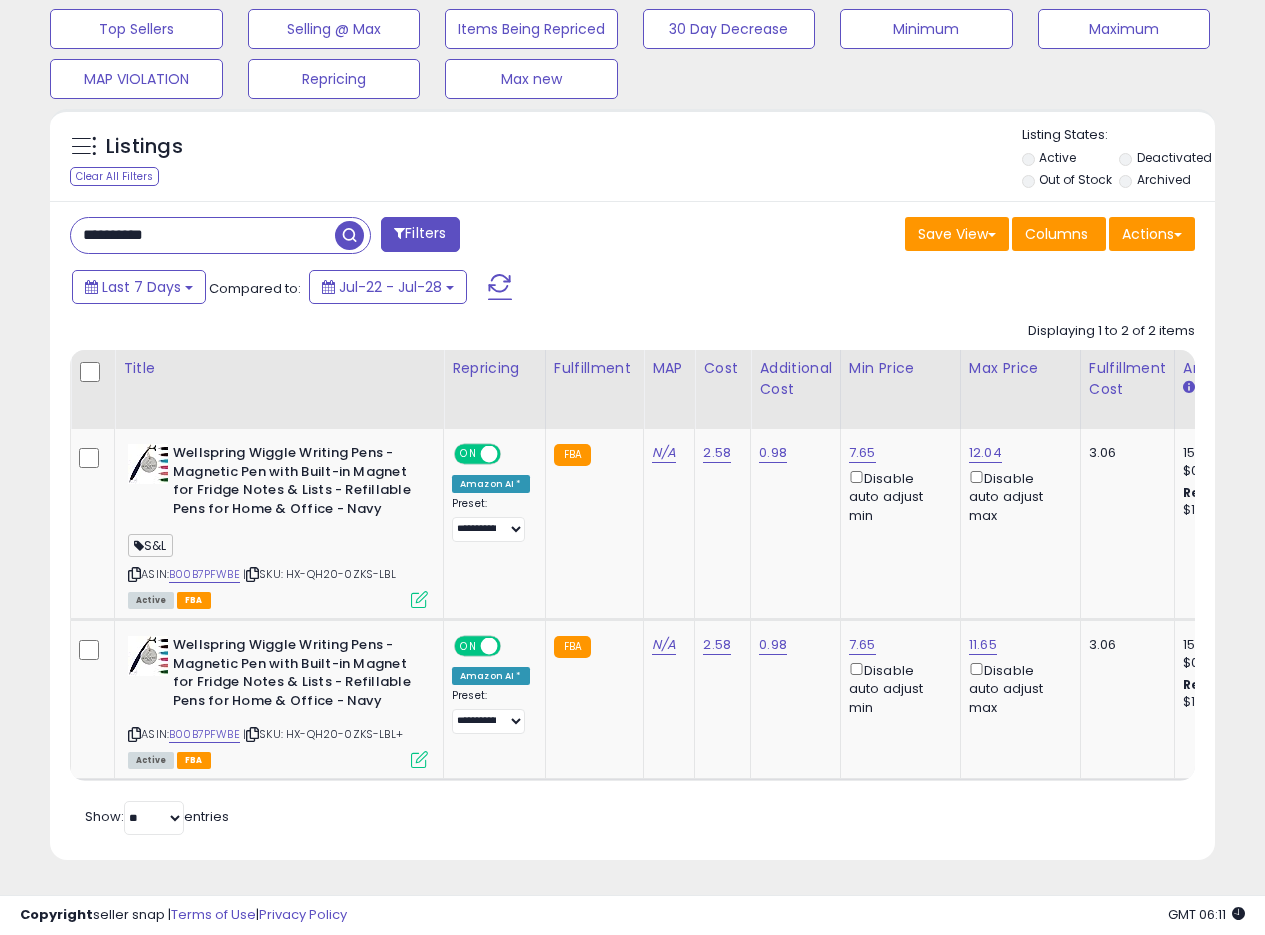 scroll, scrollTop: 410, scrollLeft: 674, axis: both 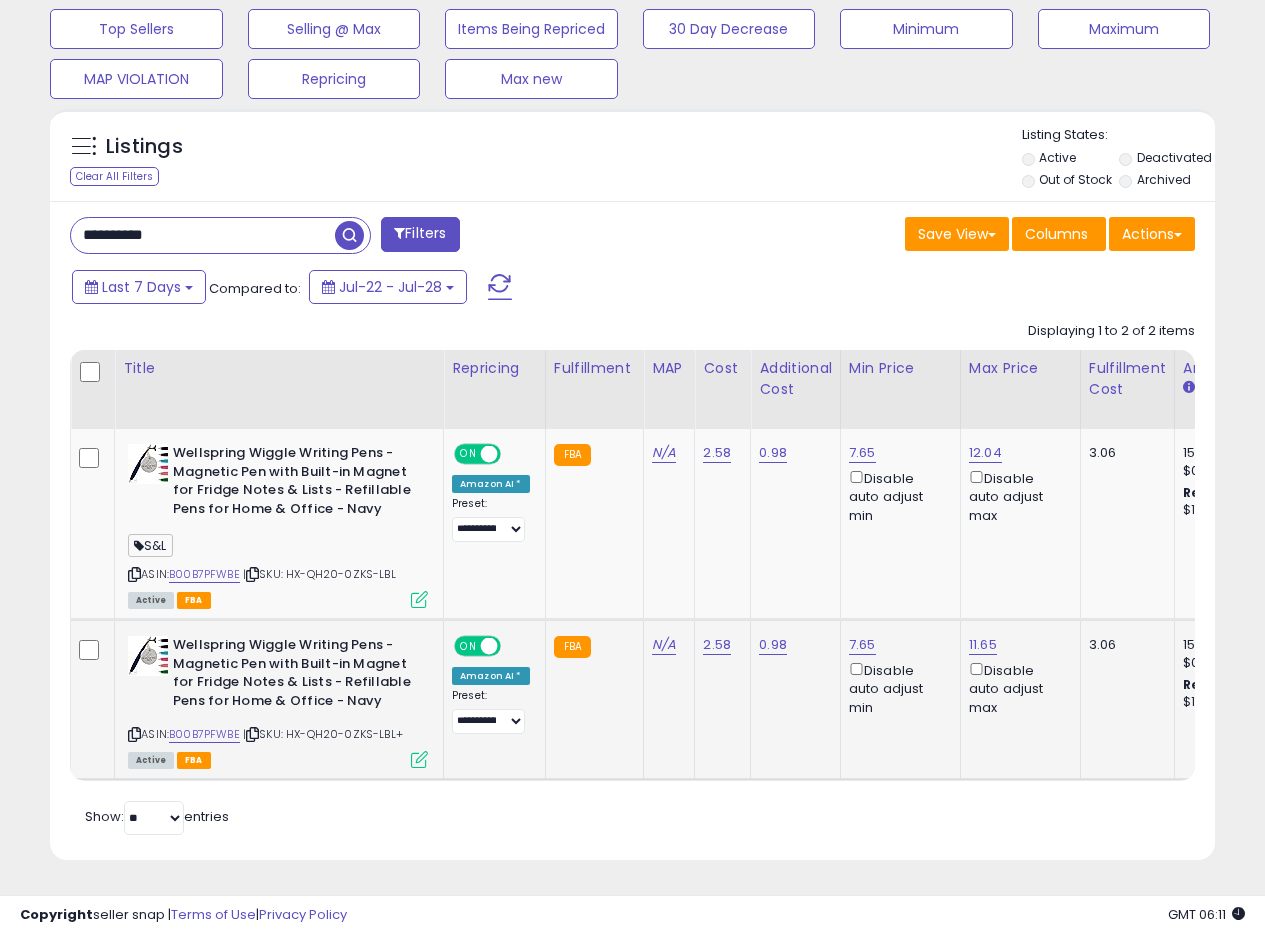click at bounding box center (419, 759) 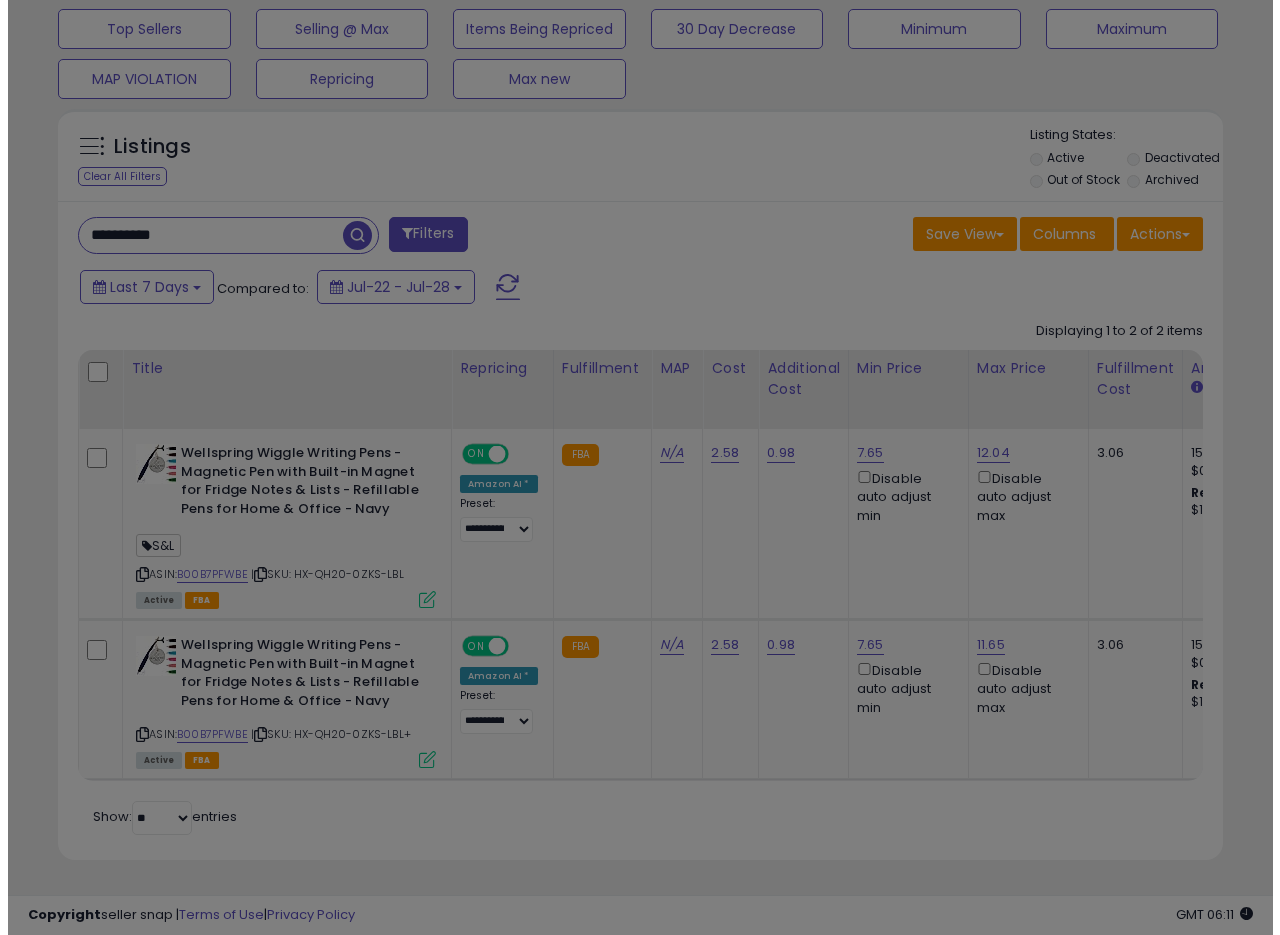 scroll, scrollTop: 999590, scrollLeft: 999317, axis: both 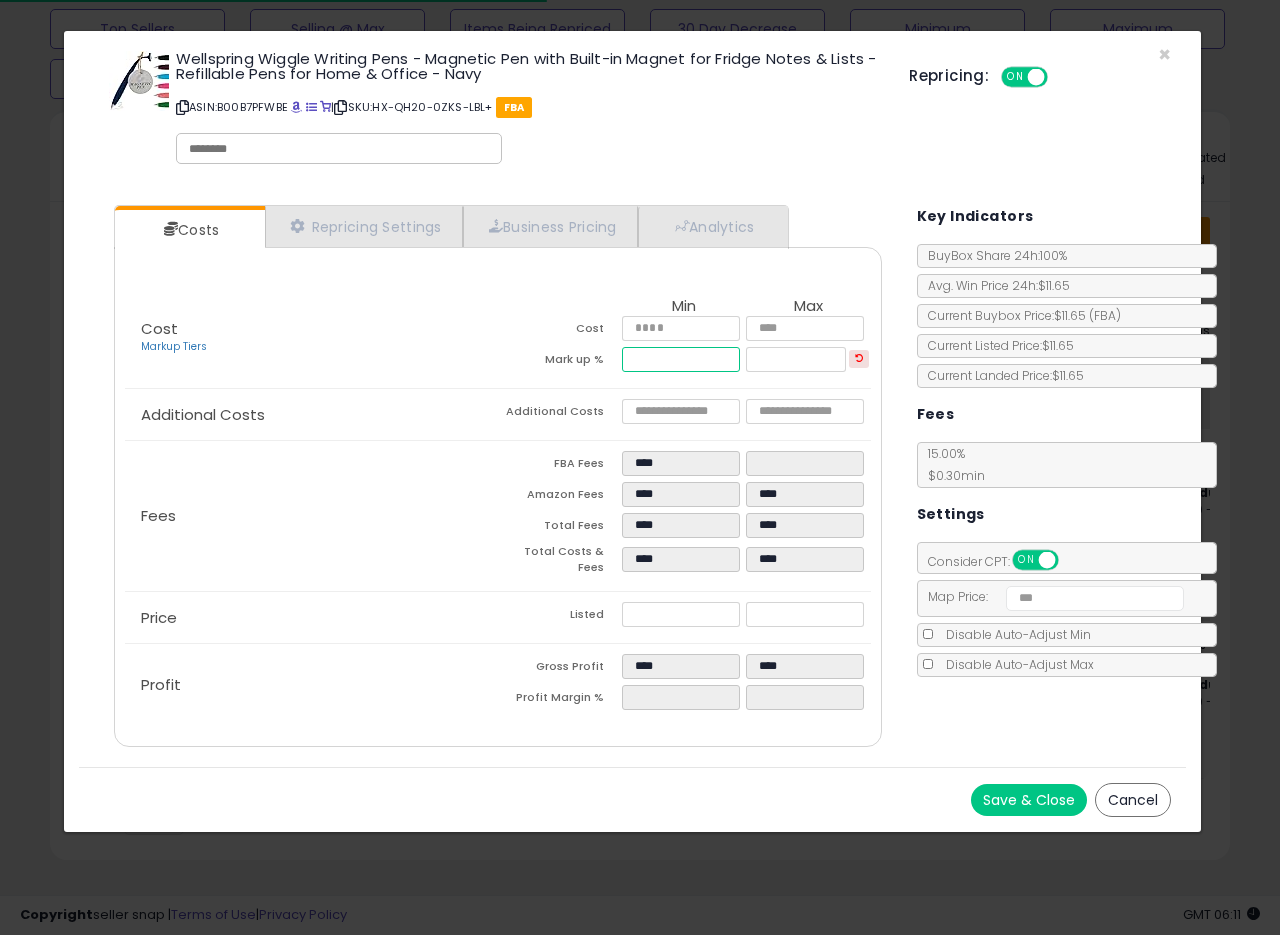 drag, startPoint x: 676, startPoint y: 359, endPoint x: 622, endPoint y: 362, distance: 54.08327 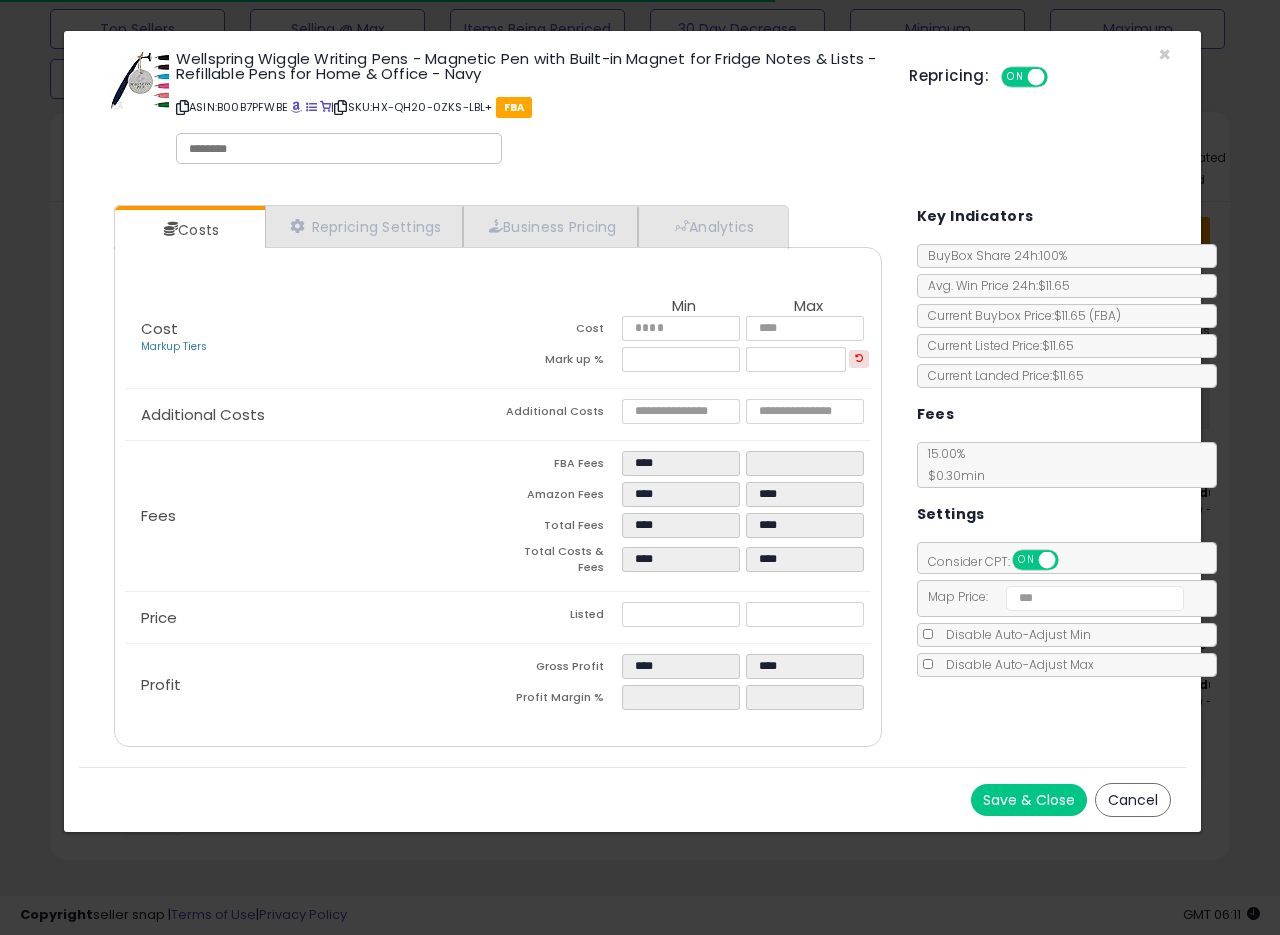 type on "*****" 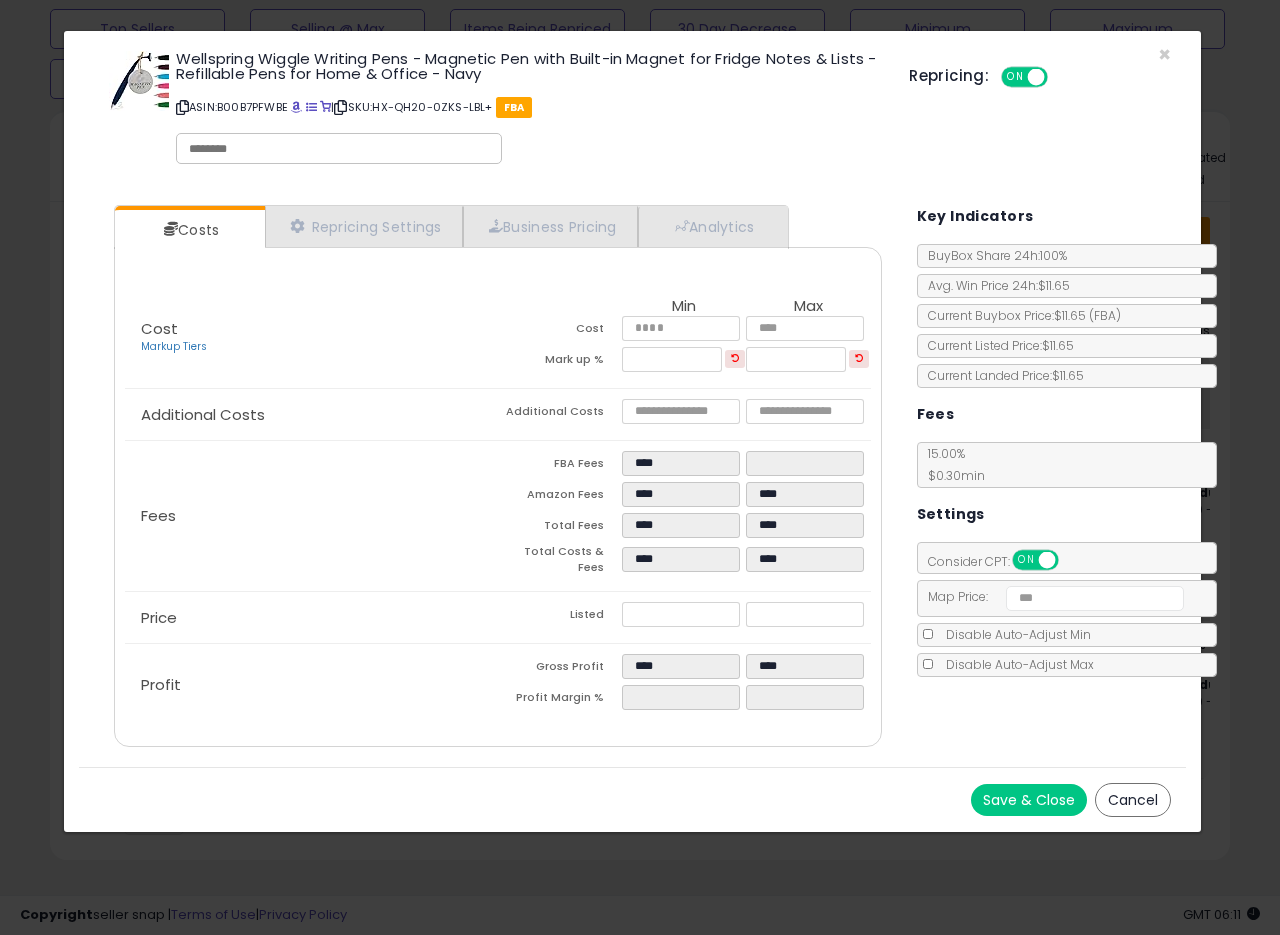 click on "Fees
FBA Fees
****
****
Amazon Fees
****
****
Total Fees
****
****
Total Costs & Fees
****
****" 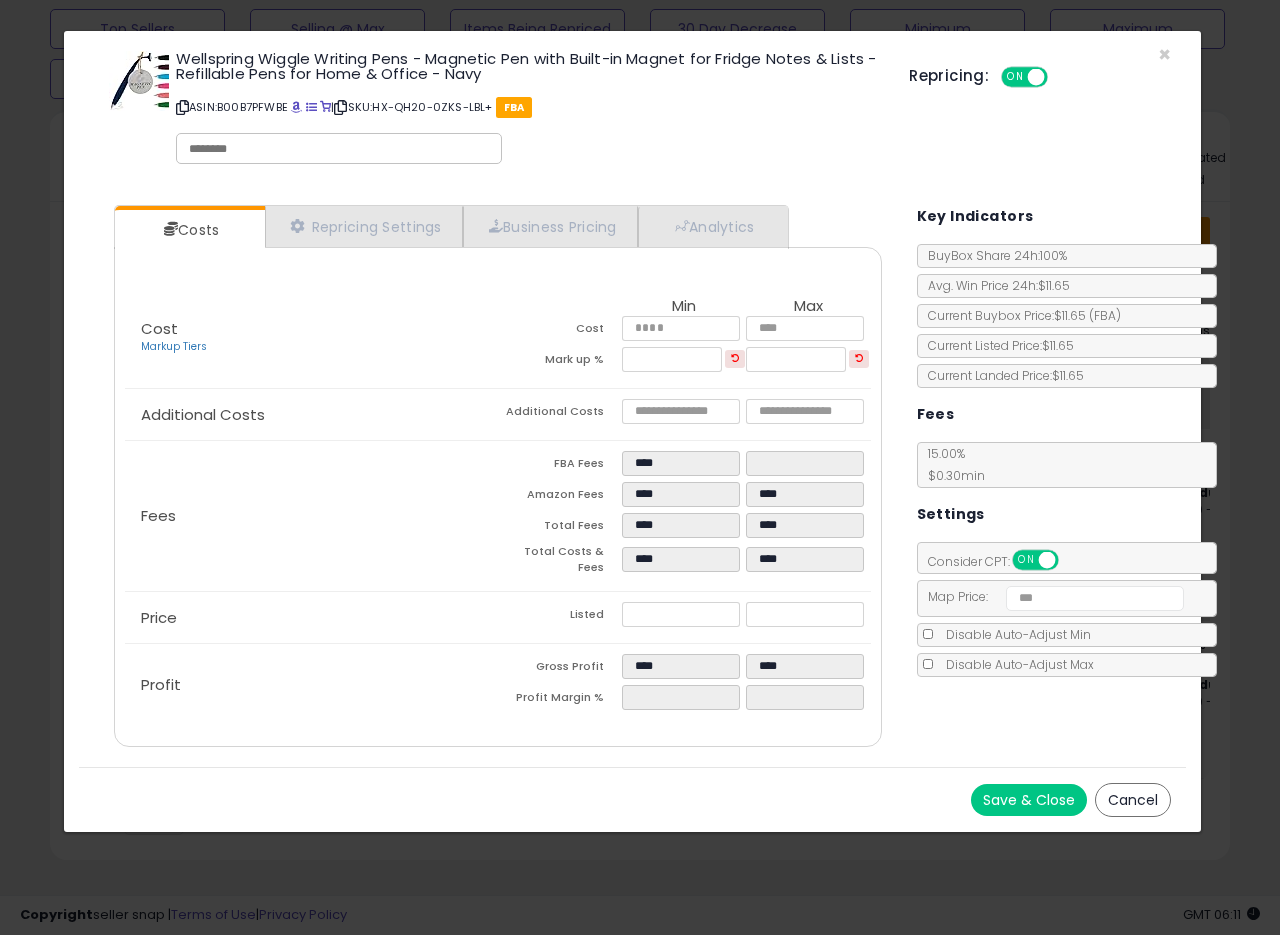 click on "Save & Close
Cancel" at bounding box center [632, 799] 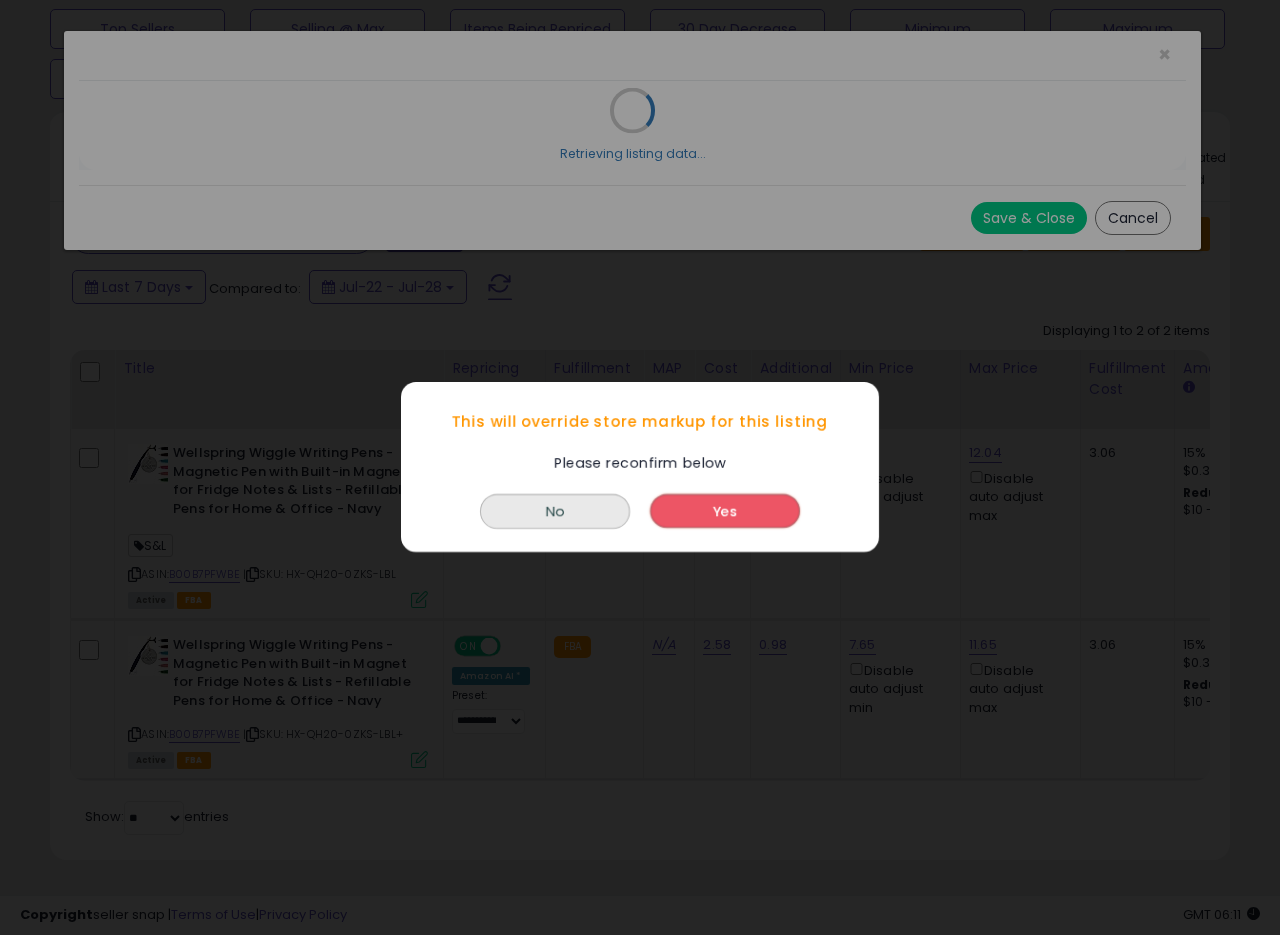 click on "Yes" at bounding box center (725, 512) 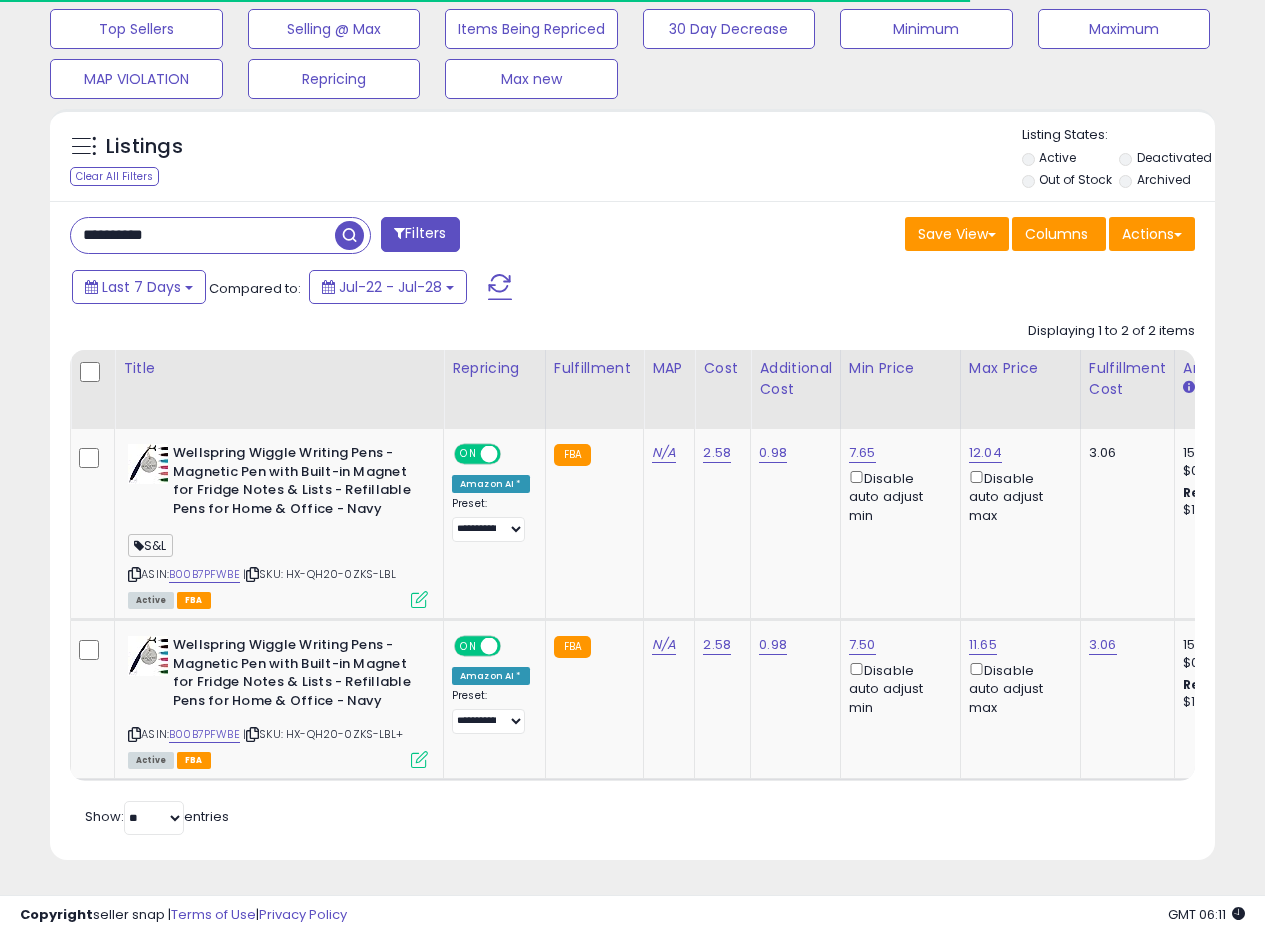 scroll, scrollTop: 410, scrollLeft: 674, axis: both 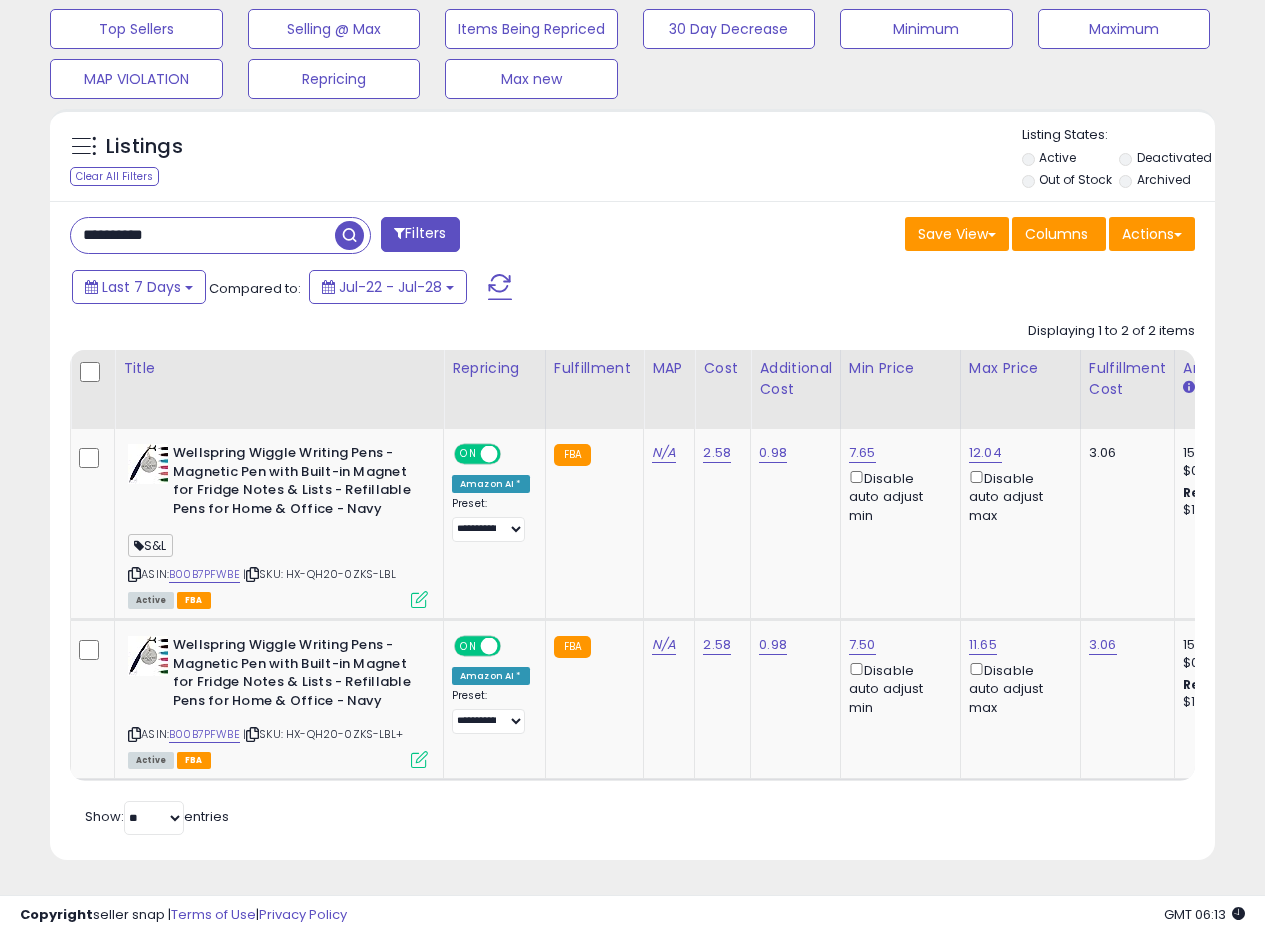 drag, startPoint x: 197, startPoint y: 215, endPoint x: 0, endPoint y: 196, distance: 197.91412 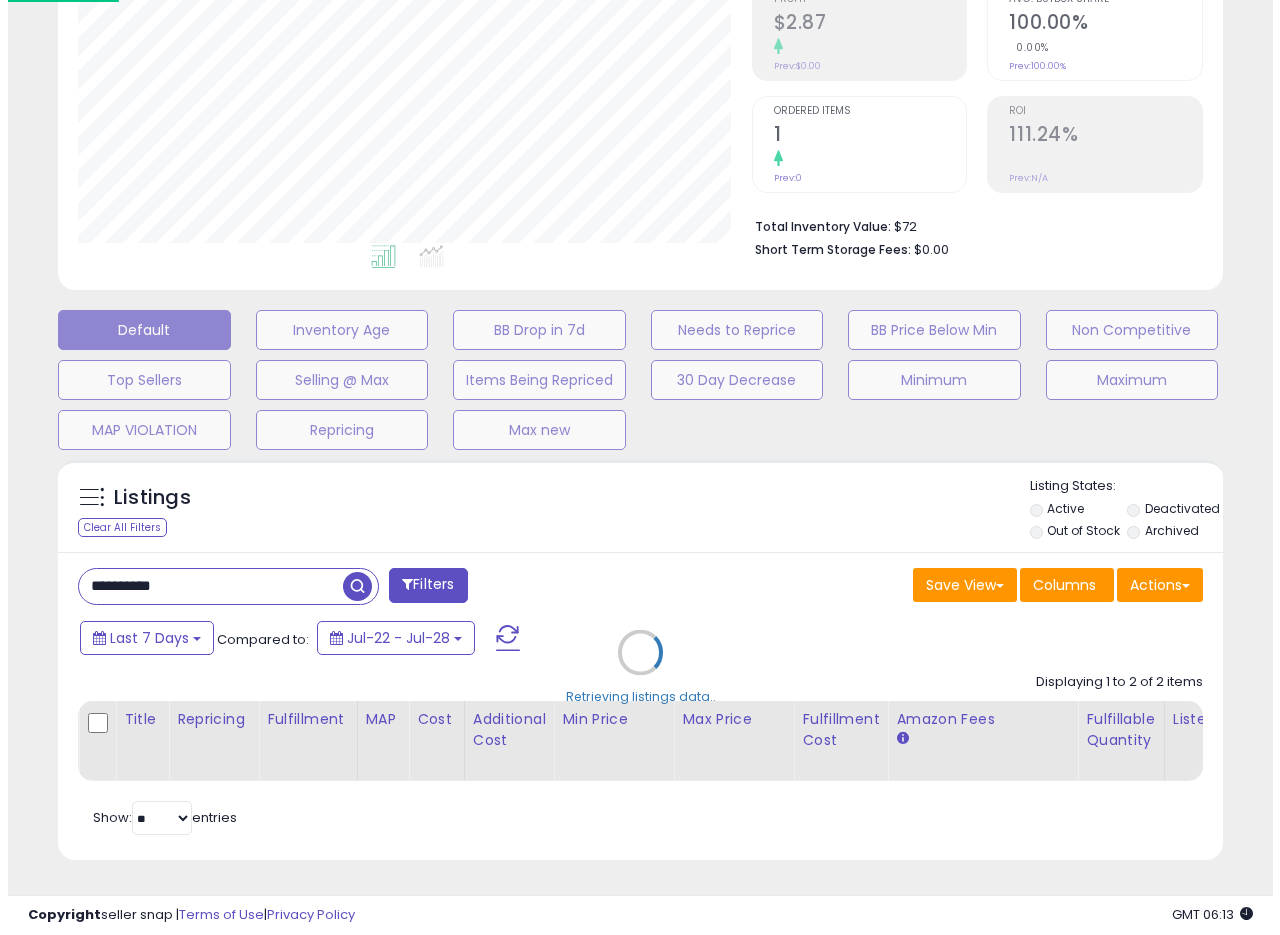 scroll, scrollTop: 335, scrollLeft: 0, axis: vertical 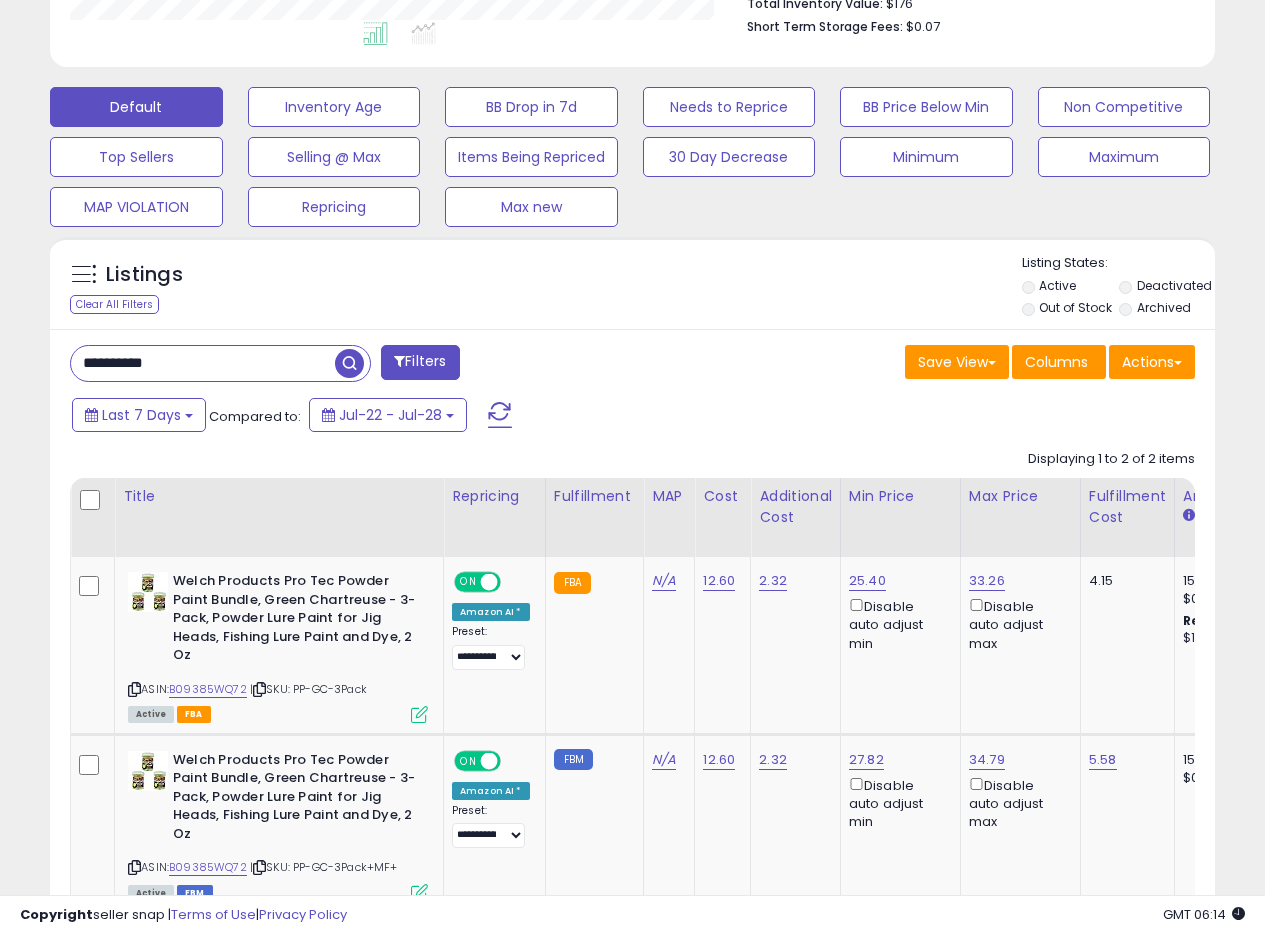 click on "**********" at bounding box center [632, 661] 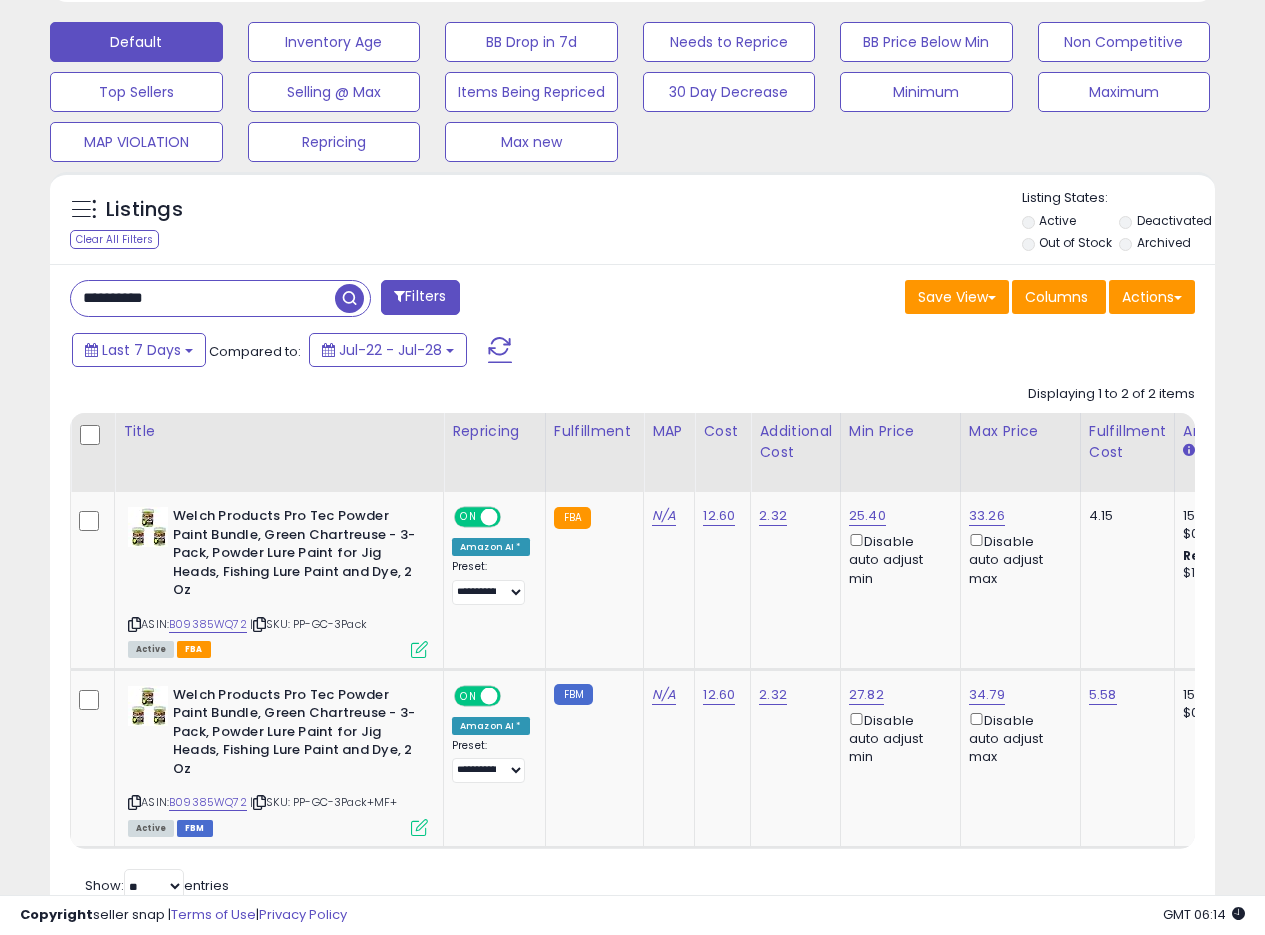 scroll, scrollTop: 643, scrollLeft: 0, axis: vertical 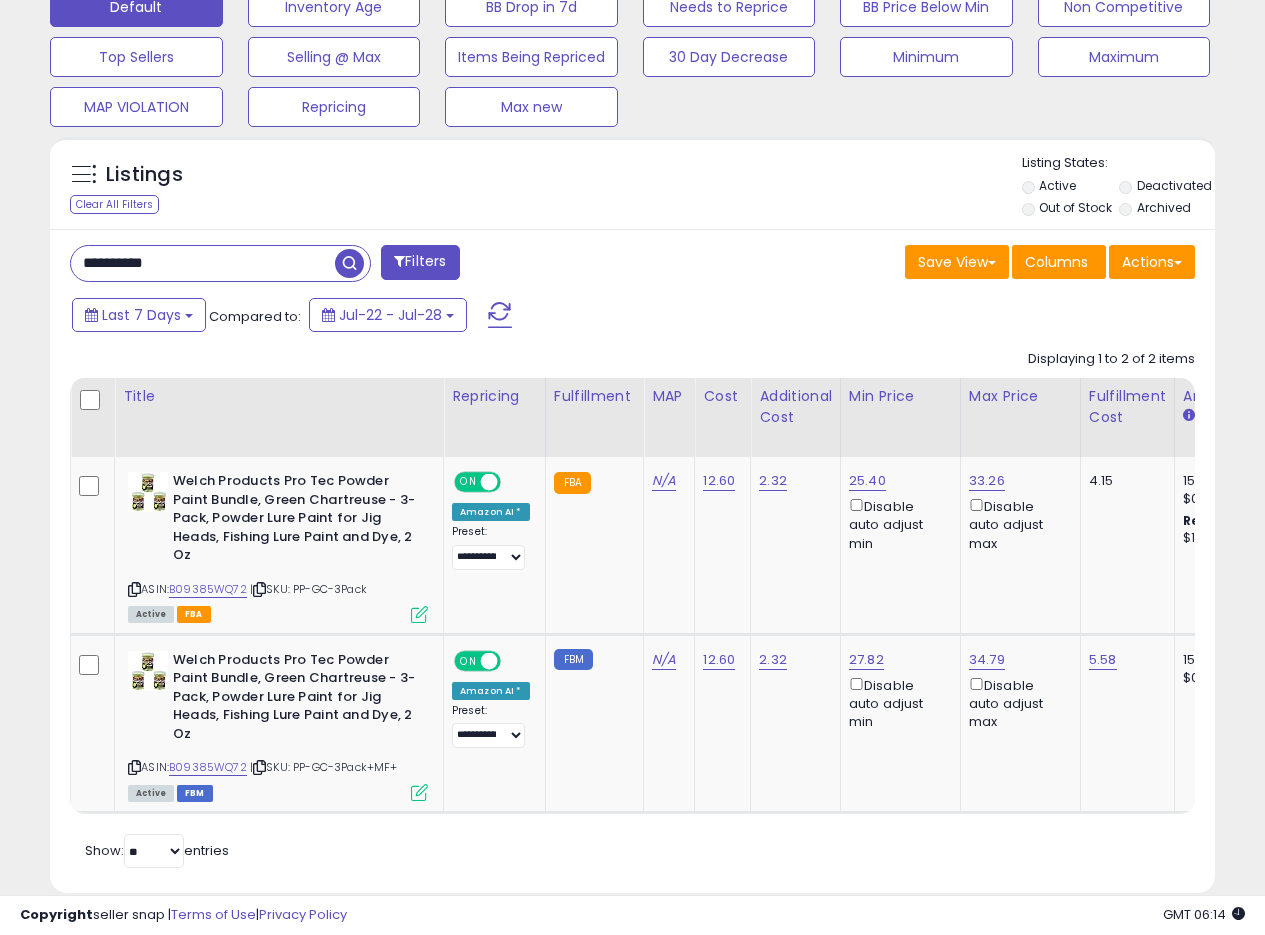 click on "Save View
Save As New View
Update Current View
Columns
Actions
Import  Export Visible Columns" at bounding box center [922, 264] 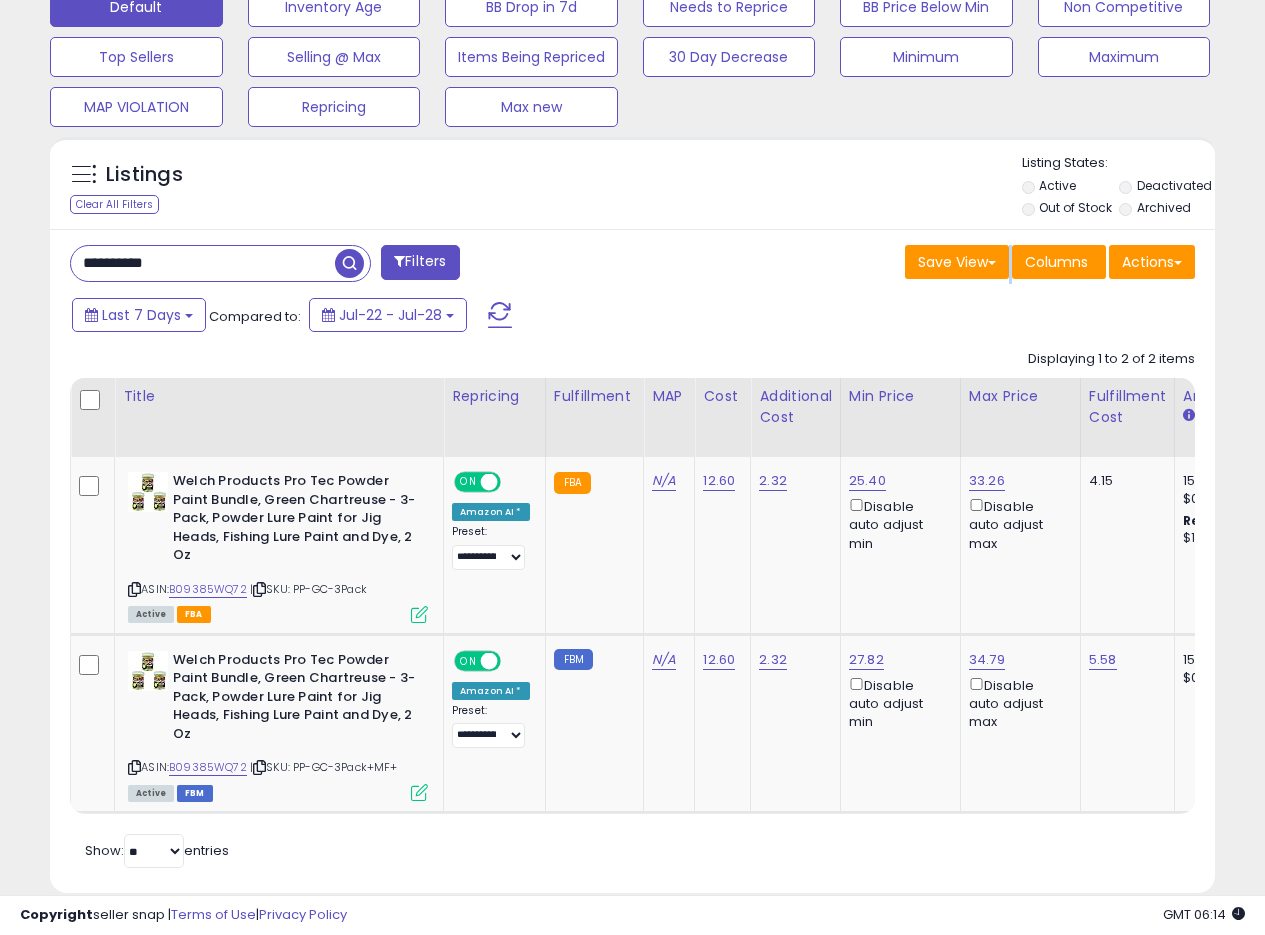 click on "Save View
Save As New View
Update Current View
Columns
Actions
Import  Export Visible Columns" at bounding box center (922, 264) 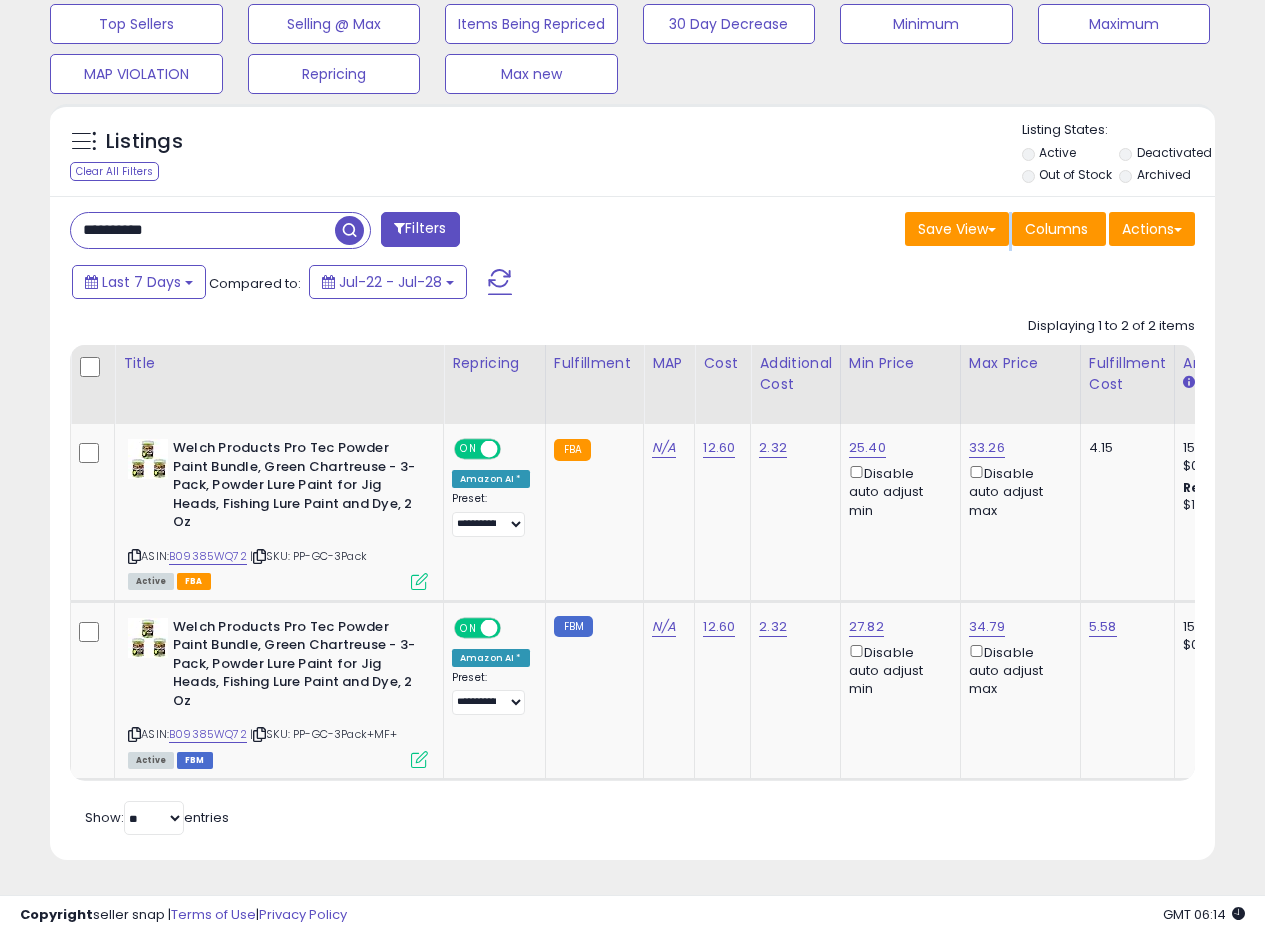 scroll, scrollTop: 691, scrollLeft: 0, axis: vertical 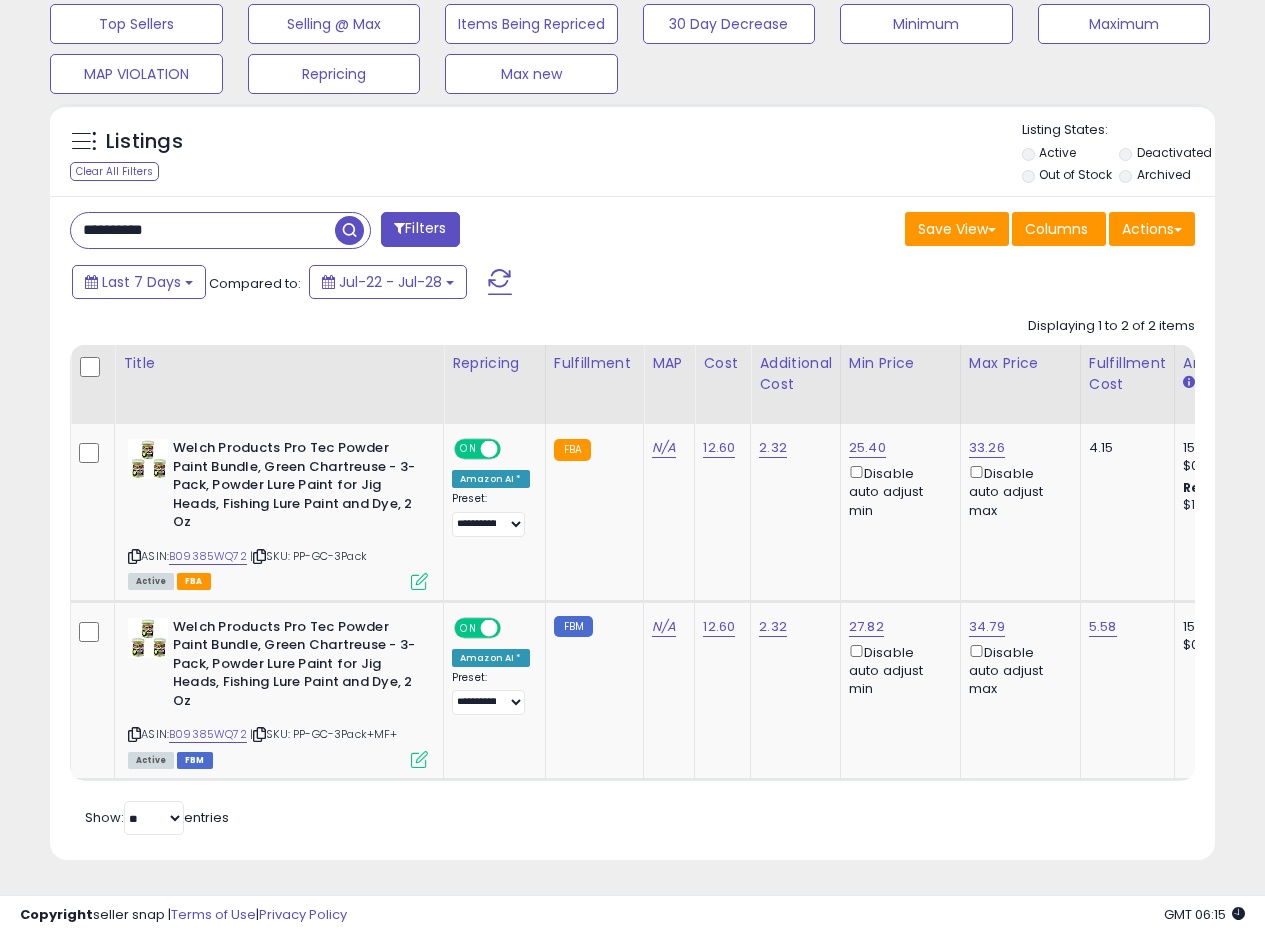 drag, startPoint x: 226, startPoint y: 224, endPoint x: 0, endPoint y: 212, distance: 226.31836 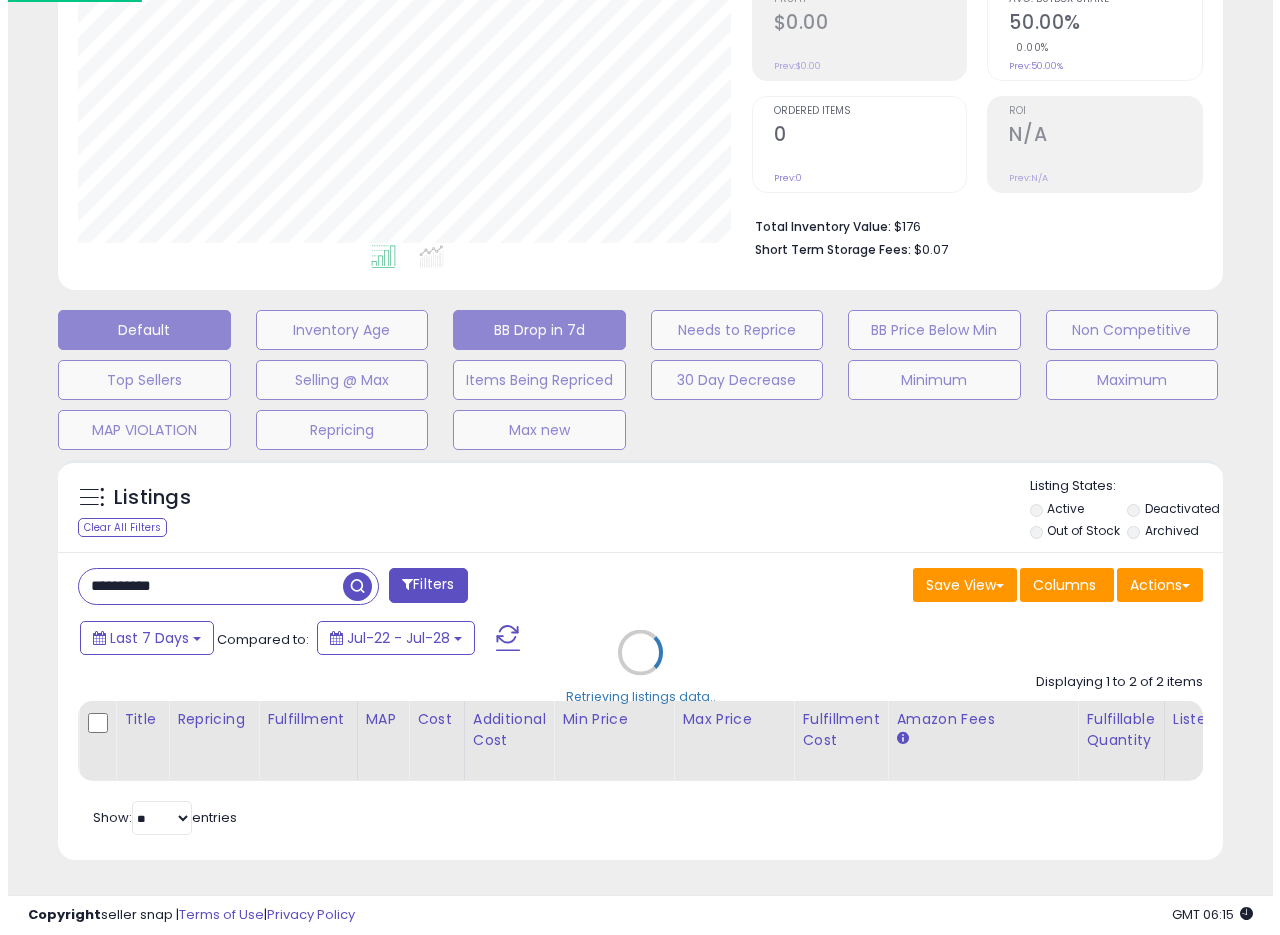 scroll, scrollTop: 335, scrollLeft: 0, axis: vertical 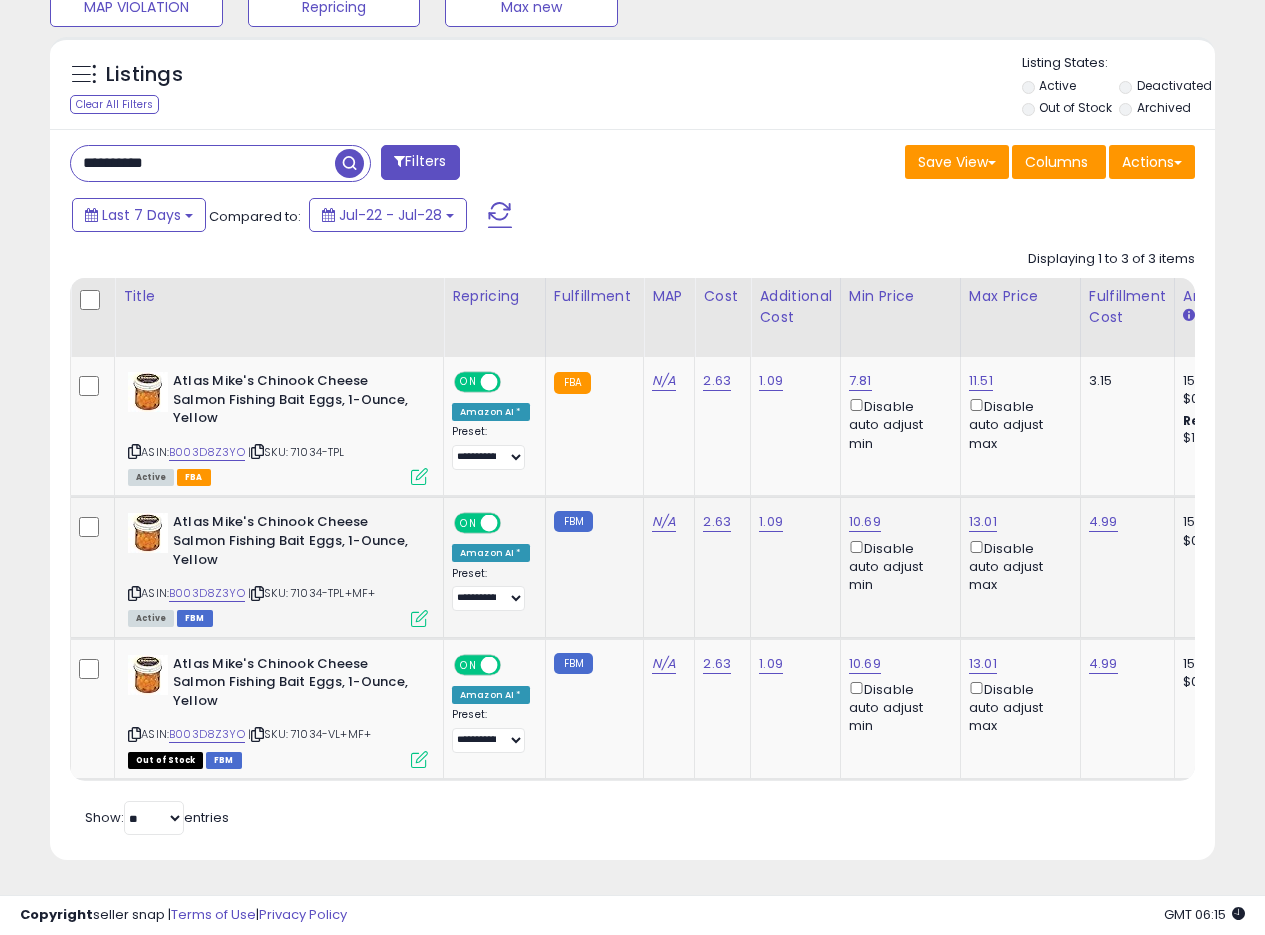 click at bounding box center [419, 618] 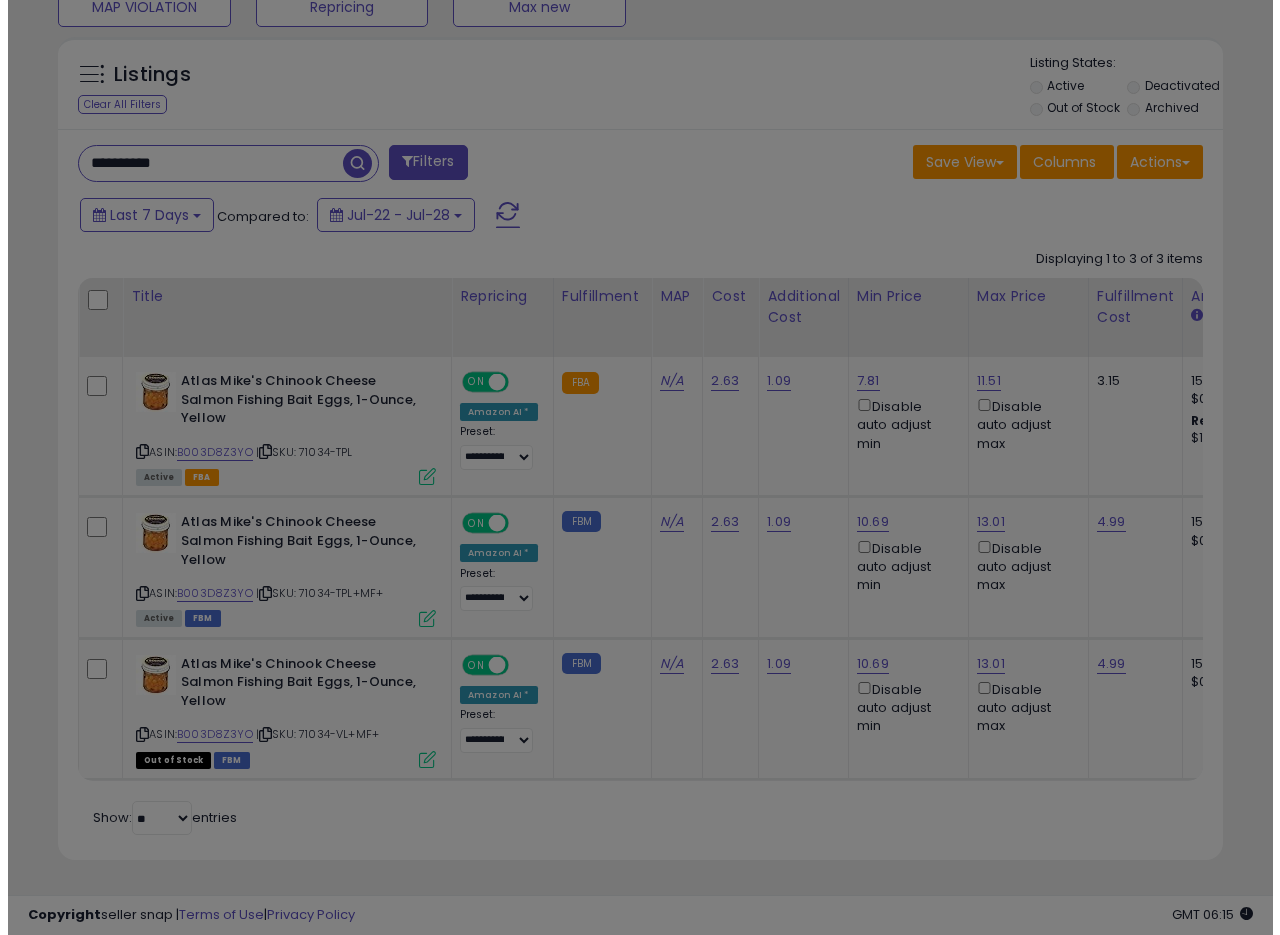 scroll, scrollTop: 999590, scrollLeft: 999317, axis: both 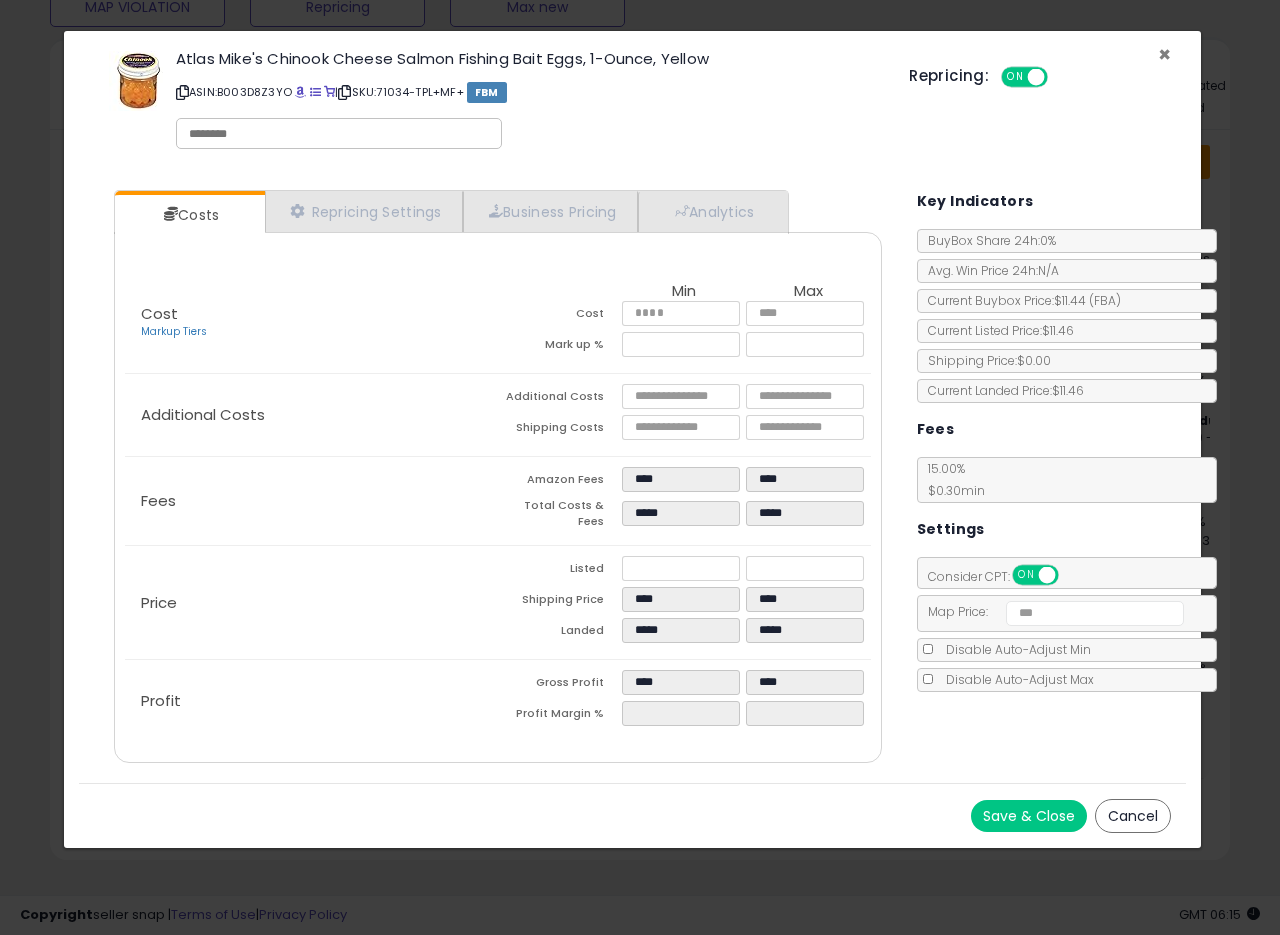 click on "×" at bounding box center (1164, 54) 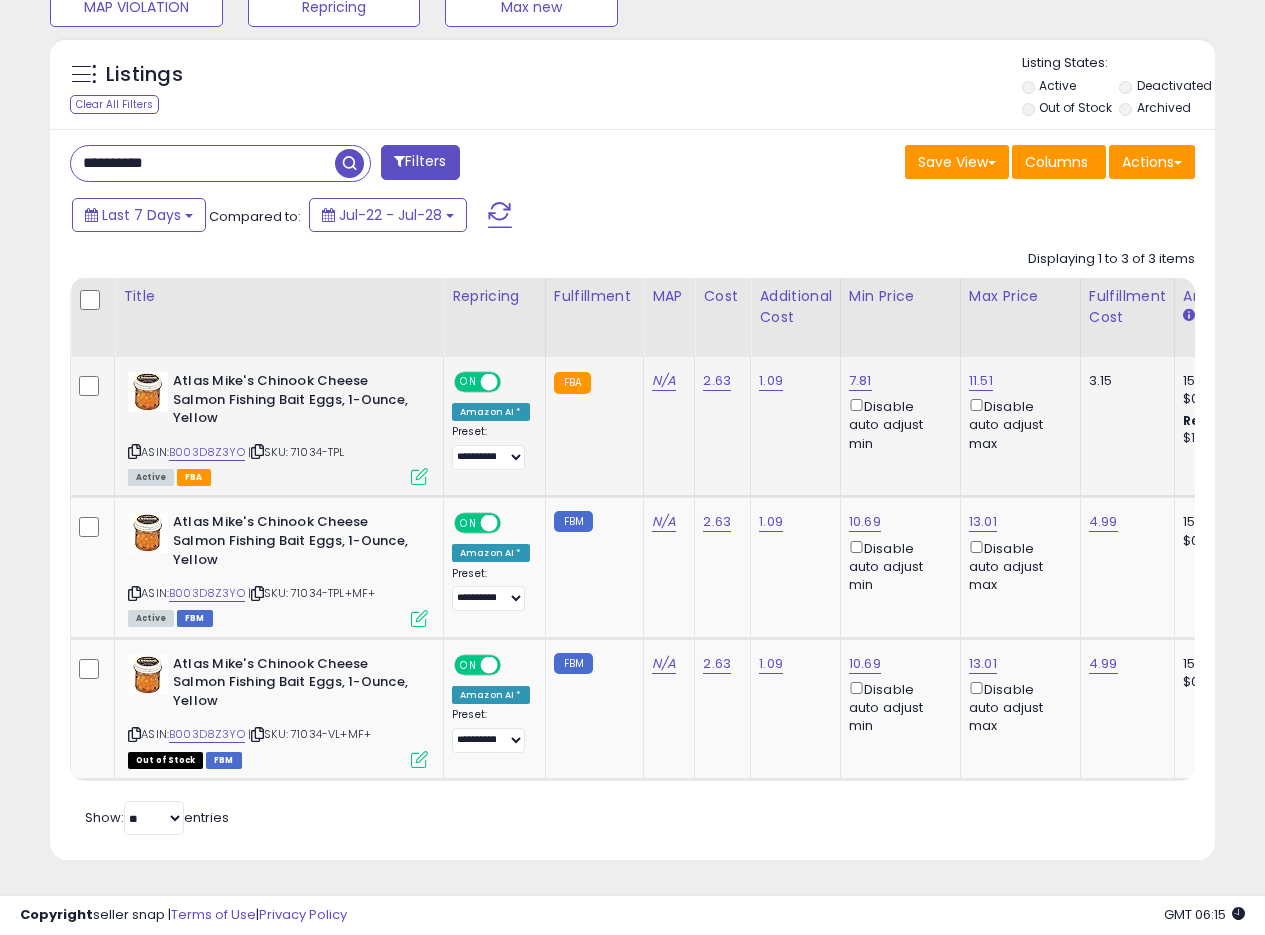scroll, scrollTop: 410, scrollLeft: 674, axis: both 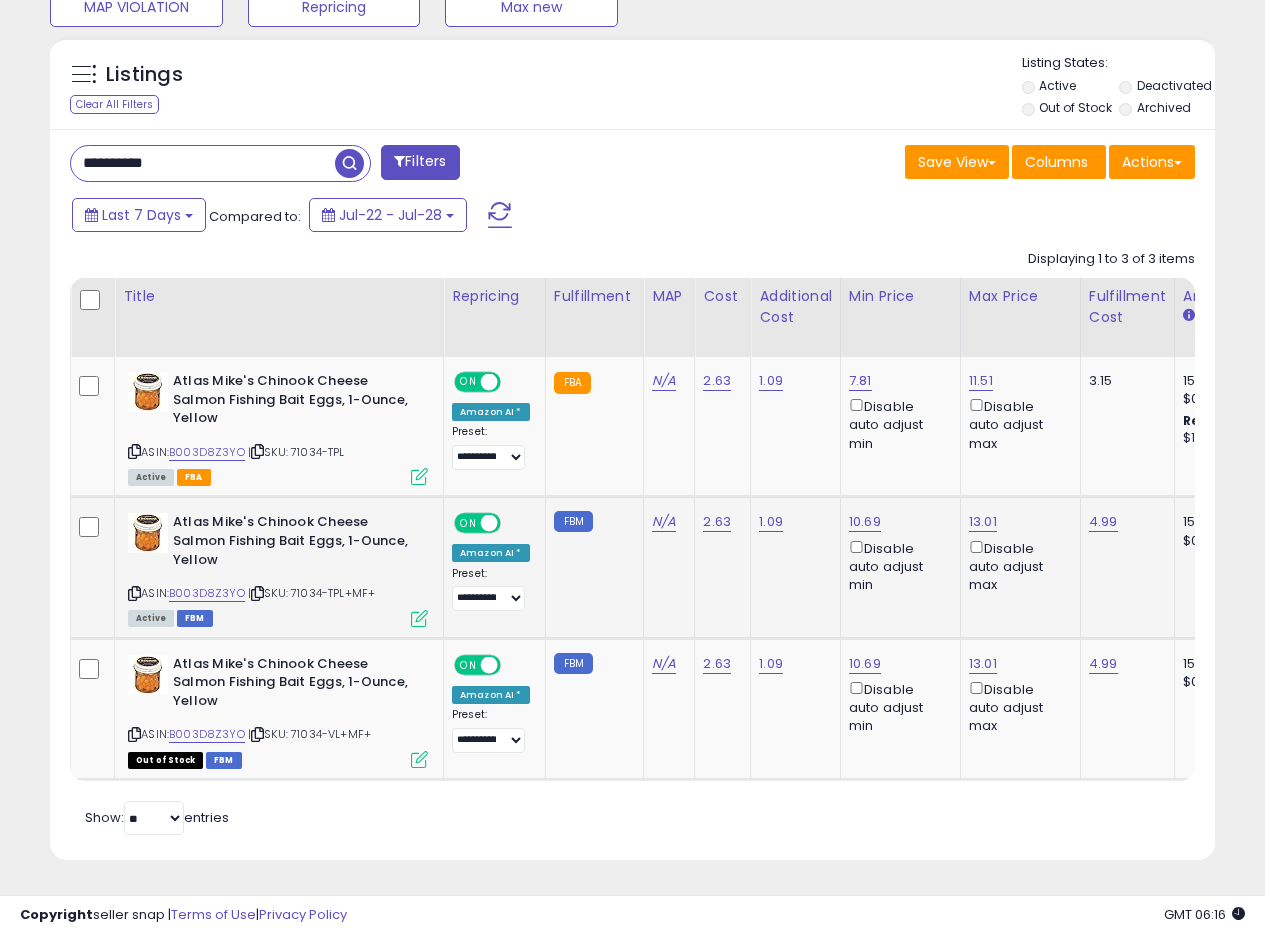 click at bounding box center [419, 618] 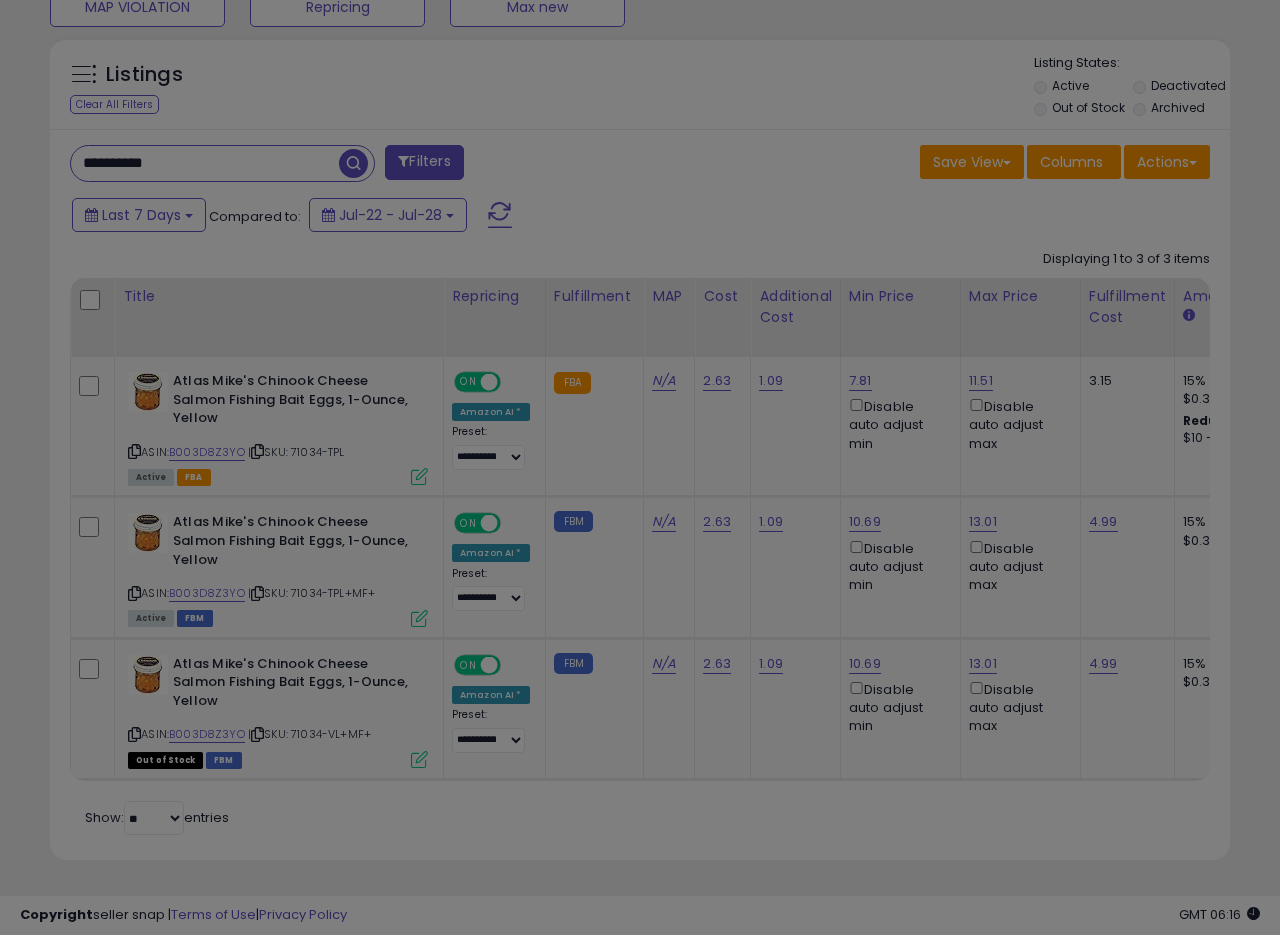 scroll, scrollTop: 999590, scrollLeft: 999317, axis: both 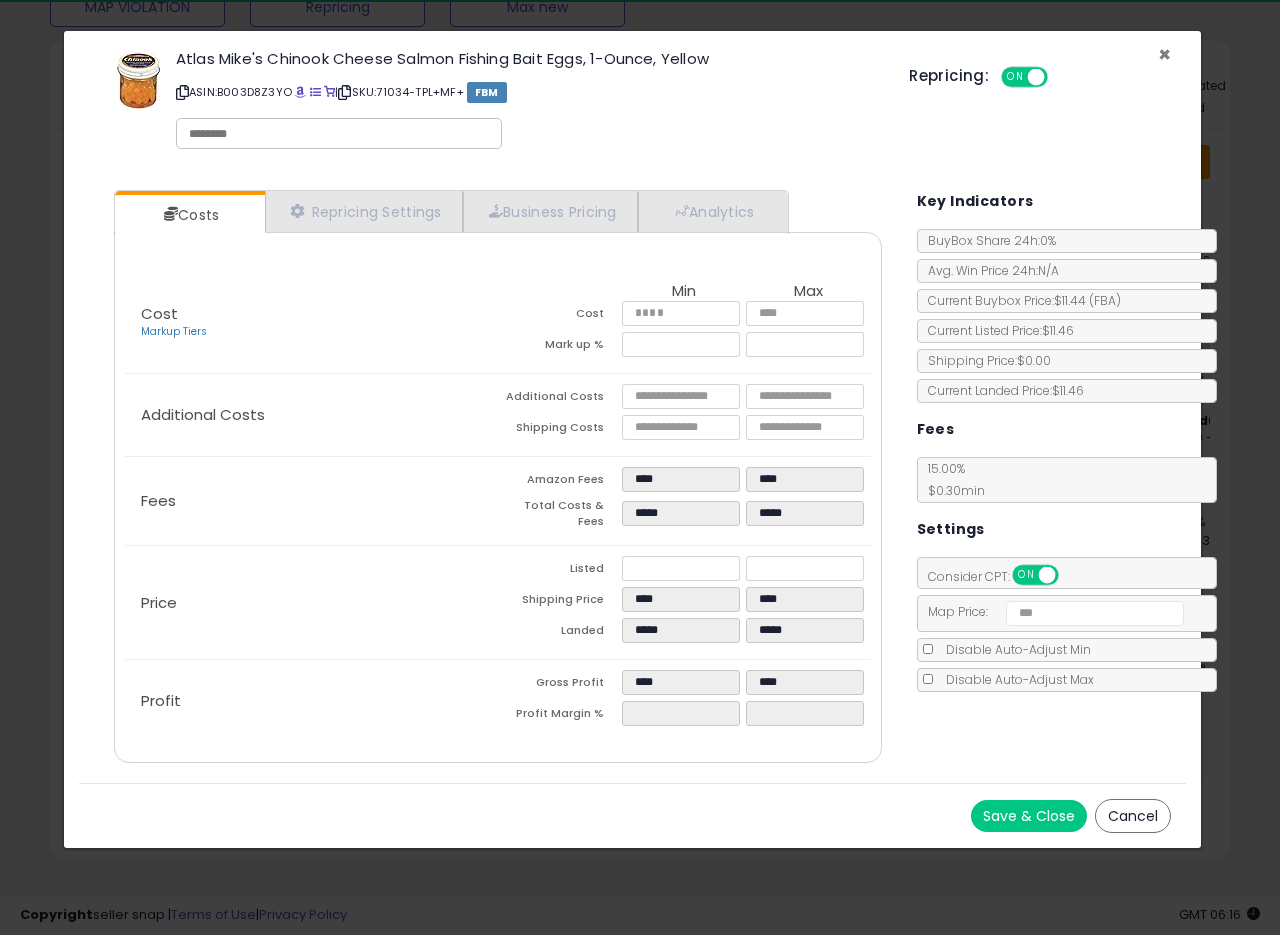 click on "×" at bounding box center [1164, 54] 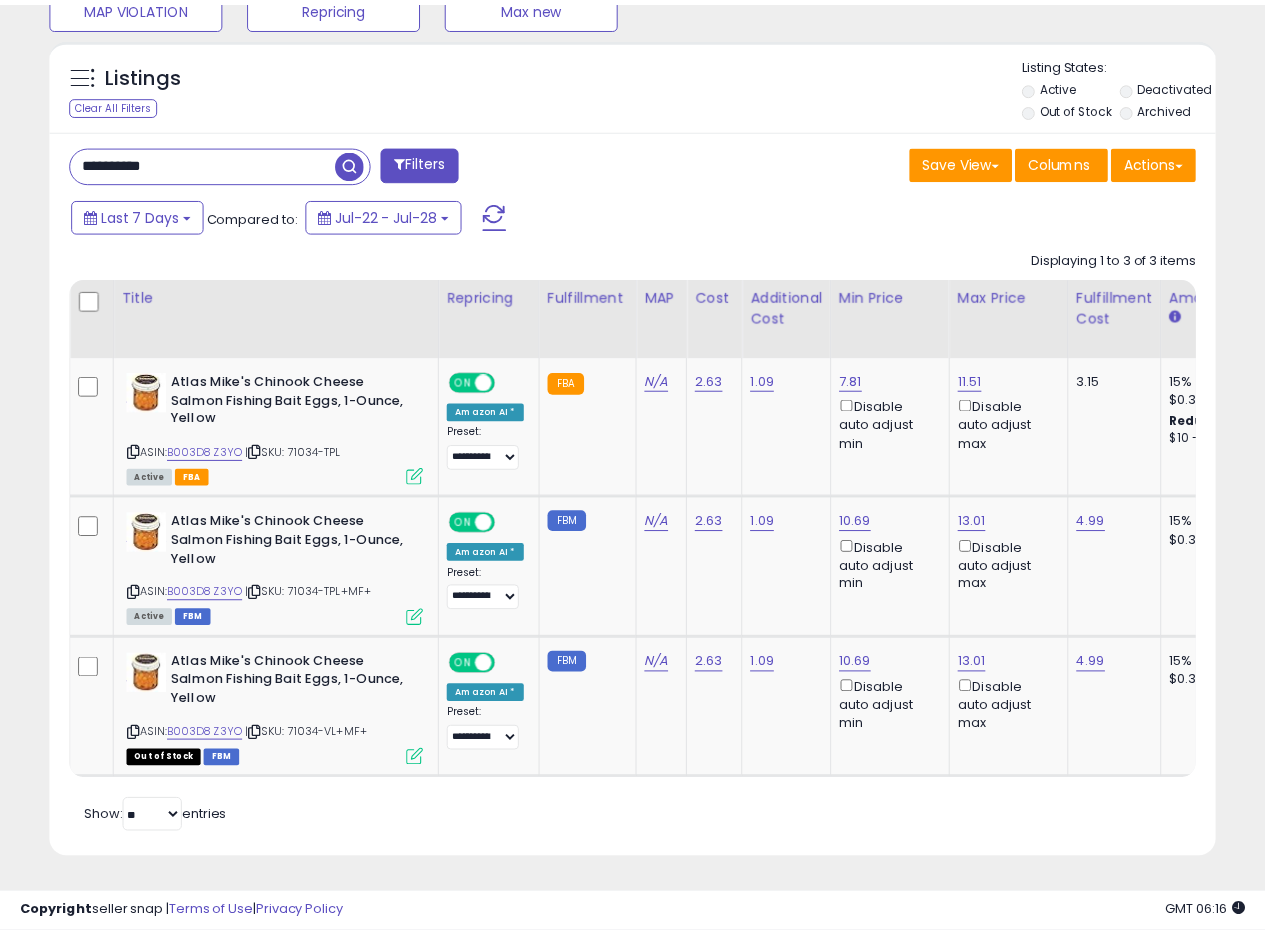 scroll, scrollTop: 410, scrollLeft: 674, axis: both 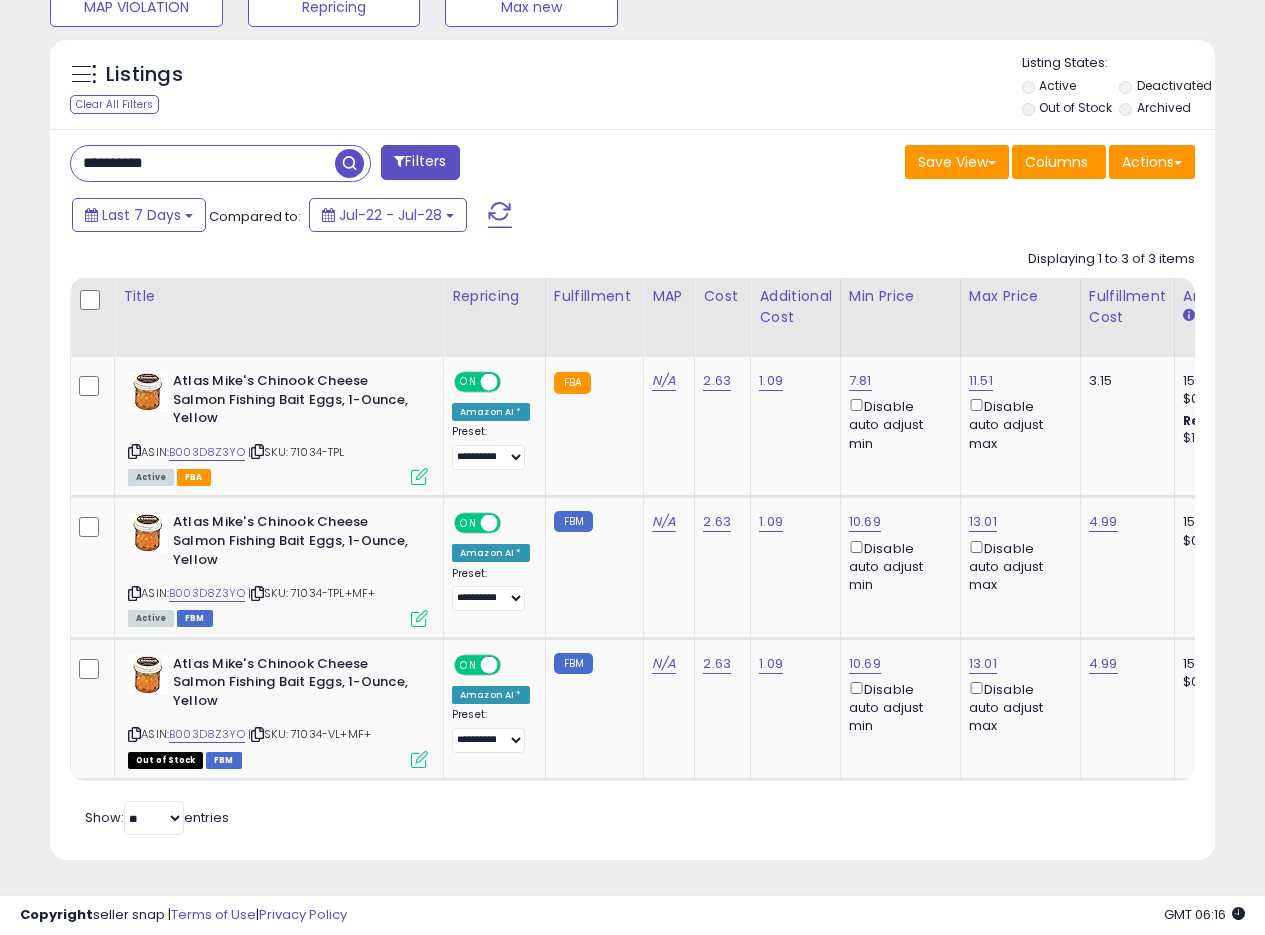 drag, startPoint x: 208, startPoint y: 155, endPoint x: 31, endPoint y: 138, distance: 177.81451 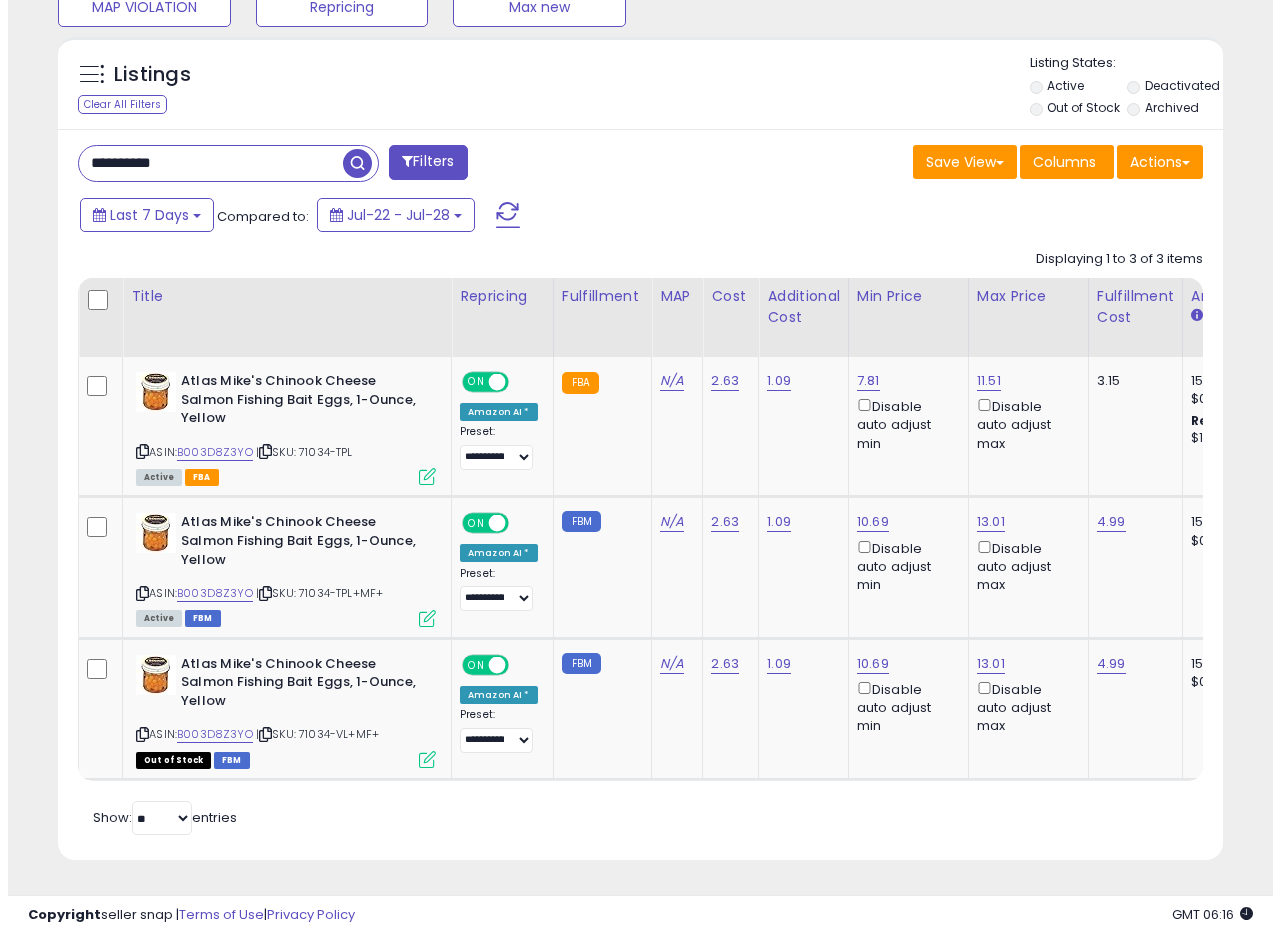 scroll, scrollTop: 335, scrollLeft: 0, axis: vertical 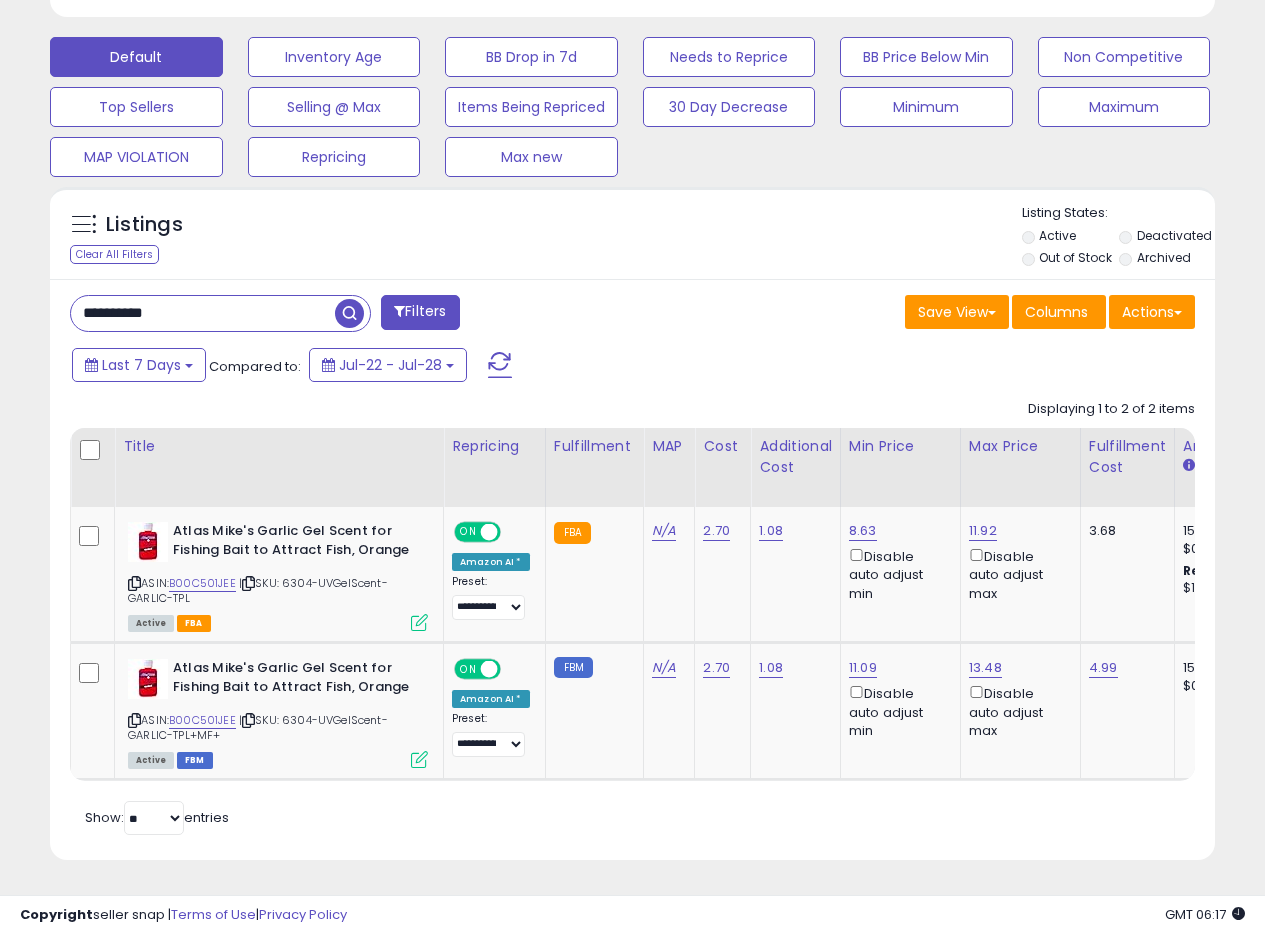 drag, startPoint x: 198, startPoint y: 301, endPoint x: 0, endPoint y: 277, distance: 199.44925 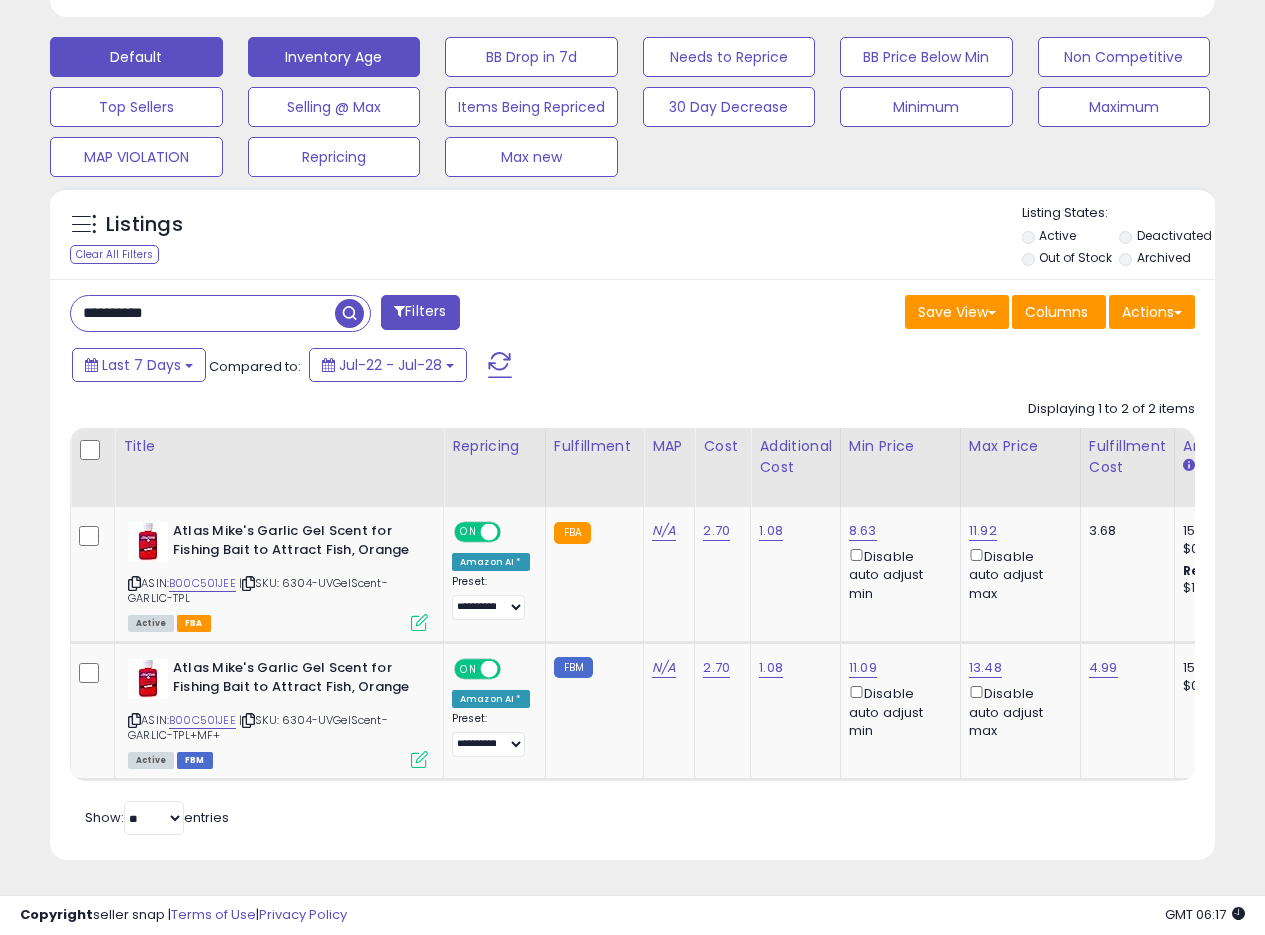 click at bounding box center (349, 313) 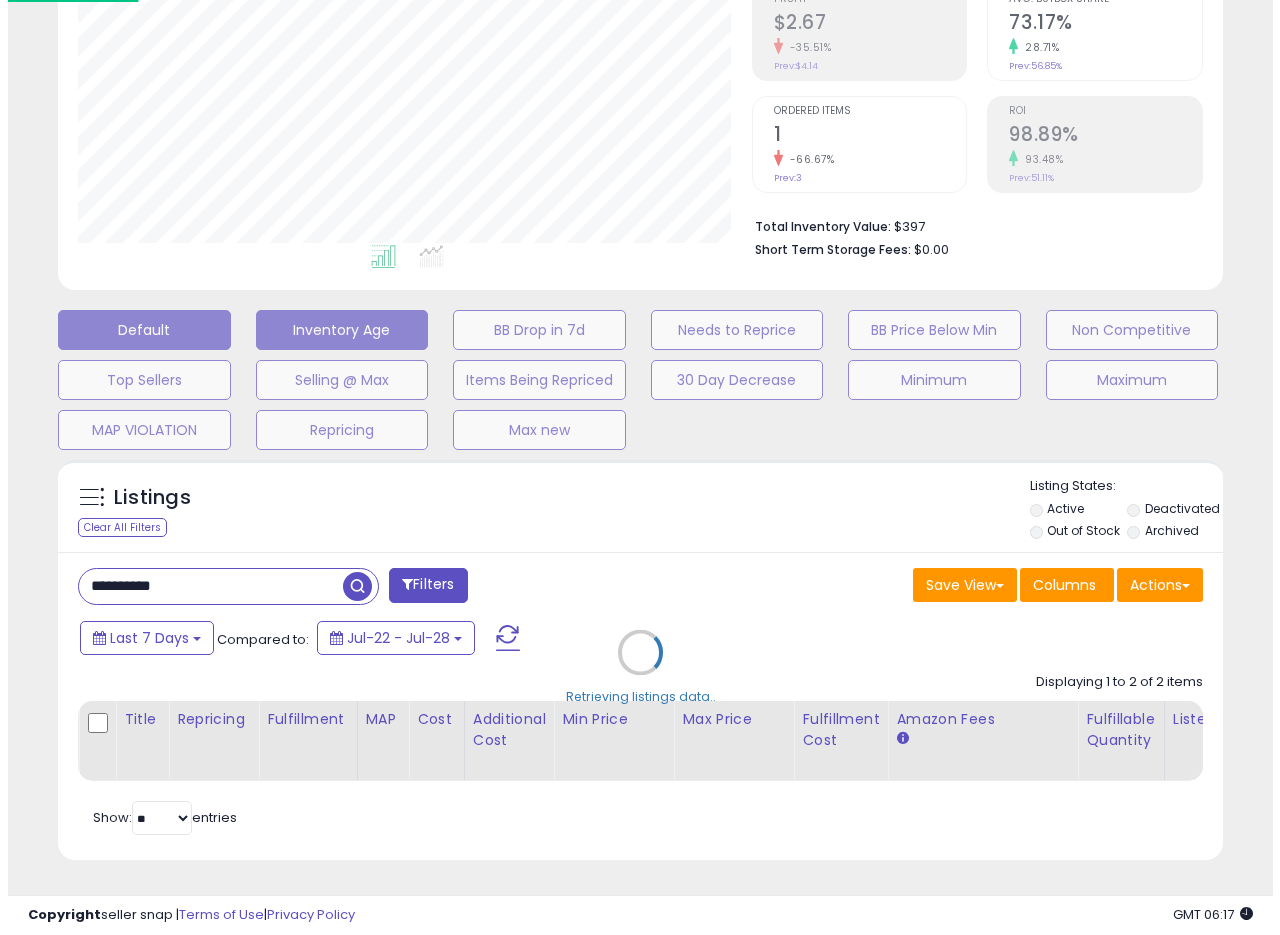scroll, scrollTop: 335, scrollLeft: 0, axis: vertical 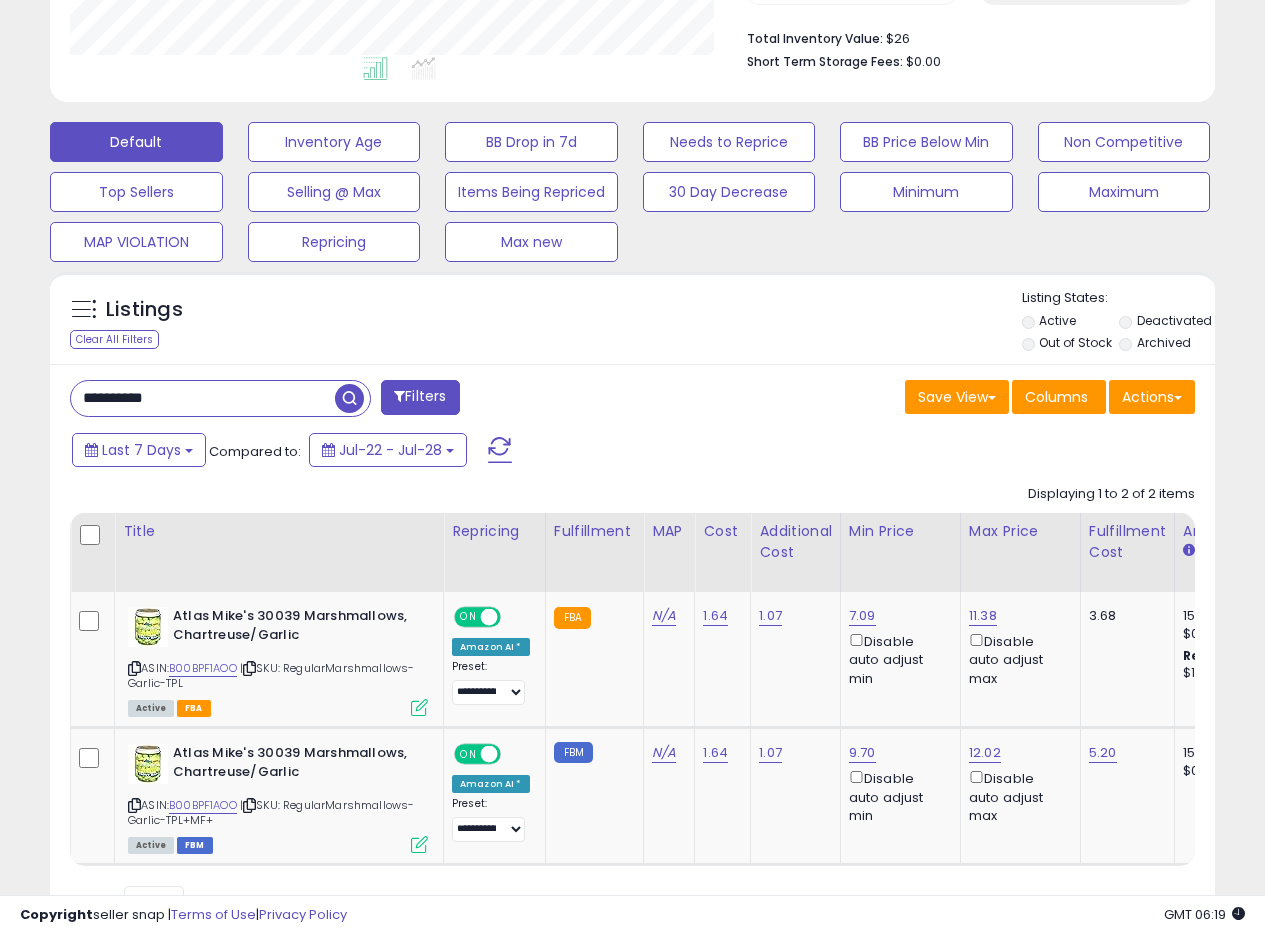 drag, startPoint x: 220, startPoint y: 406, endPoint x: 1, endPoint y: 396, distance: 219.2282 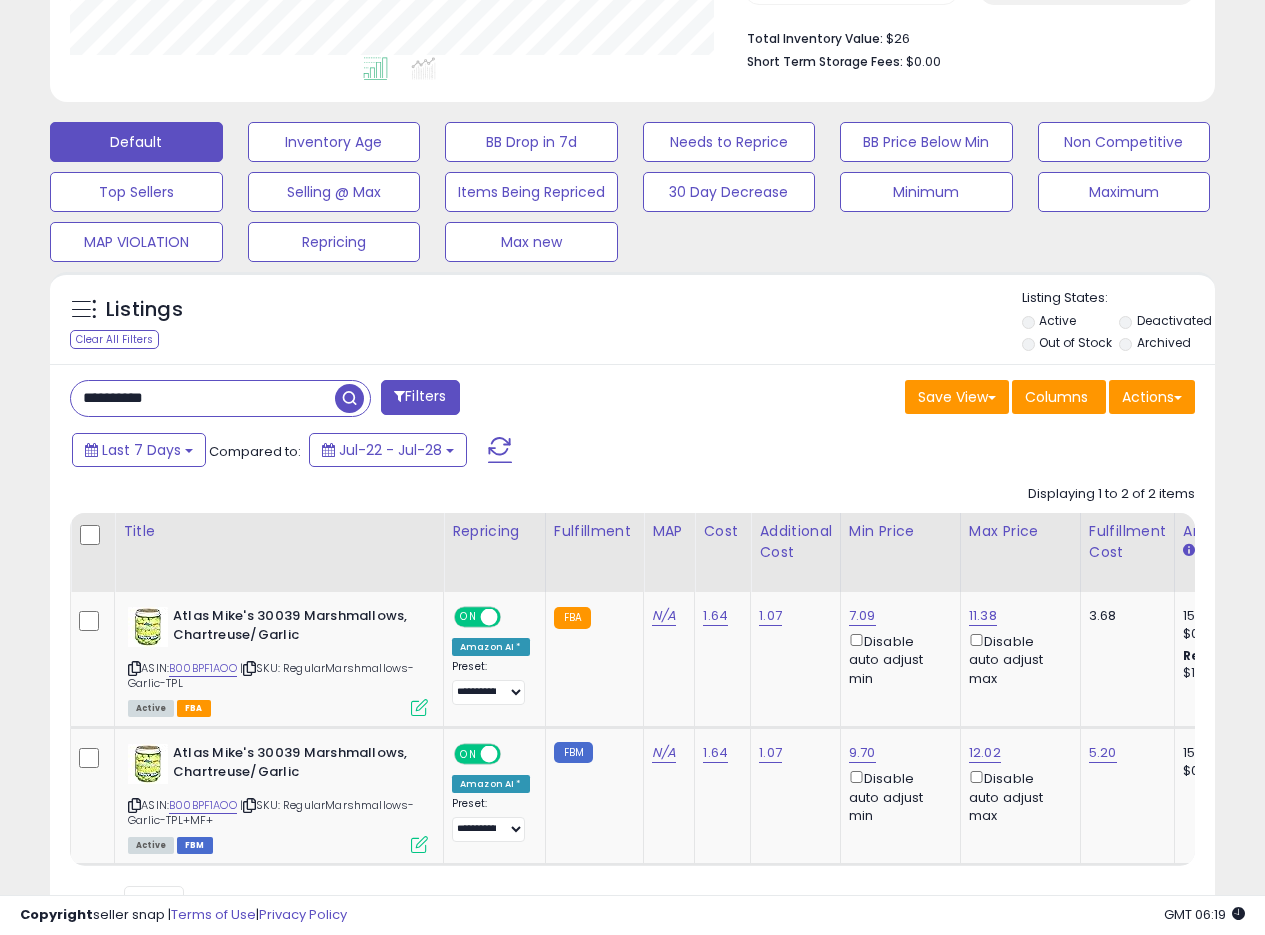 paste 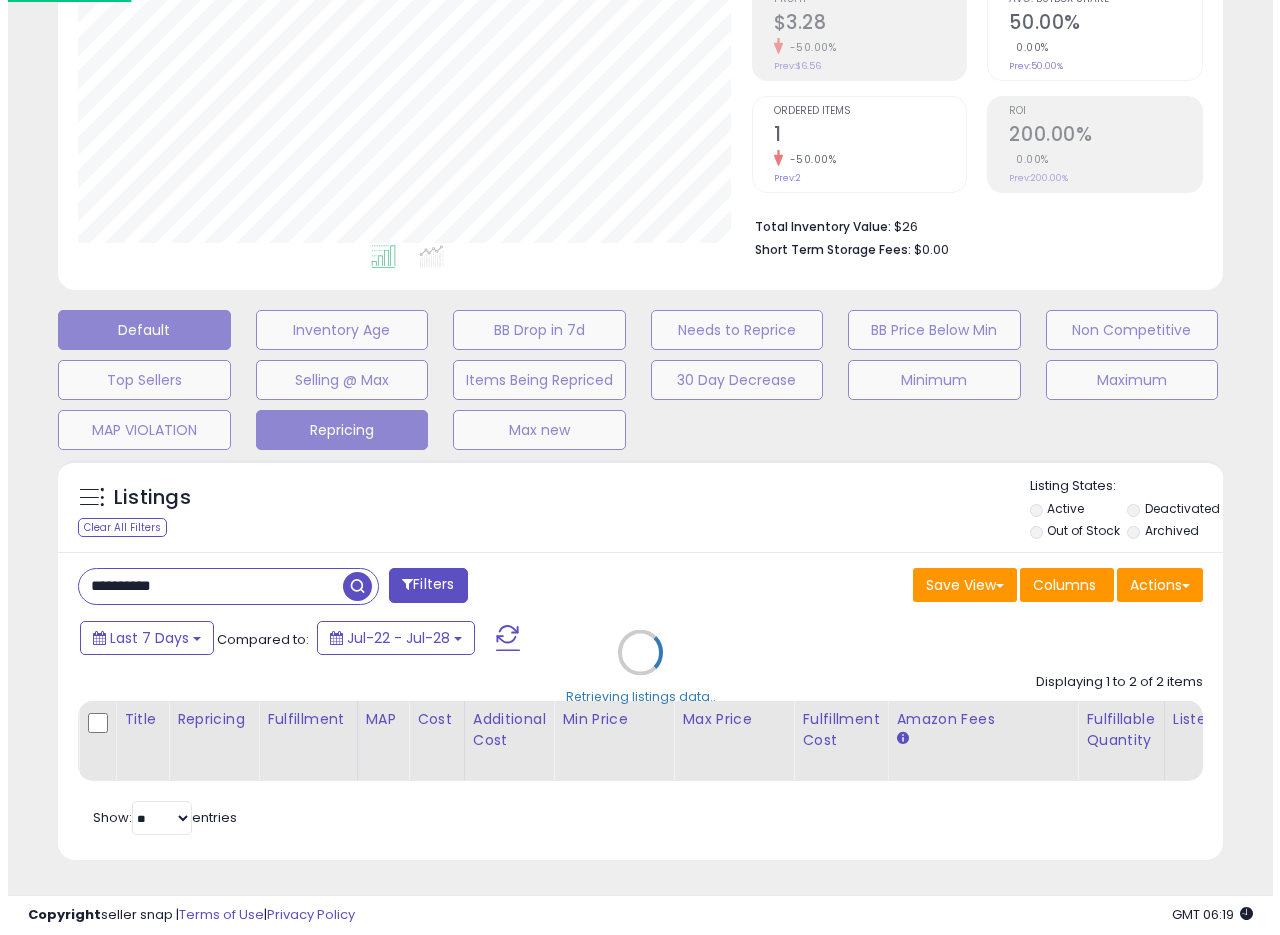 scroll, scrollTop: 335, scrollLeft: 0, axis: vertical 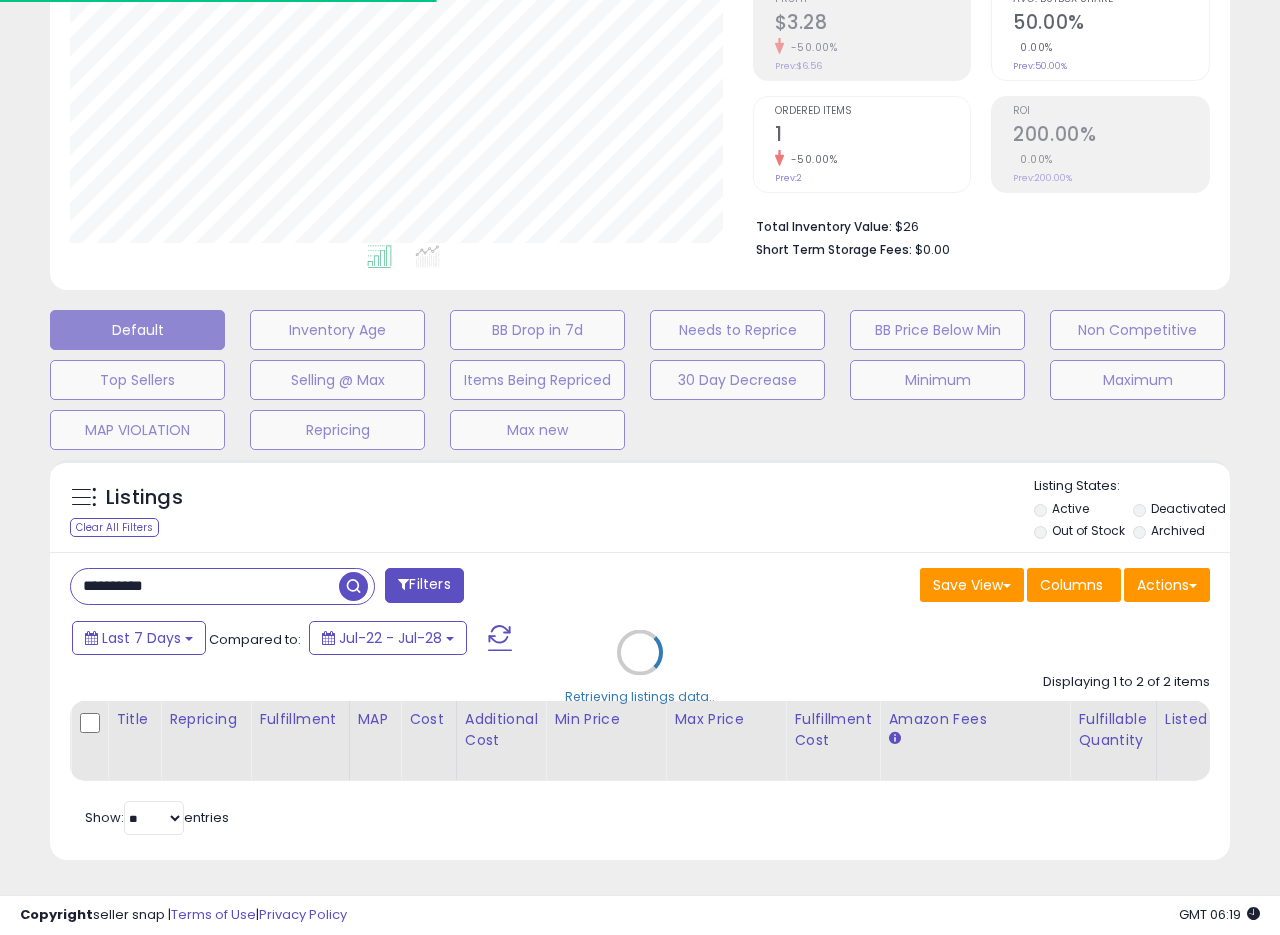 click on "Retrieving listings data.." at bounding box center [640, 667] 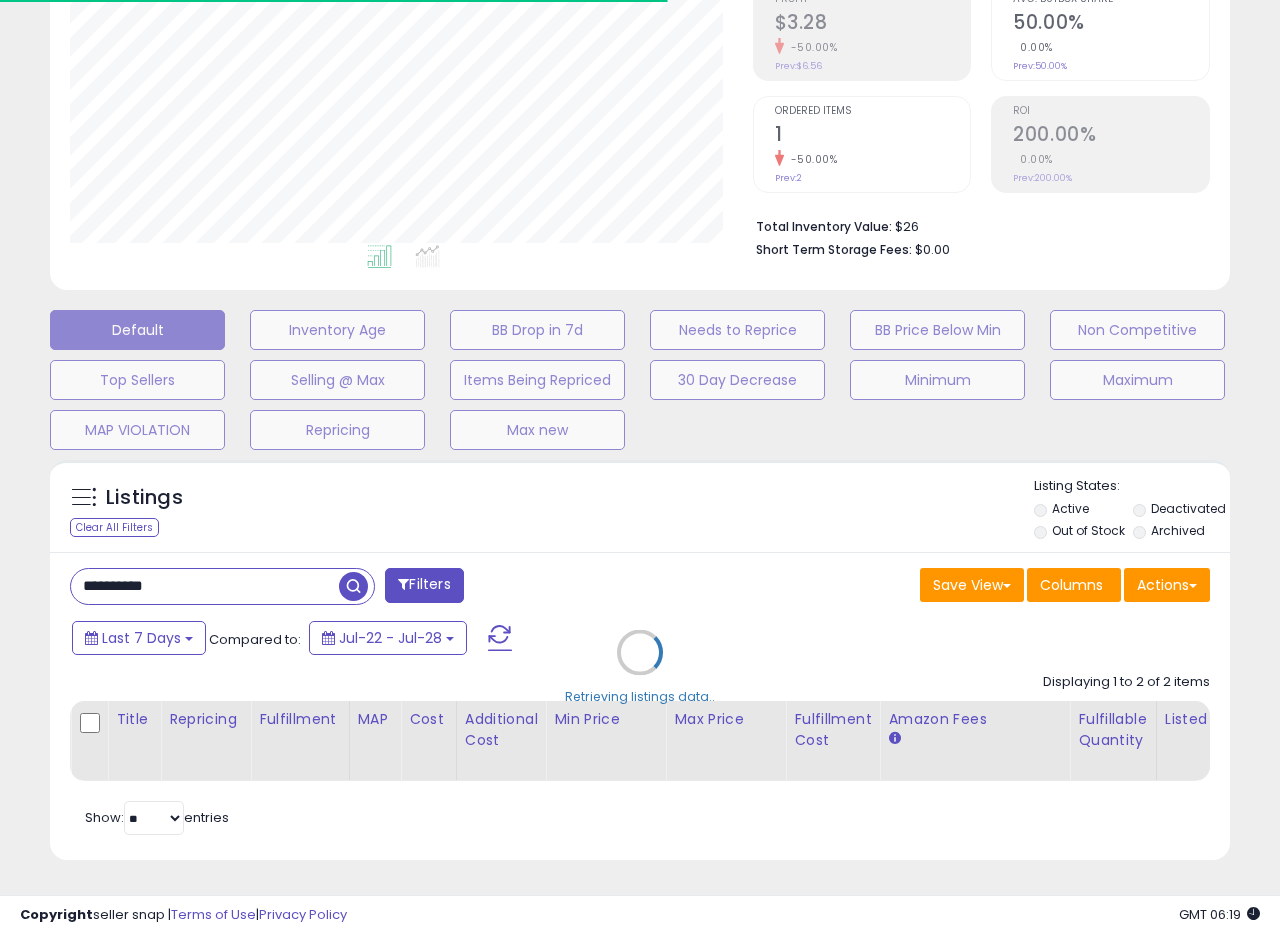 click on "Retrieving listings data.." at bounding box center [640, 667] 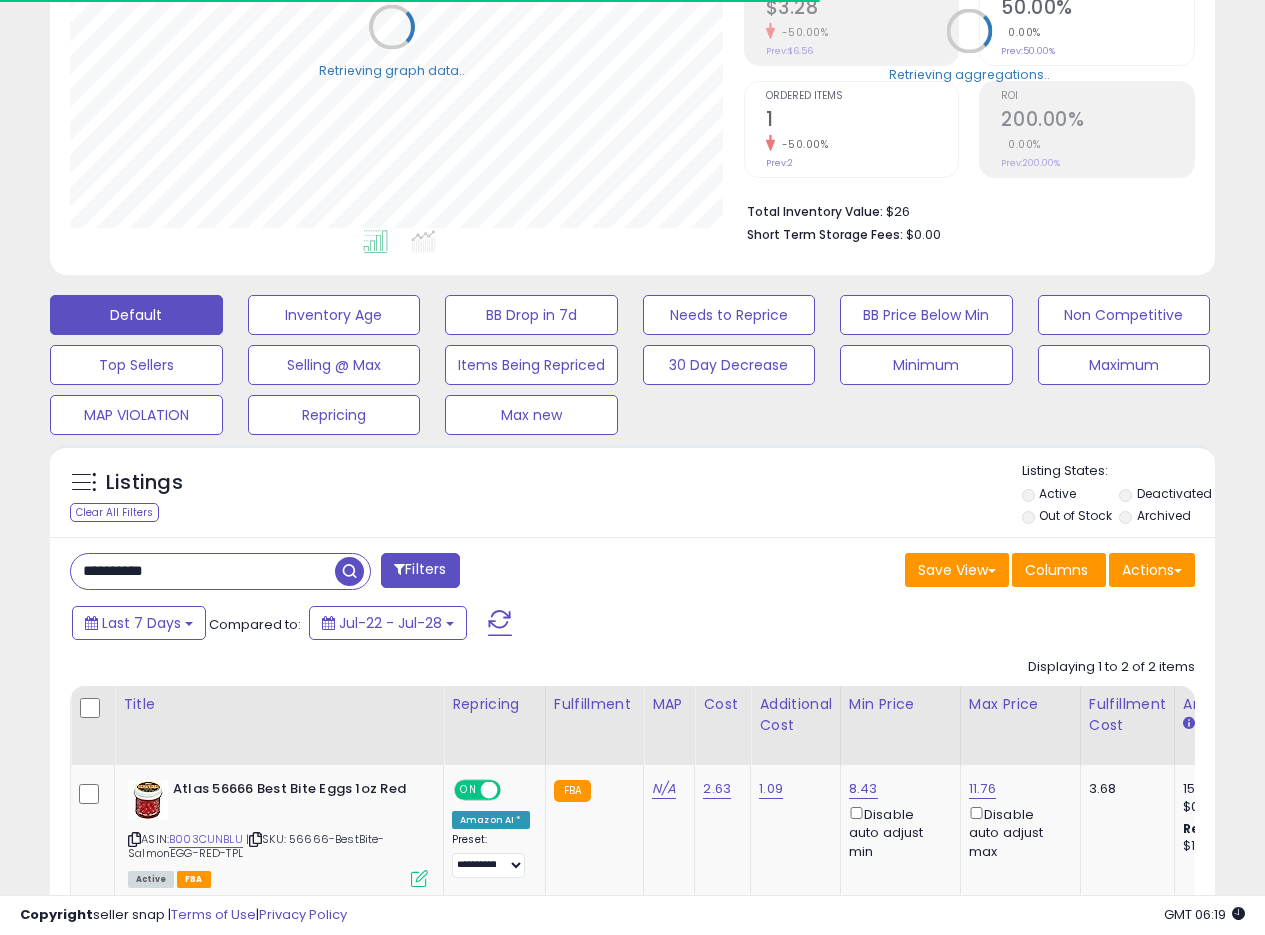 scroll, scrollTop: 410, scrollLeft: 674, axis: both 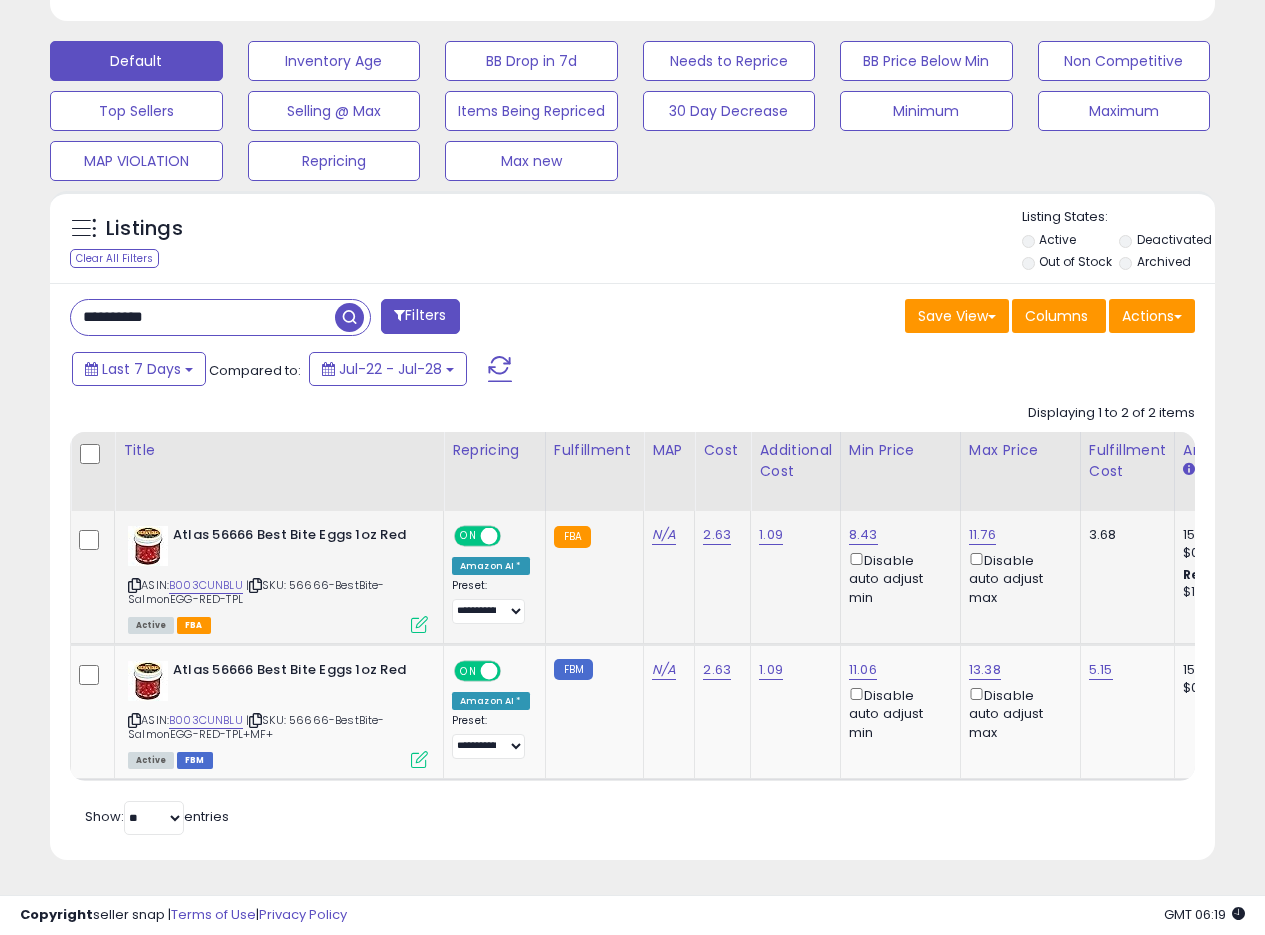 click on "2.63" 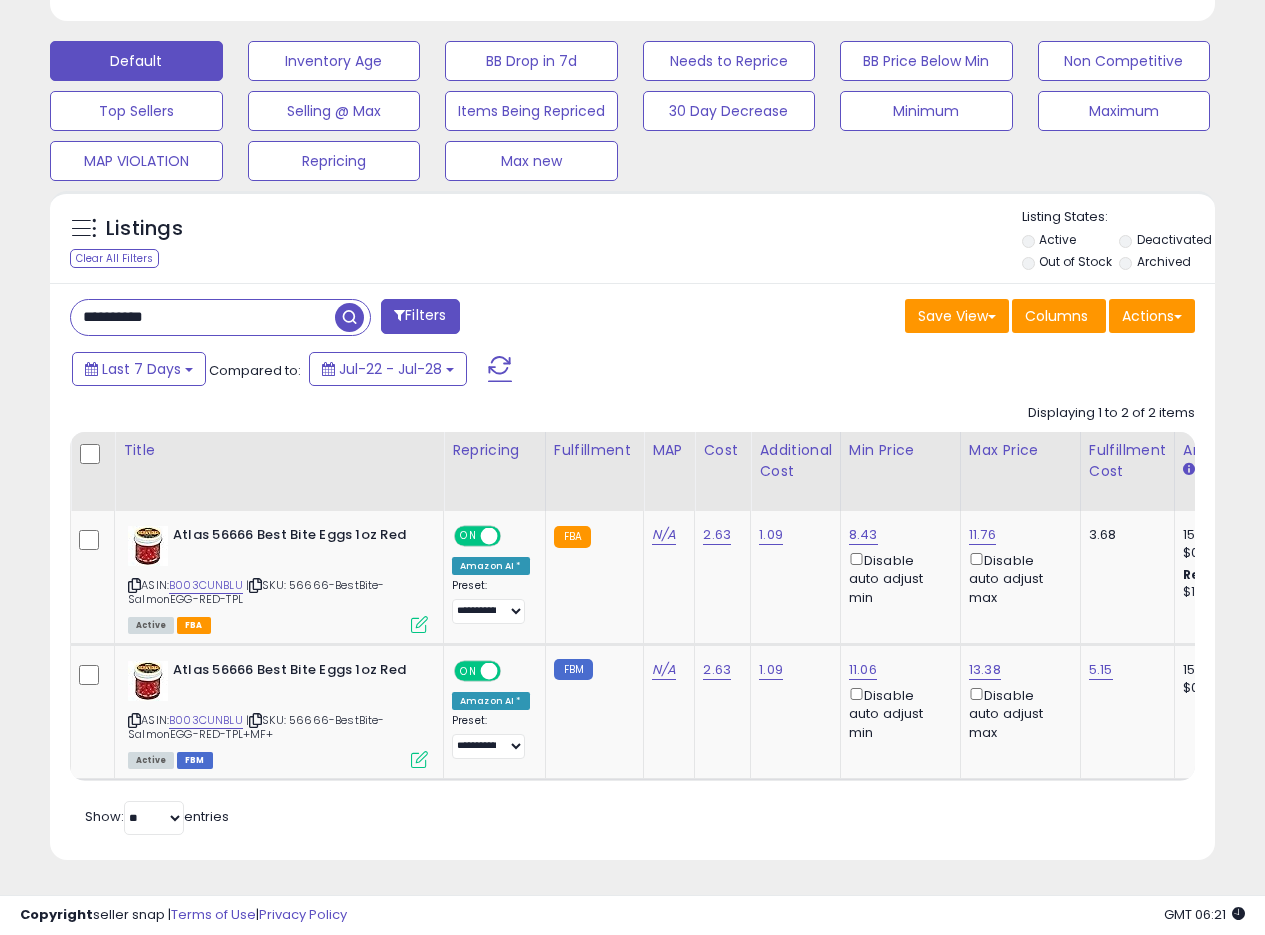 drag, startPoint x: 208, startPoint y: 304, endPoint x: 0, endPoint y: 295, distance: 208.19463 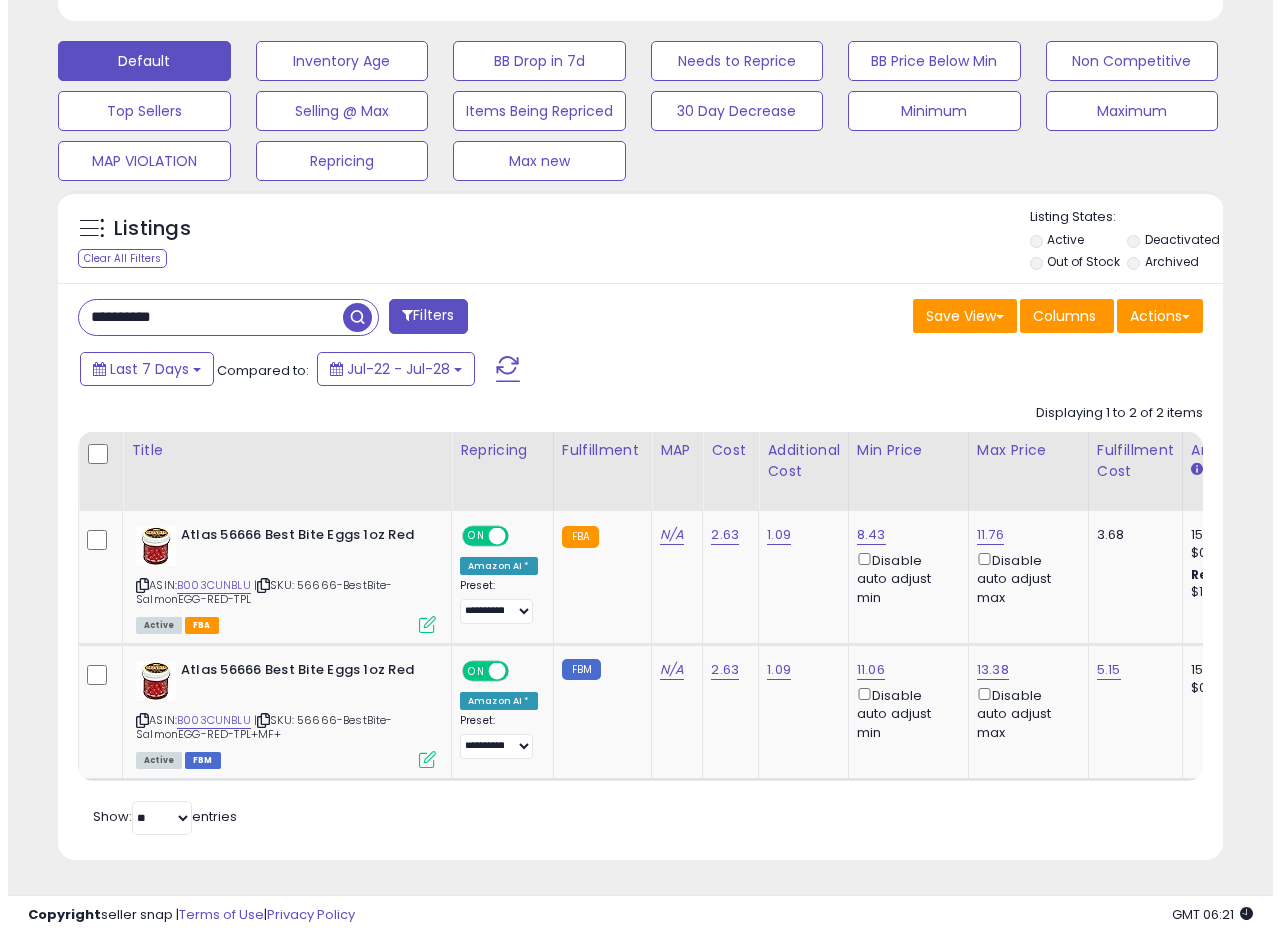 scroll, scrollTop: 335, scrollLeft: 0, axis: vertical 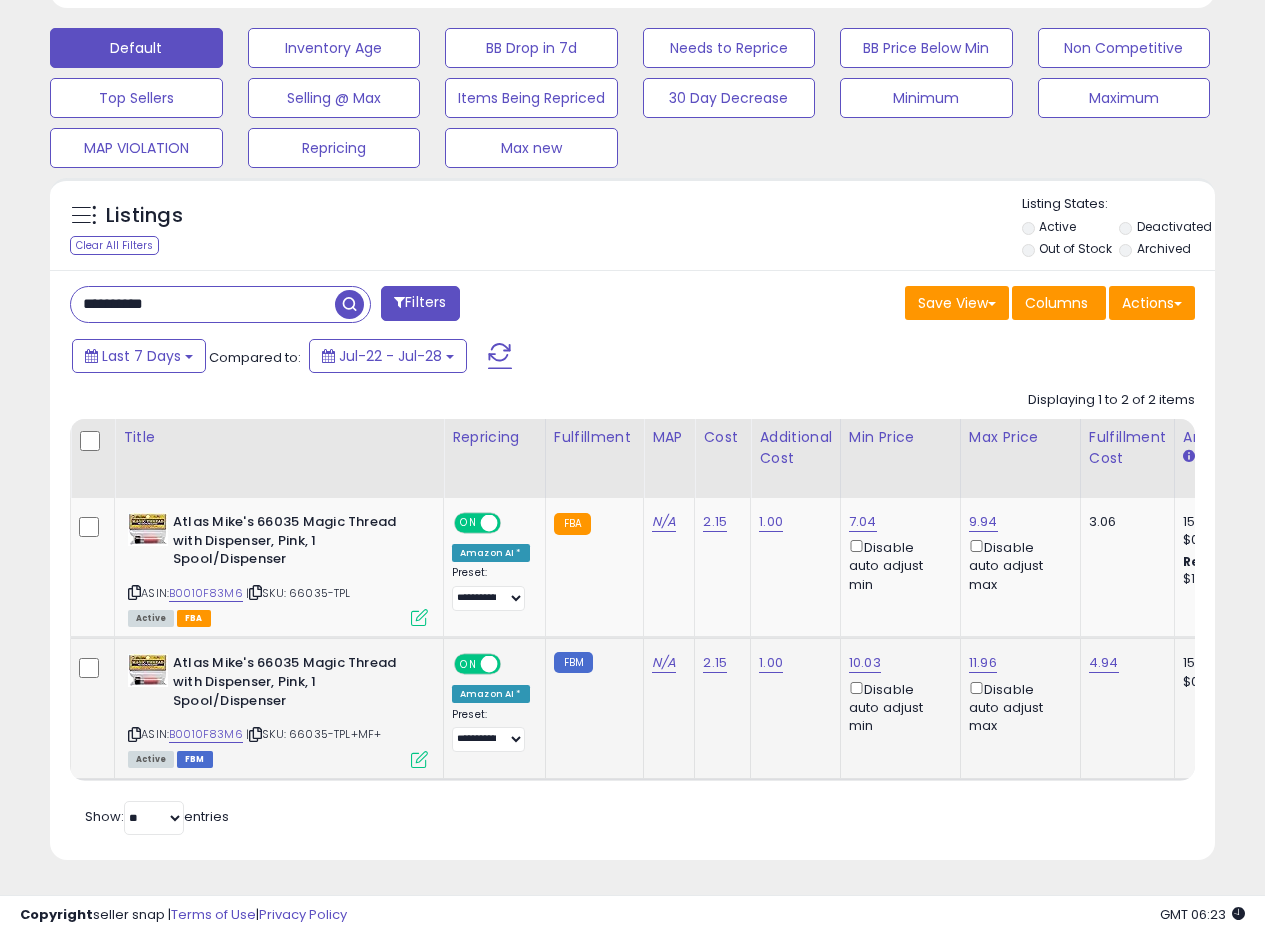 click at bounding box center (419, 759) 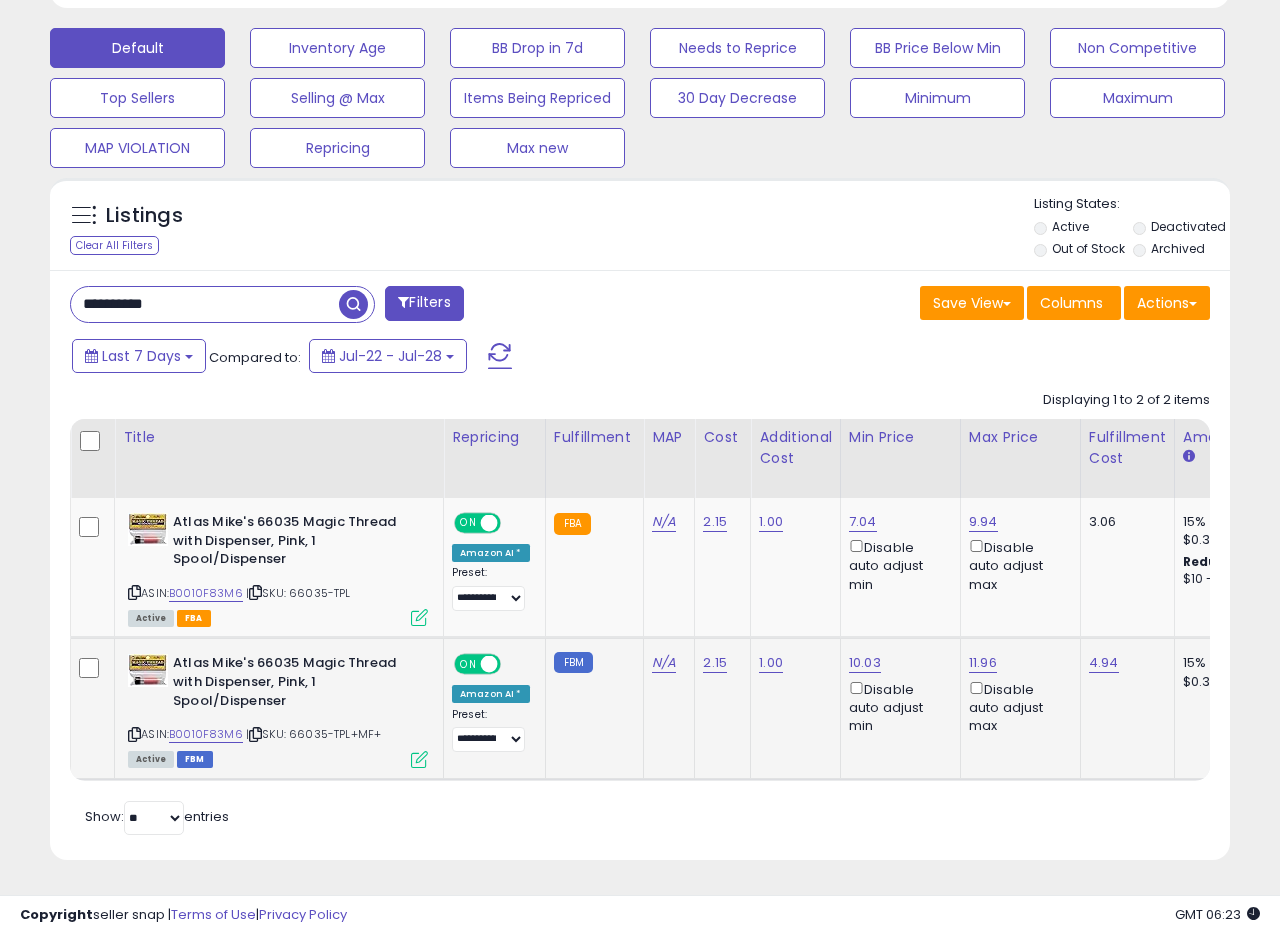 scroll, scrollTop: 999590, scrollLeft: 999317, axis: both 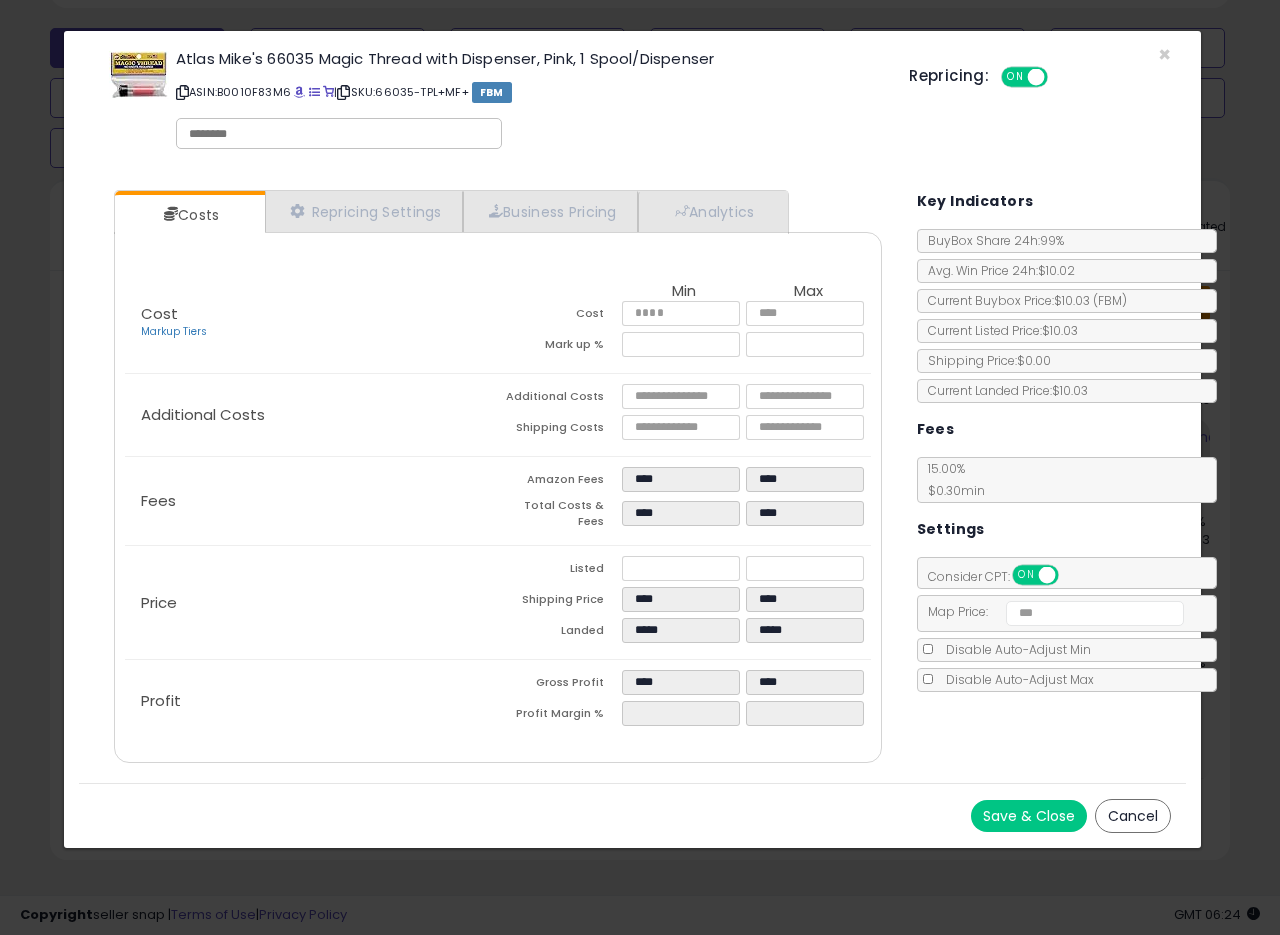 click on "Atlas Mike's 66035 Magic Thread with Dispenser, Pink, 1 Spool/Dispenser
ASIN:  B0010F83M6
|
SKU:  66035-TPL+MF+
FBM
Repricing:
ON   OFF" at bounding box center [632, 103] 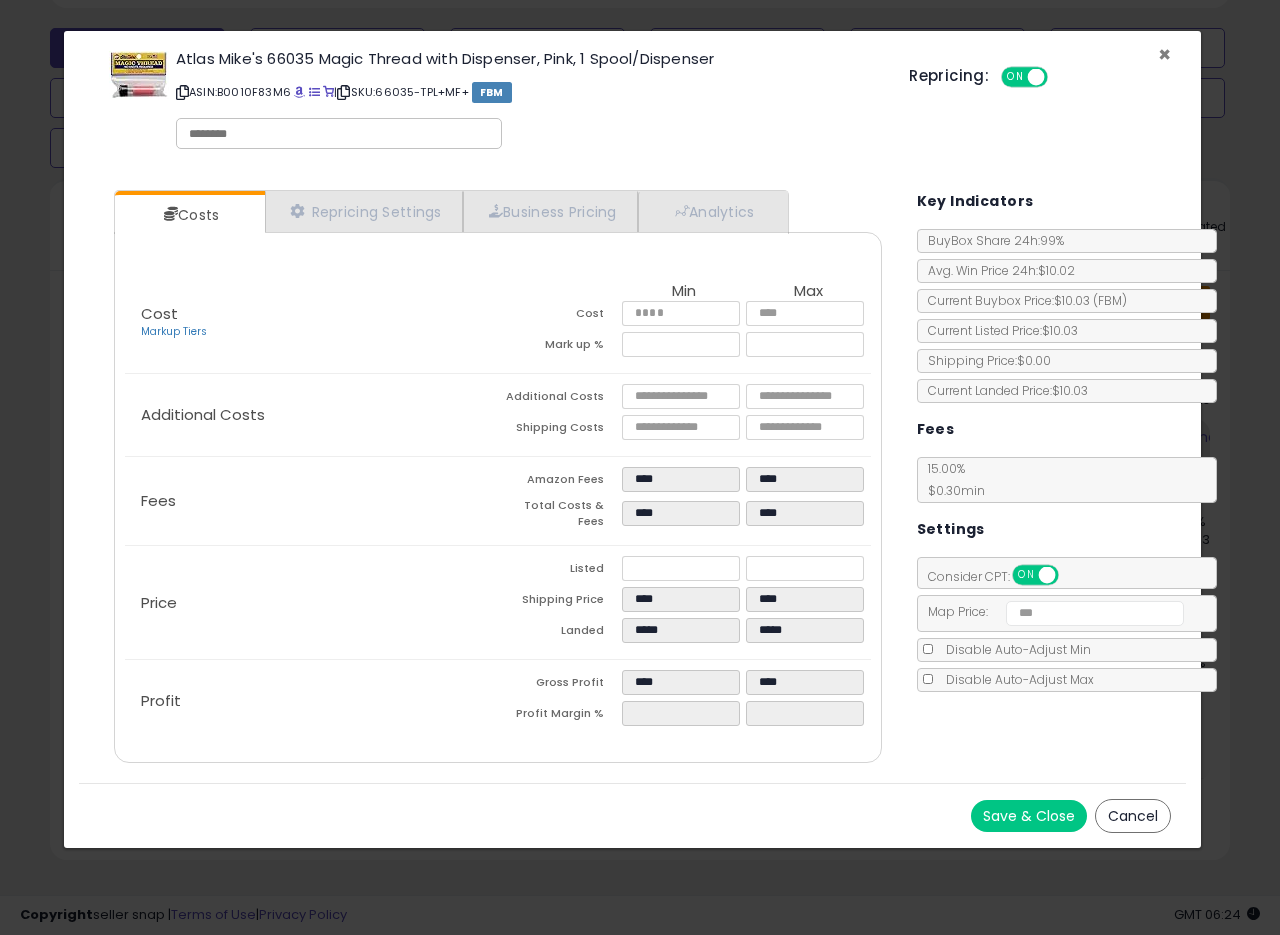click on "×" at bounding box center [1164, 54] 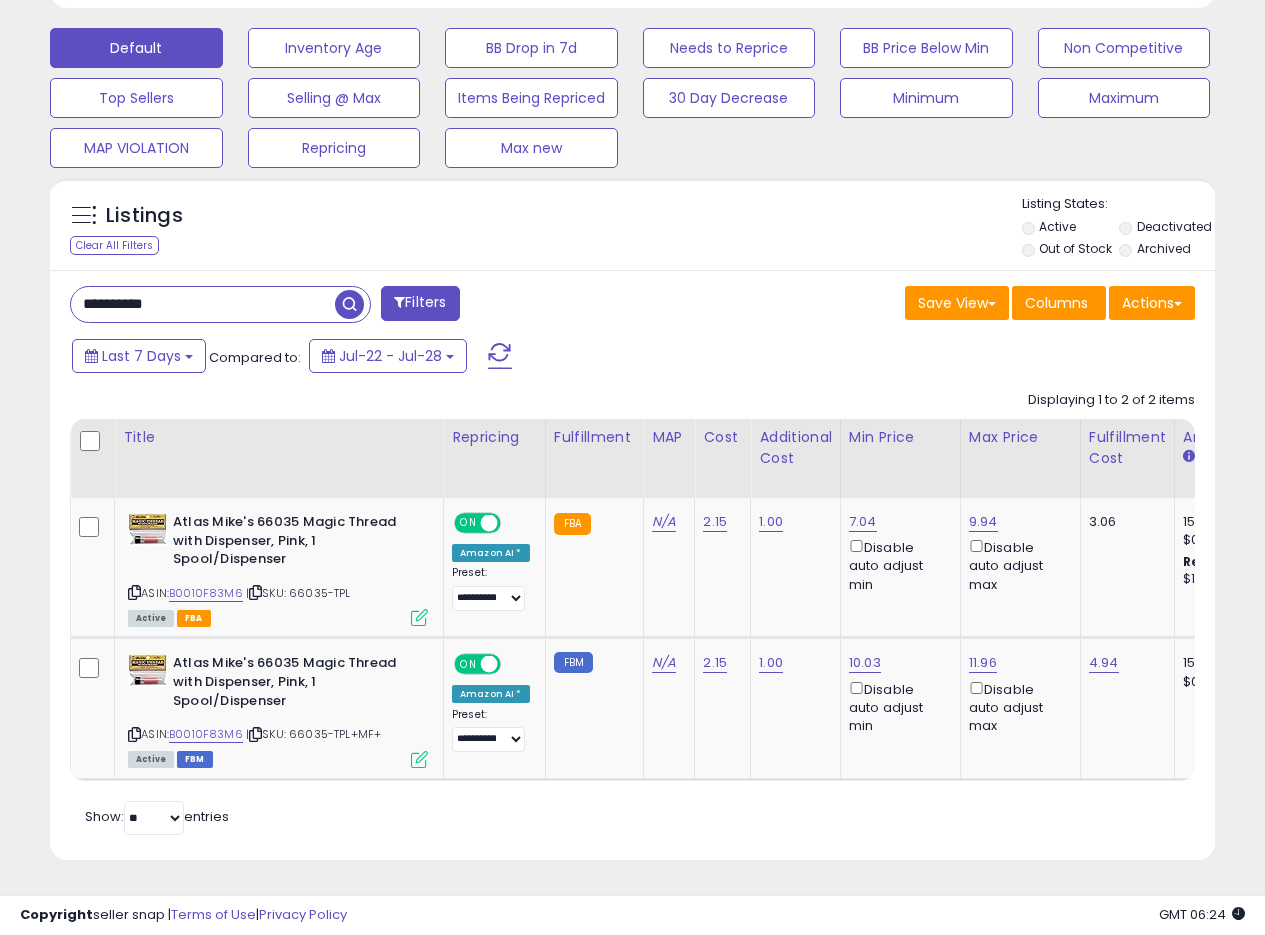 scroll, scrollTop: 410, scrollLeft: 674, axis: both 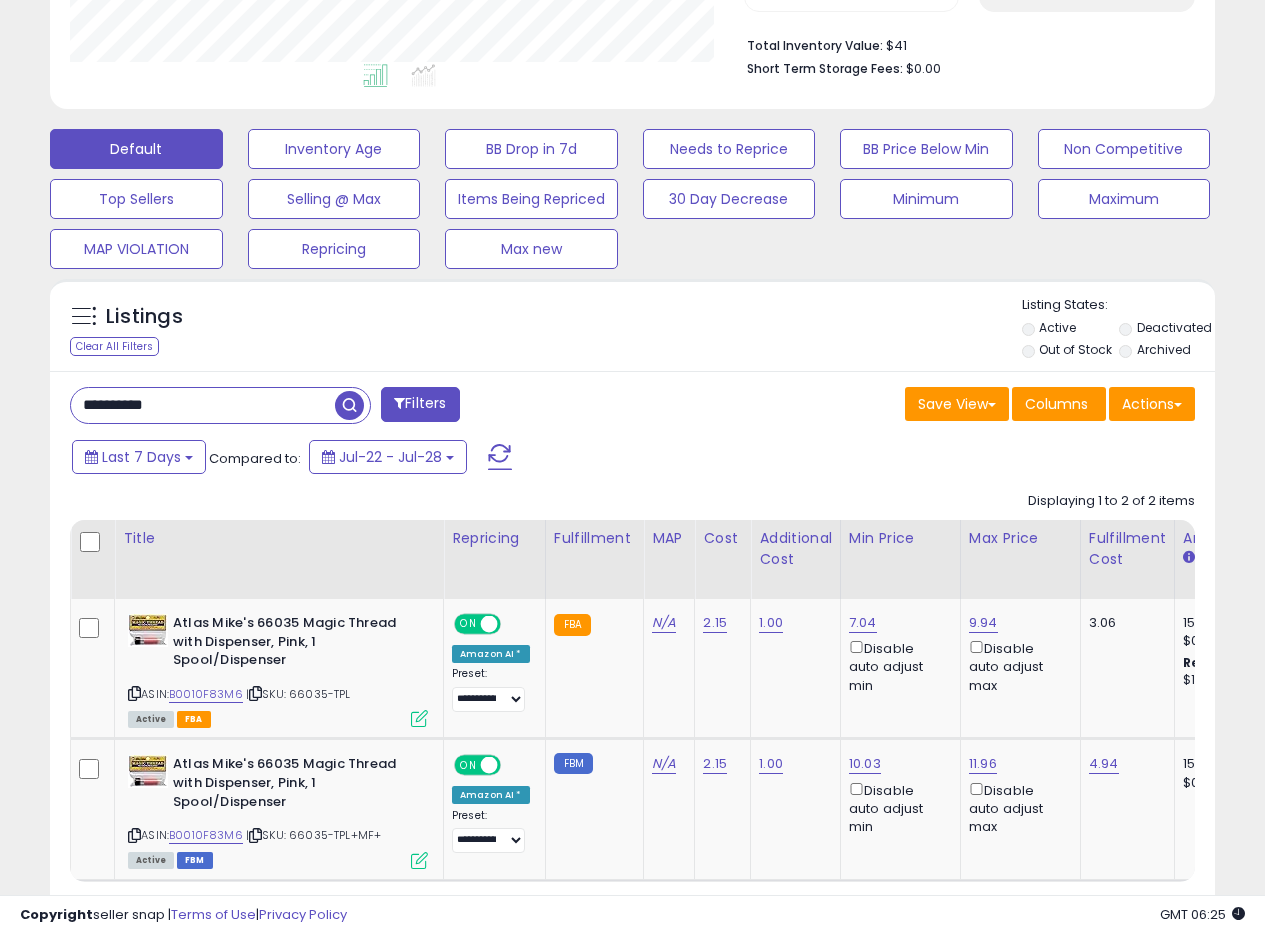 click on "**********" at bounding box center (632, 666) 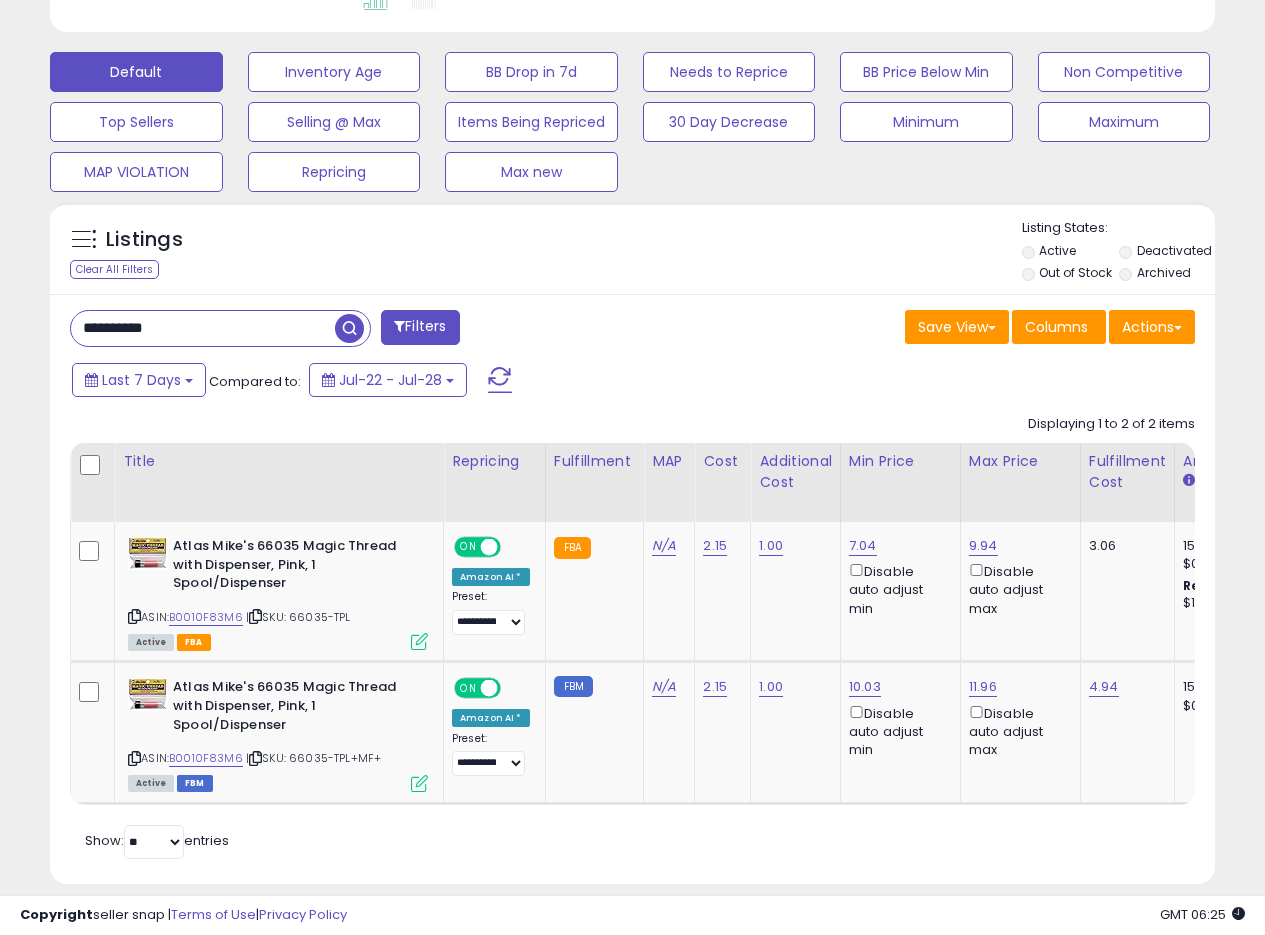 scroll, scrollTop: 581, scrollLeft: 0, axis: vertical 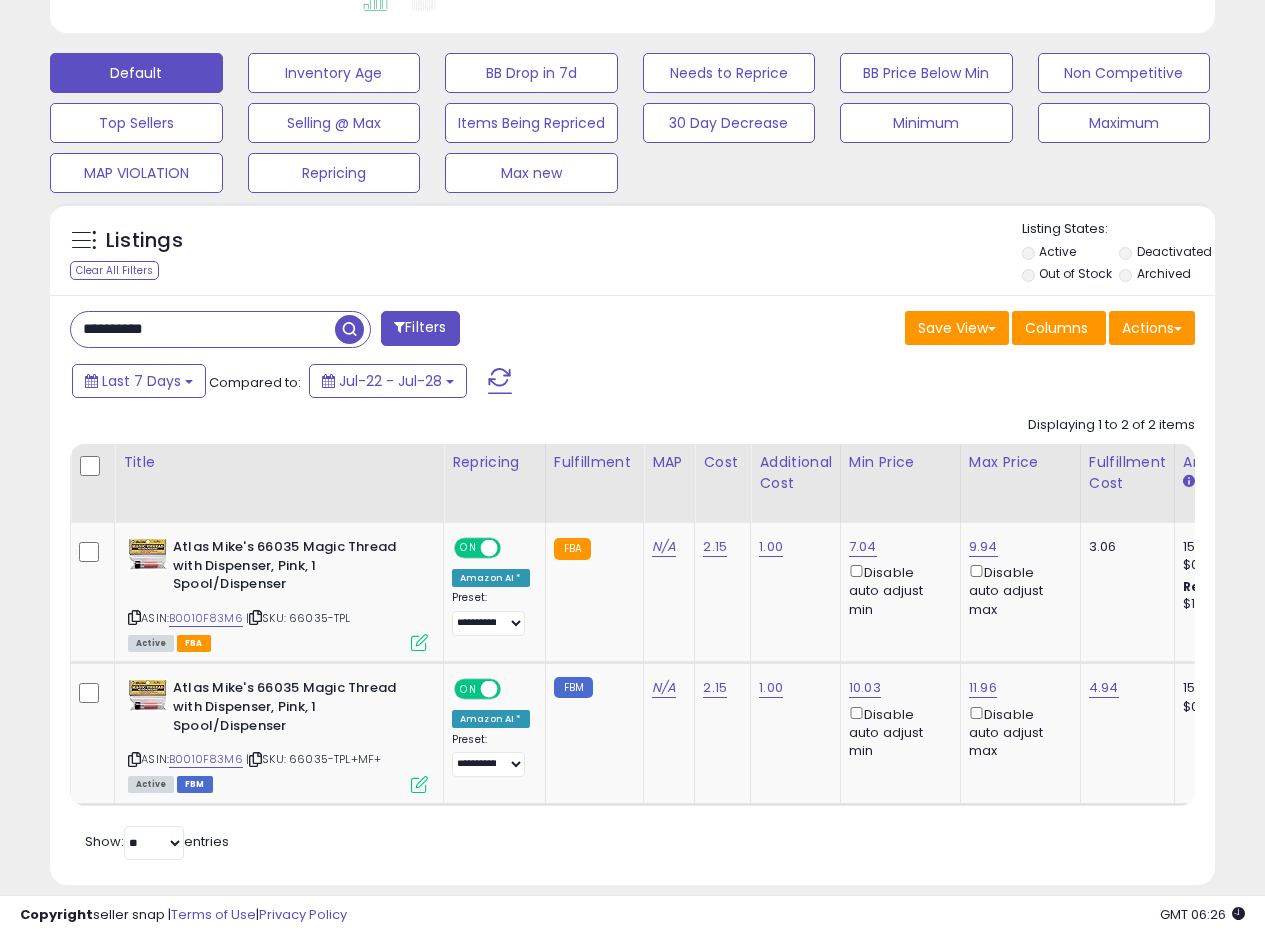 drag, startPoint x: 215, startPoint y: 334, endPoint x: 0, endPoint y: 312, distance: 216.12265 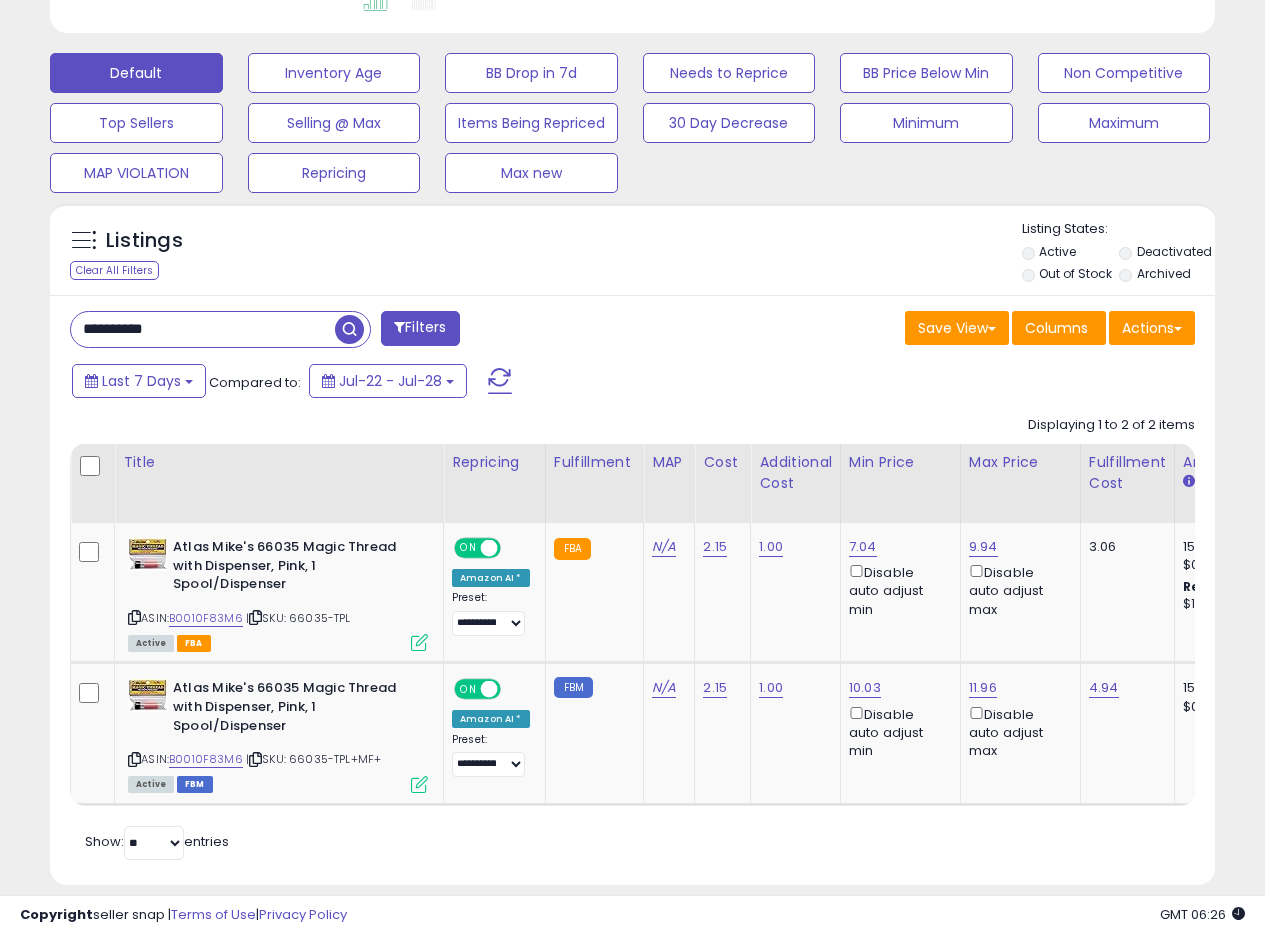 paste 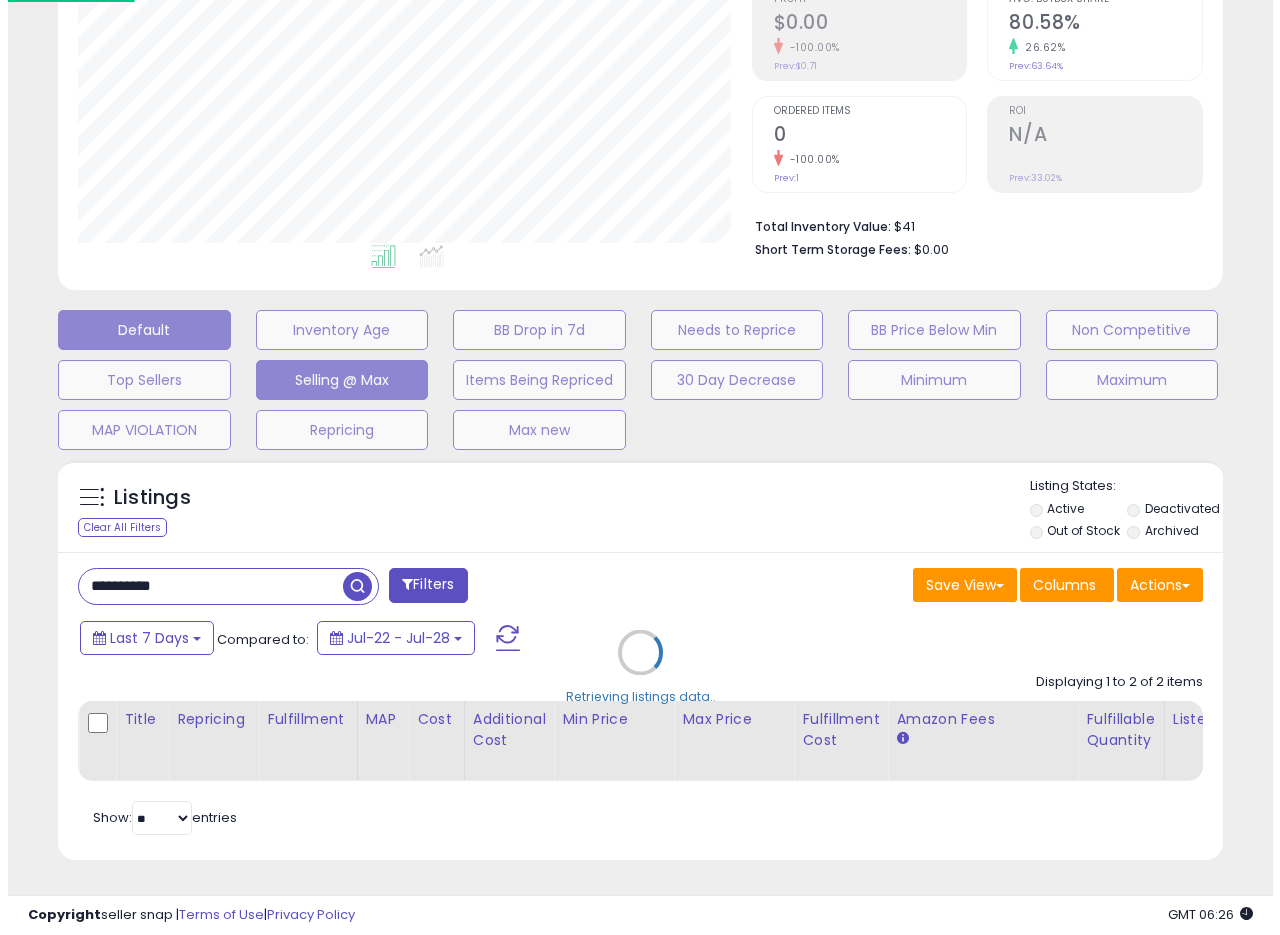 scroll, scrollTop: 335, scrollLeft: 0, axis: vertical 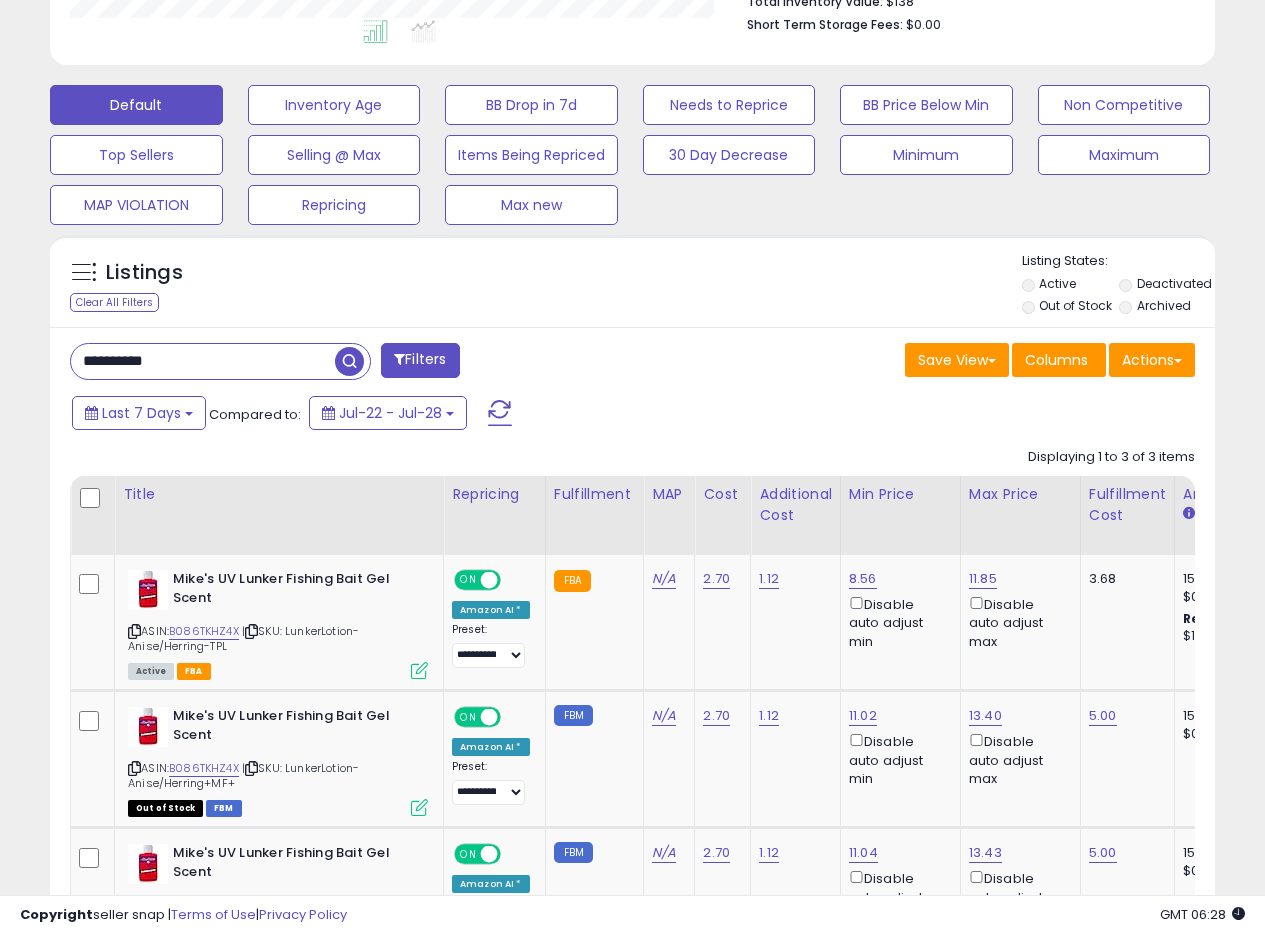 drag, startPoint x: 215, startPoint y: 356, endPoint x: 0, endPoint y: 350, distance: 215.08371 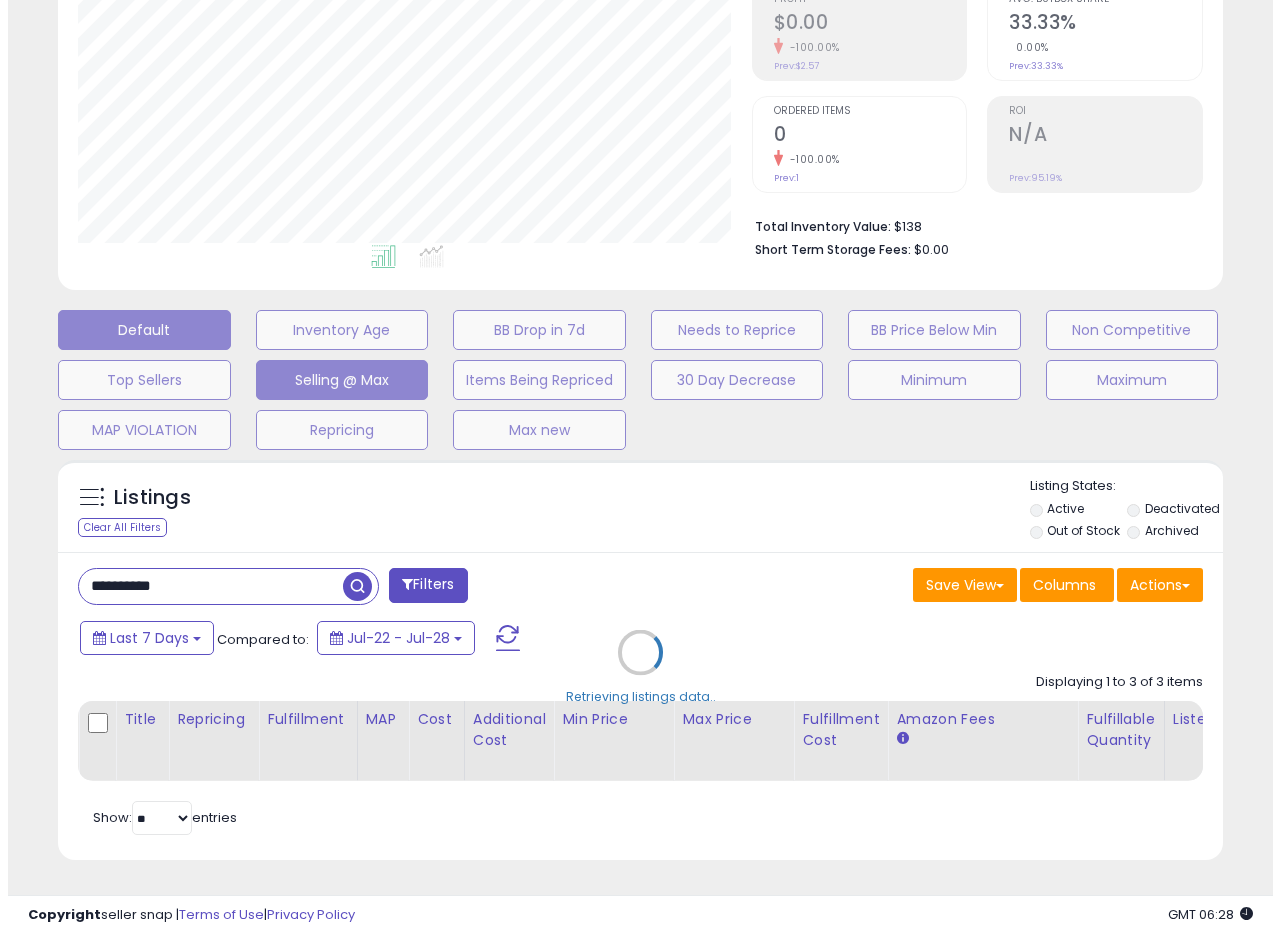scroll, scrollTop: 335, scrollLeft: 0, axis: vertical 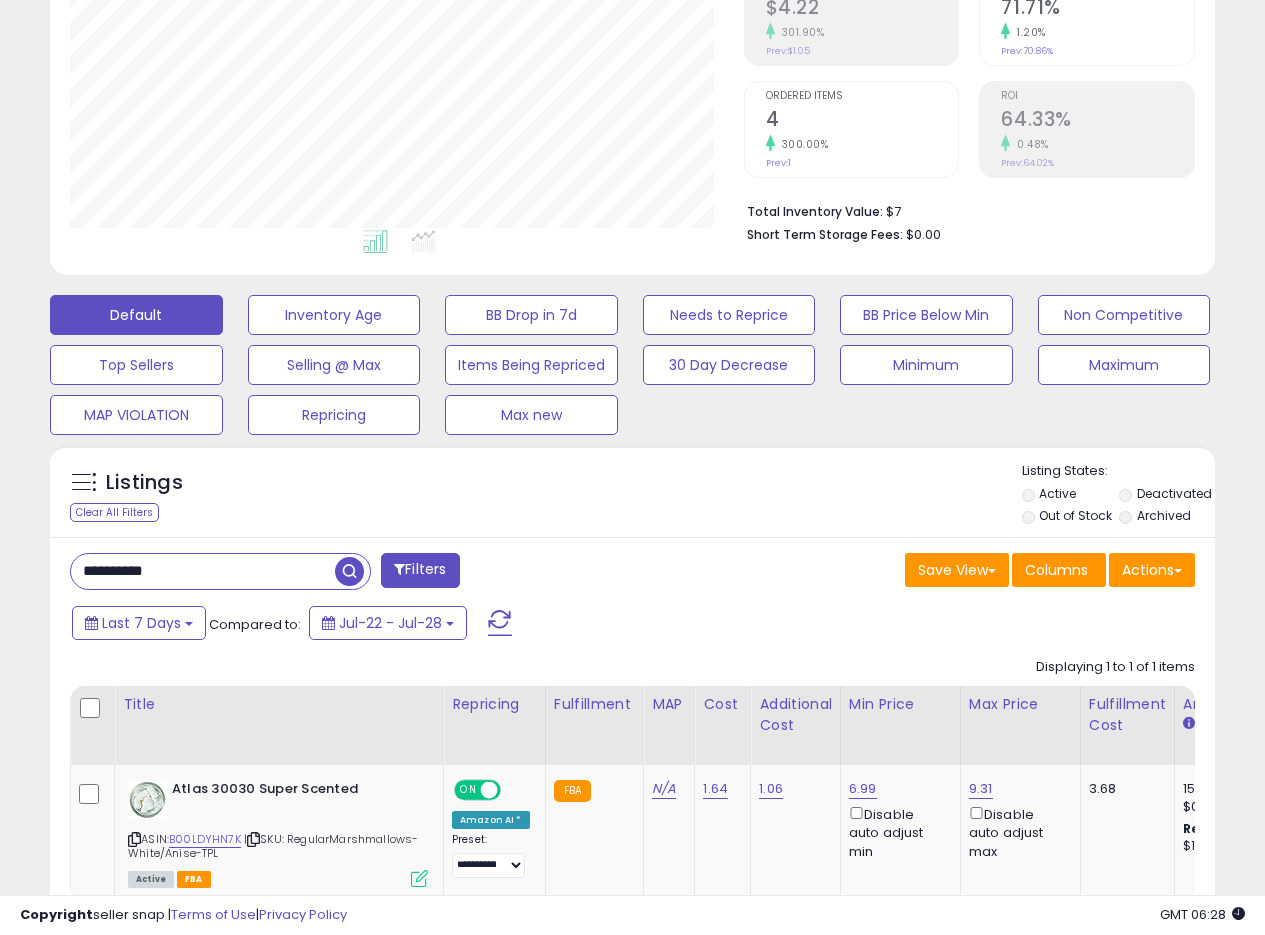 drag, startPoint x: 241, startPoint y: 577, endPoint x: 0, endPoint y: 529, distance: 245.7336 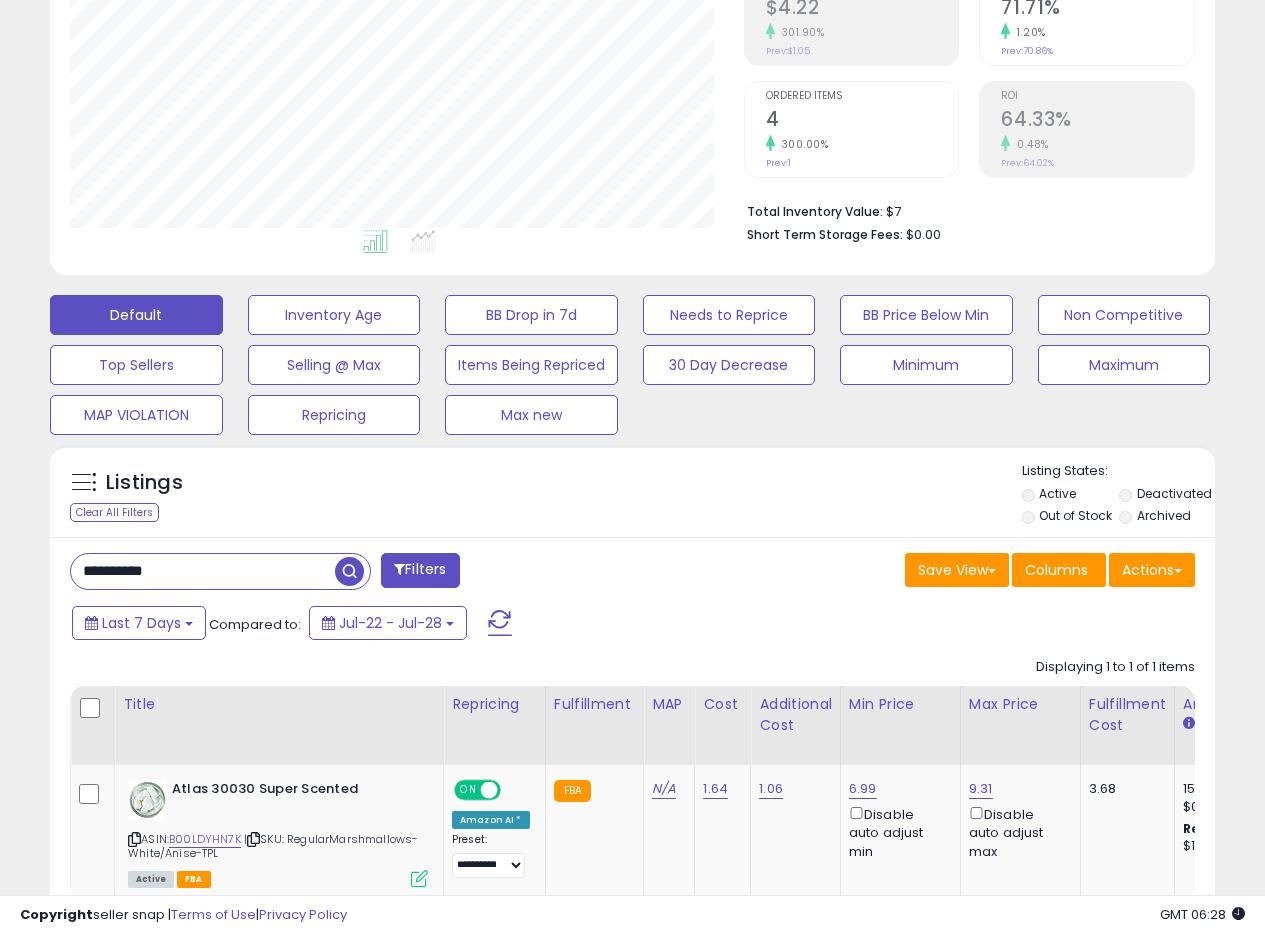 paste 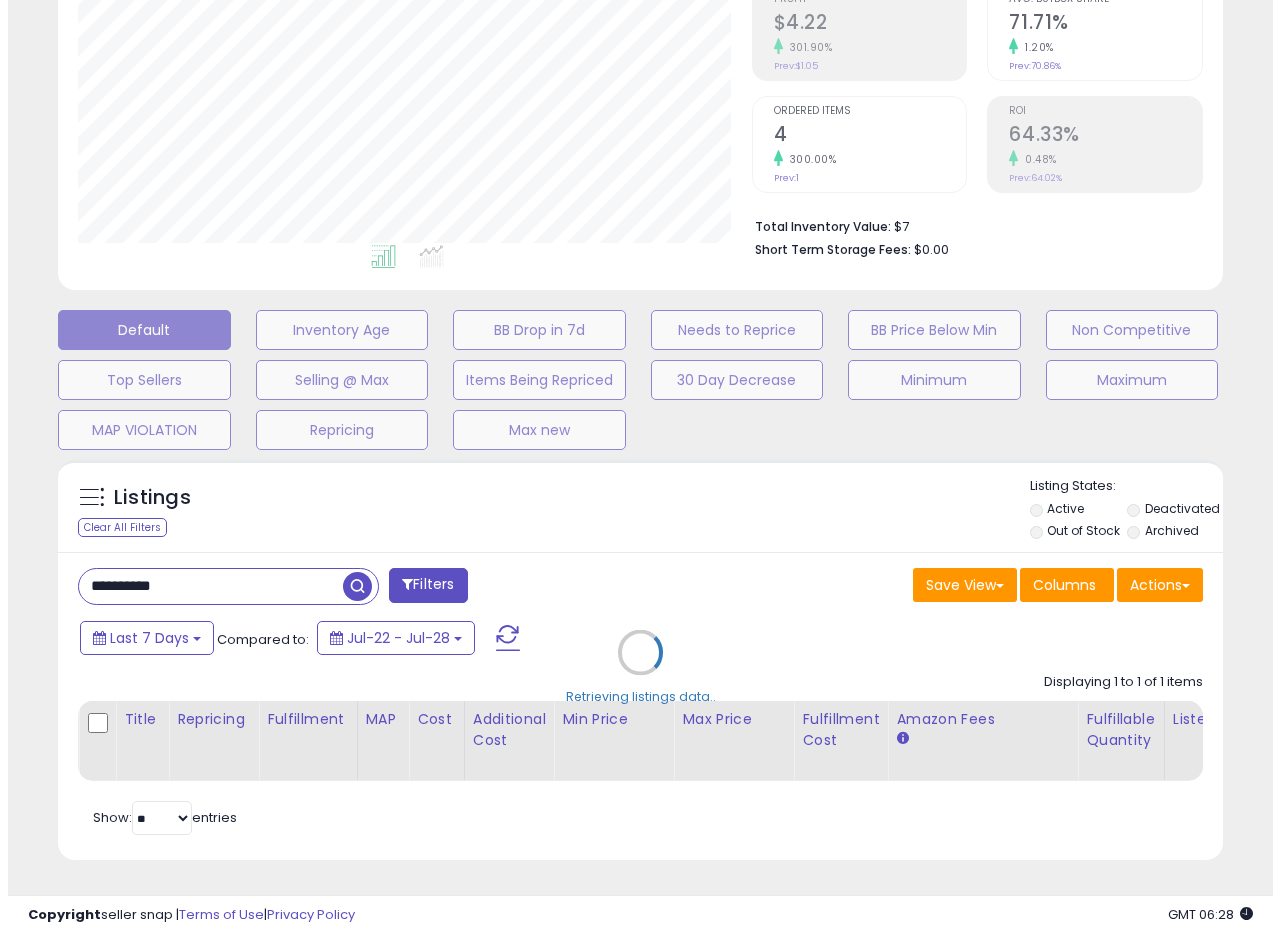 scroll, scrollTop: 999590, scrollLeft: 999317, axis: both 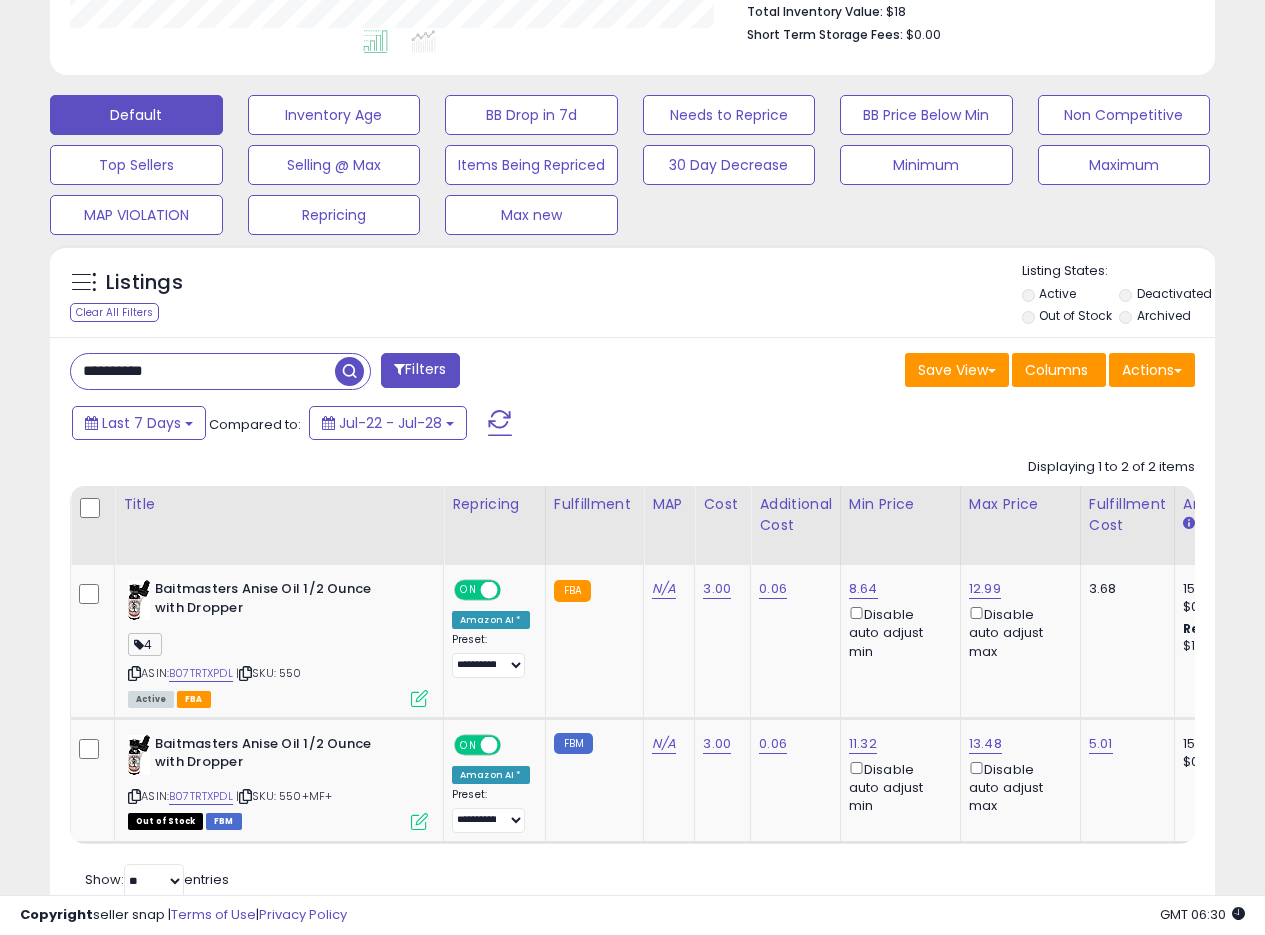 drag, startPoint x: 100, startPoint y: 376, endPoint x: 0, endPoint y: 345, distance: 104.69479 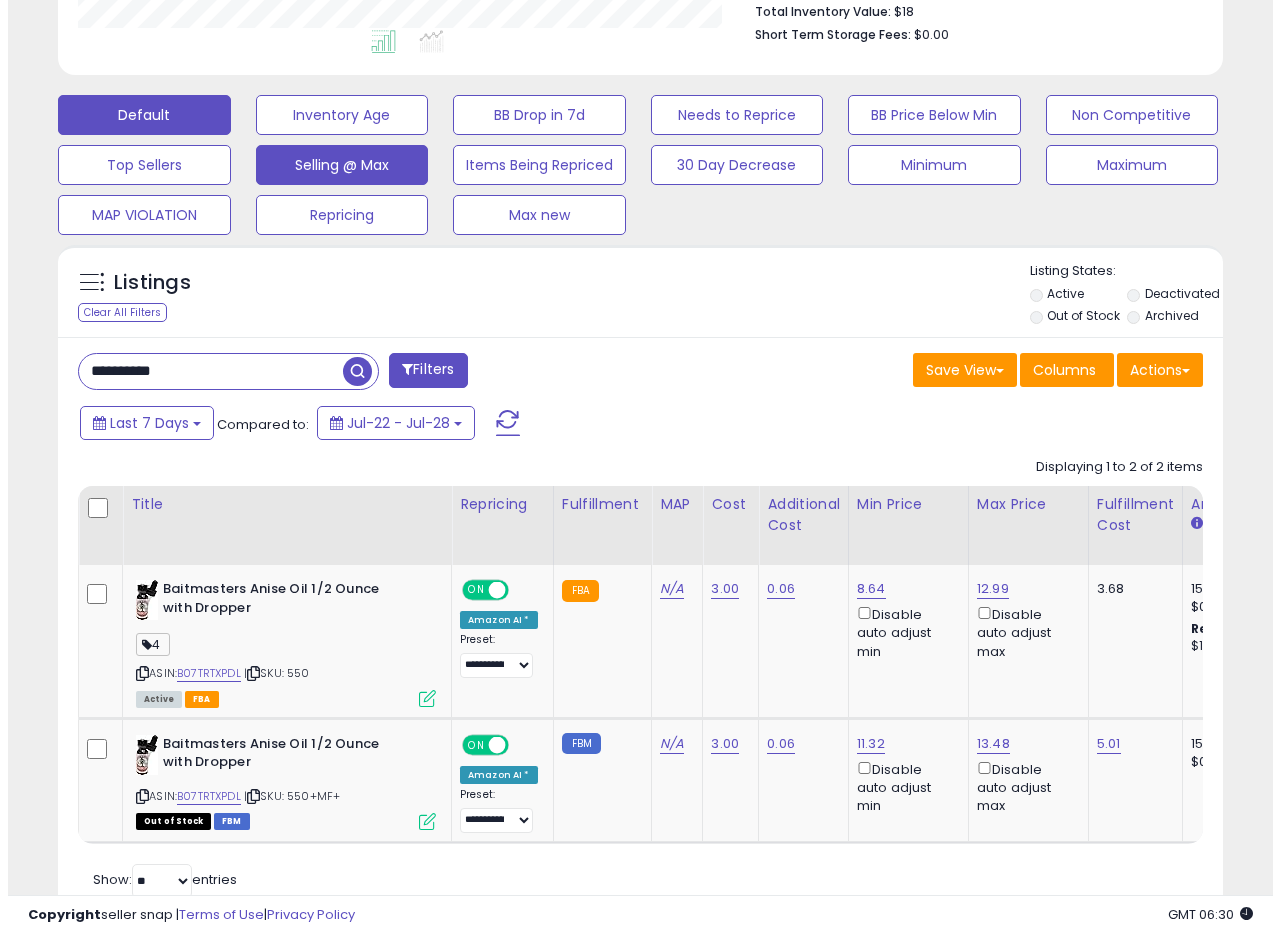 scroll, scrollTop: 335, scrollLeft: 0, axis: vertical 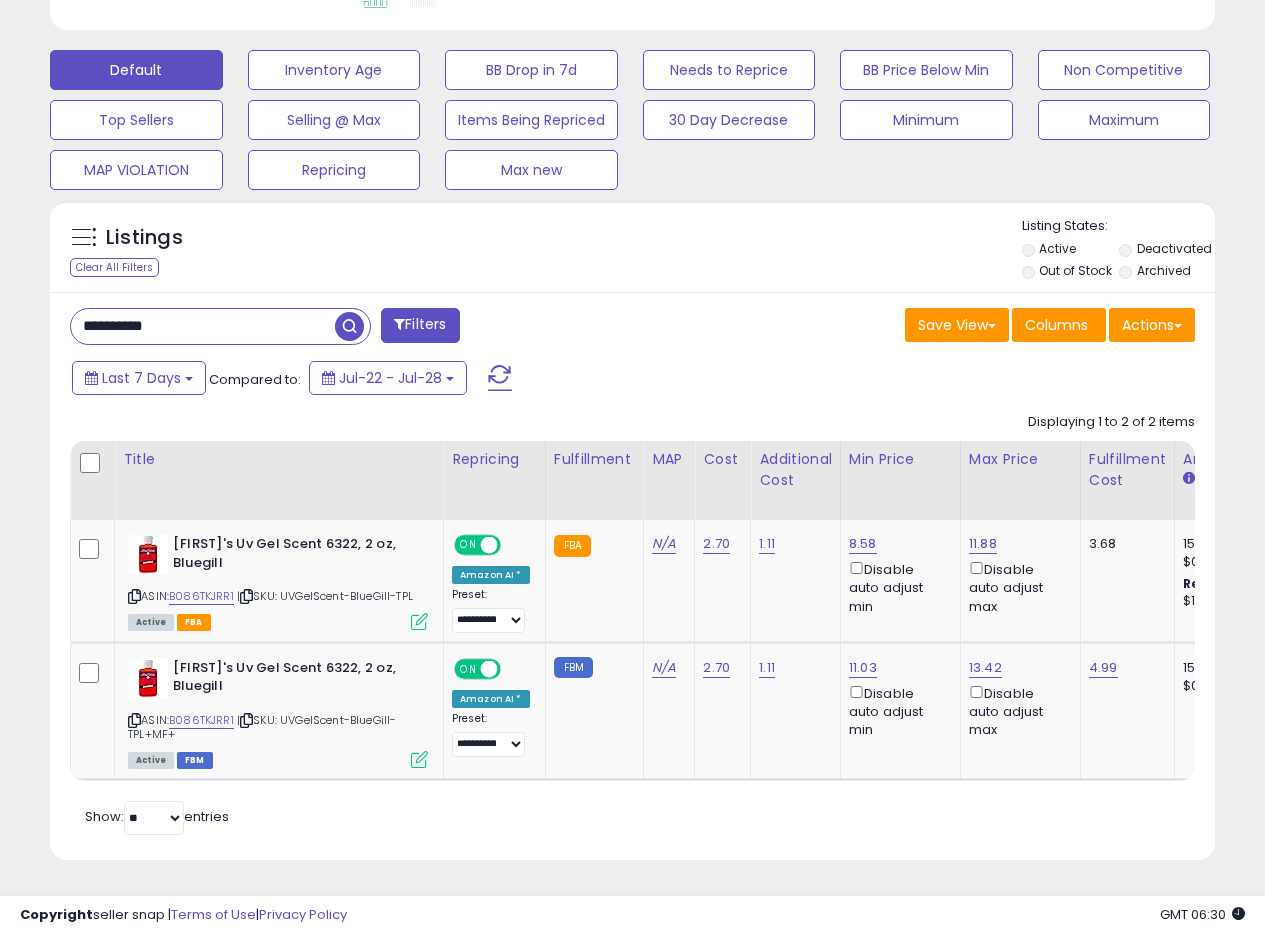 drag, startPoint x: 204, startPoint y: 317, endPoint x: 0, endPoint y: 311, distance: 204.08821 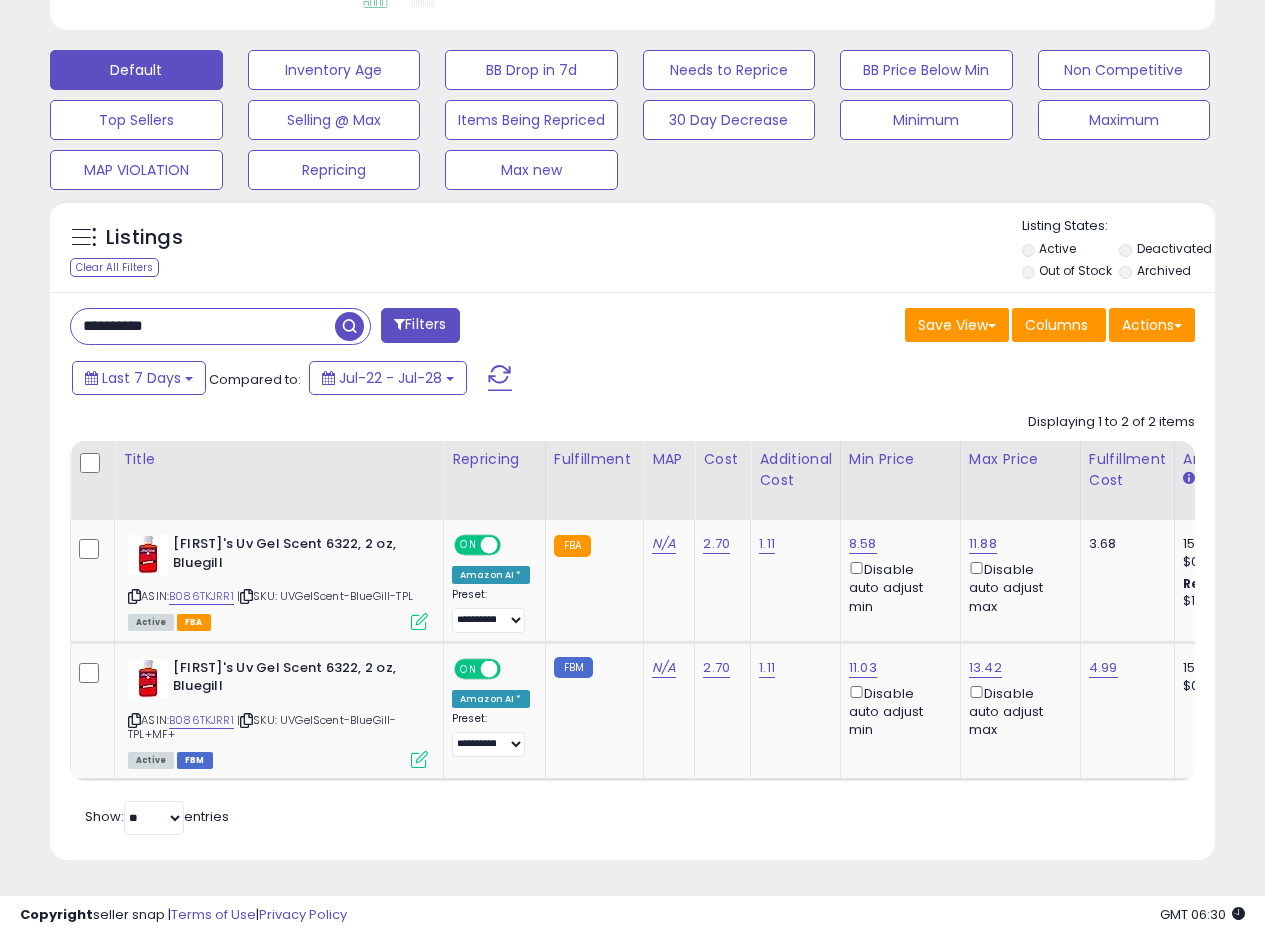paste 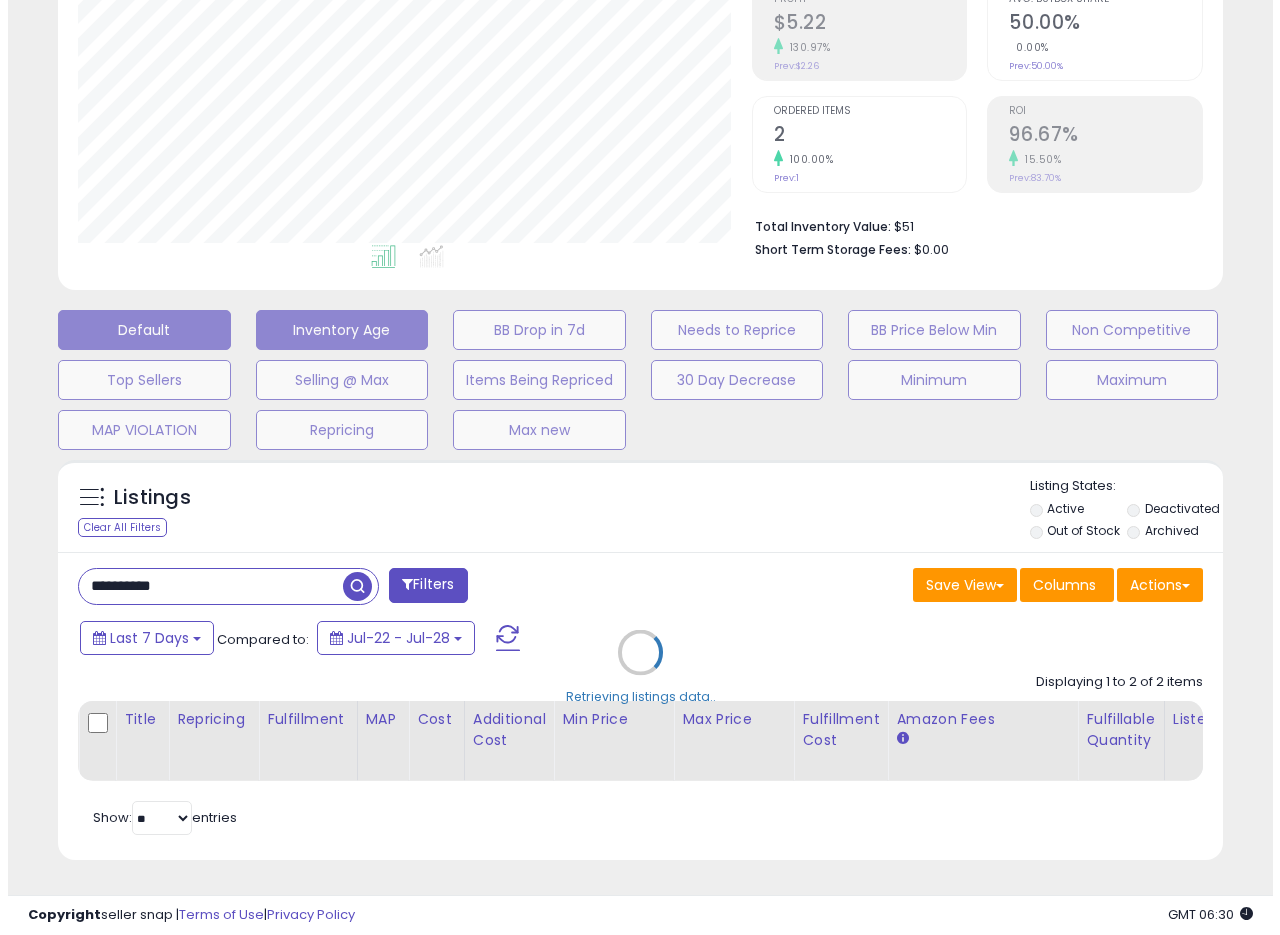 scroll, scrollTop: 335, scrollLeft: 0, axis: vertical 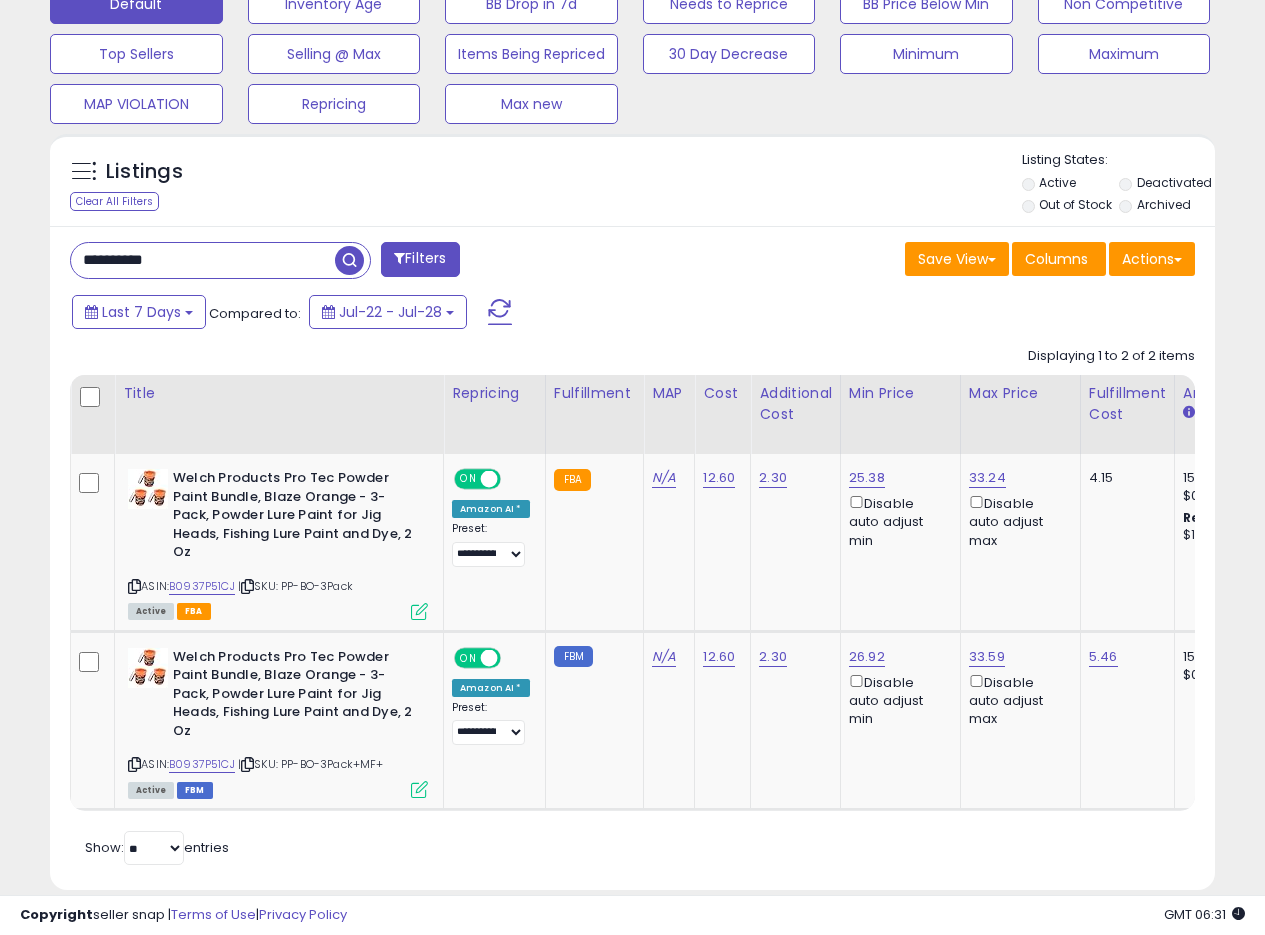click on "**********" at bounding box center [632, 558] 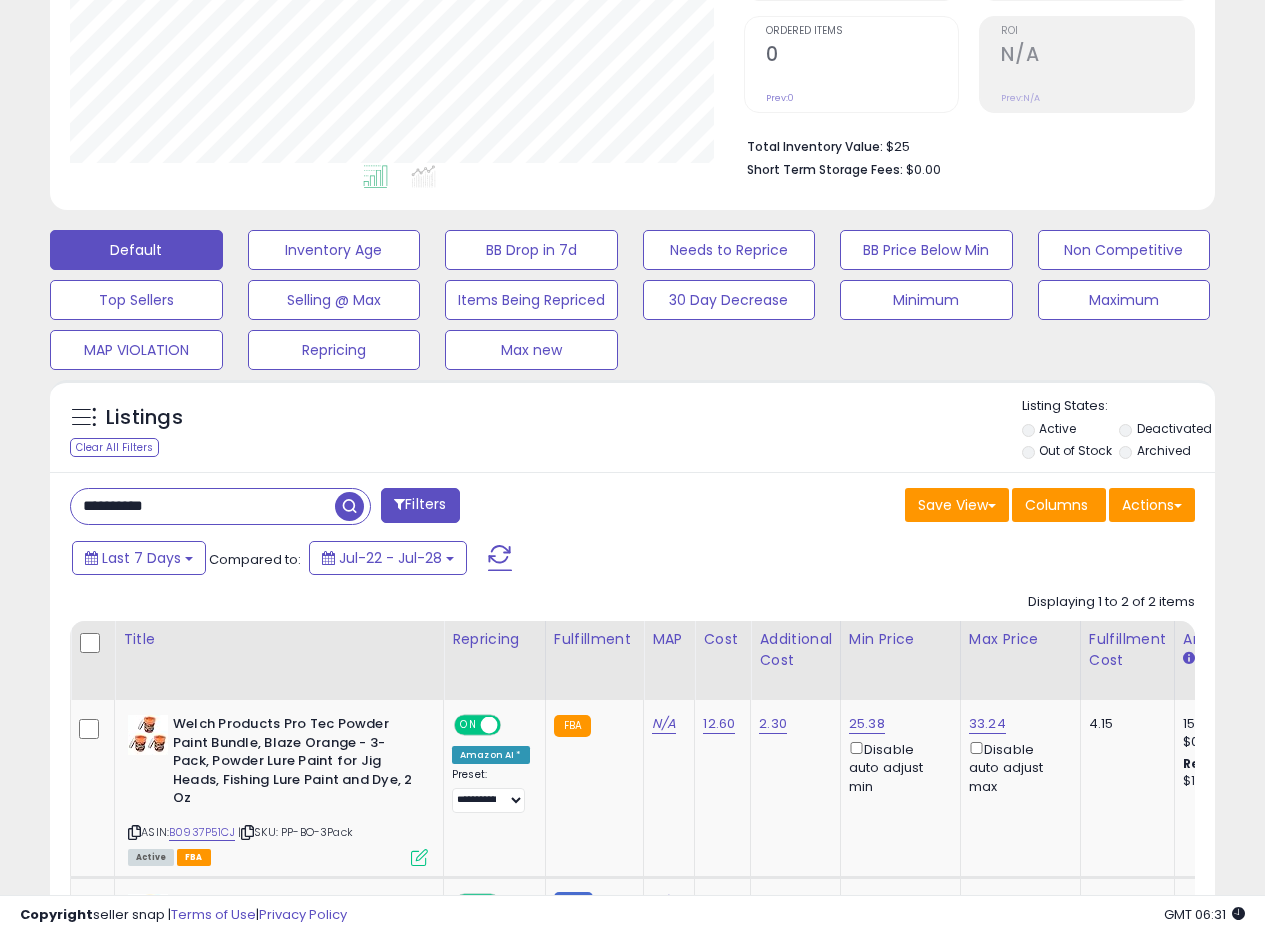 scroll, scrollTop: 398, scrollLeft: 0, axis: vertical 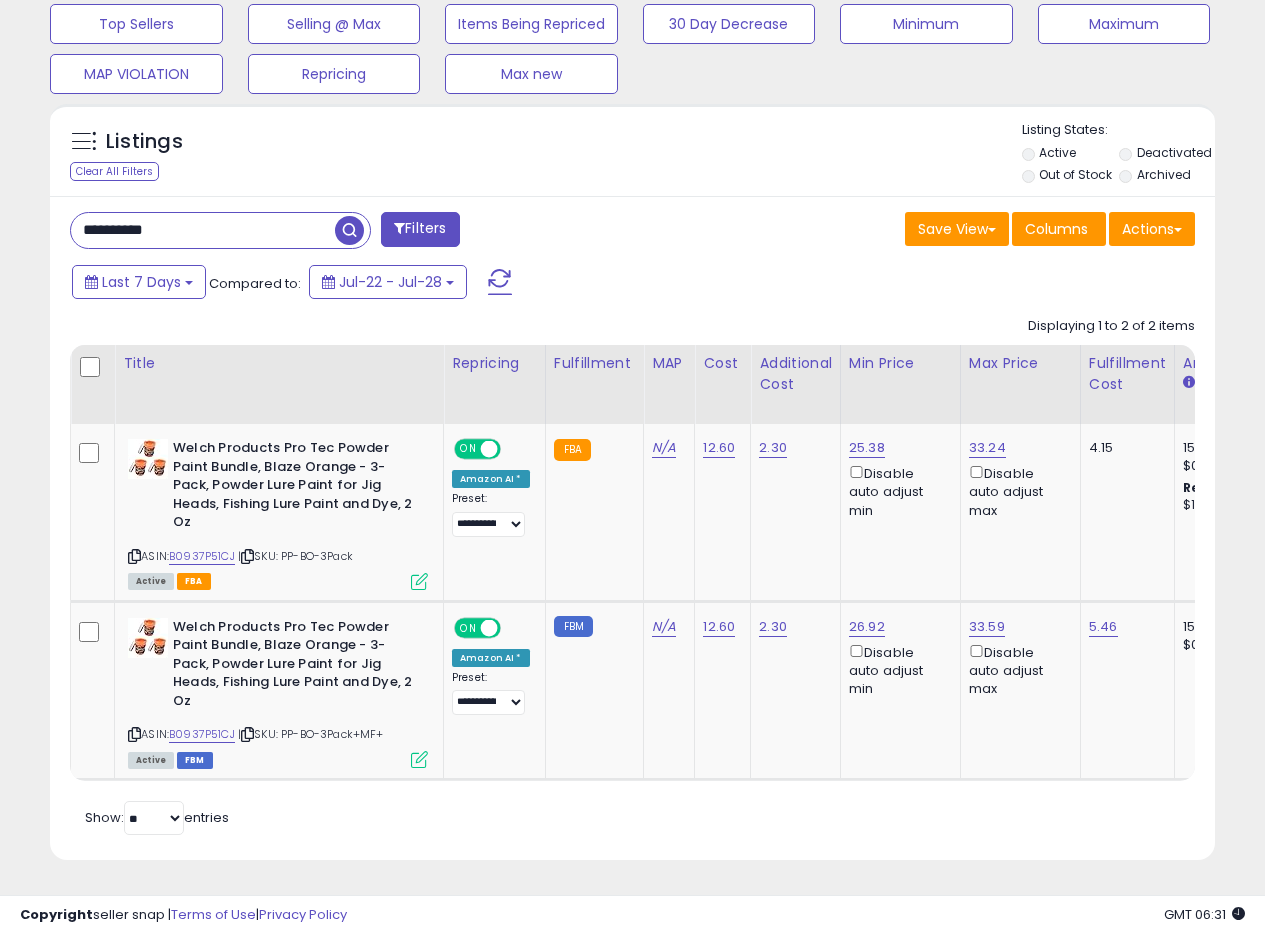 drag, startPoint x: 198, startPoint y: 221, endPoint x: 0, endPoint y: 203, distance: 198.8165 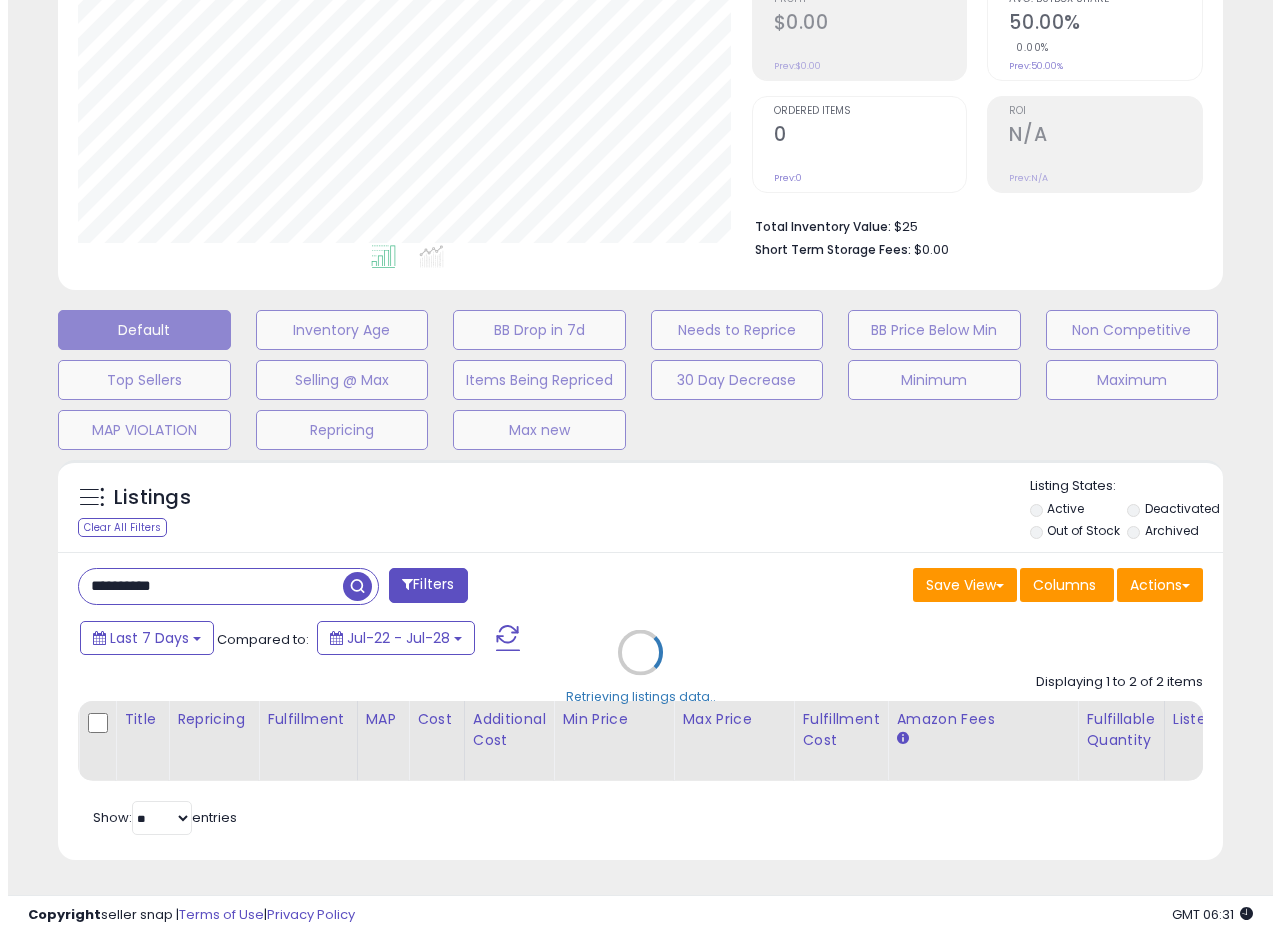 scroll, scrollTop: 335, scrollLeft: 0, axis: vertical 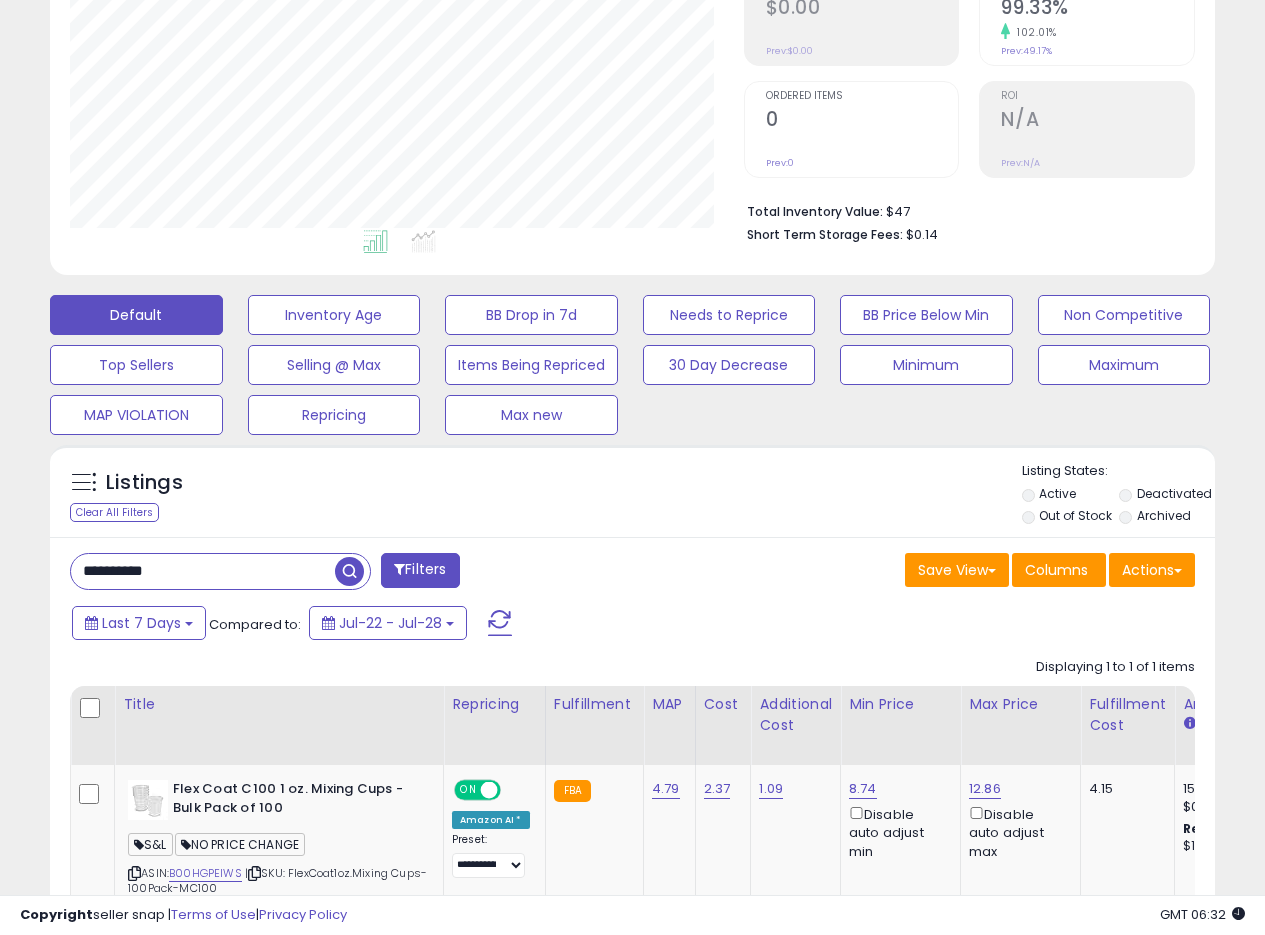 drag, startPoint x: 219, startPoint y: 585, endPoint x: 0, endPoint y: 548, distance: 222.10358 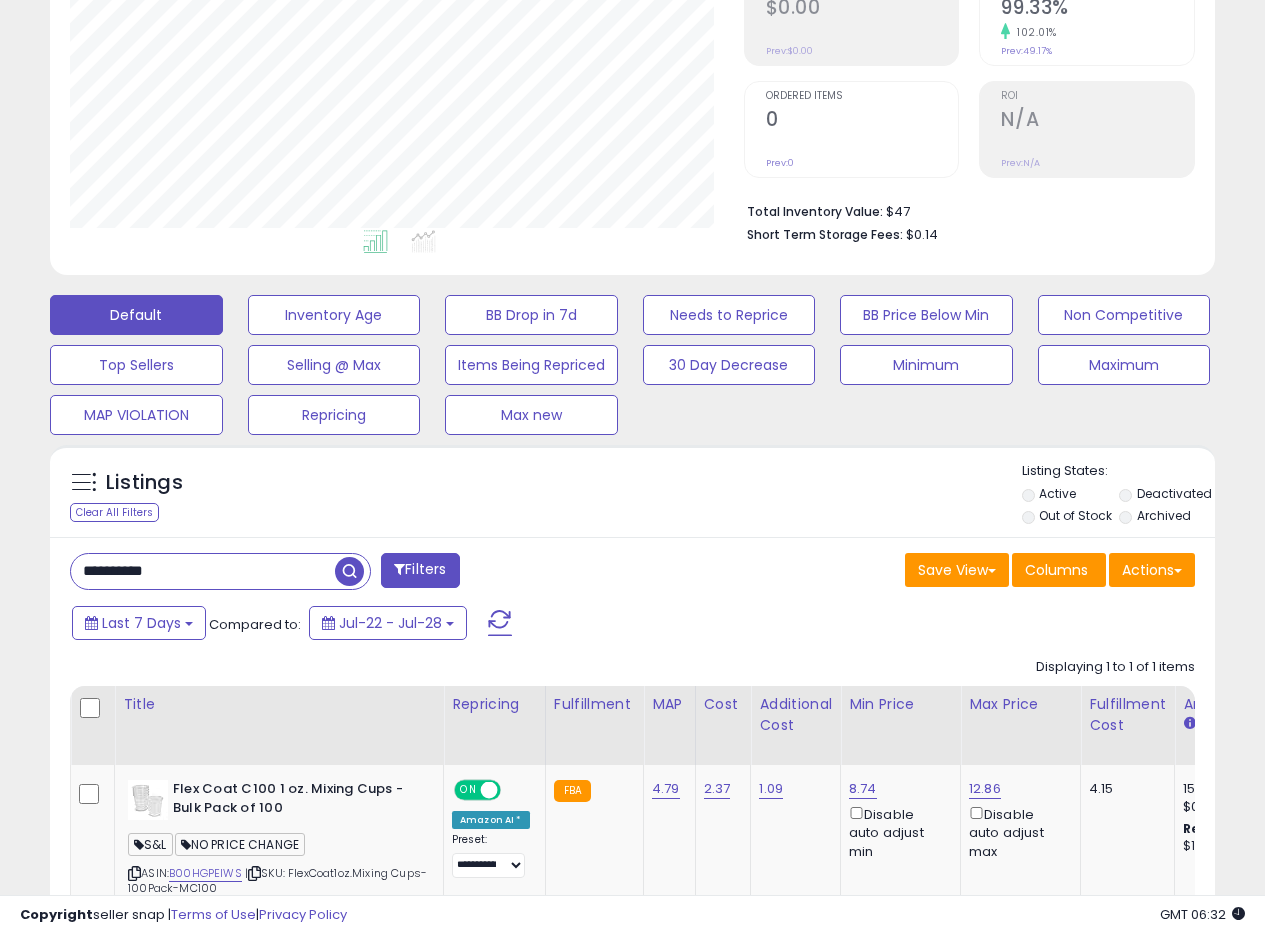 paste 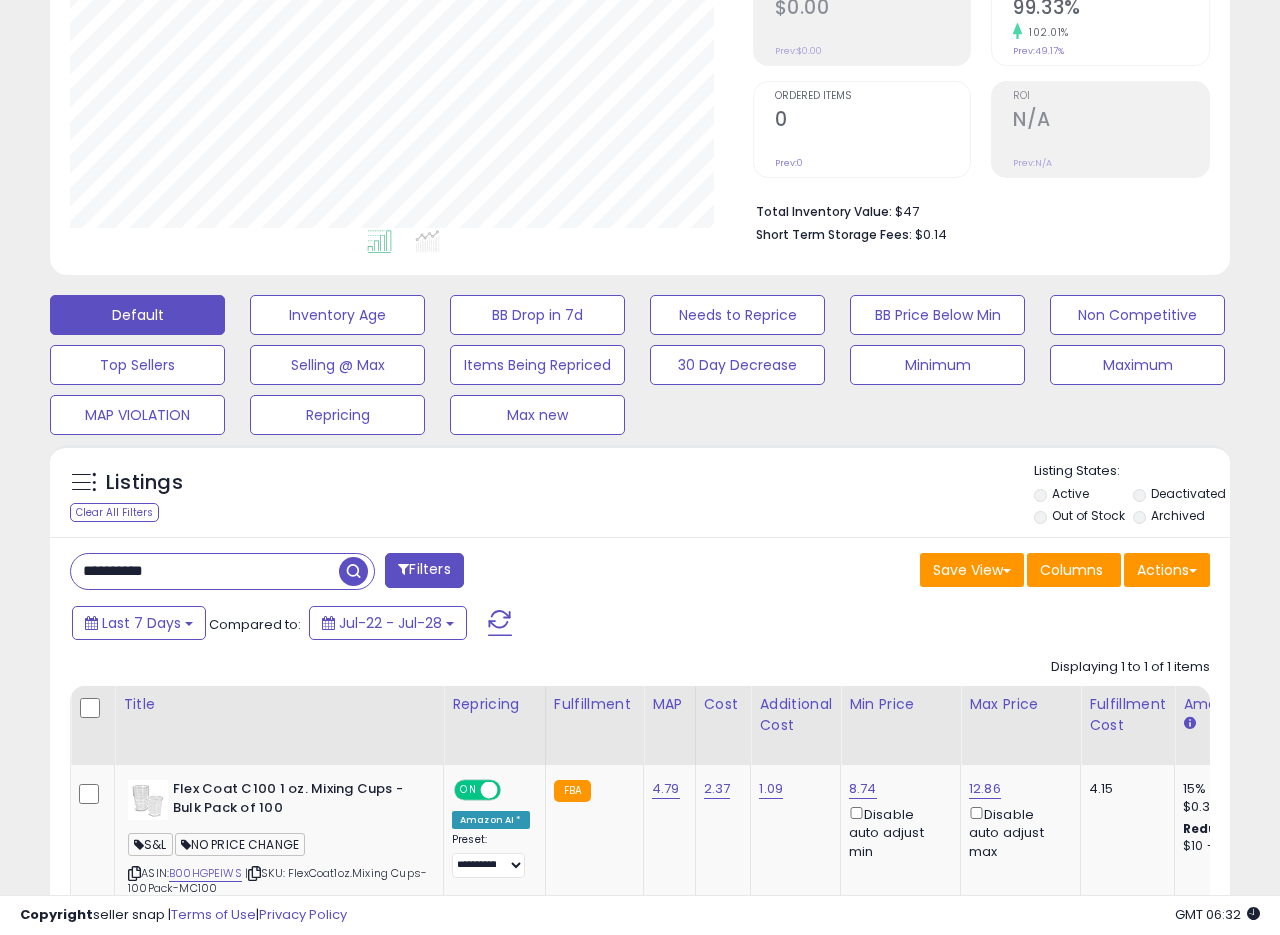 scroll, scrollTop: 999590, scrollLeft: 999317, axis: both 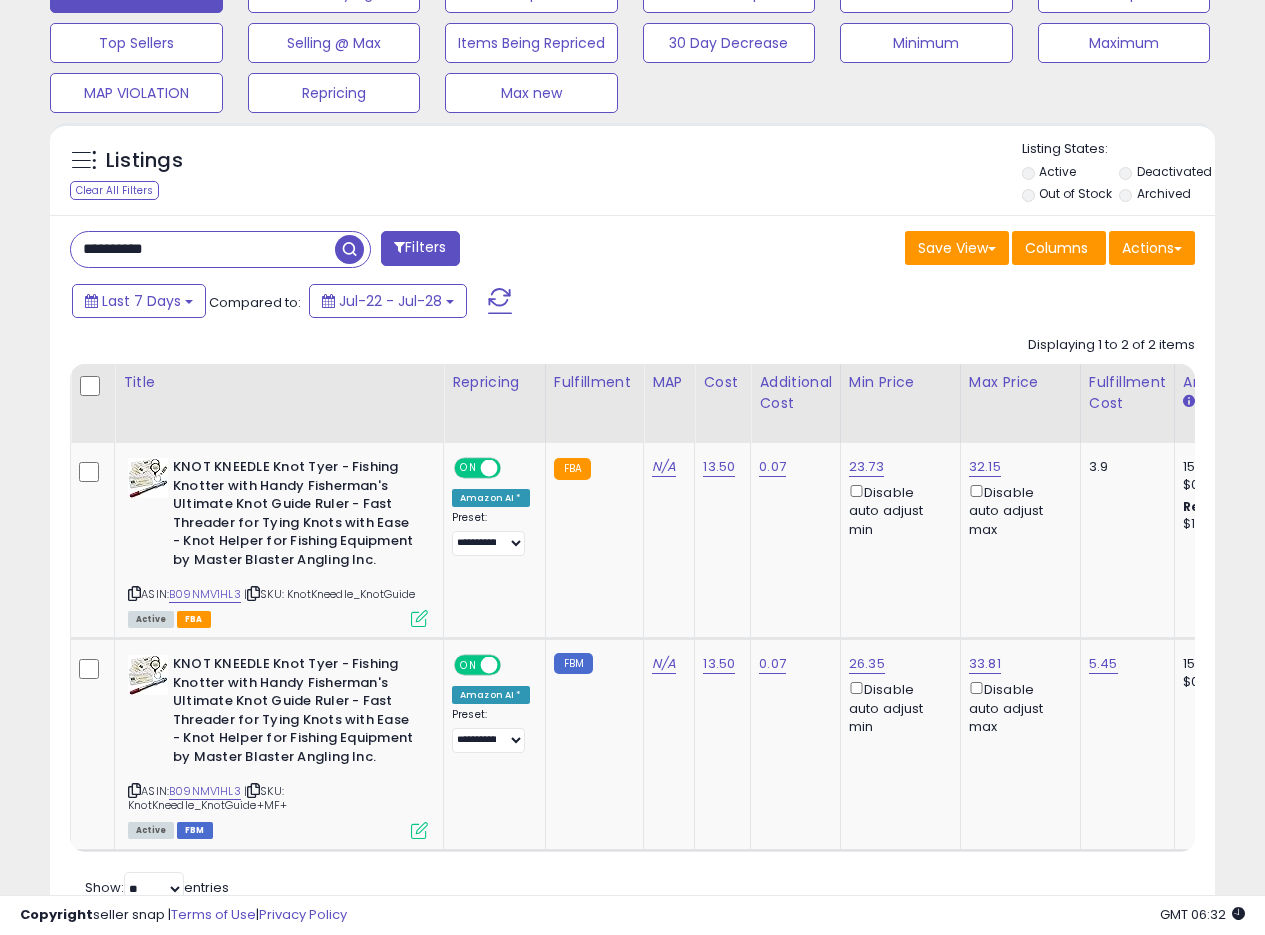 drag, startPoint x: 209, startPoint y: 257, endPoint x: 0, endPoint y: 230, distance: 210.7368 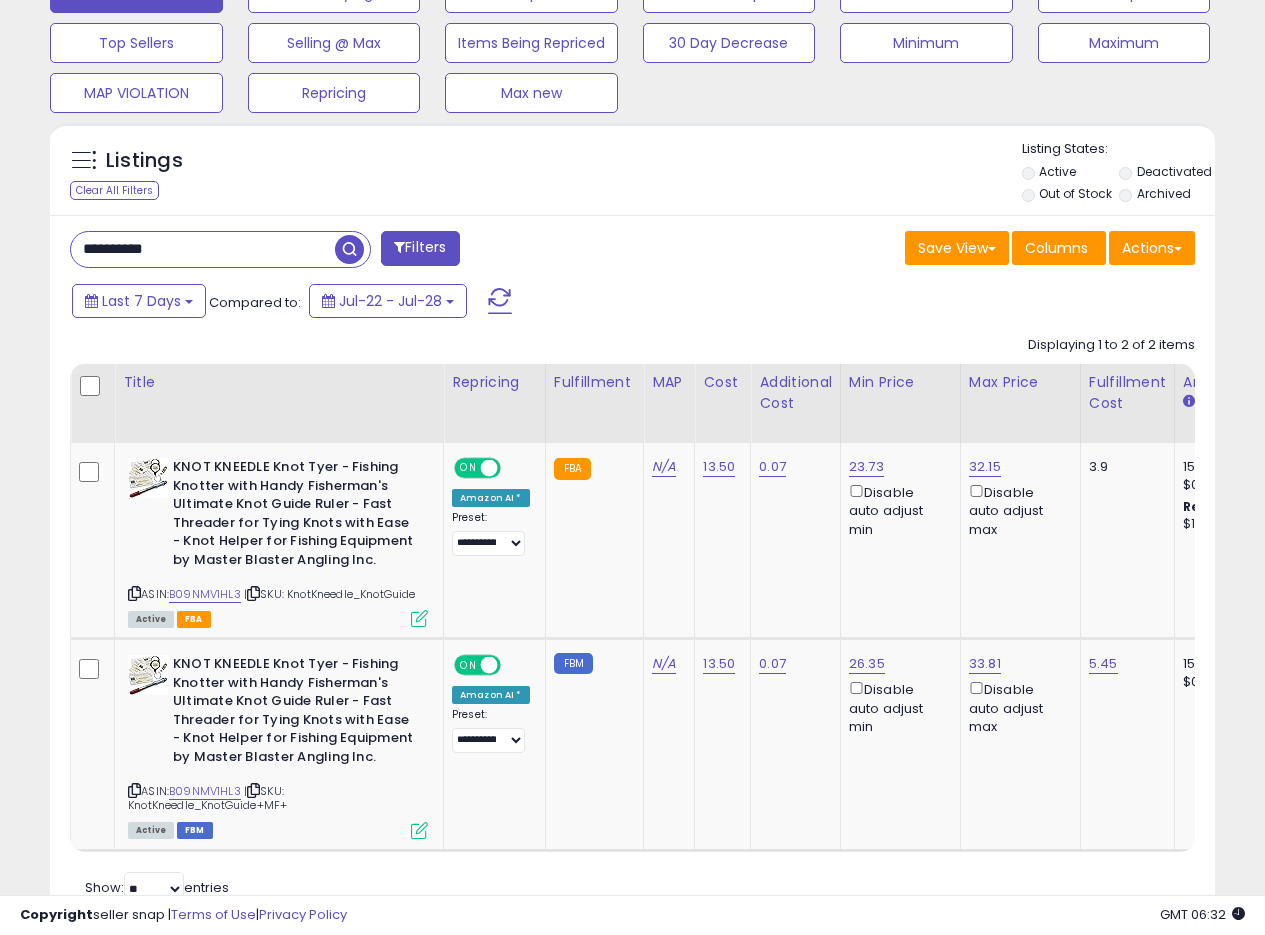paste 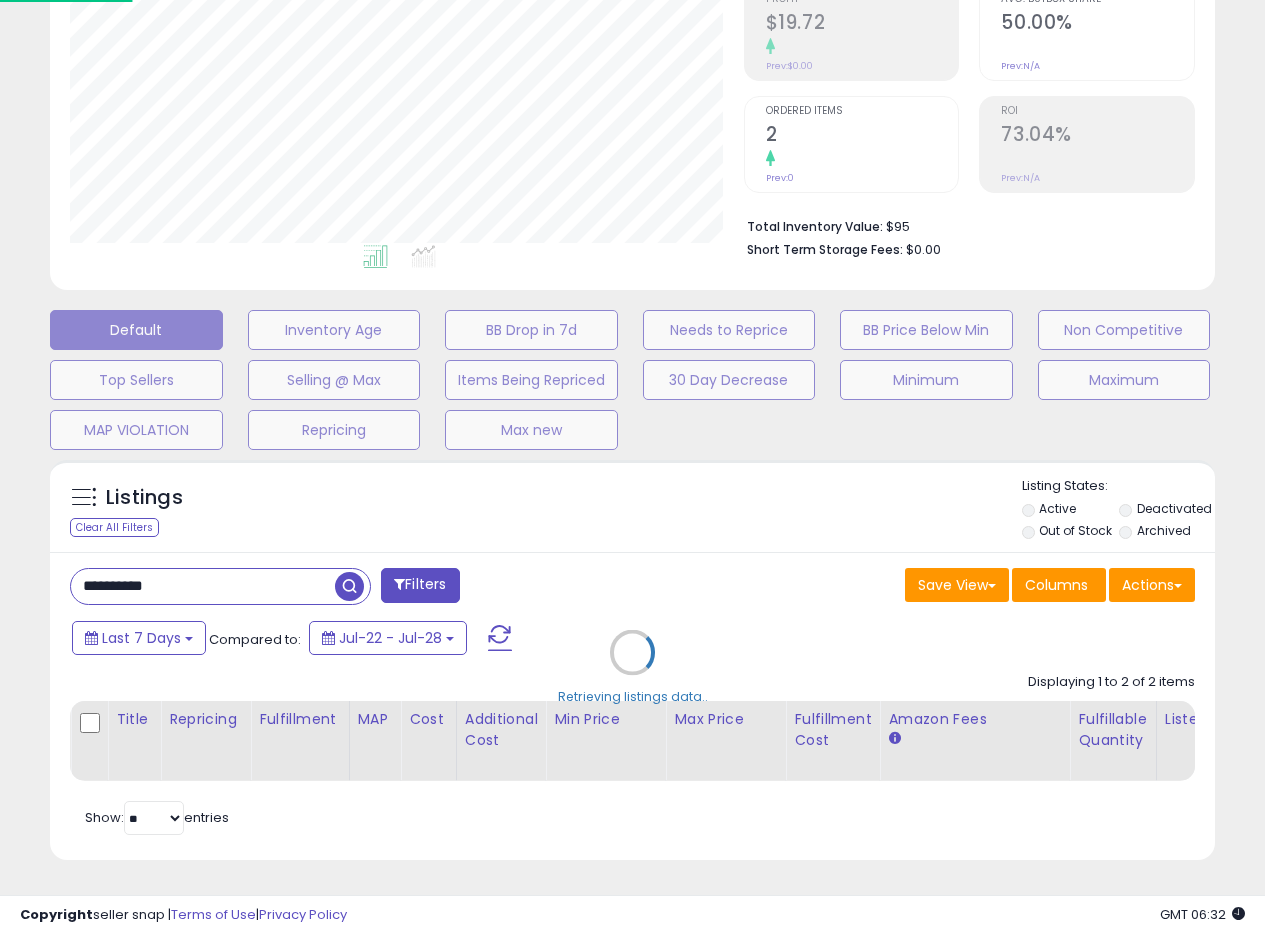scroll, scrollTop: 999590, scrollLeft: 999317, axis: both 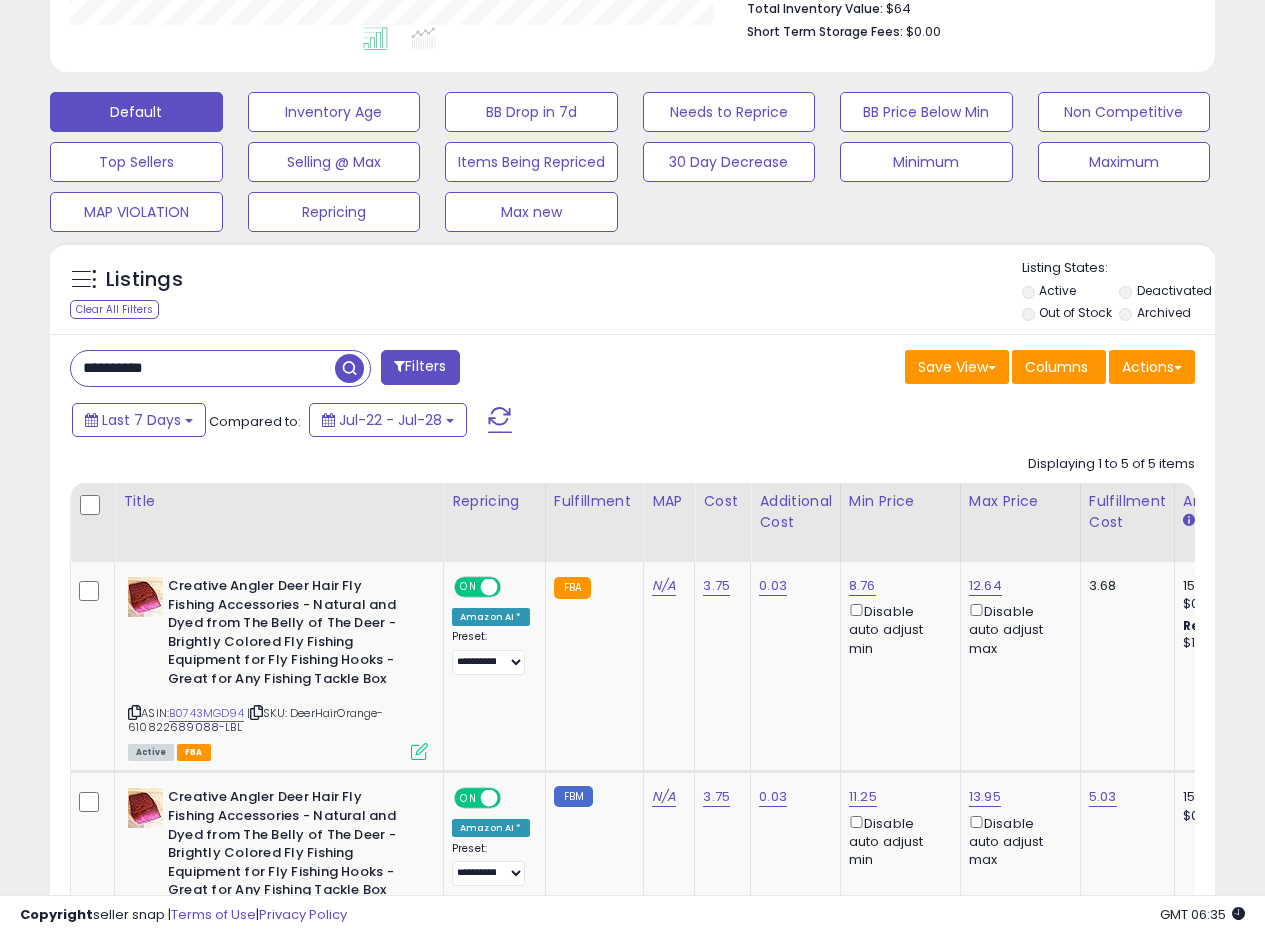 drag, startPoint x: 209, startPoint y: 375, endPoint x: 0, endPoint y: 363, distance: 209.34421 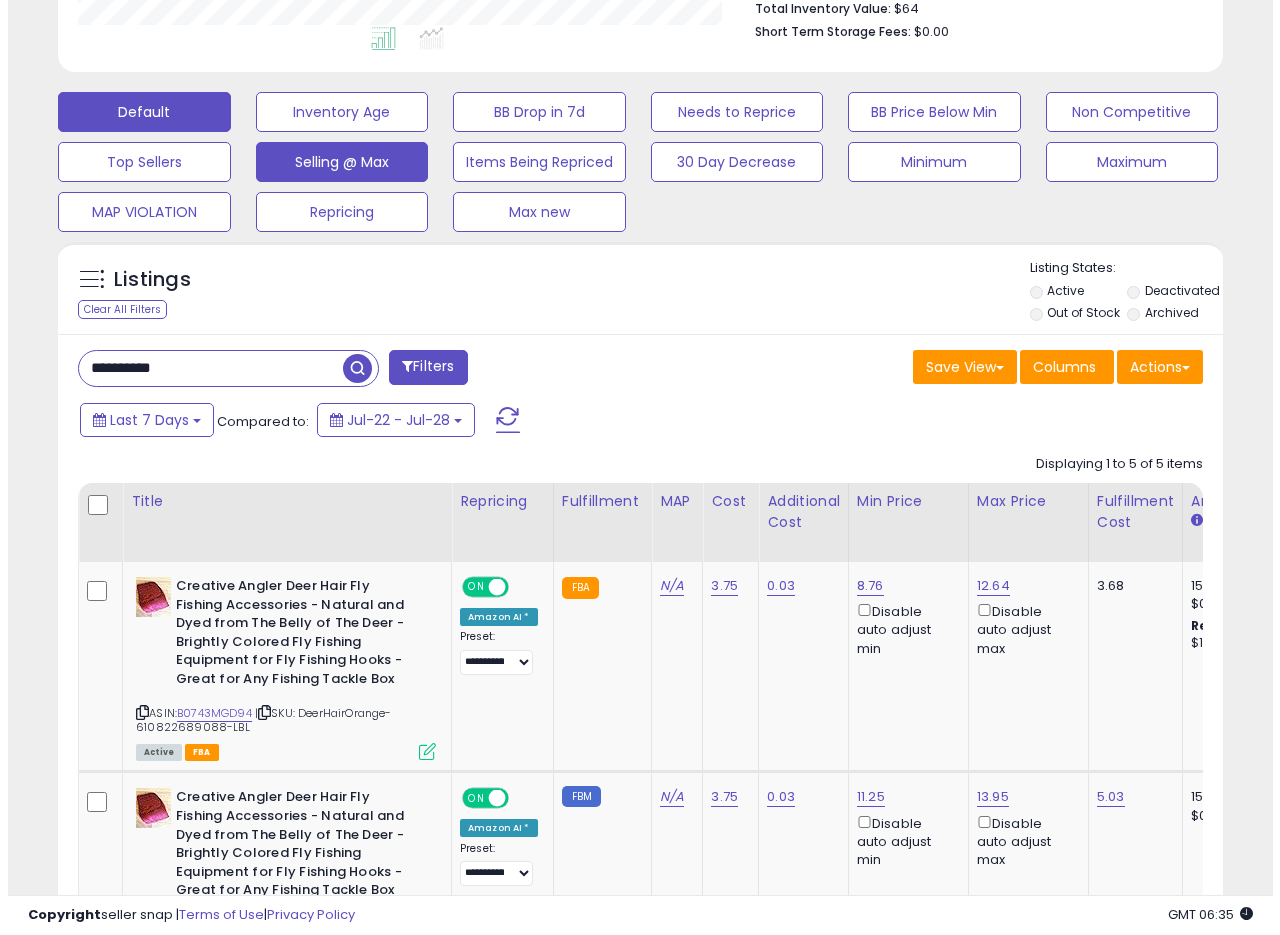 scroll, scrollTop: 335, scrollLeft: 0, axis: vertical 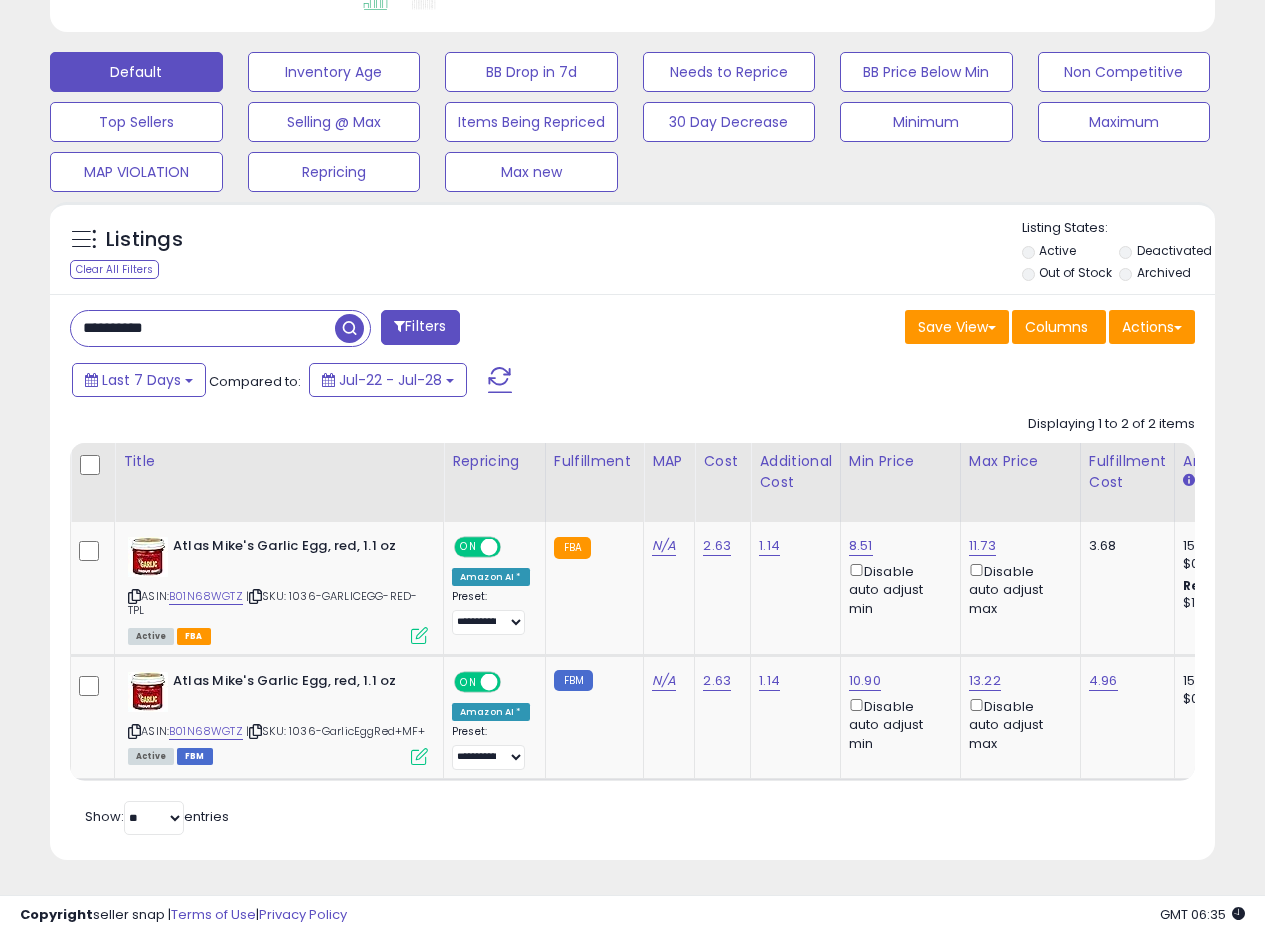 drag, startPoint x: 236, startPoint y: 315, endPoint x: 0, endPoint y: 295, distance: 236.84595 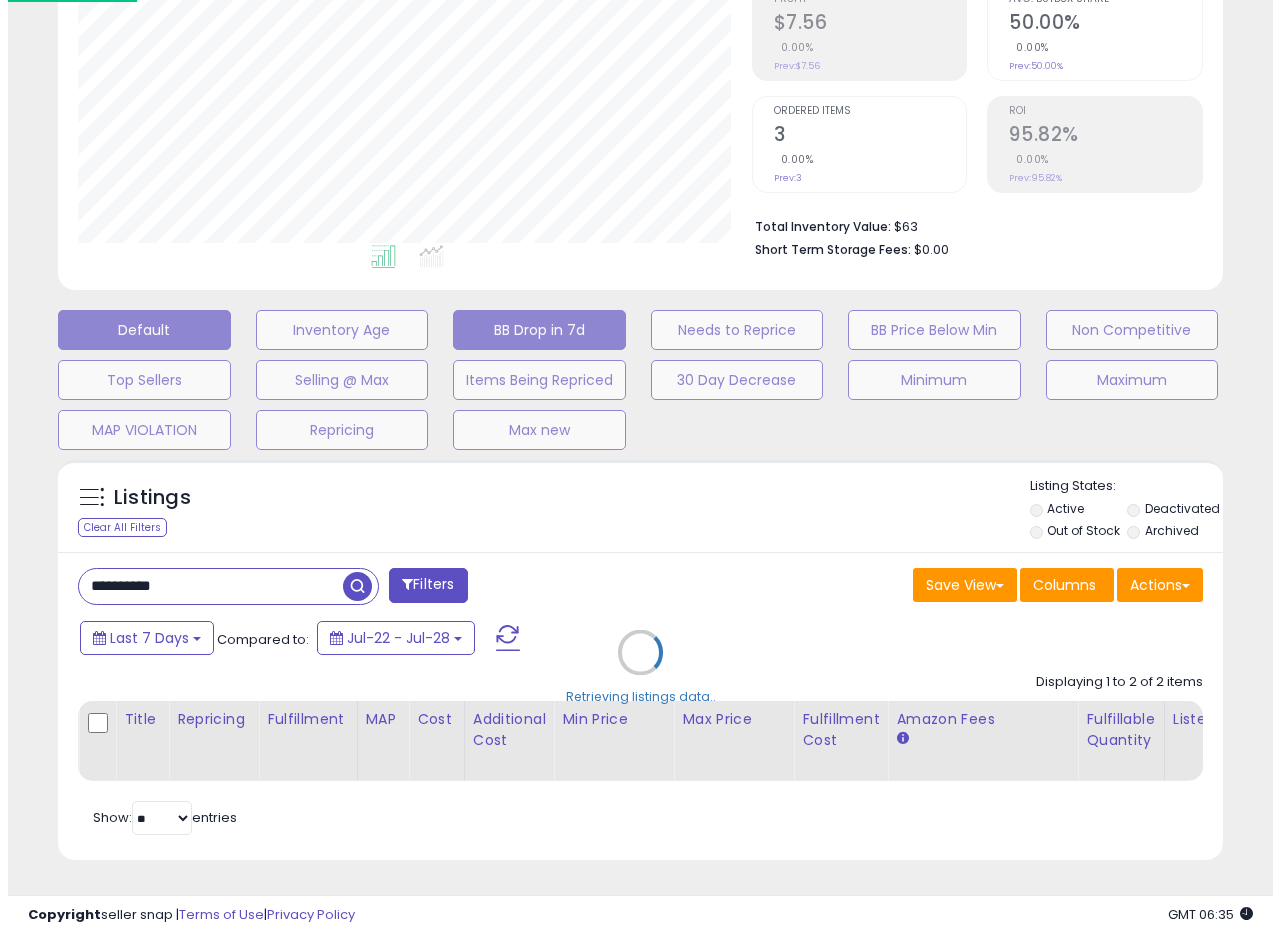 scroll, scrollTop: 335, scrollLeft: 0, axis: vertical 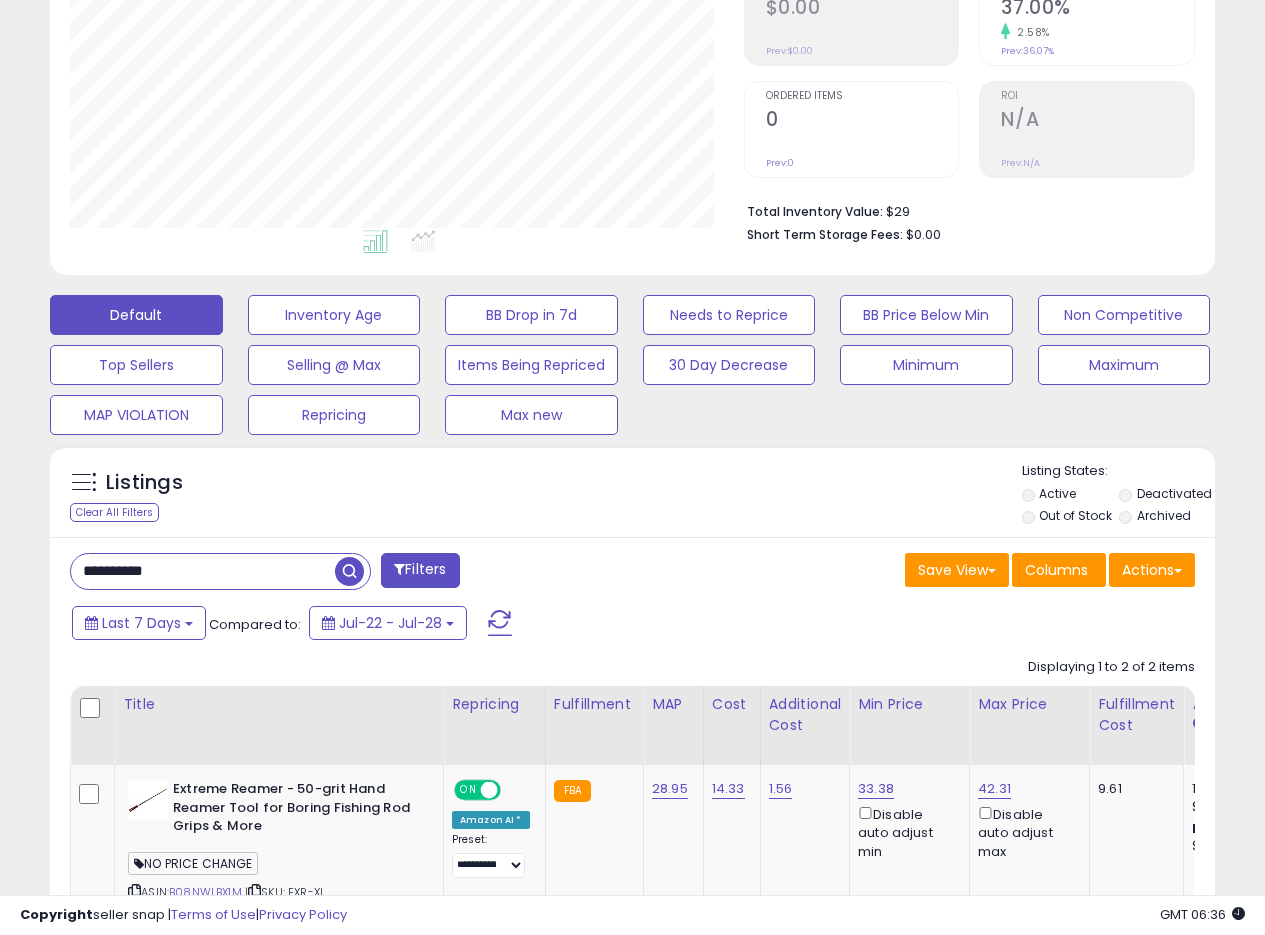 drag, startPoint x: 203, startPoint y: 568, endPoint x: 19, endPoint y: 575, distance: 184.1331 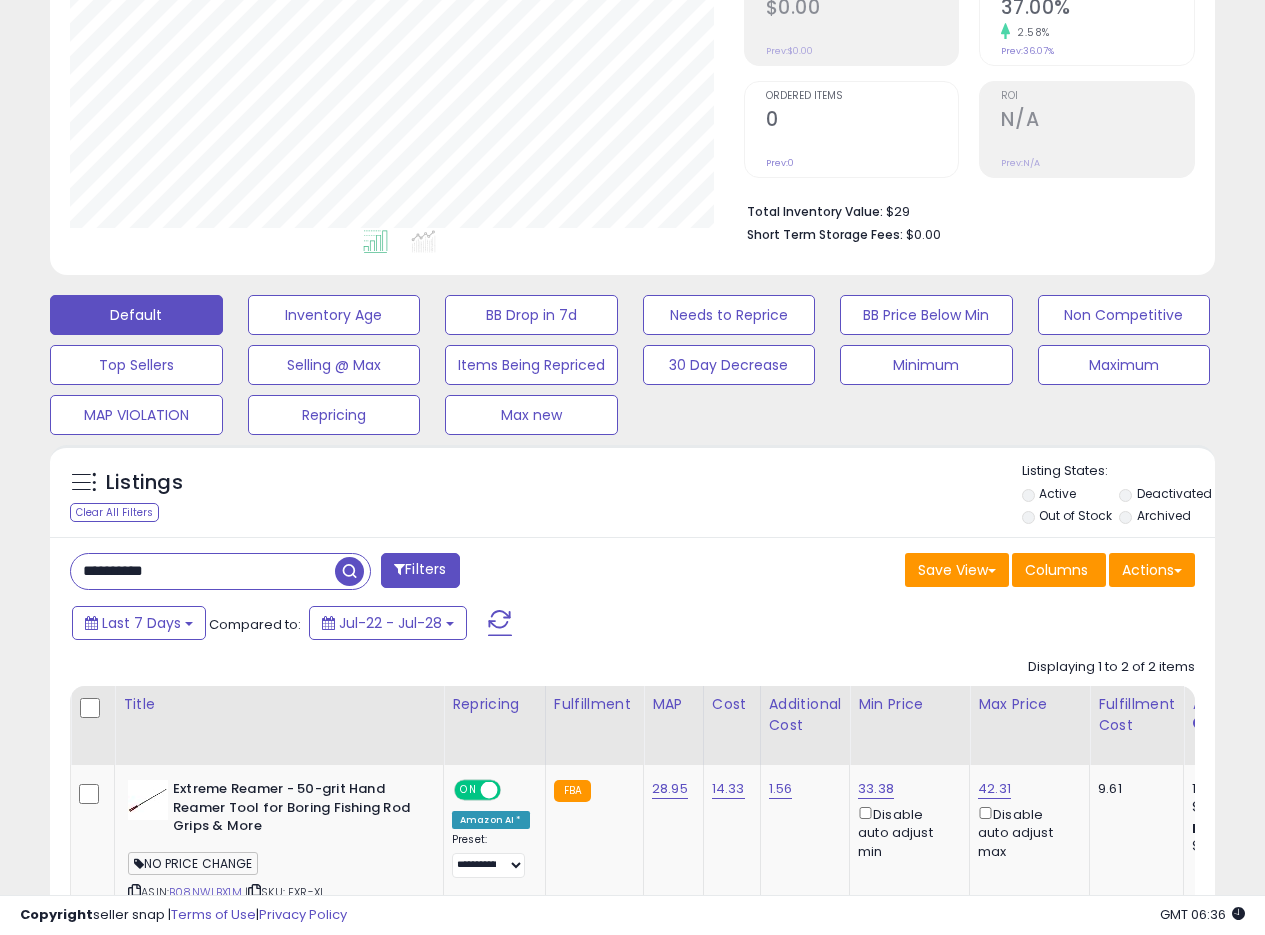 paste 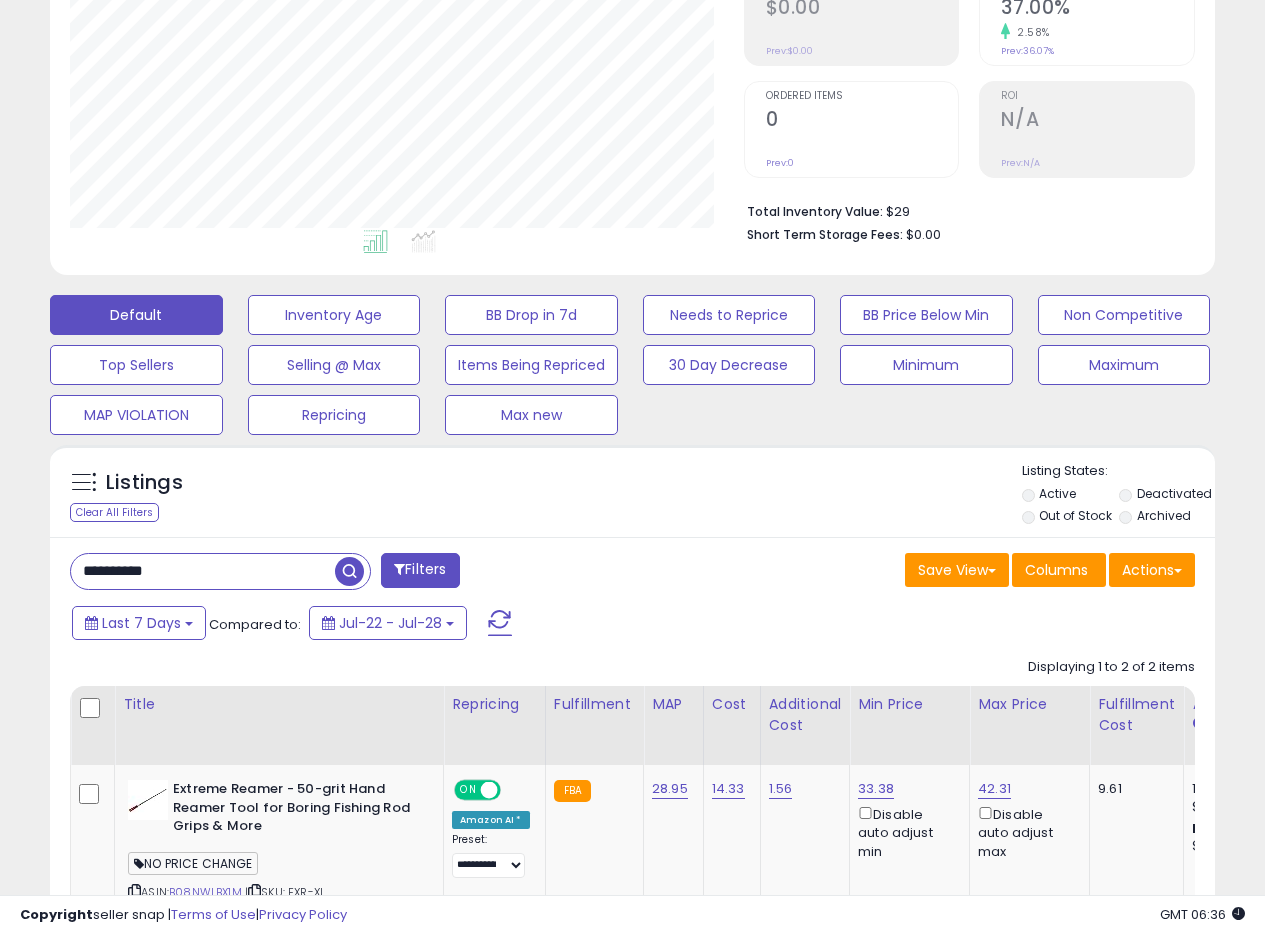 click at bounding box center (349, 571) 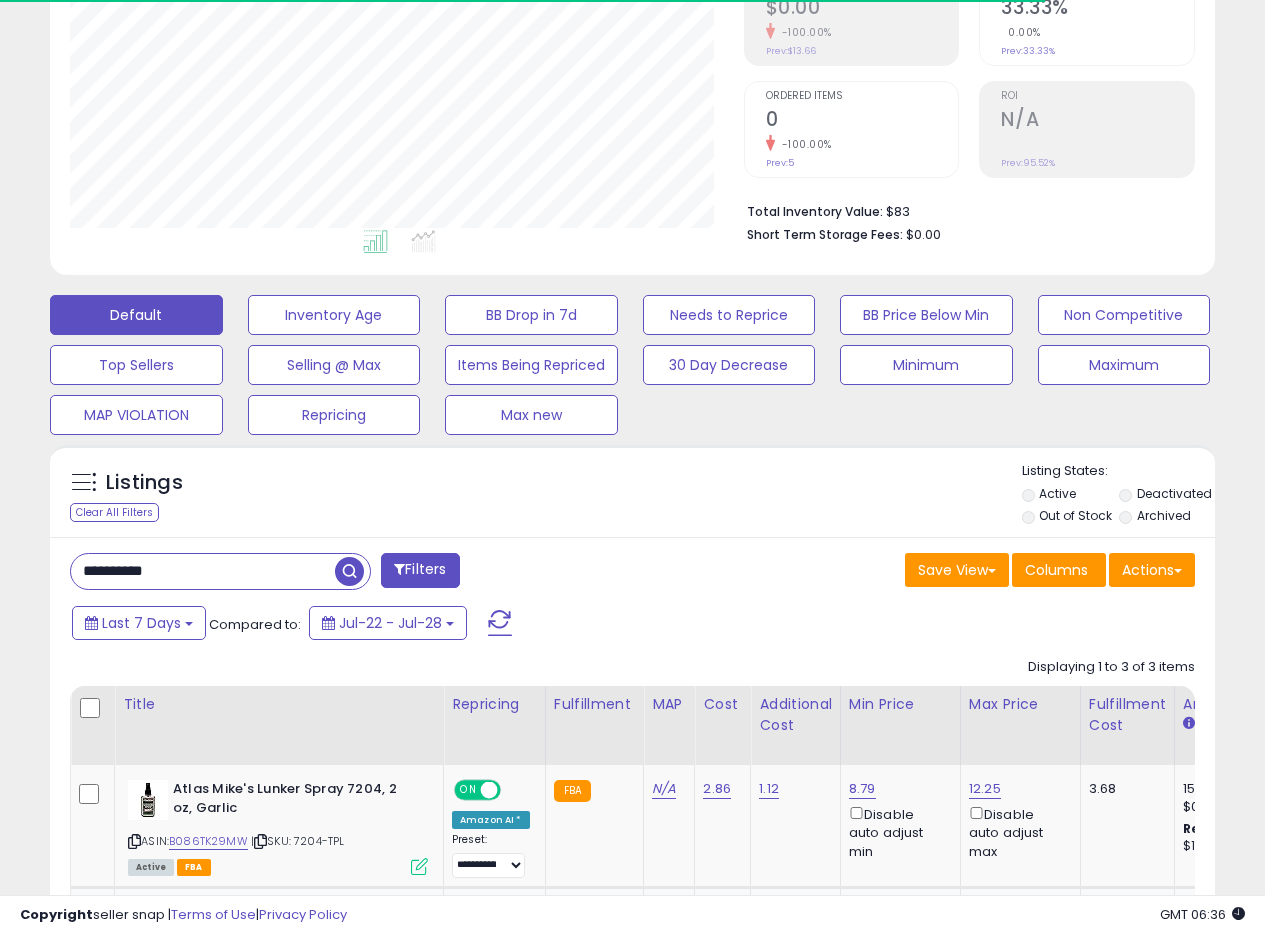 scroll, scrollTop: 999590, scrollLeft: 999326, axis: both 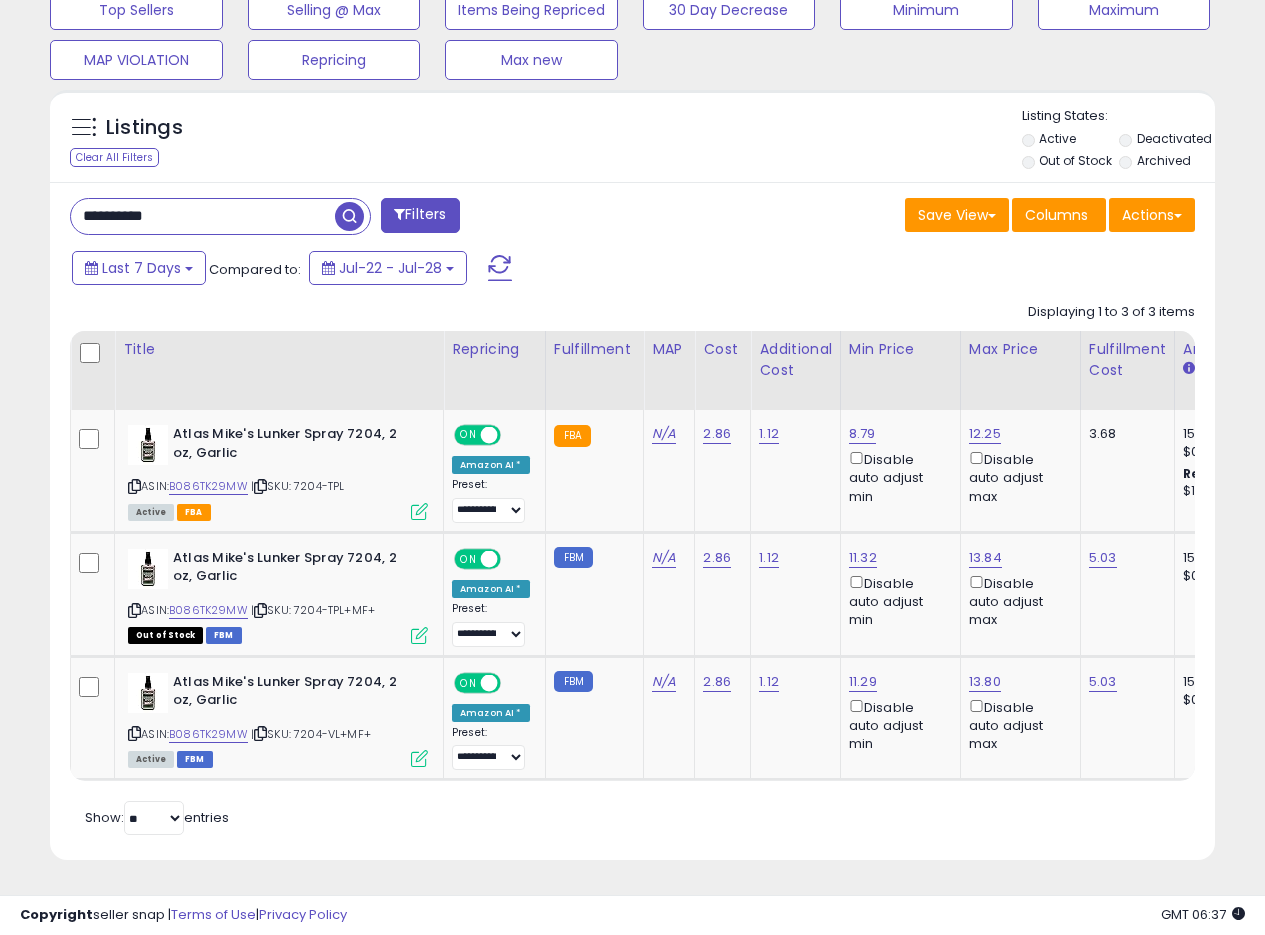 drag, startPoint x: 201, startPoint y: 211, endPoint x: 0, endPoint y: 187, distance: 202.42776 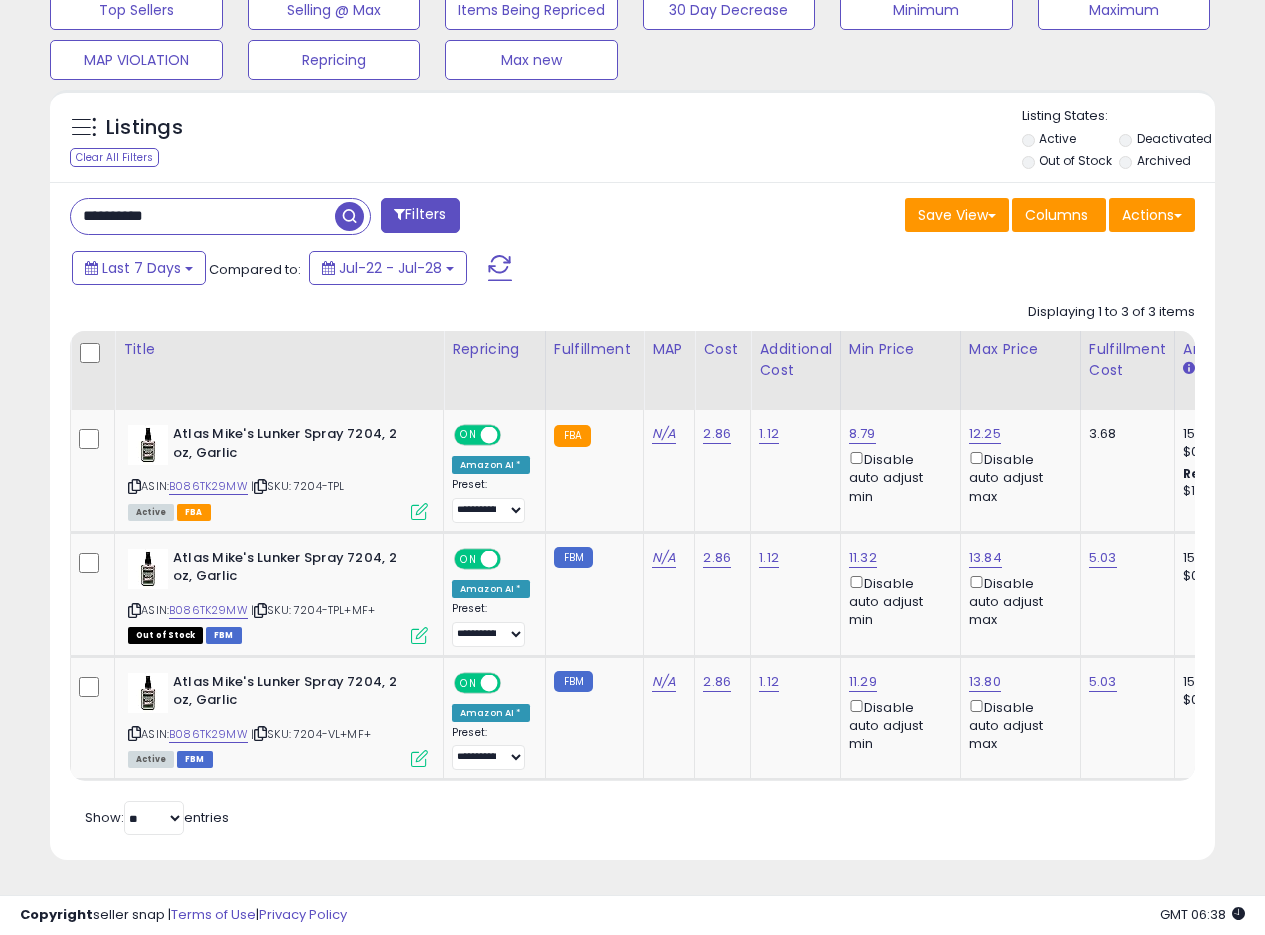 click at bounding box center (349, 216) 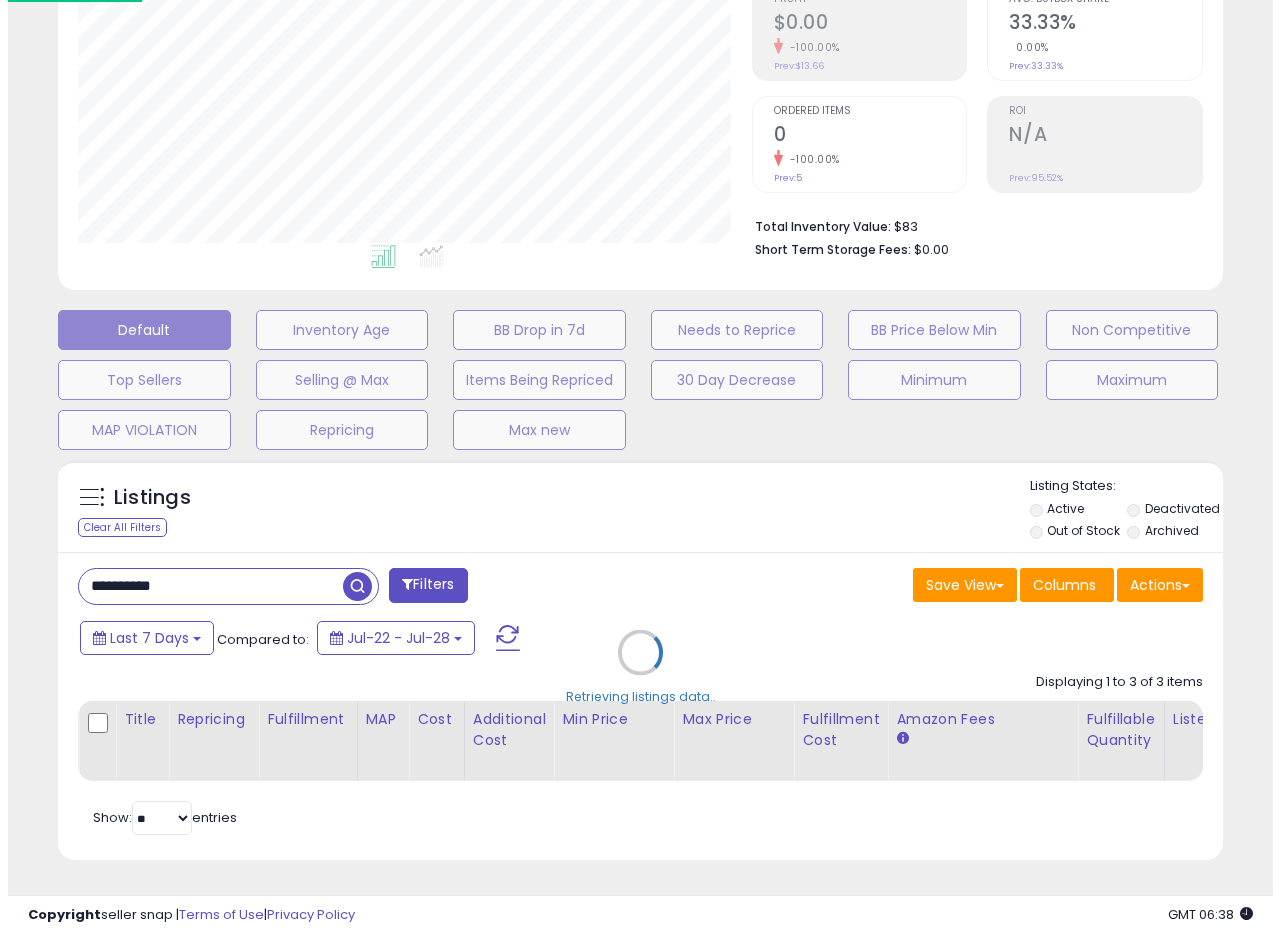scroll, scrollTop: 335, scrollLeft: 0, axis: vertical 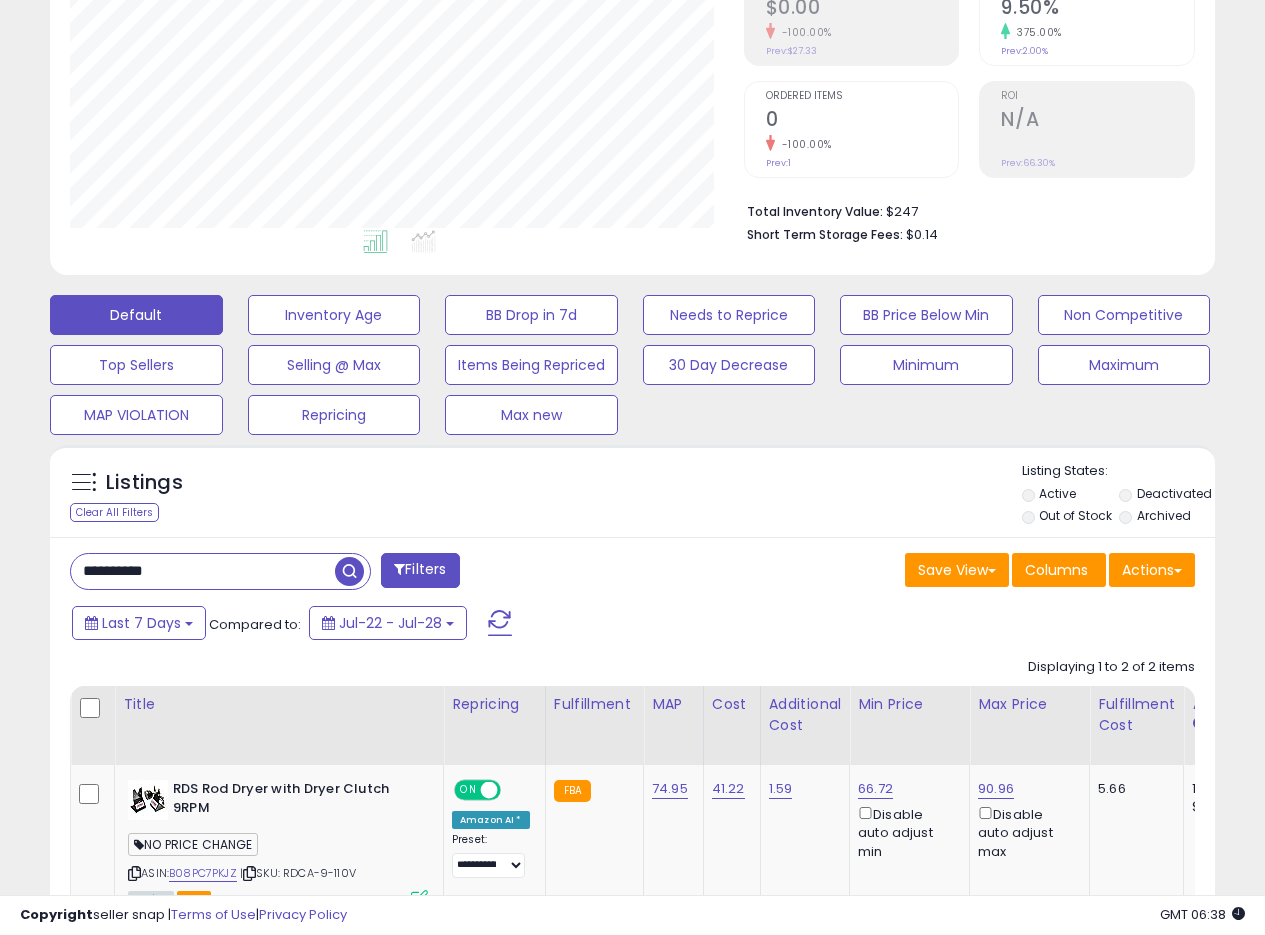 drag, startPoint x: 189, startPoint y: 572, endPoint x: 51, endPoint y: 559, distance: 138.61096 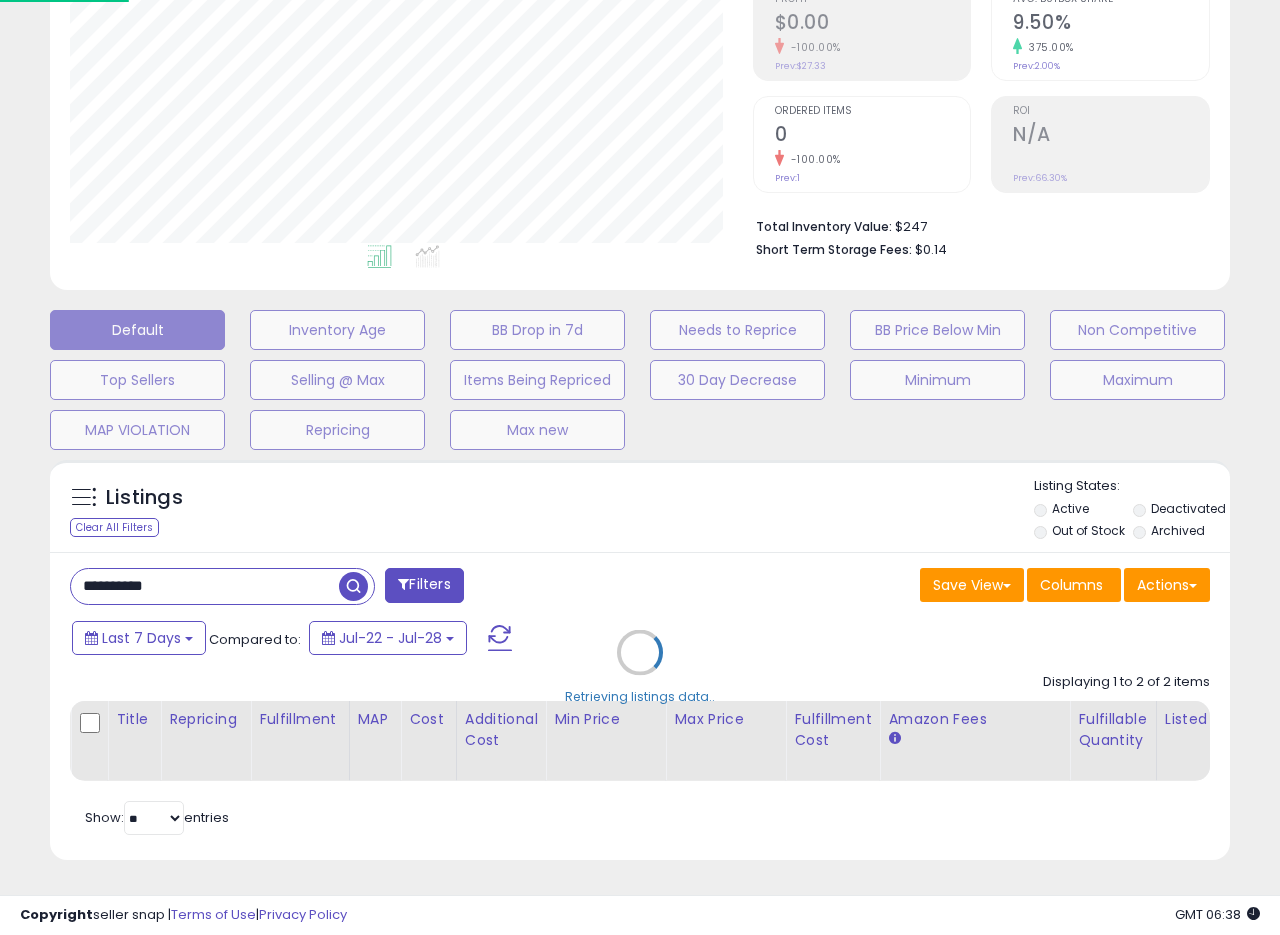 scroll, scrollTop: 999590, scrollLeft: 999317, axis: both 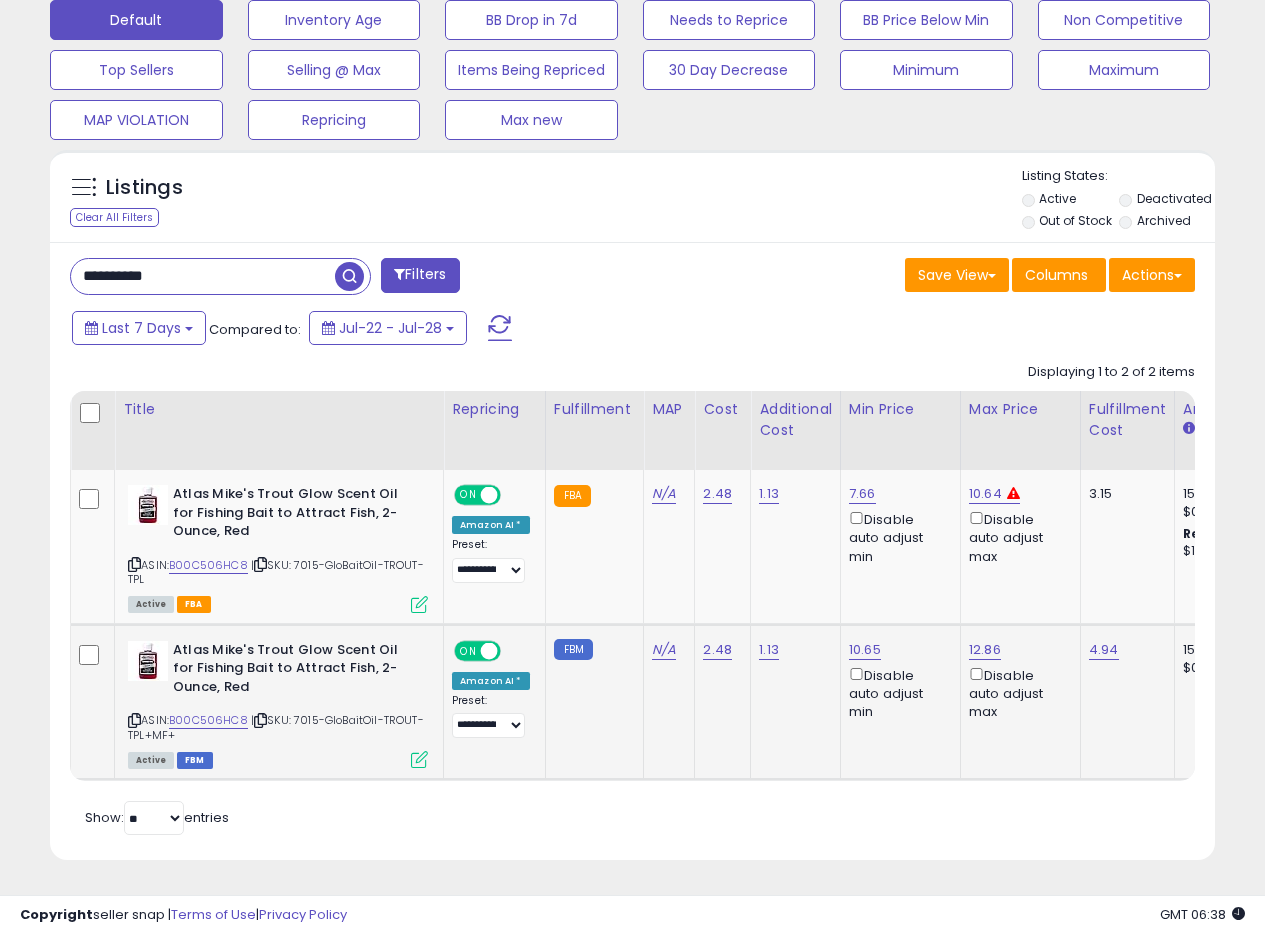 click on "Atlas Mike's Trout Glow Scent Oil for Fishing Bait to Attract Fish, 2-Ounce, Red  ASIN:  B00C506HC8    |   SKU: 7015-GloBaitOil-TROUT-TPL+MF+ Active FBM" 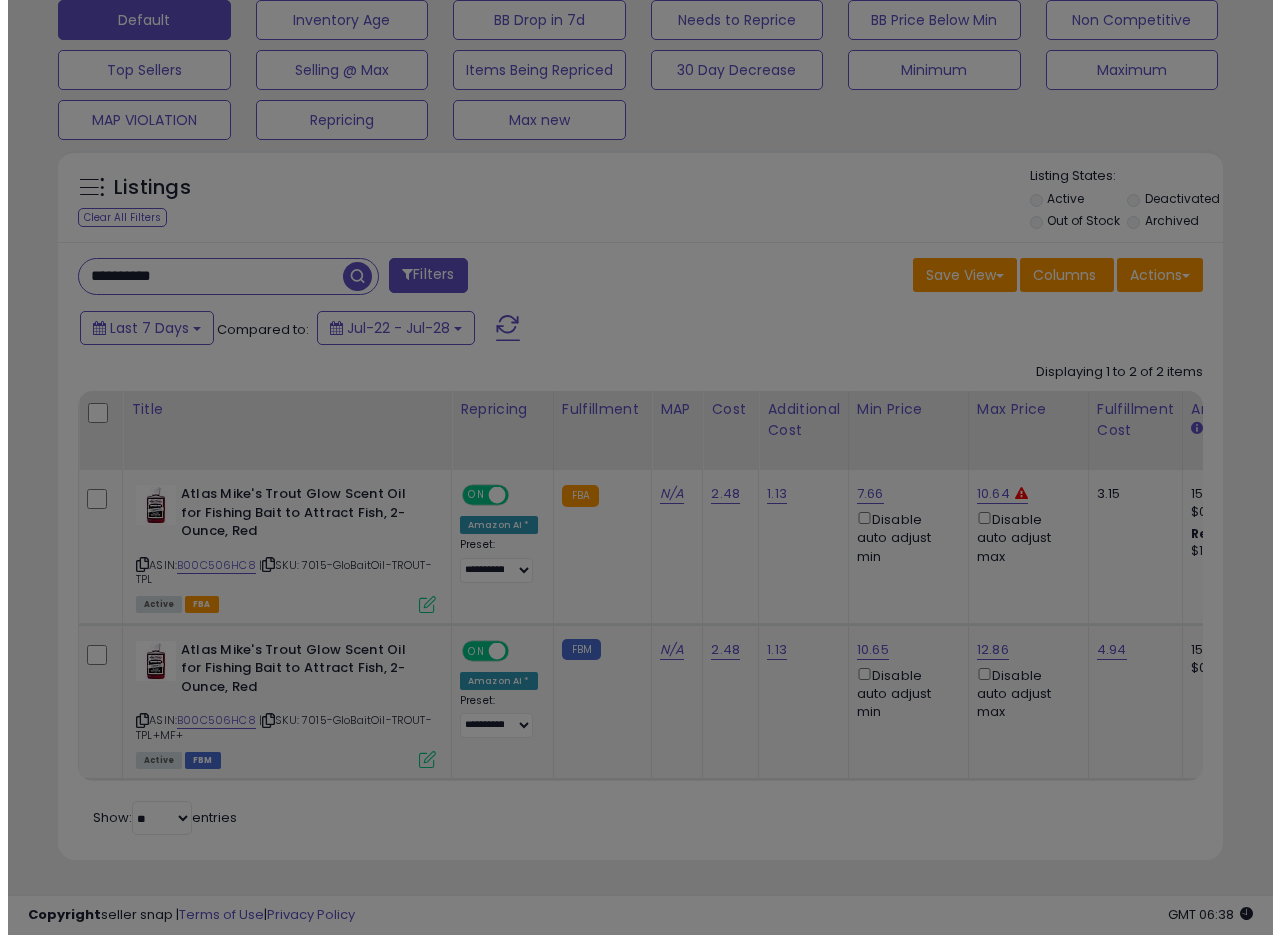 scroll, scrollTop: 999590, scrollLeft: 999317, axis: both 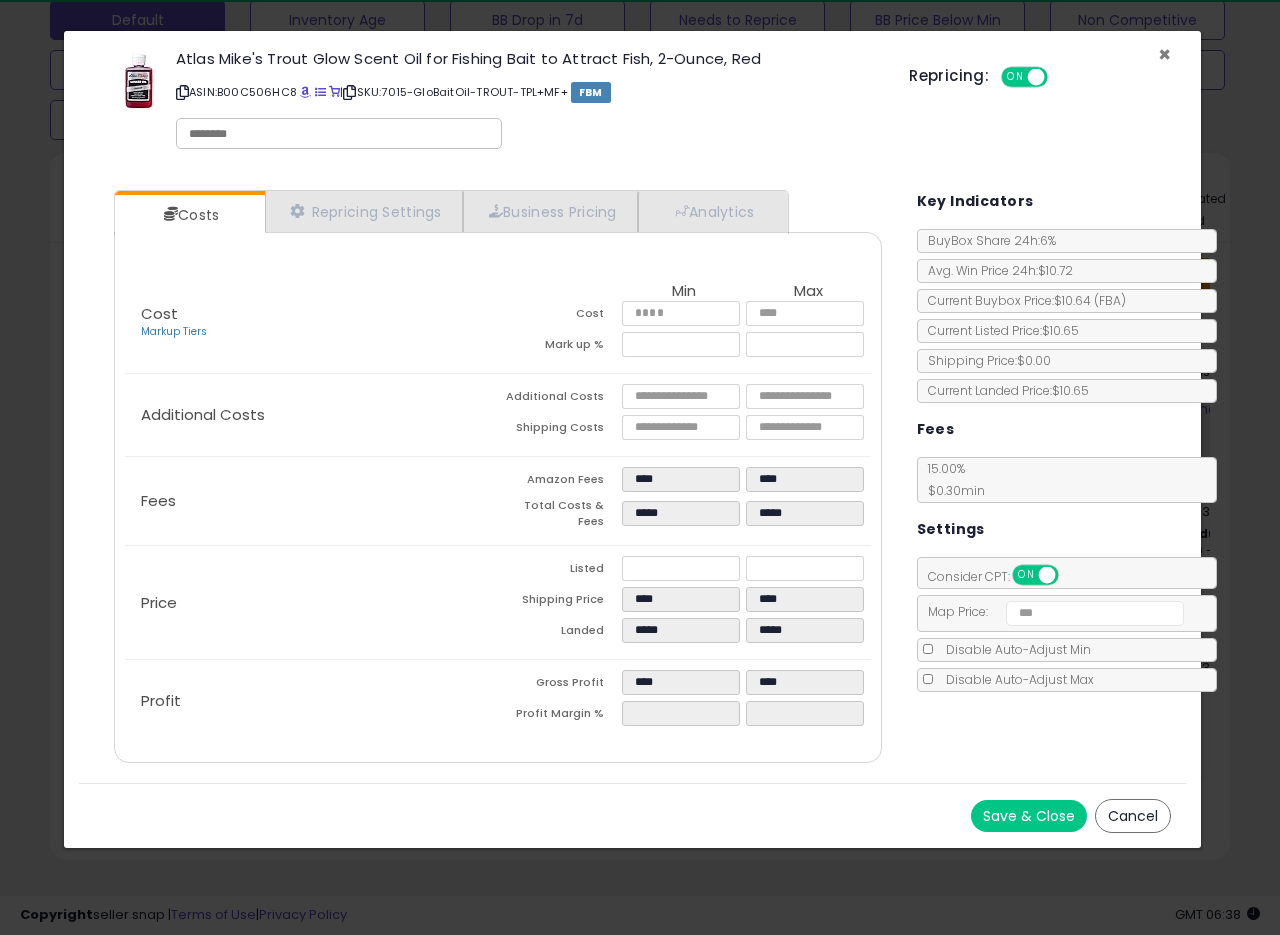 click on "×" at bounding box center [1164, 54] 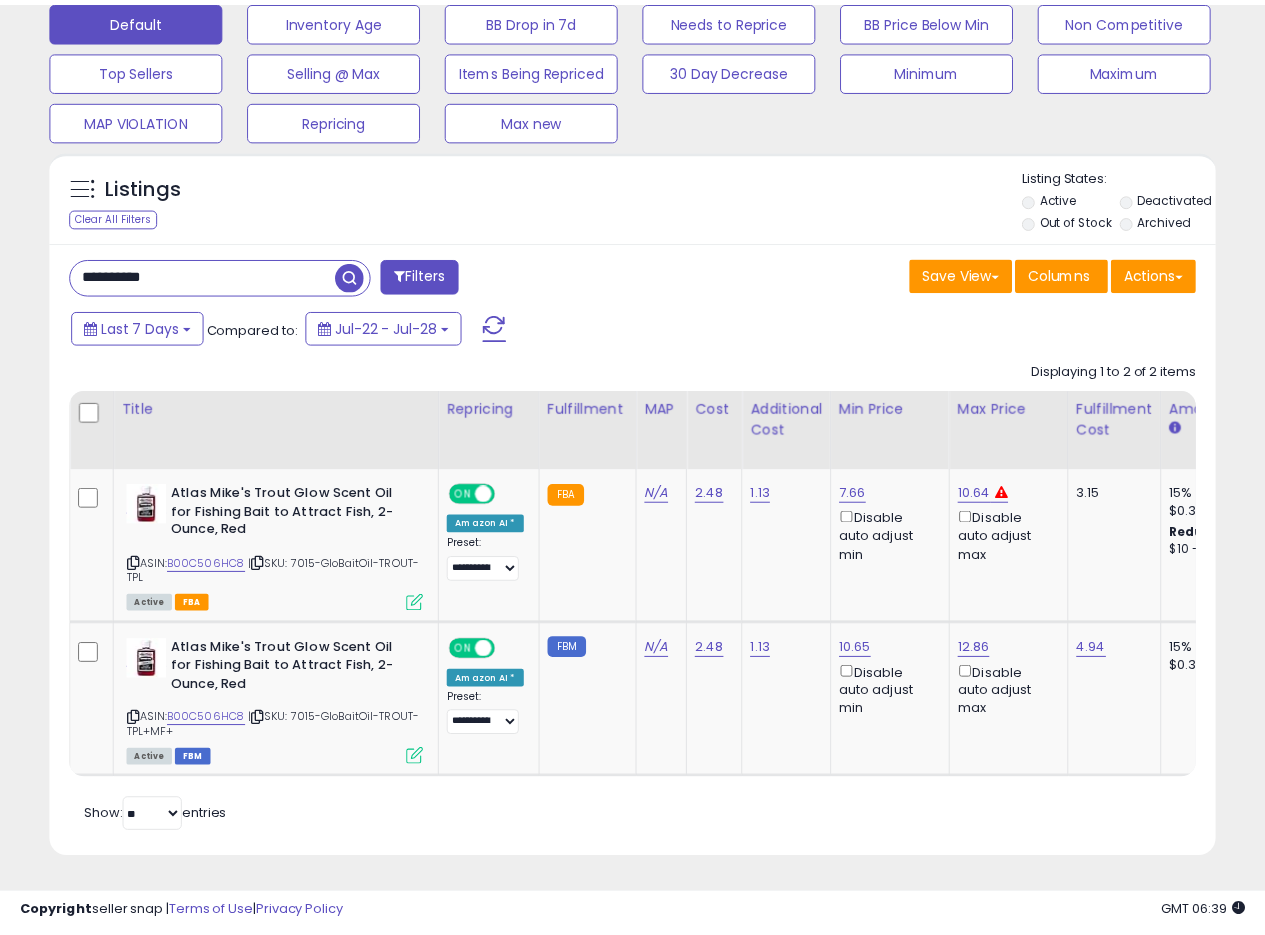 scroll, scrollTop: 410, scrollLeft: 674, axis: both 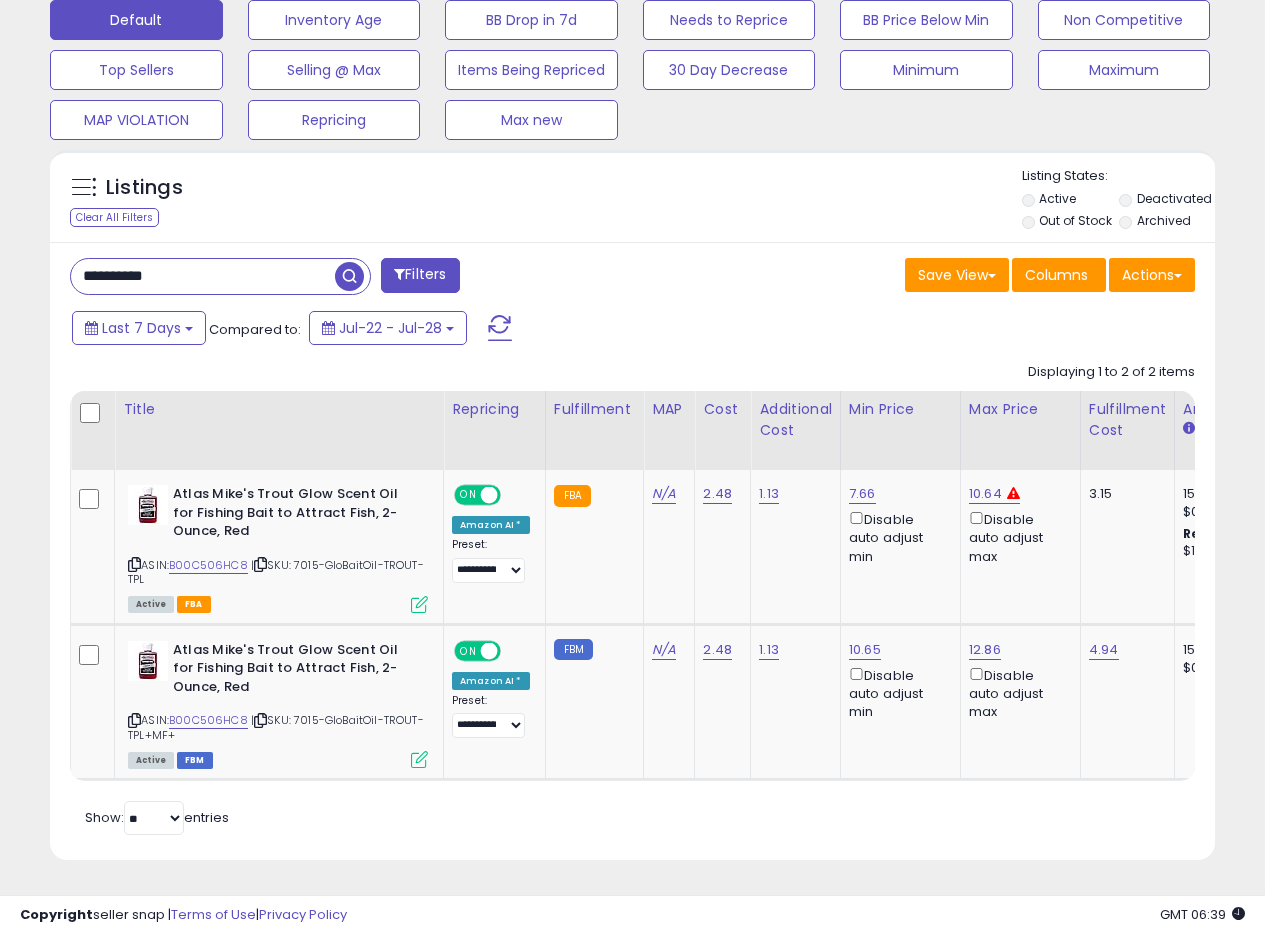 click on "Save View
Save As New View
Update Current View
Columns
Actions
Import  Export Visible Columns" at bounding box center (922, 277) 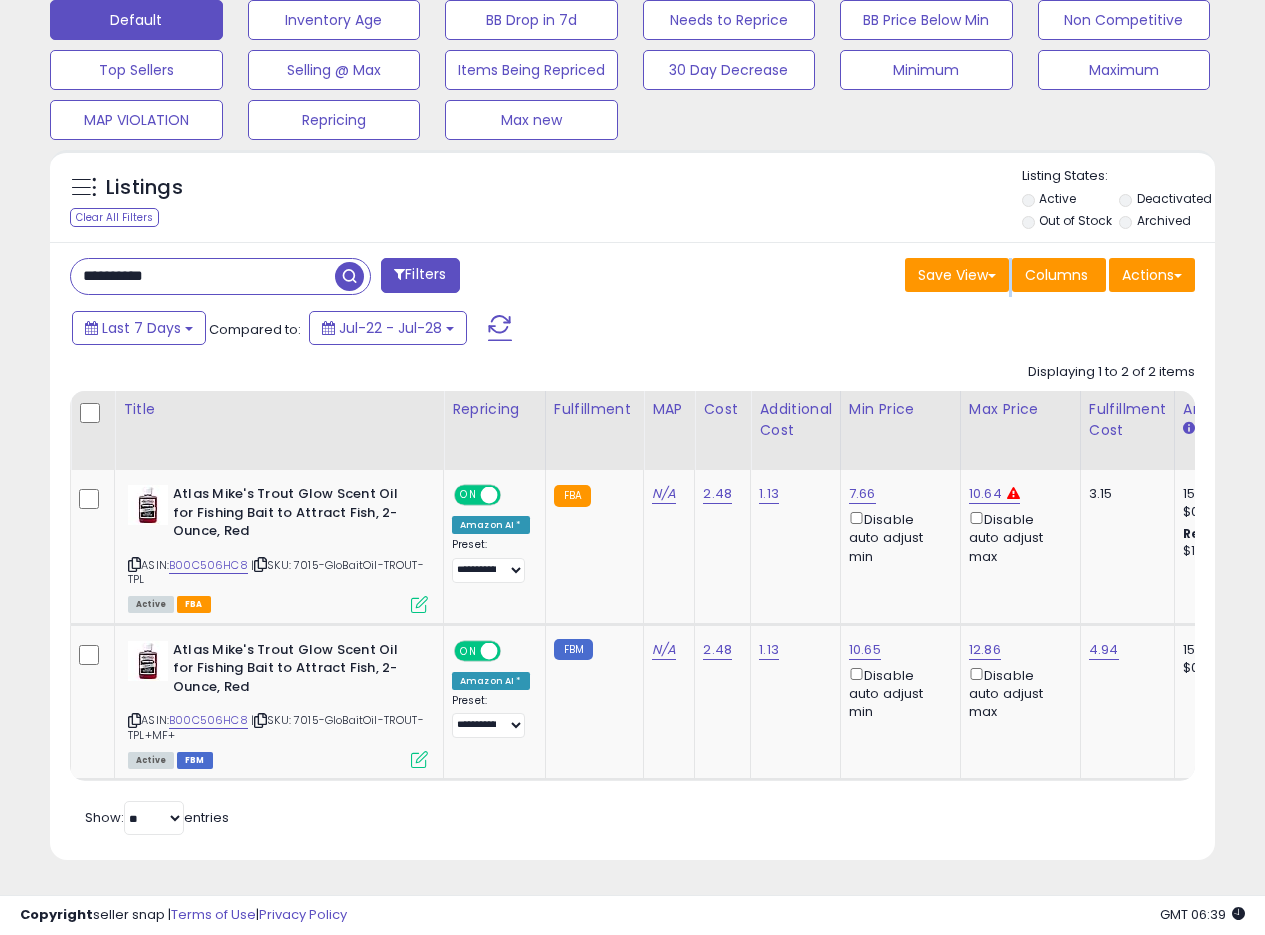 click on "Save View
Save As New View
Update Current View
Columns
Actions
Import  Export Visible Columns" at bounding box center (922, 277) 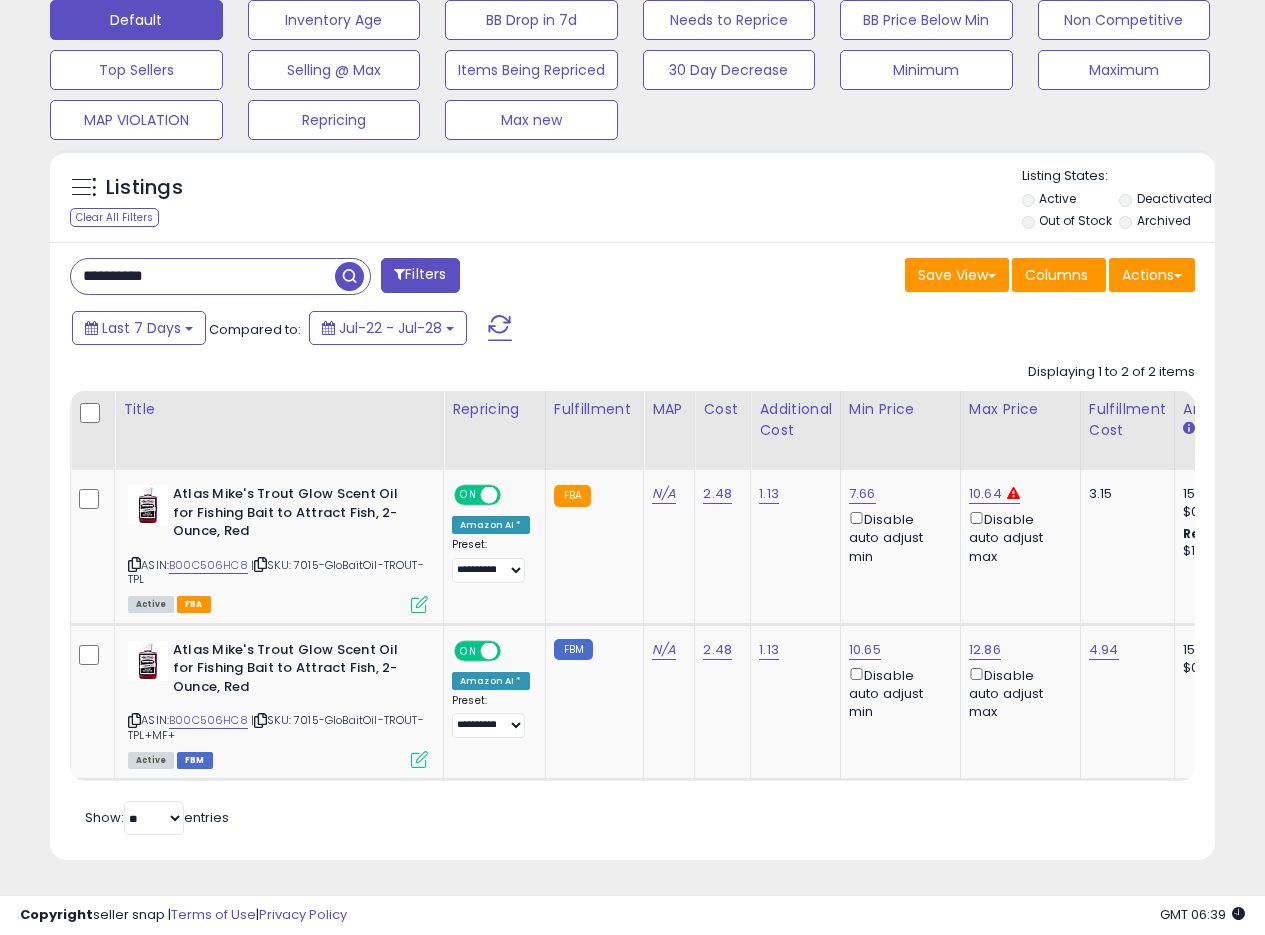 click on "Save View
Save As New View
Update Current View
Columns
Actions
Import  Export Visible Columns" at bounding box center [922, 277] 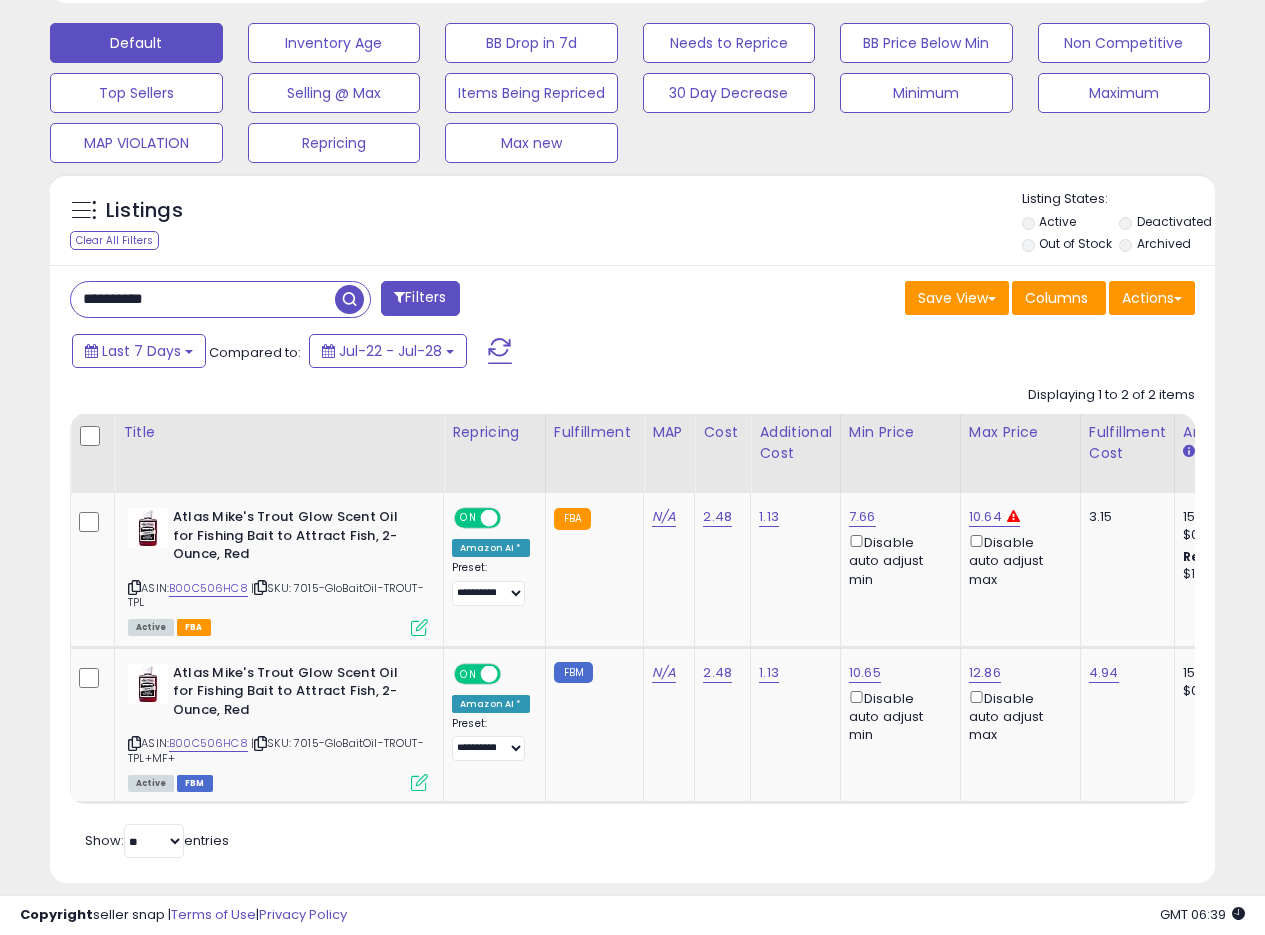 scroll, scrollTop: 605, scrollLeft: 0, axis: vertical 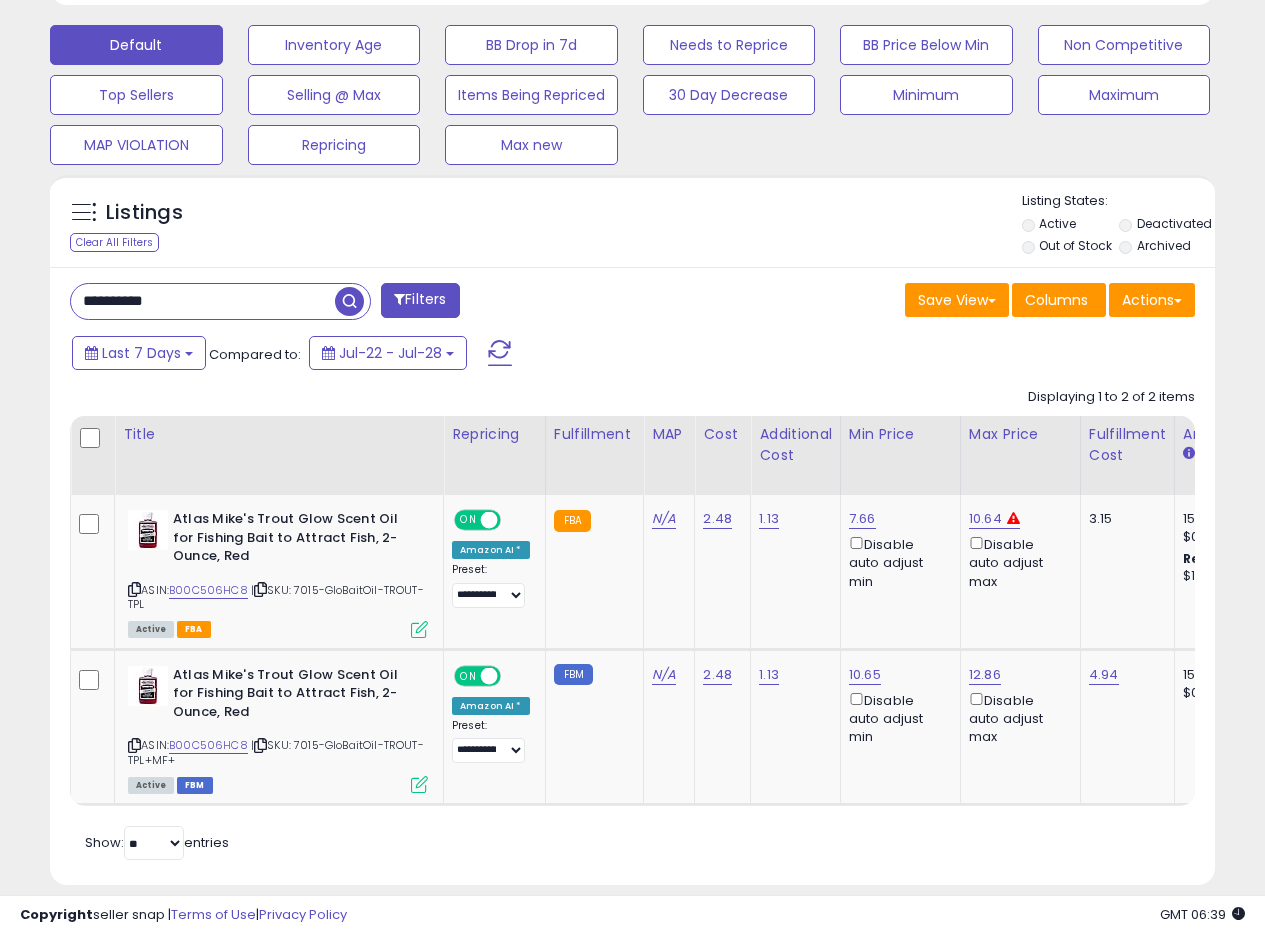 click on "Listings
Clear All Filters
Listing States:" at bounding box center (632, 226) 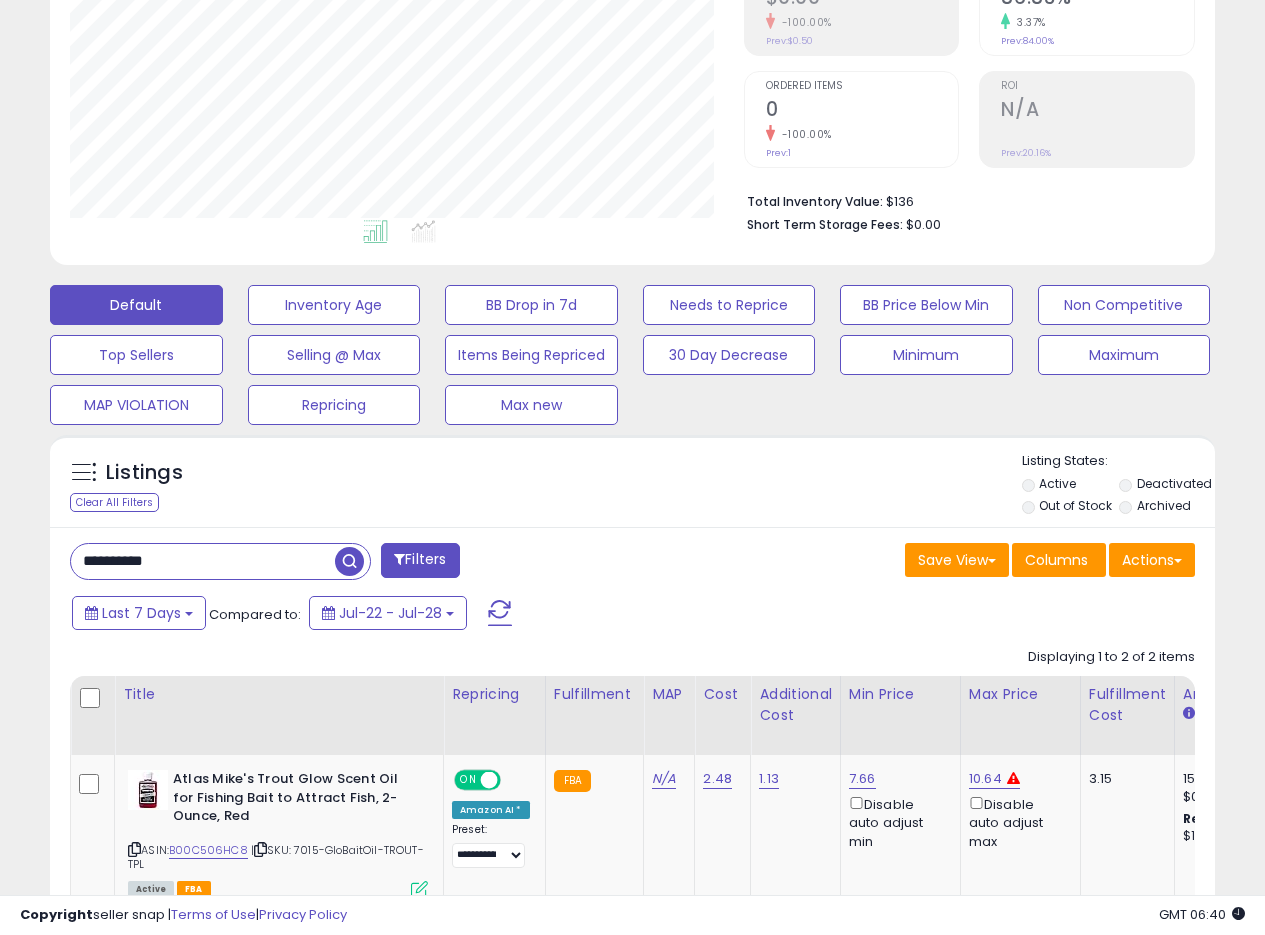 scroll, scrollTop: 545, scrollLeft: 0, axis: vertical 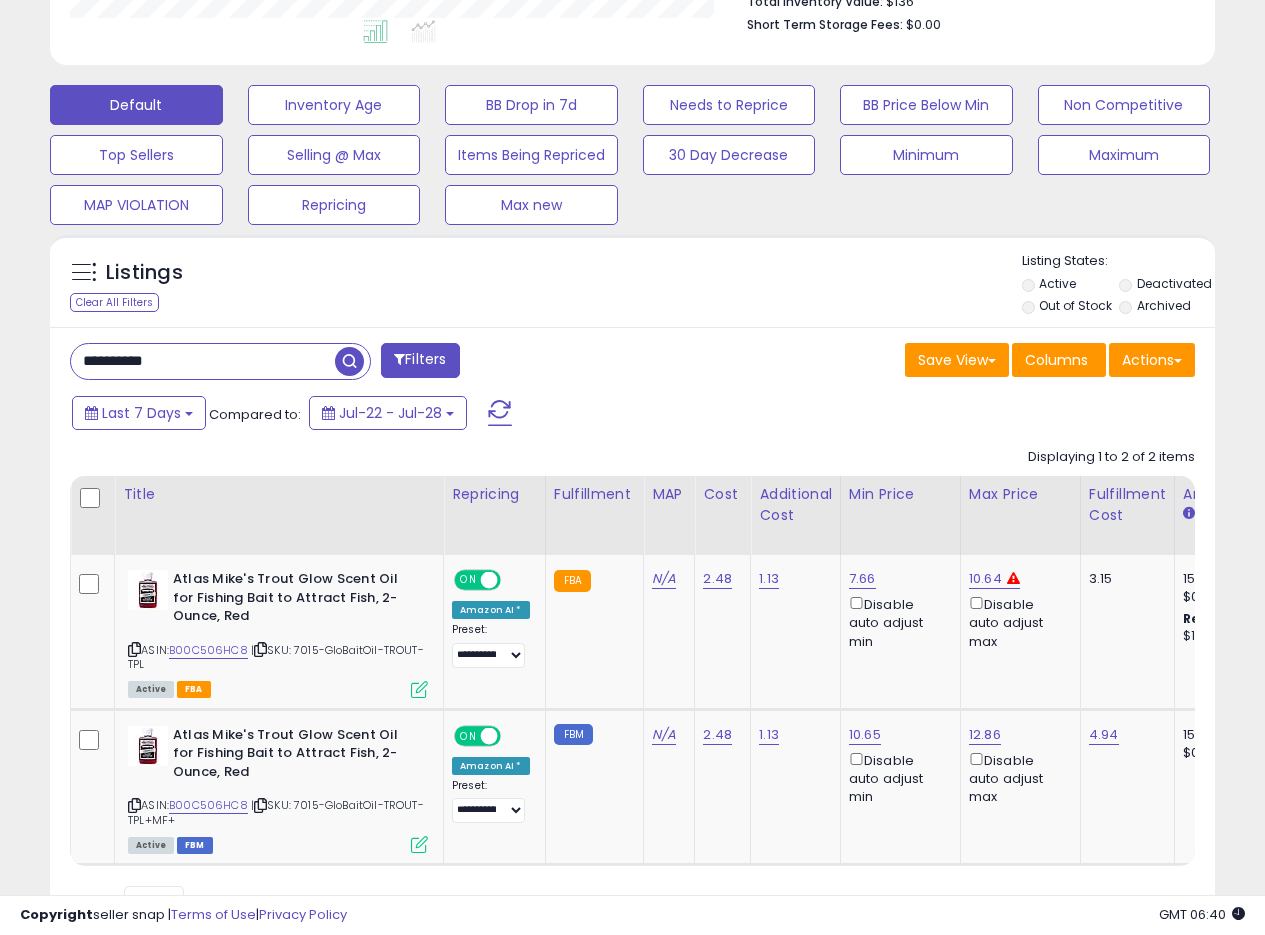 click on "Listings
Clear All Filters
Listing States:" at bounding box center [632, 286] 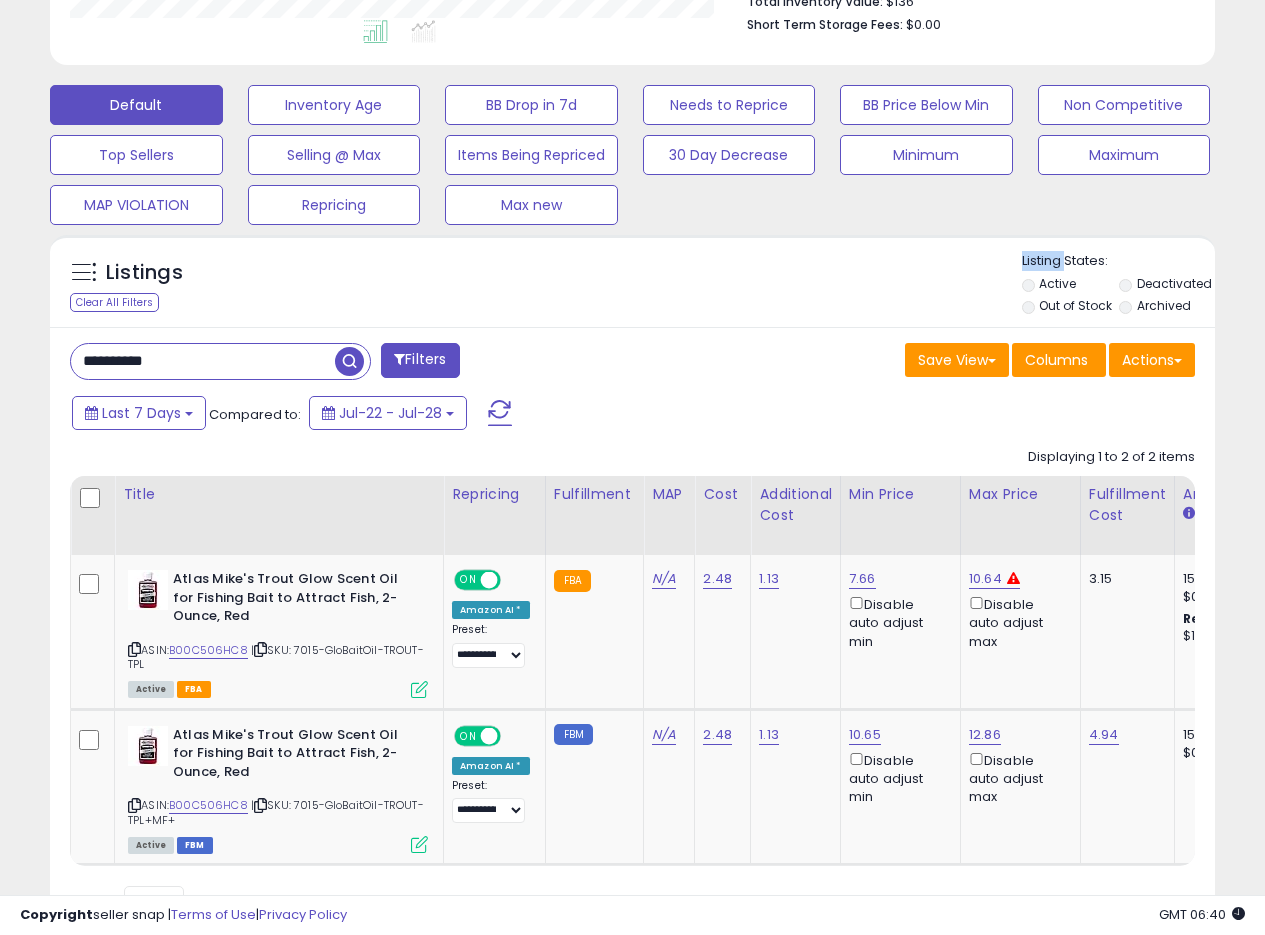 click on "Listings
Clear All Filters
Listing States:" at bounding box center [632, 286] 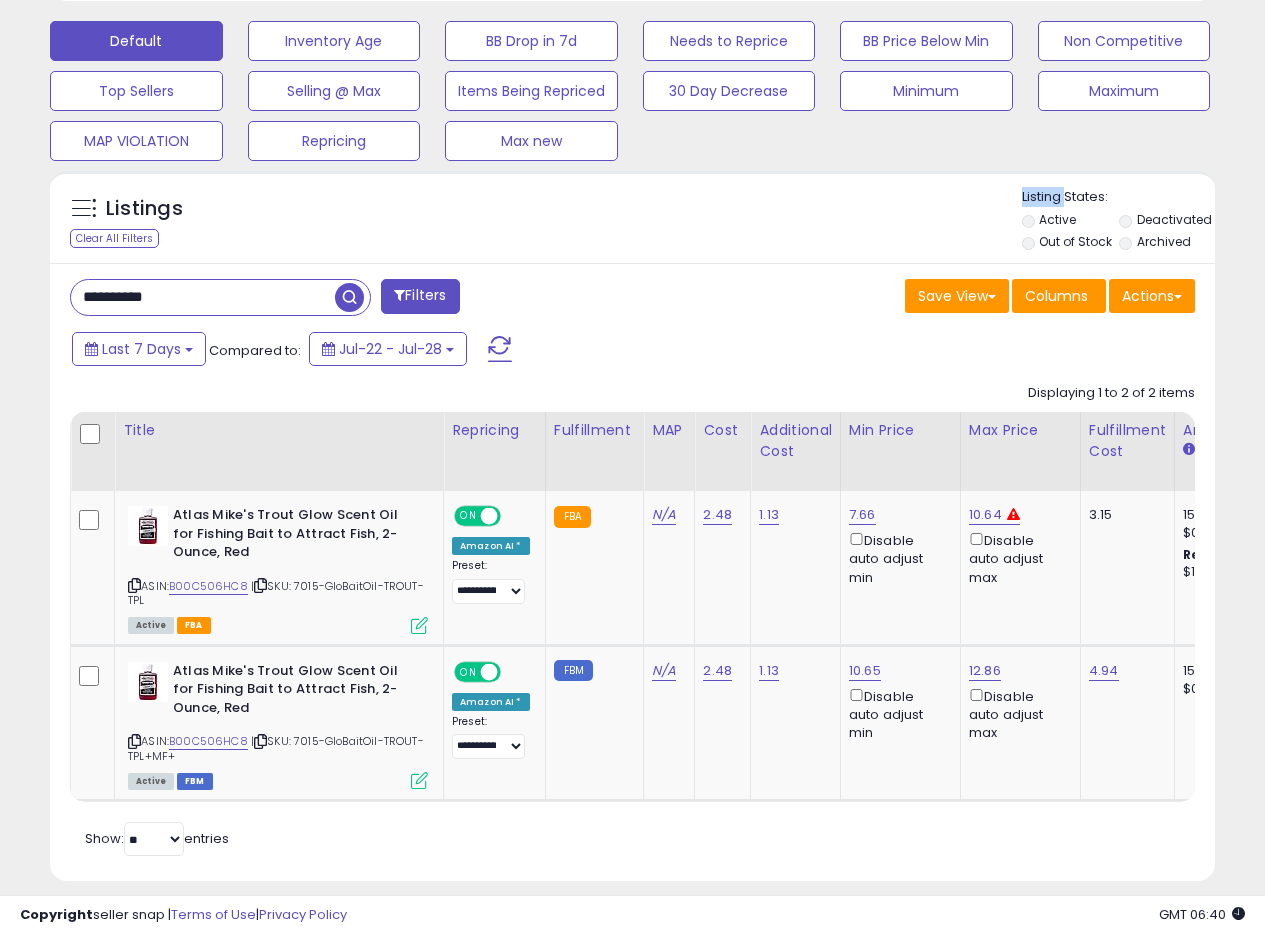scroll, scrollTop: 645, scrollLeft: 0, axis: vertical 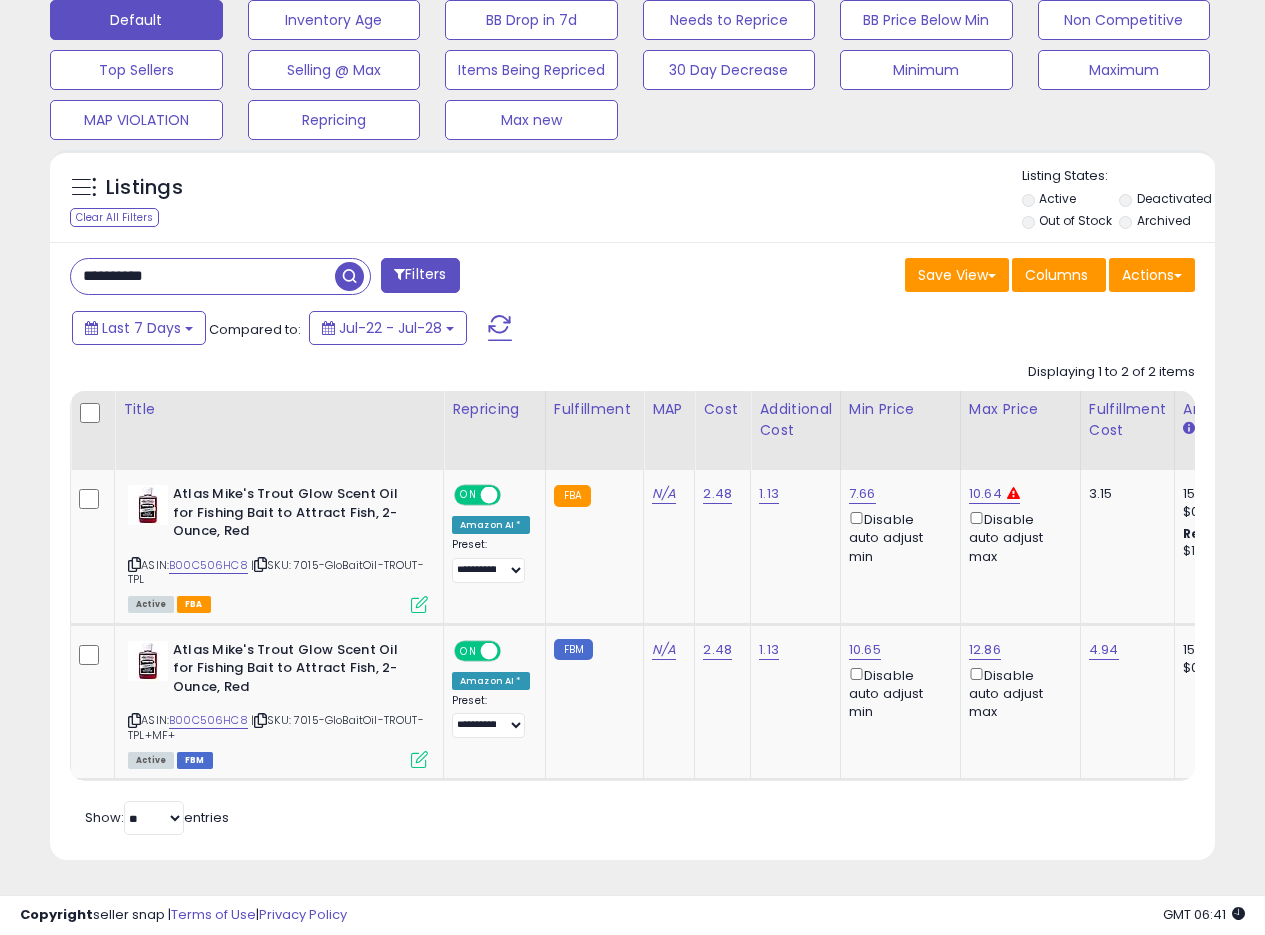 drag, startPoint x: 244, startPoint y: 259, endPoint x: 0, endPoint y: 219, distance: 247.25696 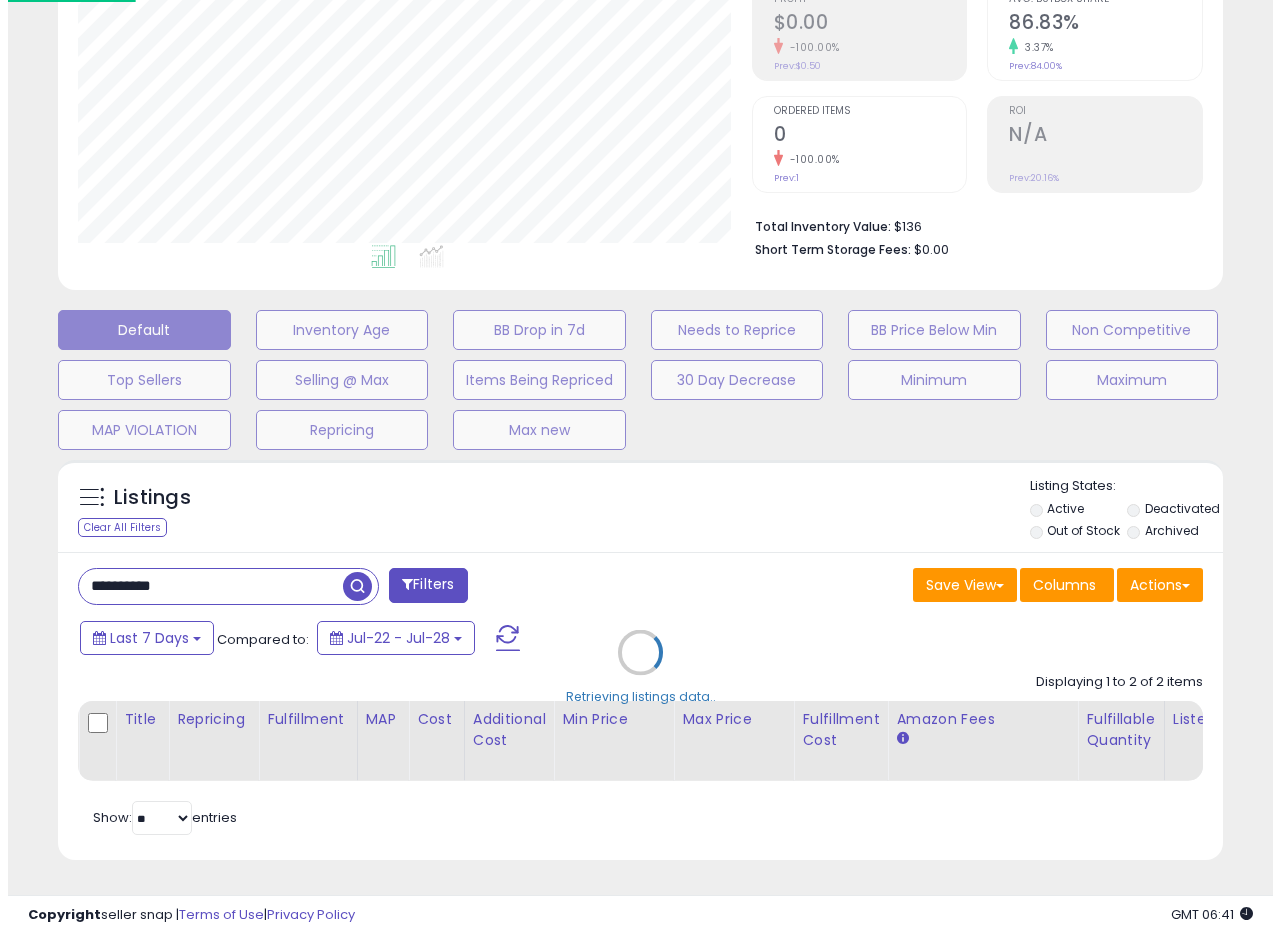 scroll, scrollTop: 335, scrollLeft: 0, axis: vertical 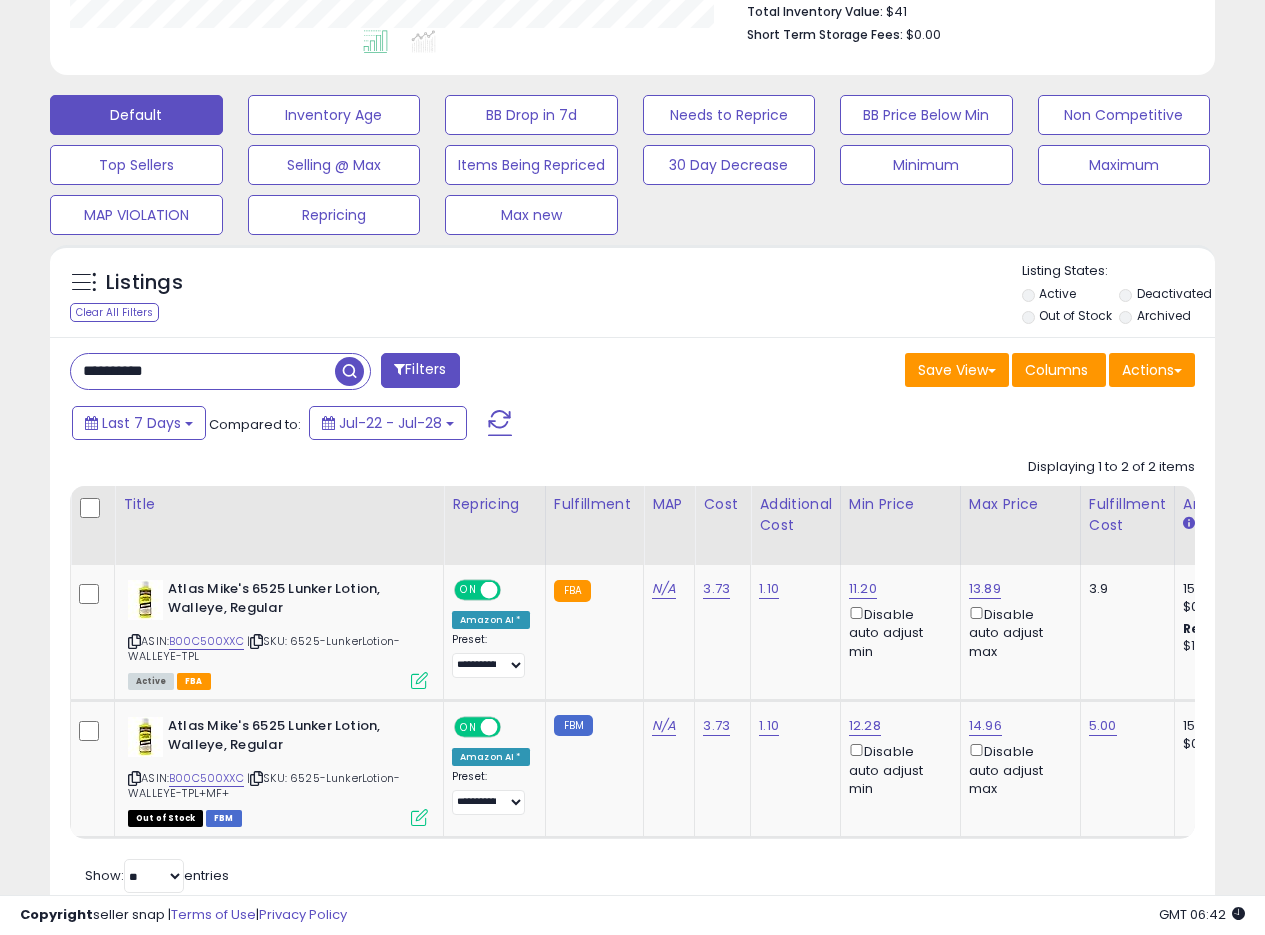 drag, startPoint x: 206, startPoint y: 367, endPoint x: 1, endPoint y: 354, distance: 205.41179 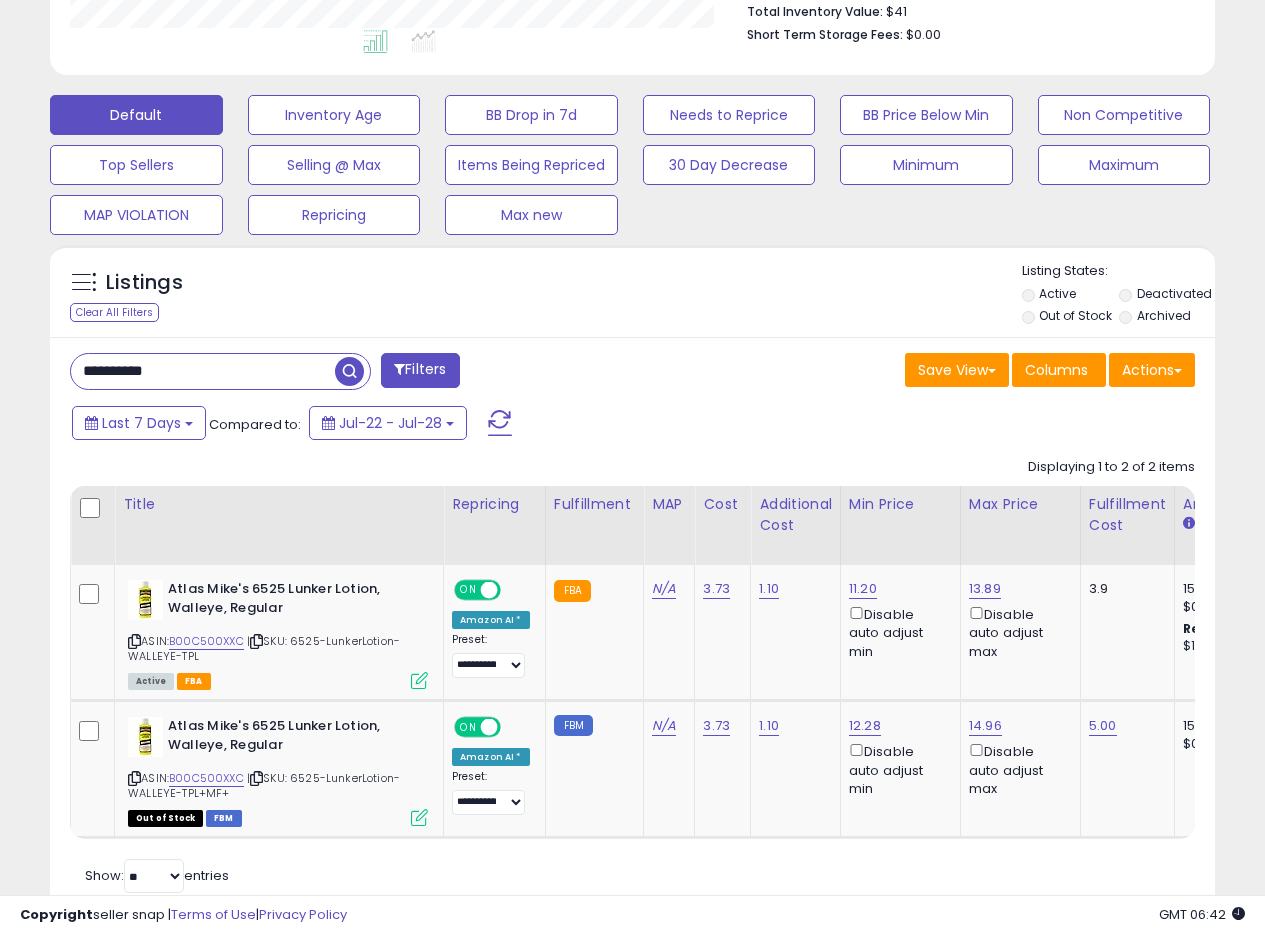 paste 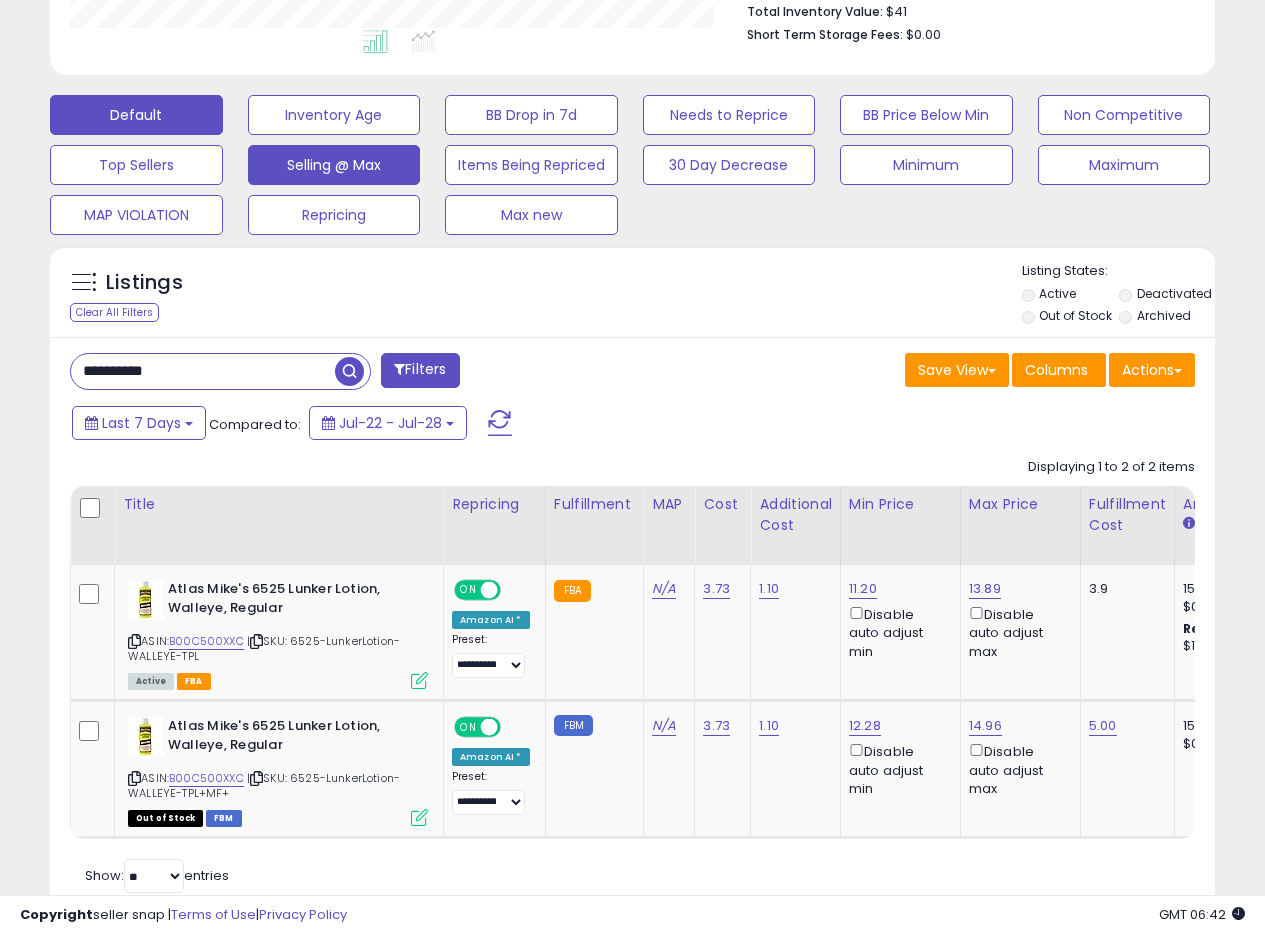 click at bounding box center (349, 371) 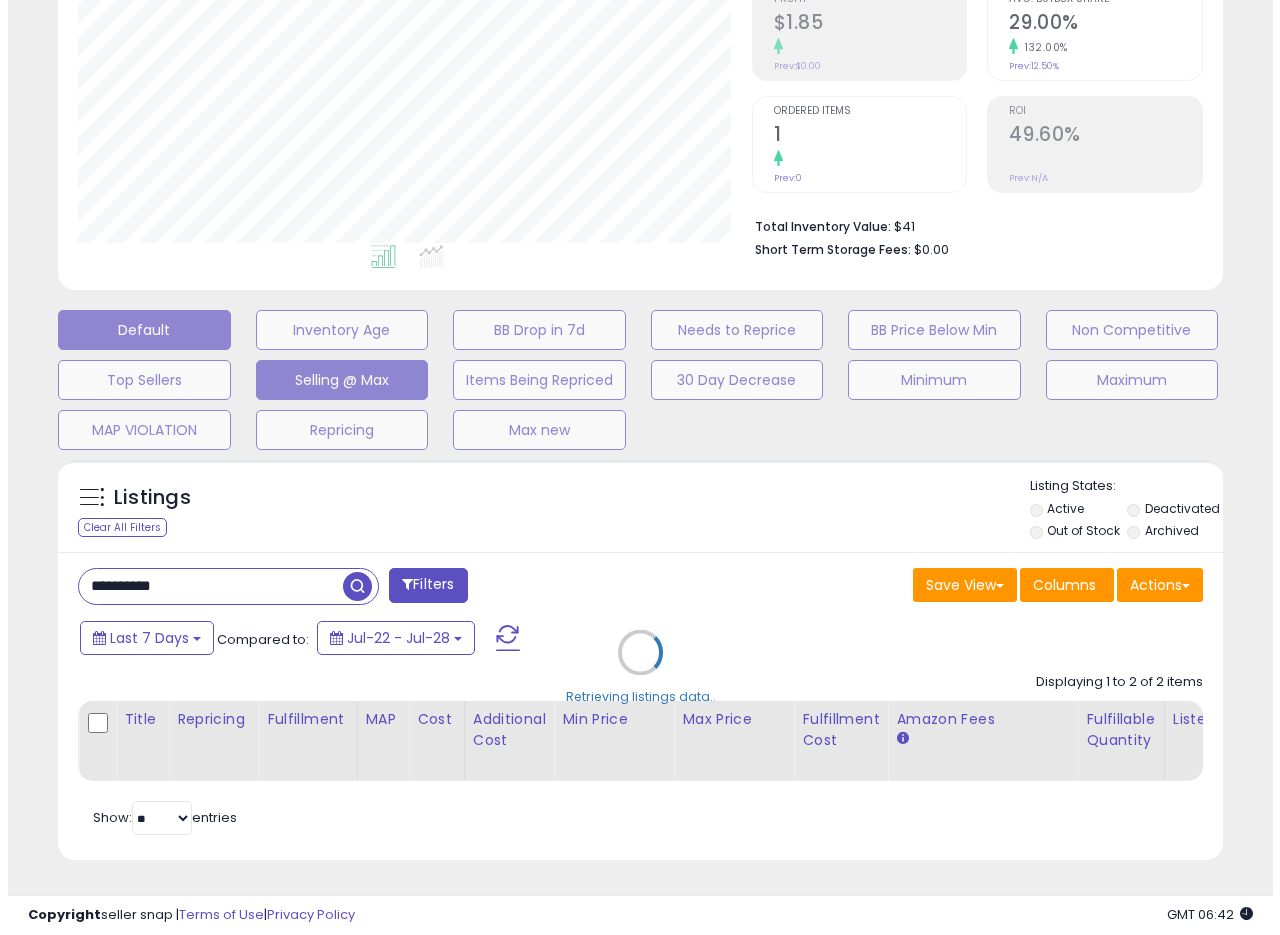 scroll, scrollTop: 335, scrollLeft: 0, axis: vertical 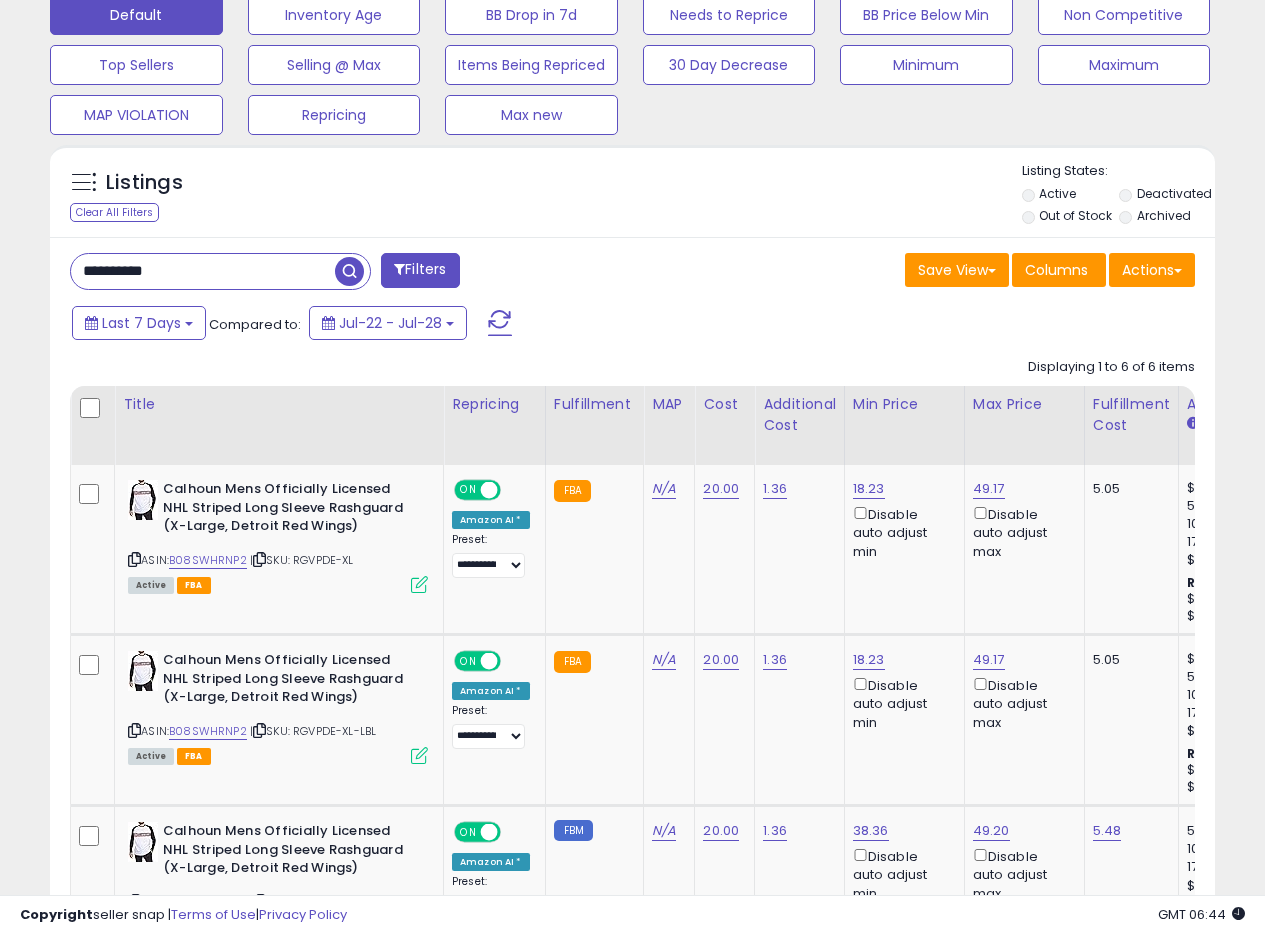 drag, startPoint x: 196, startPoint y: 268, endPoint x: 0, endPoint y: 256, distance: 196.367 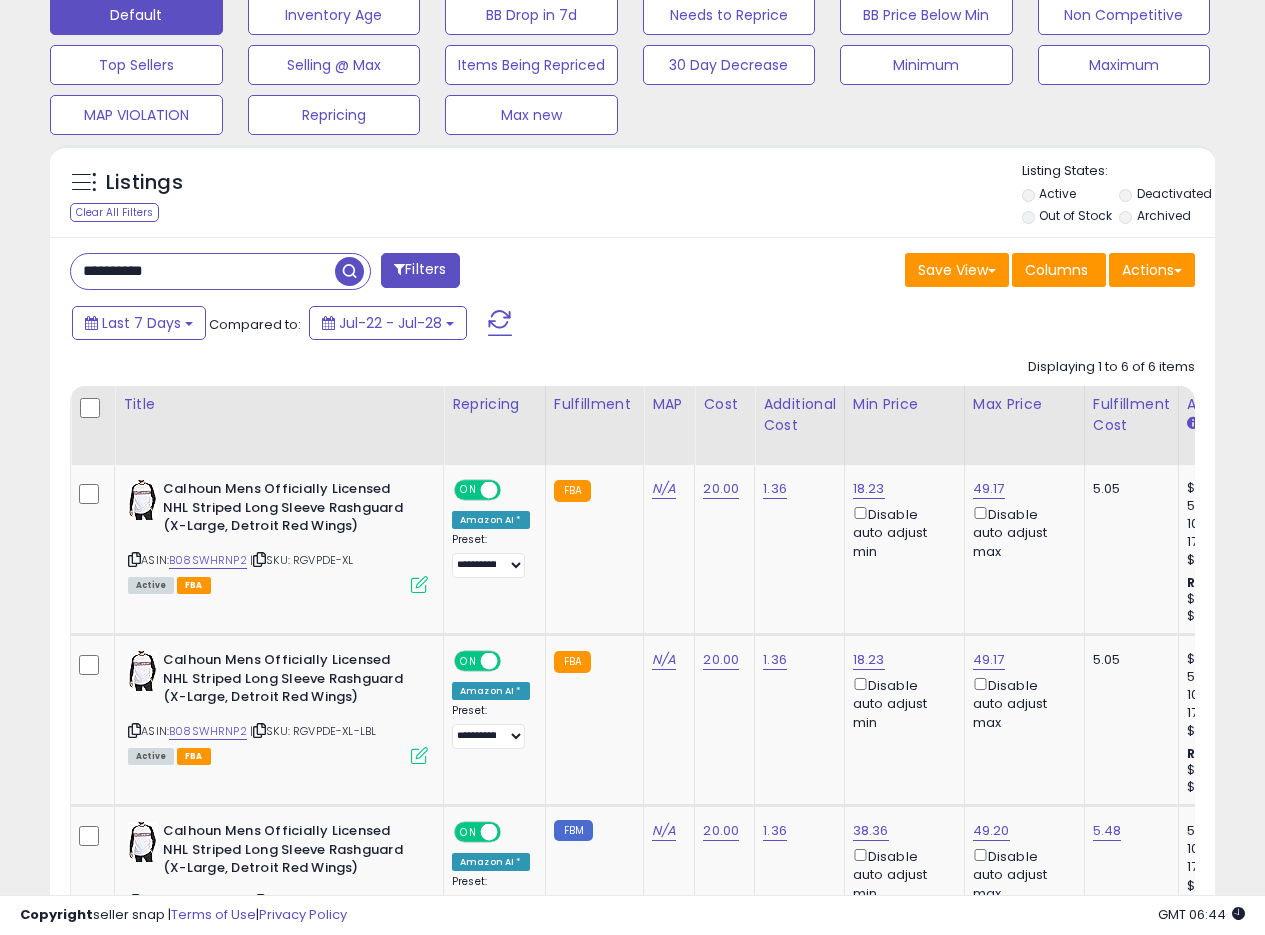 paste 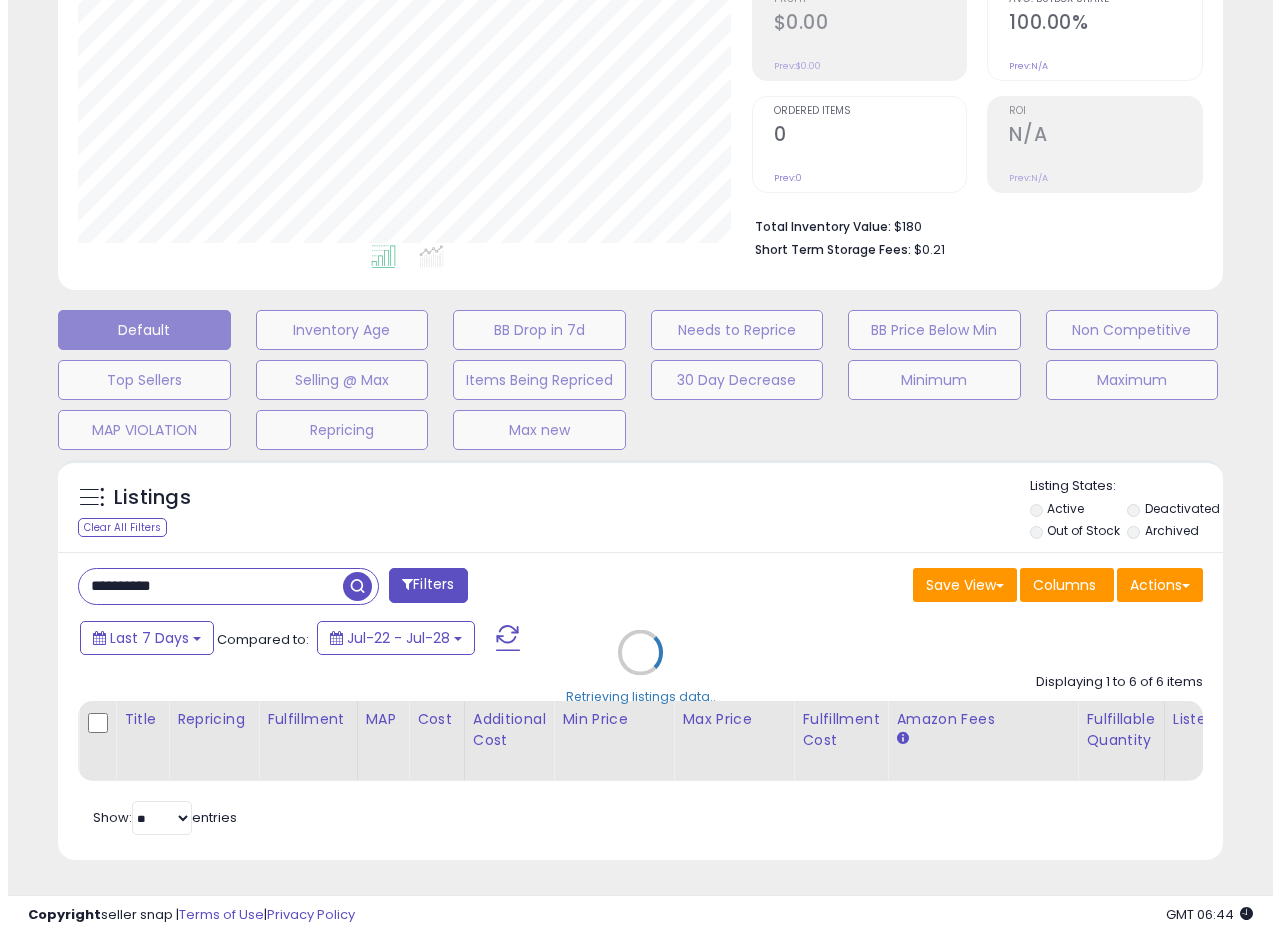 scroll, scrollTop: 335, scrollLeft: 0, axis: vertical 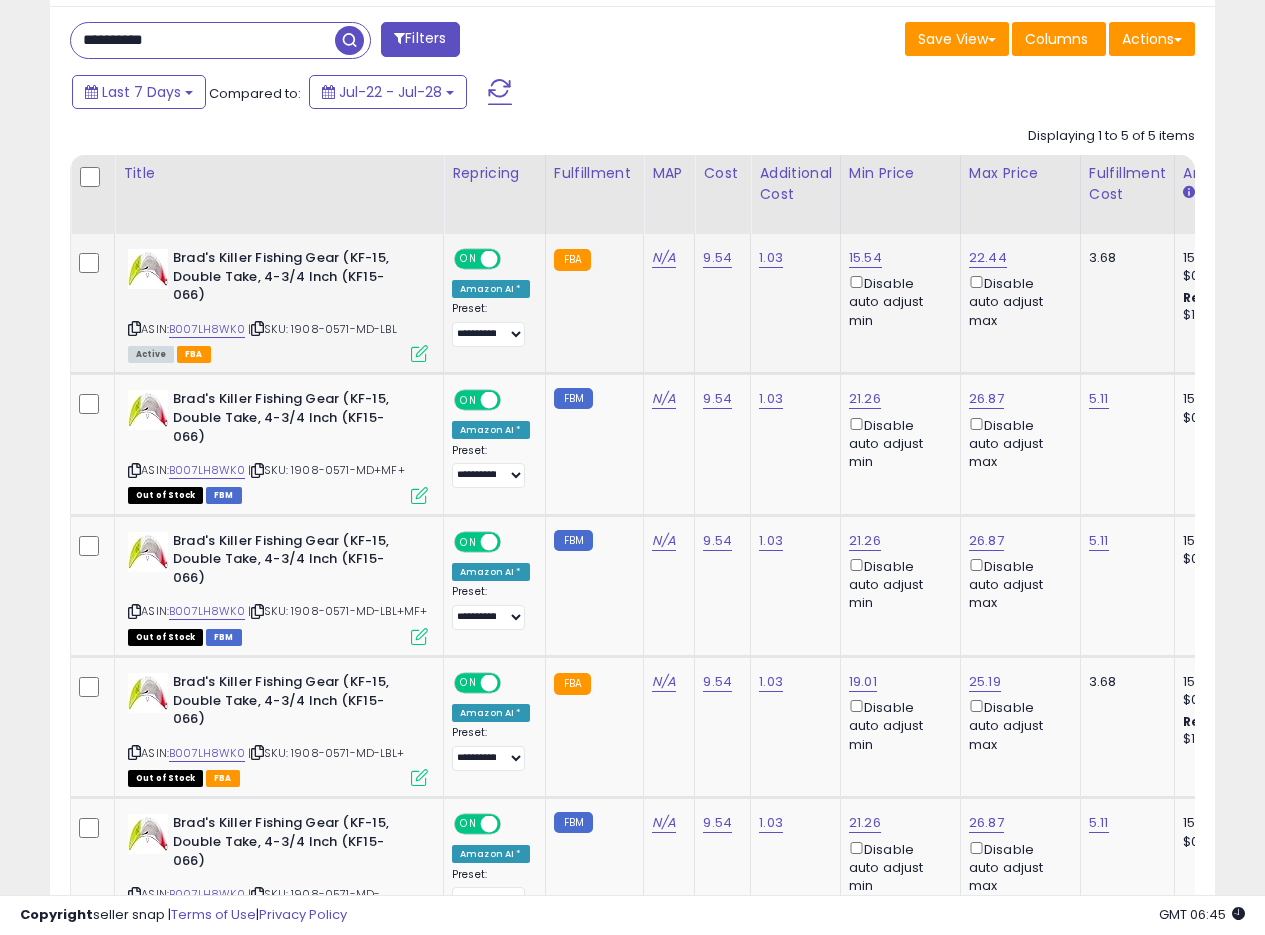 click at bounding box center [419, 353] 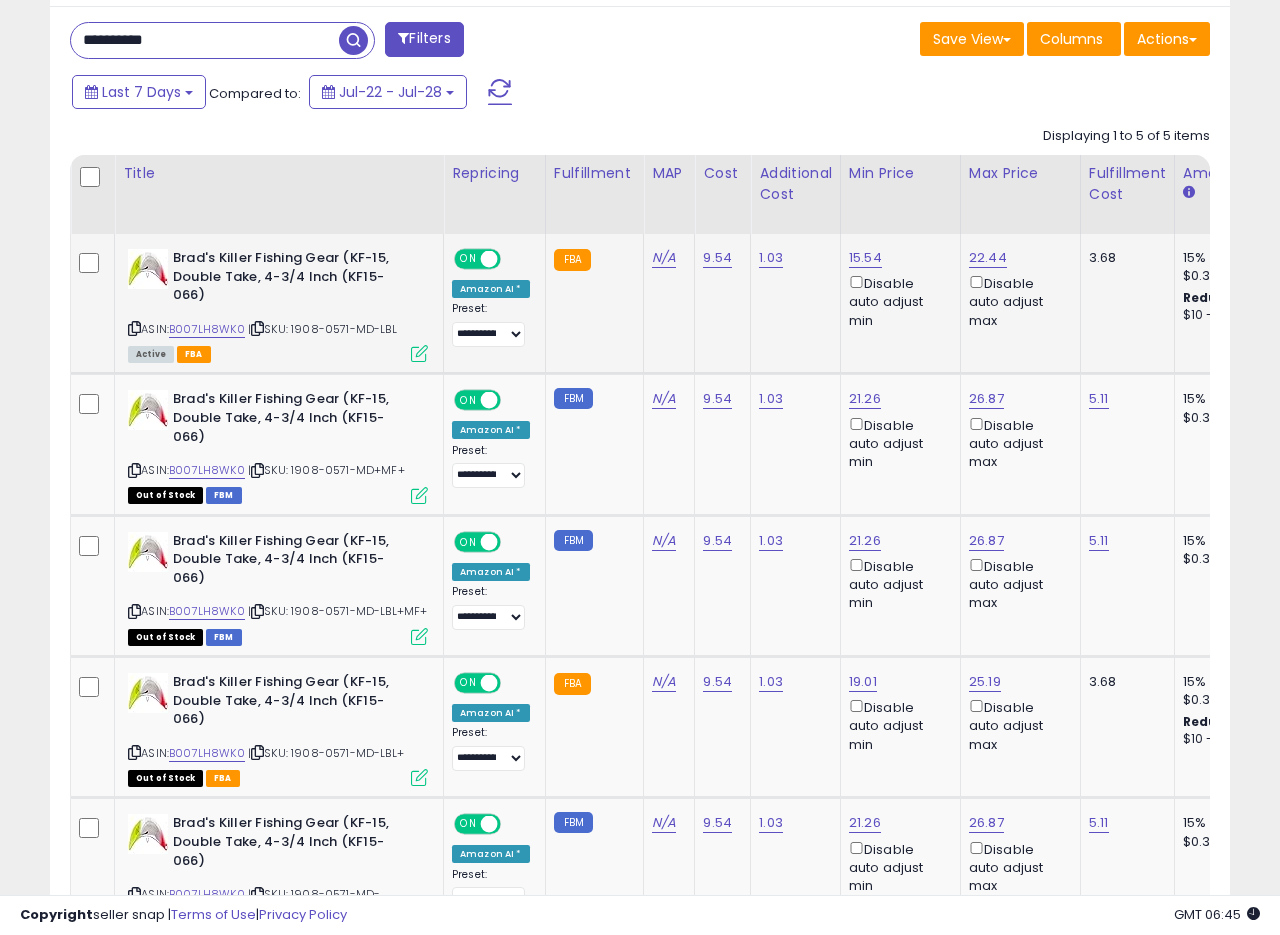 scroll, scrollTop: 999590, scrollLeft: 999317, axis: both 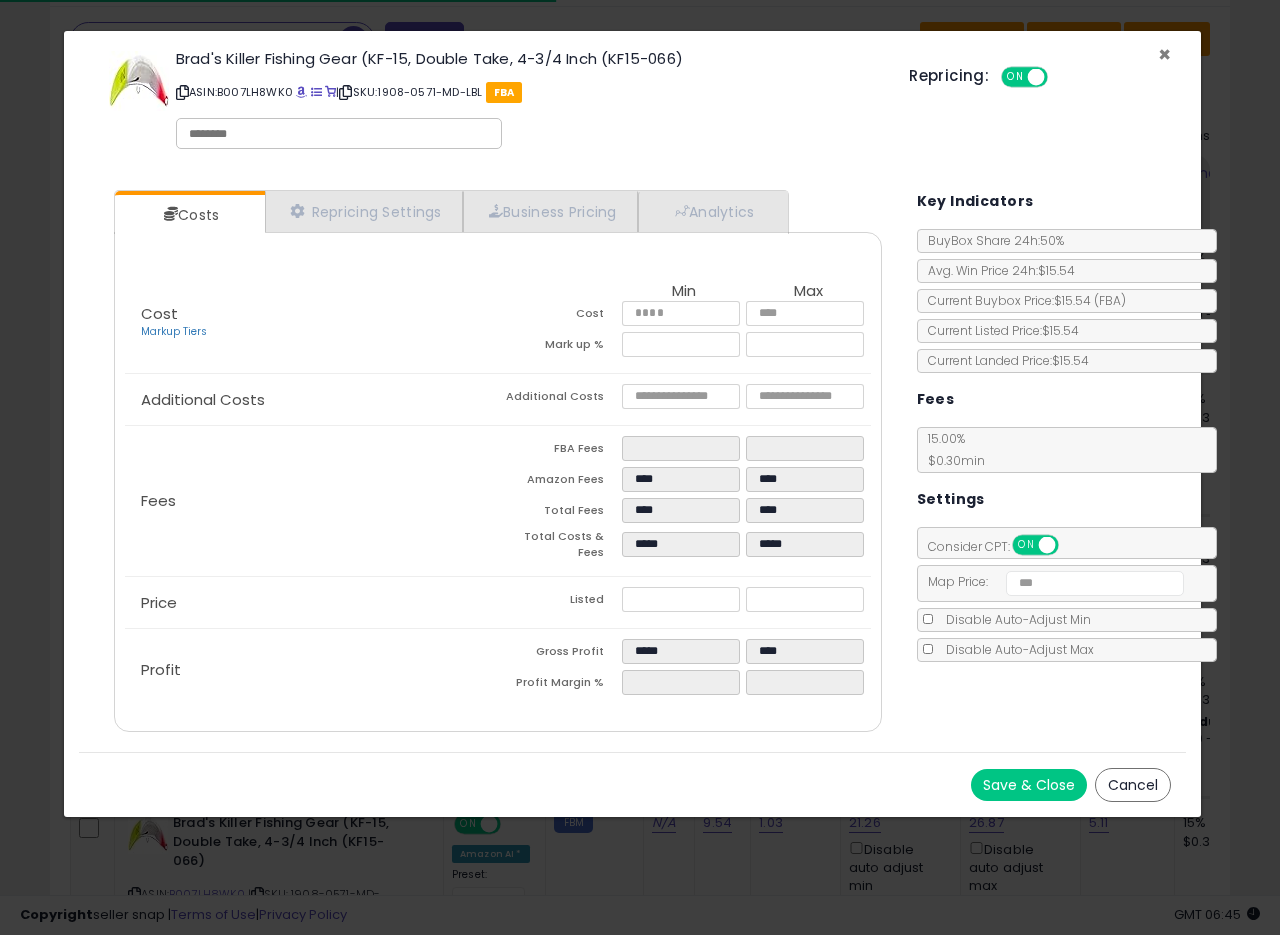 click on "×" at bounding box center [1164, 54] 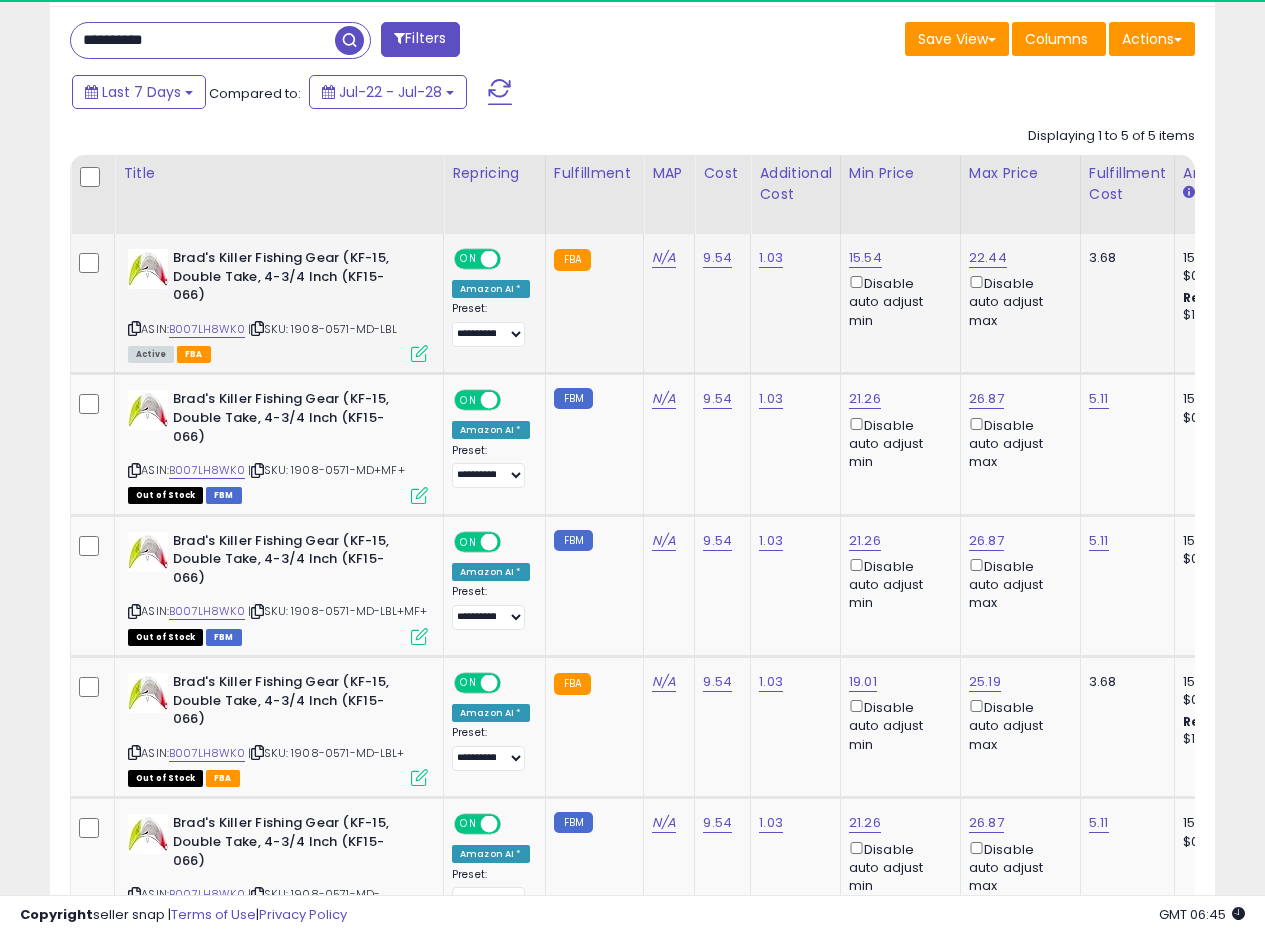 scroll, scrollTop: 410, scrollLeft: 674, axis: both 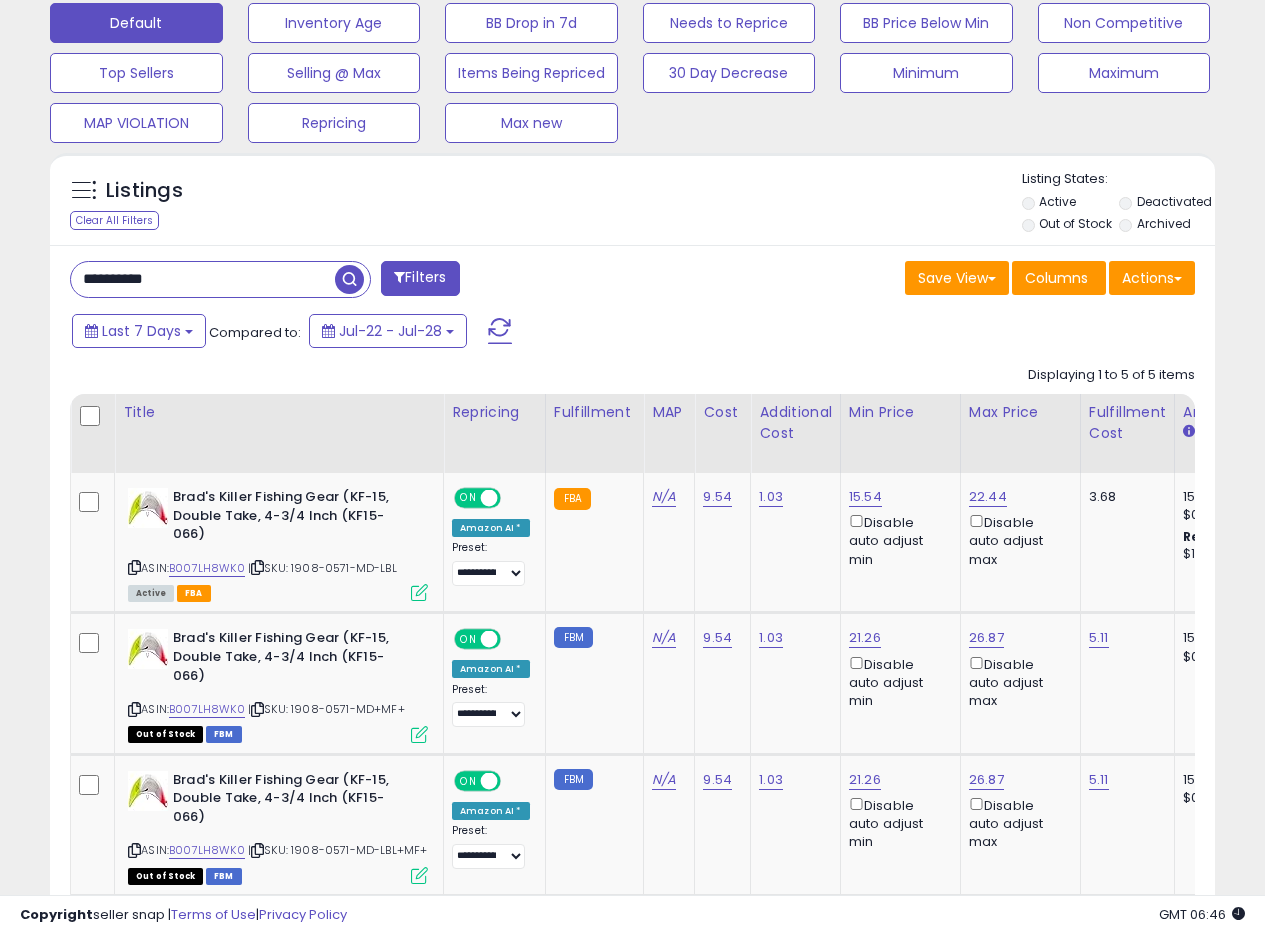 drag, startPoint x: 210, startPoint y: 278, endPoint x: 0, endPoint y: 273, distance: 210.05951 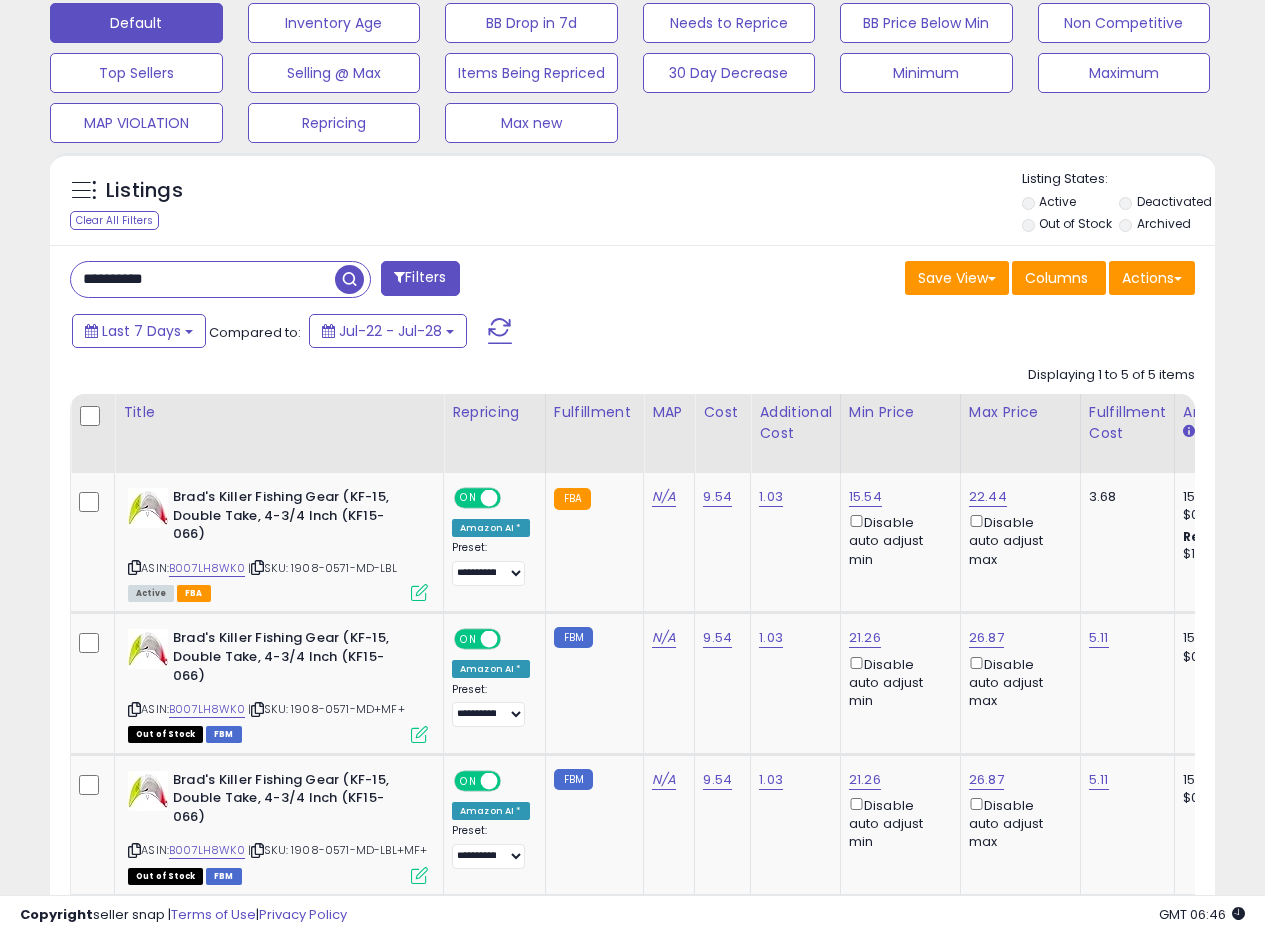 paste 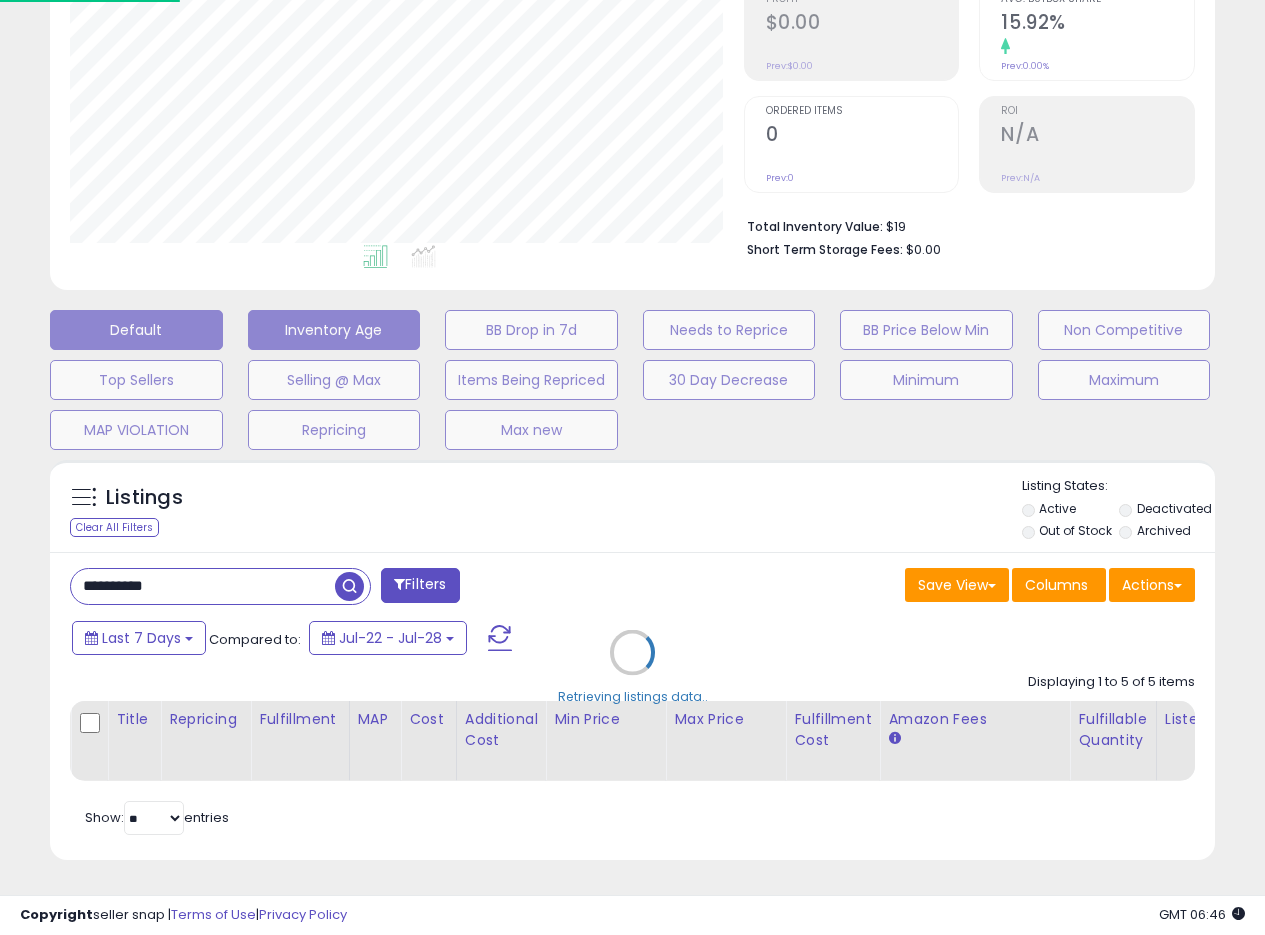 scroll, scrollTop: 999590, scrollLeft: 999317, axis: both 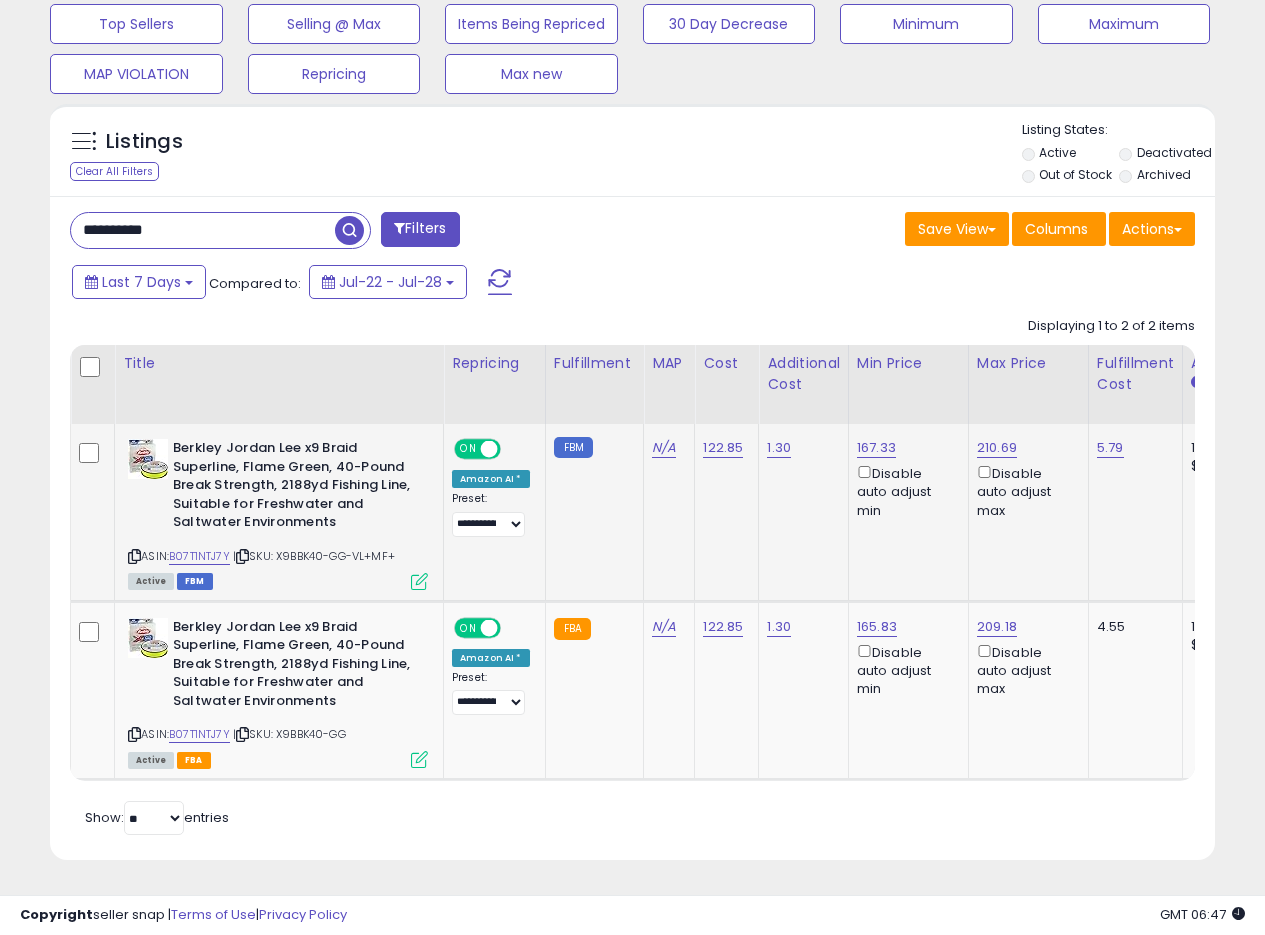 click on "FBM" 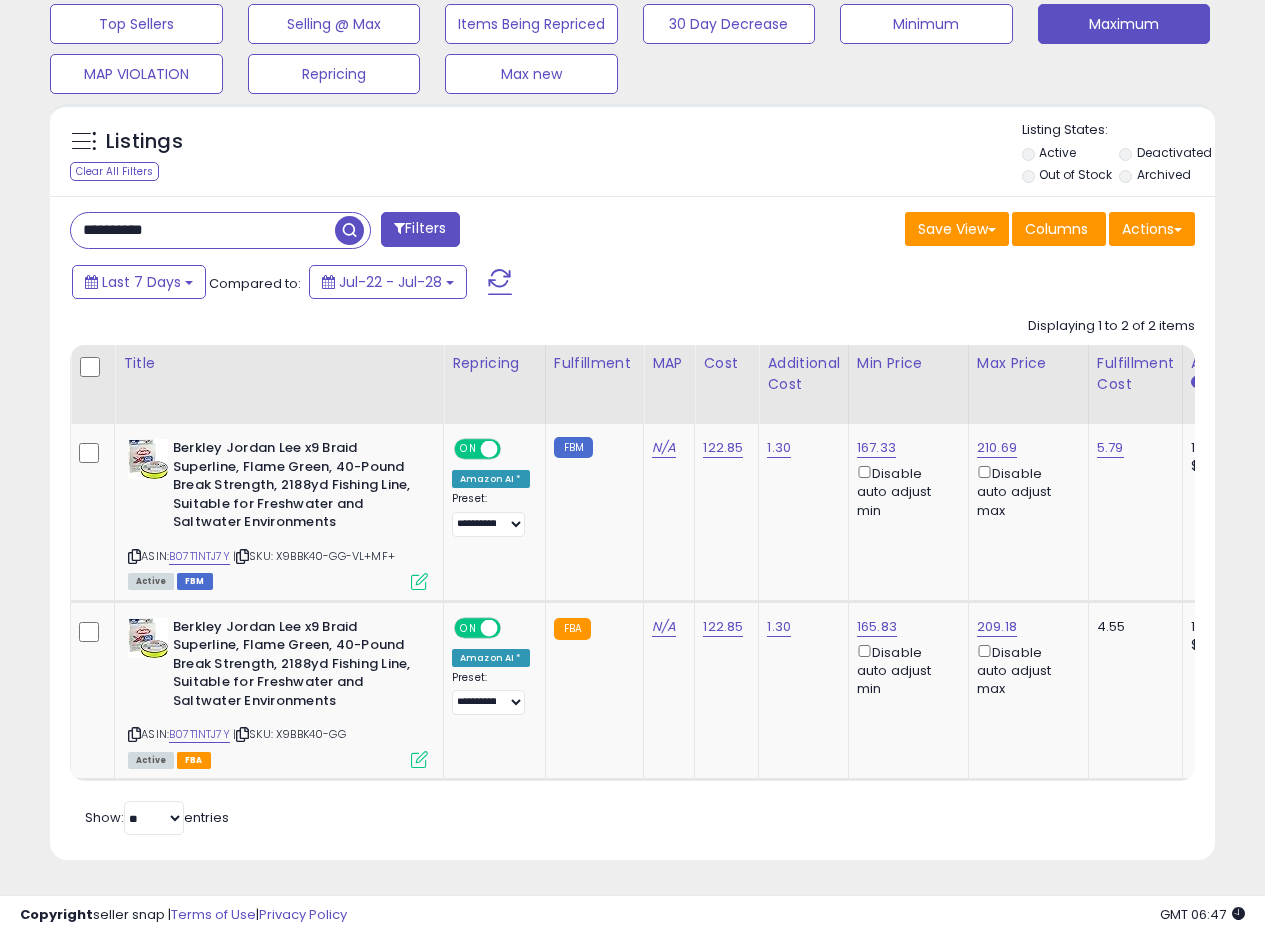 drag, startPoint x: 630, startPoint y: 521, endPoint x: 1039, endPoint y: 22, distance: 645.1992 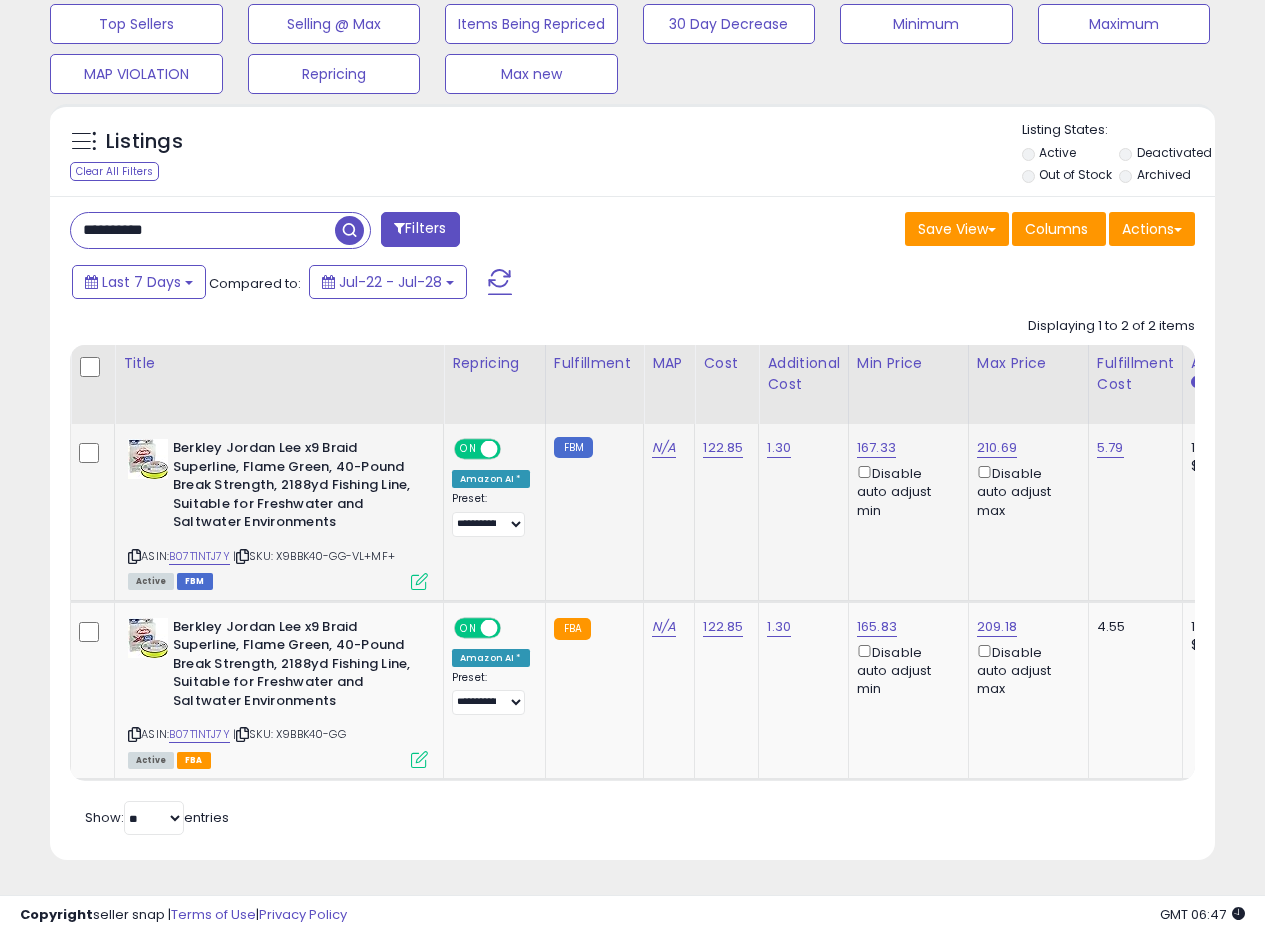 click at bounding box center [419, 581] 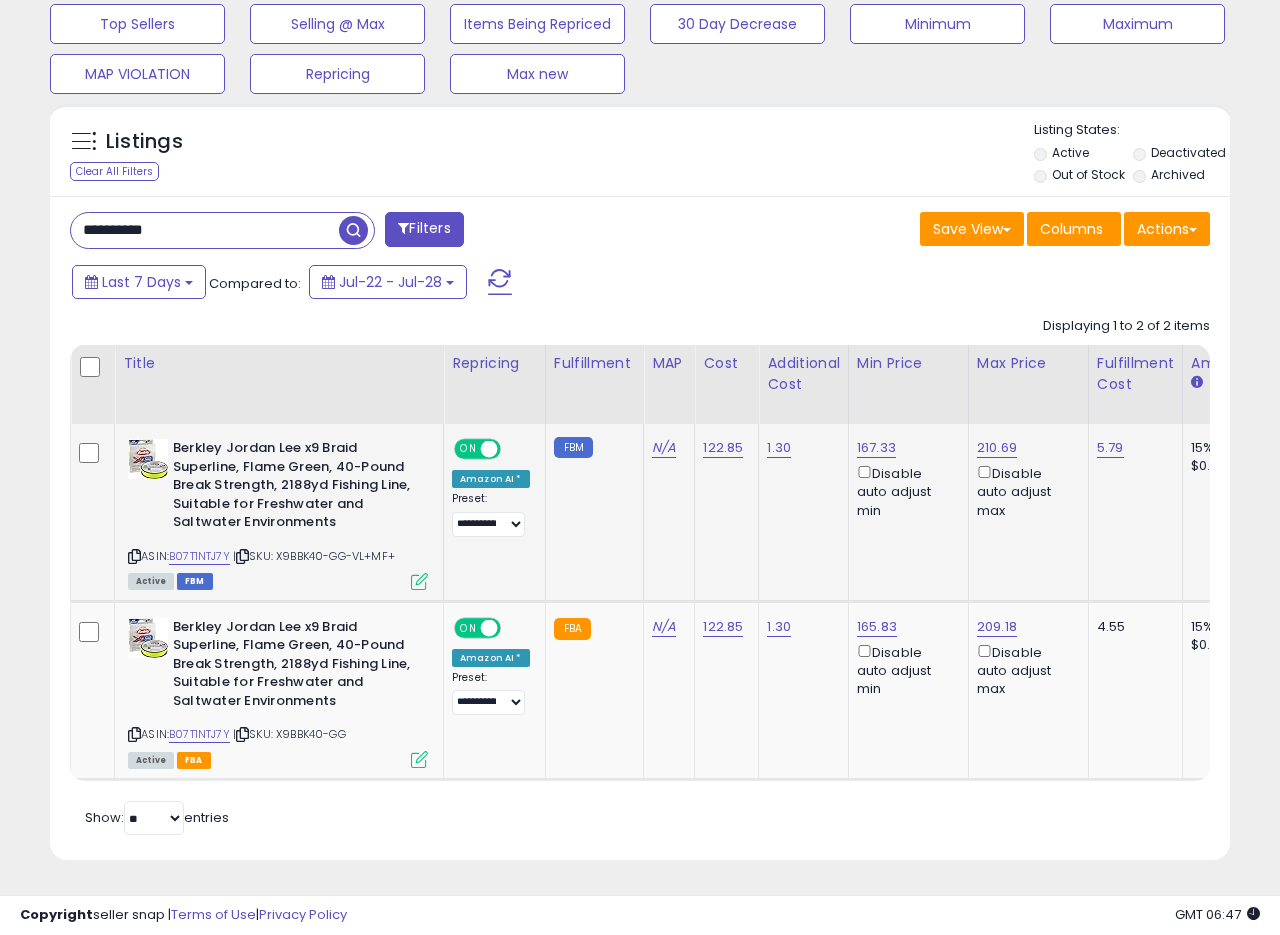 scroll, scrollTop: 999590, scrollLeft: 999317, axis: both 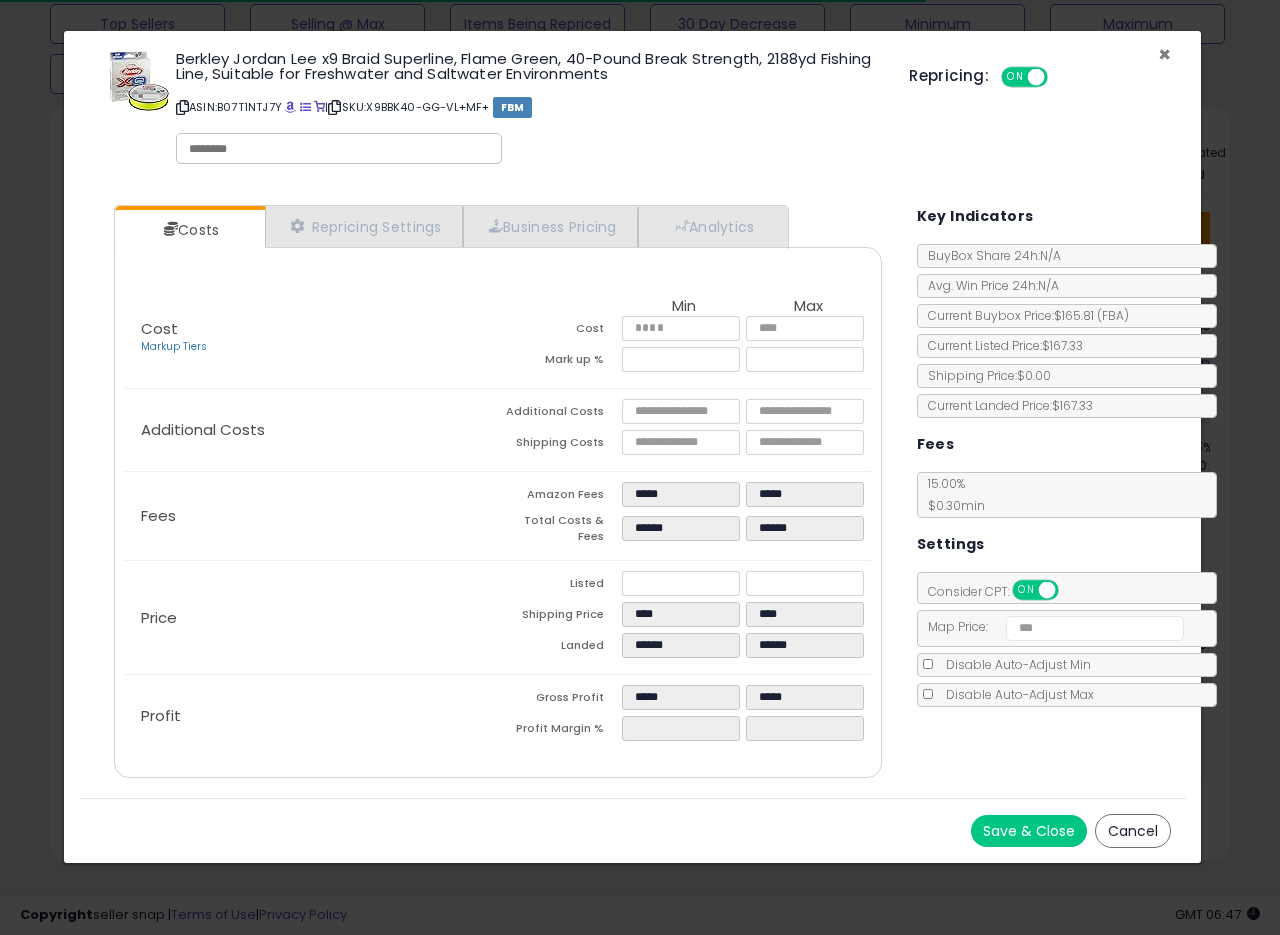 click on "×" at bounding box center (1164, 54) 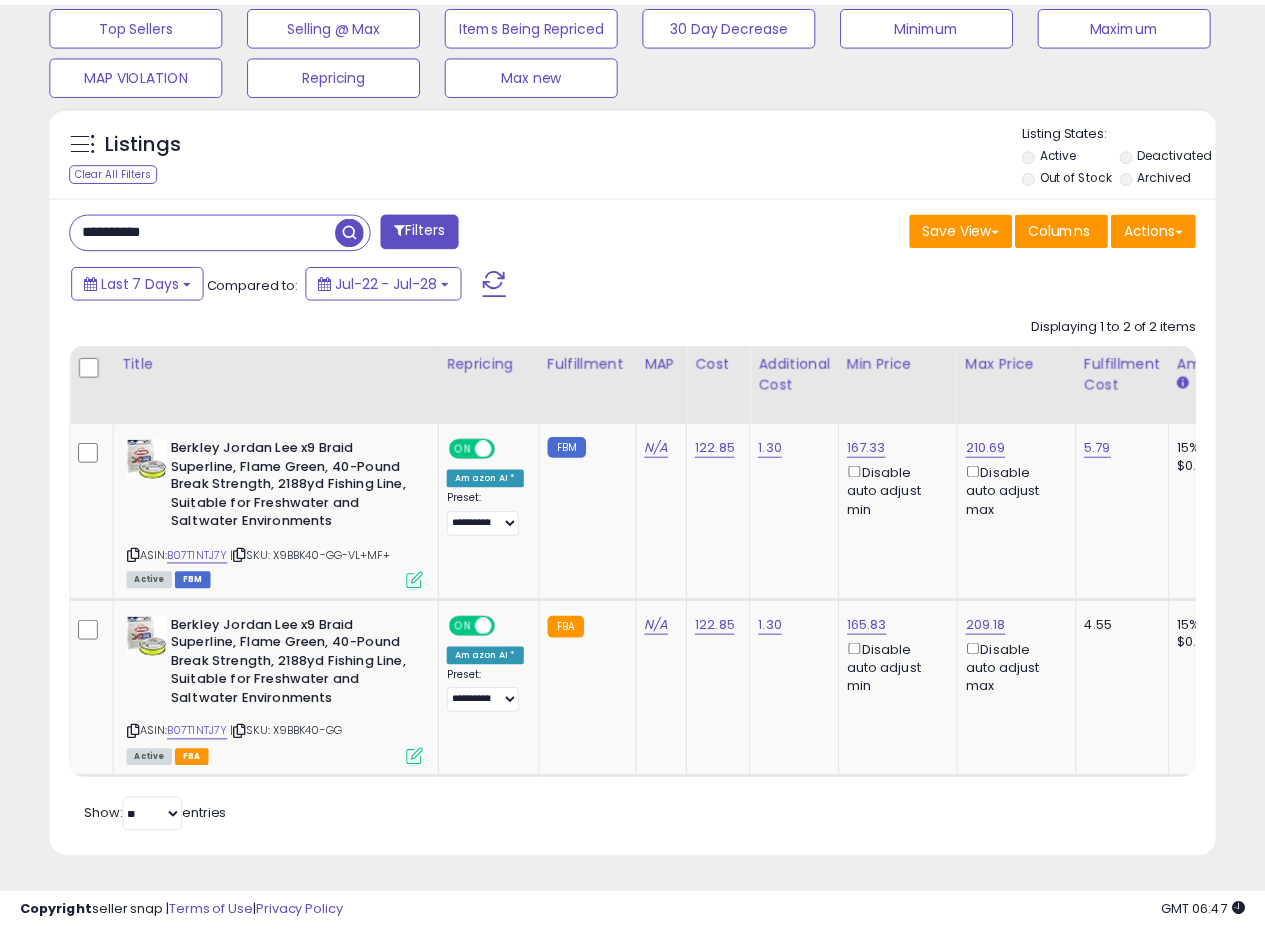 scroll, scrollTop: 410, scrollLeft: 674, axis: both 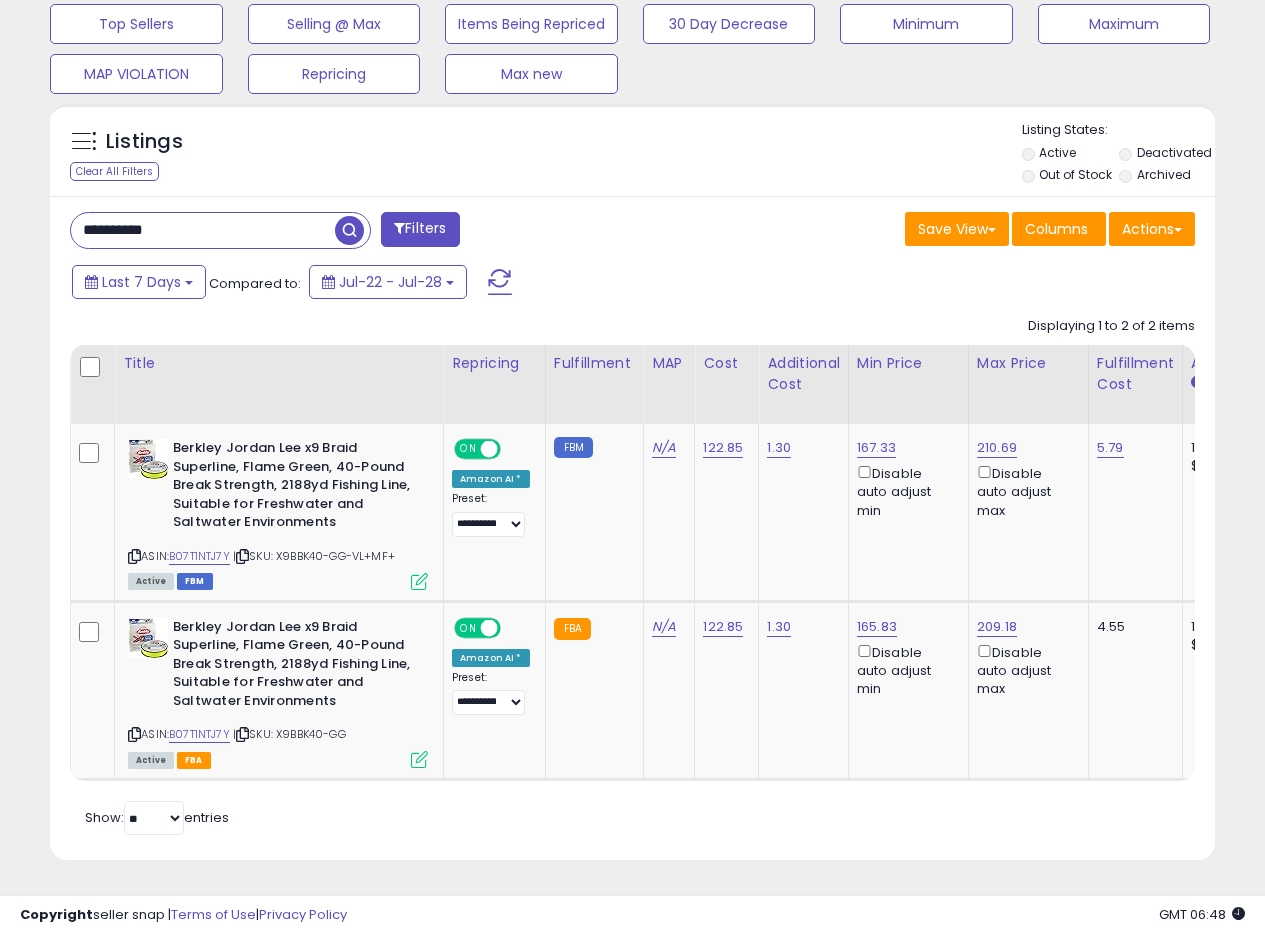 drag, startPoint x: 0, startPoint y: 204, endPoint x: 0, endPoint y: 193, distance: 11 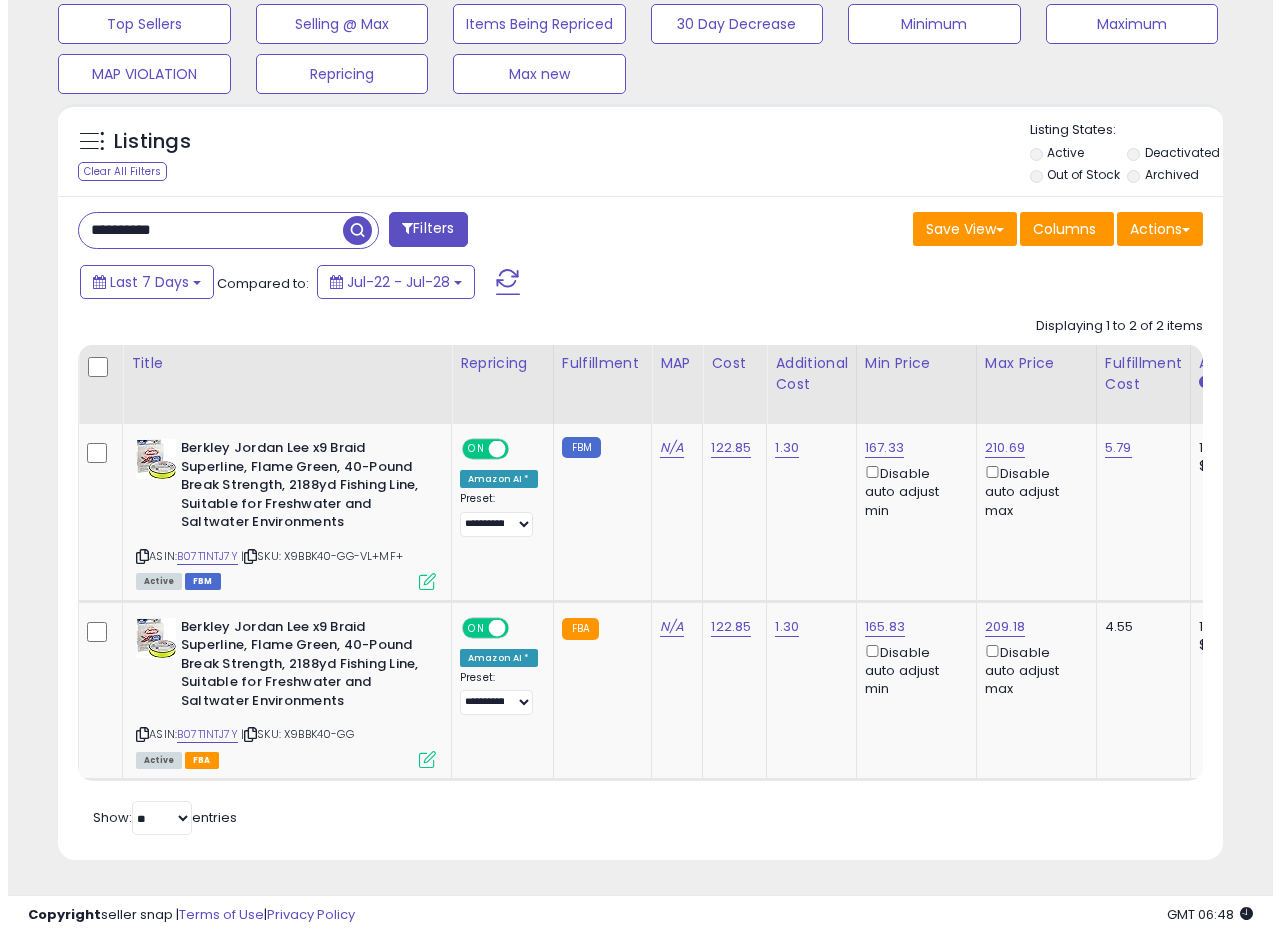 scroll, scrollTop: 335, scrollLeft: 0, axis: vertical 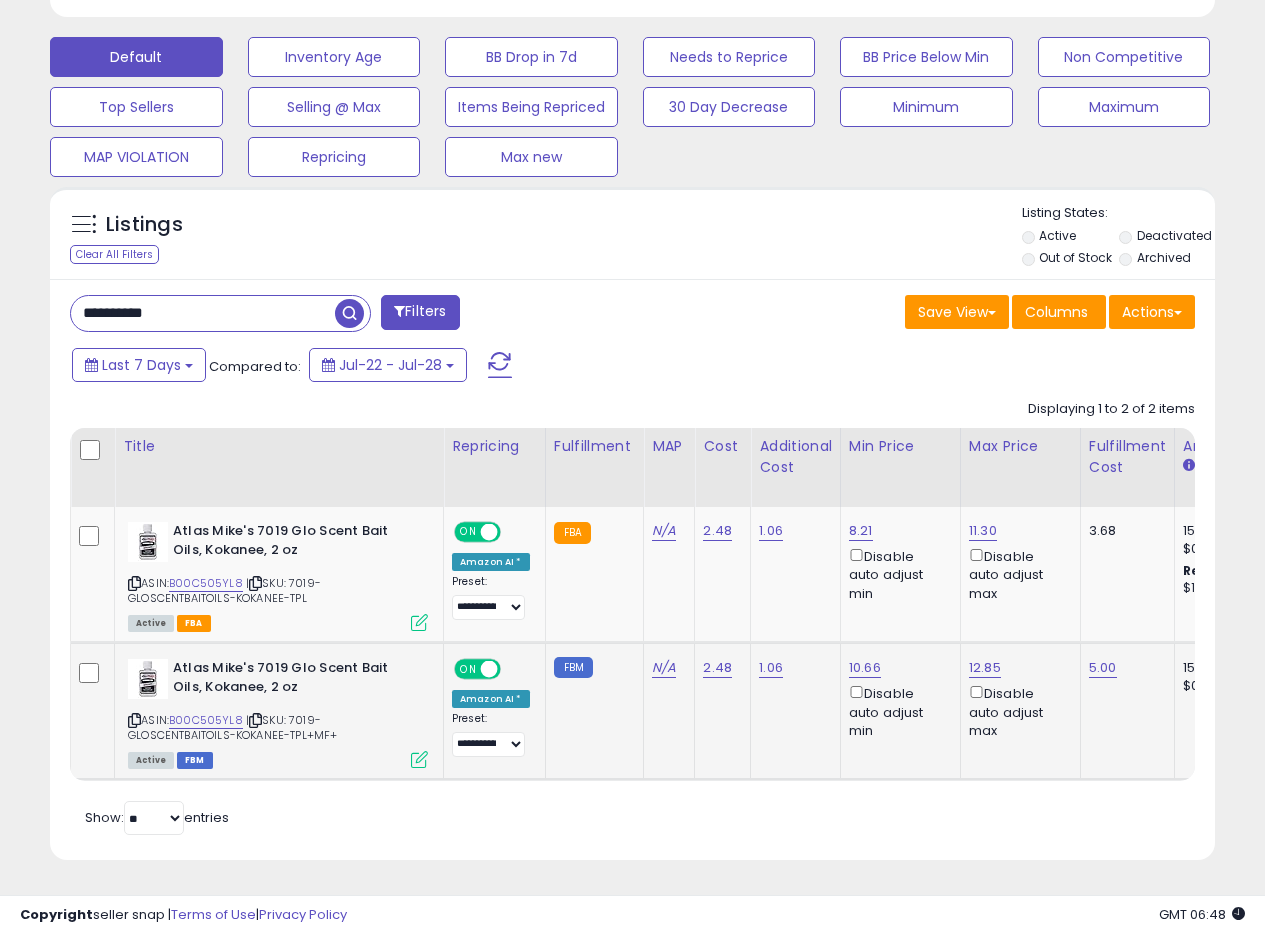 click at bounding box center [419, 759] 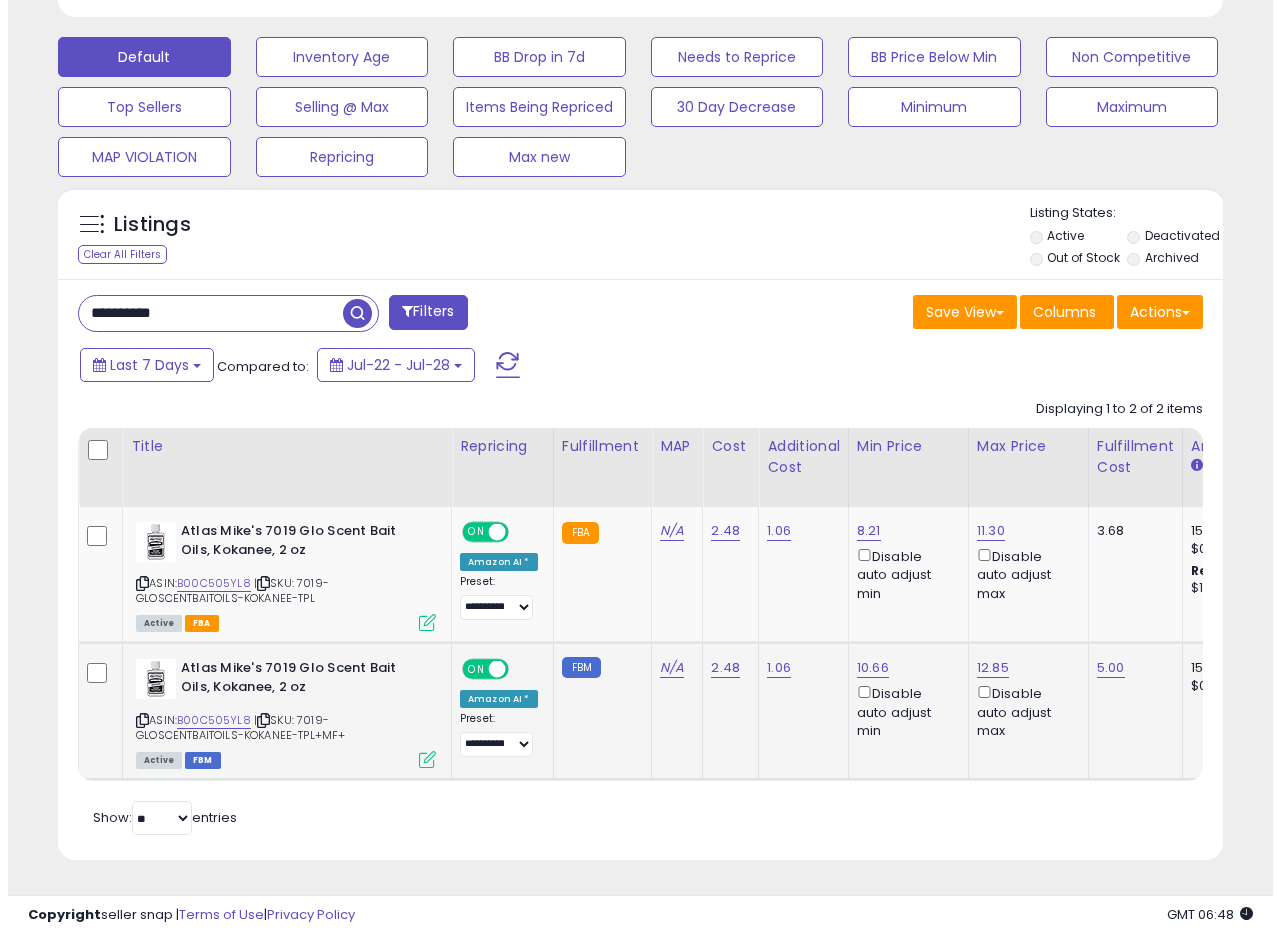 scroll, scrollTop: 999590, scrollLeft: 999317, axis: both 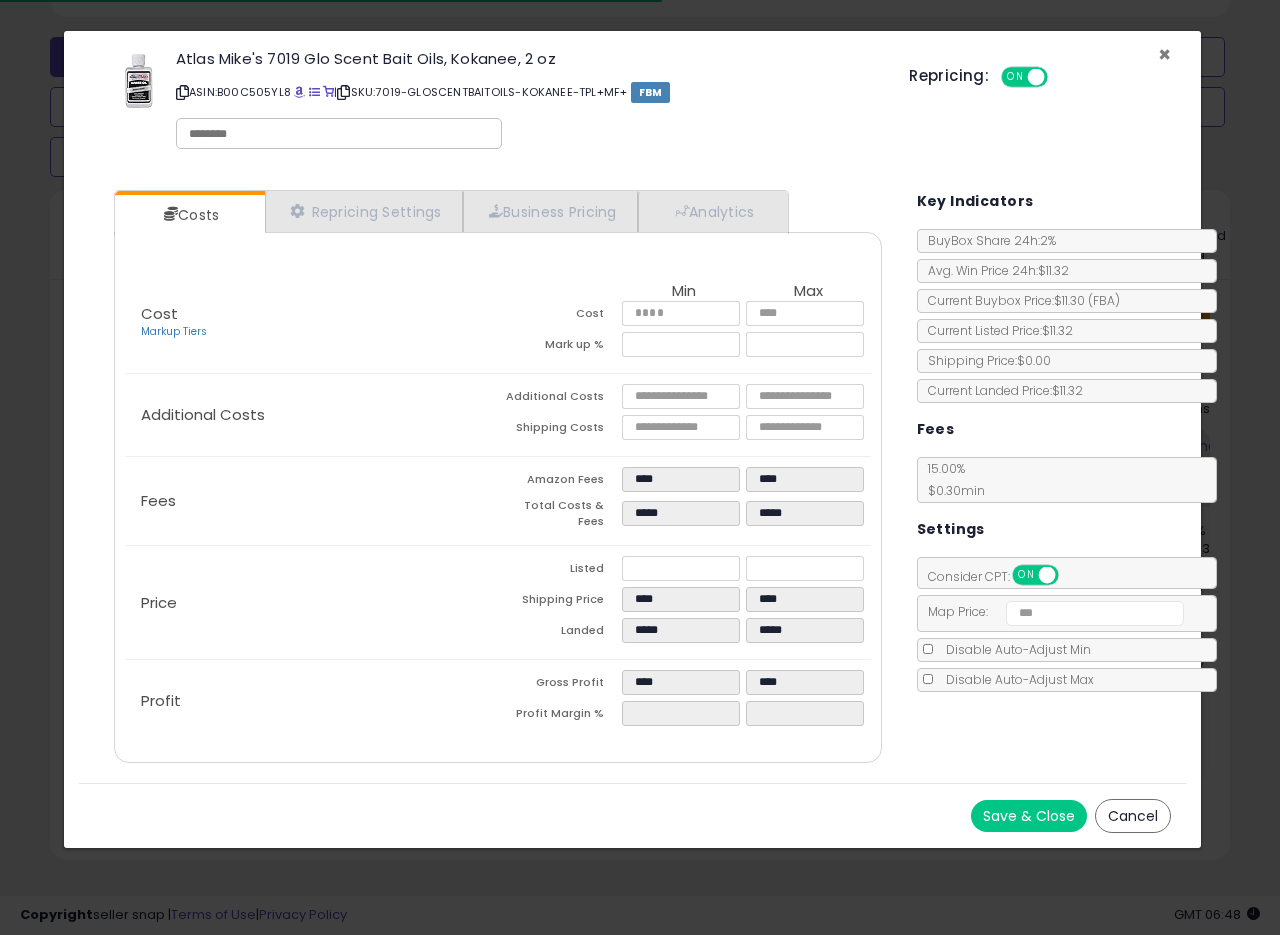 click on "×" at bounding box center [1164, 54] 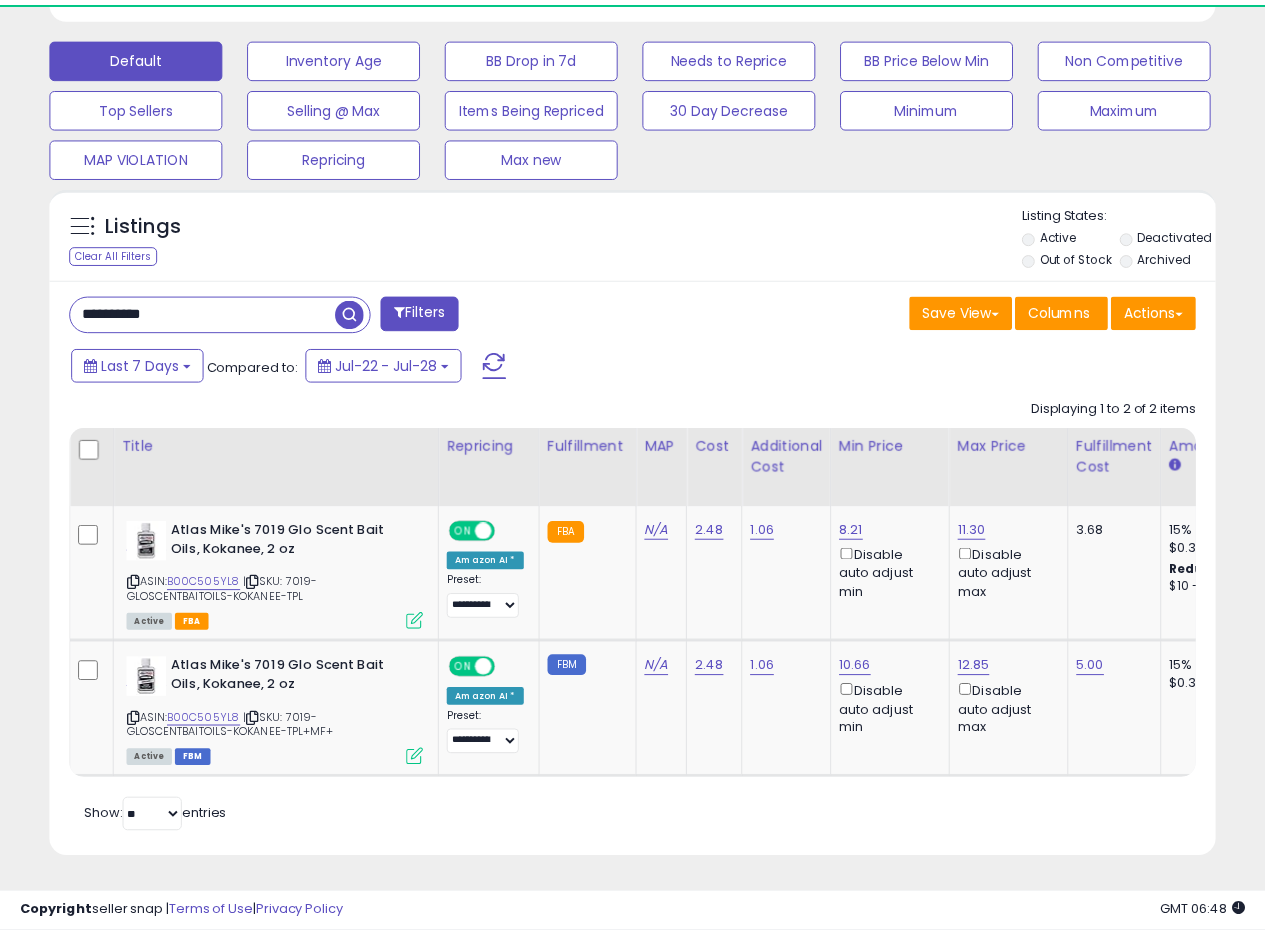 scroll, scrollTop: 410, scrollLeft: 674, axis: both 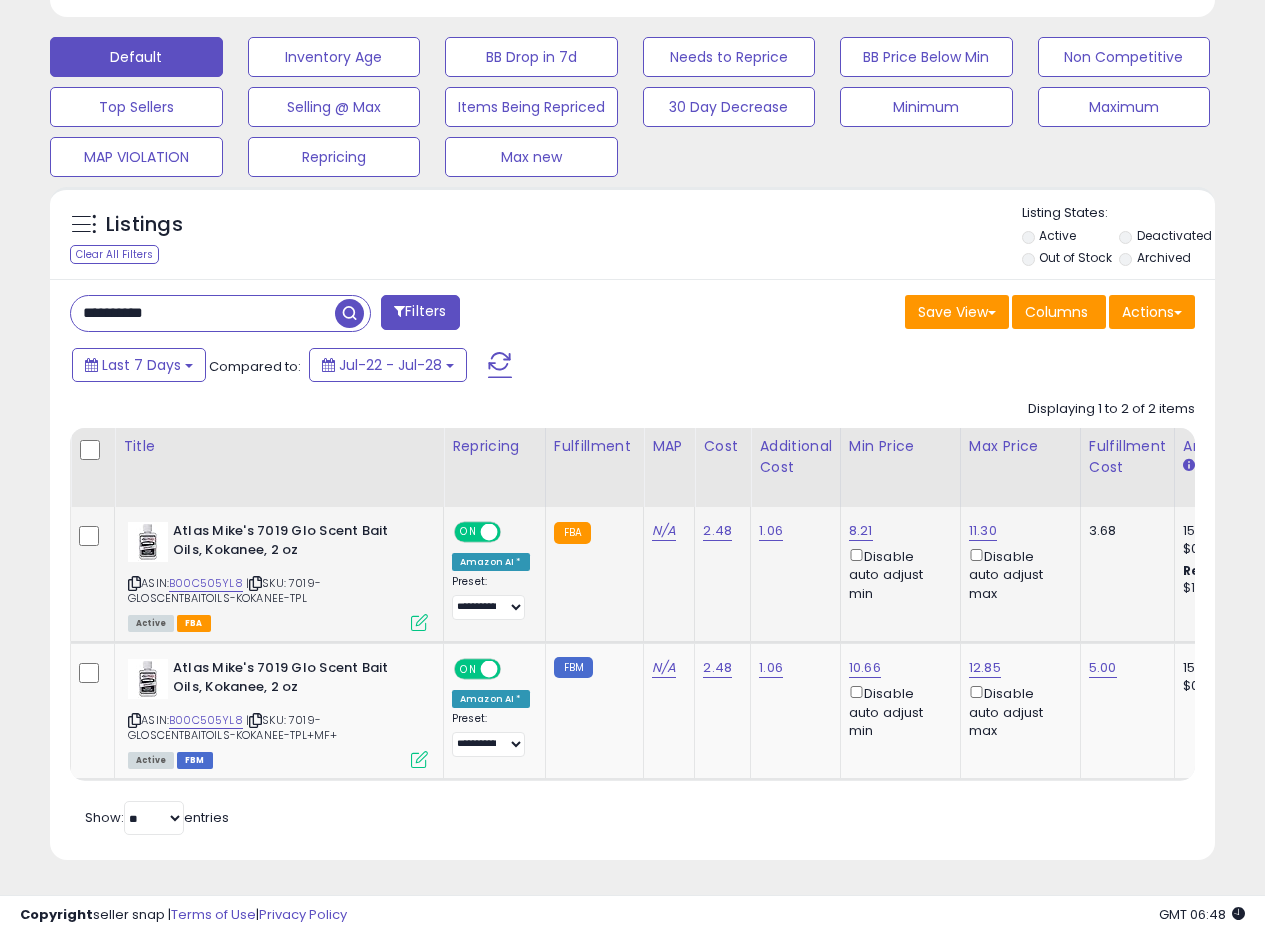click on "2.48" 